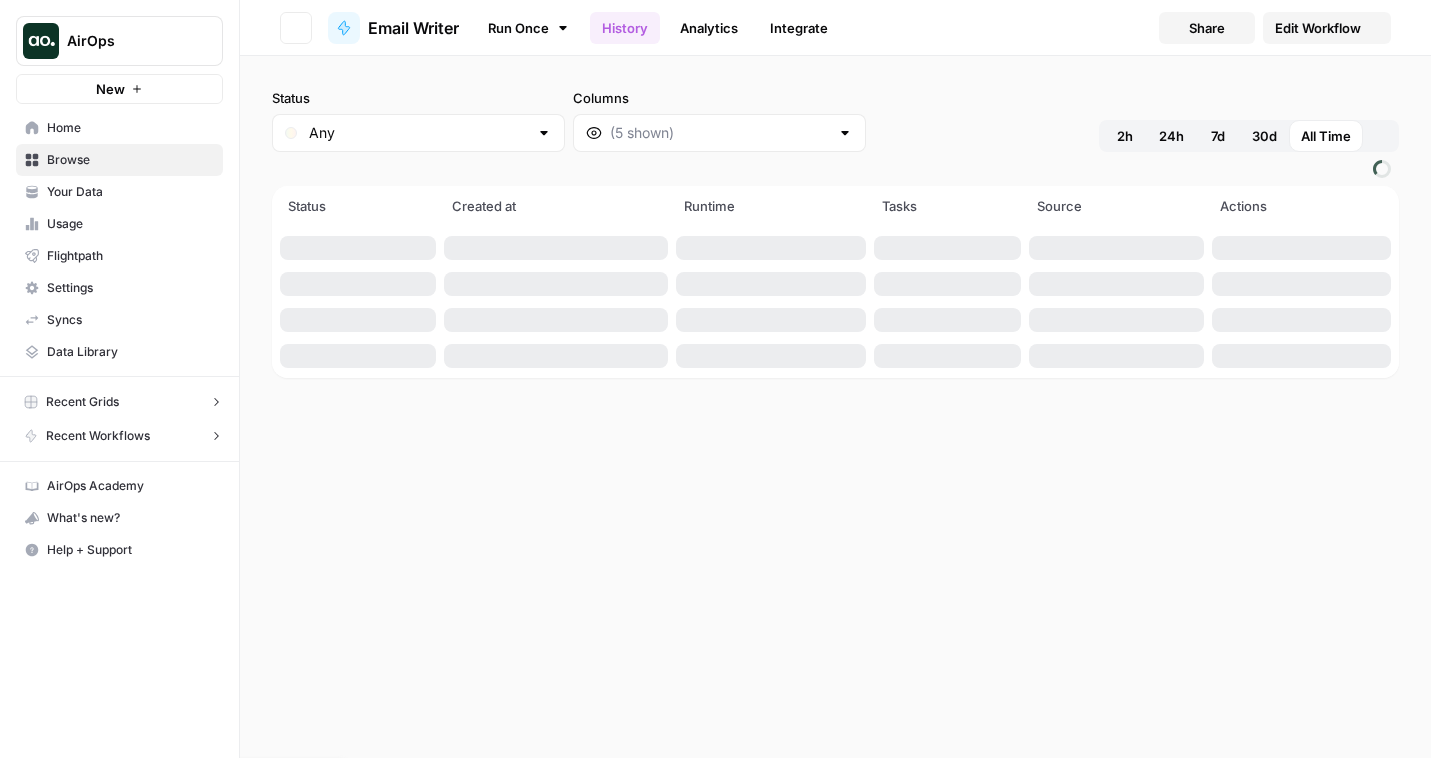 scroll, scrollTop: 0, scrollLeft: 0, axis: both 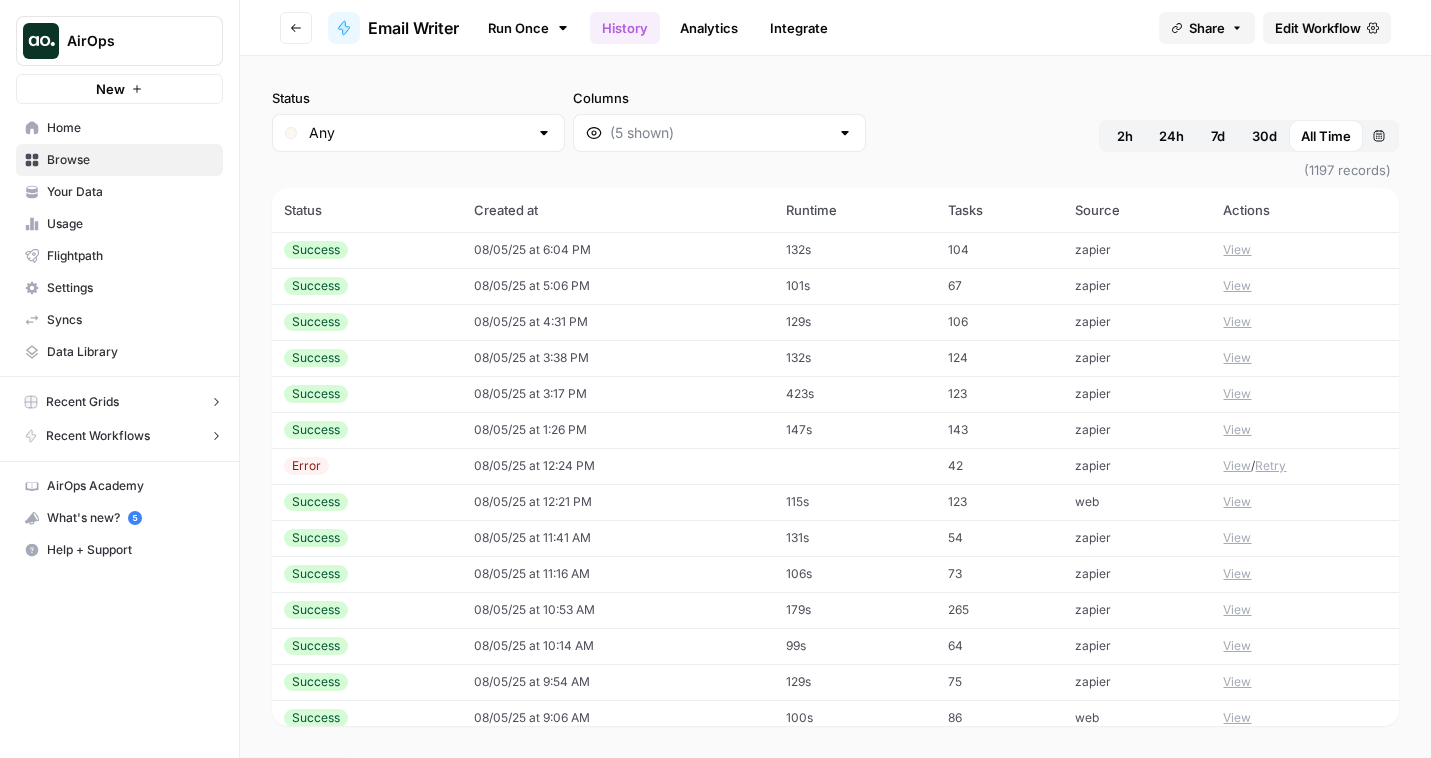 click on "Go back Email Writer Run Once History Analytics Integrate Share Edit Workflow" at bounding box center [835, 28] 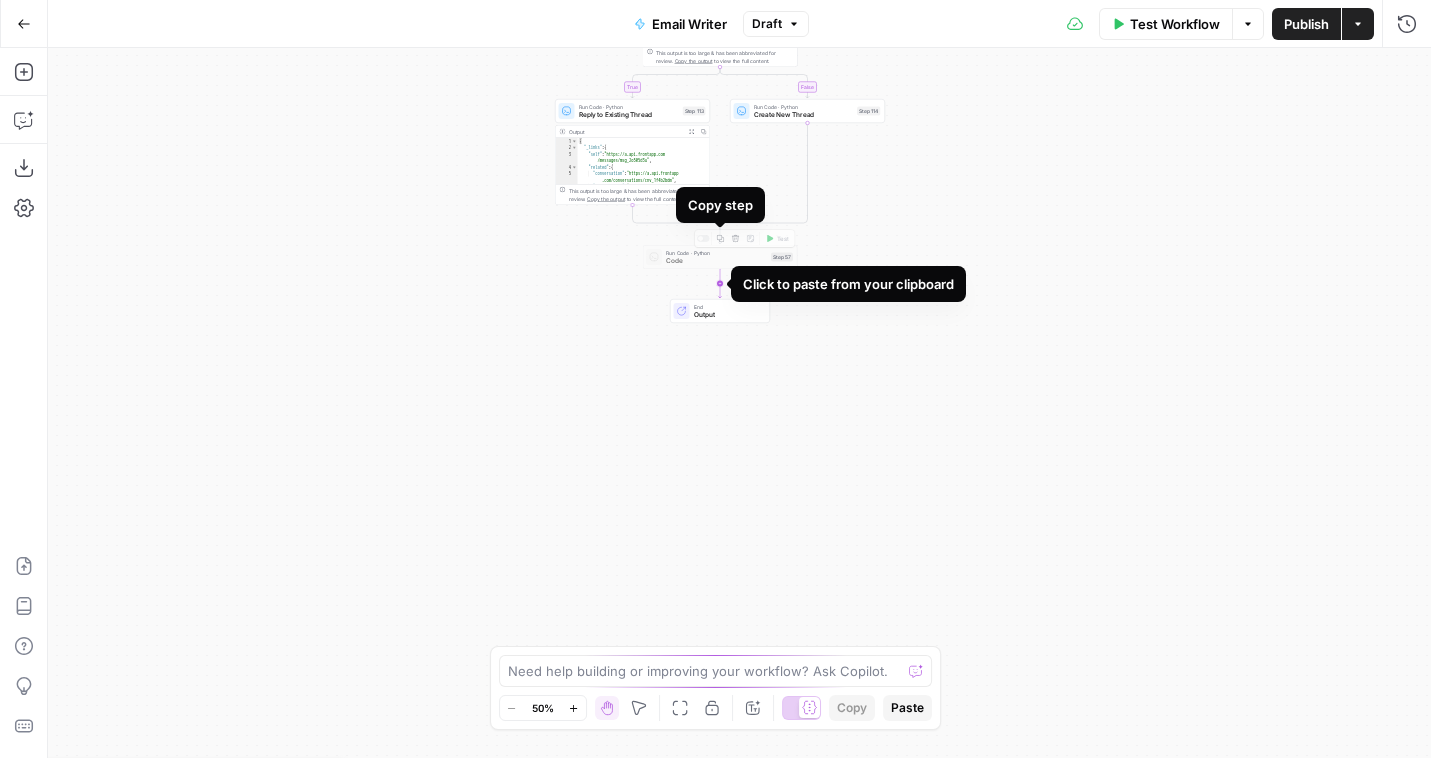 click 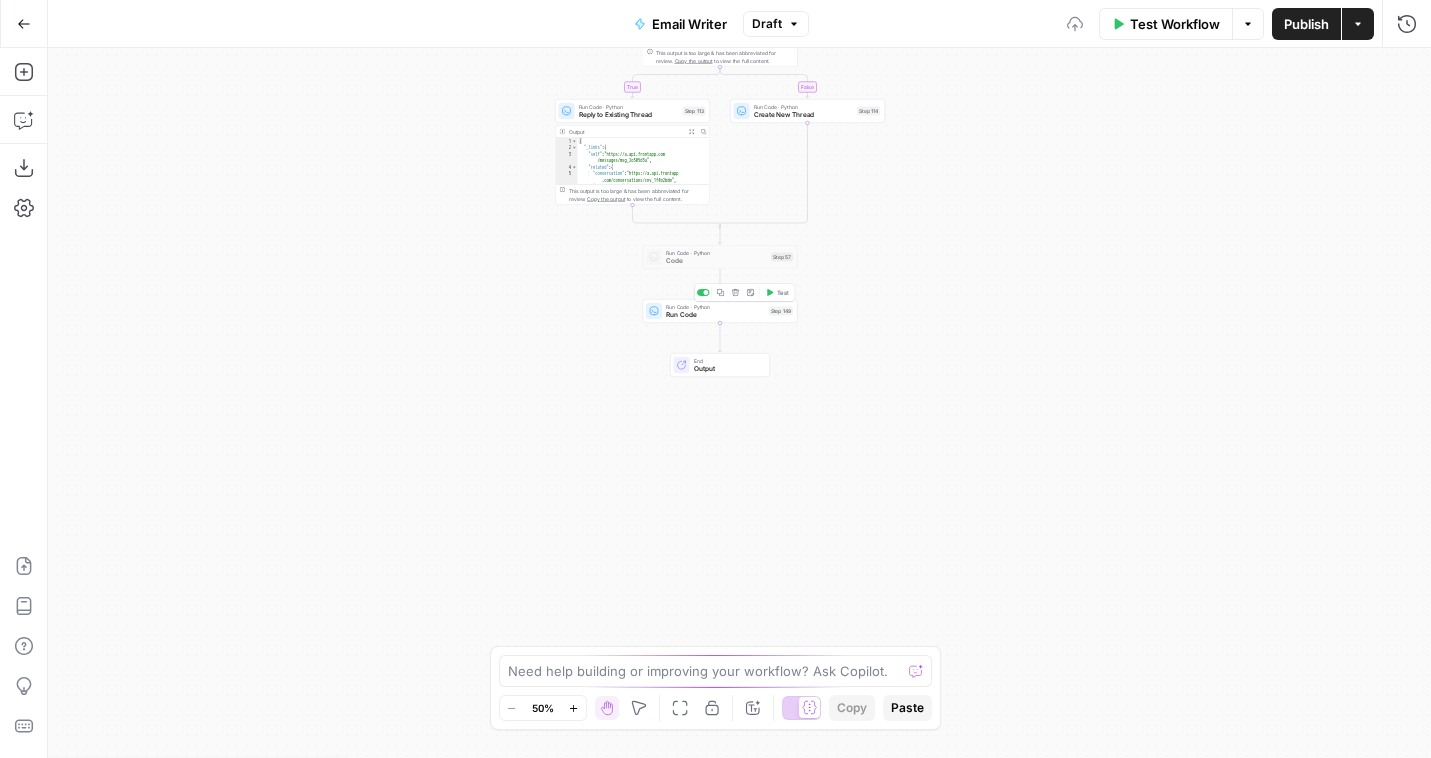 click on "Run Code" at bounding box center (715, 315) 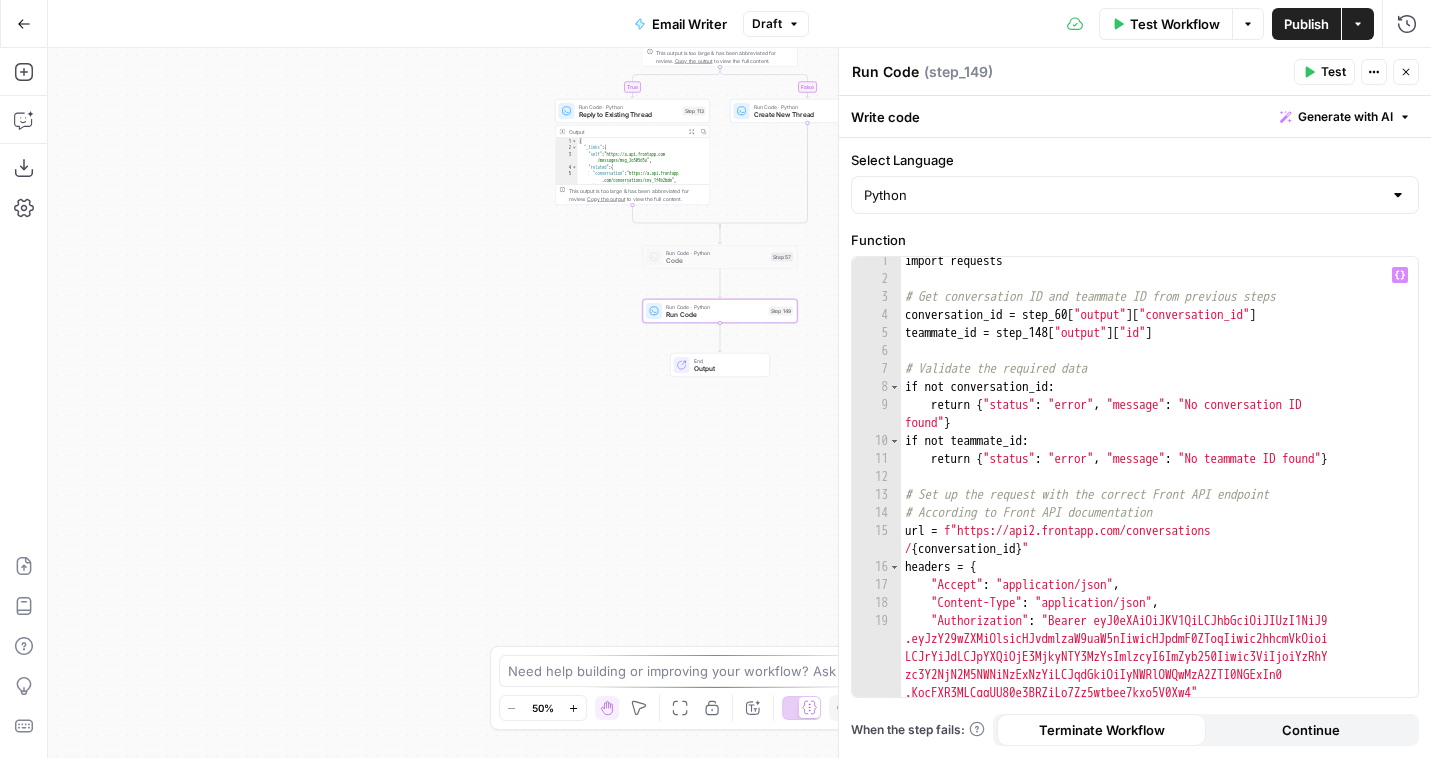 scroll, scrollTop: 5, scrollLeft: 0, axis: vertical 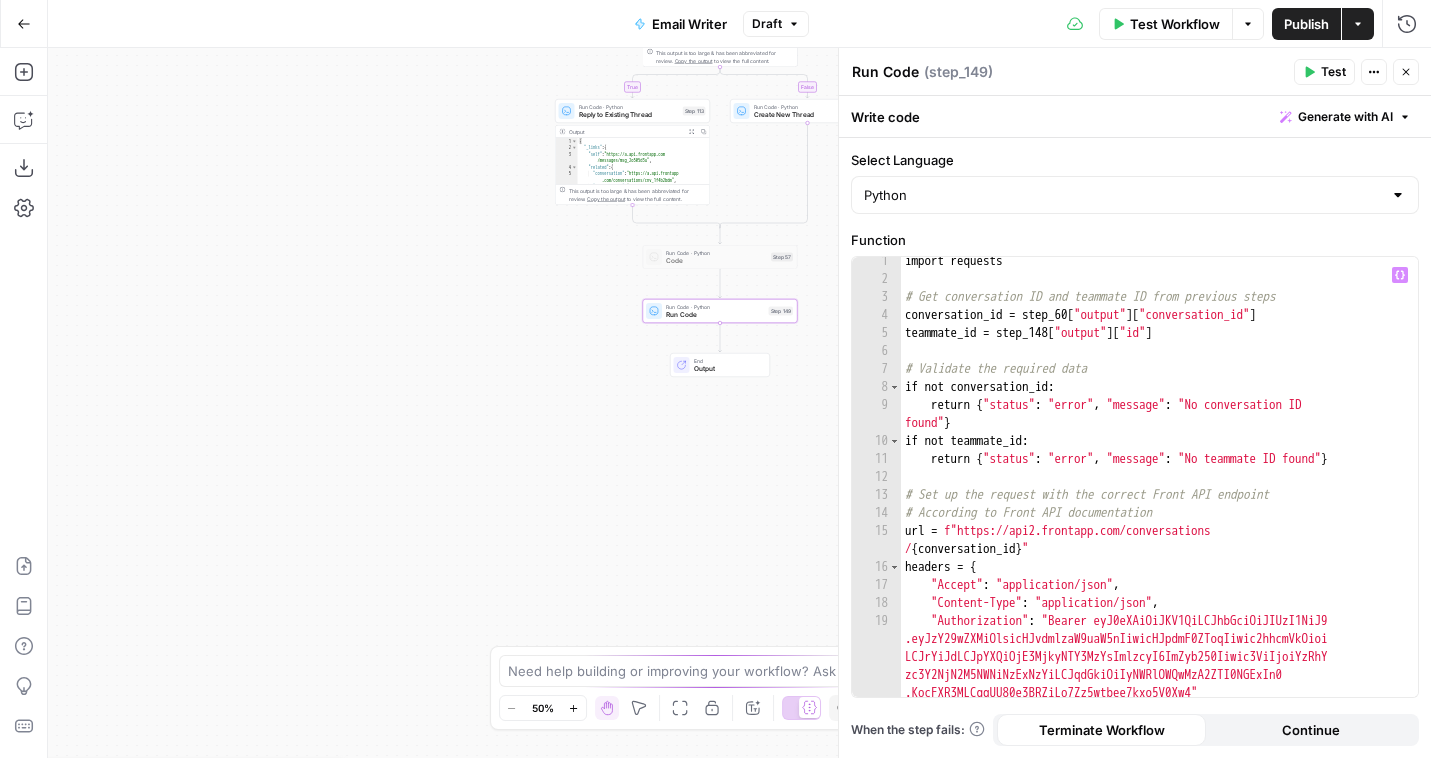 type on "**********" 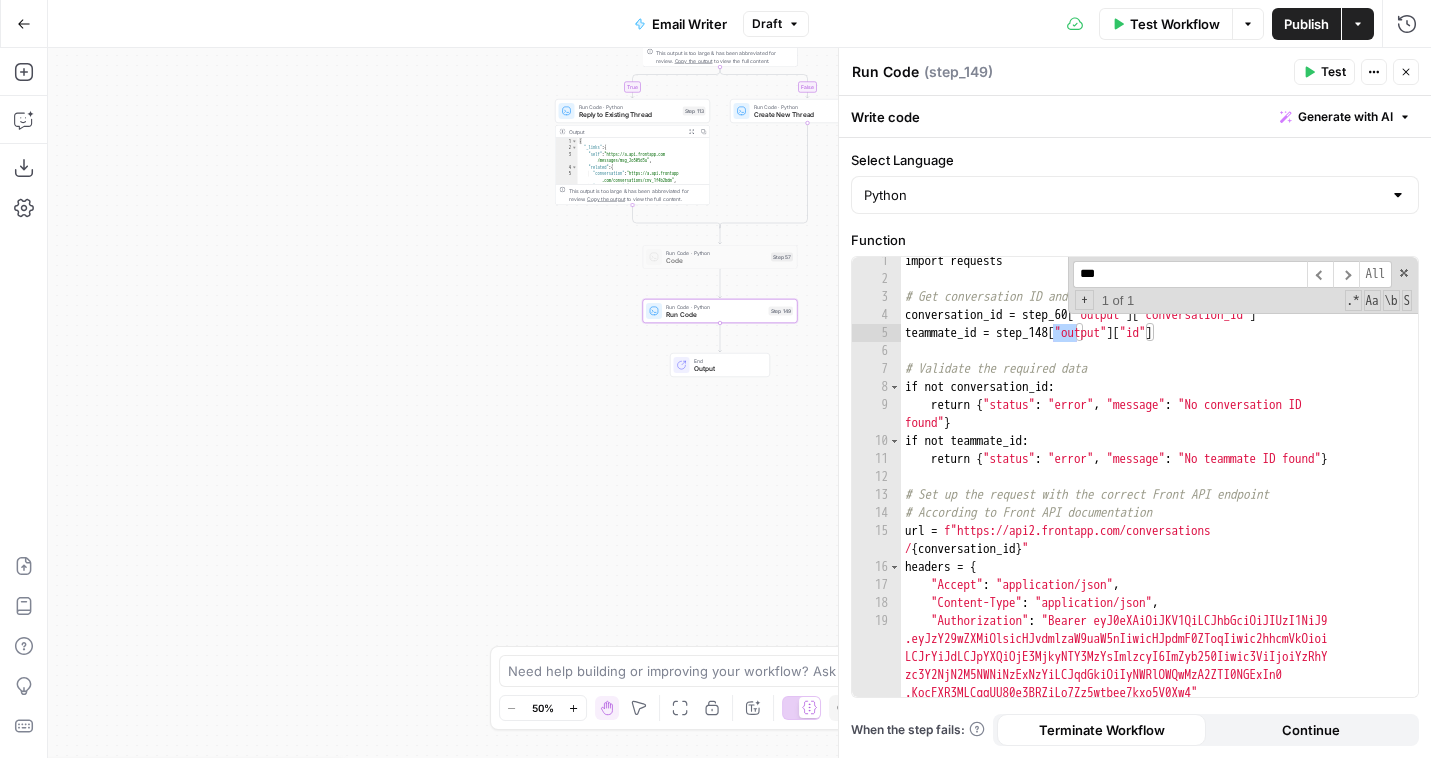type on "***" 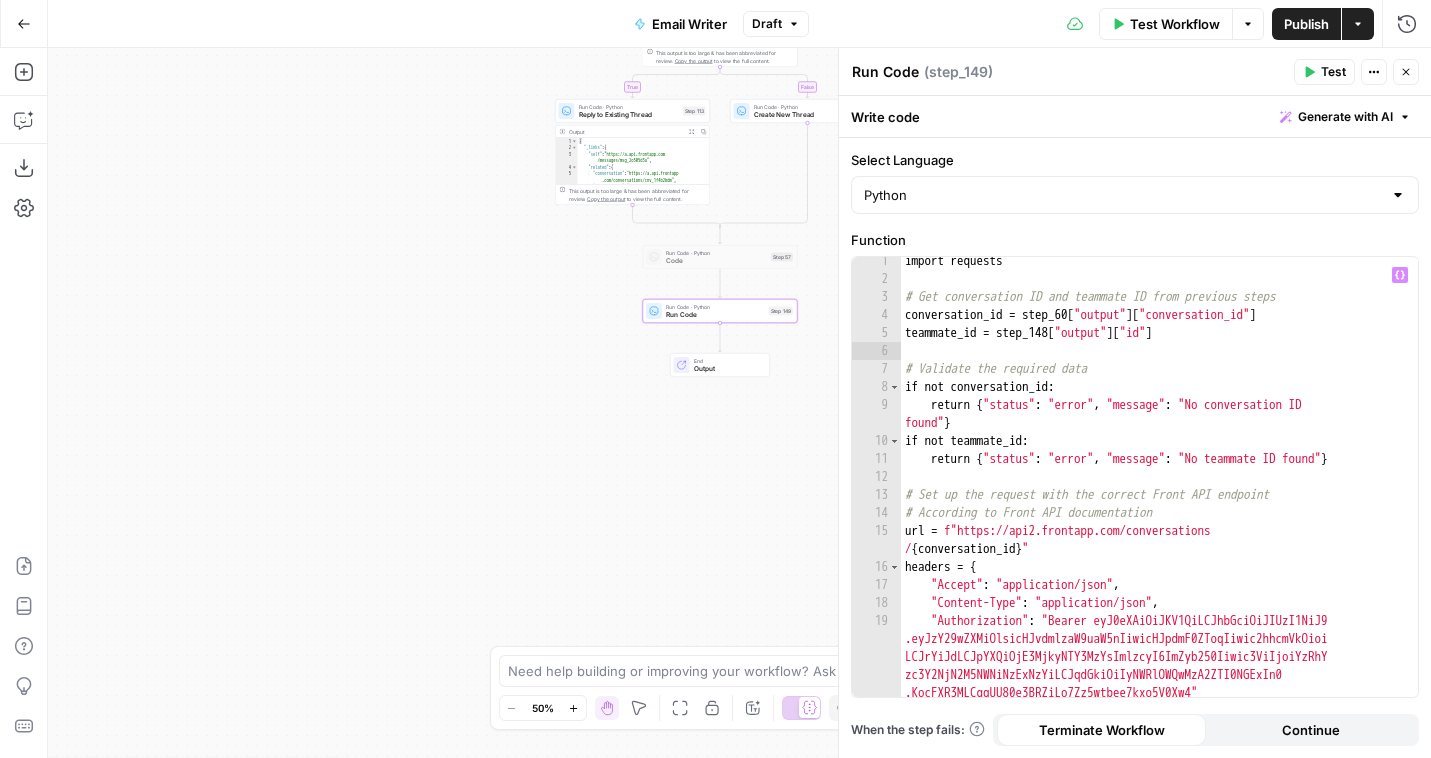 click on "Variables Menu" at bounding box center (1400, 275) 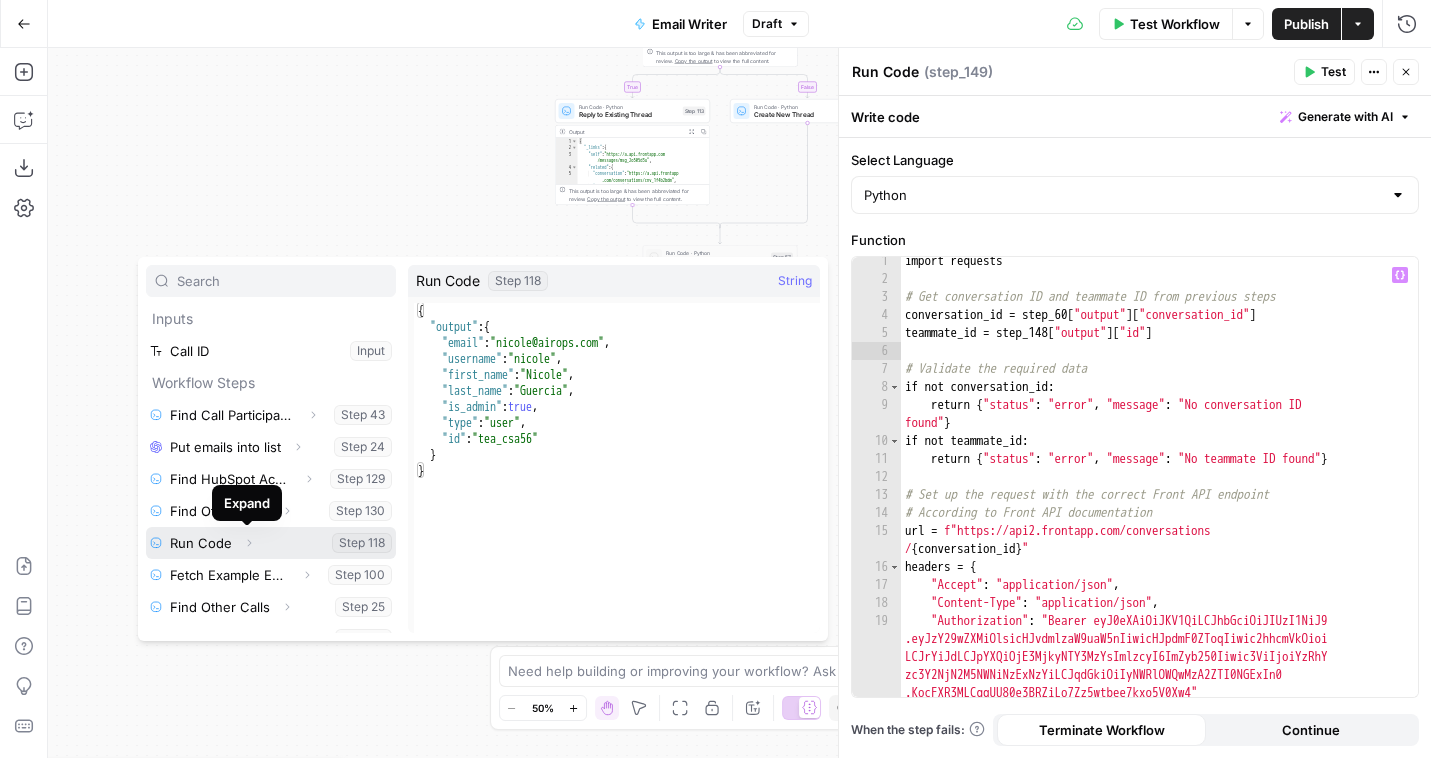click on "Expand" at bounding box center (249, 543) 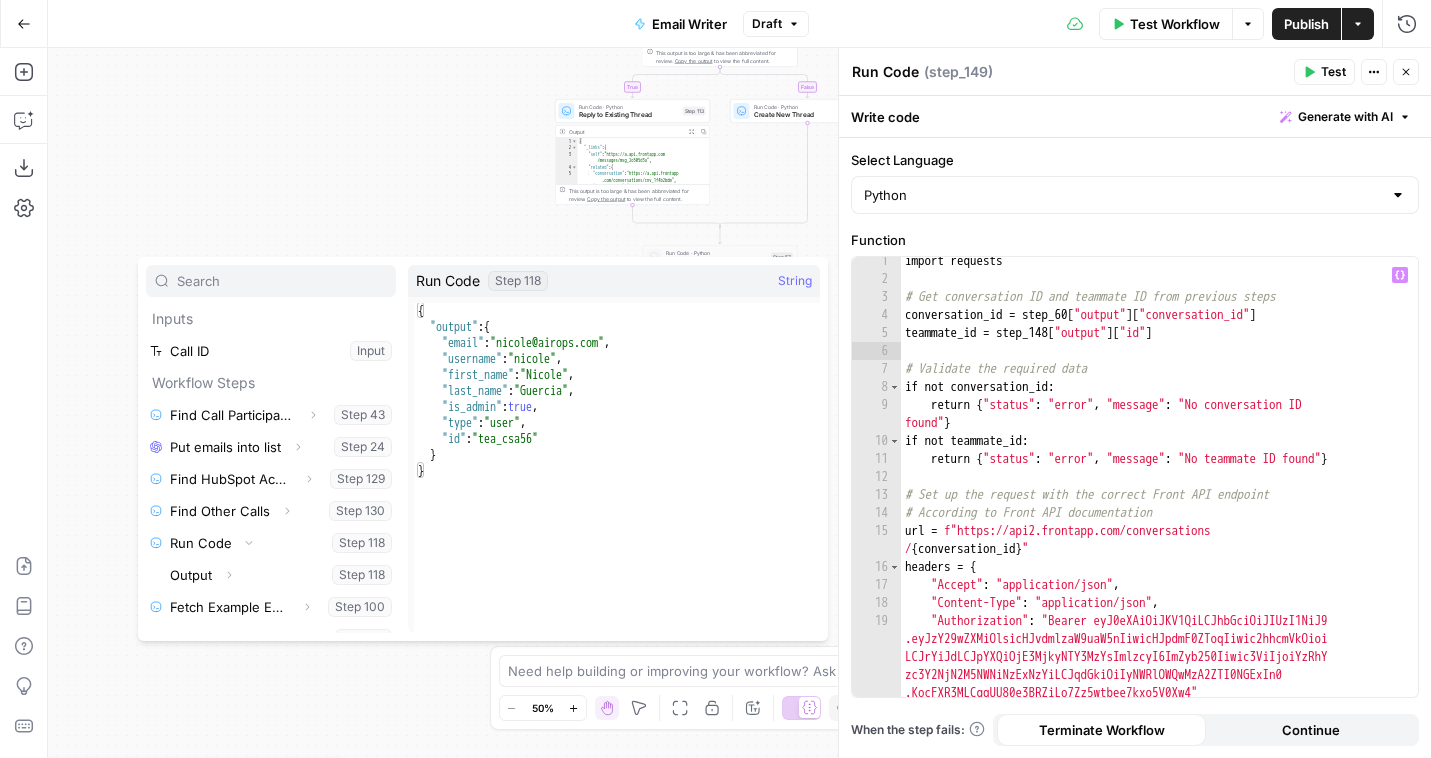 click on "import   requests # Get conversation ID and teammate ID from previous steps conversation_id   =   step_60 [ "output" ] [ "conversation_id" ] teammate_id   =   step_148 [ "output" ] [ "id" ] # Validate the required data if   not   conversation_id :      return   { "status" :   "error" ,   "message" :   "No conversation ID  found" } if   not   teammate_id :      return   { "status" :   "error" ,   "message" :   "No teammate ID found" } # Set up the request with the correct Front API endpoint # According to Front API documentation url   =   f"https://api2.frontapp.com/conversations / { conversation_id } " headers   =   {      "Accept" :   "application/json" ,      "Content-Type" :   "application/json" ,      "Authorization" :   "Bearer eyJ0eXAiOiJKV1QiLCJhbGciOiJIUzI1NiJ9 .eyJzY29wZXMiOlsicHJvdmlzaW9uaW5nIiwicHJpdmF0ZToqIiwic2hhcmVkOioi LCJrYiJdLCJpYXQiOjE3MjkyNTY3MzYsImlzcyI6ImZyb250Iiwic3ViIjoiYzRhY zc3Y2NjN2M5NWNiNzExNzYiLCJqdGkiOiIyNWRlOWQwMzA2ZTI0NGExIn0 .KocFXR3MLCqqUU80e3BRZiLo7Zz5wtbee7kxo5V0Xw4" }" at bounding box center (1159, 490) 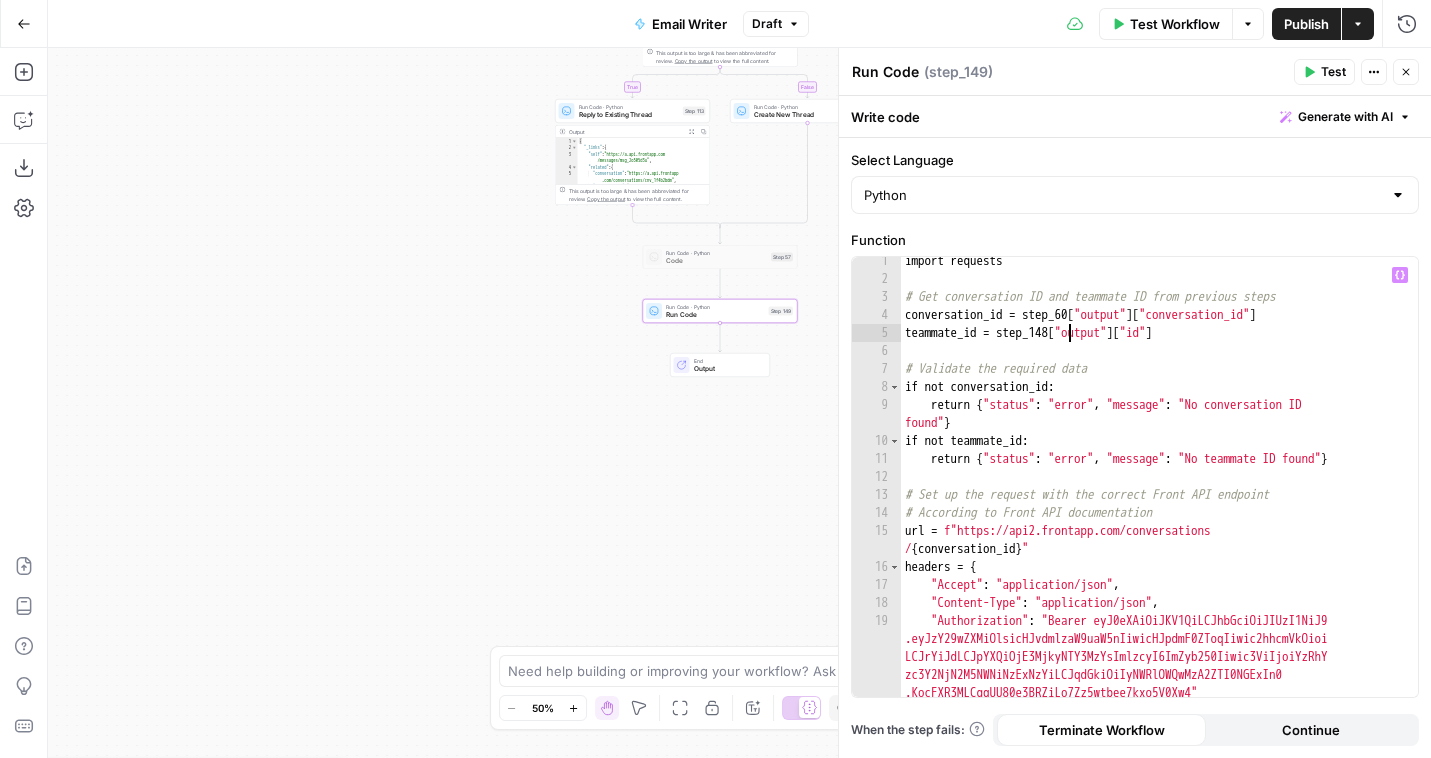 scroll, scrollTop: 0, scrollLeft: 12, axis: horizontal 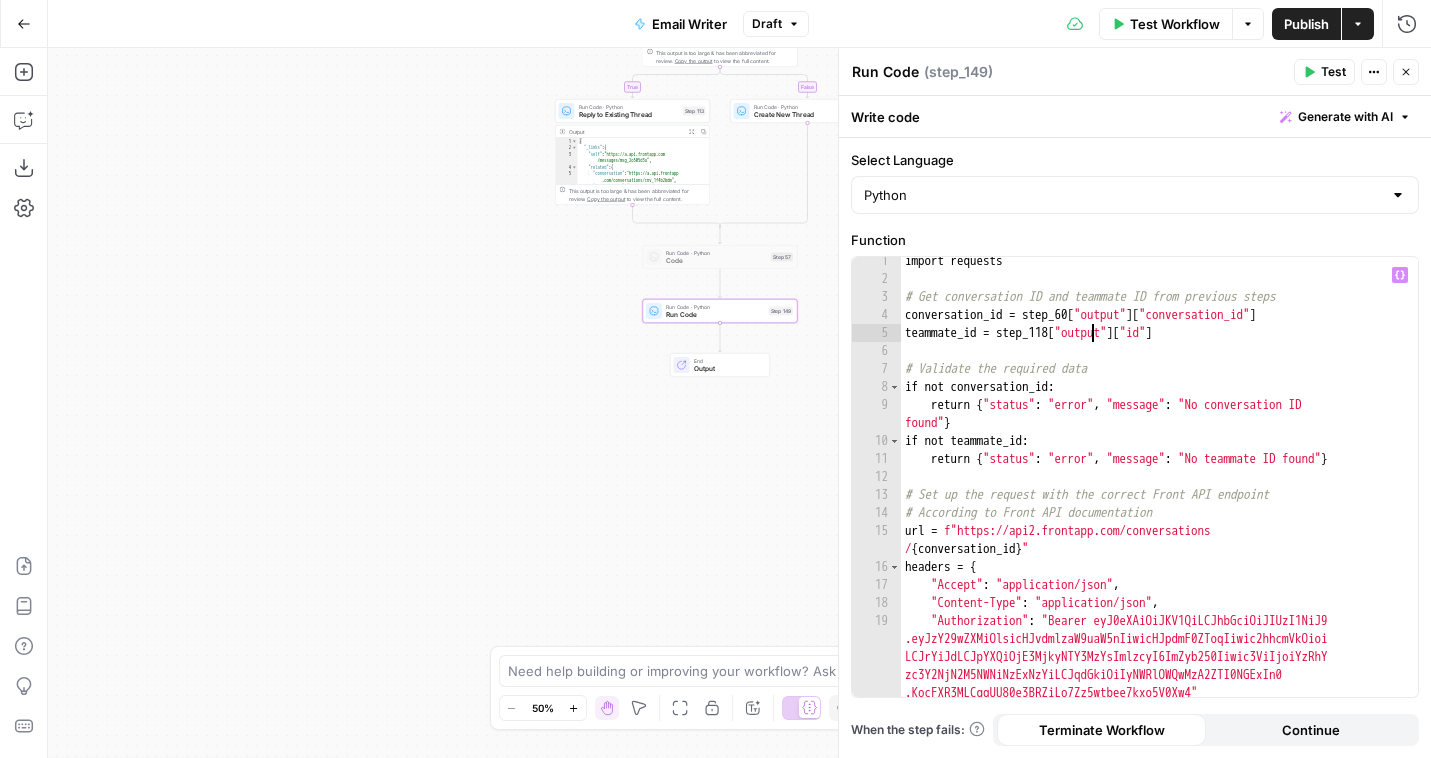 click on "import   requests # Get conversation ID and teammate ID from previous steps conversation_id   =   step_60 [ "output" ] [ "conversation_id" ] teammate_id   =   step_118 [ "output" ] [ "id" ] # Validate the required data if   not   conversation_id :      return   { "status" :   "error" ,   "message" :   "No conversation ID  found" } if   not   teammate_id :      return   { "status" :   "error" ,   "message" :   "No teammate ID found" } # Set up the request with the correct Front API endpoint # According to Front API documentation url   =   f"https://api2.frontapp.com/conversations / { conversation_id } " headers   =   {      "Accept" :   "application/json" ,      "Content-Type" :   "application/json" ,      "Authorization" :   "Bearer eyJ0eXAiOiJKV1QiLCJhbGciOiJIUzI1NiJ9 .eyJzY29wZXMiOlsicHJvdmlzaW9uaW5nIiwicHJpdmF0ZToqIiwic2hhcmVkOioi LCJrYiJdLCJpYXQiOjE3MjkyNTY3MzYsImlzcyI6ImZyb250Iiwic3ViIjoiYzRhY zc3Y2NjN2M5NWNiNzExNzYiLCJqdGkiOiIyNWRlOWQwMzA2ZTI0NGExIn0 .KocFXR3MLCqqUU80e3BRZiLo7Zz5wtbee7kxo5V0Xw4" }" at bounding box center [1159, 490] 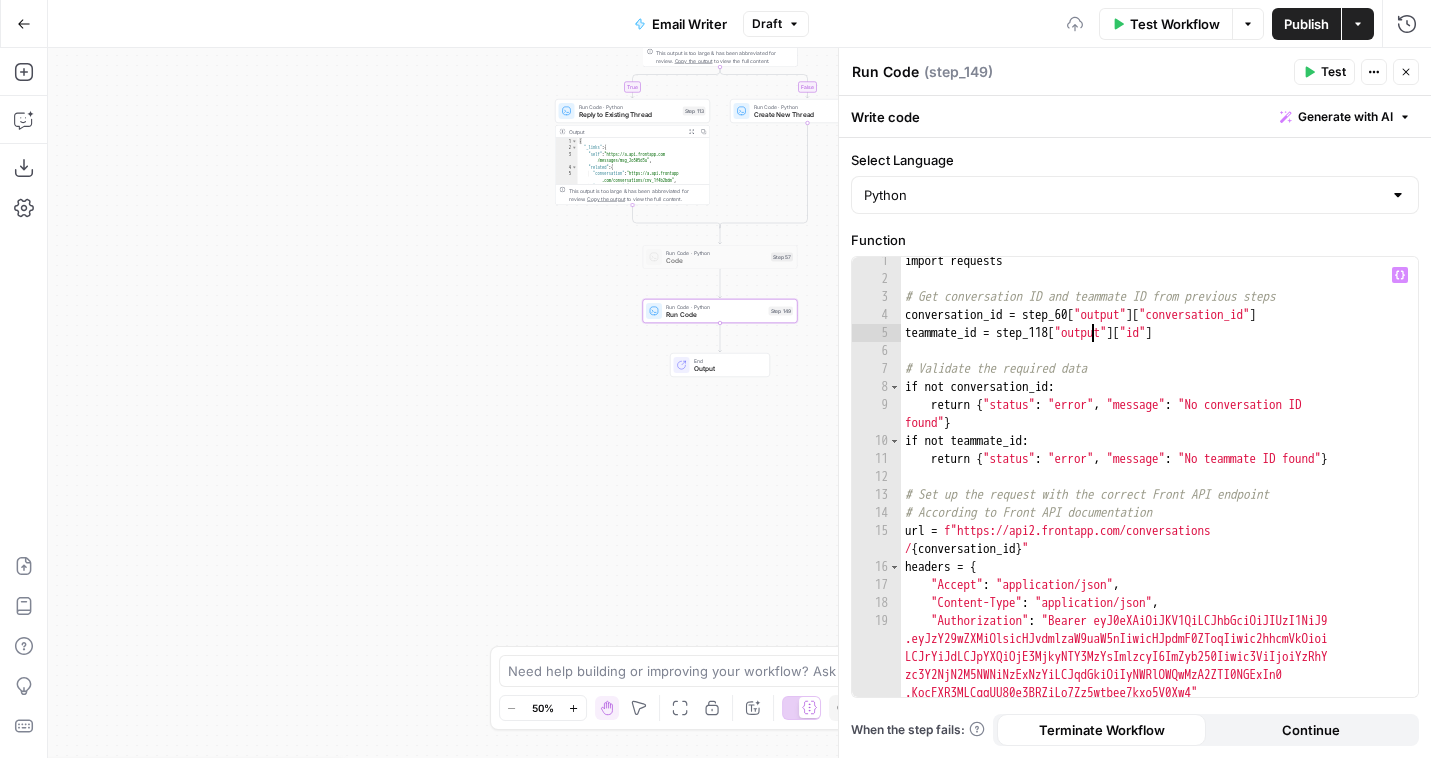 click on "import   requests # Get conversation ID and teammate ID from previous steps conversation_id   =   step_60 [ "output" ] [ "conversation_id" ] teammate_id   =   step_118 [ "output" ] [ "id" ] # Validate the required data if   not   conversation_id :      return   { "status" :   "error" ,   "message" :   "No conversation ID  found" } if   not   teammate_id :      return   { "status" :   "error" ,   "message" :   "No teammate ID found" } # Set up the request with the correct Front API endpoint # According to Front API documentation url   =   f"https://api2.frontapp.com/conversations / { conversation_id } " headers   =   {      "Accept" :   "application/json" ,      "Content-Type" :   "application/json" ,      "Authorization" :   "Bearer eyJ0eXAiOiJKV1QiLCJhbGciOiJIUzI1NiJ9 .eyJzY29wZXMiOlsicHJvdmlzaW9uaW5nIiwicHJpdmF0ZToqIiwic2hhcmVkOioi LCJrYiJdLCJpYXQiOjE3MjkyNTY3MzYsImlzcyI6ImZyb250Iiwic3ViIjoiYzRhY zc3Y2NjN2M5NWNiNzExNzYiLCJqdGkiOiIyNWRlOWQwMzA2ZTI0NGExIn0 .KocFXR3MLCqqUU80e3BRZiLo7Zz5wtbee7kxo5V0Xw4" }" at bounding box center [1159, 490] 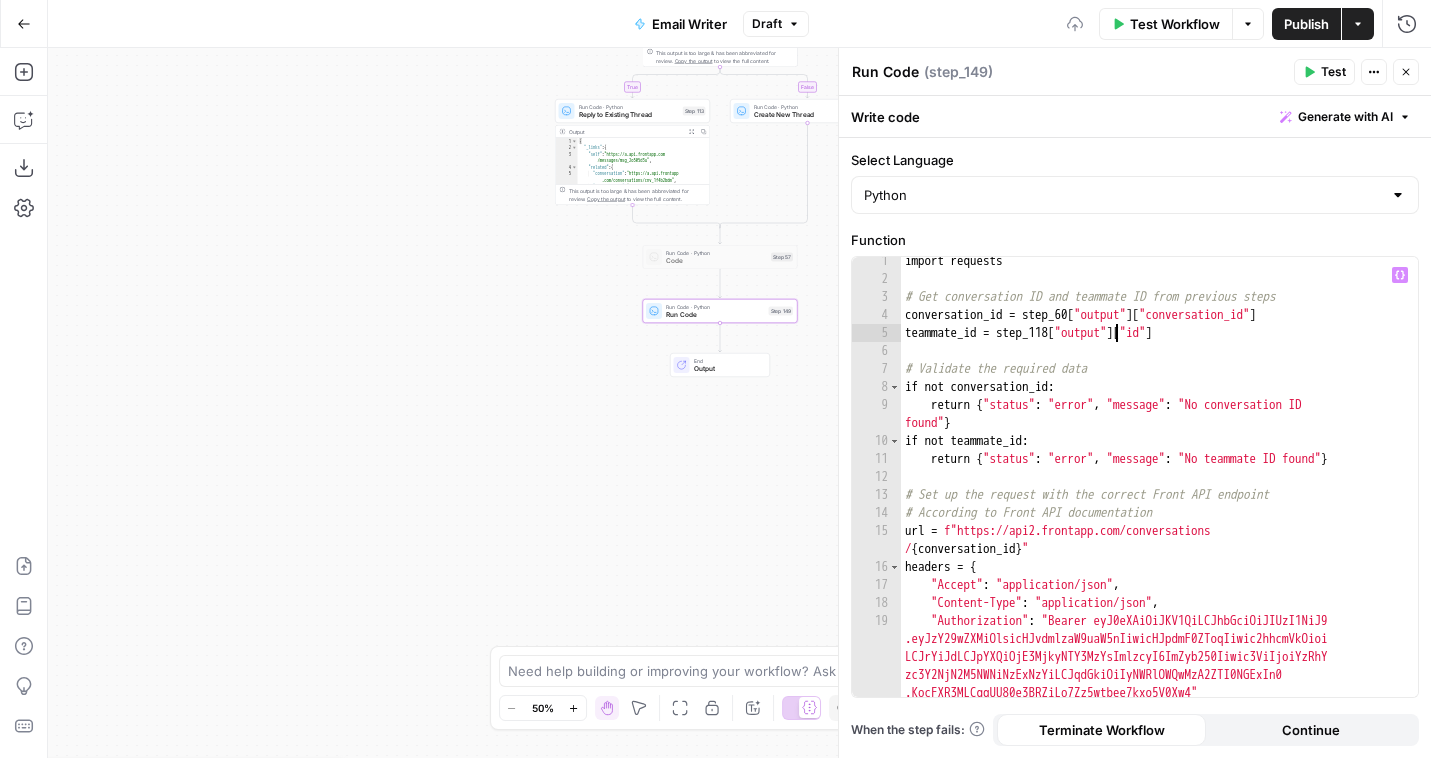 click on "import   requests # Get conversation ID and teammate ID from previous steps conversation_id   =   step_60 [ "output" ] [ "conversation_id" ] teammate_id   =   step_118 [ "output" ] [ "id" ] # Validate the required data if   not   conversation_id :      return   { "status" :   "error" ,   "message" :   "No conversation ID  found" } if   not   teammate_id :      return   { "status" :   "error" ,   "message" :   "No teammate ID found" } # Set up the request with the correct Front API endpoint # According to Front API documentation url   =   f"https://api2.frontapp.com/conversations / { conversation_id } " headers   =   {      "Accept" :   "application/json" ,      "Content-Type" :   "application/json" ,      "Authorization" :   "Bearer eyJ0eXAiOiJKV1QiLCJhbGciOiJIUzI1NiJ9 .eyJzY29wZXMiOlsicHJvdmlzaW9uaW5nIiwicHJpdmF0ZToqIiwic2hhcmVkOioi LCJrYiJdLCJpYXQiOjE3MjkyNTY3MzYsImlzcyI6ImZyb250Iiwic3ViIjoiYzRhY zc3Y2NjN2M5NWNiNzExNzYiLCJqdGkiOiIyNWRlOWQwMzA2ZTI0NGExIn0 .KocFXR3MLCqqUU80e3BRZiLo7Zz5wtbee7kxo5V0Xw4" }" at bounding box center [1159, 490] 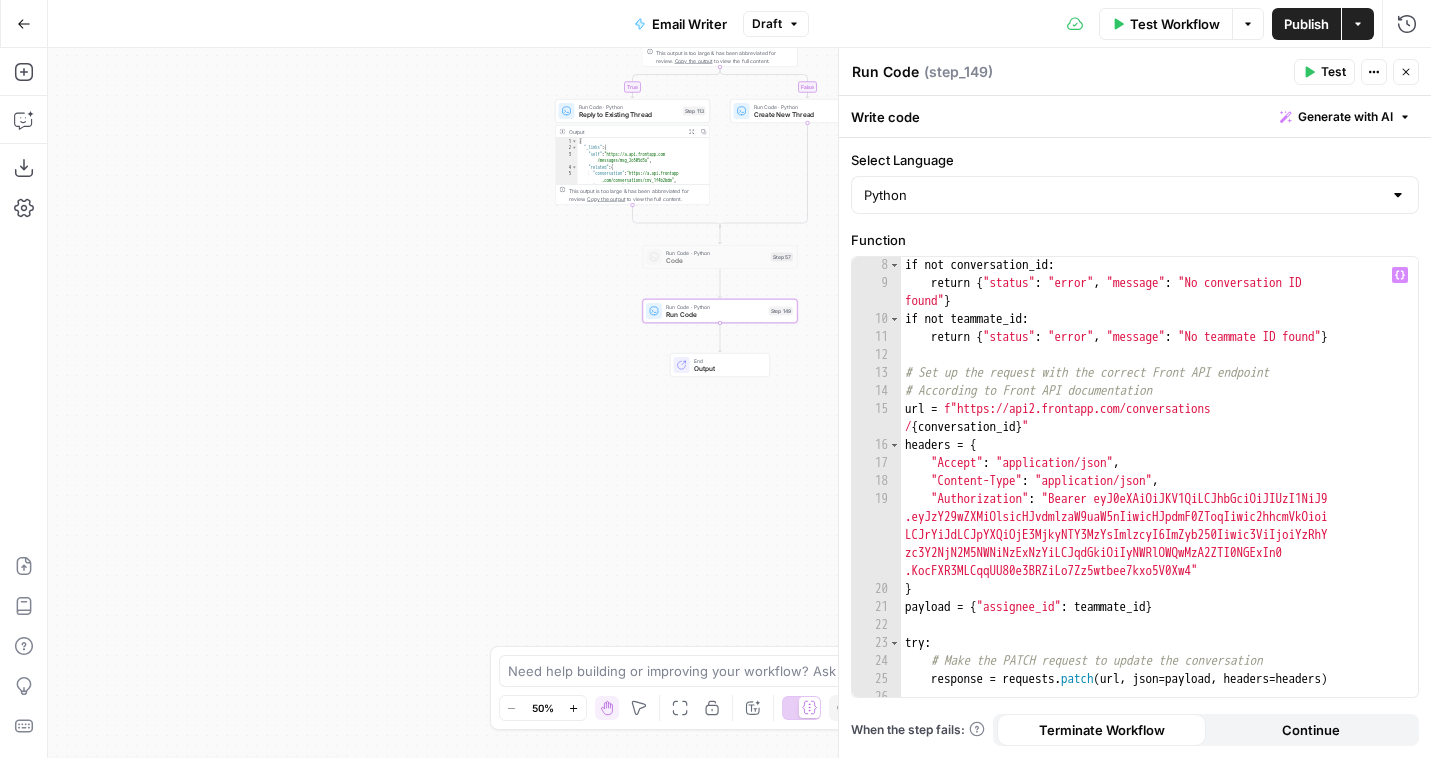 scroll, scrollTop: 127, scrollLeft: 0, axis: vertical 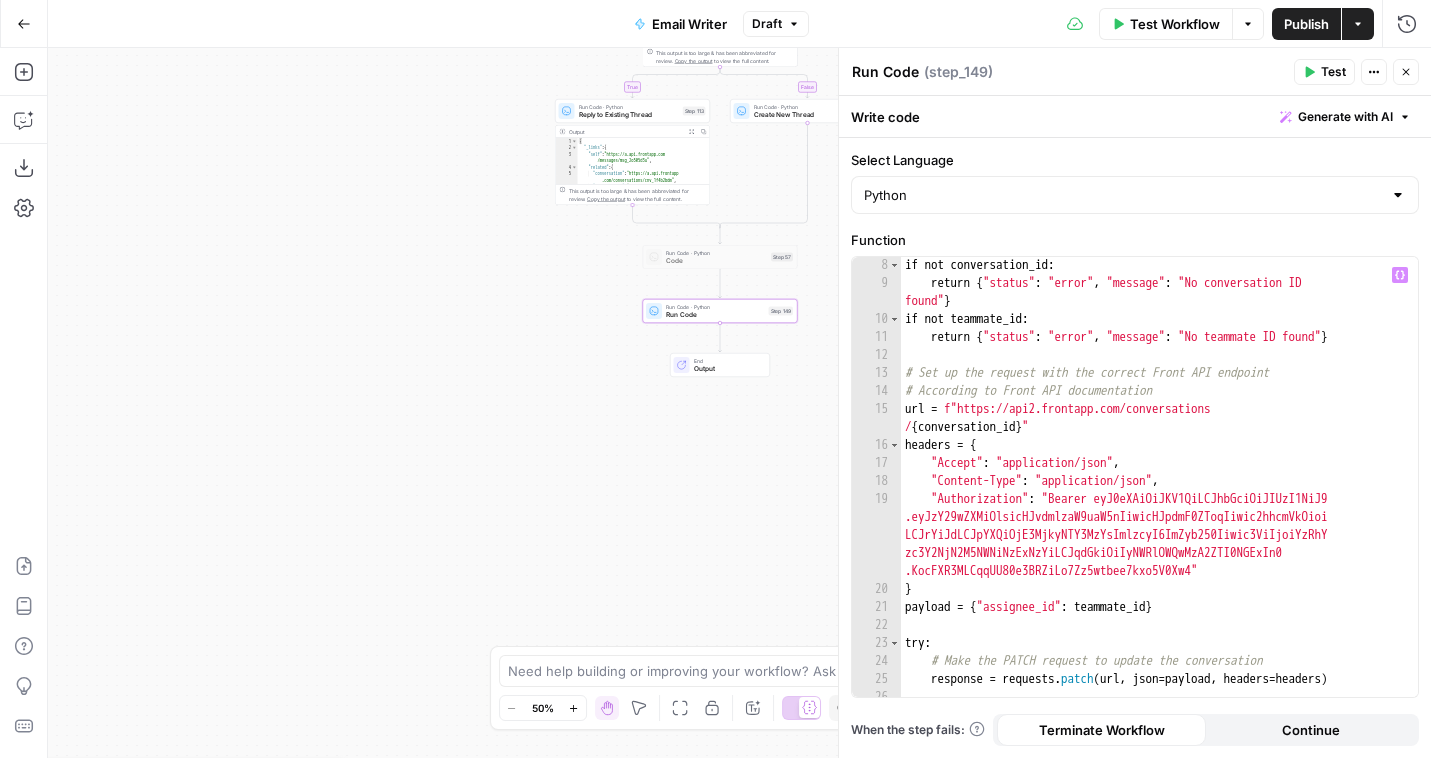 click on "if   not   conversation_id :      return   { "status" :   "error" ,   "message" :   "No conversation ID  found" } if   not   teammate_id :      return   { "status" :   "error" ,   "message" :   "No teammate ID found" } # Set up the request with the correct Front API endpoint # According to Front API documentation url   =   f"https://api2.frontapp.com/conversations / { conversation_id } " headers   =   {      "Accept" :   "application/json" ,      "Content-Type" :   "application/json" ,      "Authorization" :   "Bearer eyJ0eXAiOiJKV1QiLCJhbGciOiJIUzI1NiJ9 .eyJzY29wZXMiOlsicHJvdmlzaW9uaW5nIiwicHJpdmF0ZToqIiwic2hhcmVkOioi LCJrYiJdLCJpYXQiOjE3MjkyNTY3MzYsImlzcyI6ImZyb250Iiwic3ViIjoiYzRhY zc3Y2NjN2M5NWNiNzExNzYiLCJqdGkiOiIyNWRlOWQwMzA2ZTI0NGExIn0 .KocFXR3MLCqqUU80e3BRZiLo7Zz5wtbee7kxo5V0Xw4" } payload   =   { "assignee_id" :   teammate_id } try :      # Make the PATCH request to update the conversation      response   =   requests . patch ( url ,   json = payload ,   headers = headers )" at bounding box center (1159, 494) 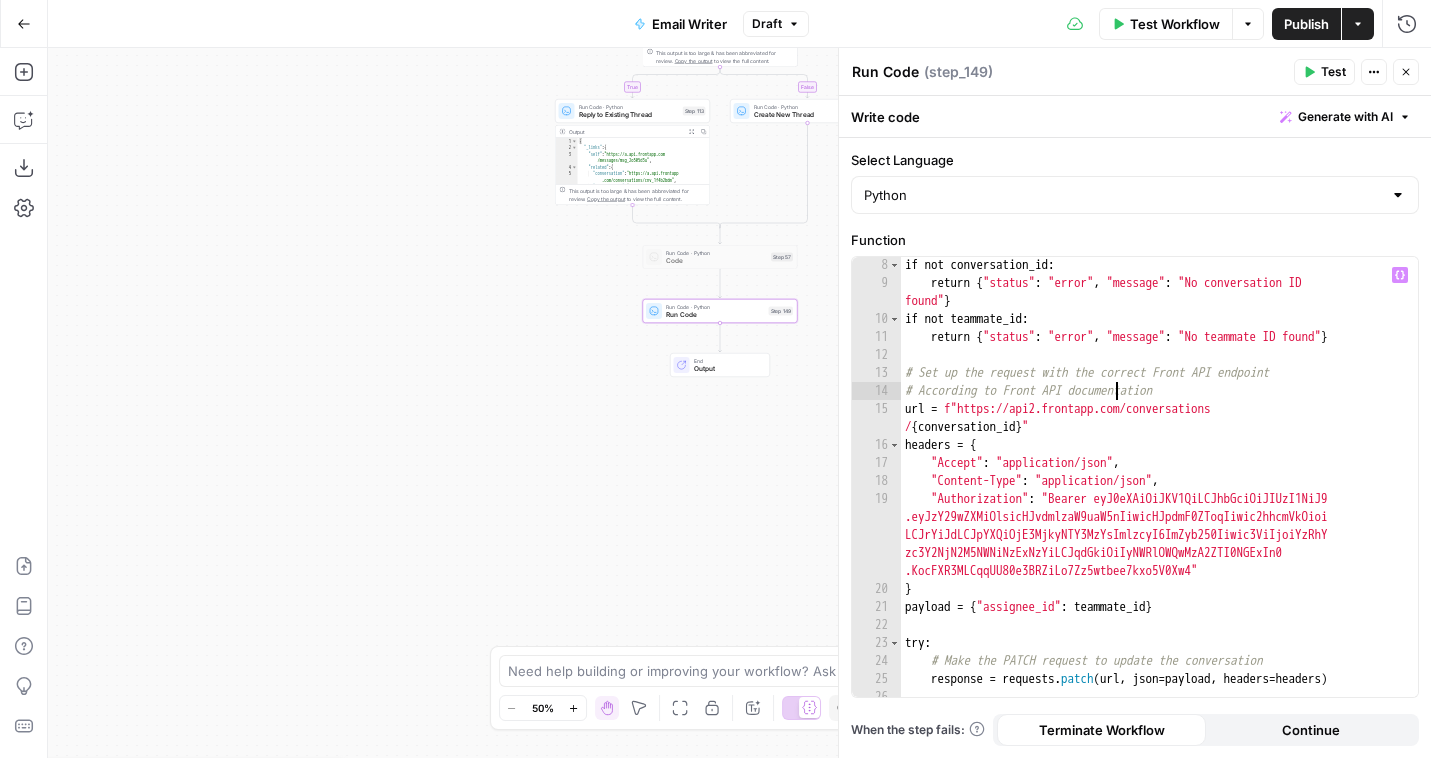 type on "**********" 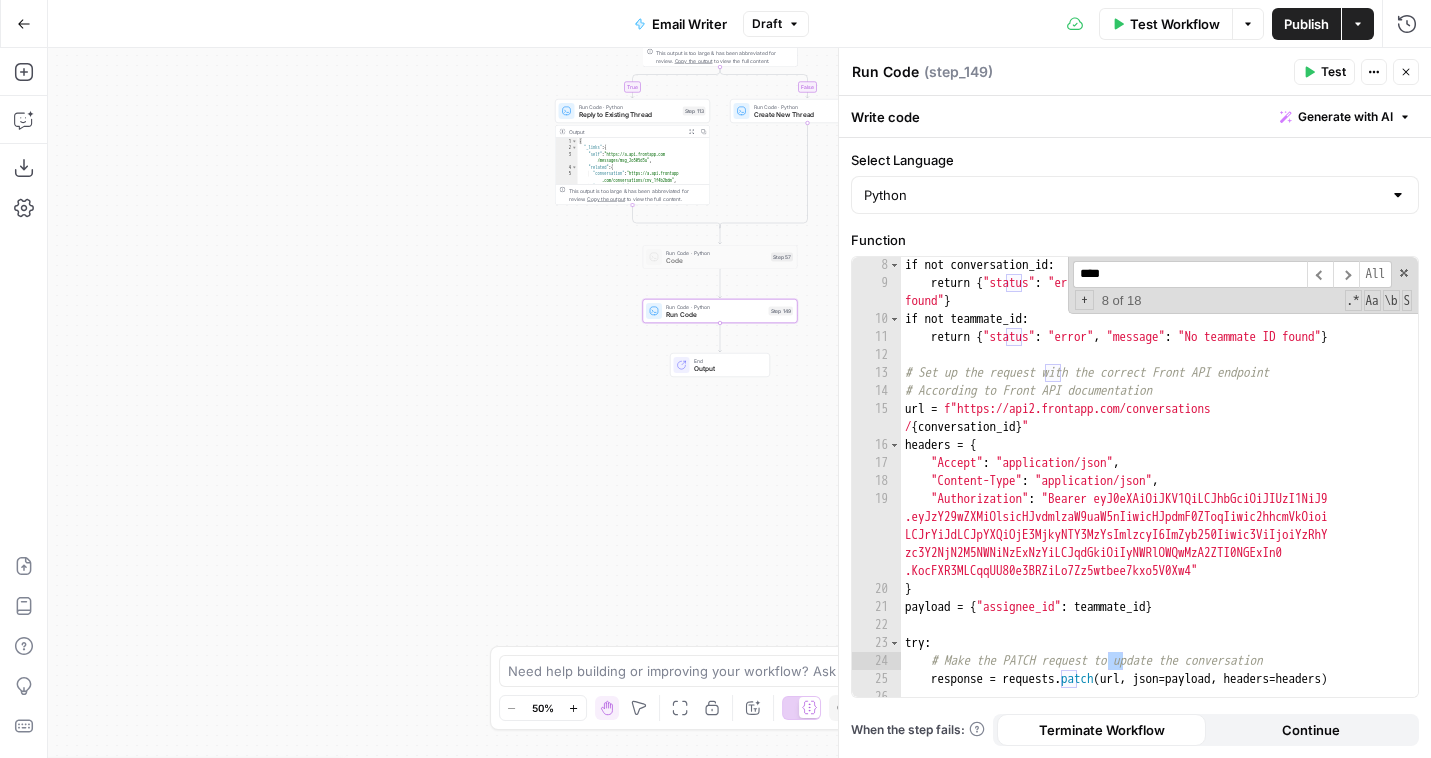 scroll, scrollTop: 0, scrollLeft: 0, axis: both 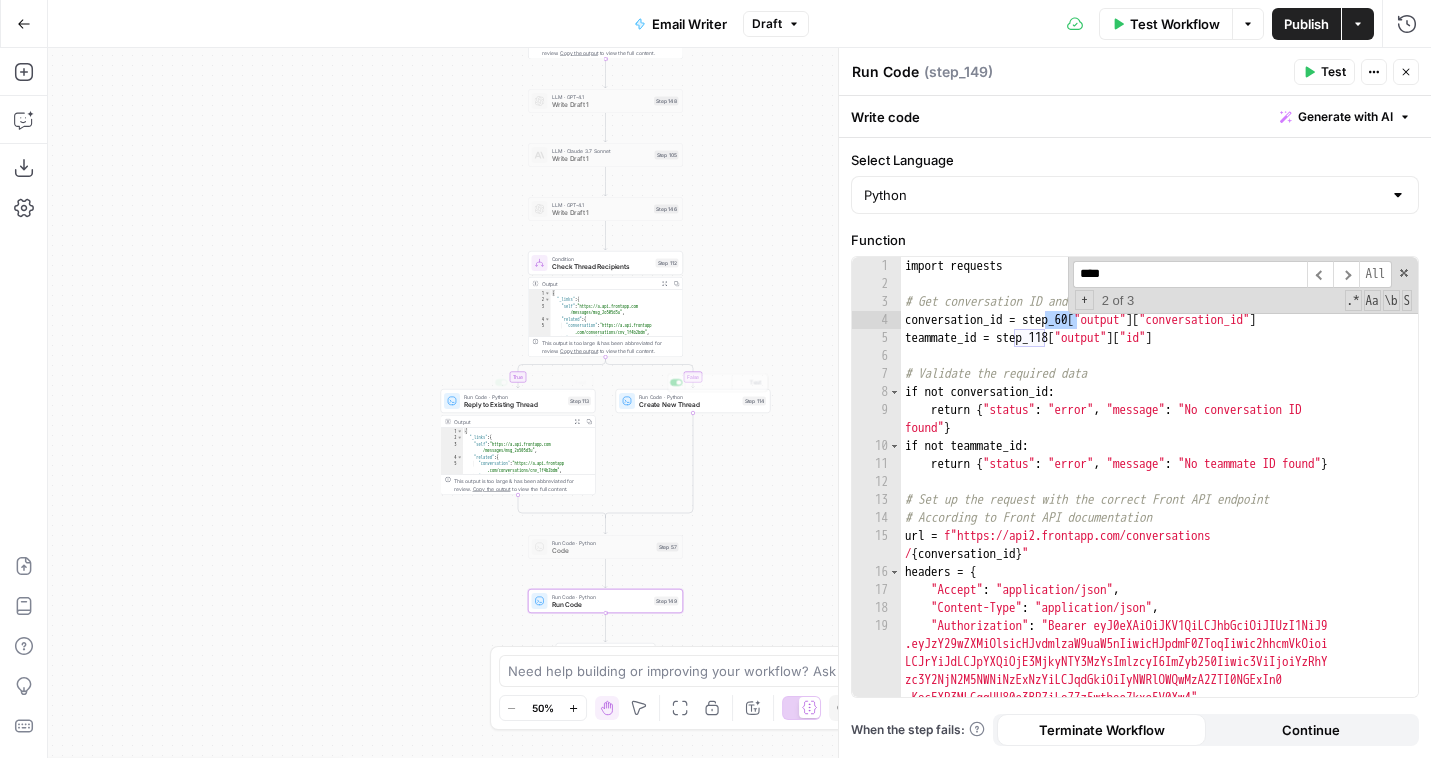 type on "****" 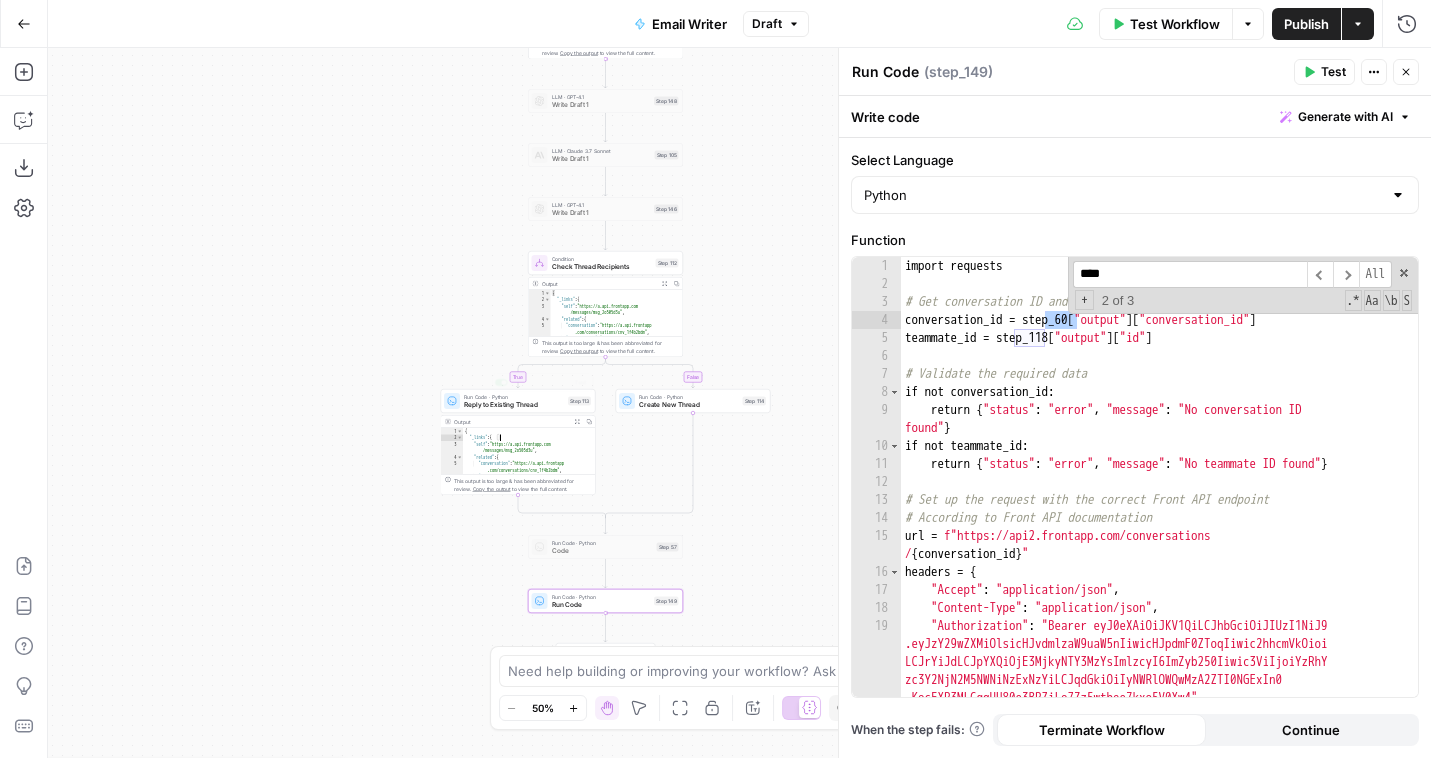 click on "{    "_links" :  {      "self" :  "https://a.api.frontapp.com          /messages/msg_2o505d3u" ,      "related" :  {         "conversation" :  "https://a.api.frontapp            .com/conversations/cnv_1f4b2bdm" ,         "message_seen" :  "https://a.api.frontapp            .com/messages/msg_2o505d3u/seen" ," at bounding box center [529, 461] 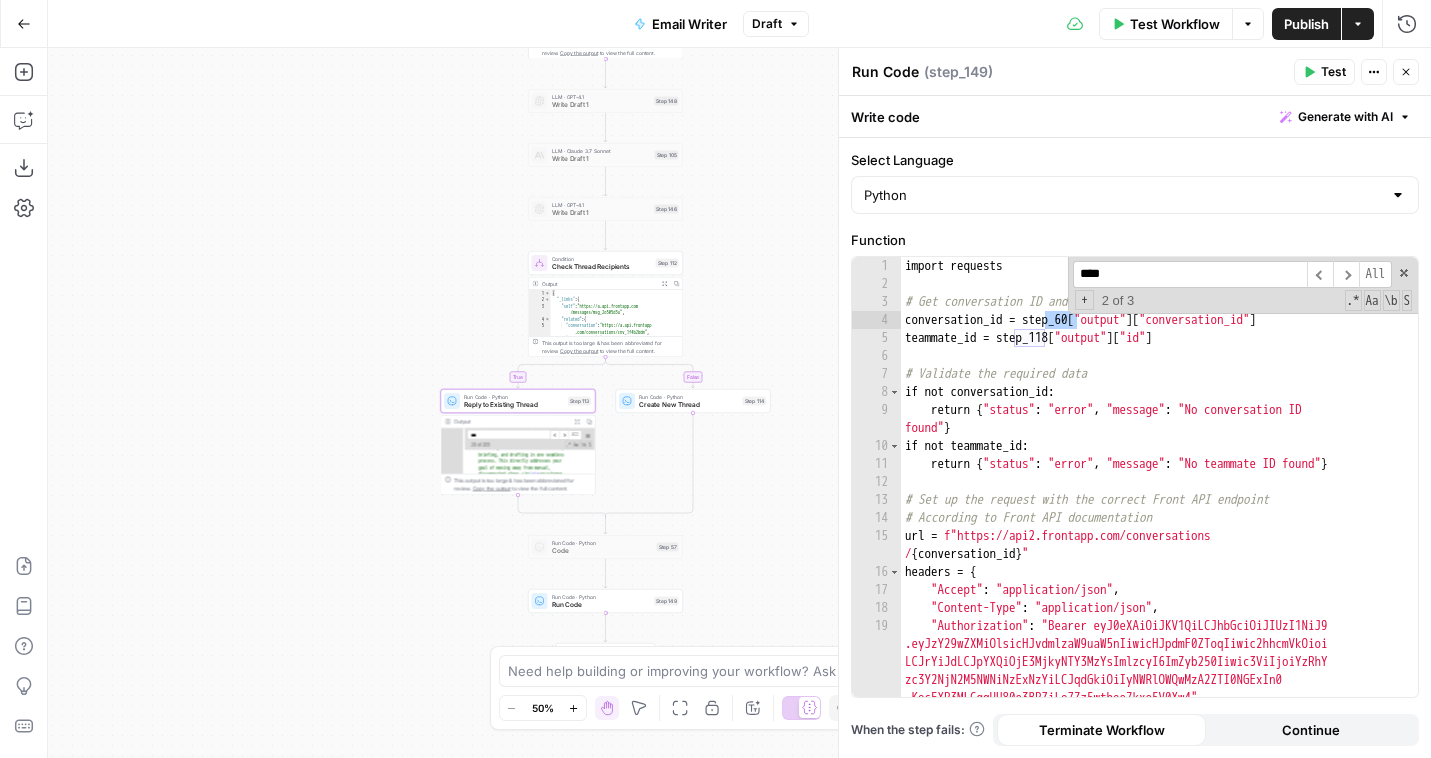 scroll, scrollTop: 31, scrollLeft: 0, axis: vertical 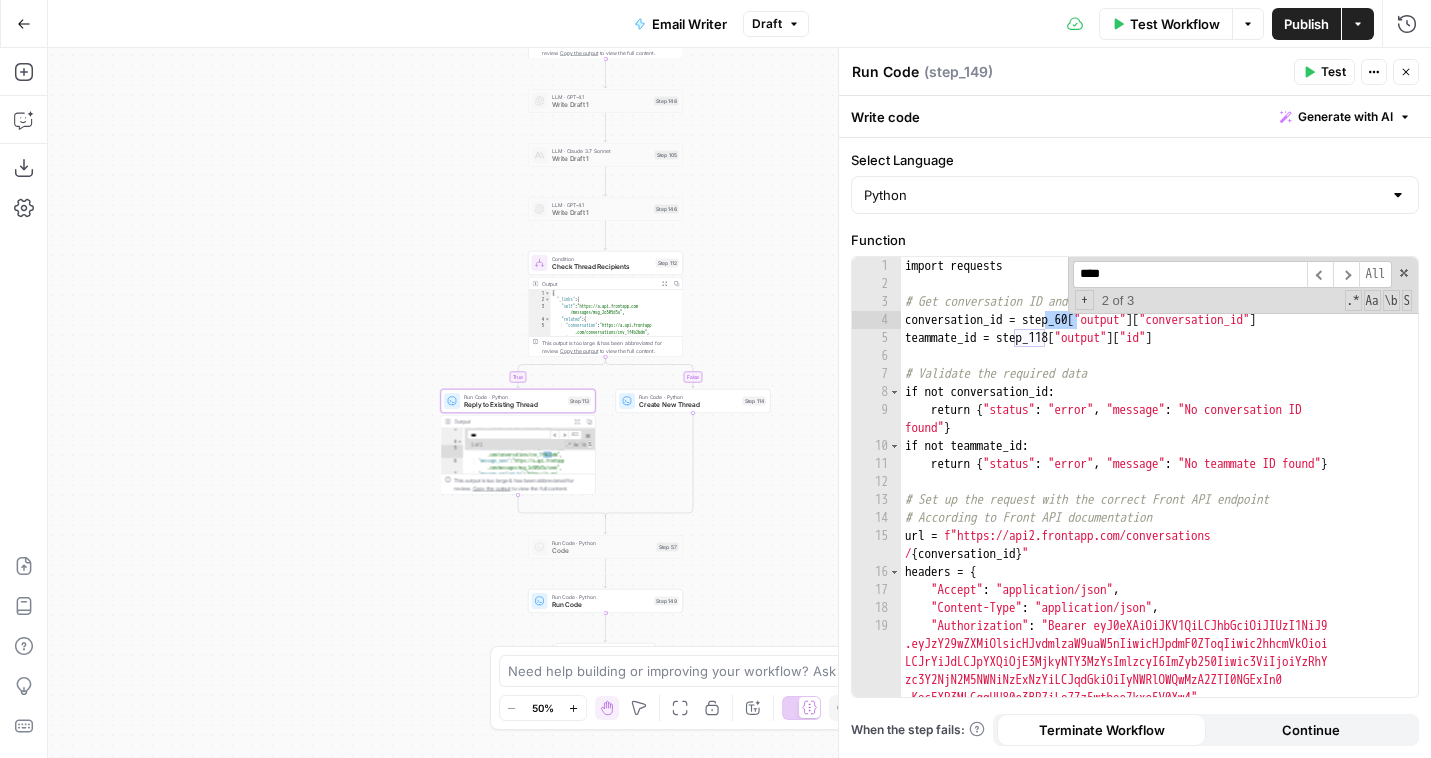 type on "***" 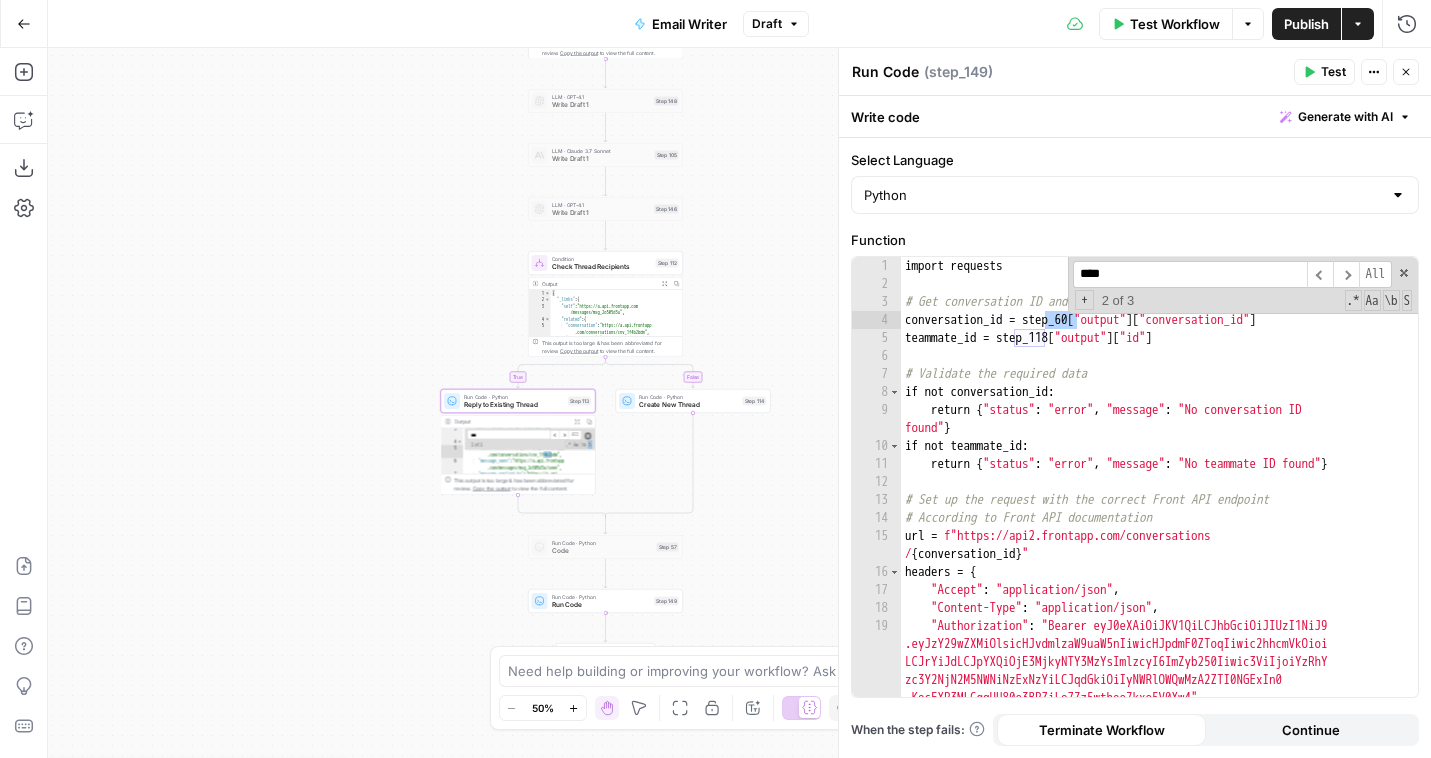 click at bounding box center (588, 436) 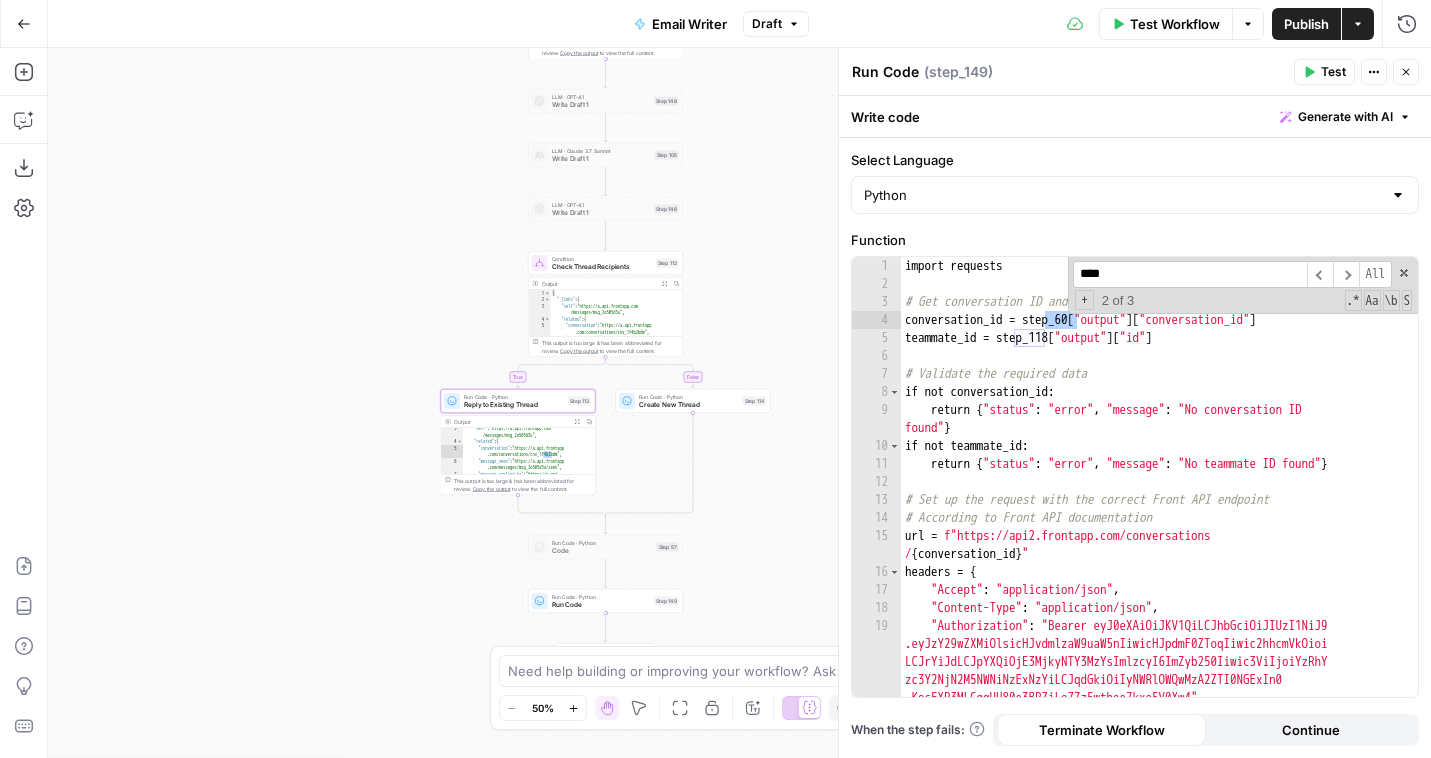 click 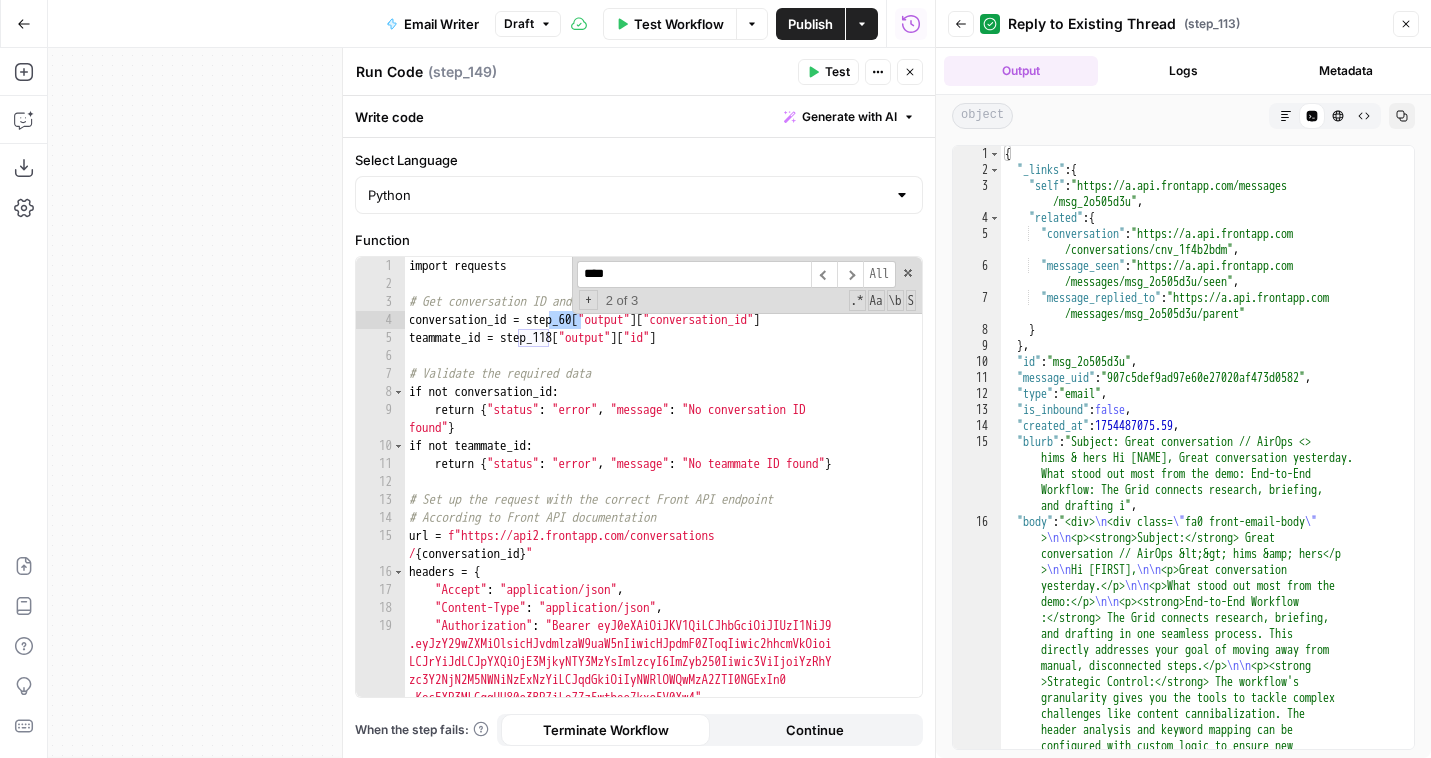 type on "**********" 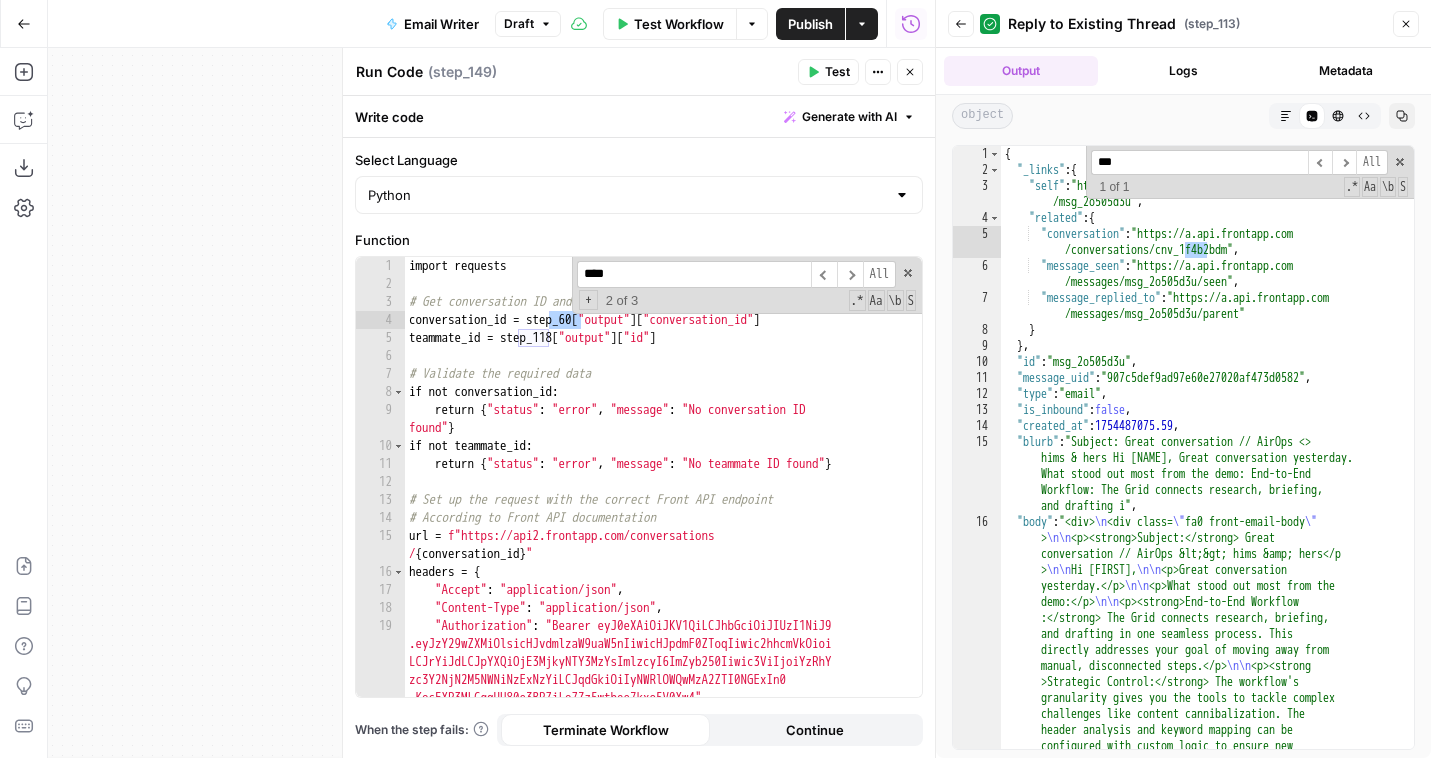 type on "***" 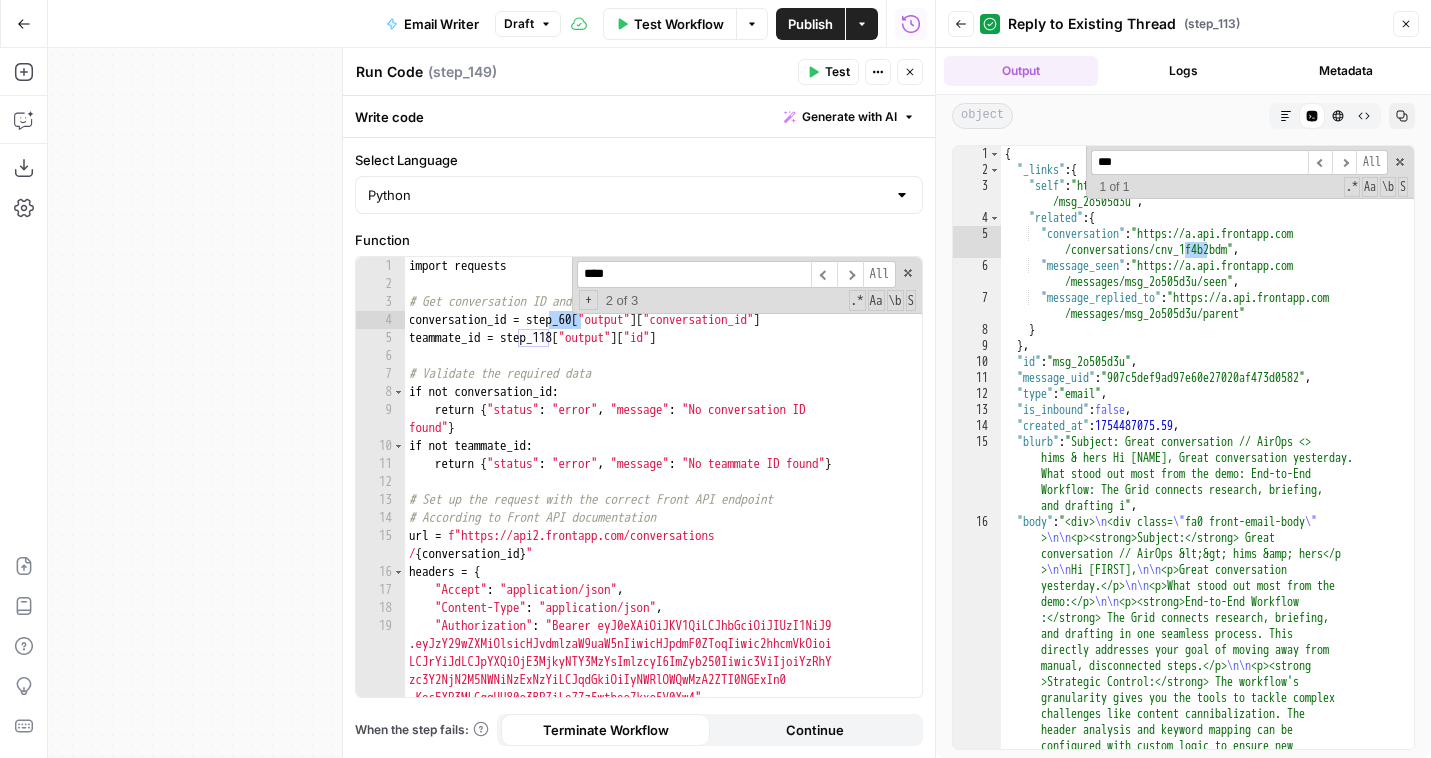 type on "**********" 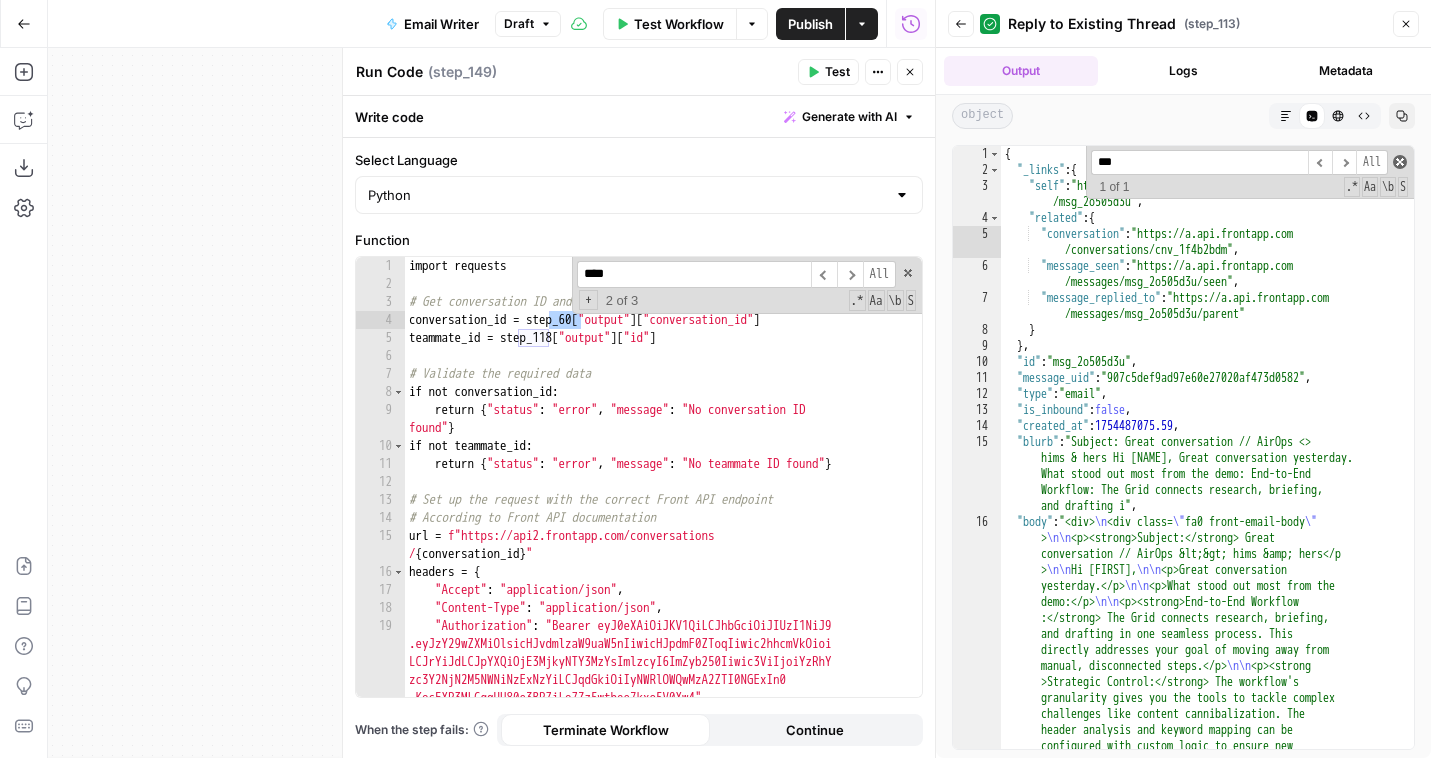 click on "*** ​ ​ All Replace All + 1 of 1 .* Aa \b S" at bounding box center (1250, 172) 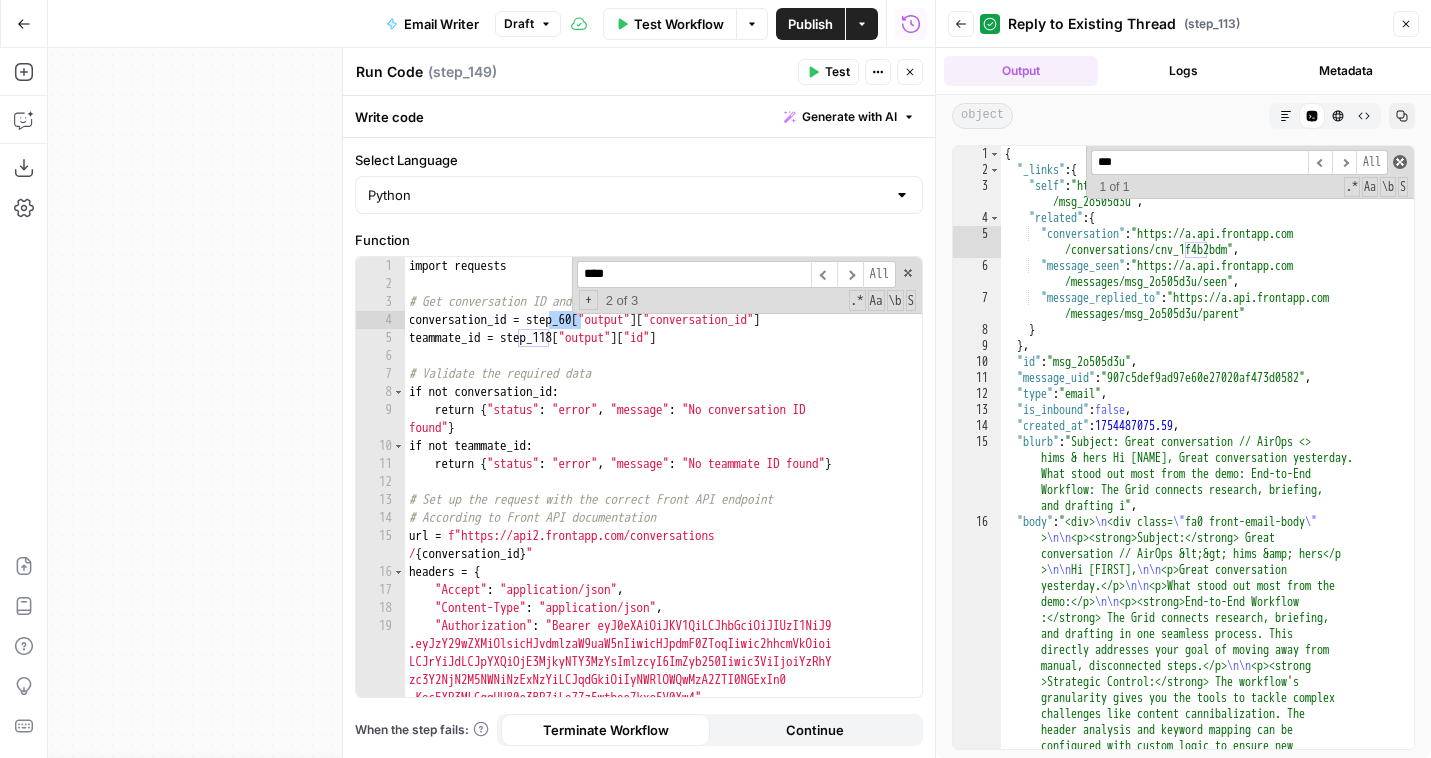 click at bounding box center [1400, 162] 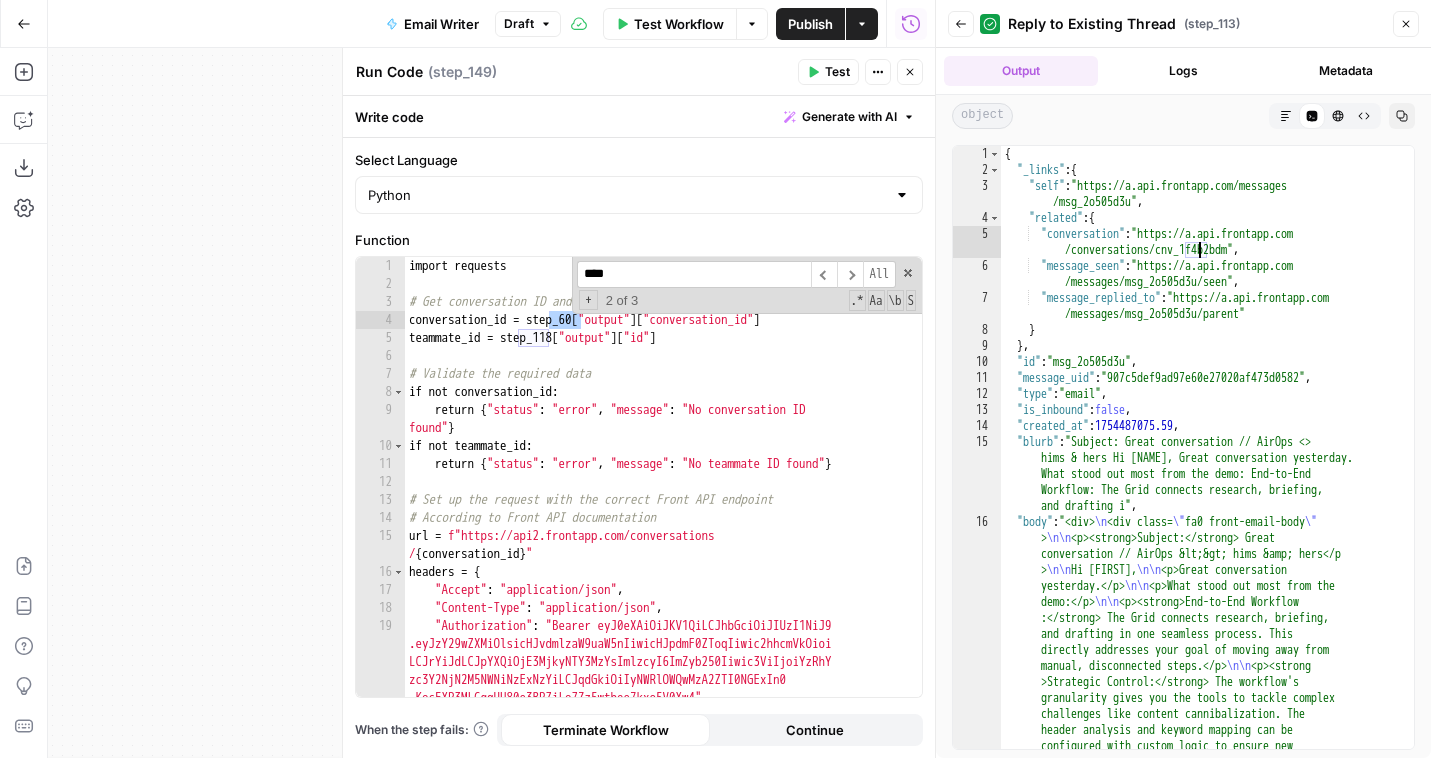 click on "Logs" at bounding box center (1183, 71) 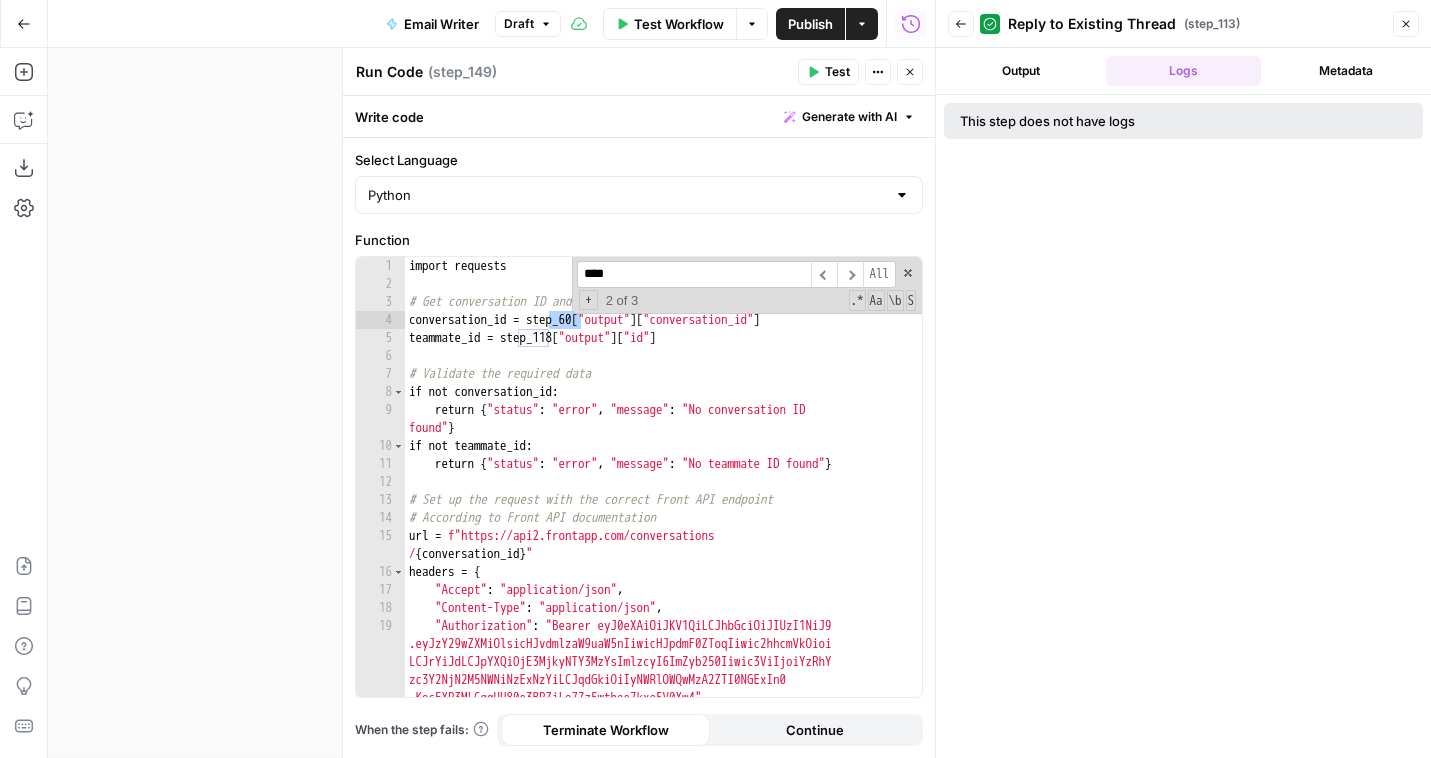 click on "Metadata" at bounding box center [1346, 71] 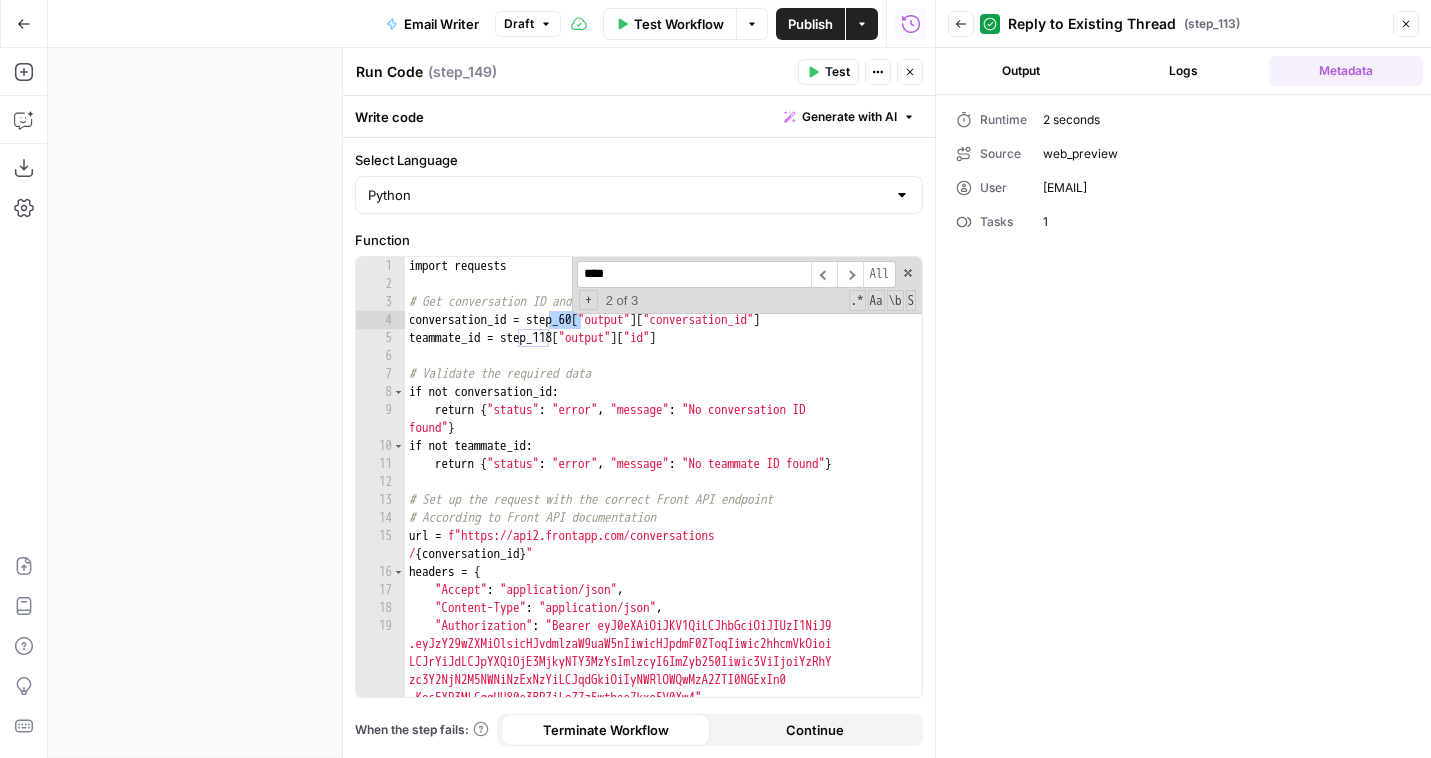click 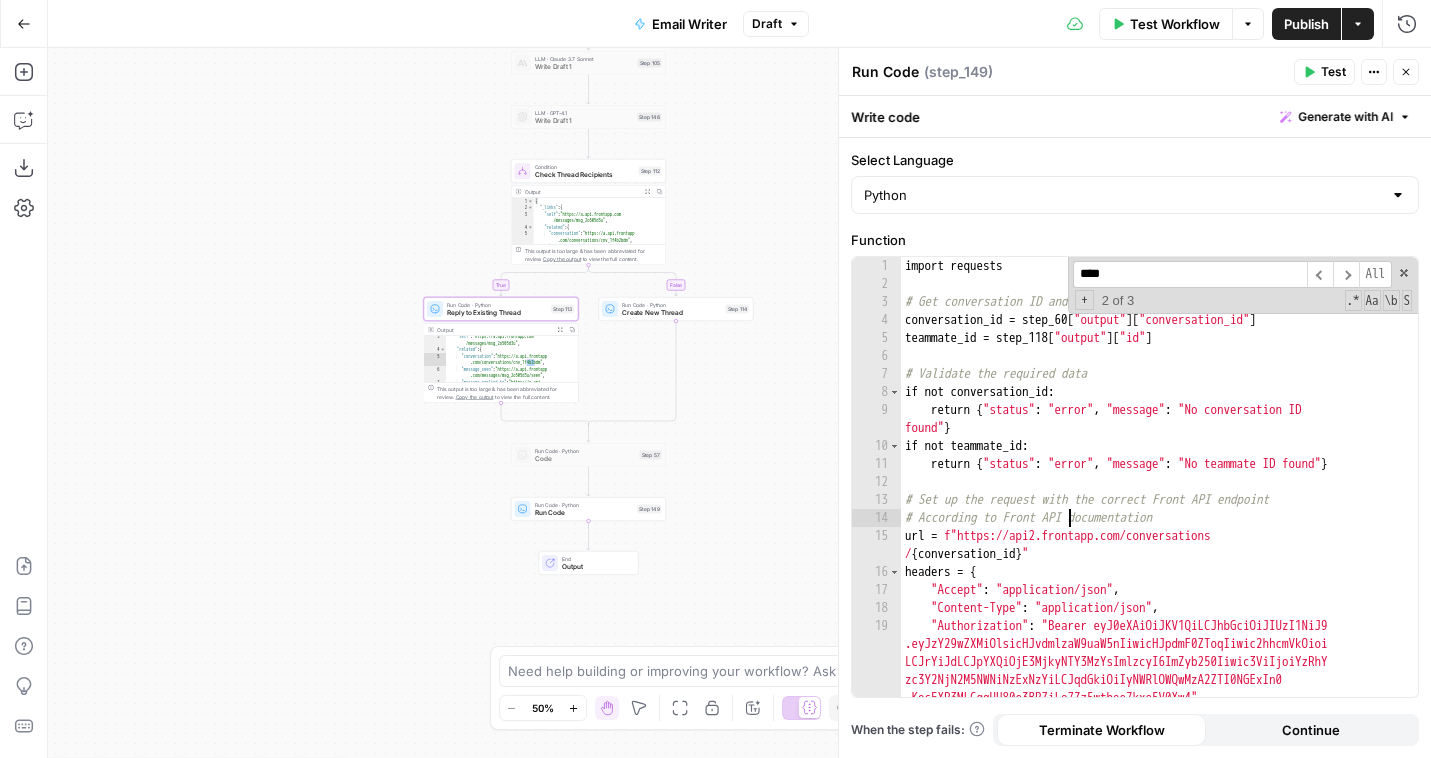 click on "import   requests # Get conversation ID and teammate ID from previous steps conversation_id   =   step_60 [ "output" ] [ "conversation_id" ] teammate_id   =   step_118 [ "output" ] [ "id" ] # Validate the required data if   not   conversation_id :      return   { "status" :   "error" ,   "message" :   "No conversation ID  found" } if   not   teammate_id :      return   { "status" :   "error" ,   "message" :   "No teammate ID found" } # Set up the request with the correct Front API endpoint # According to Front API documentation url   =   f"https://api2.frontapp.com/conversations / { conversation_id } " headers   =   {      "Accept" :   "application/json" ,      "Content-Type" :   "application/json" ,      "Authorization" :   "Bearer eyJ0eXAiOiJKV1QiLCJhbGciOiJIUzI1NiJ9 .eyJzY29wZXMiOlsicHJvdmlzaW9uaW5nIiwicHJpdmF0ZToqIiwic2hhcmVkOioi LCJrYiJdLCJpYXQiOjE3MjkyNTY3MzYsImlzcyI6ImZyb250Iiwic3ViIjoiYzRhY zc3Y2NjN2M5NWNiNzExNzYiLCJqdGkiOiIyNWRlOWQwMzA2ZTI0NGExIn0 .KocFXR3MLCqqUU80e3BRZiLo7Zz5wtbee7kxo5V0Xw4" }" at bounding box center (1159, 495) 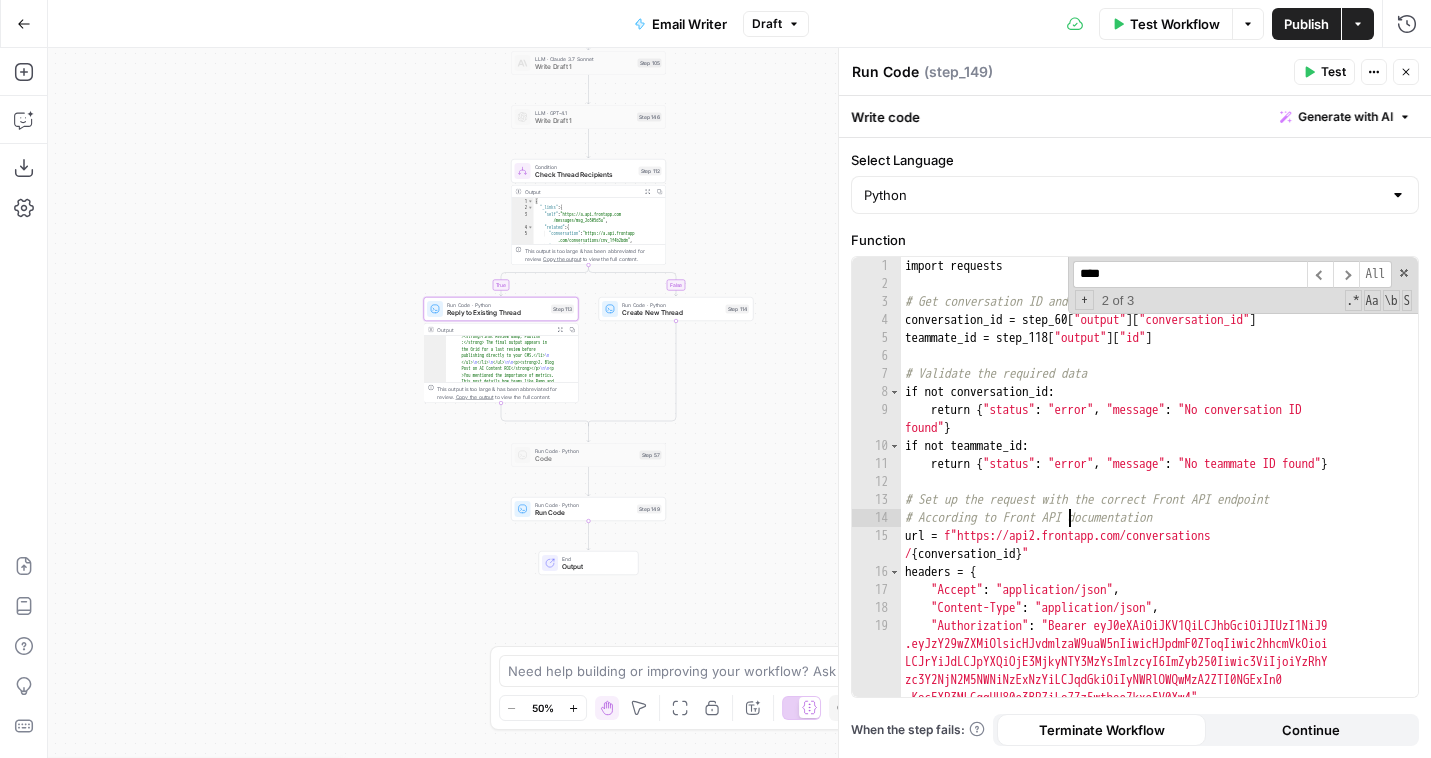 scroll, scrollTop: 1254, scrollLeft: 0, axis: vertical 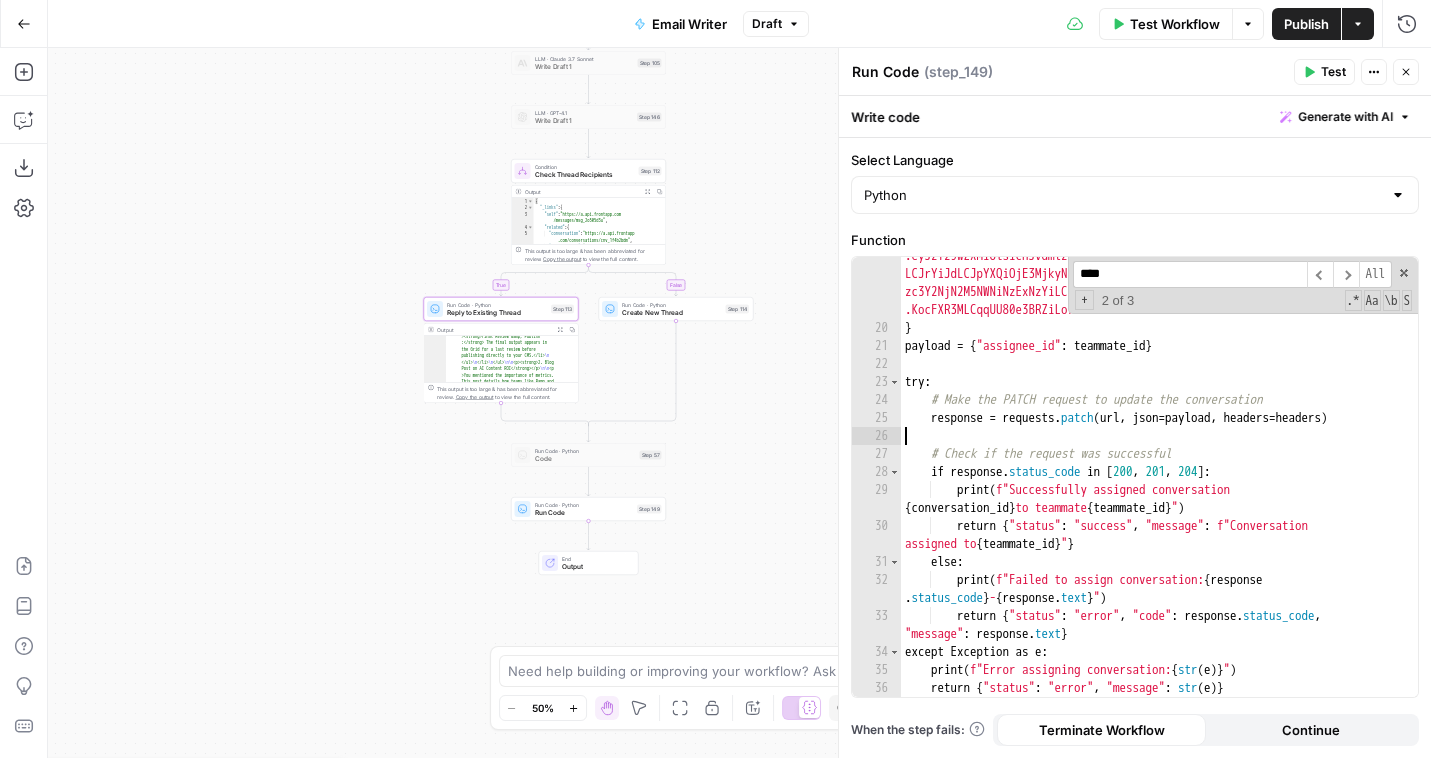 click on ""Authorization" :   "Bearer eyJ0eXAiOiJKV1QiLCJhbGciOiJIUzI1NiJ9 .eyJzY29wZXMiOlsicHJvdmlzaW9uaW5nIiwicHJpdmF0ZToqIiwic2hhcmVkOioi LCJrYiJdLCJpYXQiOjE3MjkyNTY3MzYsImlzcyI6ImZyb250Iiwic3ViIjoiYzRhY zc3Y2NjN2M5NWNiNzExNzYiLCJqdGkiOiIyNWRlOWQwMzA2ZTI0NGExIn0 .KocFXR3MLCqqUU80e3BRZiLo7Zz5wtbee7kxo5V0Xw4" } payload   =   { "assignee_id" :   teammate_id } try :      # Make the PATCH request to update the conversation      response   =   requests . patch ( url ,   json = payload ,   headers = headers )      # Check if the request was successful      if   response . status_code   in   [ 200 ,   201 ,   204 ] :           print ( f"Successfully assigned conversation  { conversation_id }  to teammate  { teammate_id } " )           return   { "status" :   "success" ,   "message" :   f"Conversation  assigned to  { teammate_id } " }      else :           print ( f"Failed to assign conversation:  { response . status_code }  -  { response . text } " )           return   { "status" :   "error" ,   "code" :   response . ," at bounding box center [1159, 503] 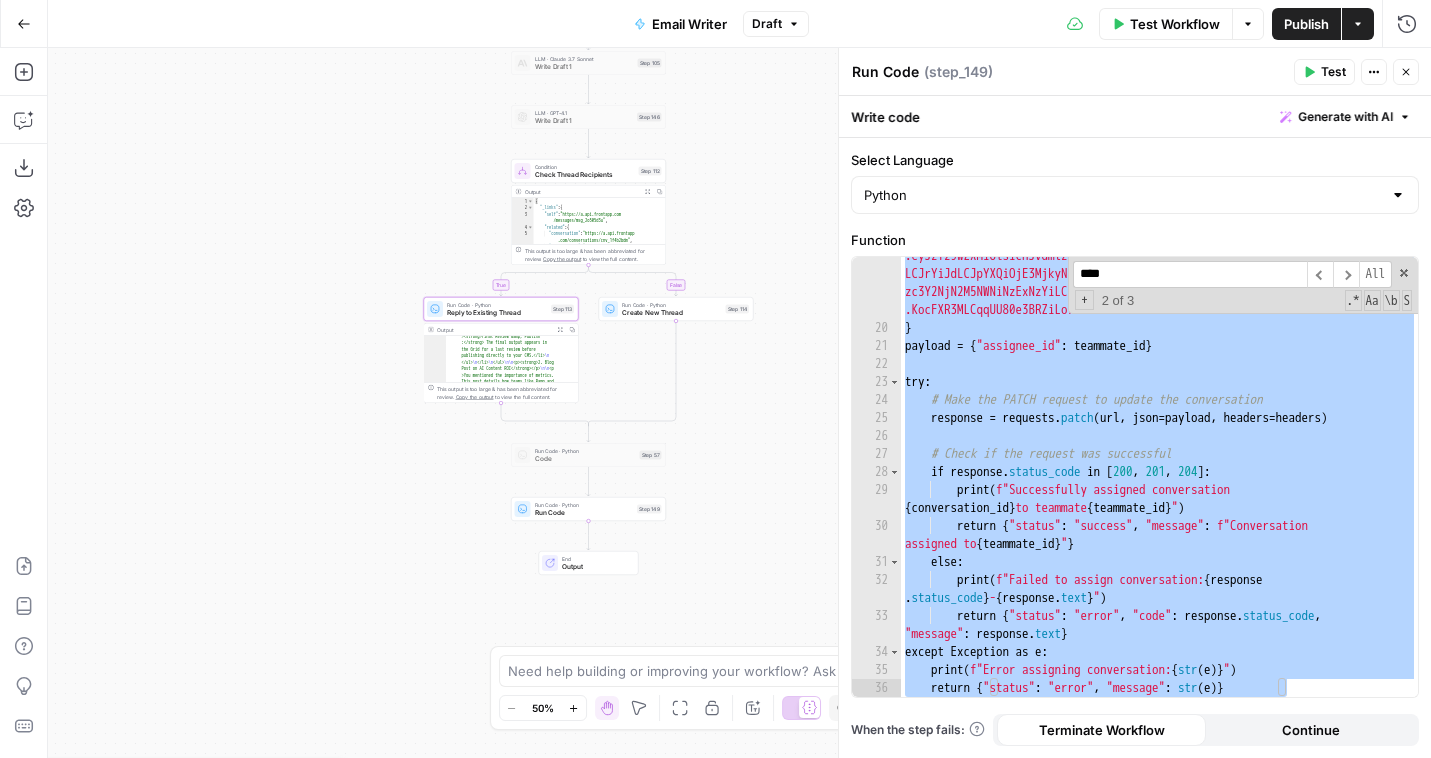 click 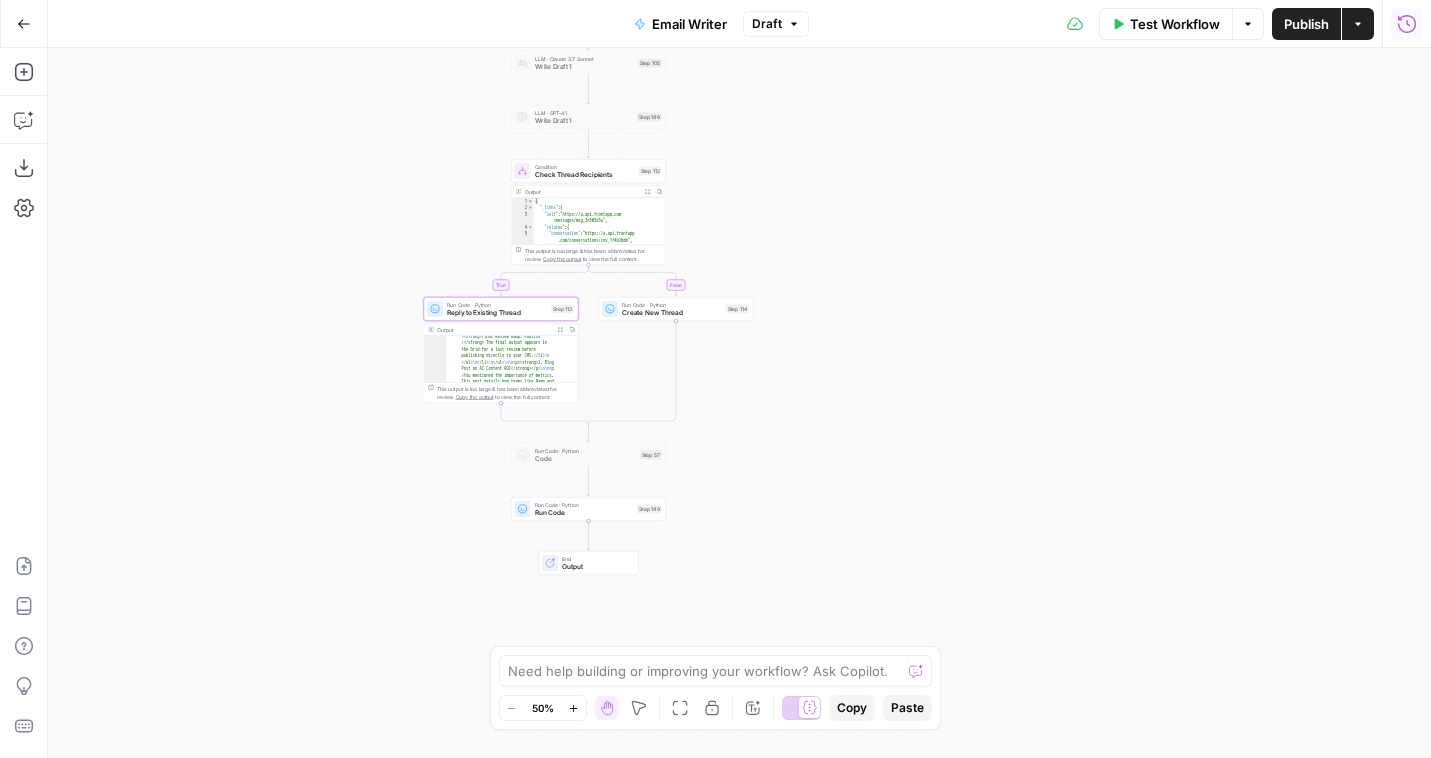 click 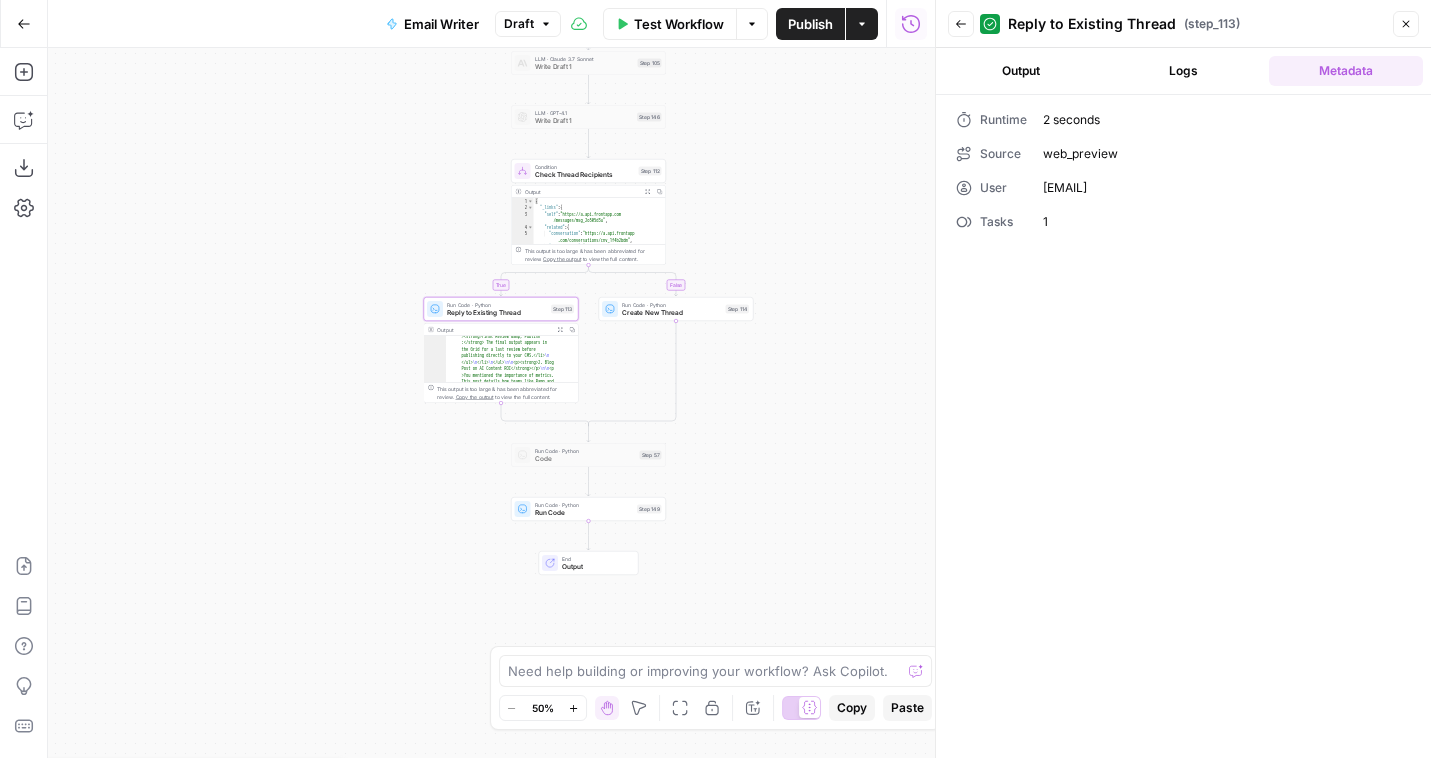 click on "Logs" at bounding box center [1183, 71] 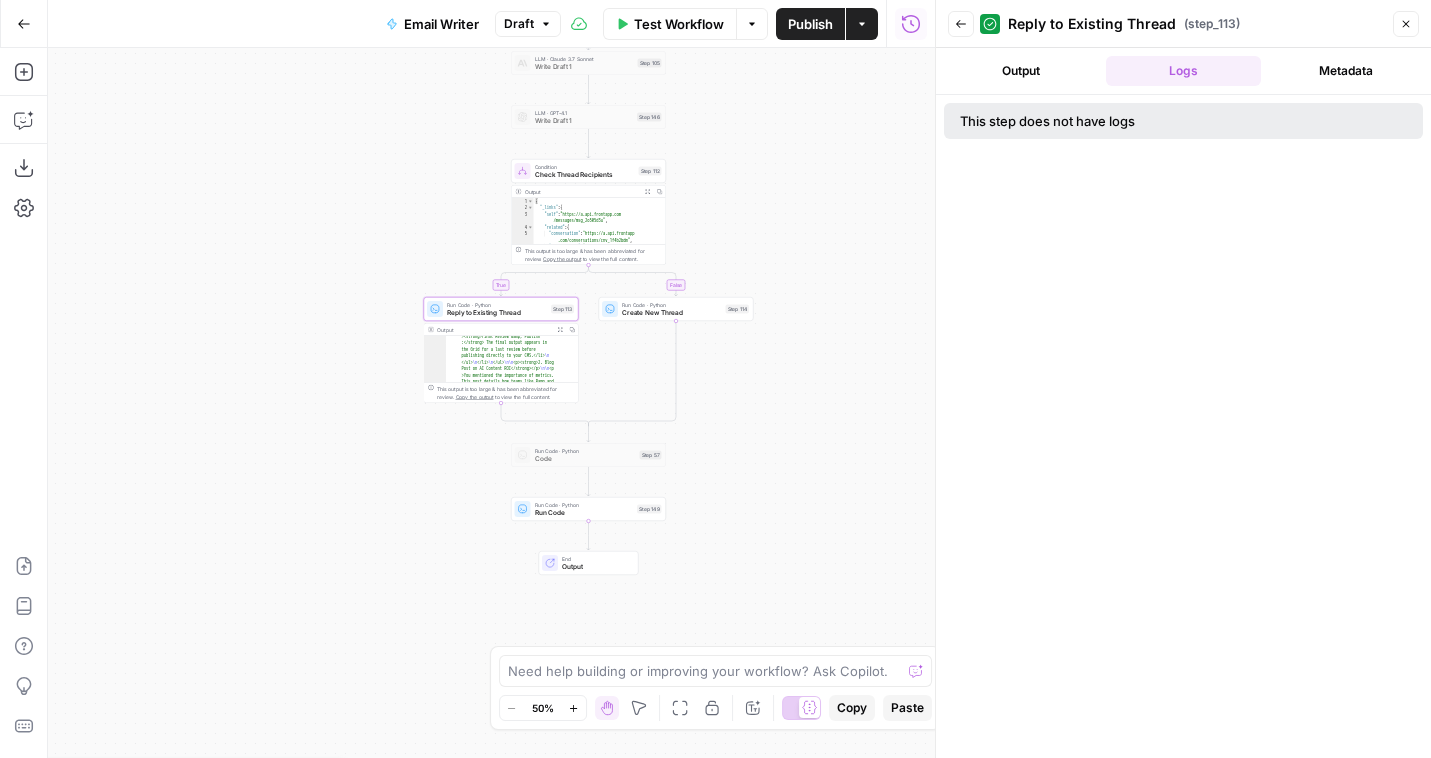 click on "Back" at bounding box center [961, 24] 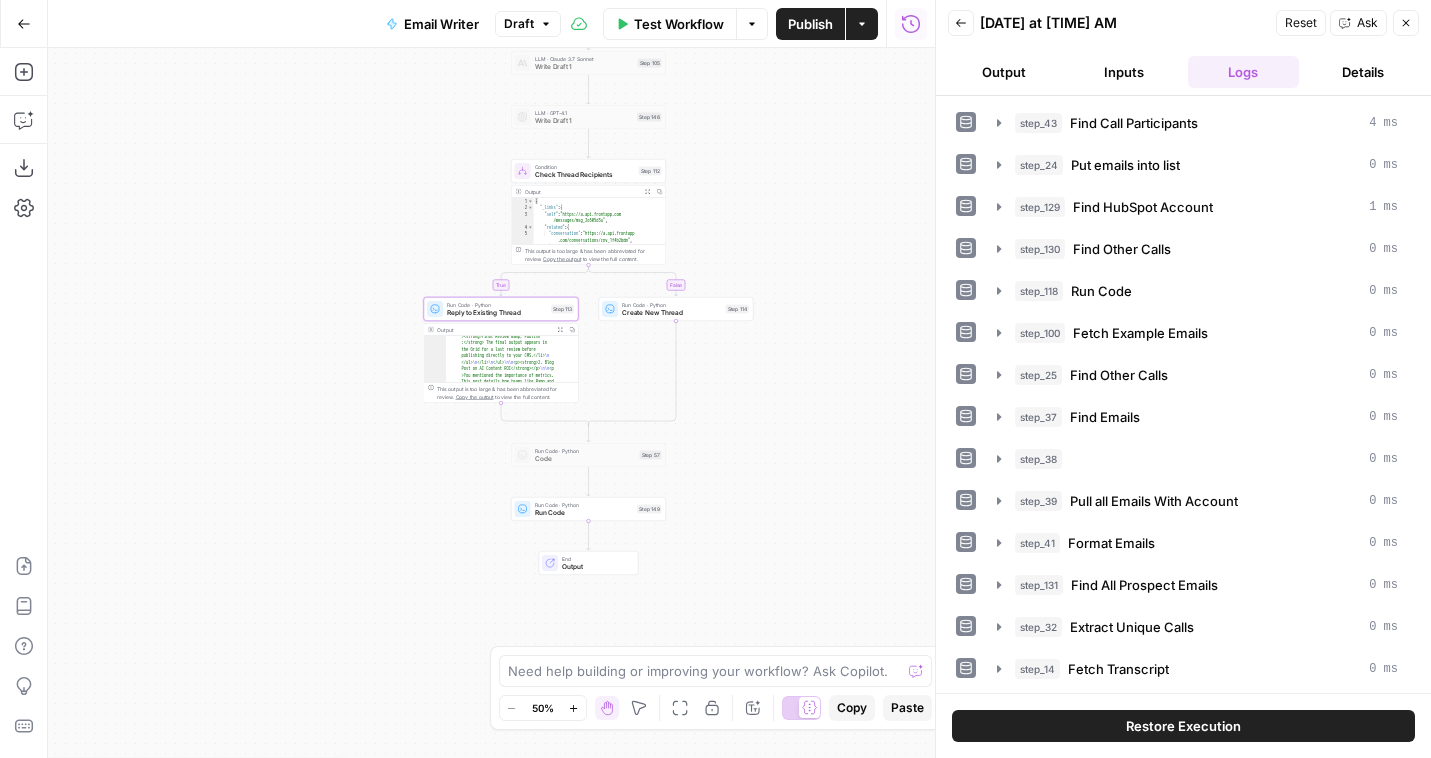 click 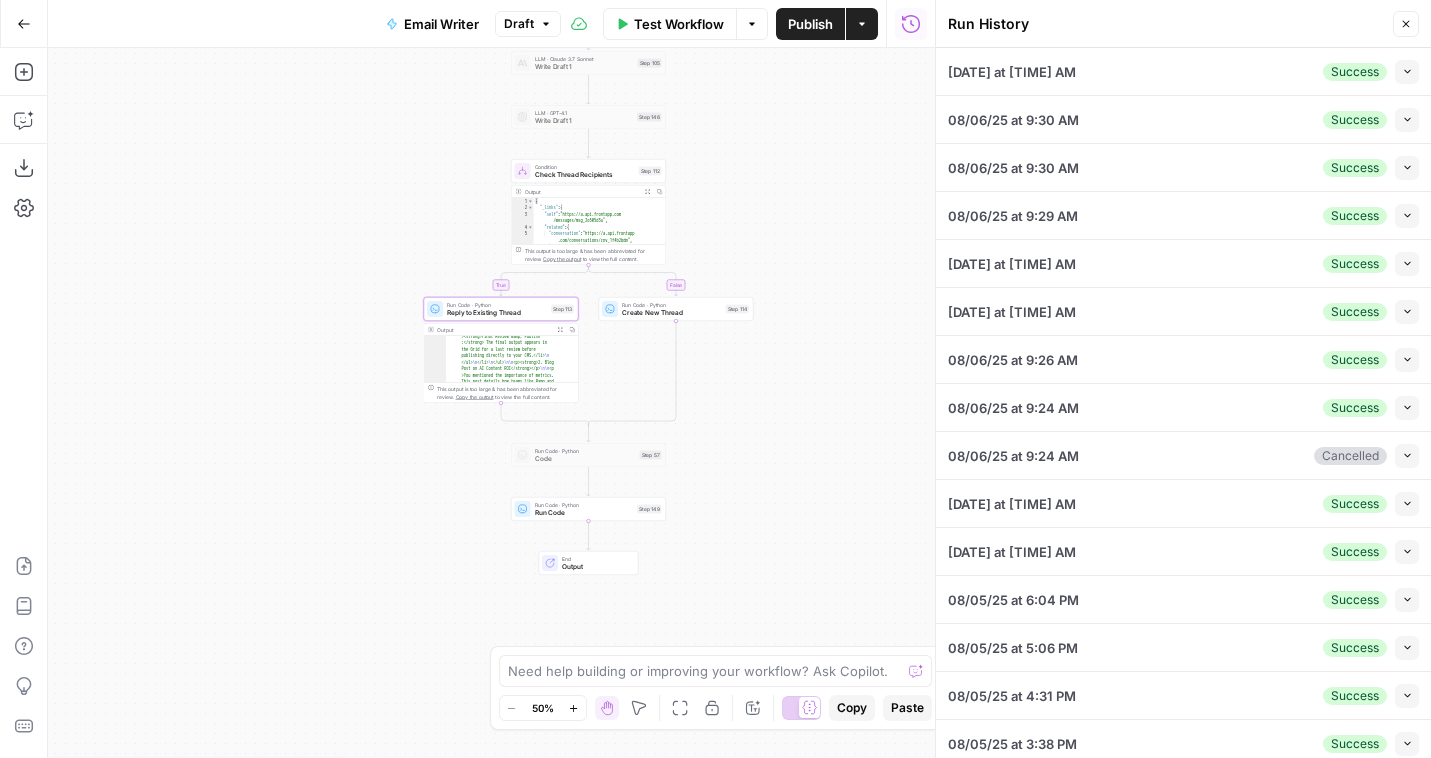 click 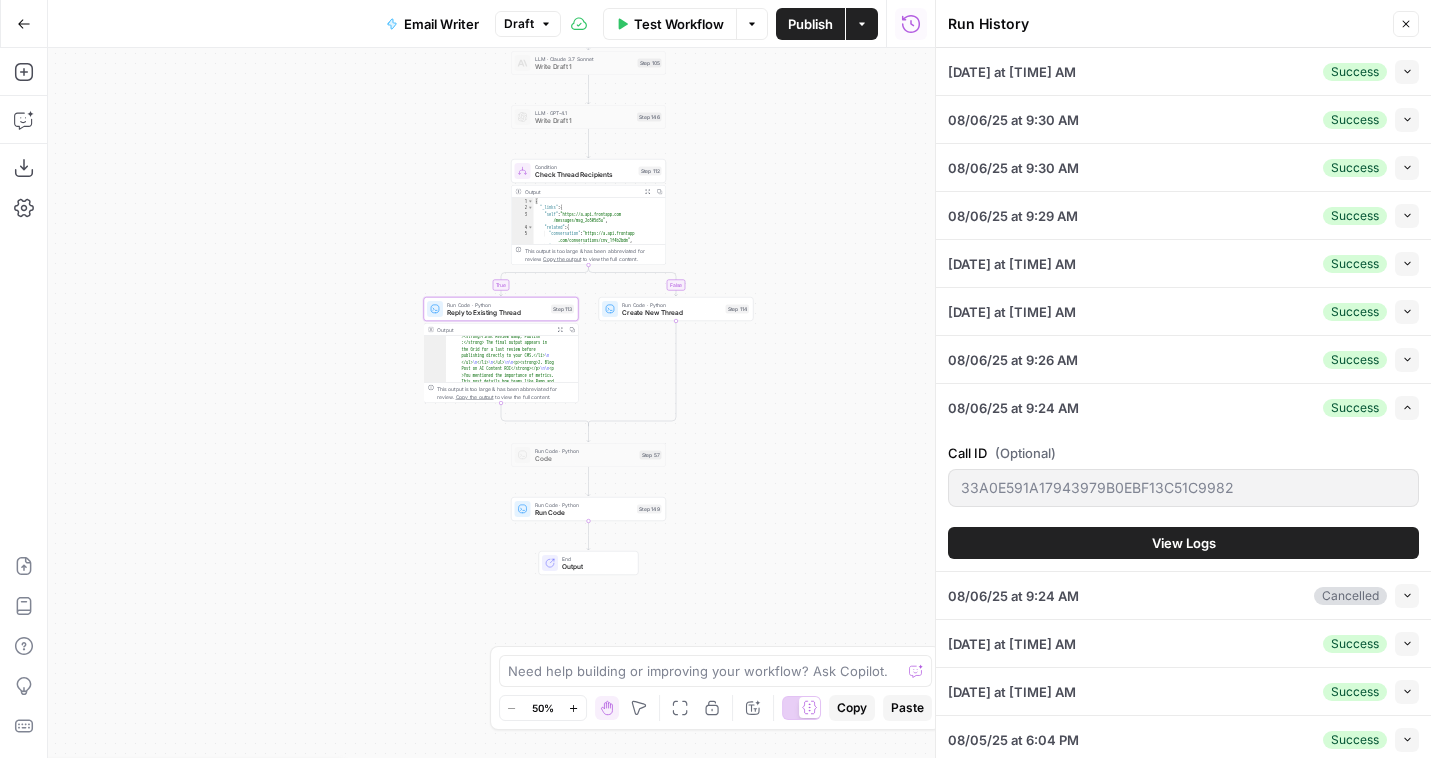 click on "View Logs" at bounding box center [1183, 543] 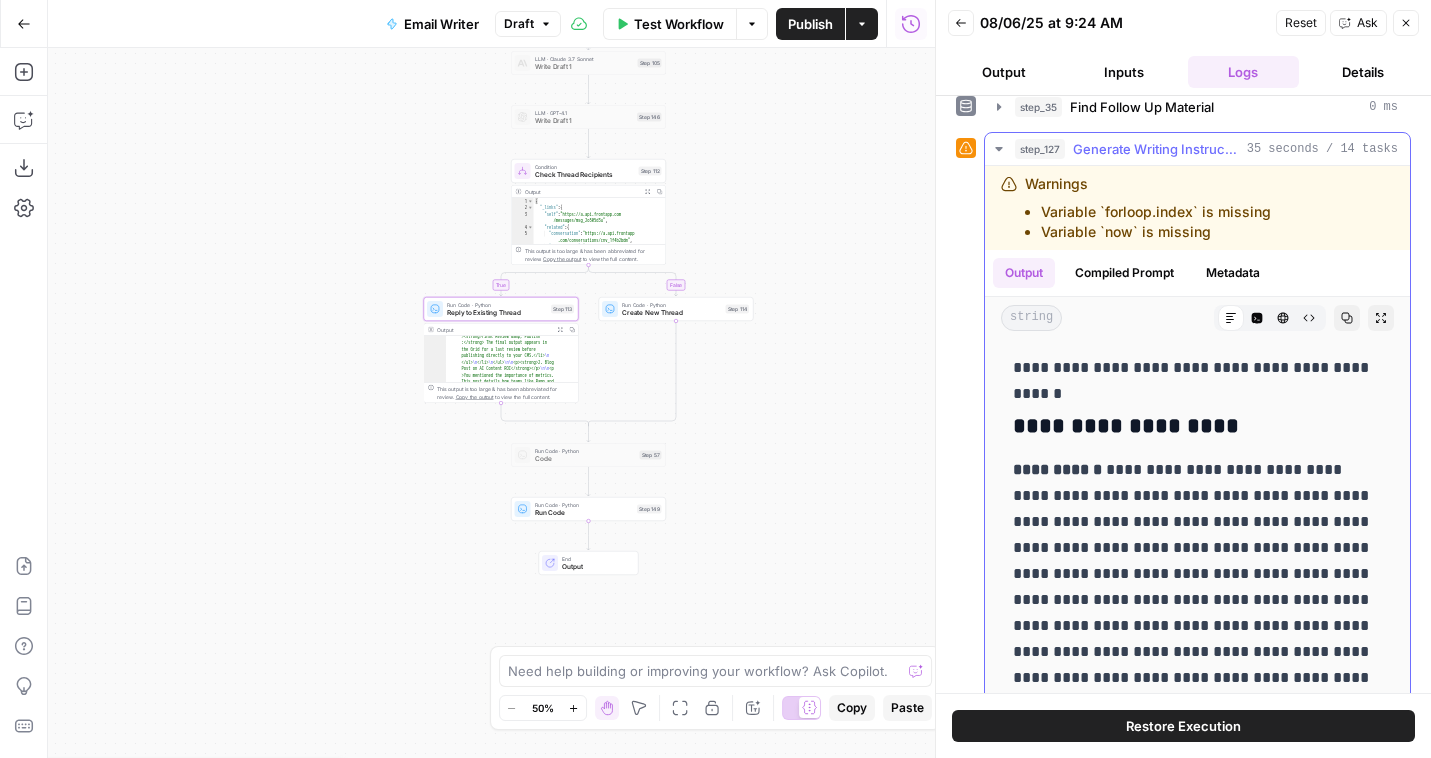scroll, scrollTop: 802, scrollLeft: 0, axis: vertical 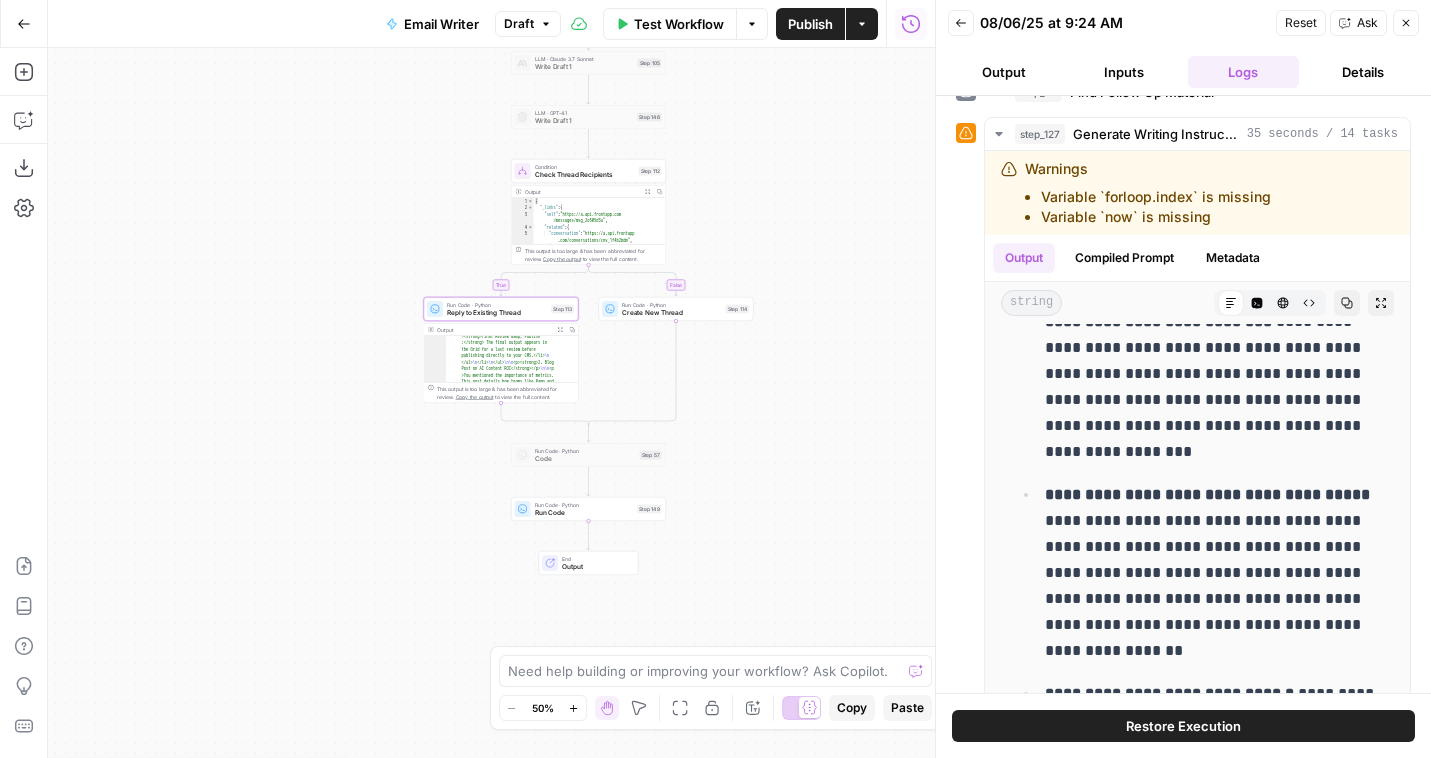 click on "Back" at bounding box center (961, 23) 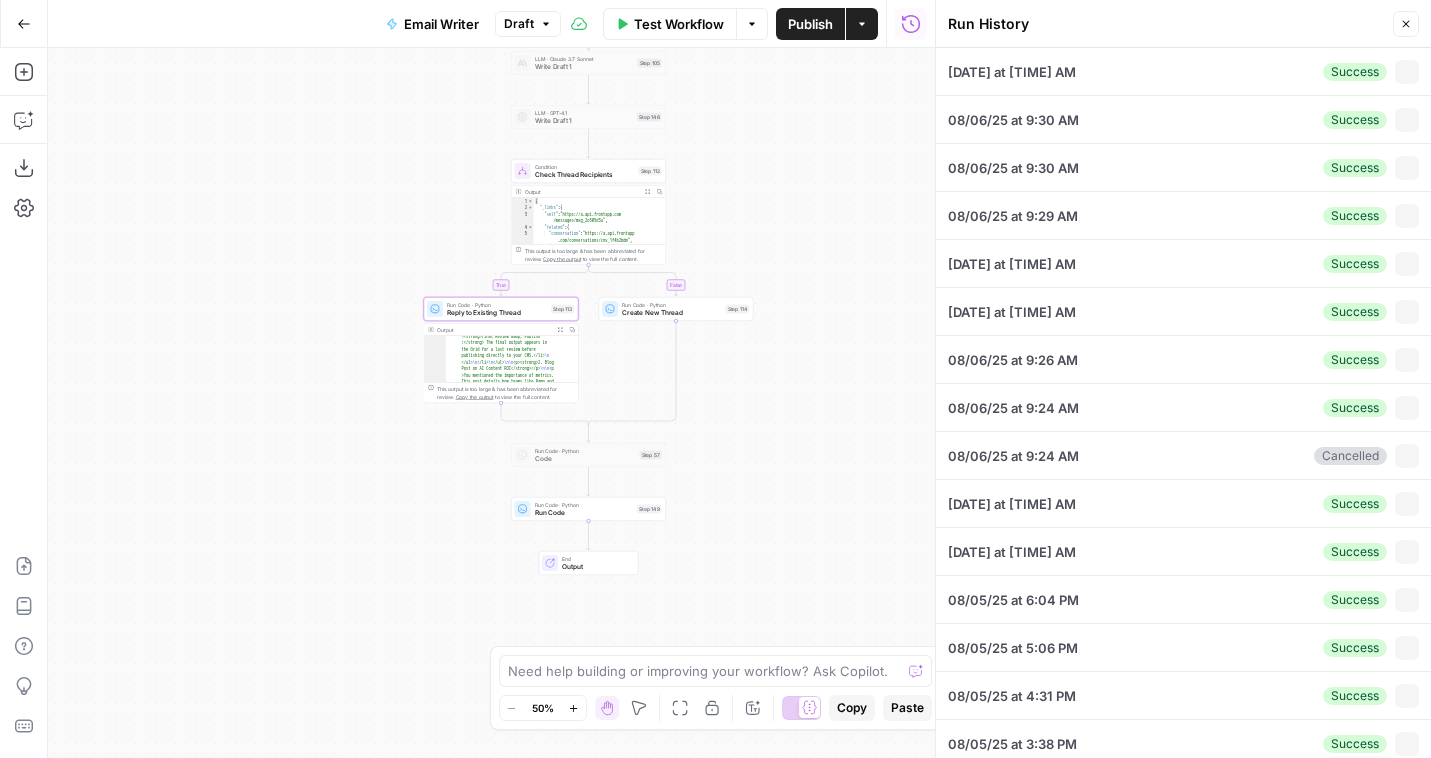 scroll, scrollTop: 250, scrollLeft: 0, axis: vertical 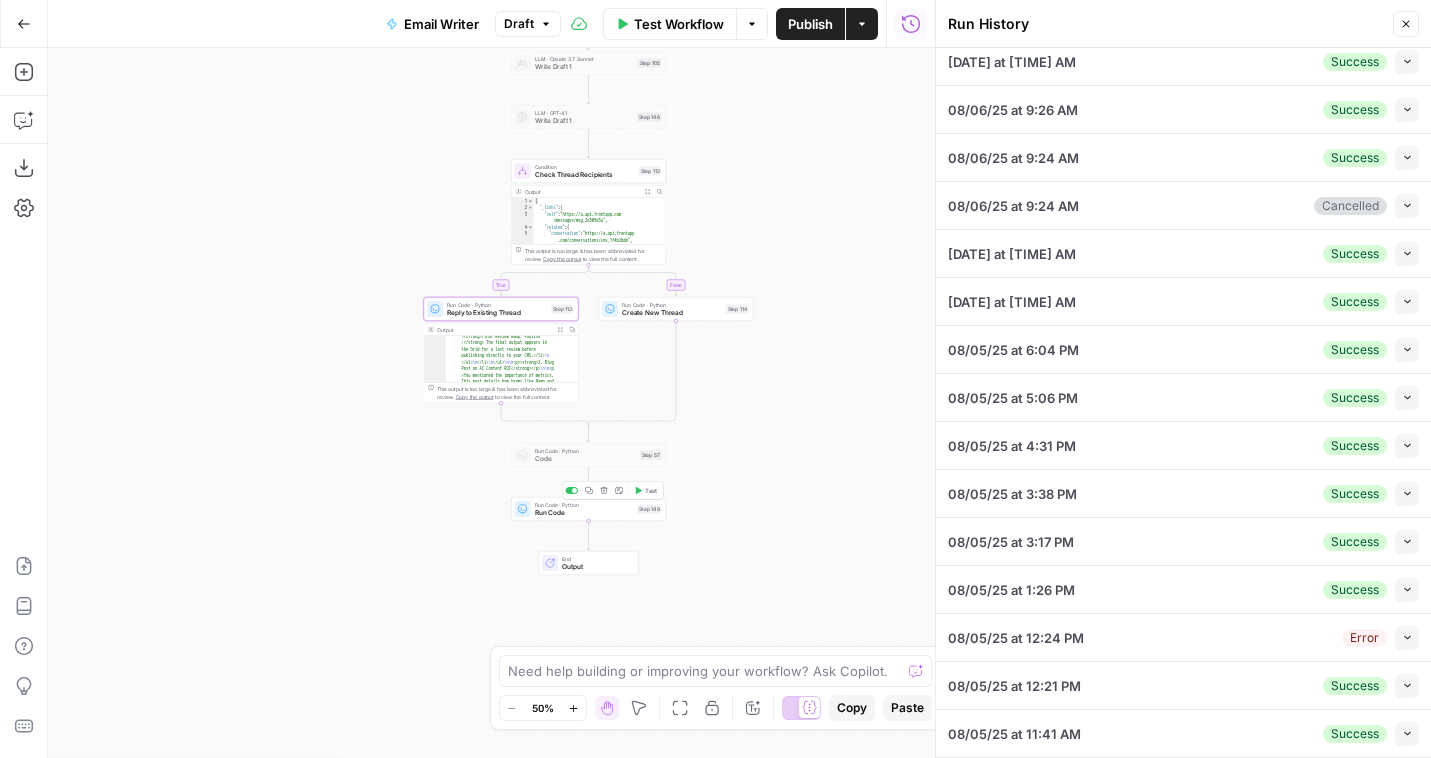 click on "Run Code · Python Run Code Step 149 Copy step Delete step Add Note Test" at bounding box center (588, 509) 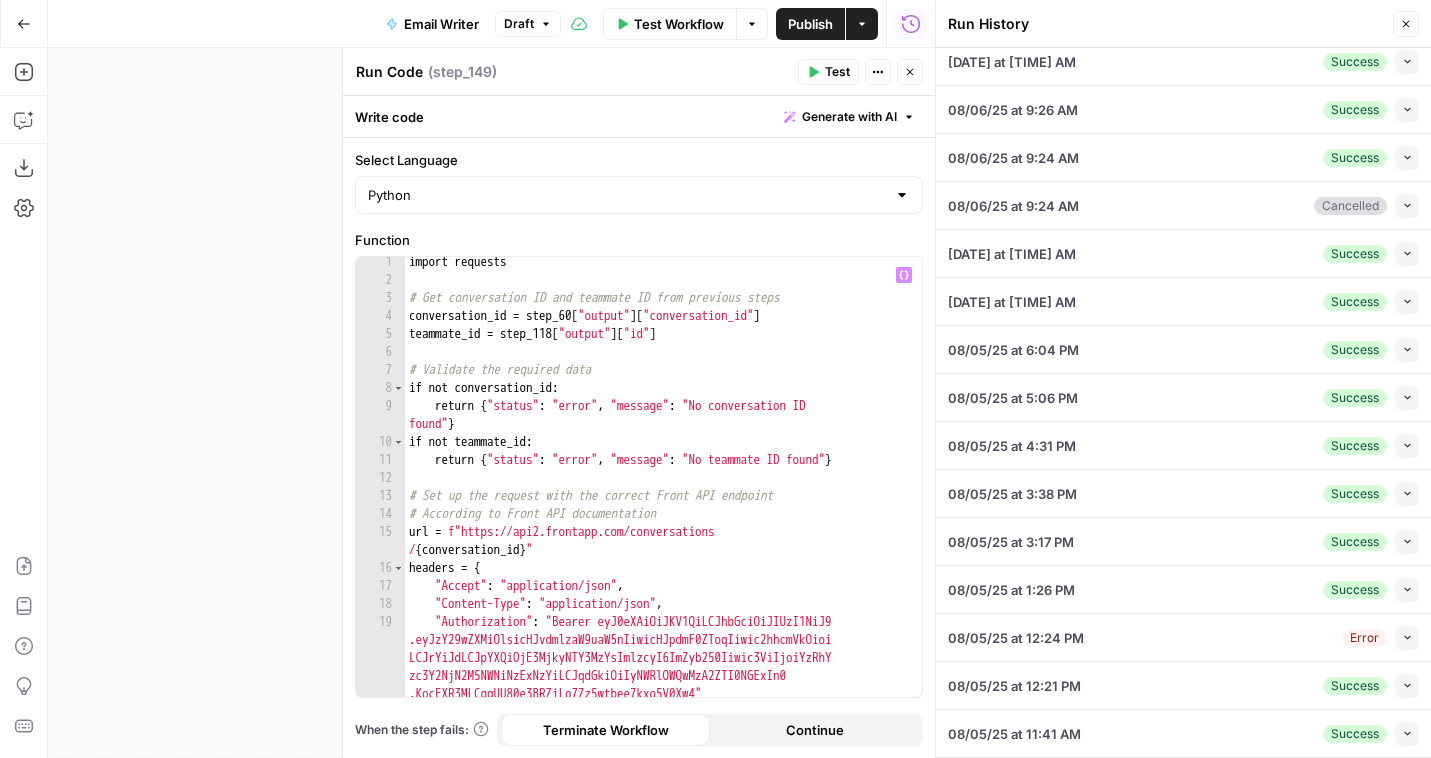 scroll, scrollTop: 27, scrollLeft: 0, axis: vertical 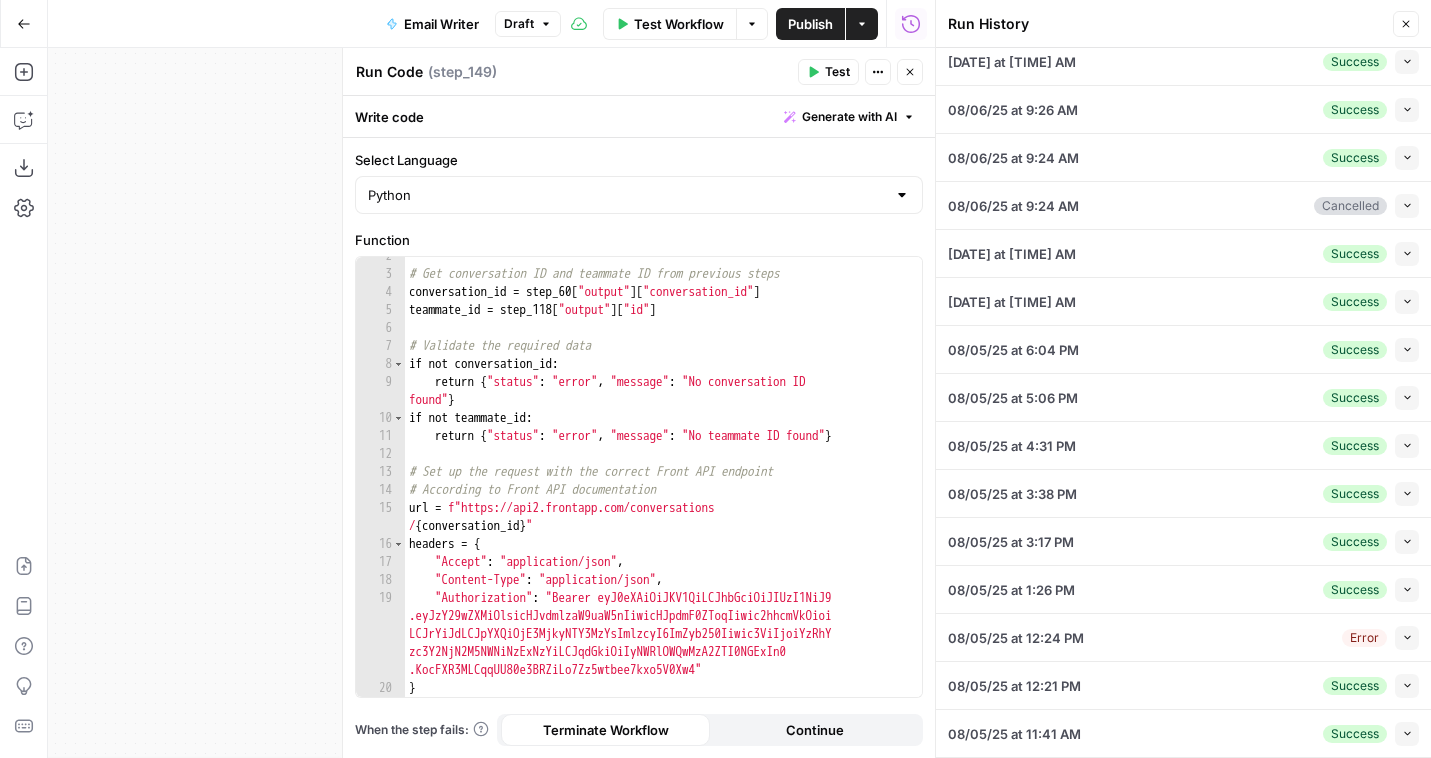 click on "Close" at bounding box center [1406, 24] 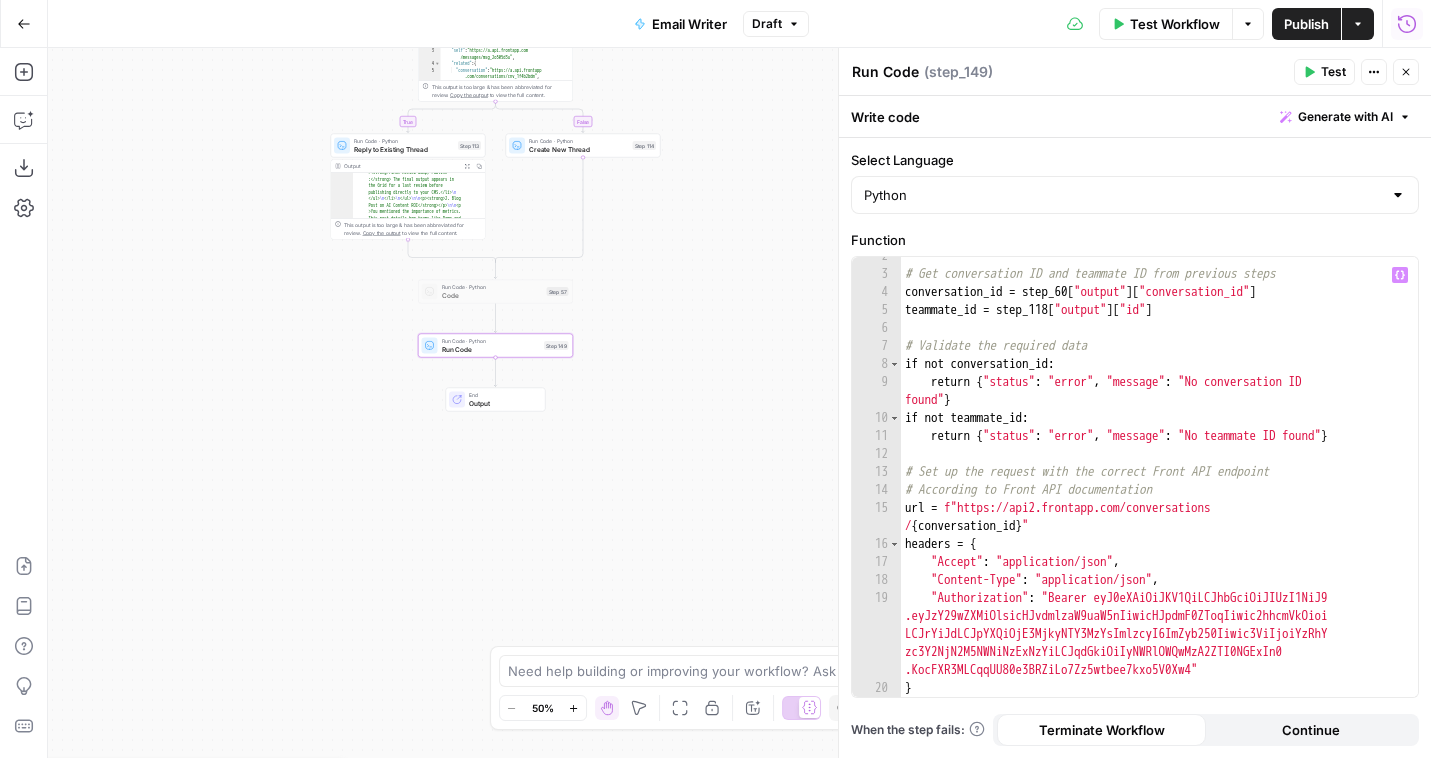type on "**********" 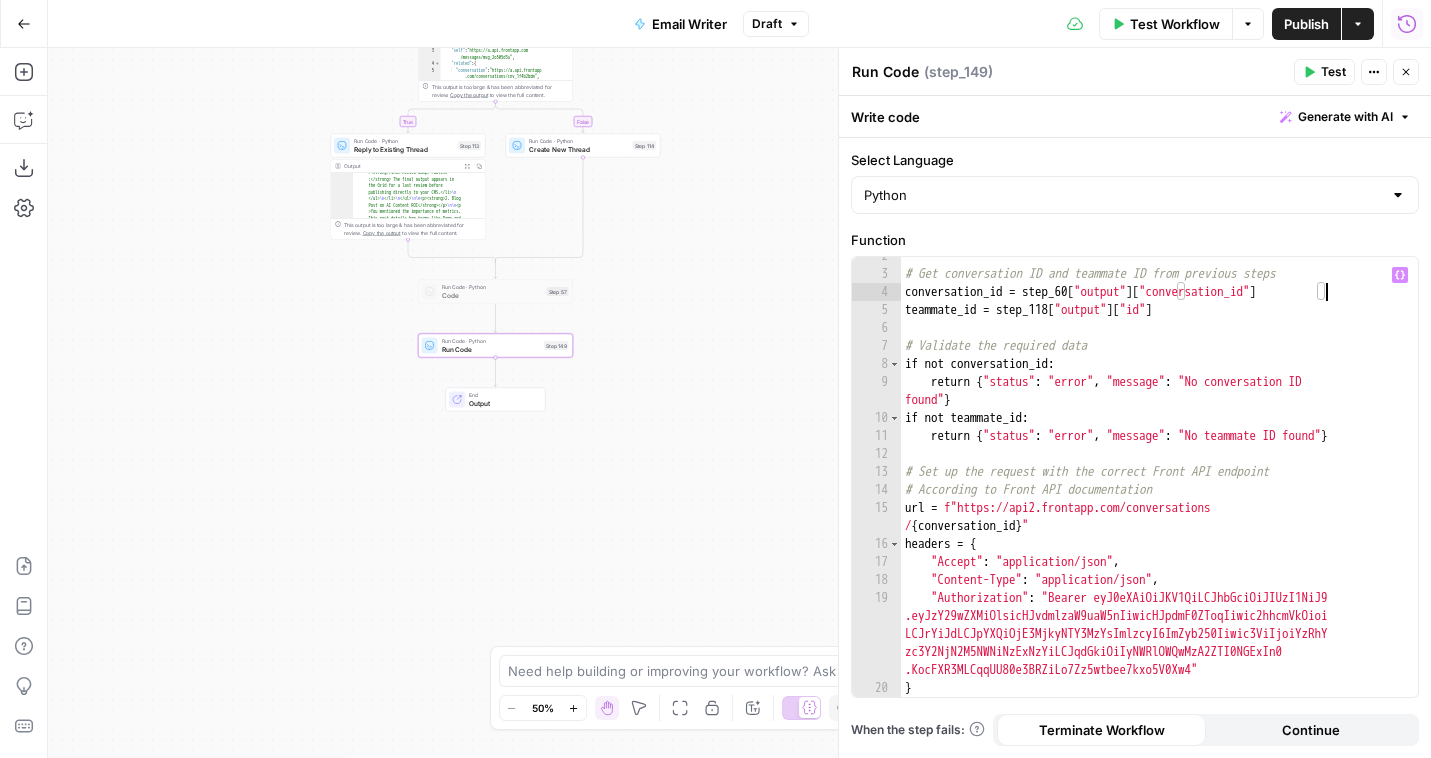 click on "Variables Menu" at bounding box center [1400, 275] 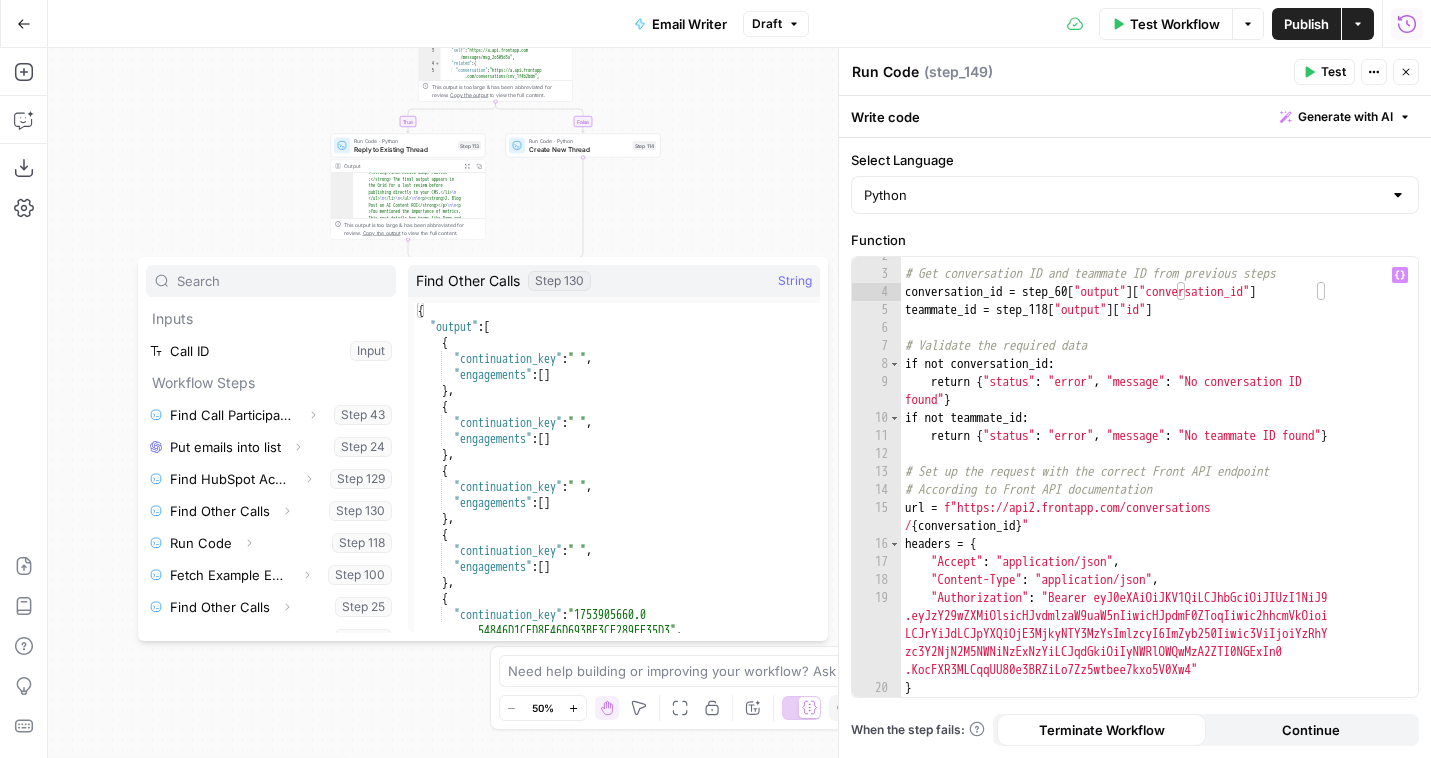 scroll, scrollTop: 630, scrollLeft: 0, axis: vertical 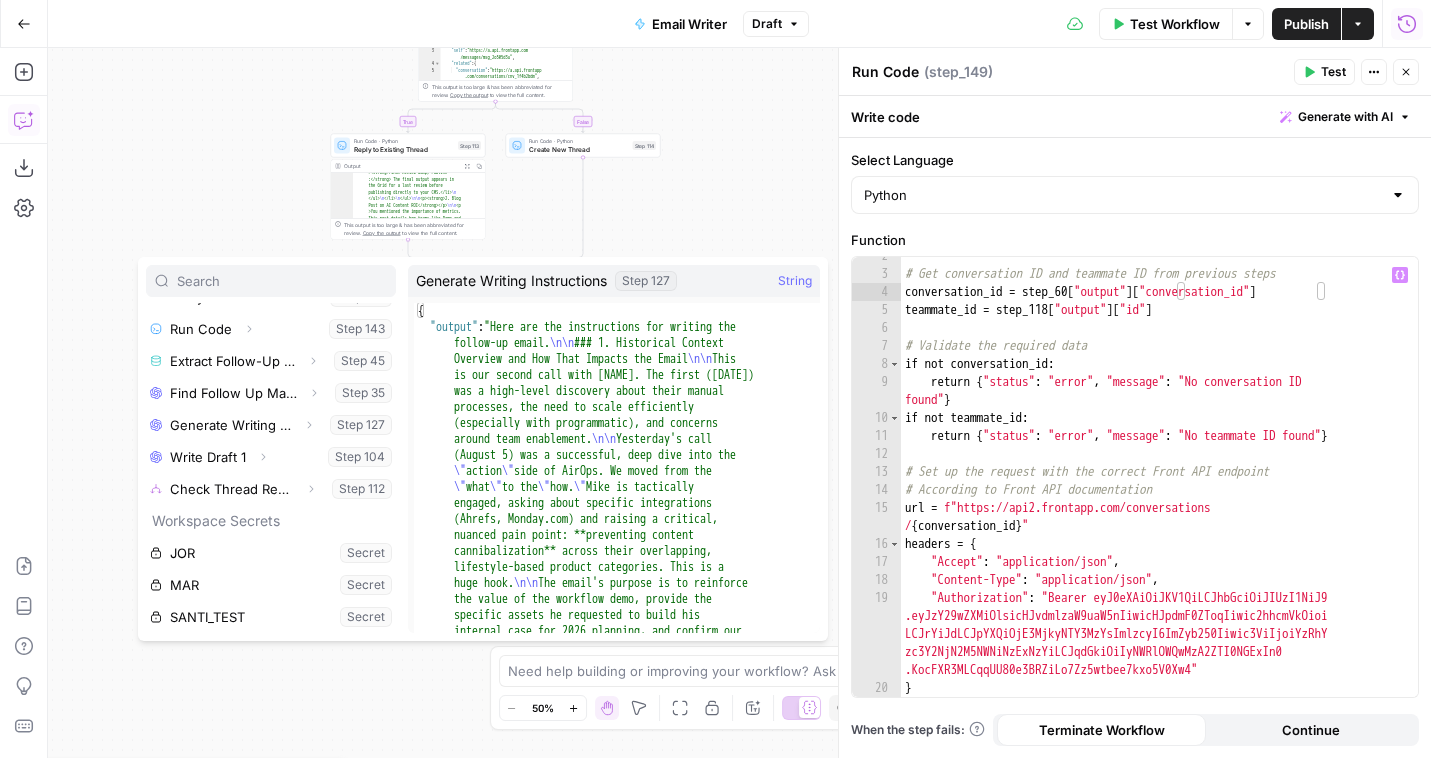 click 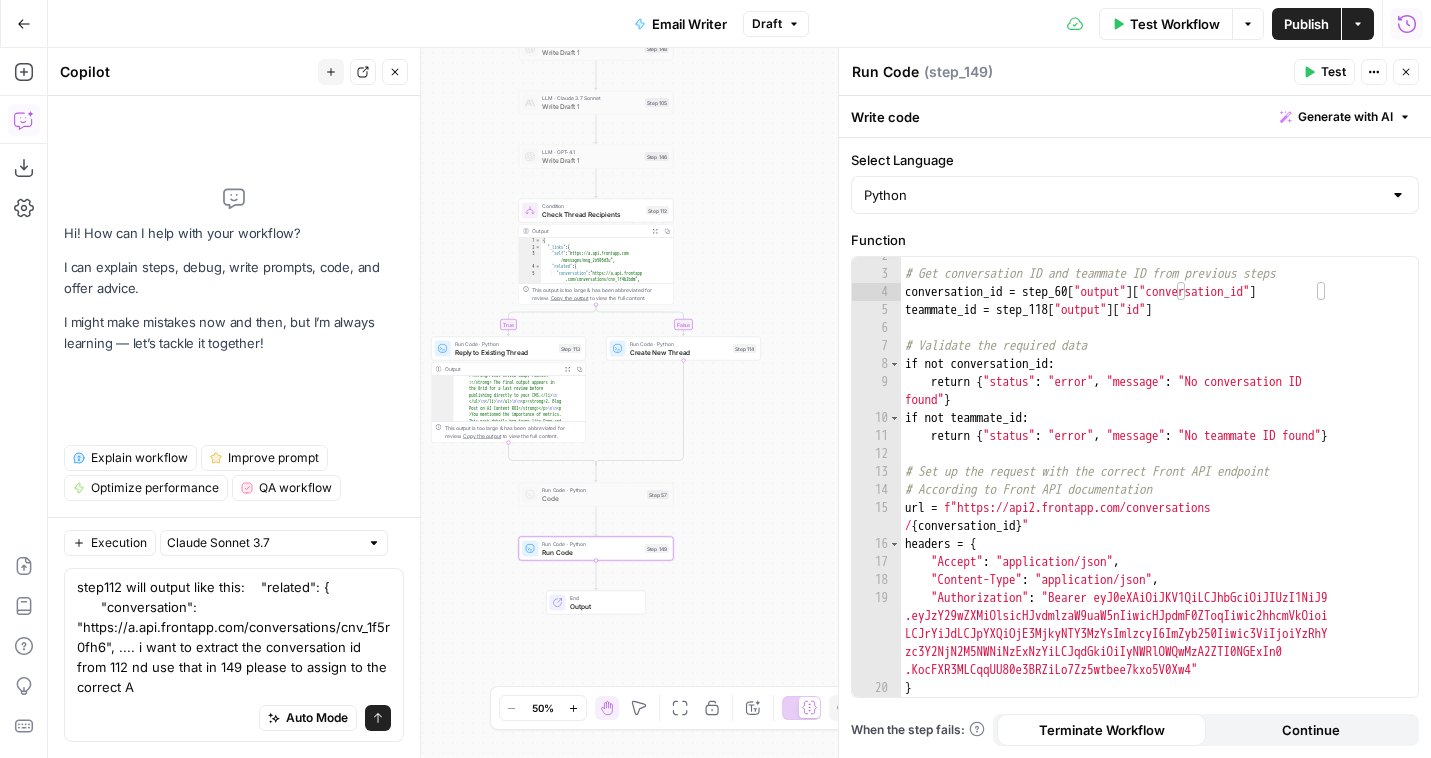 type on "step112 will output like this:    "related": {
"conversation": "https://a.api.frontapp.com/conversations/cnv_1f5r0fh6", .... i want to extract the conversation id from 112 nd use that in 149 please to assign to the correct AE" 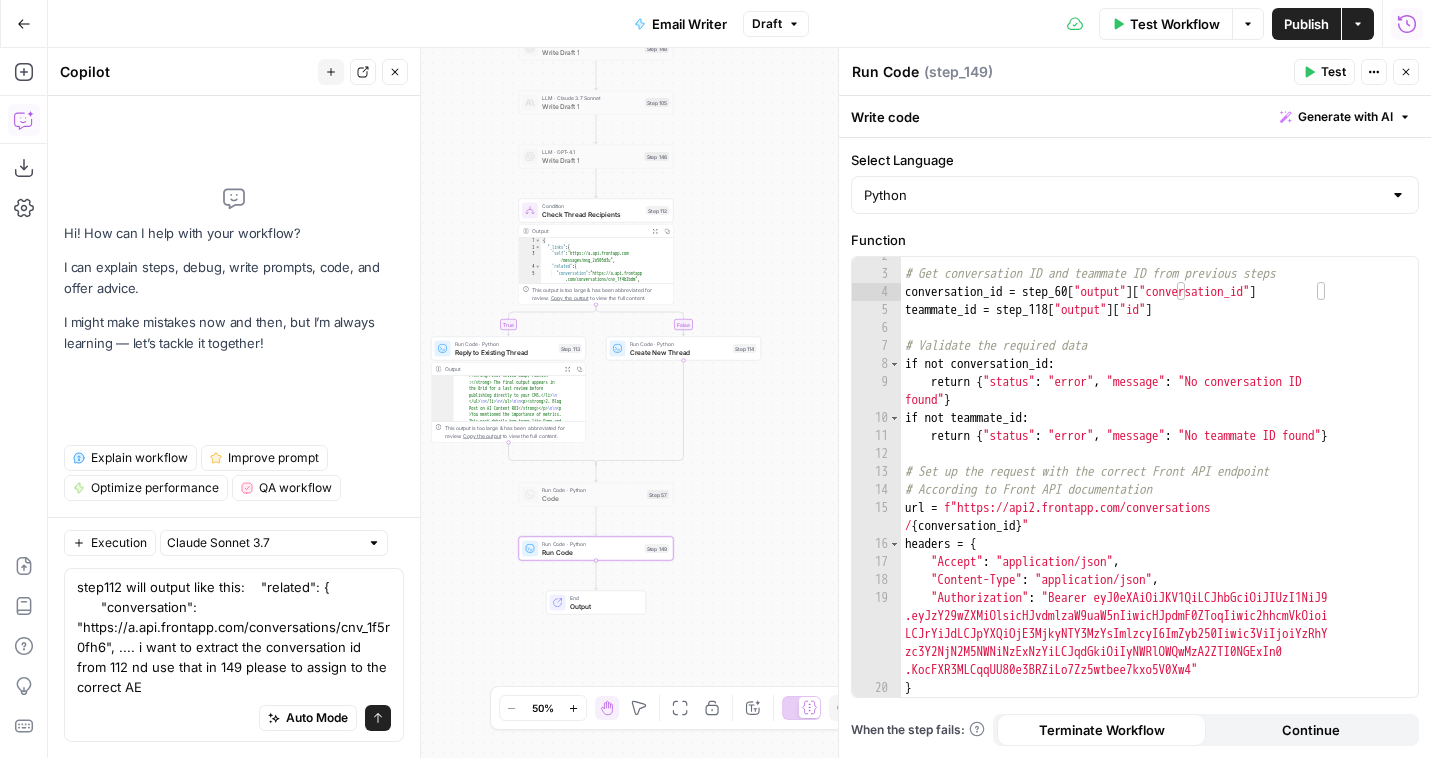 type 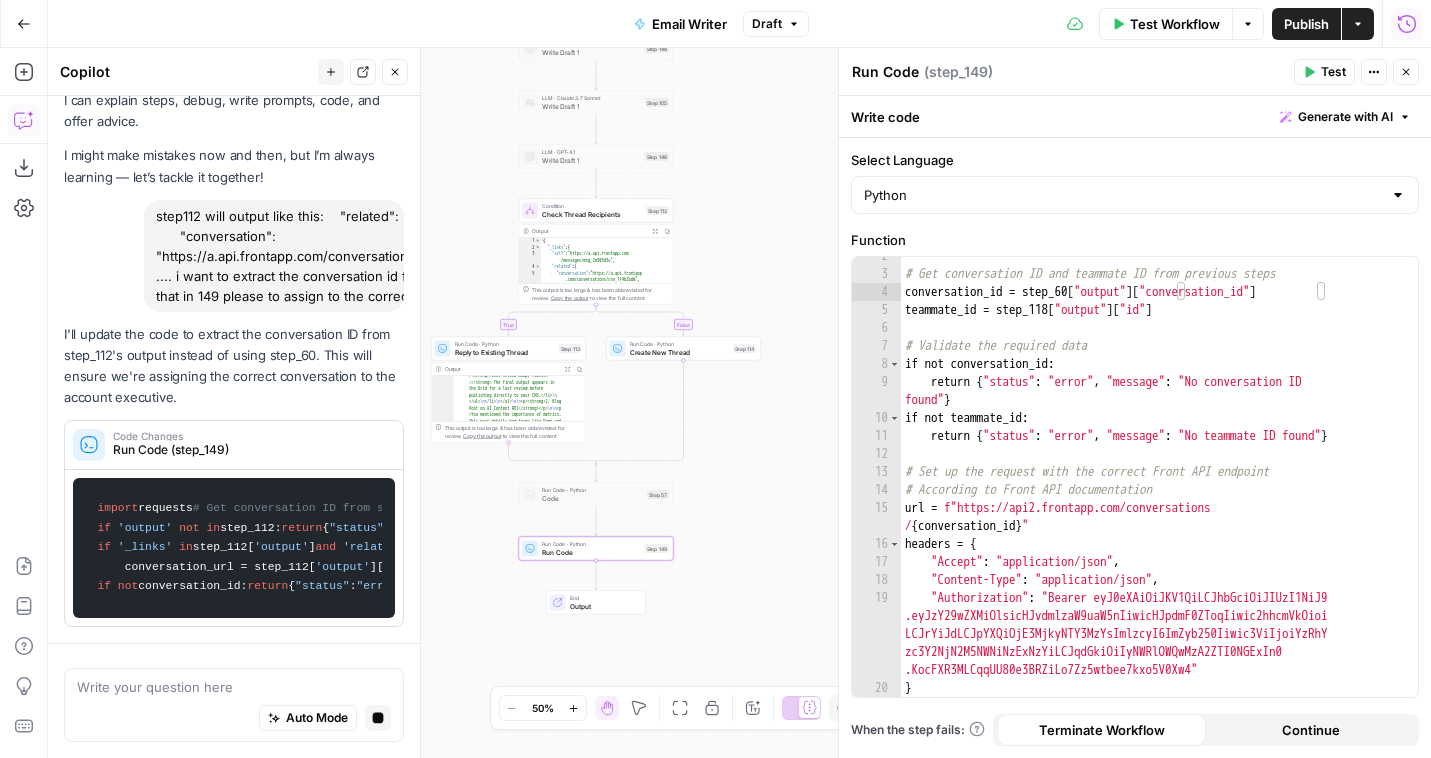 scroll, scrollTop: 524, scrollLeft: 0, axis: vertical 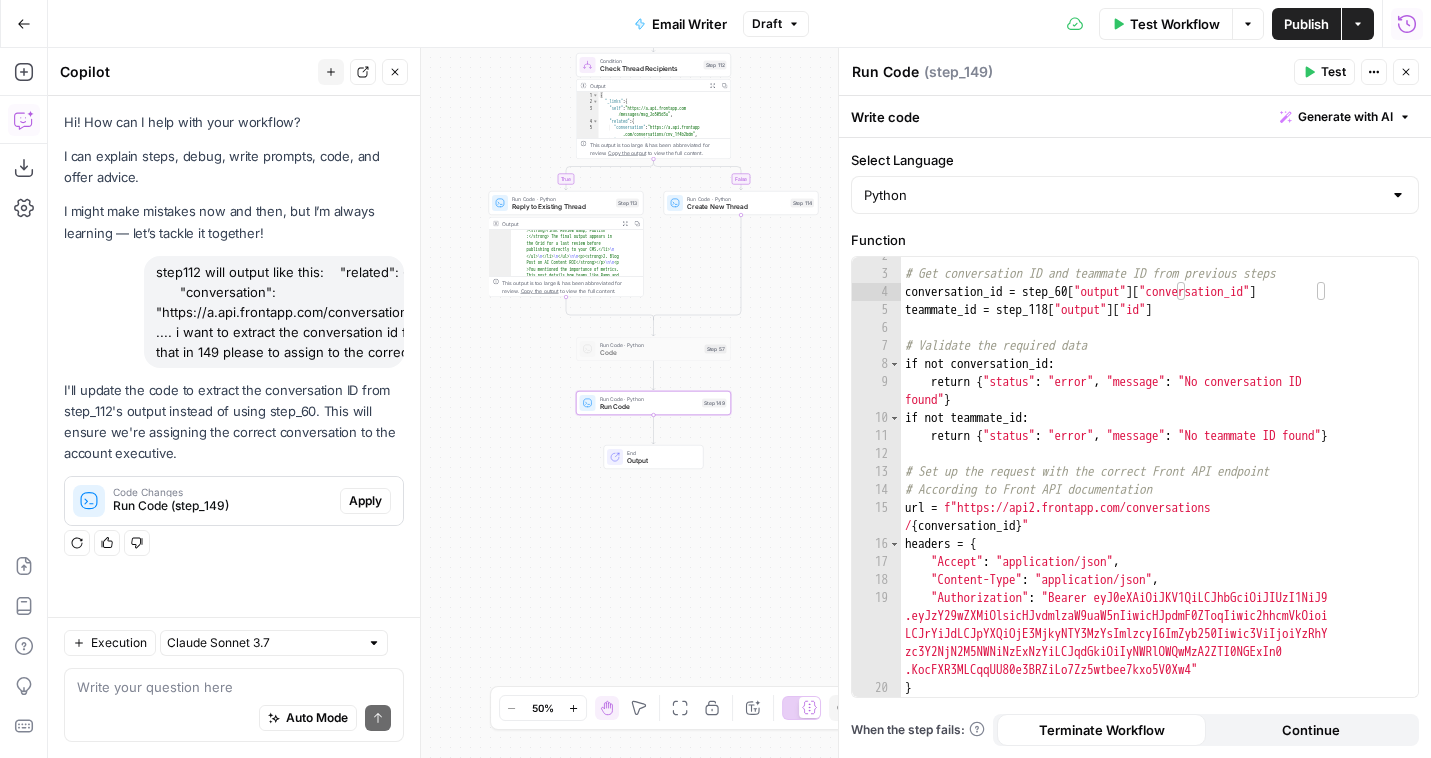 click on "Apply" at bounding box center [365, 501] 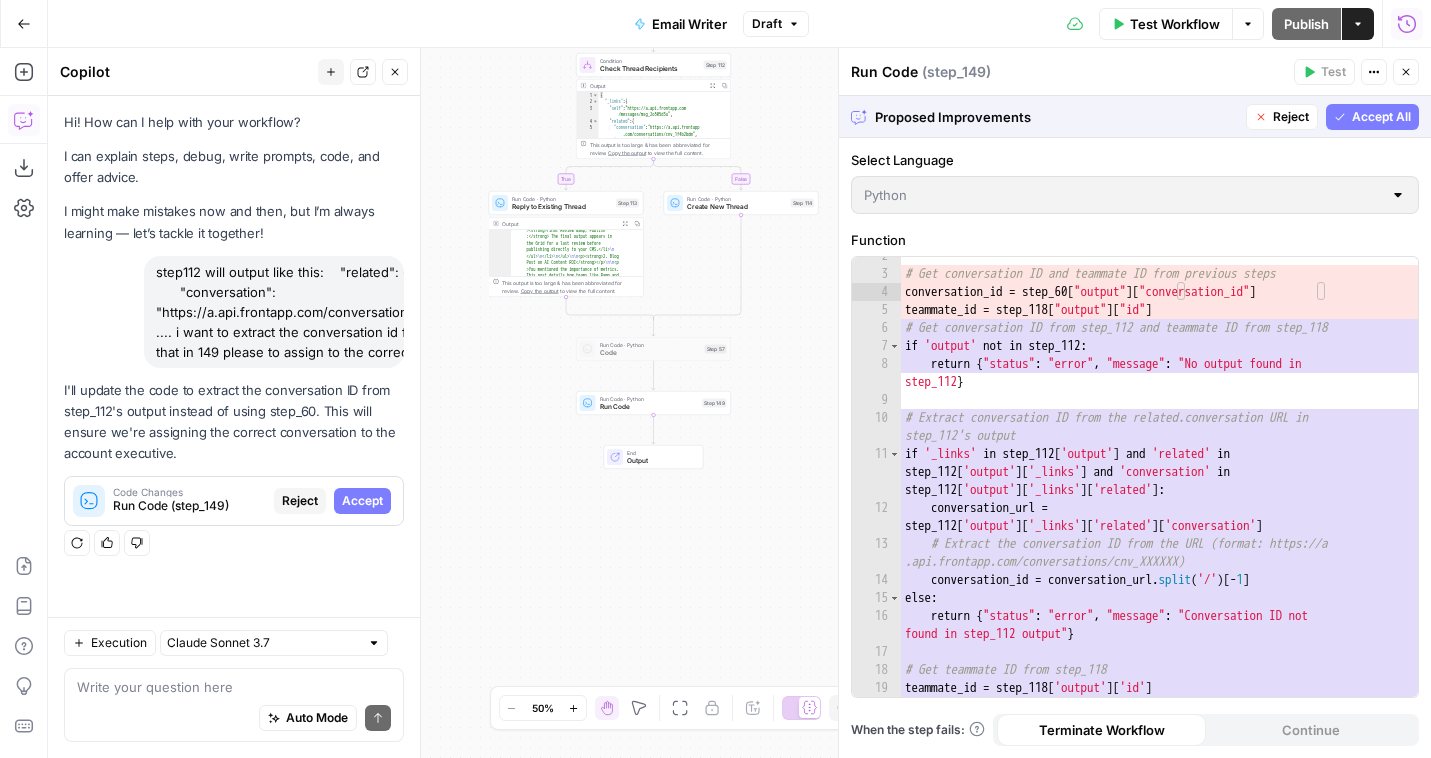 click on "Steps cannot be tested while there are pending suggestions." at bounding box center [1263, 122] 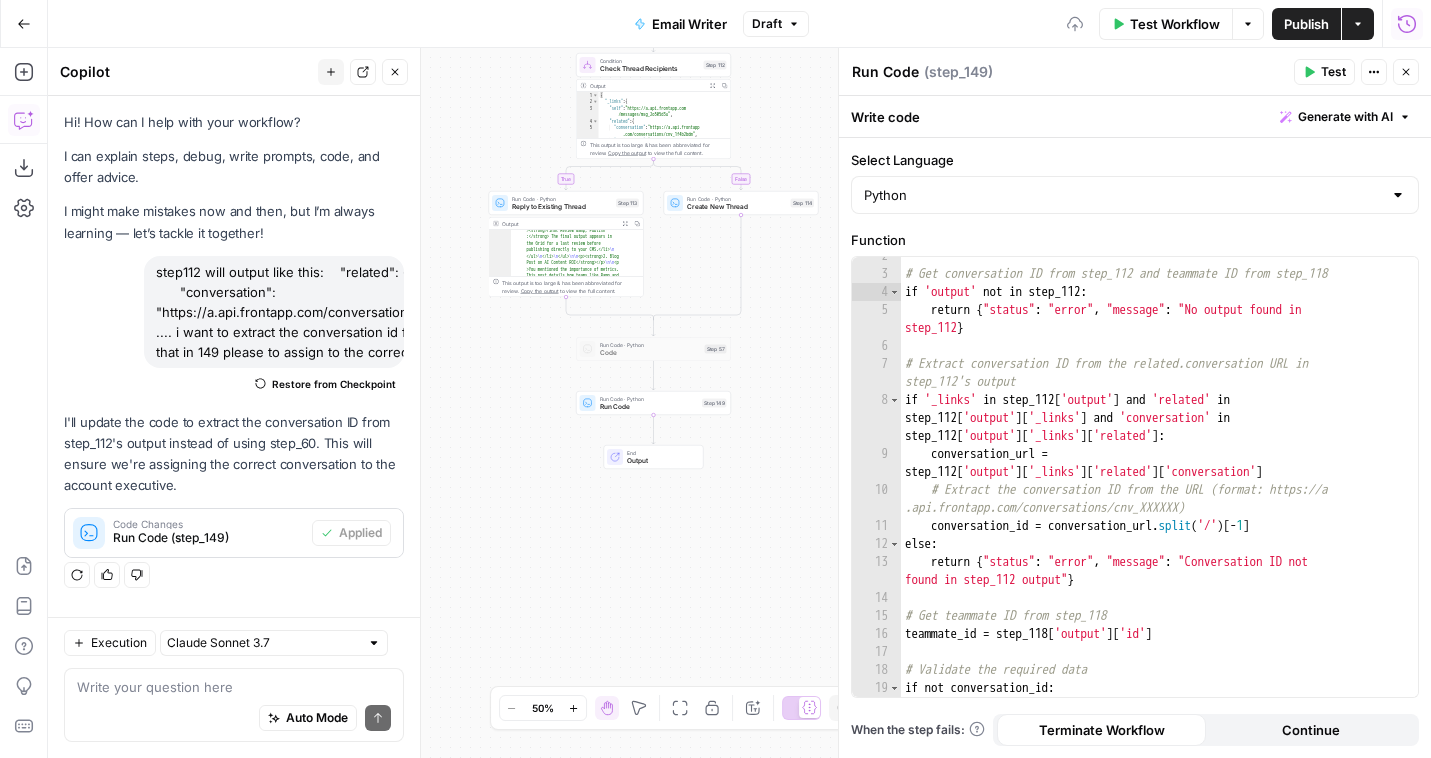 click on "Test" at bounding box center (1324, 72) 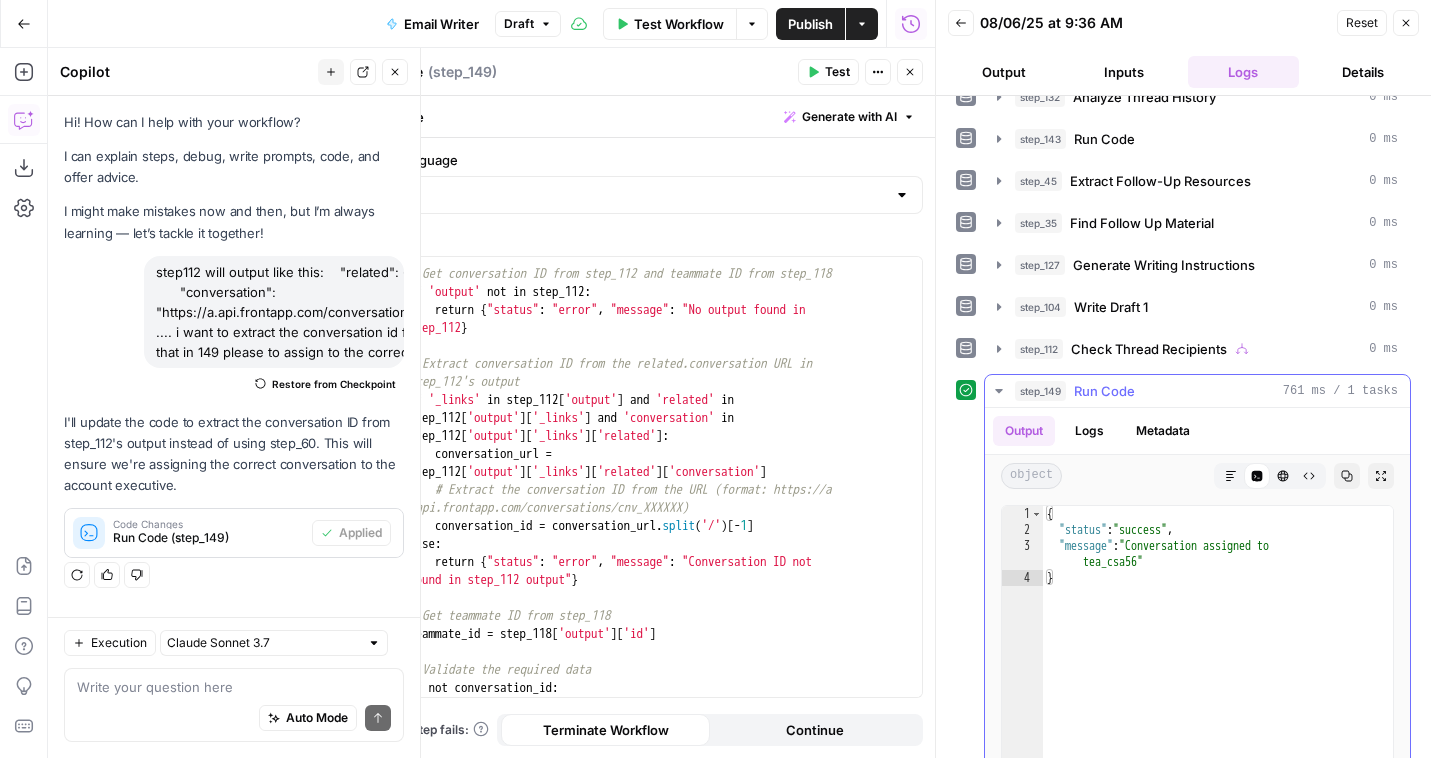 scroll, scrollTop: 783, scrollLeft: 0, axis: vertical 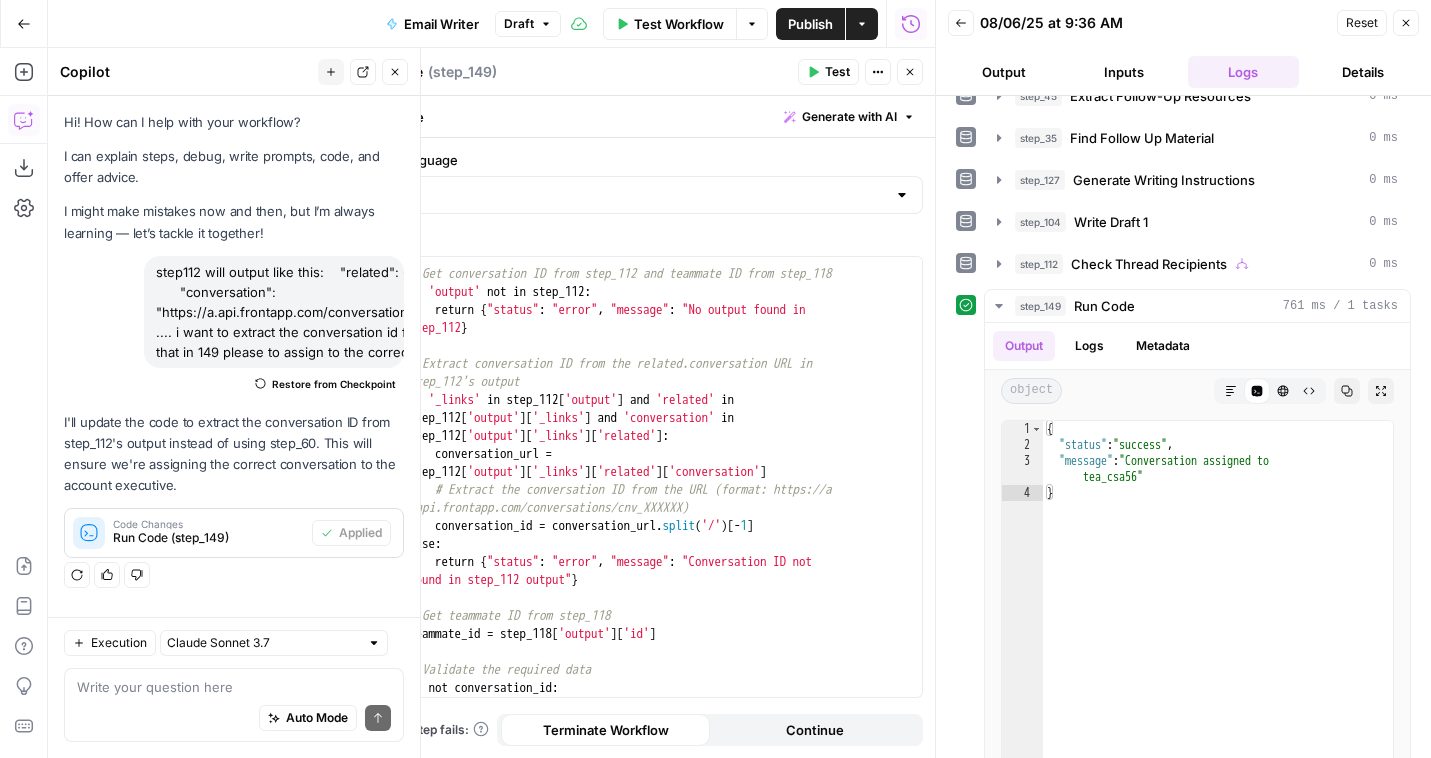 click 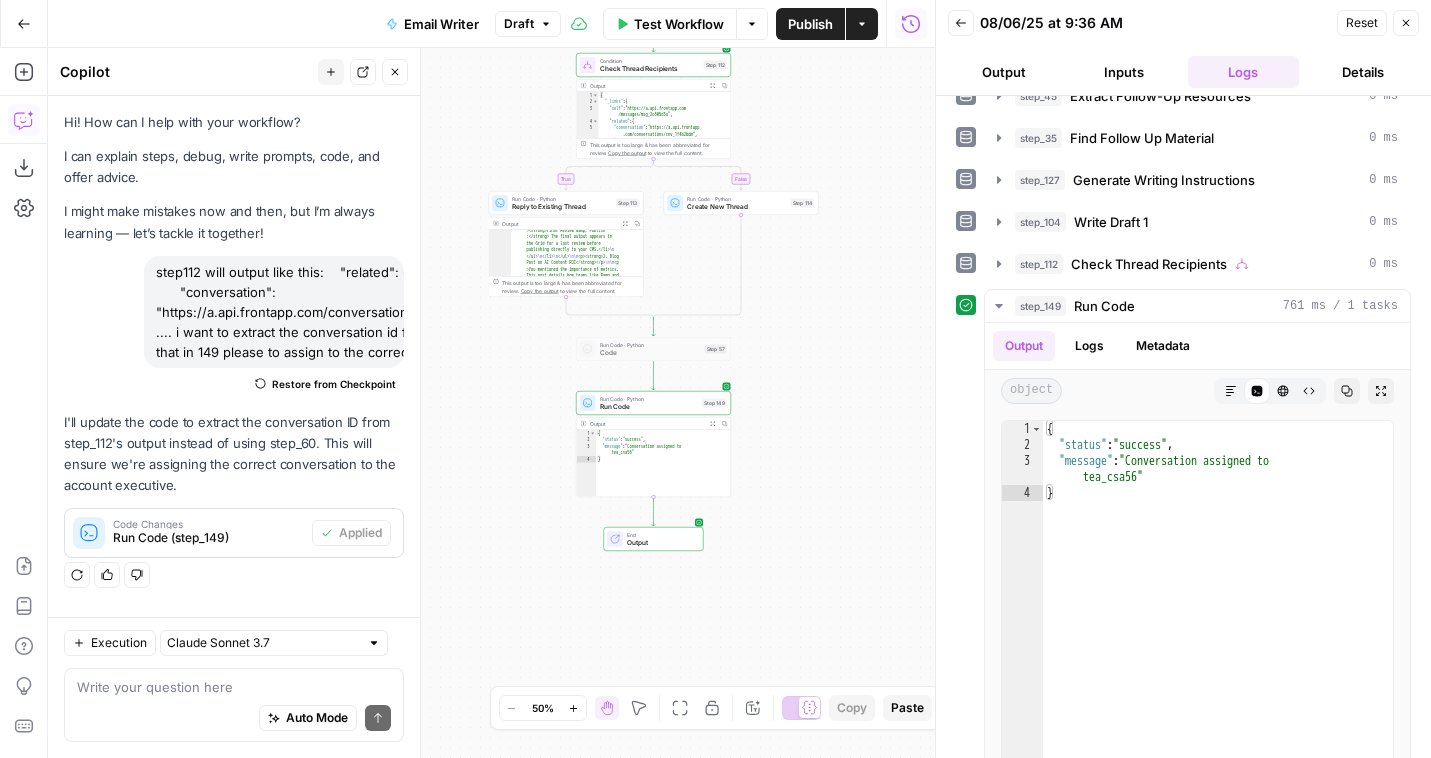 click on "Publish" at bounding box center (810, 24) 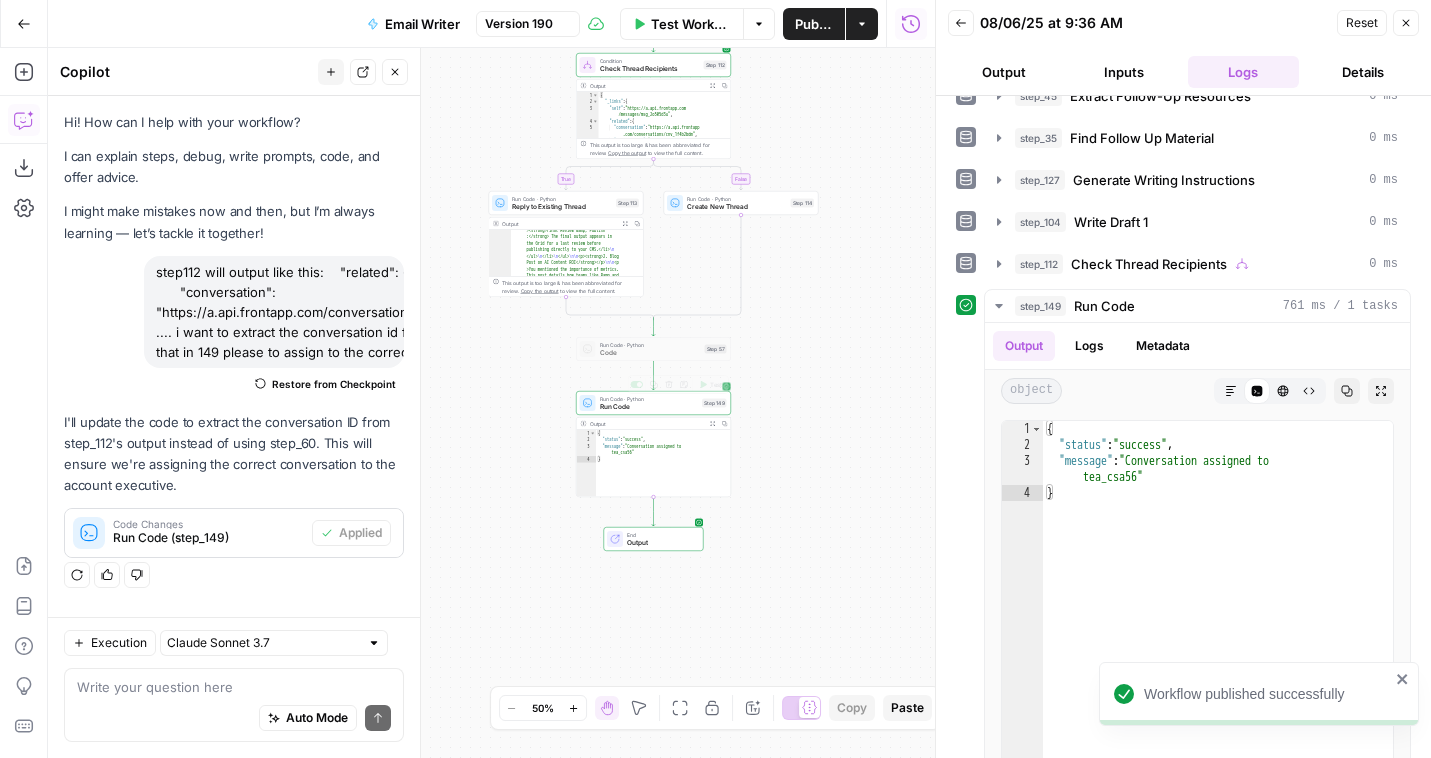click on "Run Code" at bounding box center [649, 407] 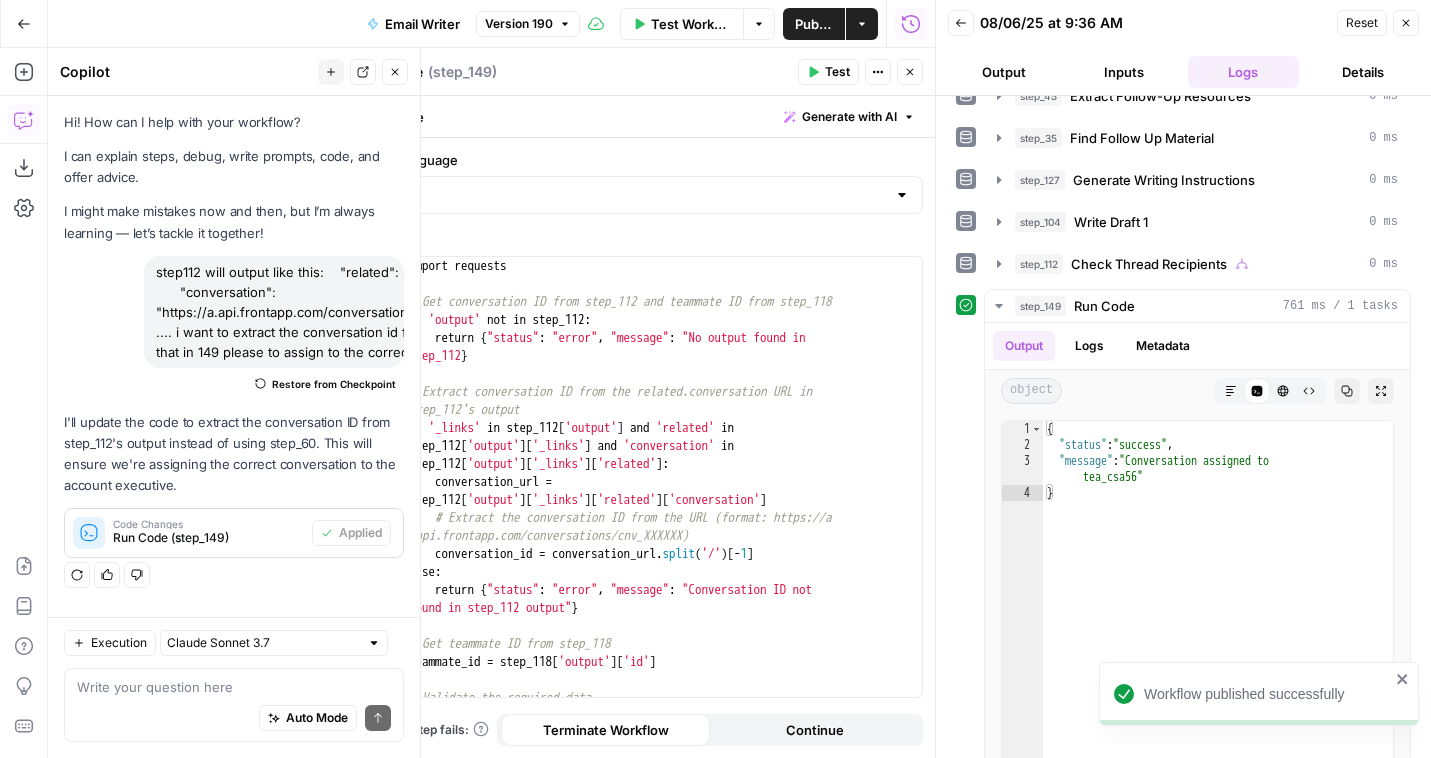 click on "Run Code" at bounding box center [389, 72] 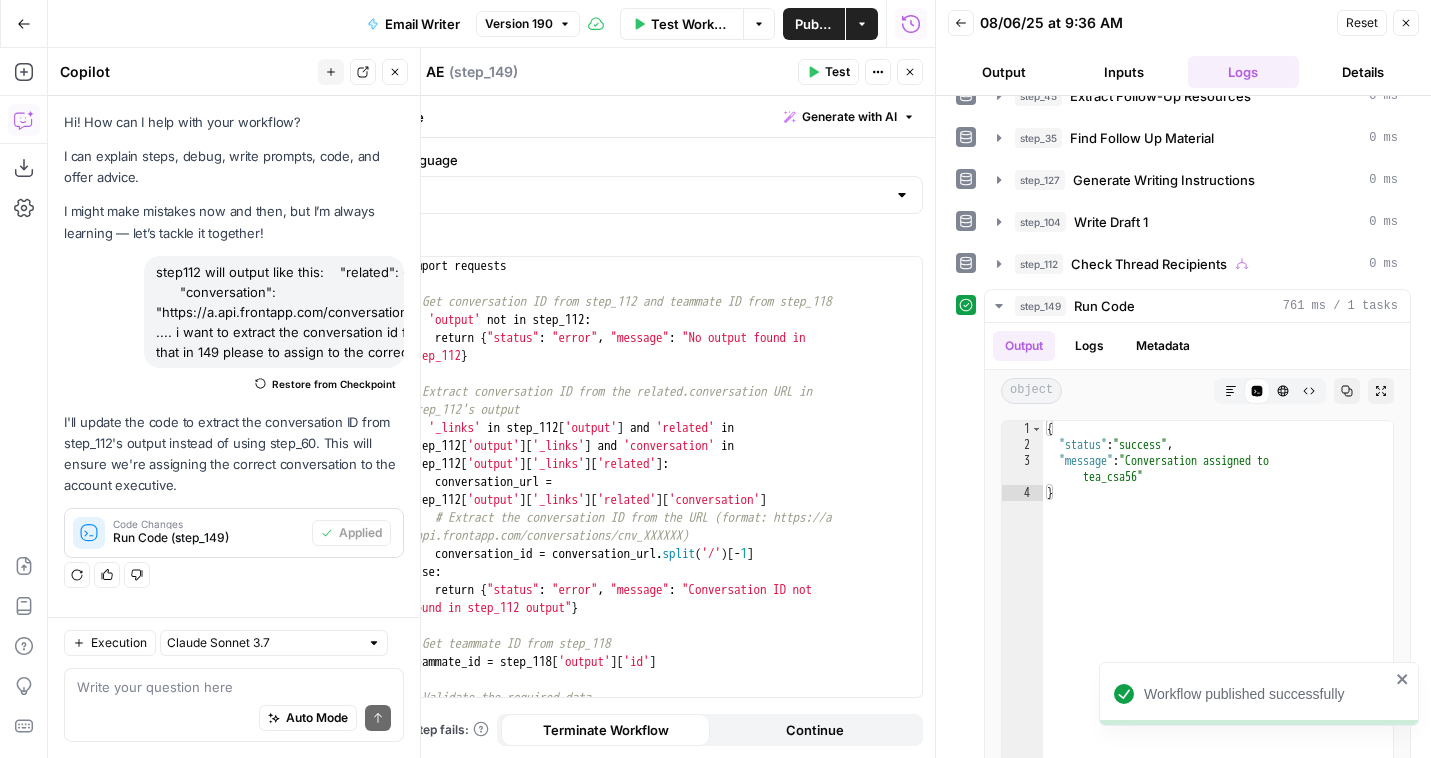 type on "Assign to AE" 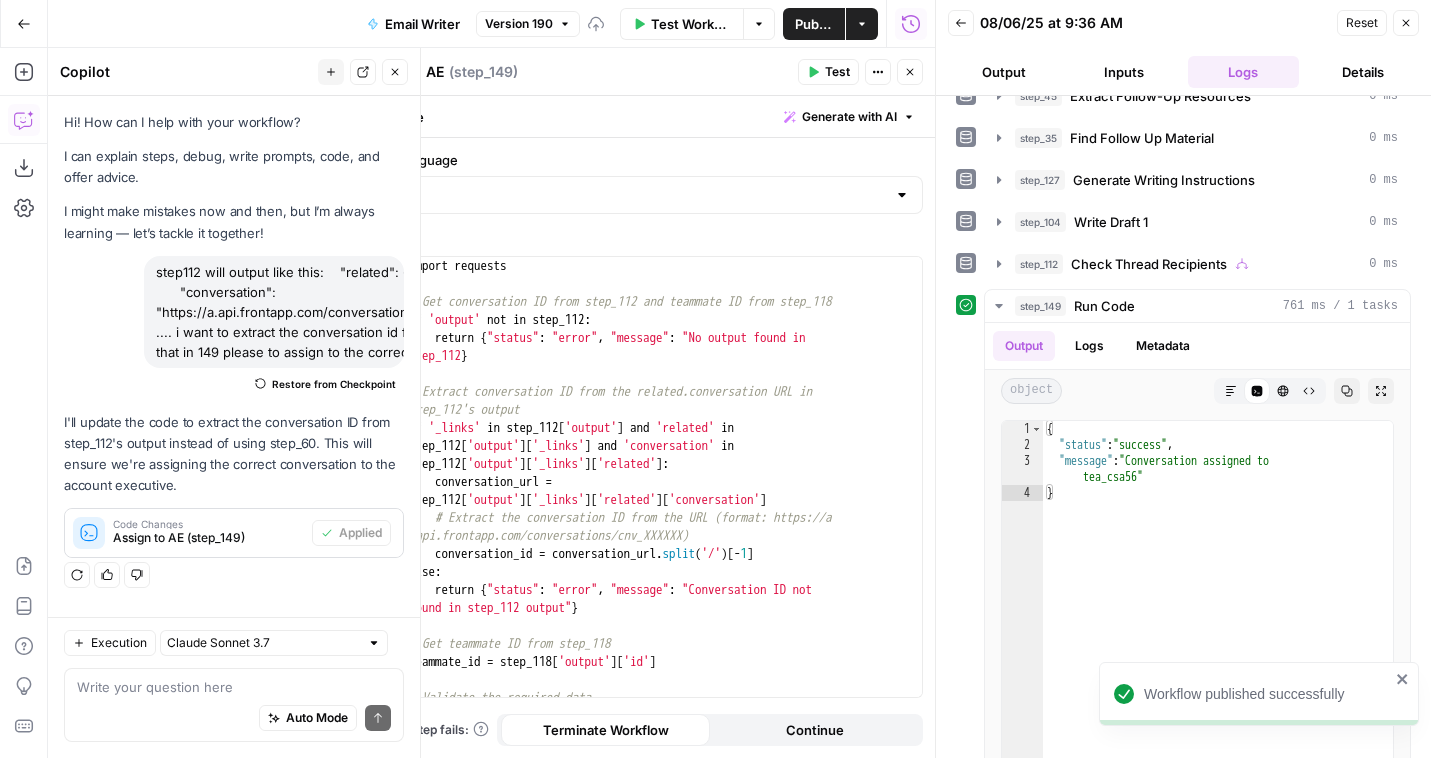 click on "Publish" at bounding box center [814, 24] 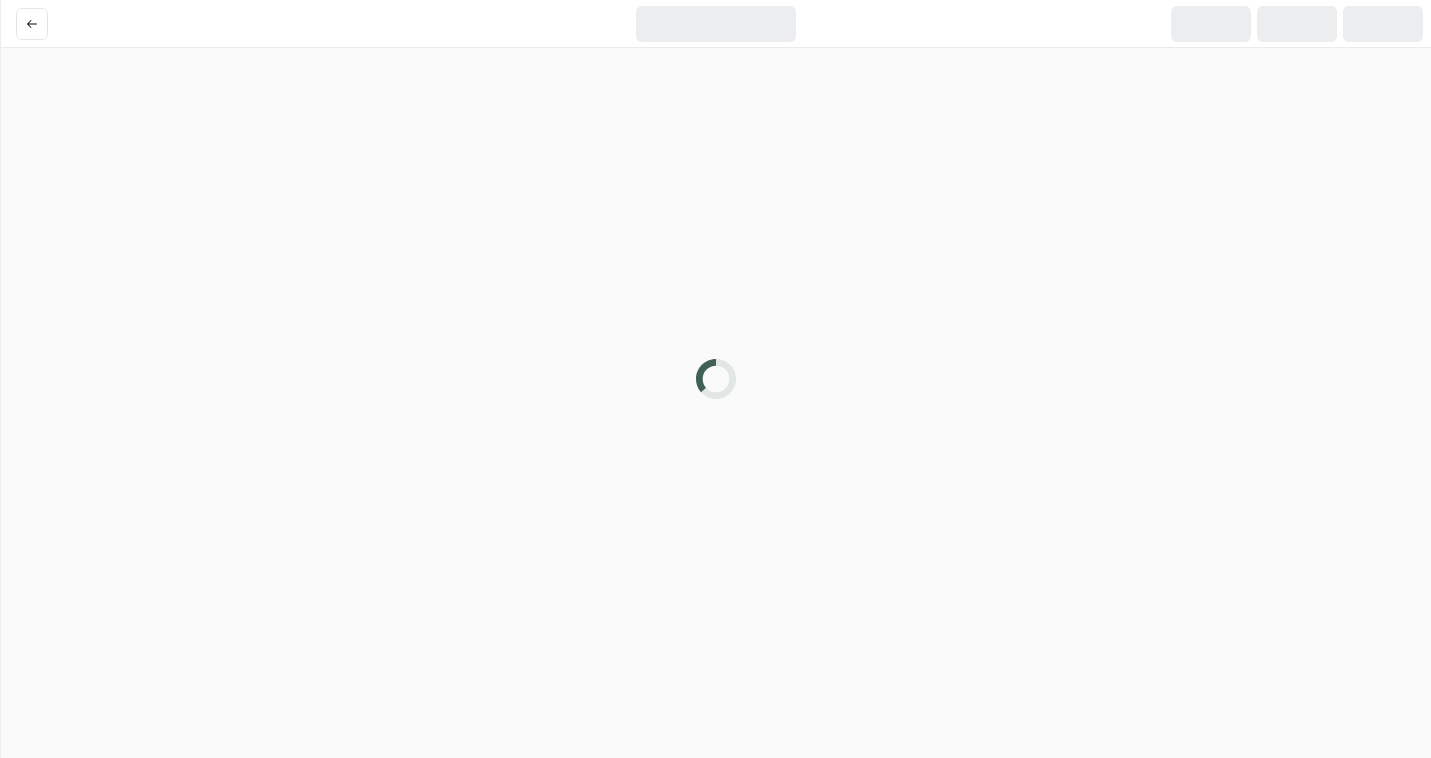 scroll, scrollTop: 0, scrollLeft: 0, axis: both 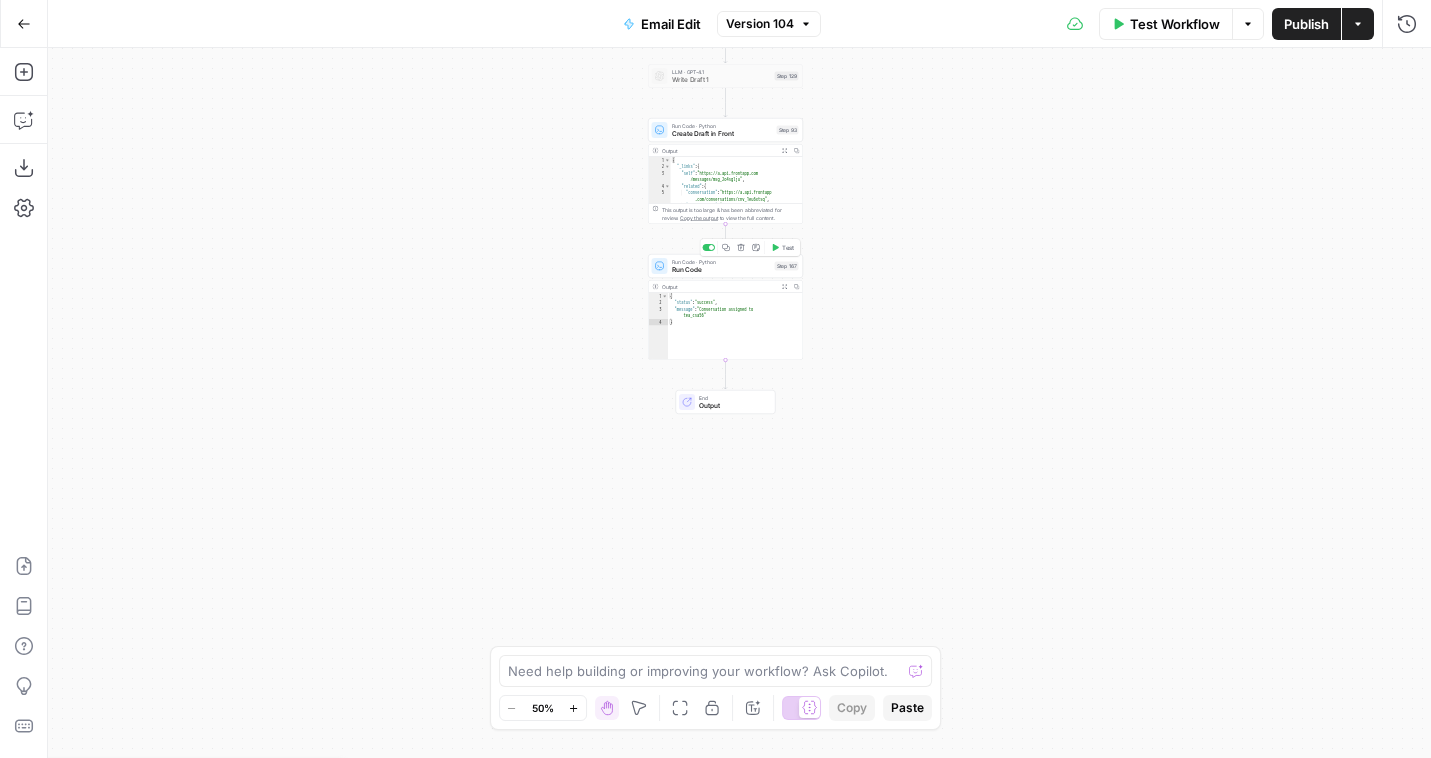click 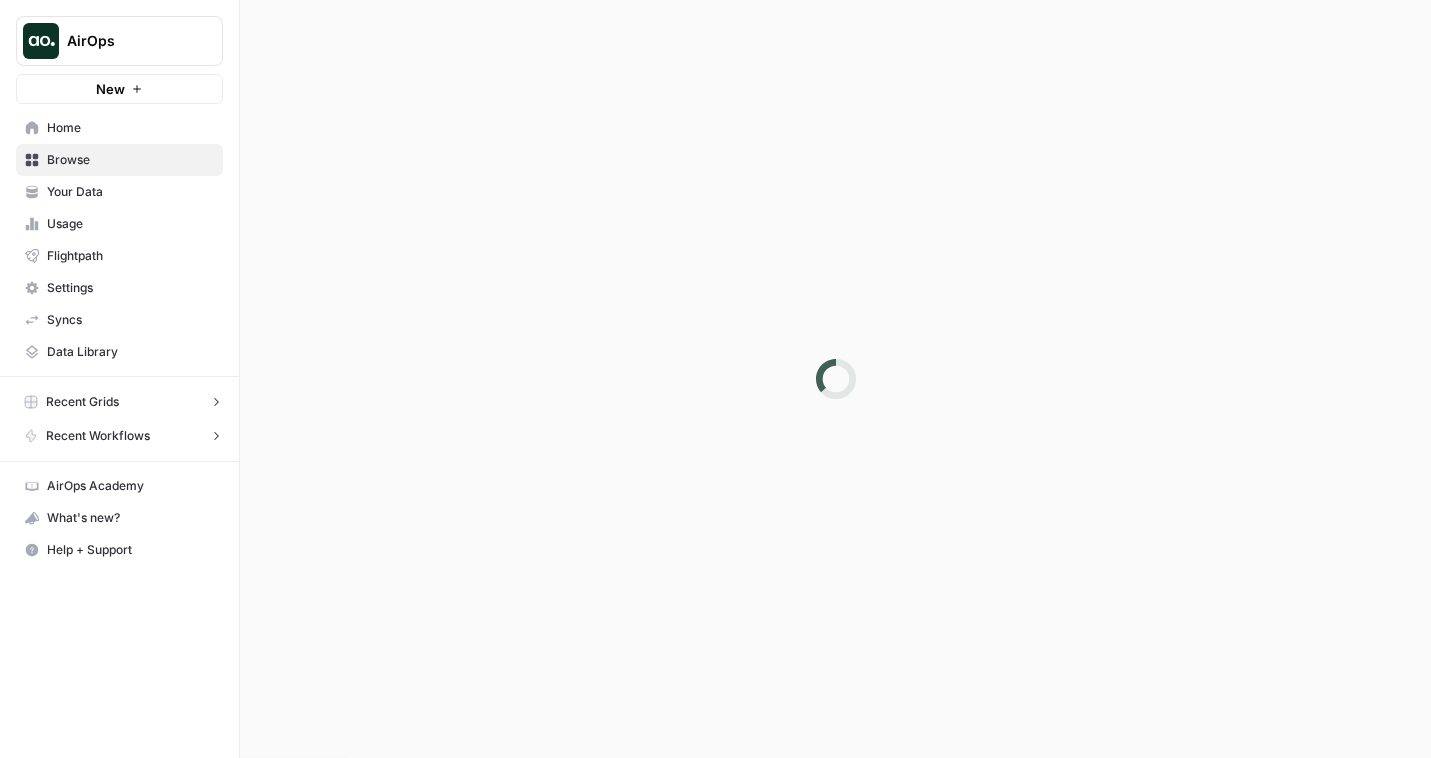 scroll, scrollTop: 0, scrollLeft: 0, axis: both 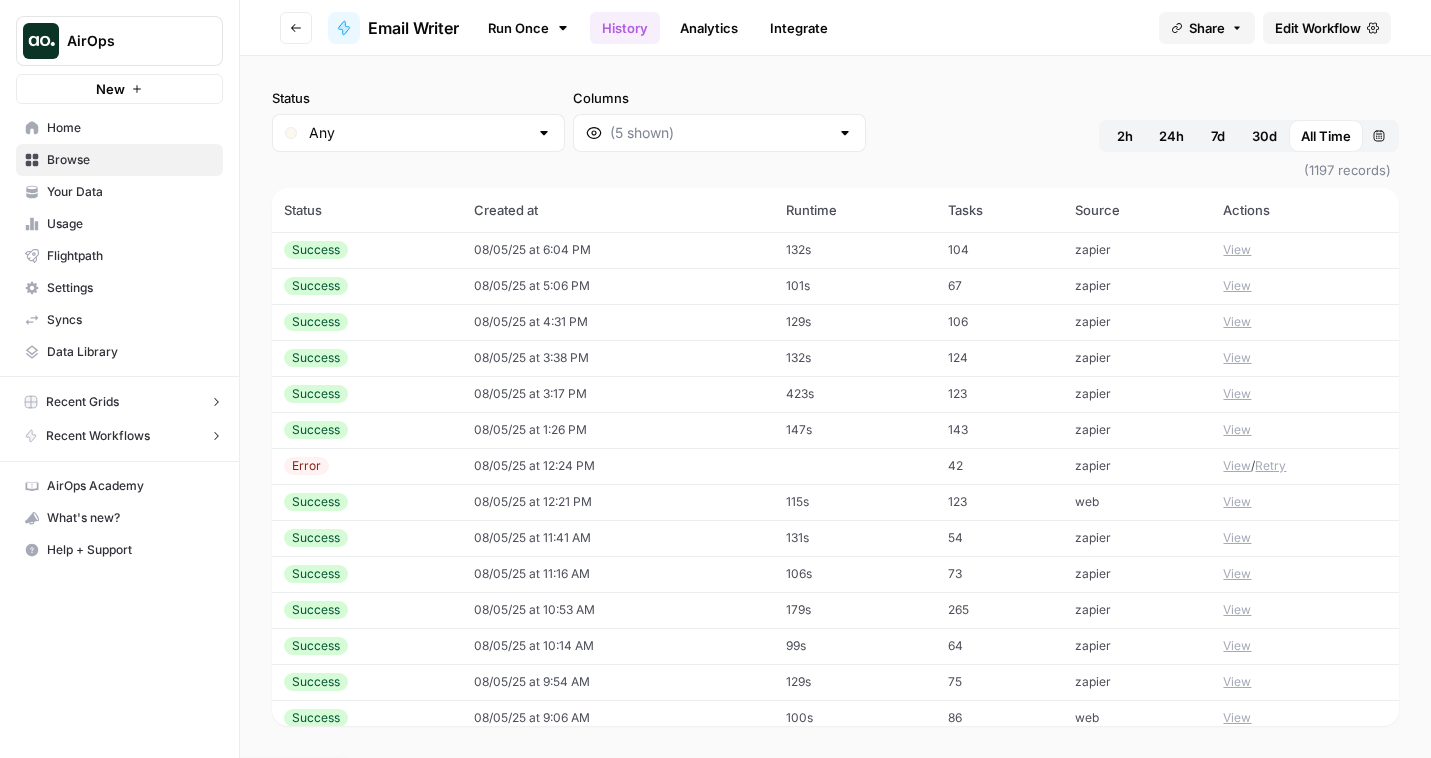 click on "Edit Workflow" at bounding box center (1318, 28) 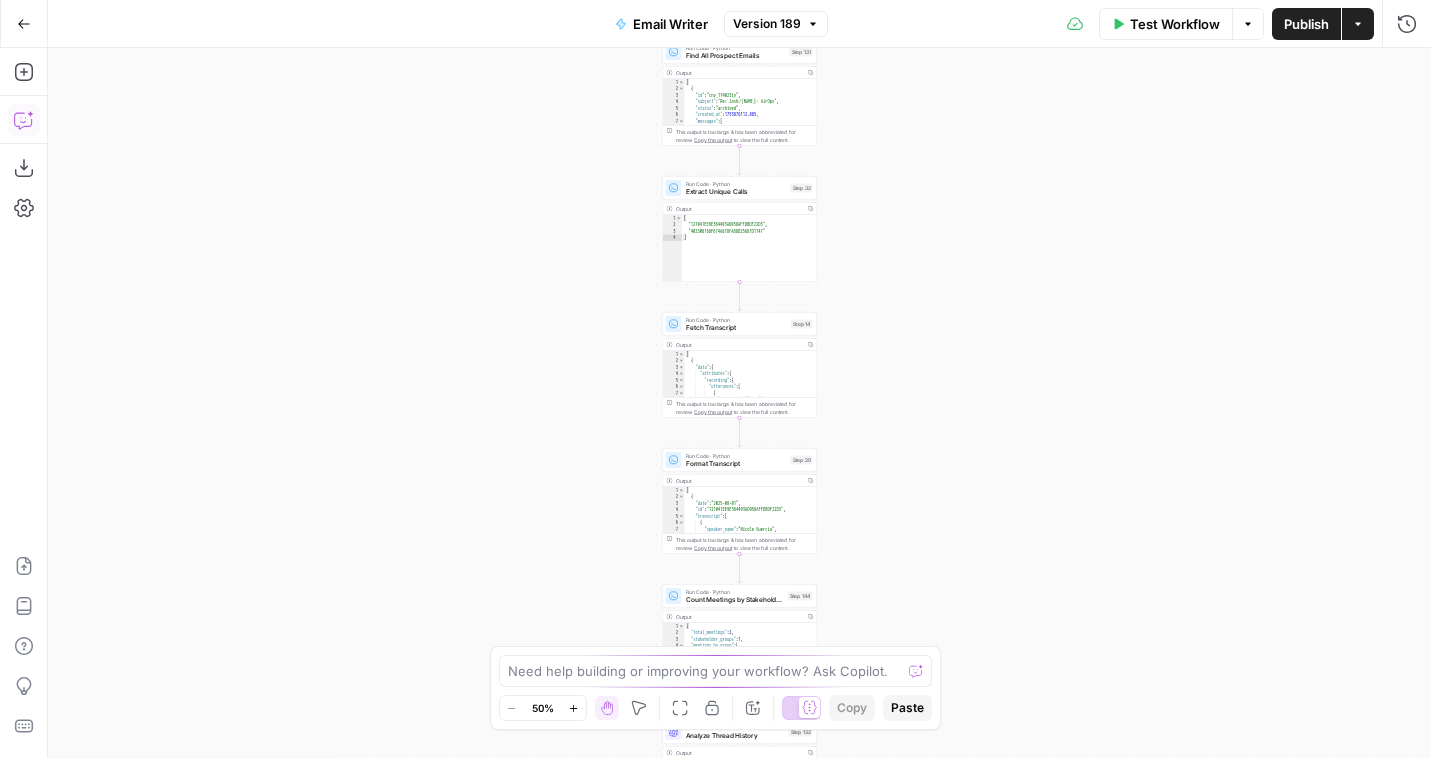 click 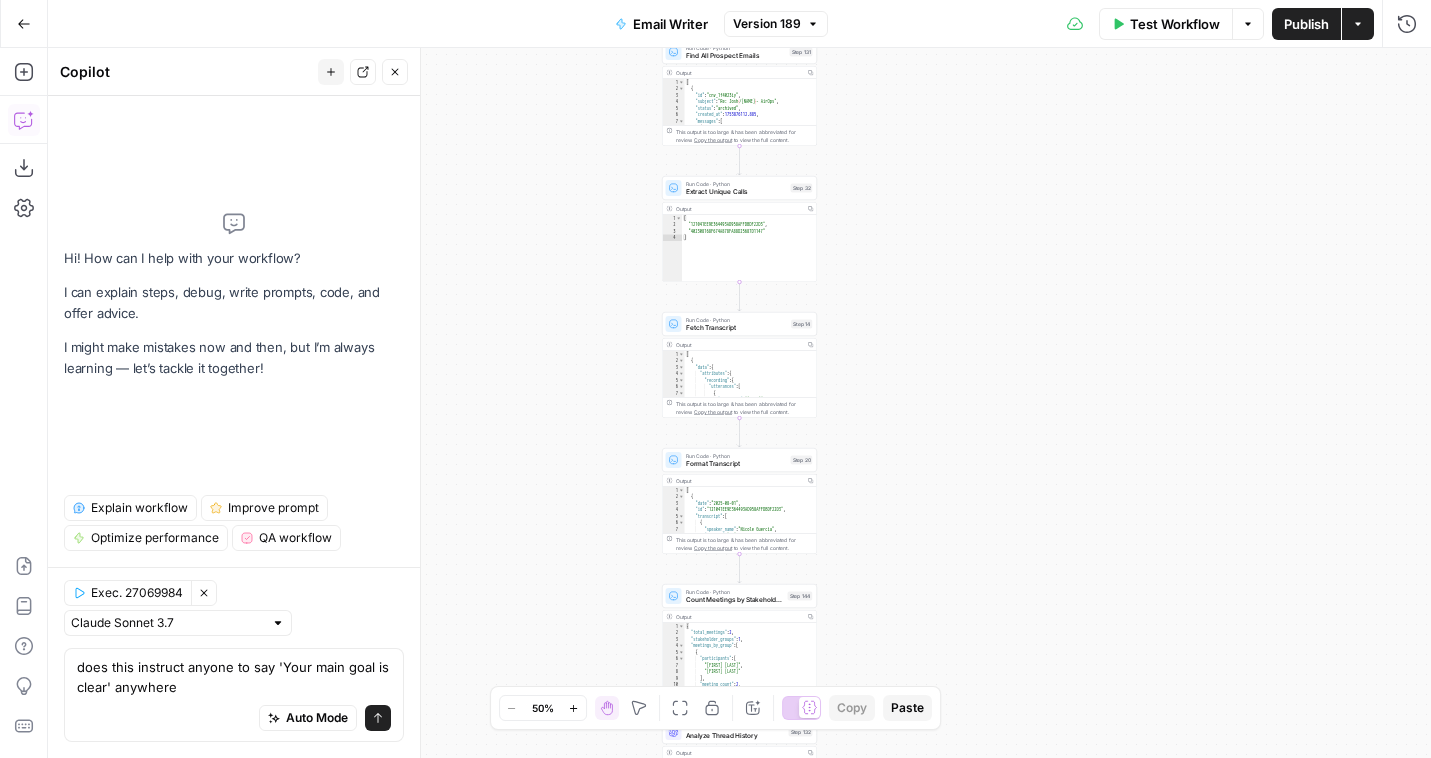 type on "does this instruct anyone to say 'Your main goal is clear' anywhere?" 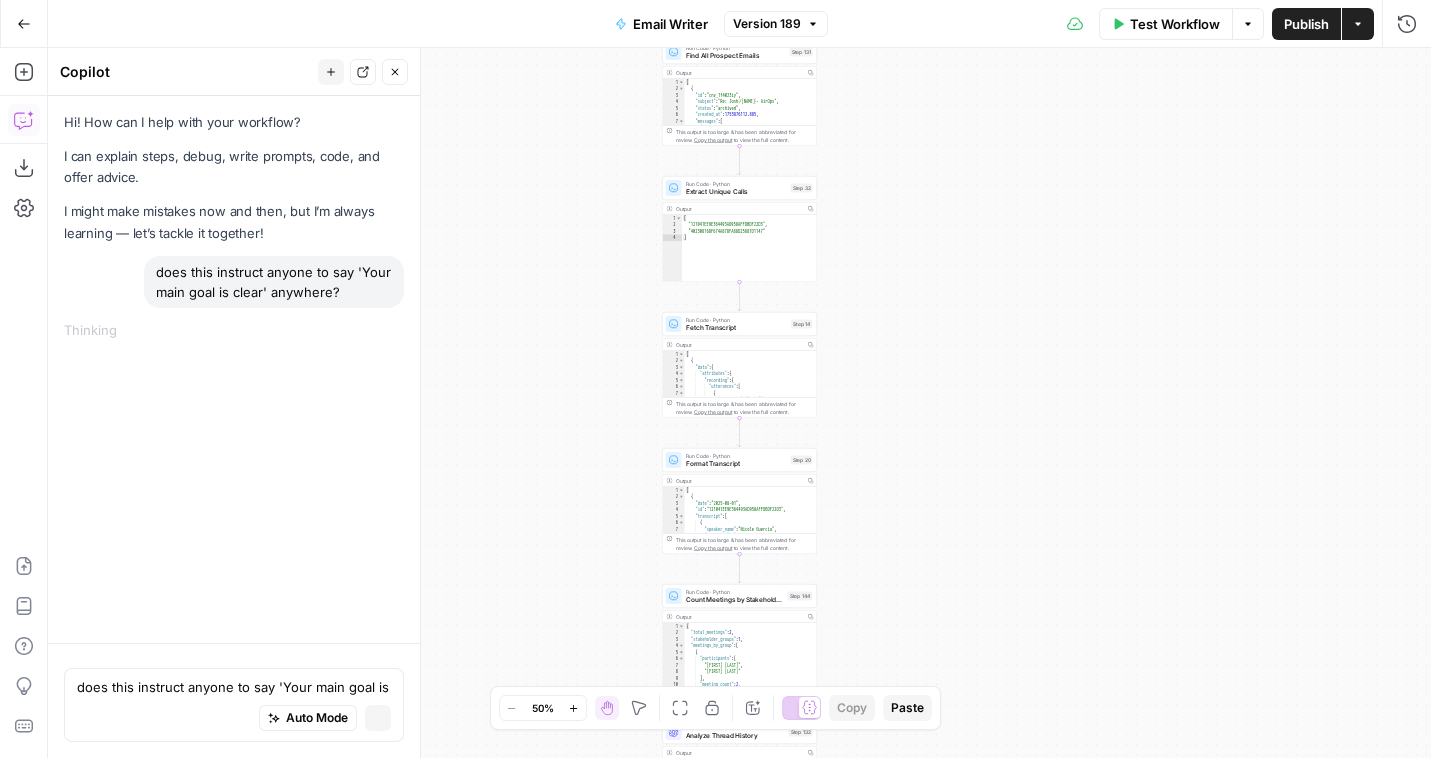 type 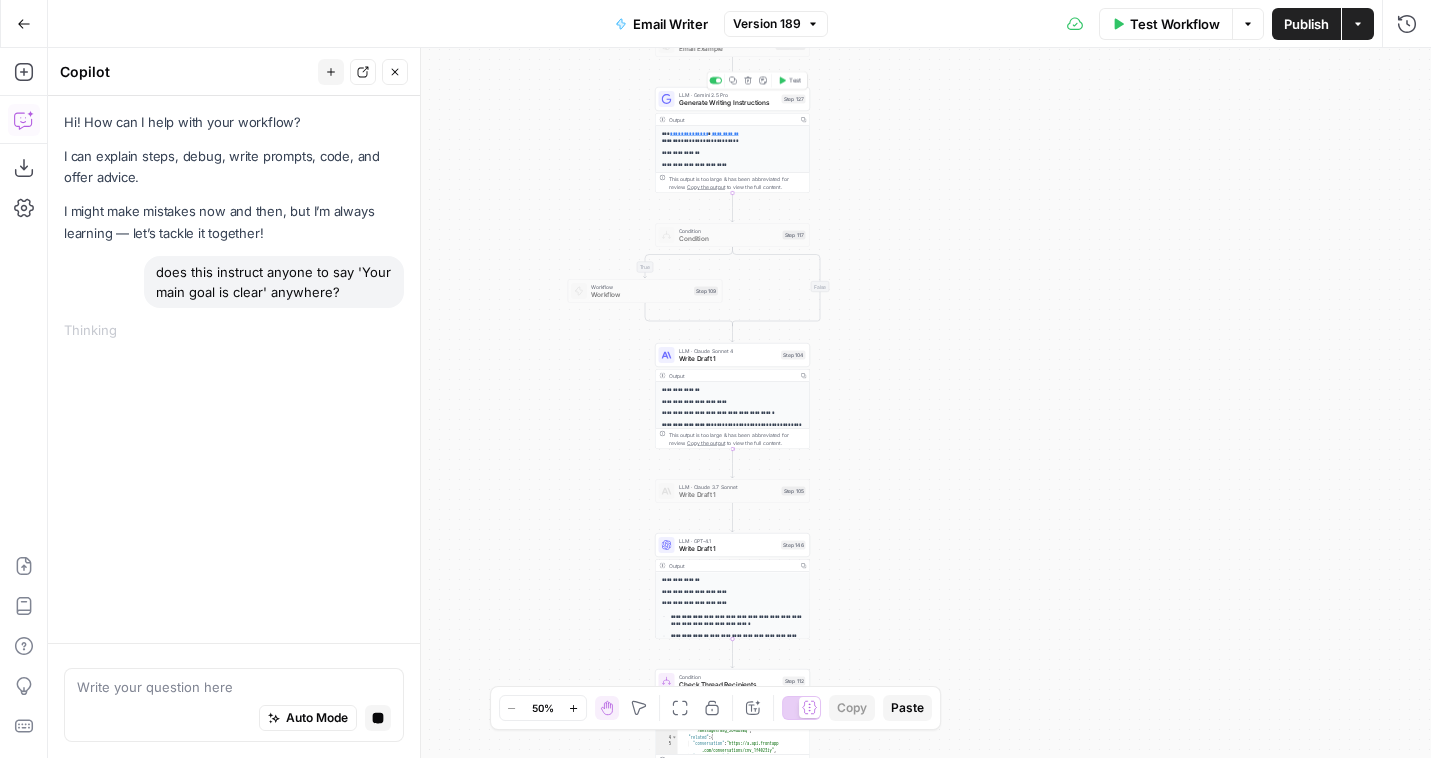 click on "Generate Writing Instructions" at bounding box center [728, 103] 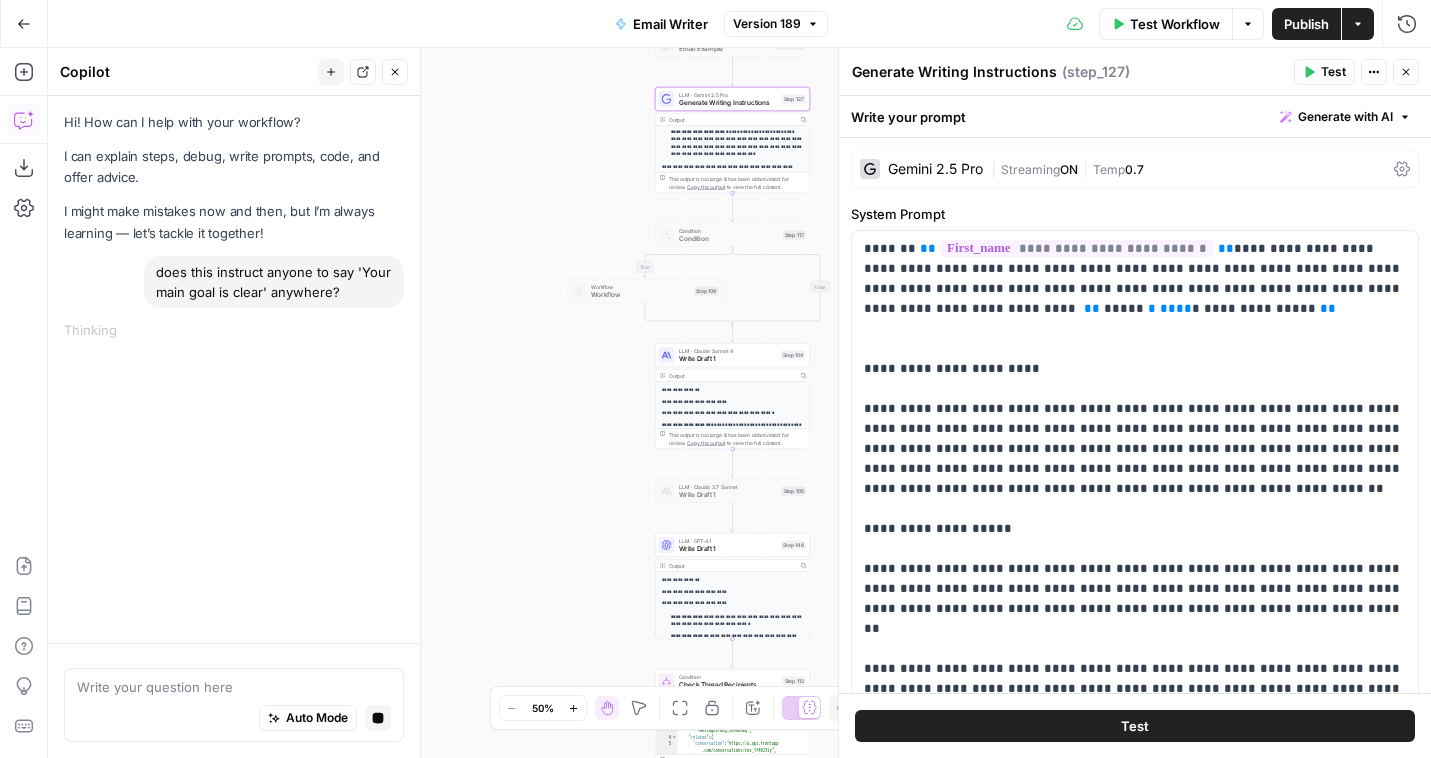 scroll, scrollTop: 292, scrollLeft: 0, axis: vertical 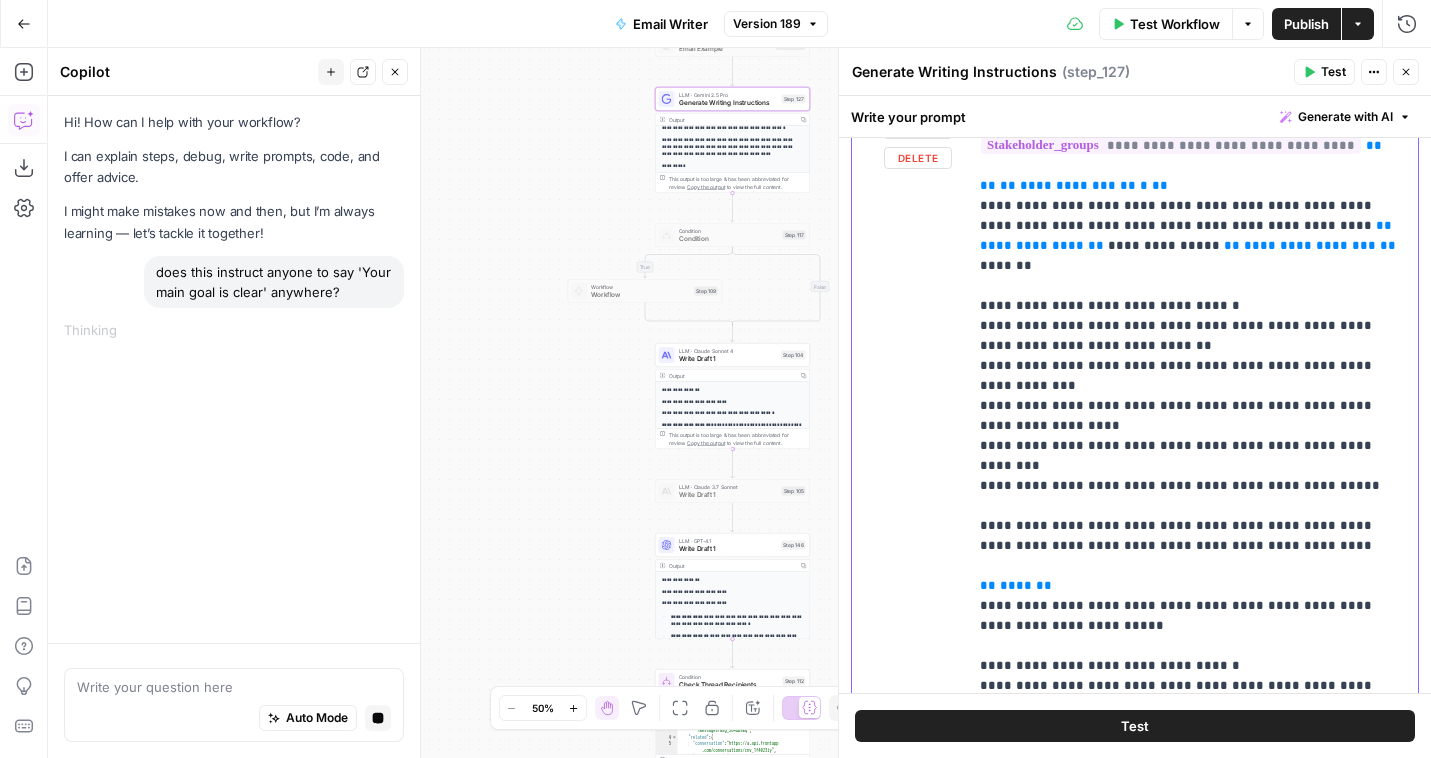 click on "**********" at bounding box center [1193, 436] 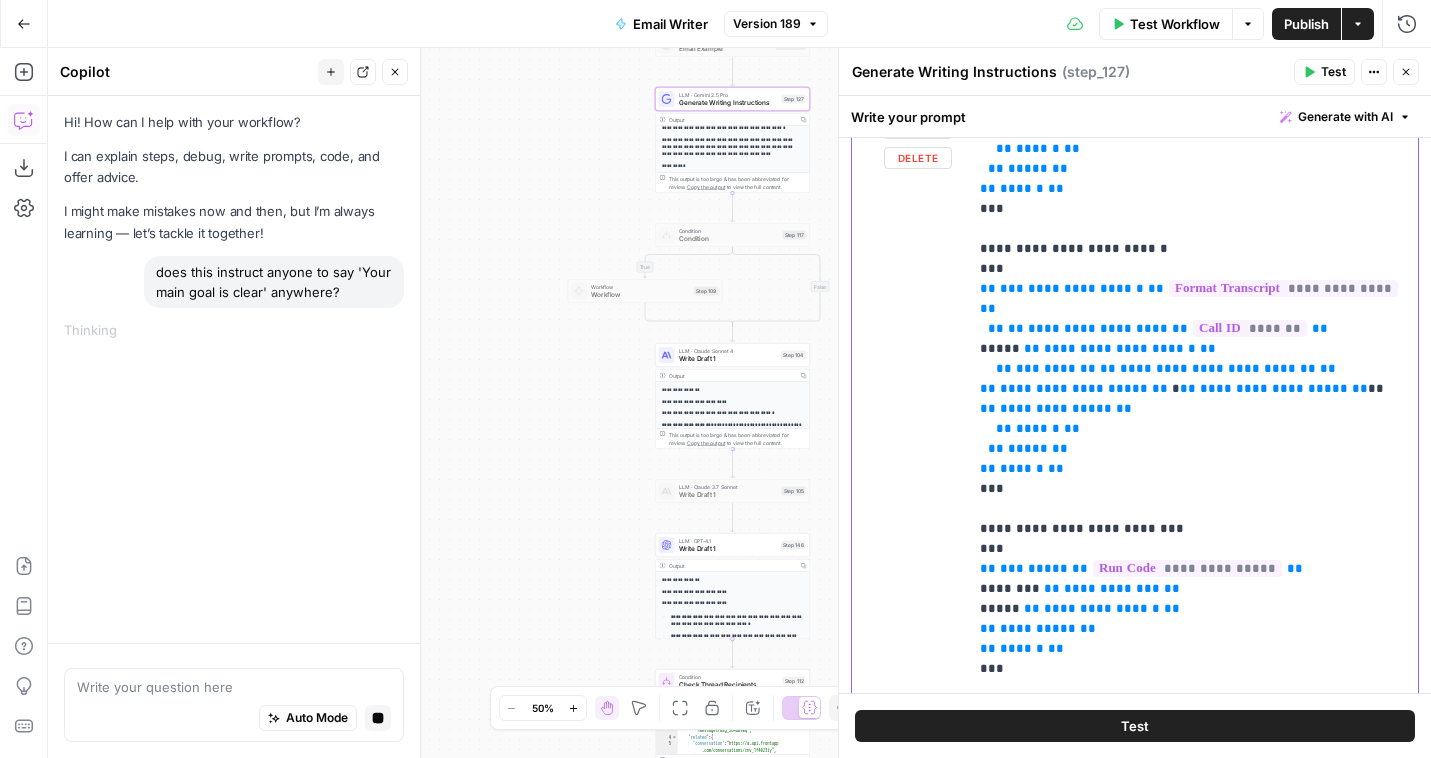scroll, scrollTop: 2161, scrollLeft: 0, axis: vertical 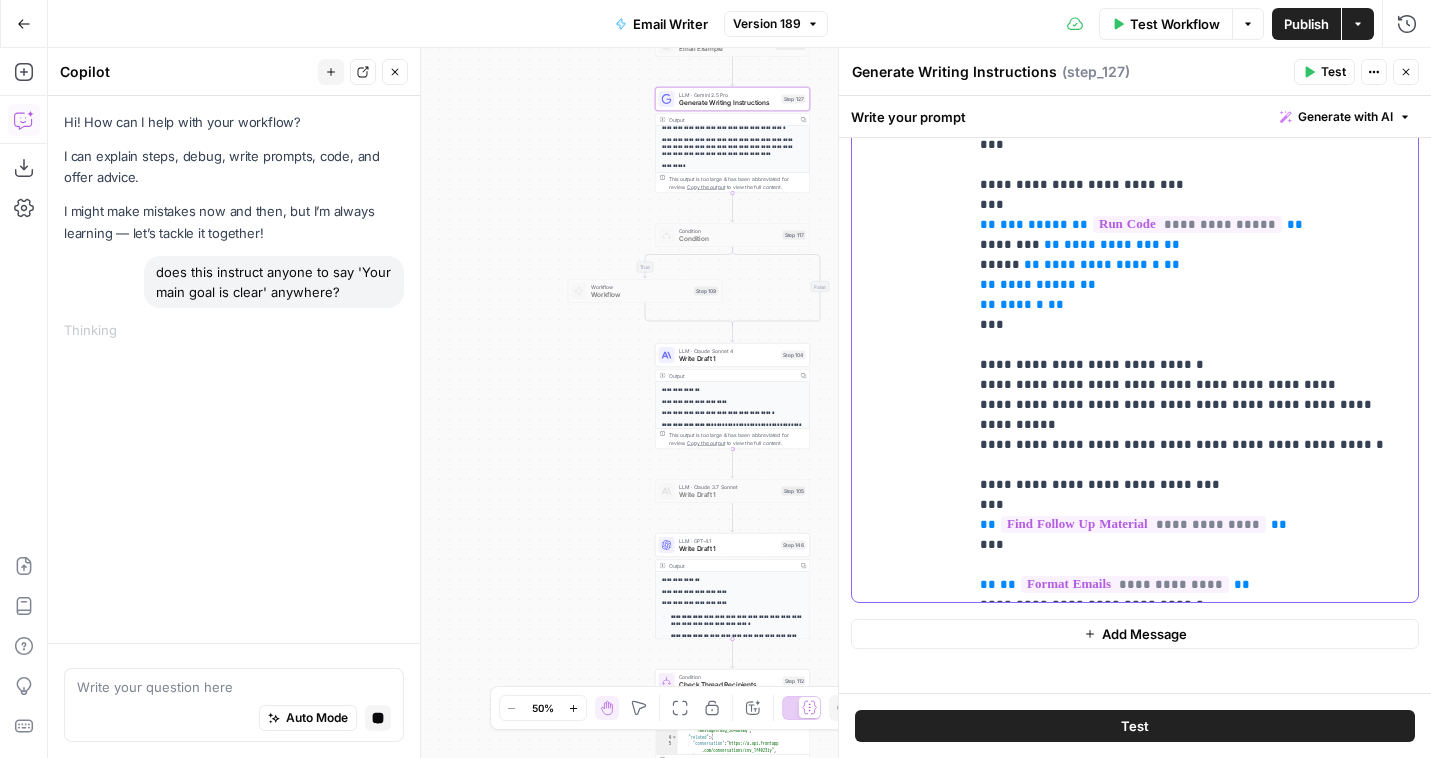 click on "**********" at bounding box center [1193, -885] 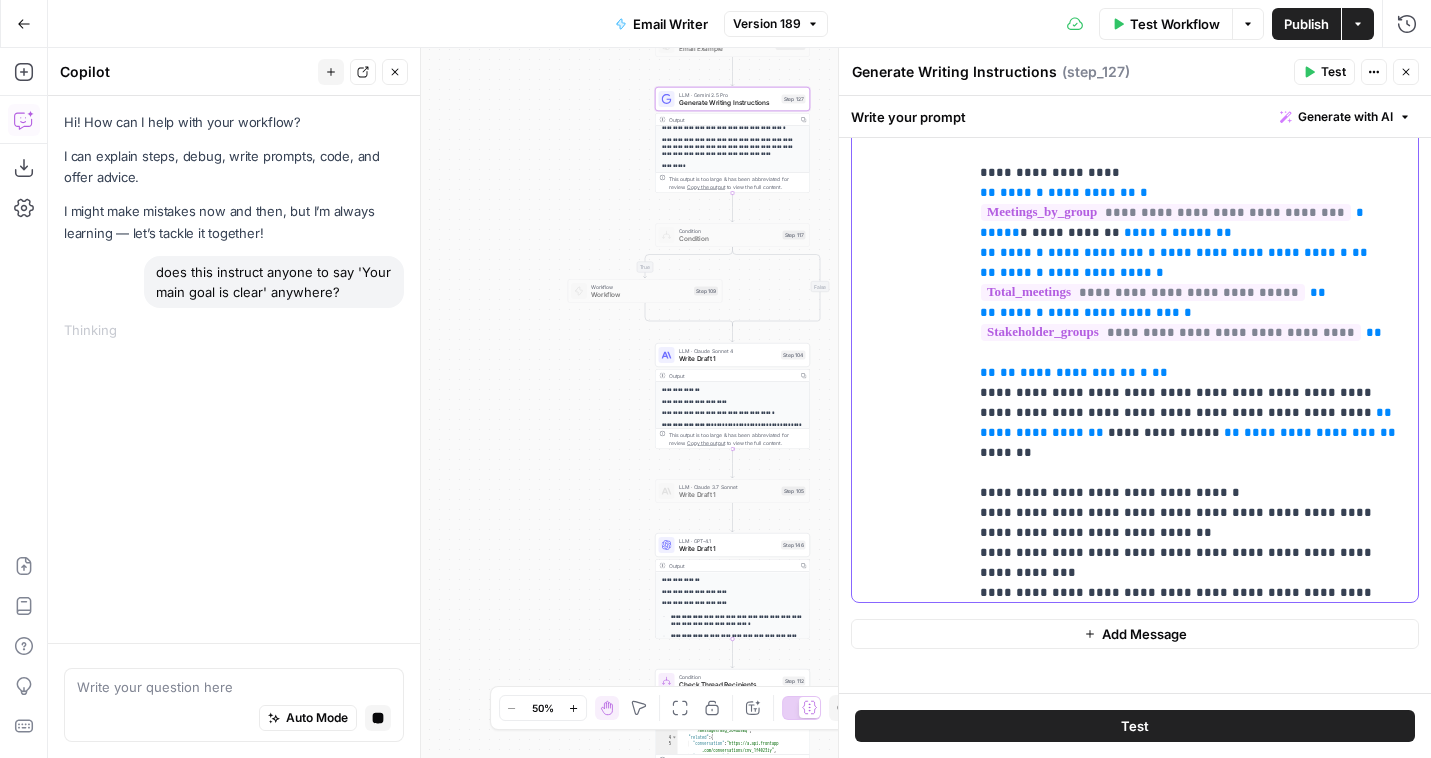 scroll, scrollTop: 0, scrollLeft: 0, axis: both 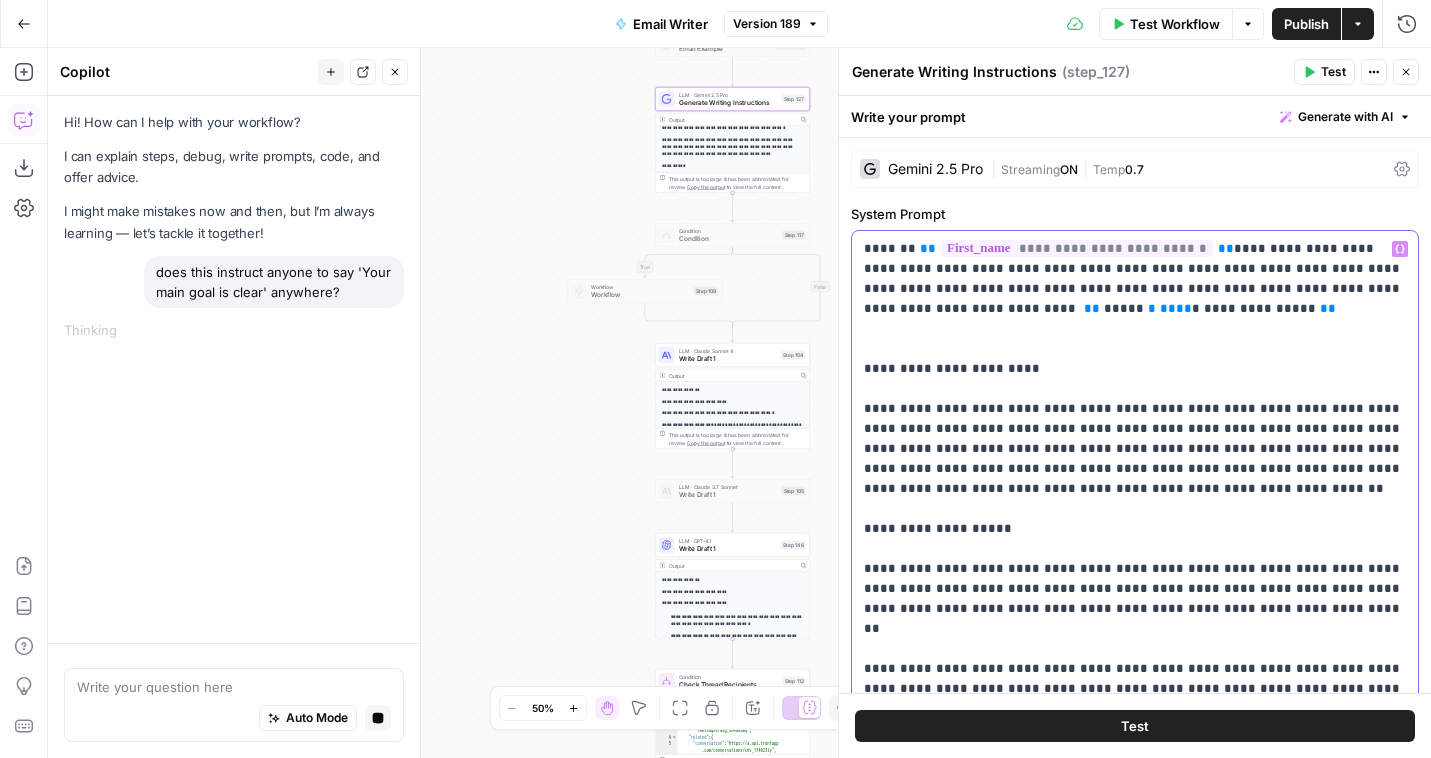 click on "**********" at bounding box center (1135, 1129) 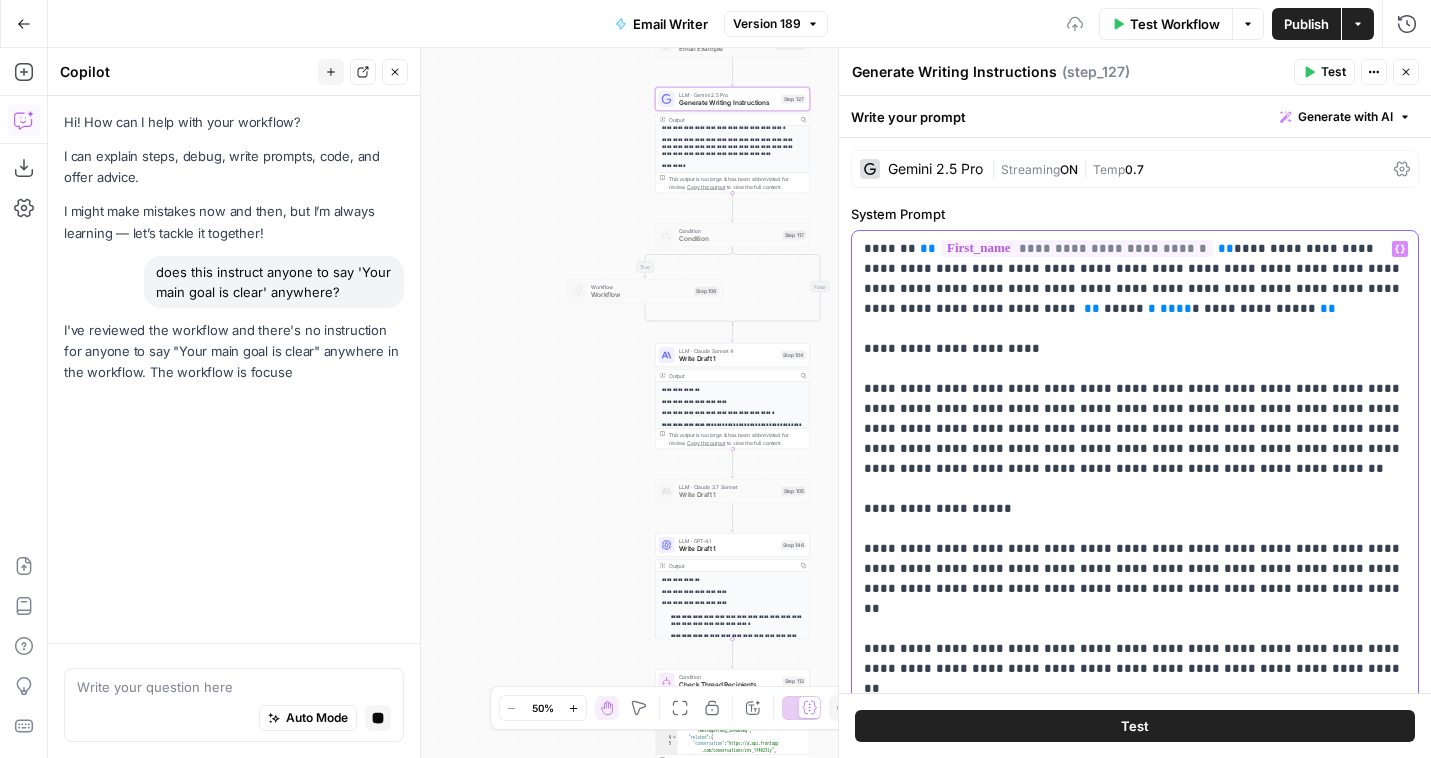 scroll, scrollTop: 4, scrollLeft: 0, axis: vertical 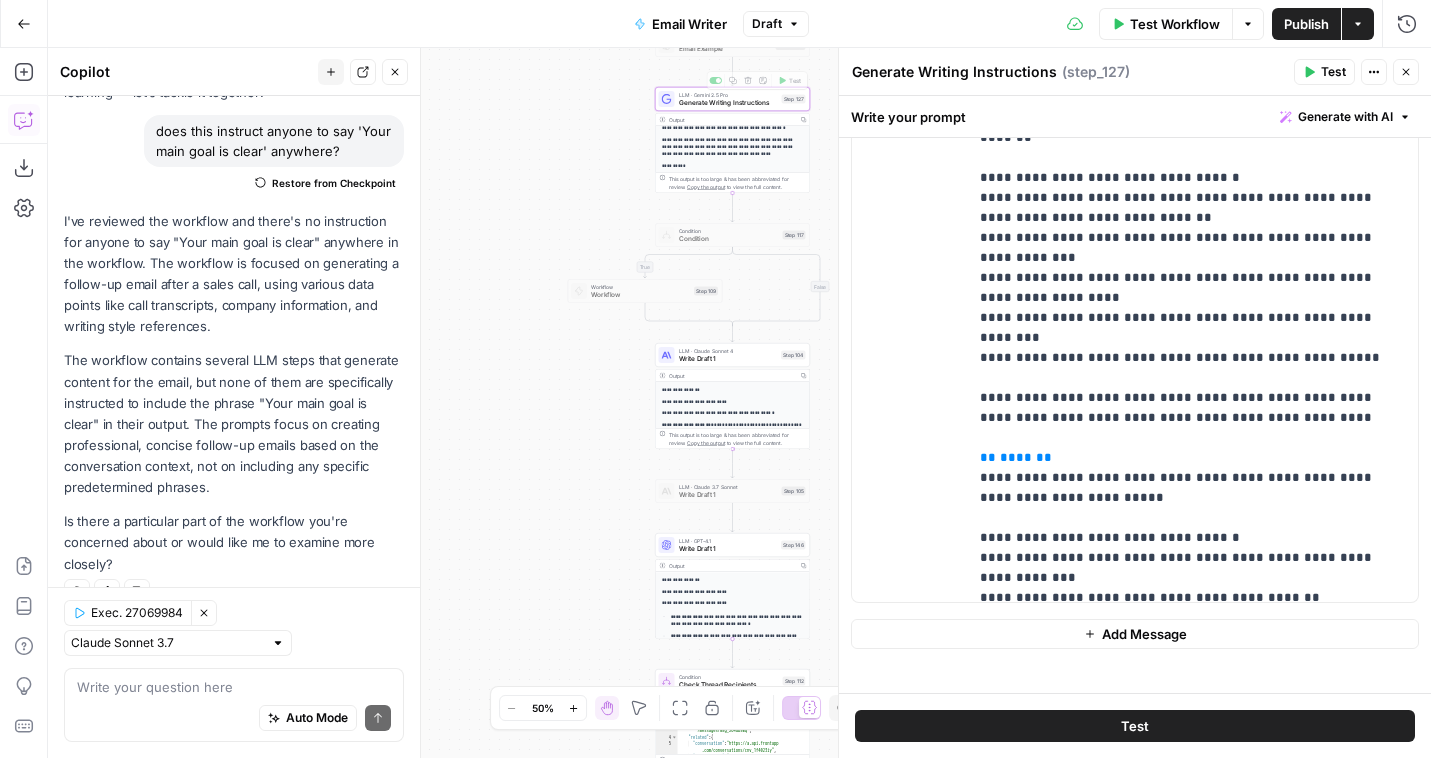 click on "Draft" at bounding box center [767, 24] 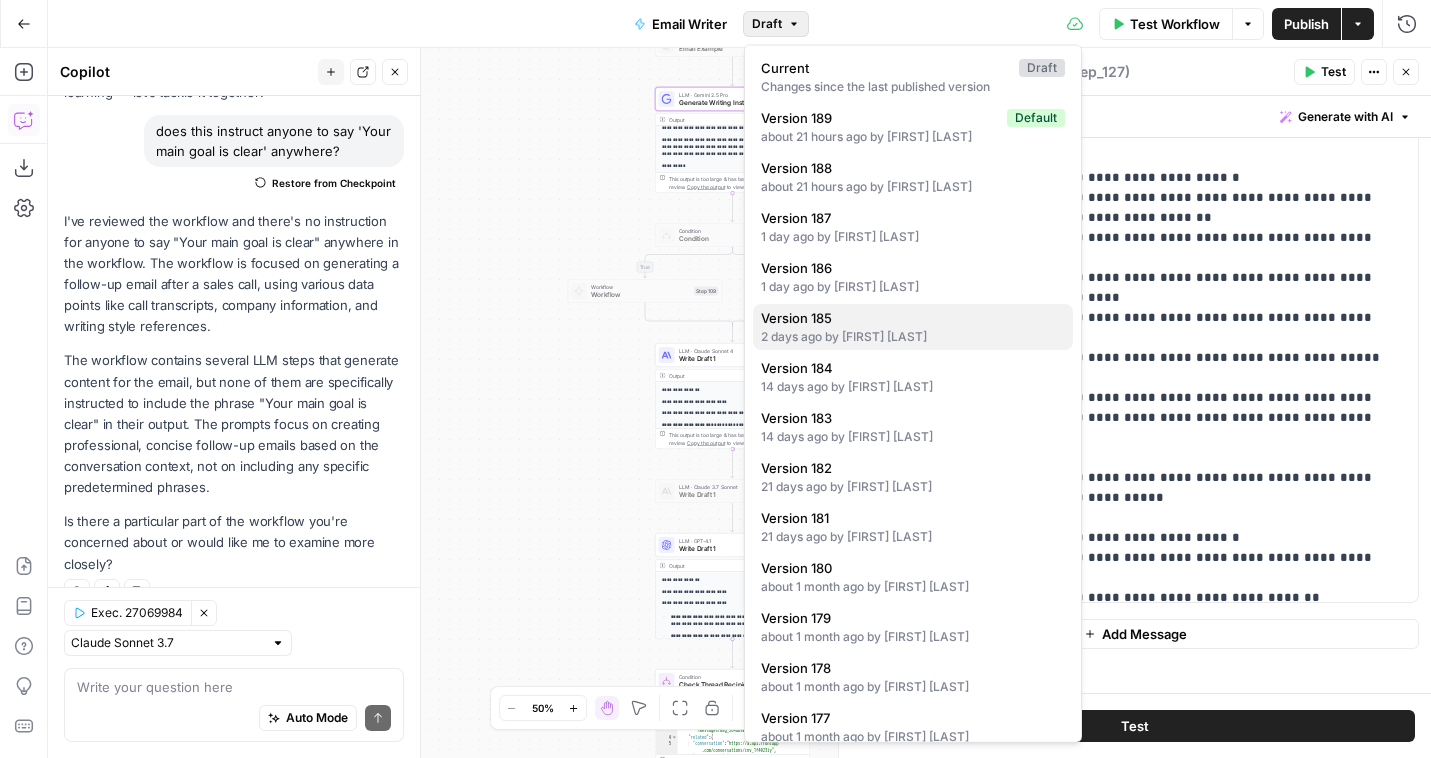 click on "2 days ago
by Nicole Guercia" at bounding box center [913, 337] 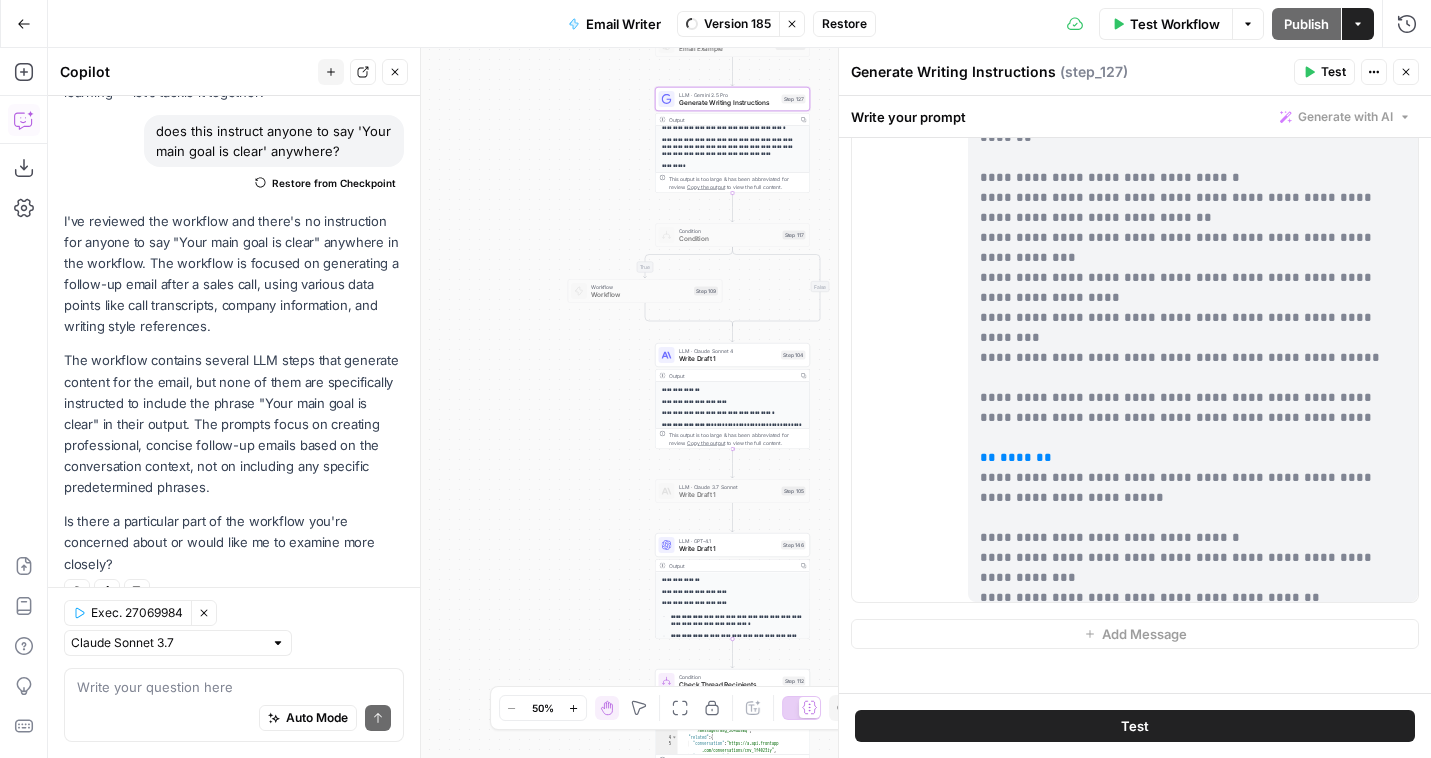 scroll, scrollTop: 146, scrollLeft: 0, axis: vertical 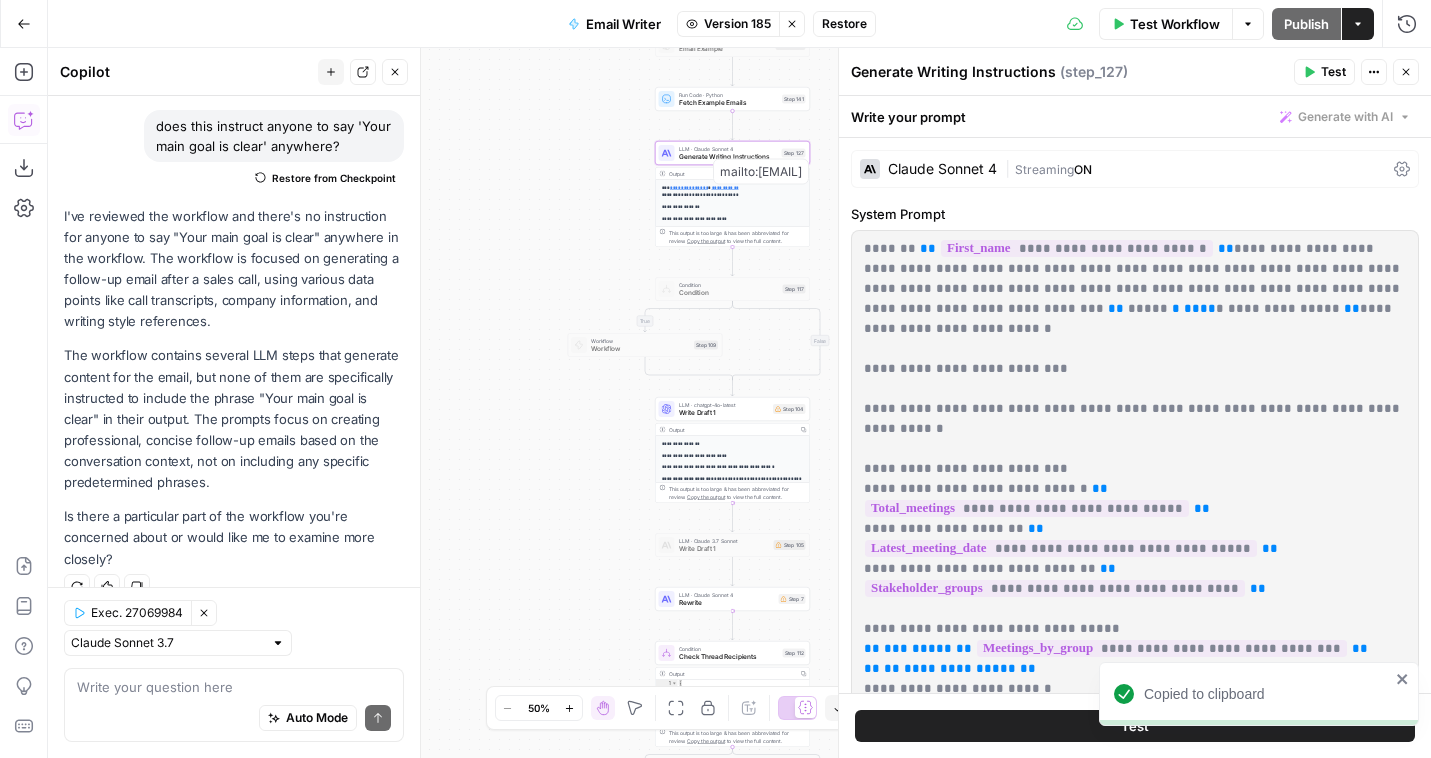 click 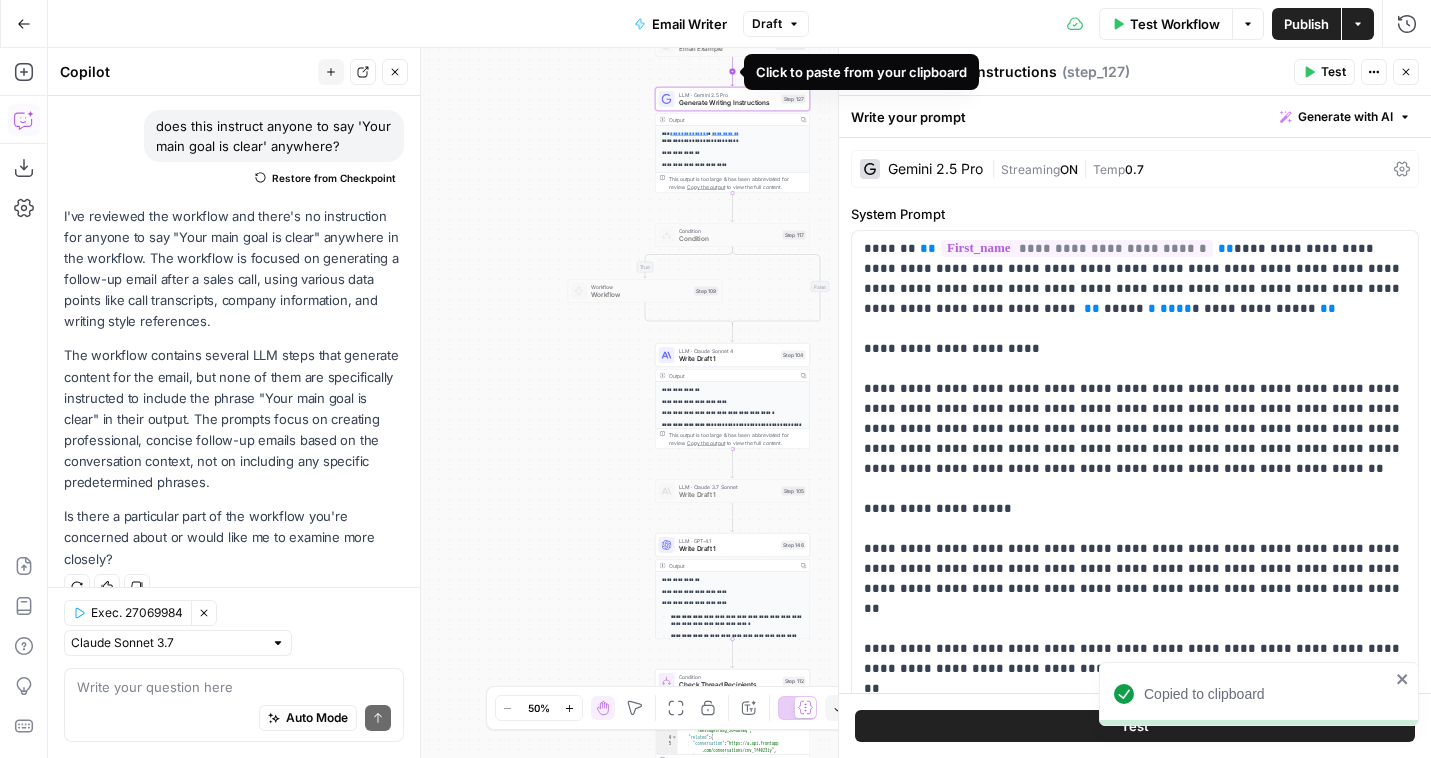 click 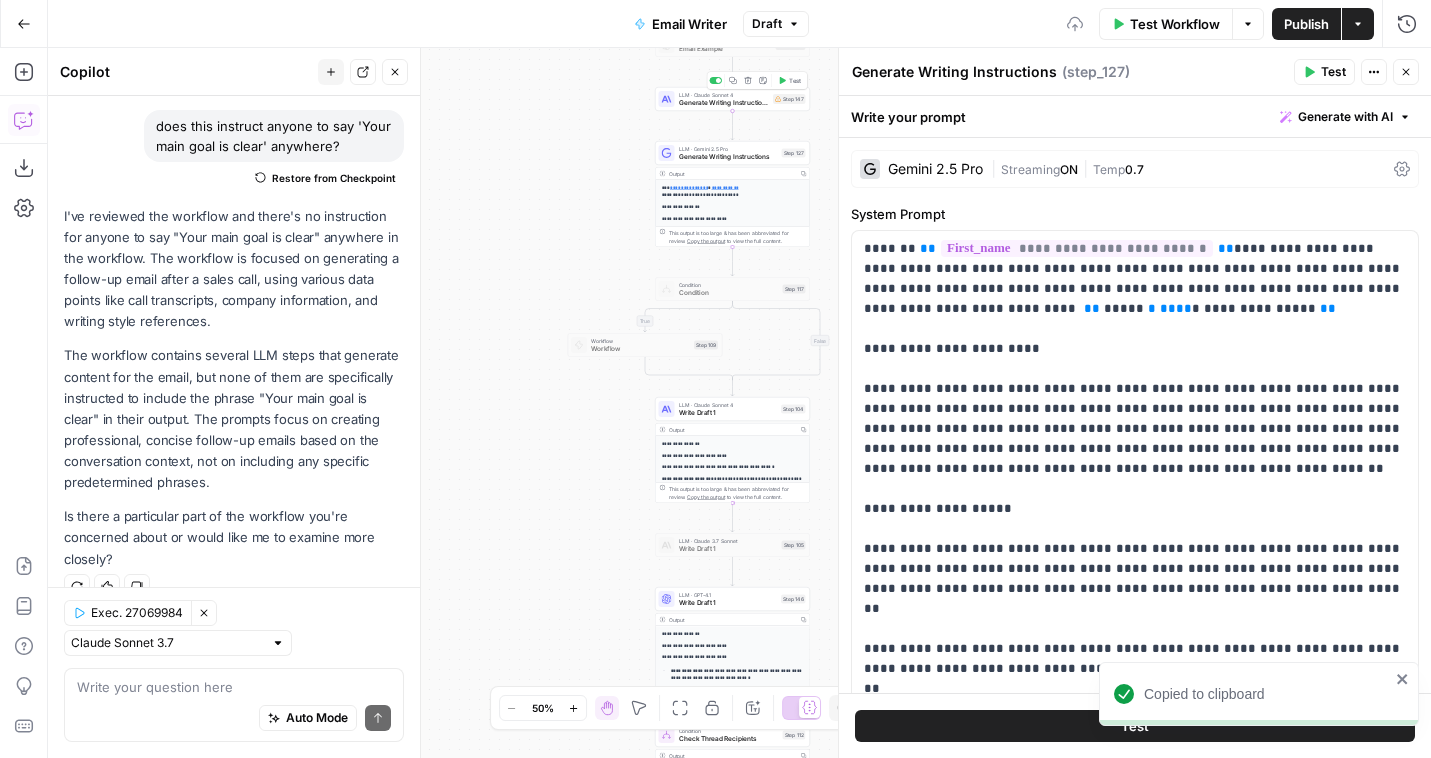 click on "Generate Writing Instructions" at bounding box center (724, 103) 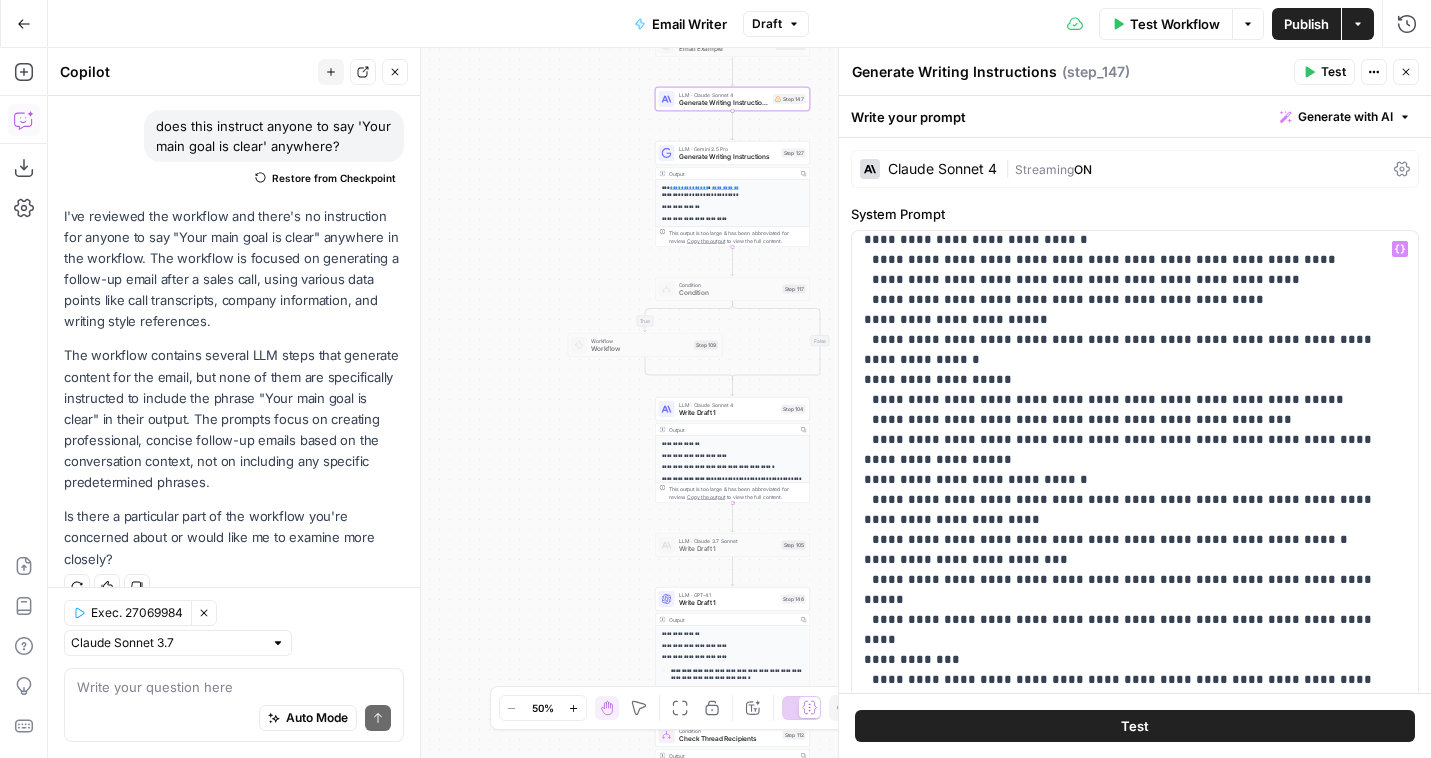 scroll, scrollTop: 1881, scrollLeft: 0, axis: vertical 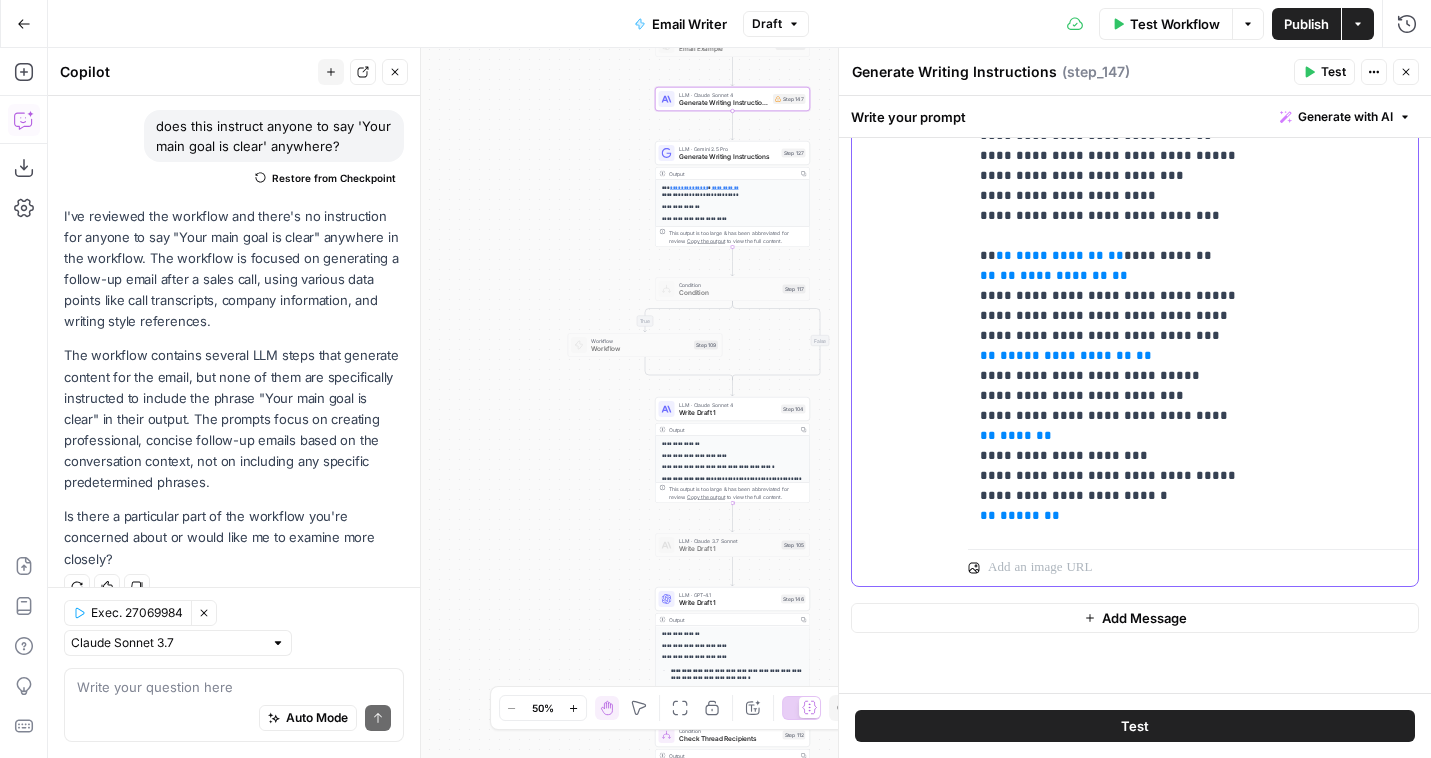 click on "**********" at bounding box center [1193, -2404] 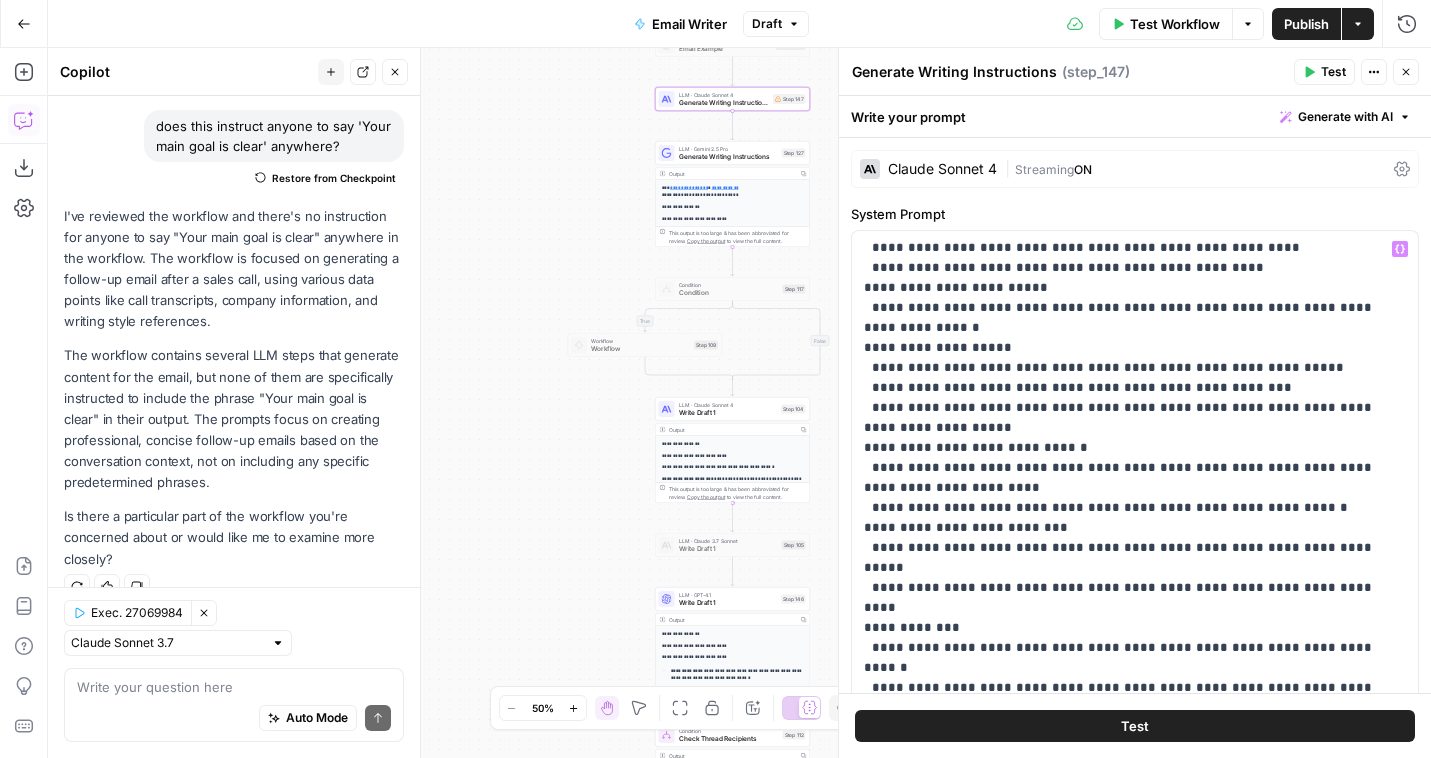 scroll, scrollTop: 376, scrollLeft: 0, axis: vertical 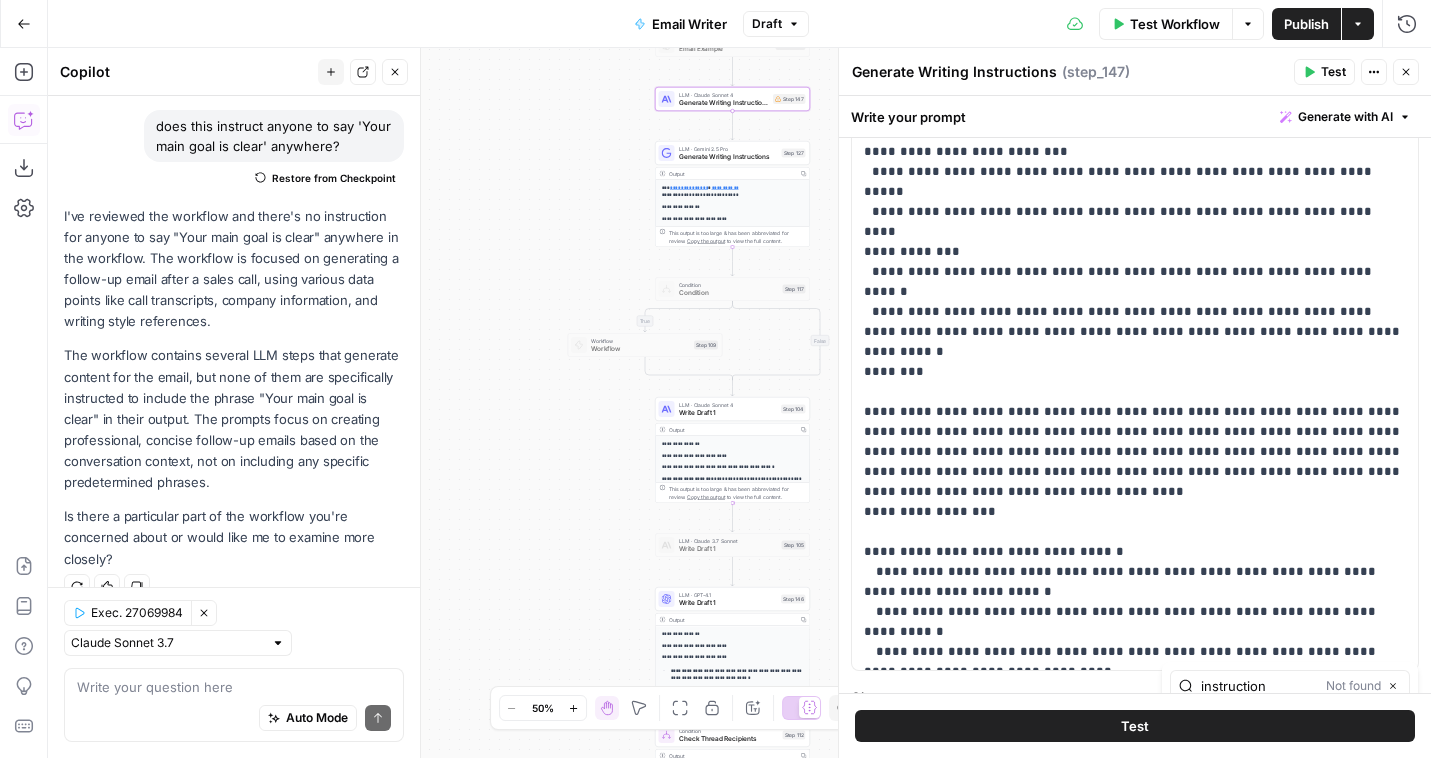 type on "instruction" 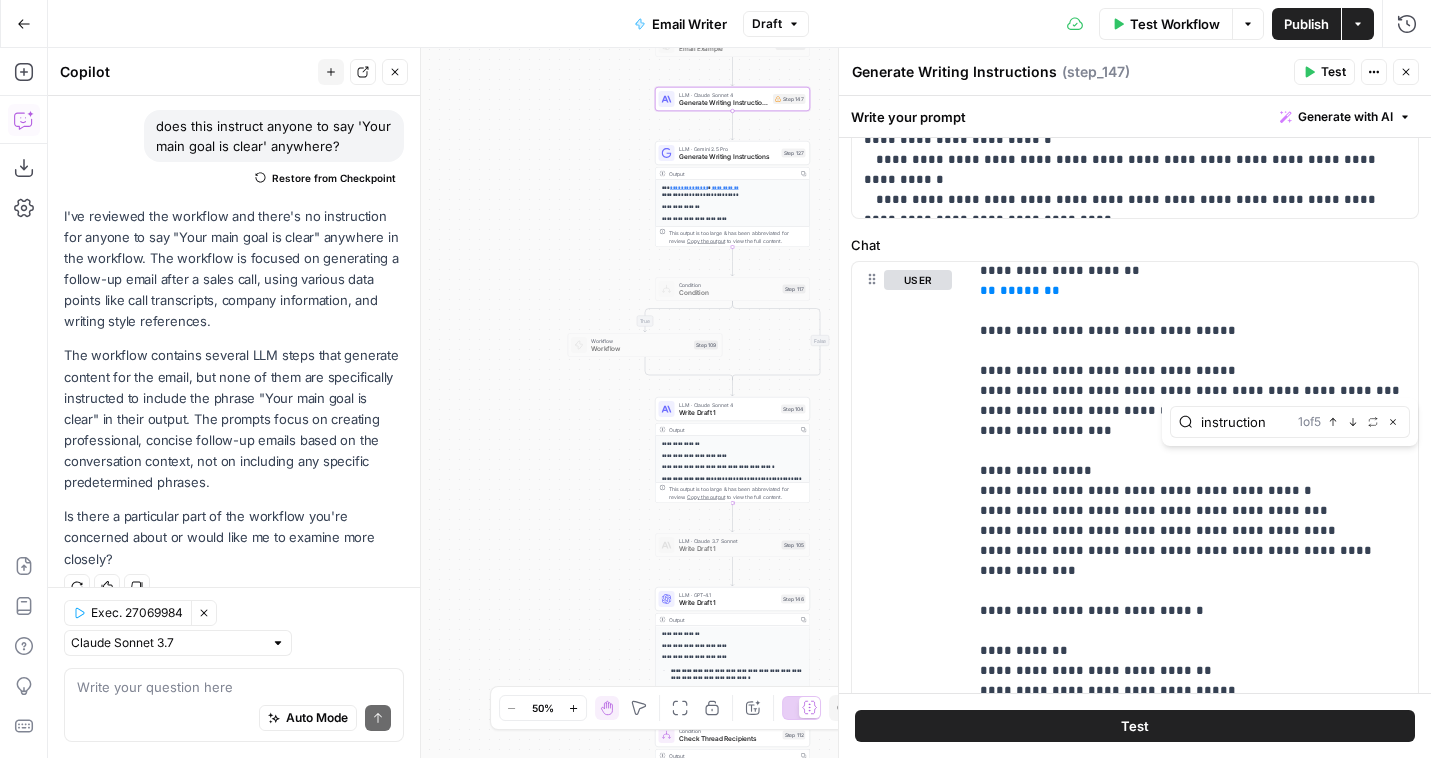 scroll, scrollTop: 1080, scrollLeft: 0, axis: vertical 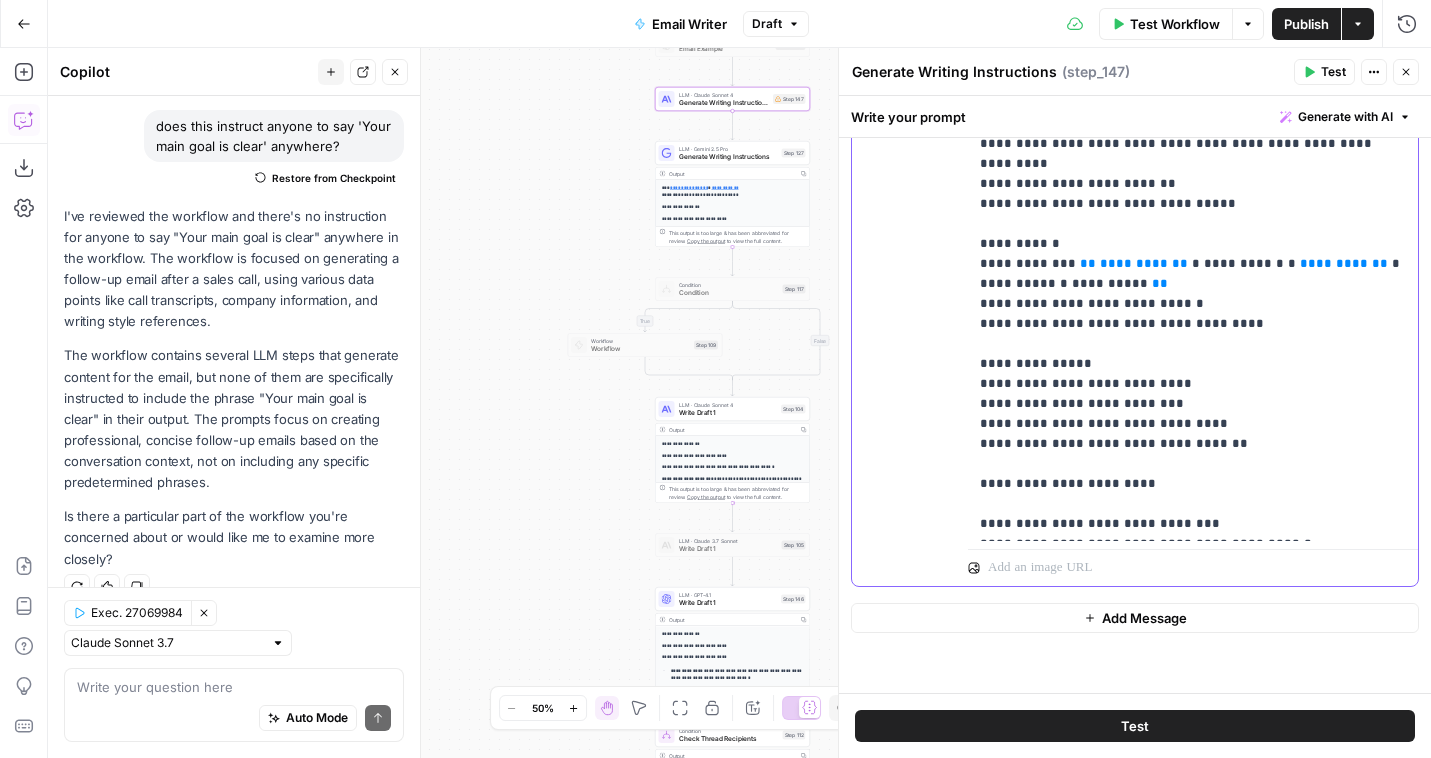 drag, startPoint x: 982, startPoint y: 378, endPoint x: 1277, endPoint y: 540, distance: 336.5546 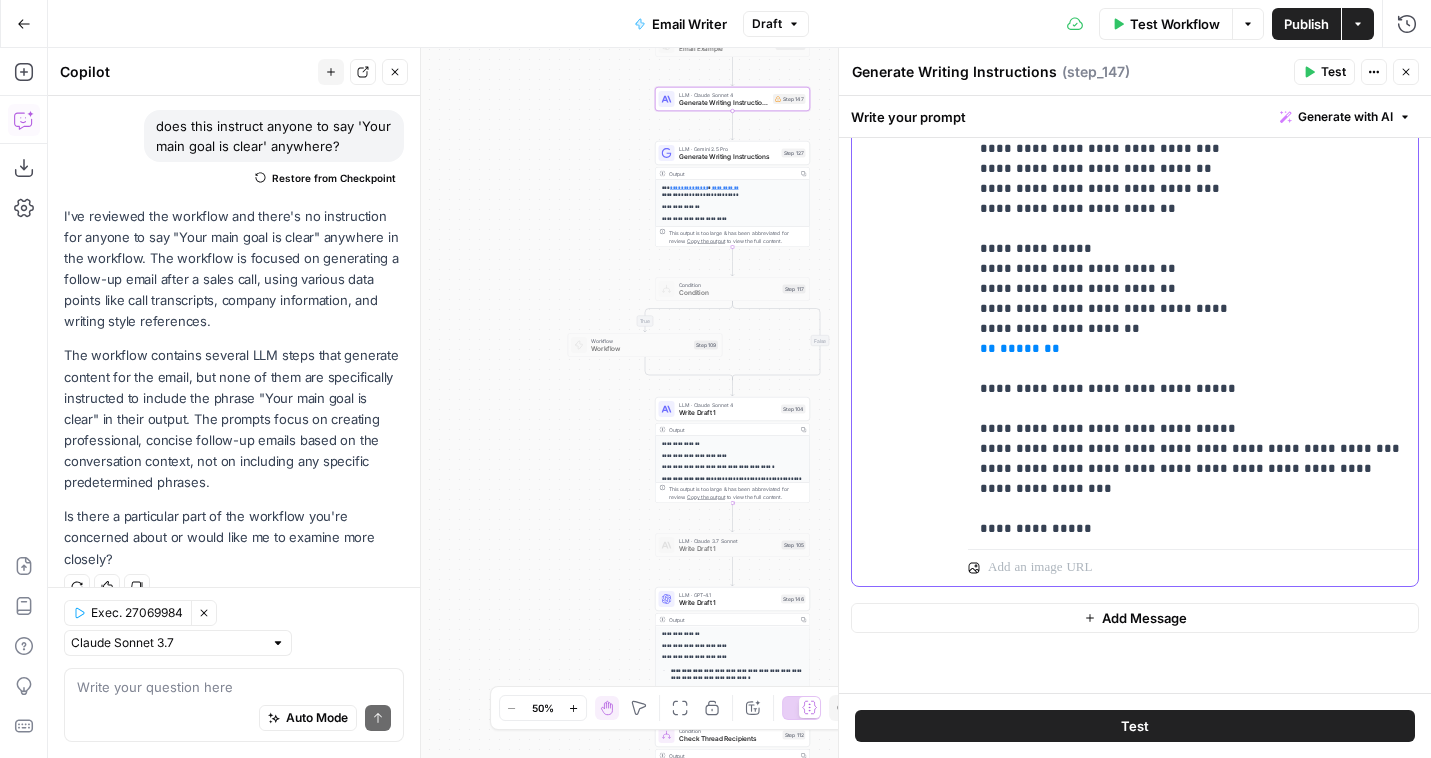 scroll, scrollTop: 5071, scrollLeft: 0, axis: vertical 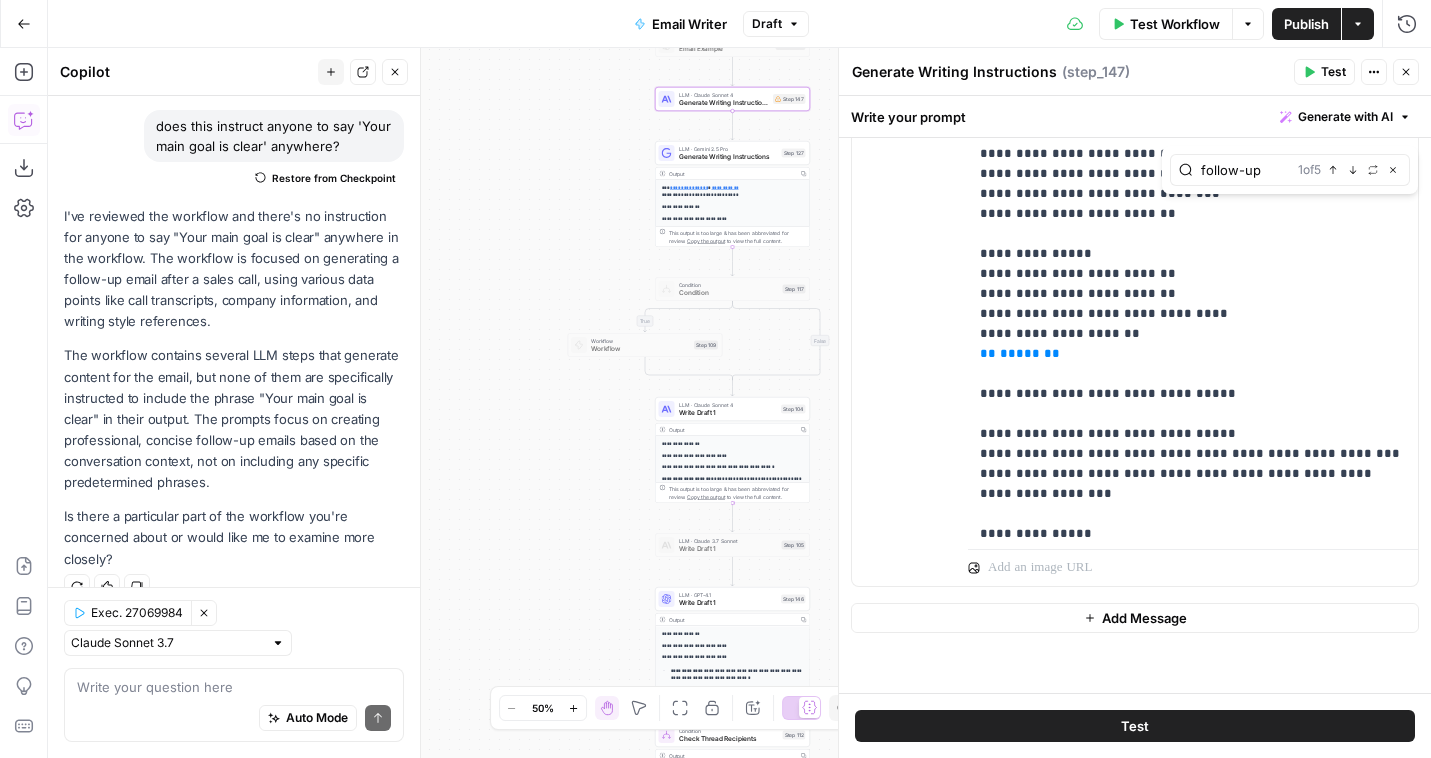 type on "follow-up" 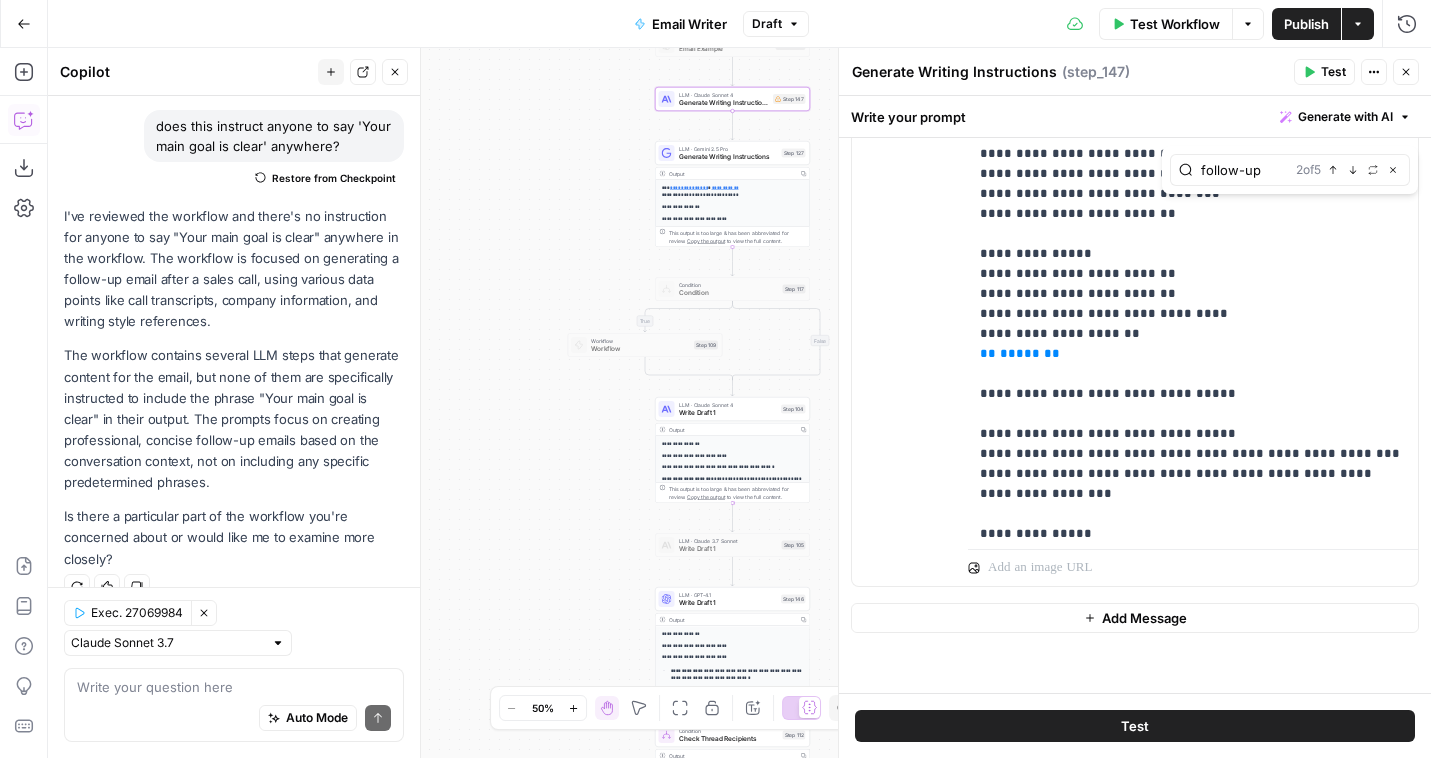 scroll, scrollTop: 1312, scrollLeft: 0, axis: vertical 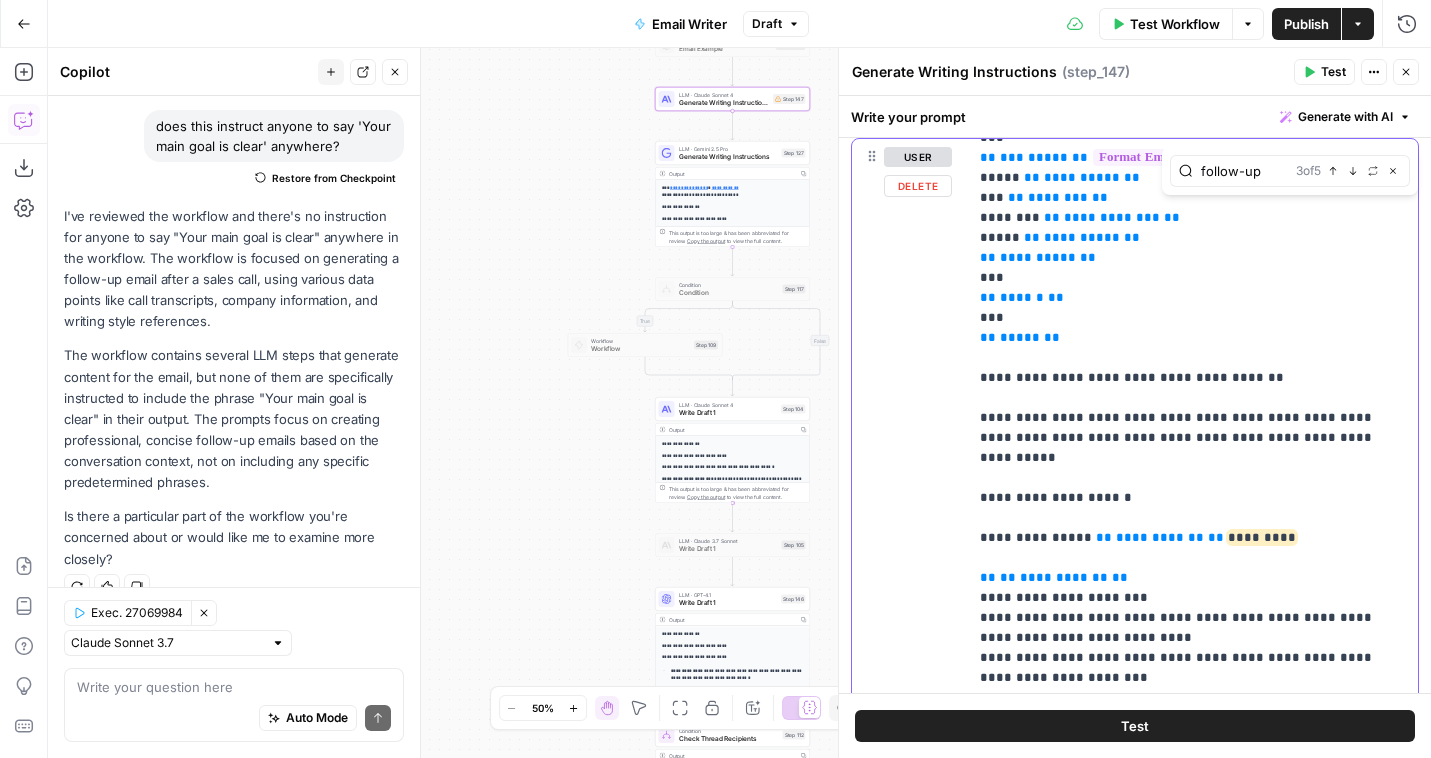 click on "**********" at bounding box center (1193, 1758) 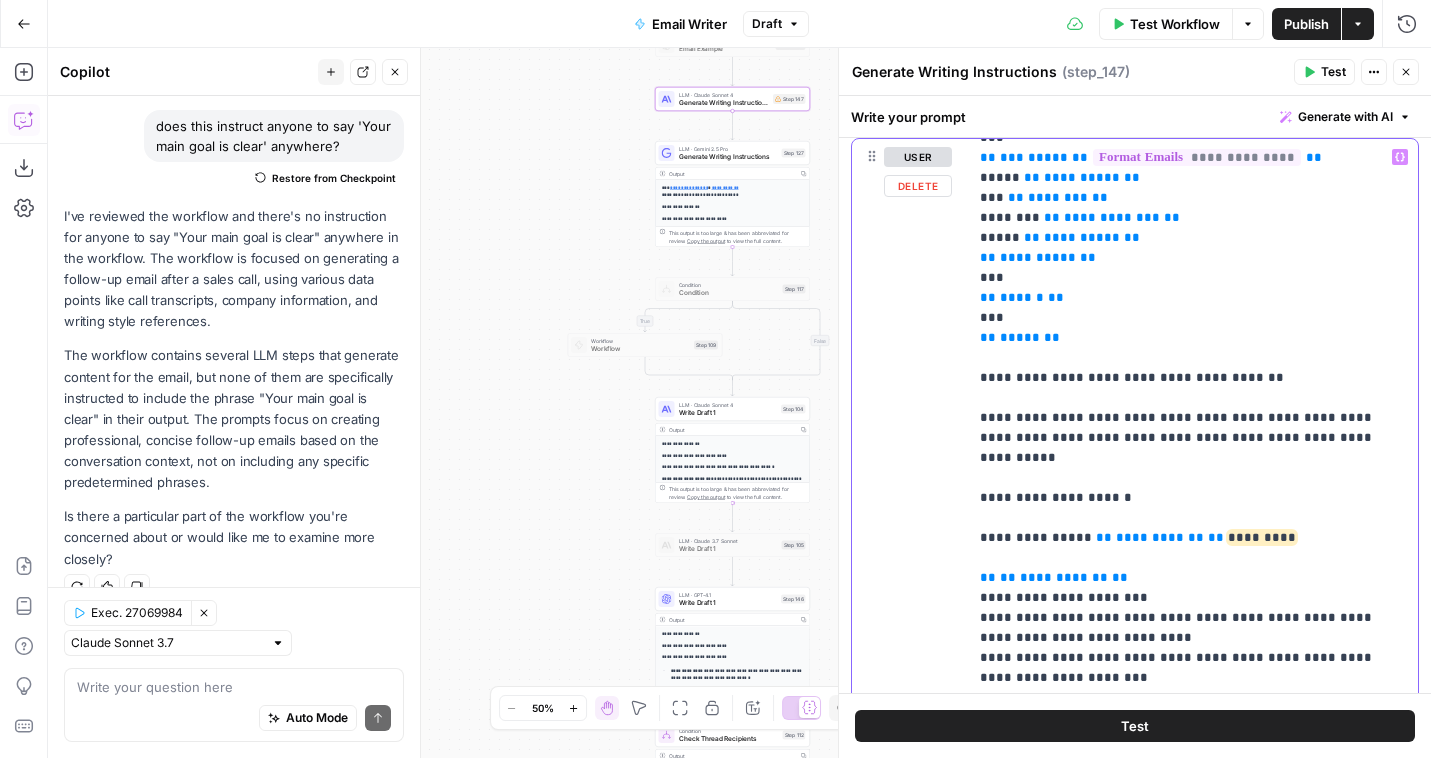 click on "**********" at bounding box center (1193, 1758) 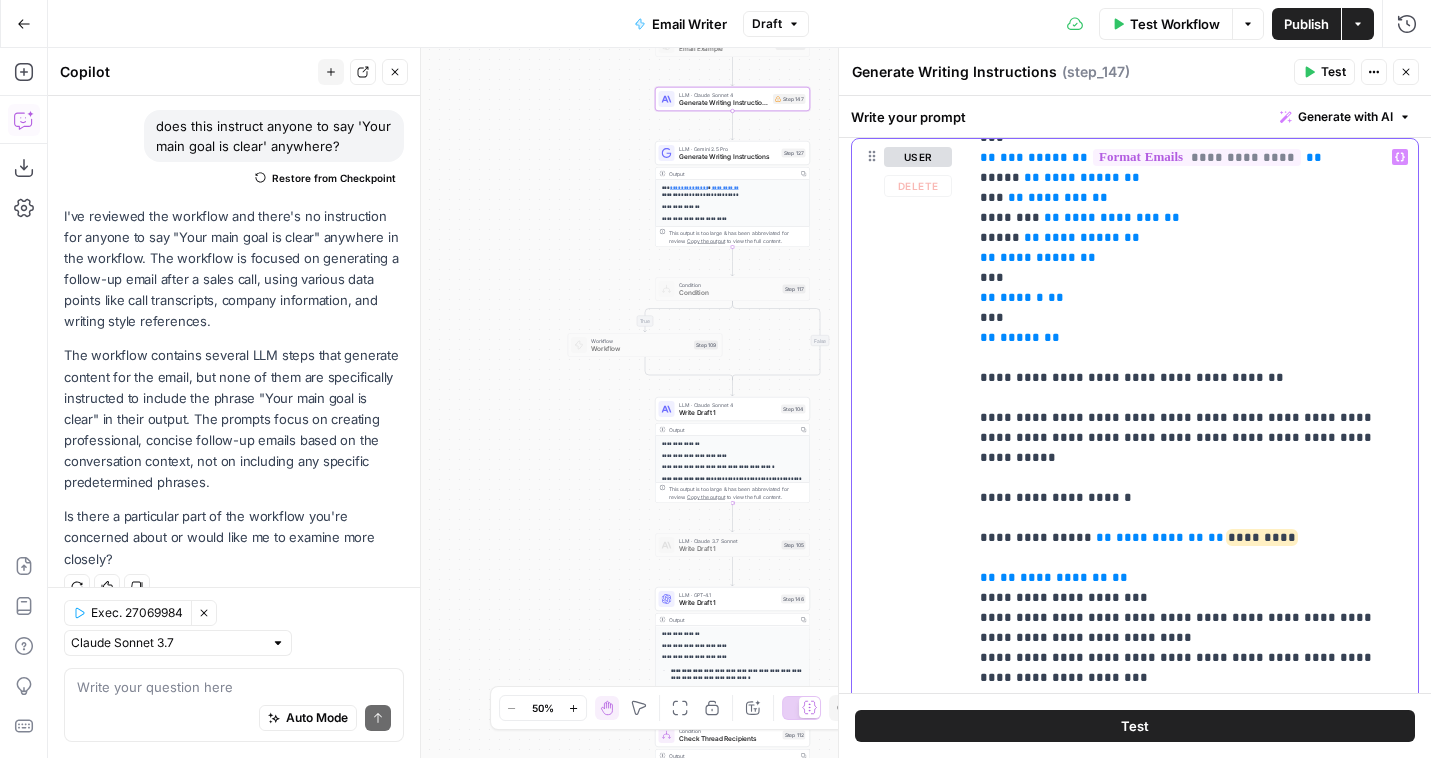 click on "**********" at bounding box center (1193, 1758) 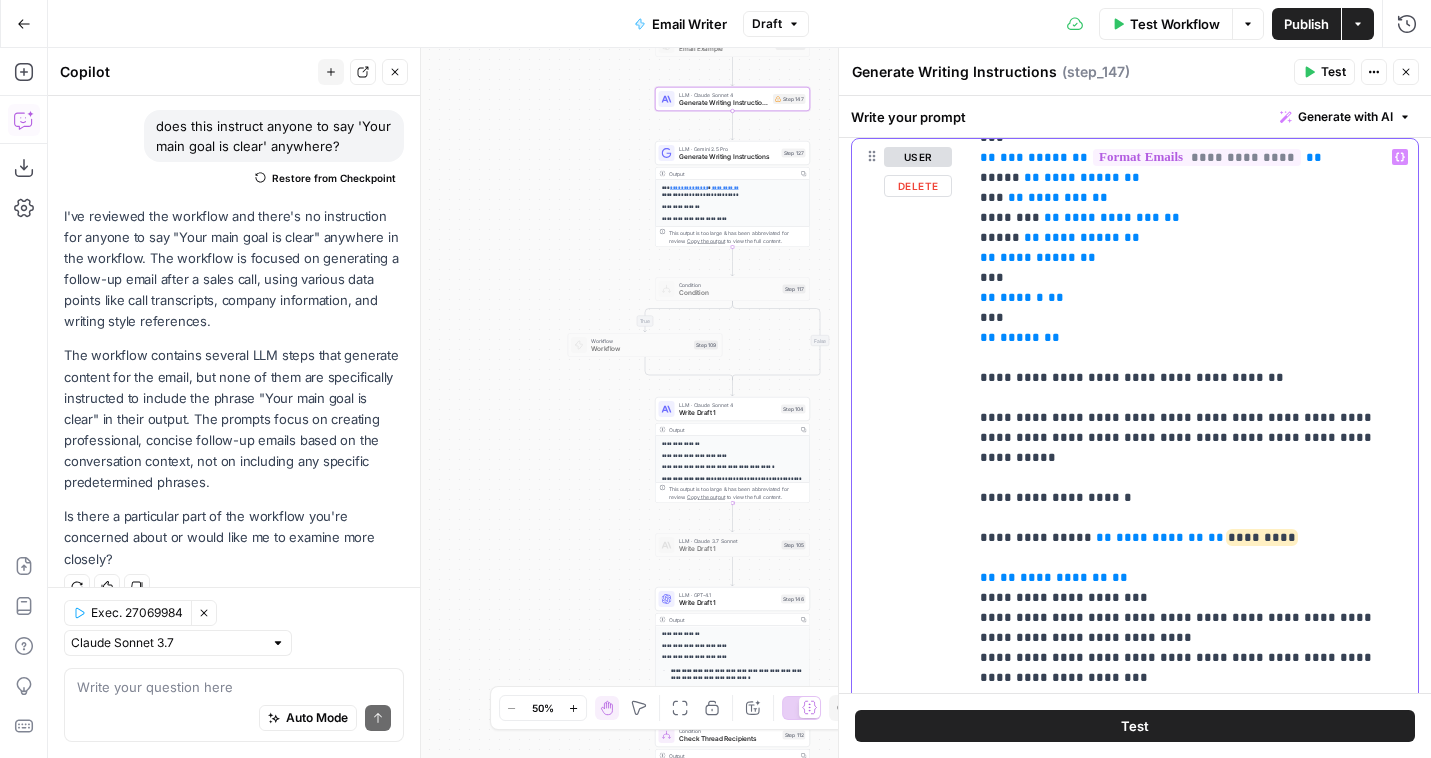 drag, startPoint x: 982, startPoint y: 258, endPoint x: 1350, endPoint y: 277, distance: 368.49017 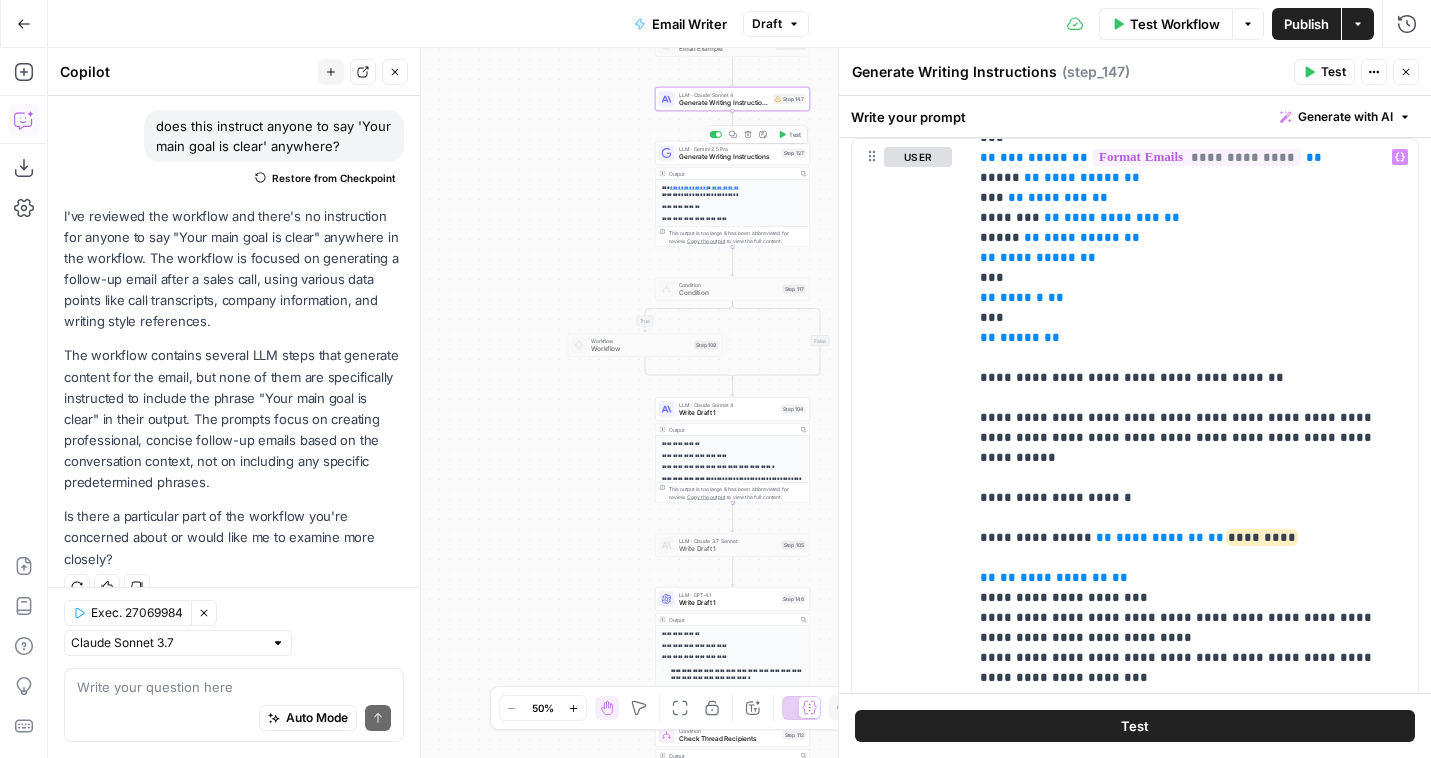 click on "Generate Writing Instructions" at bounding box center [728, 157] 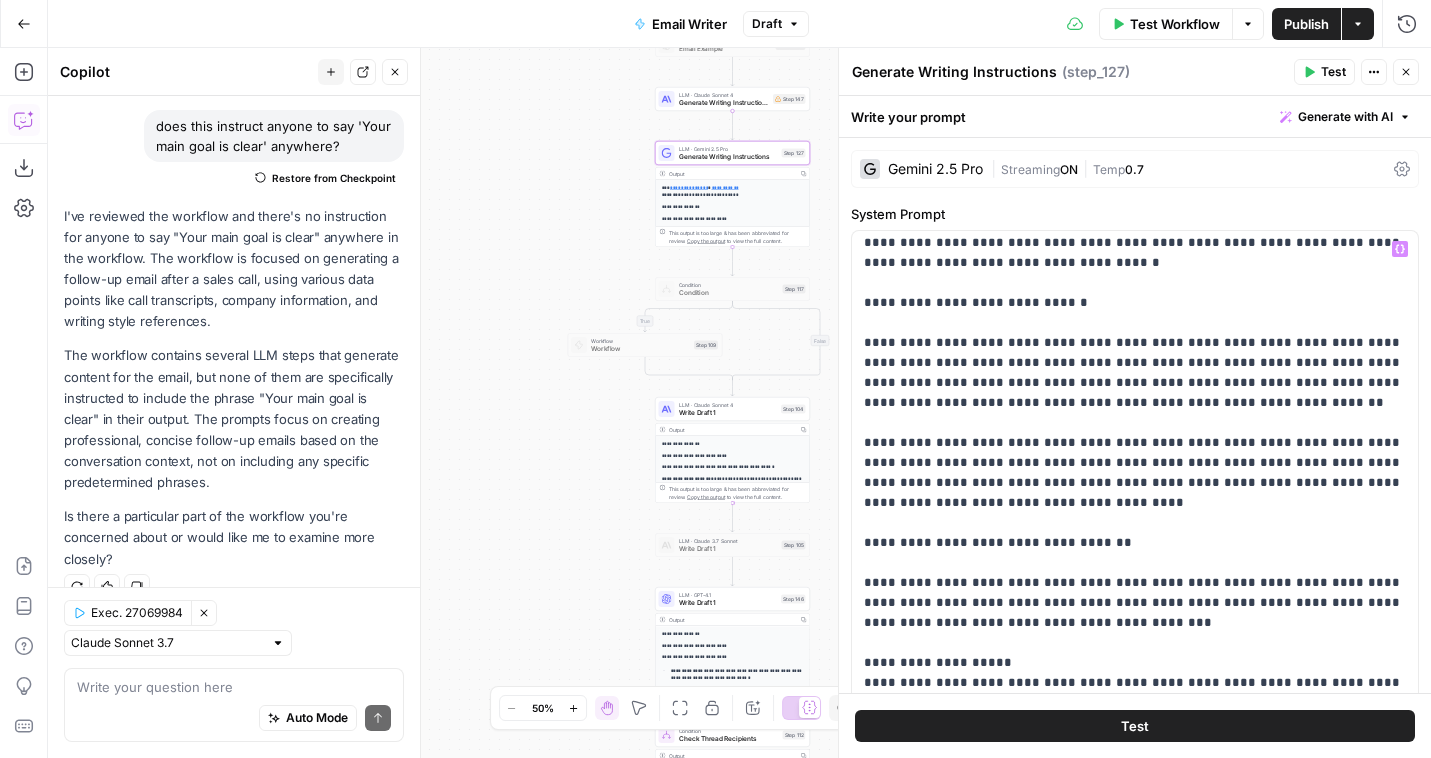 scroll, scrollTop: 961, scrollLeft: 0, axis: vertical 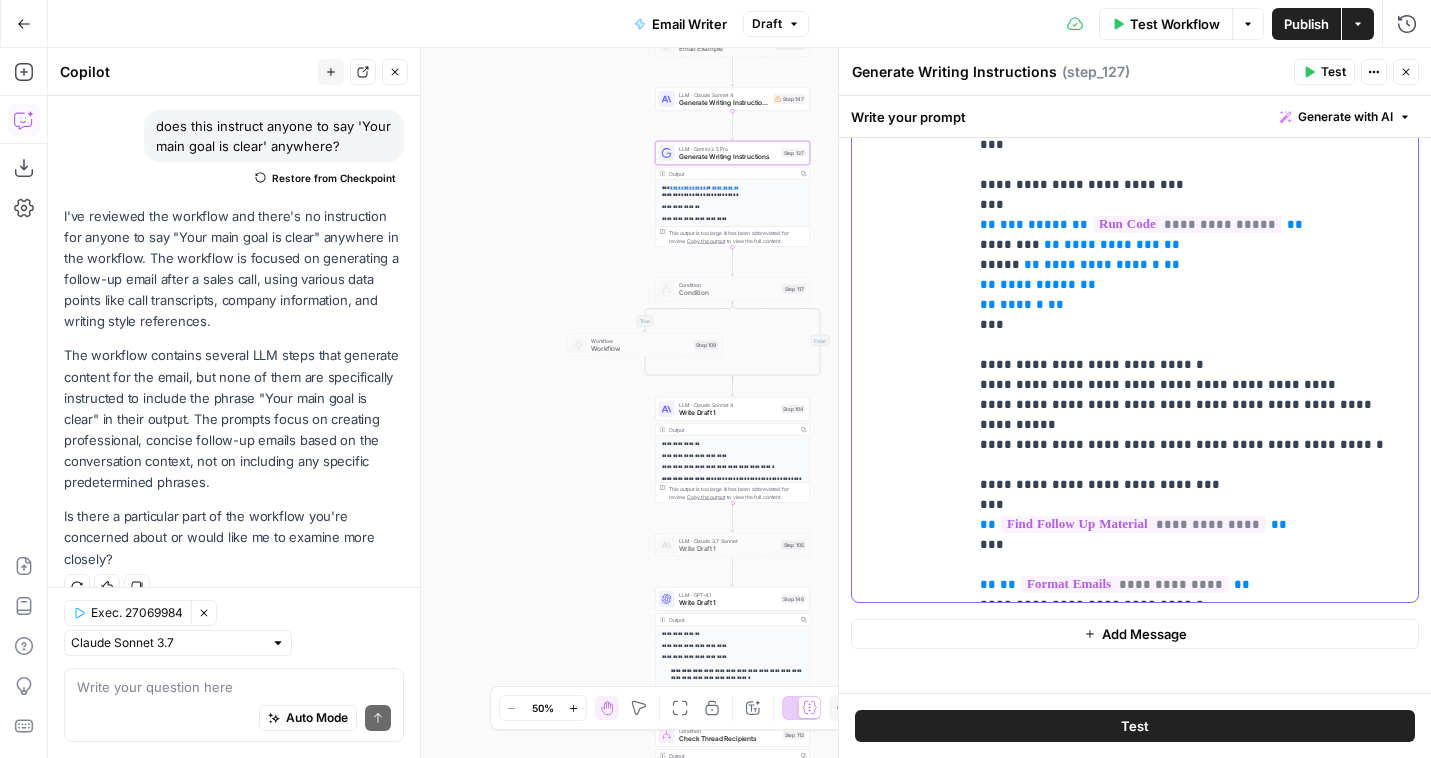 click on "**********" at bounding box center [1193, -885] 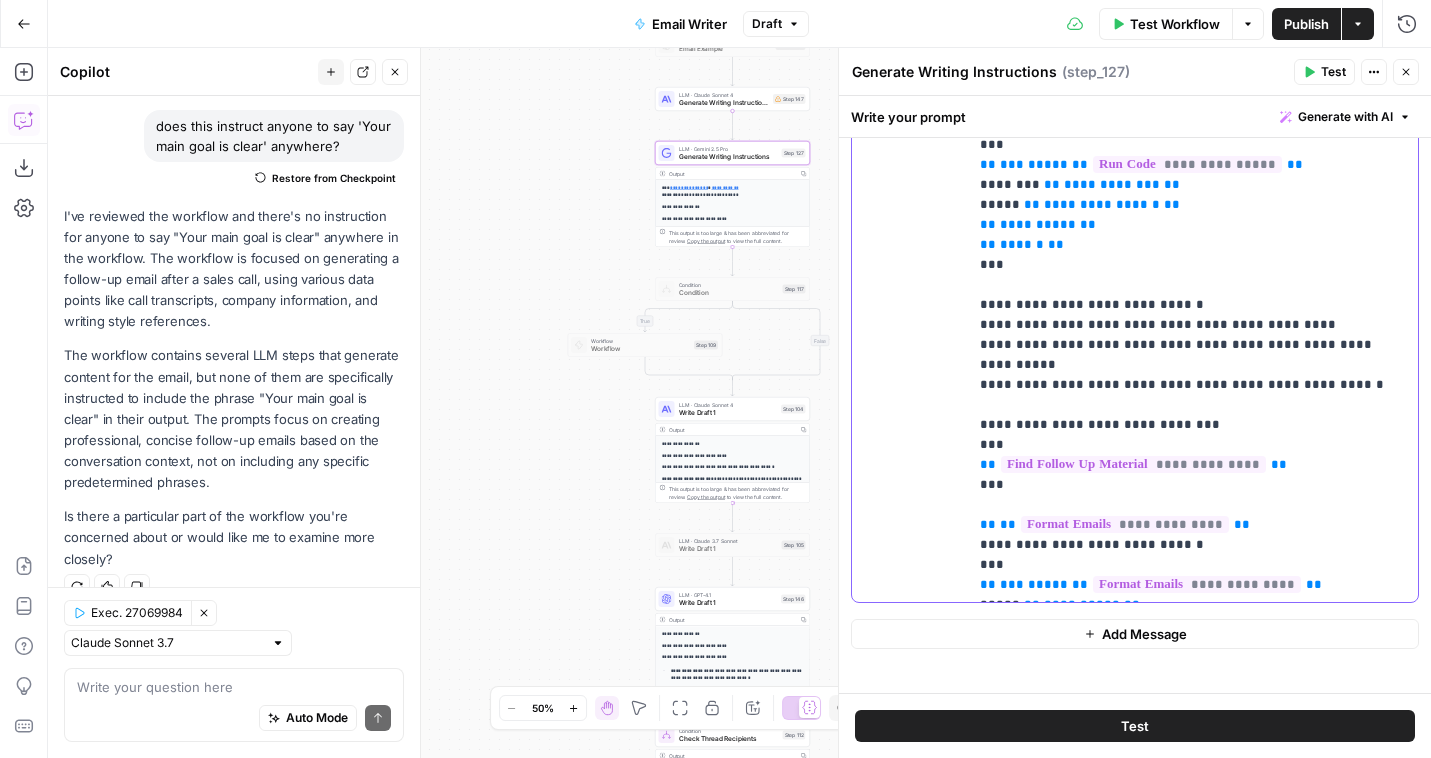 paste 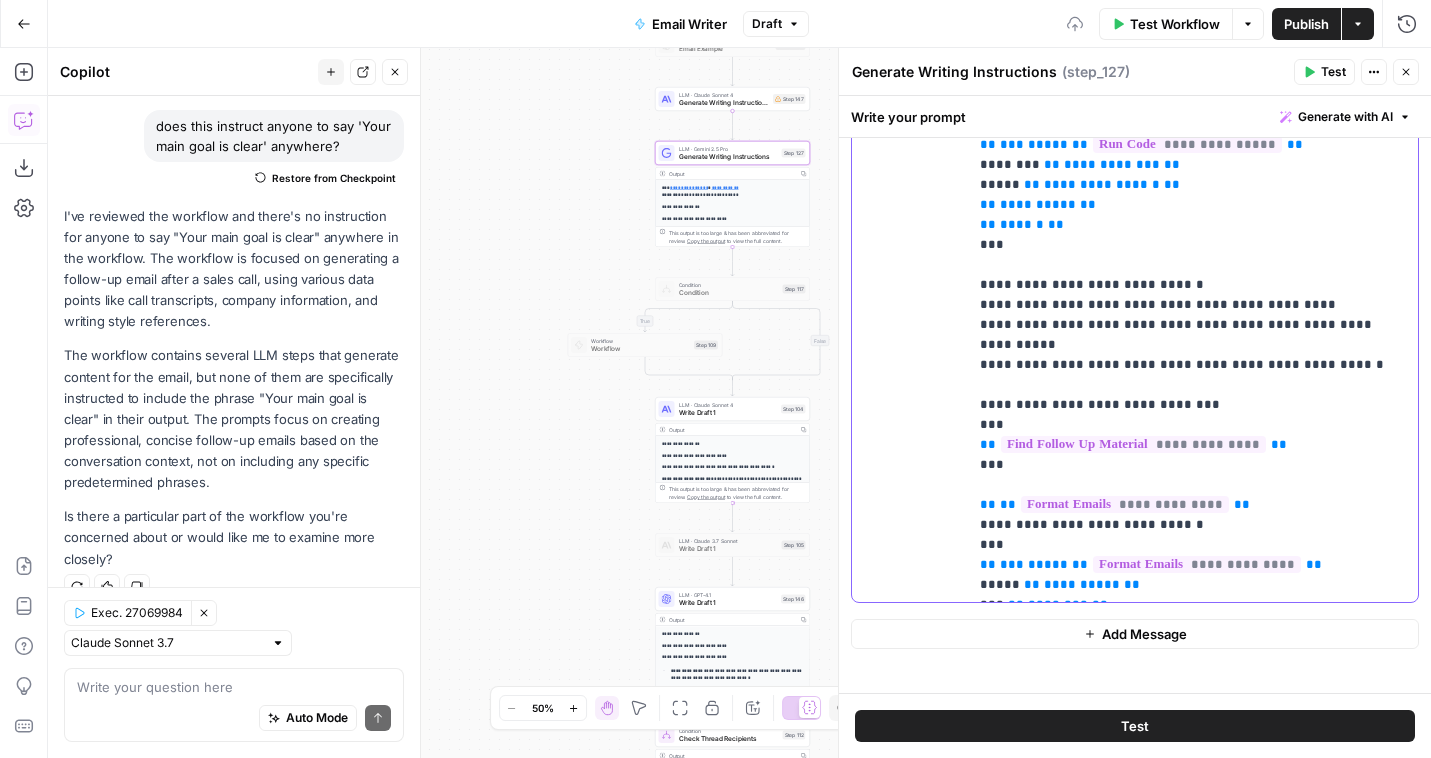 click on "**********" at bounding box center [1193, 195] 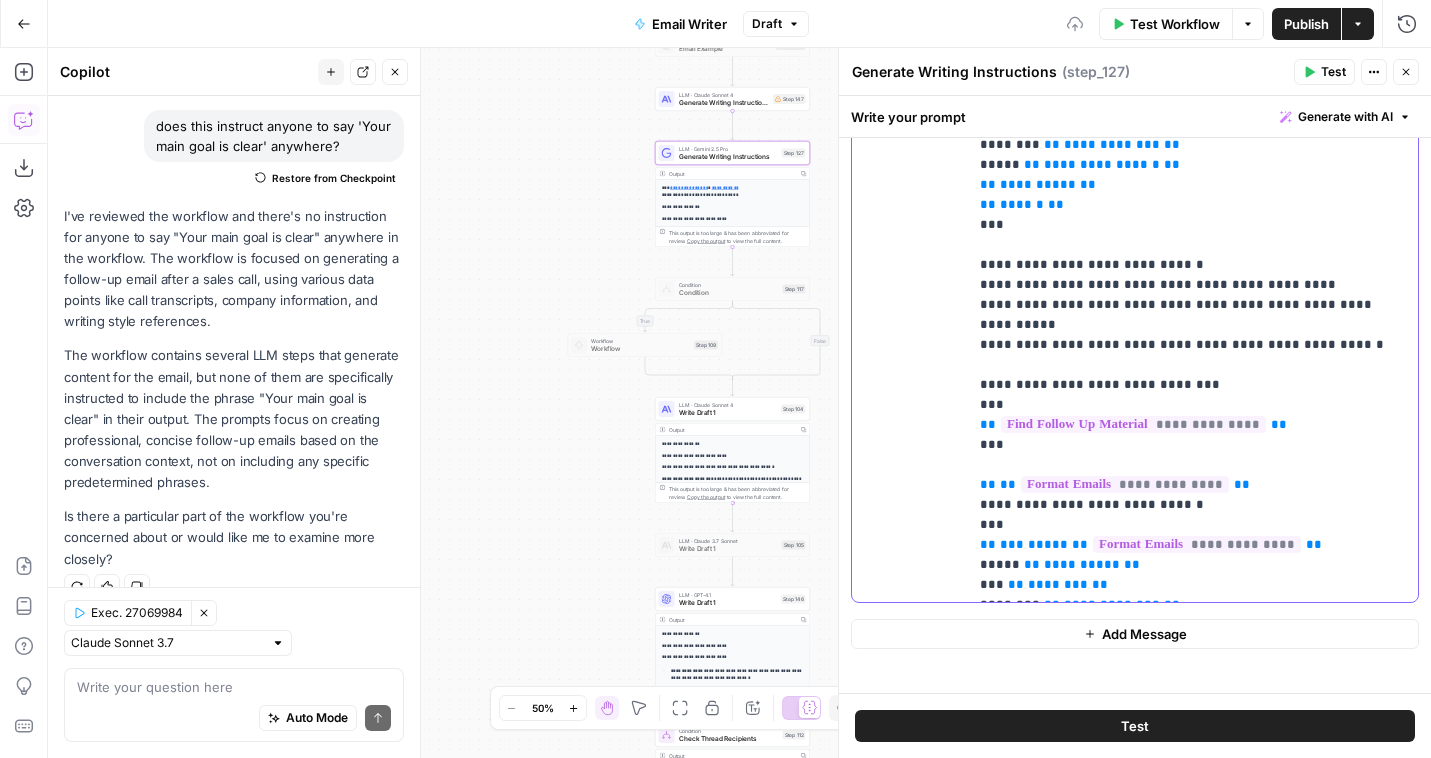 click on "**********" at bounding box center [1193, -935] 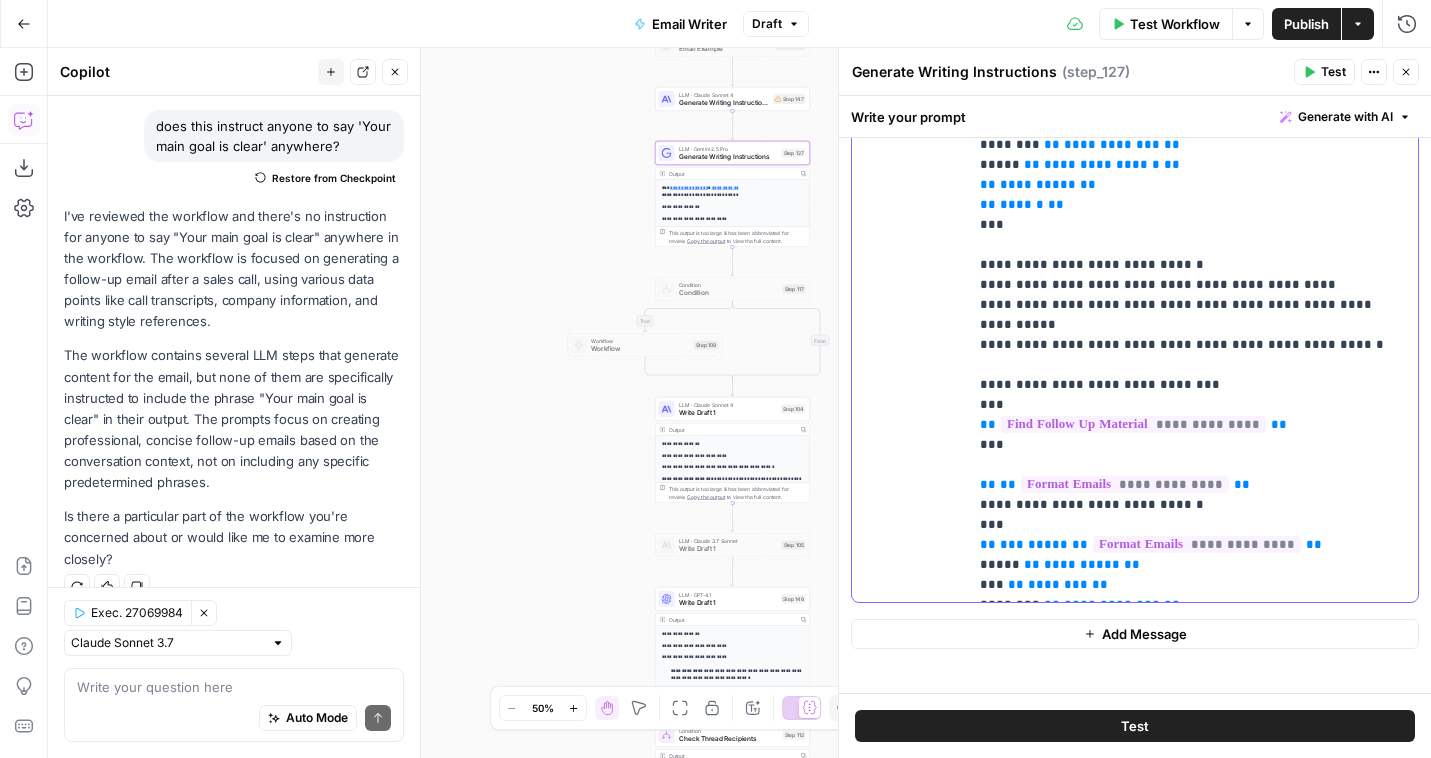 click on "**********" at bounding box center [1193, -935] 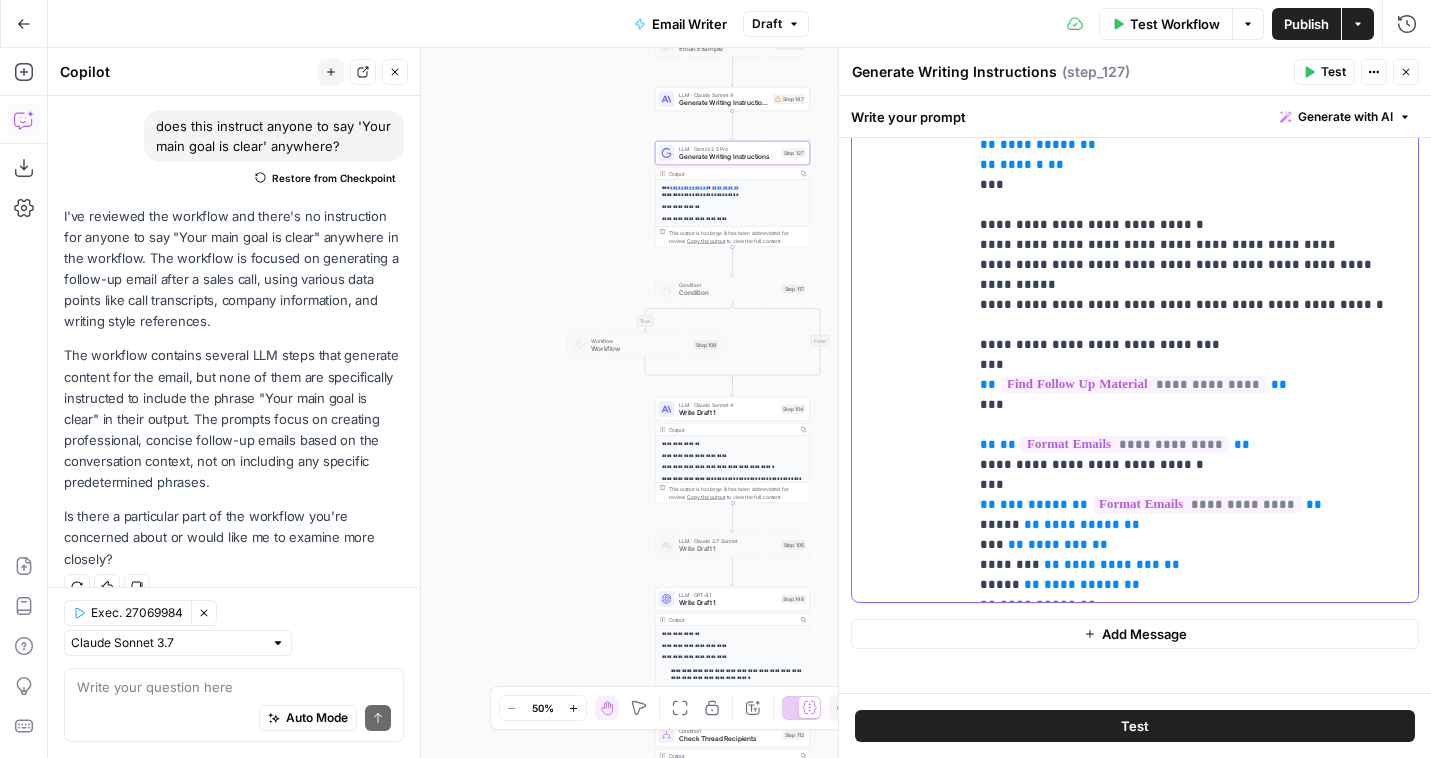 scroll, scrollTop: 2316, scrollLeft: 0, axis: vertical 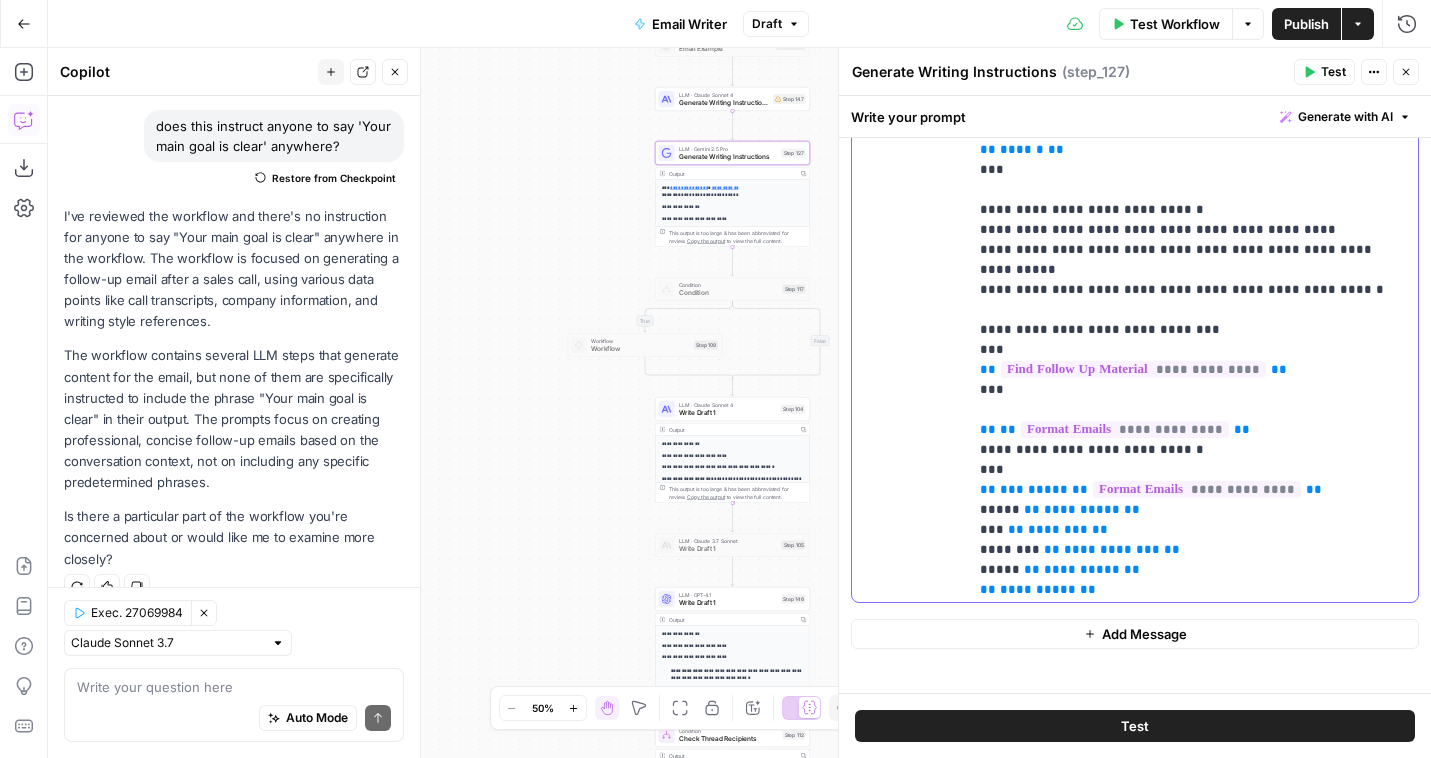 click on "**********" at bounding box center (1193, -960) 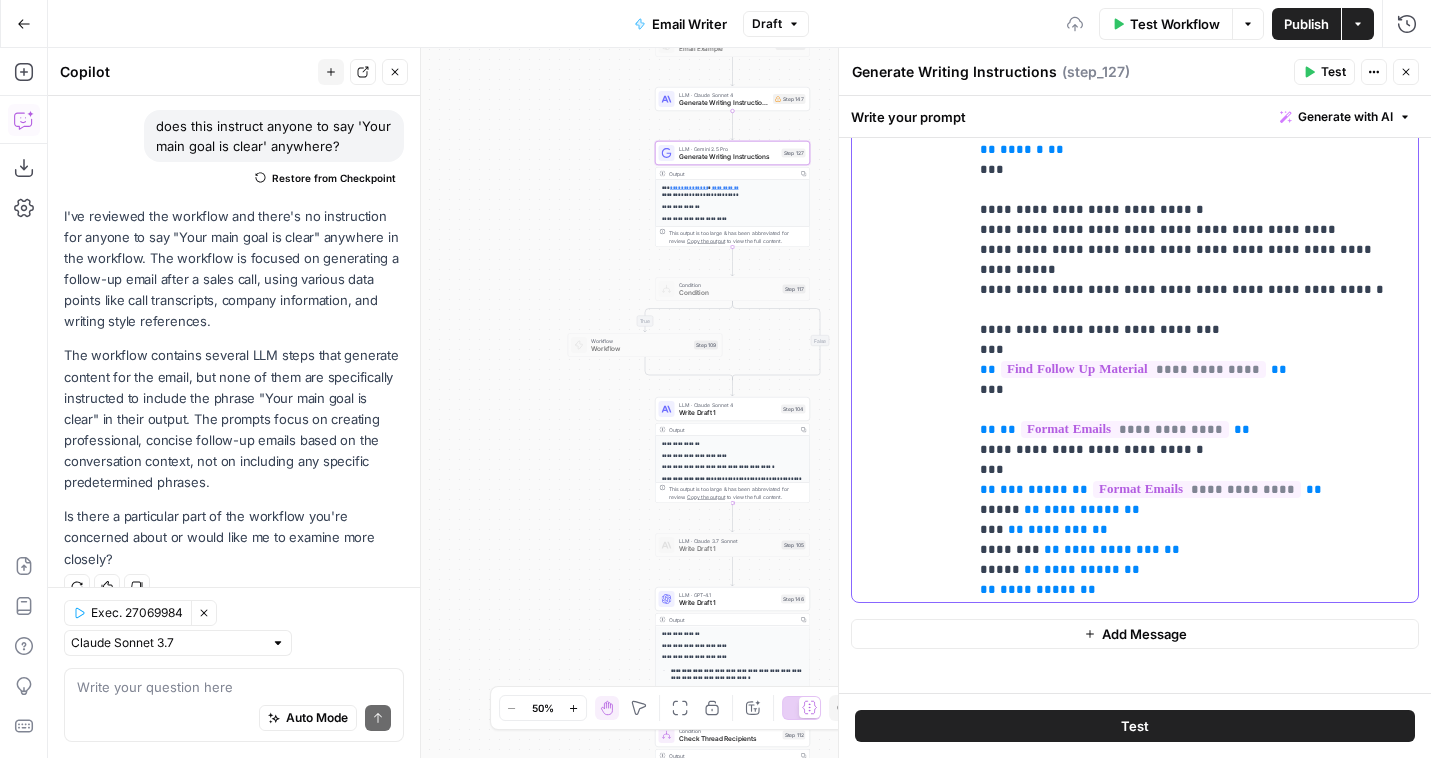 click on "**********" at bounding box center [1193, -960] 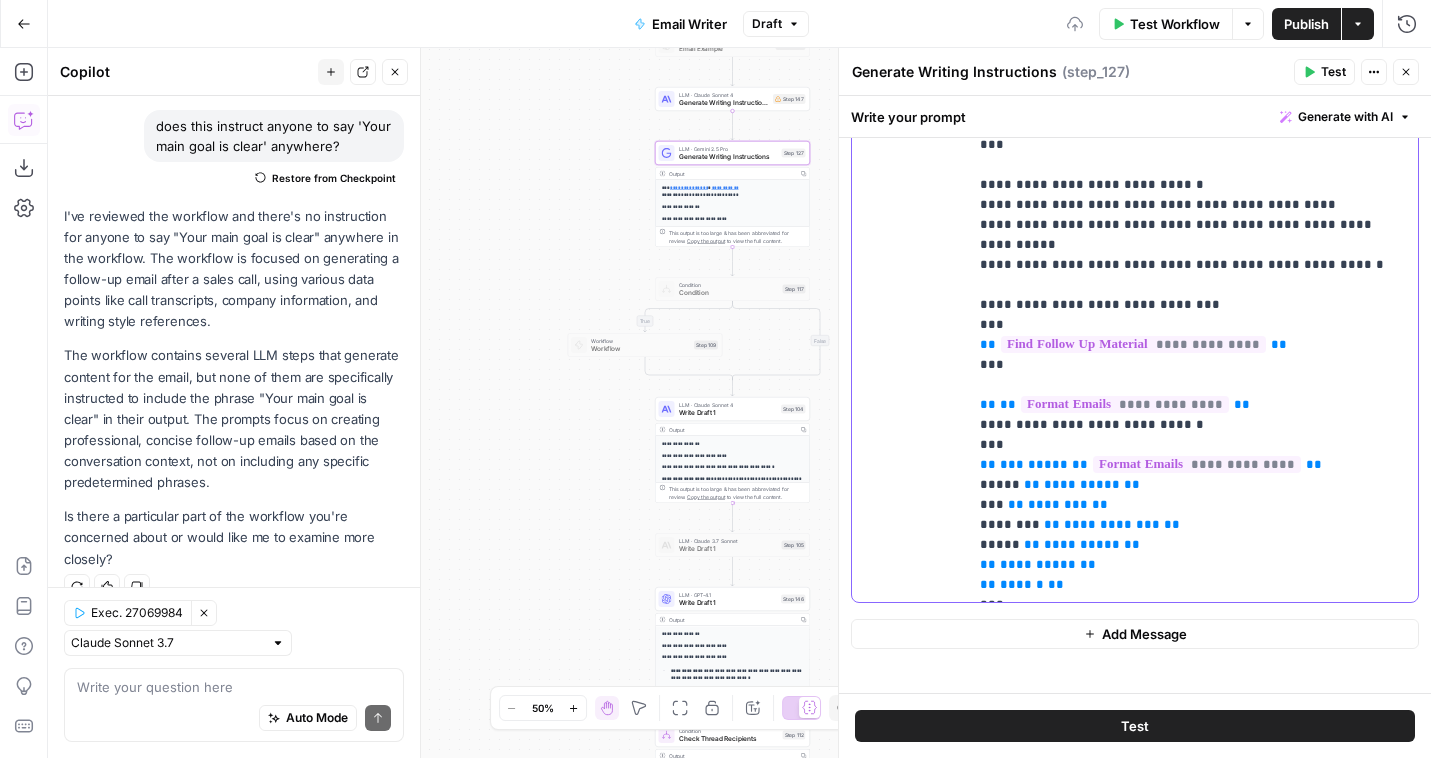 scroll, scrollTop: 2321, scrollLeft: 0, axis: vertical 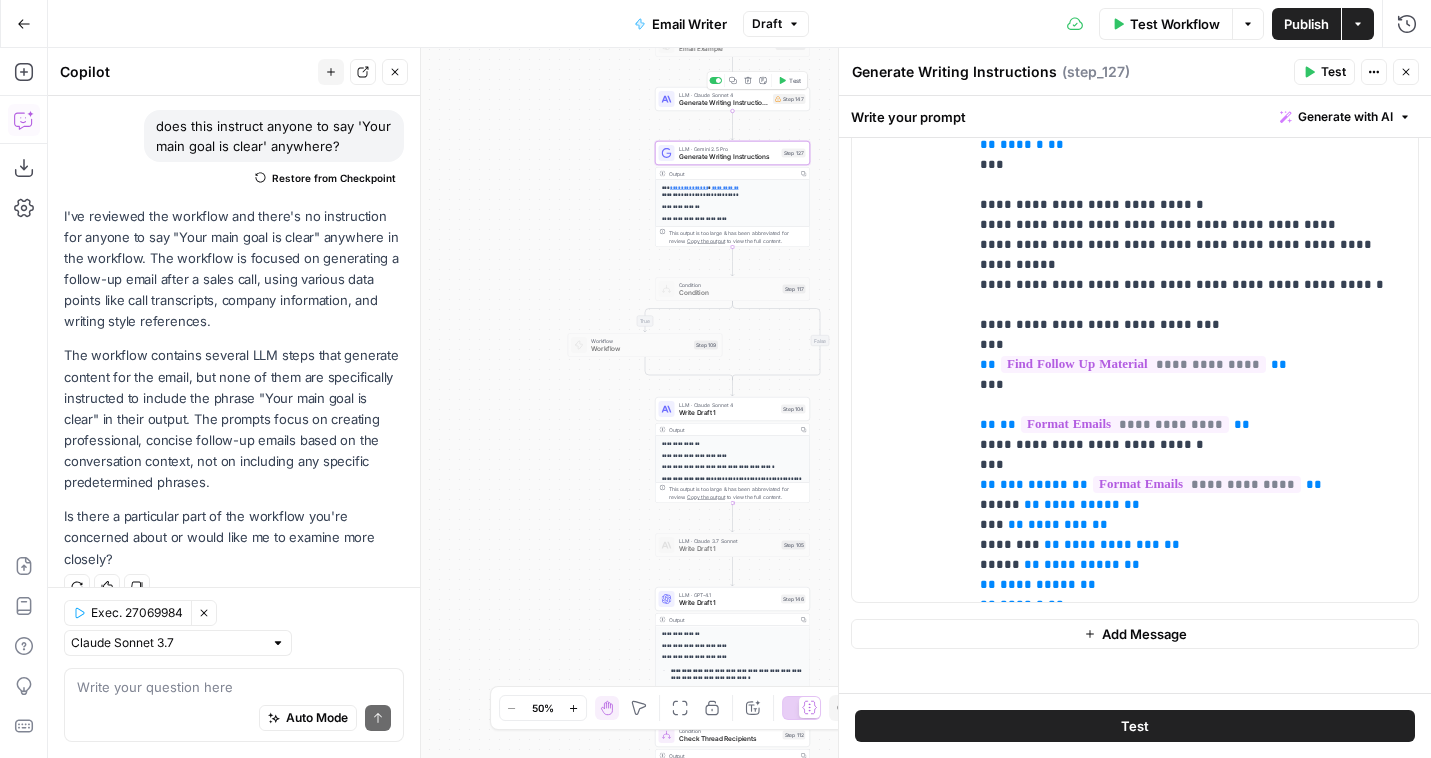 click 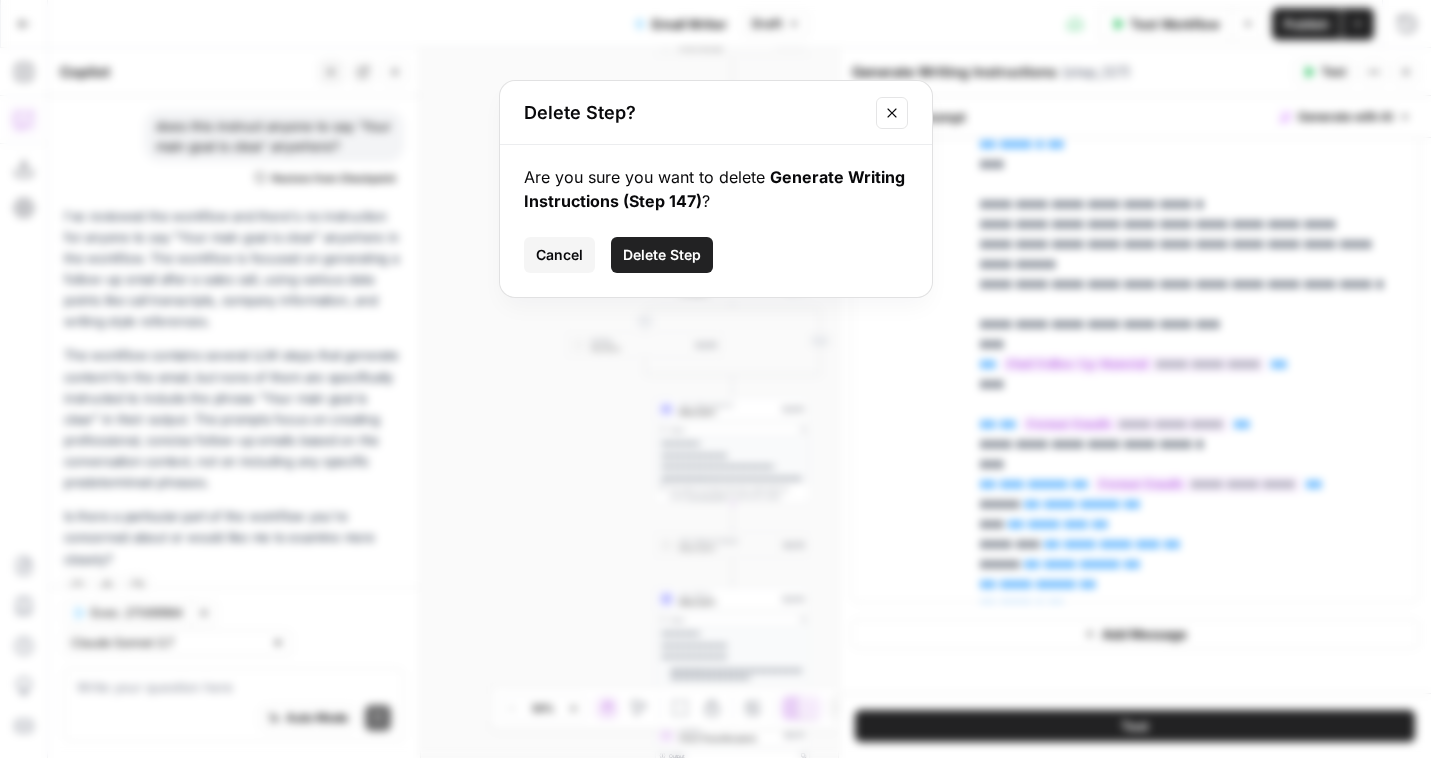 click on "Cancel" at bounding box center [559, 255] 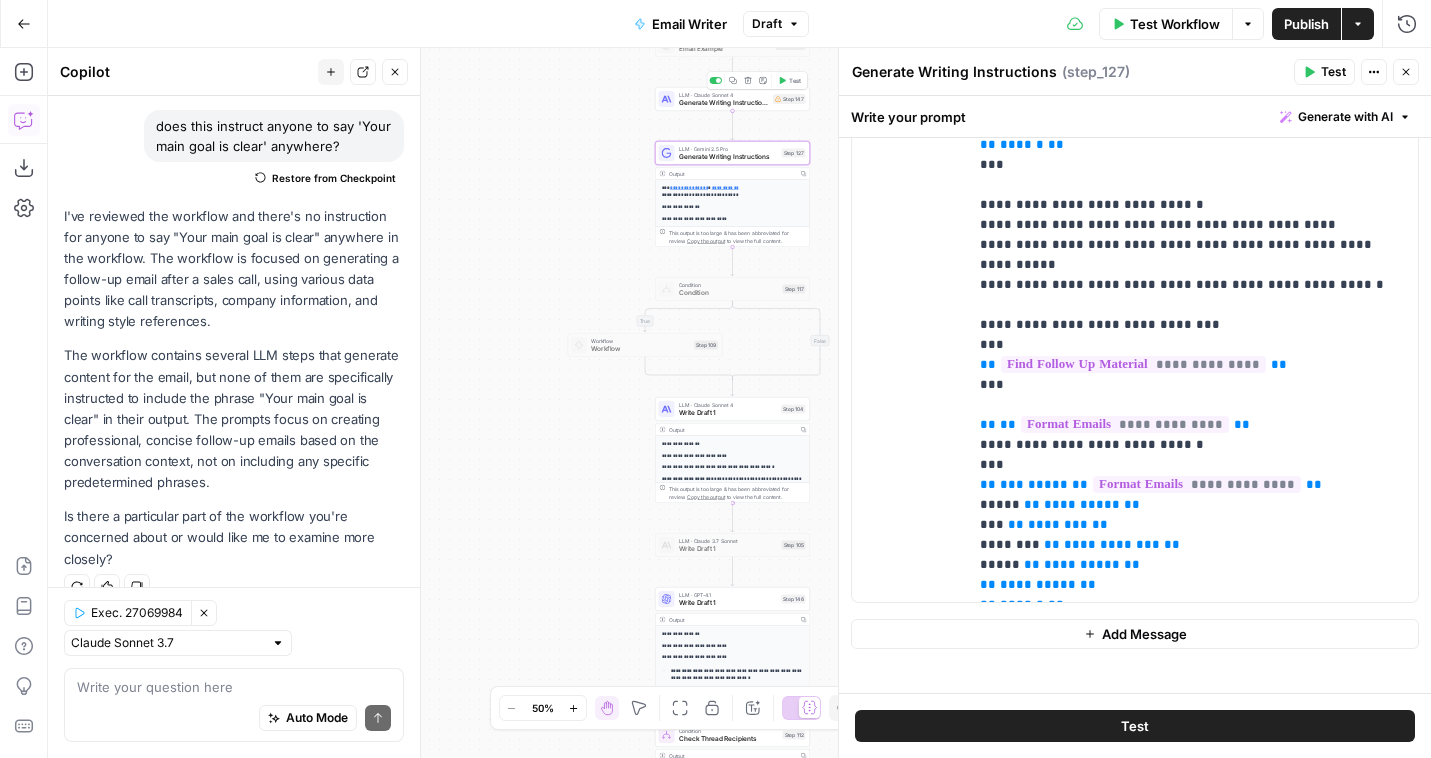 click at bounding box center [718, 80] 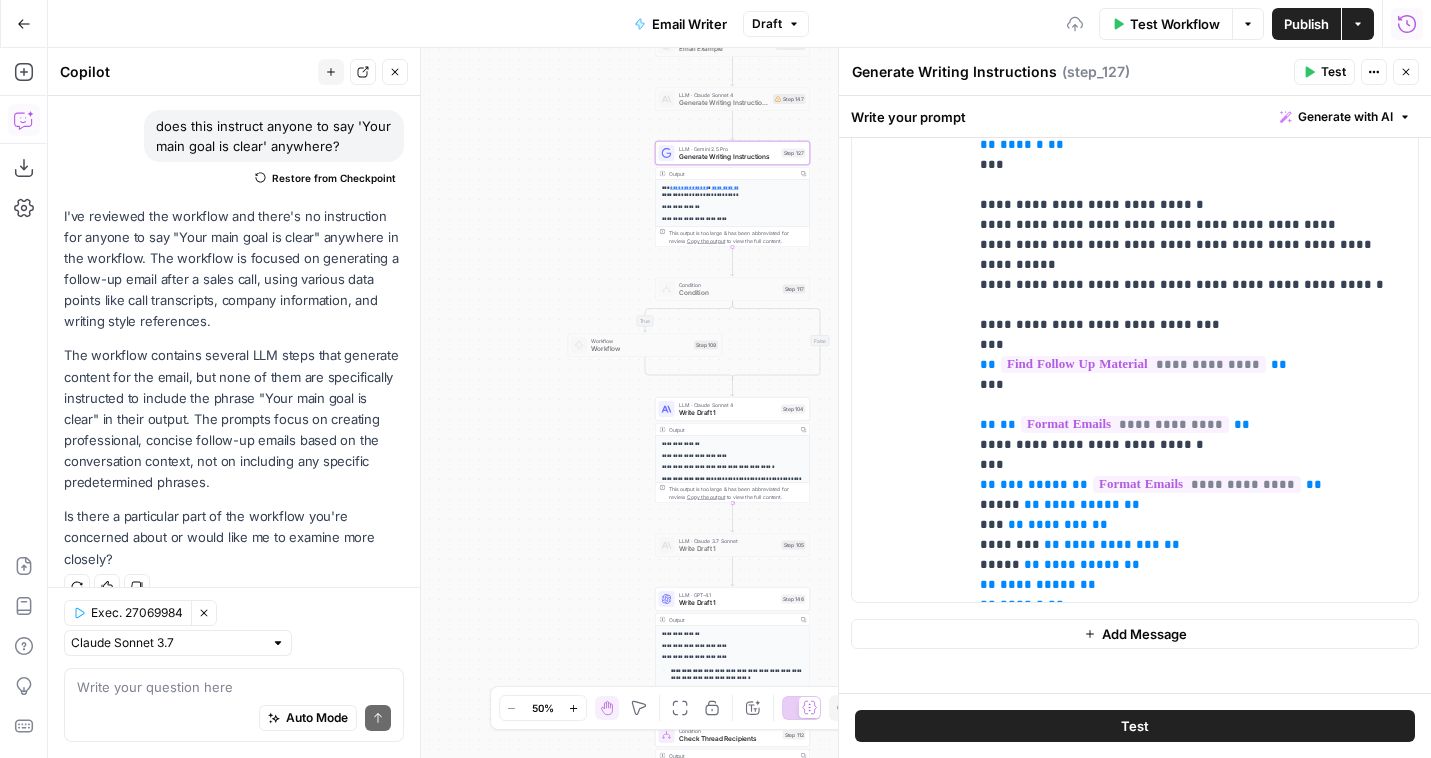 click on "Run History" at bounding box center [1407, 24] 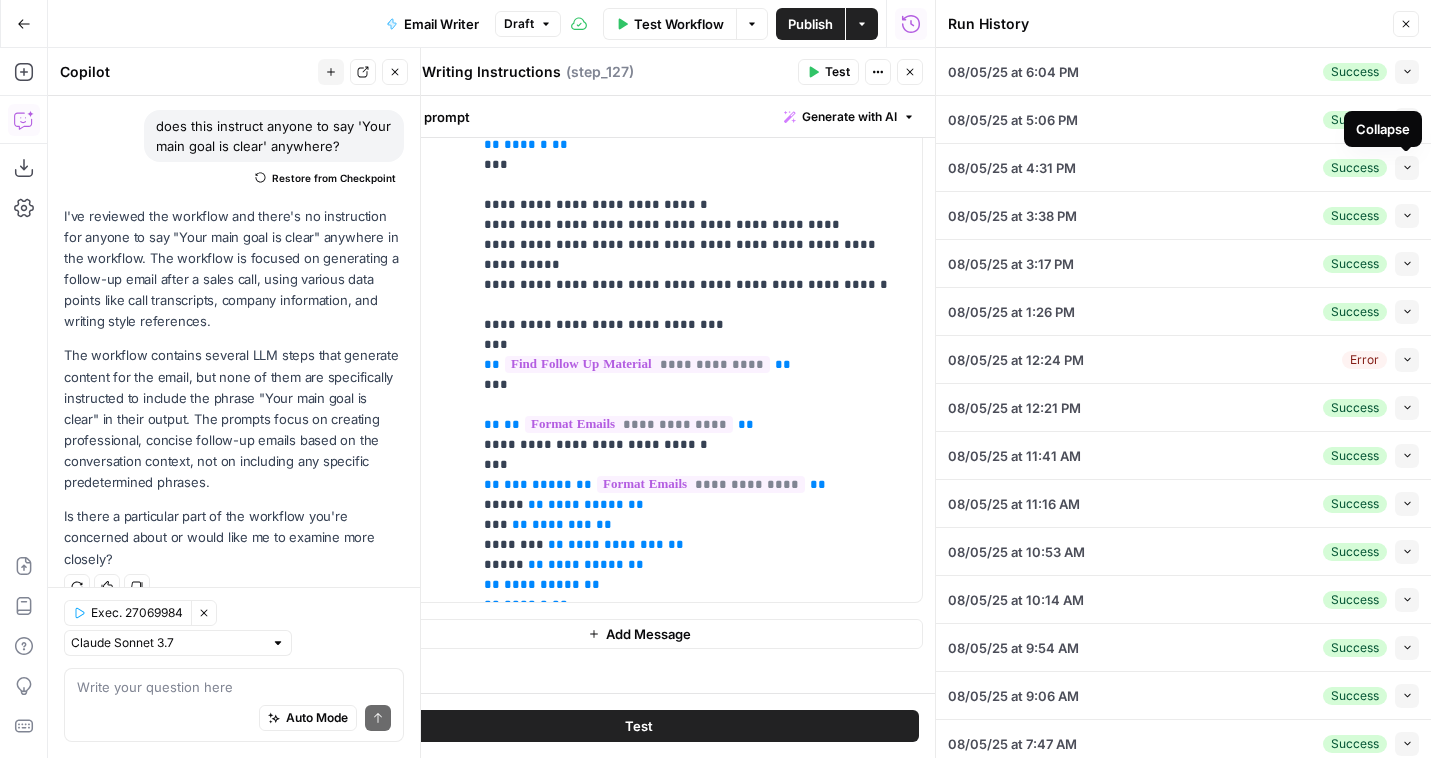 click 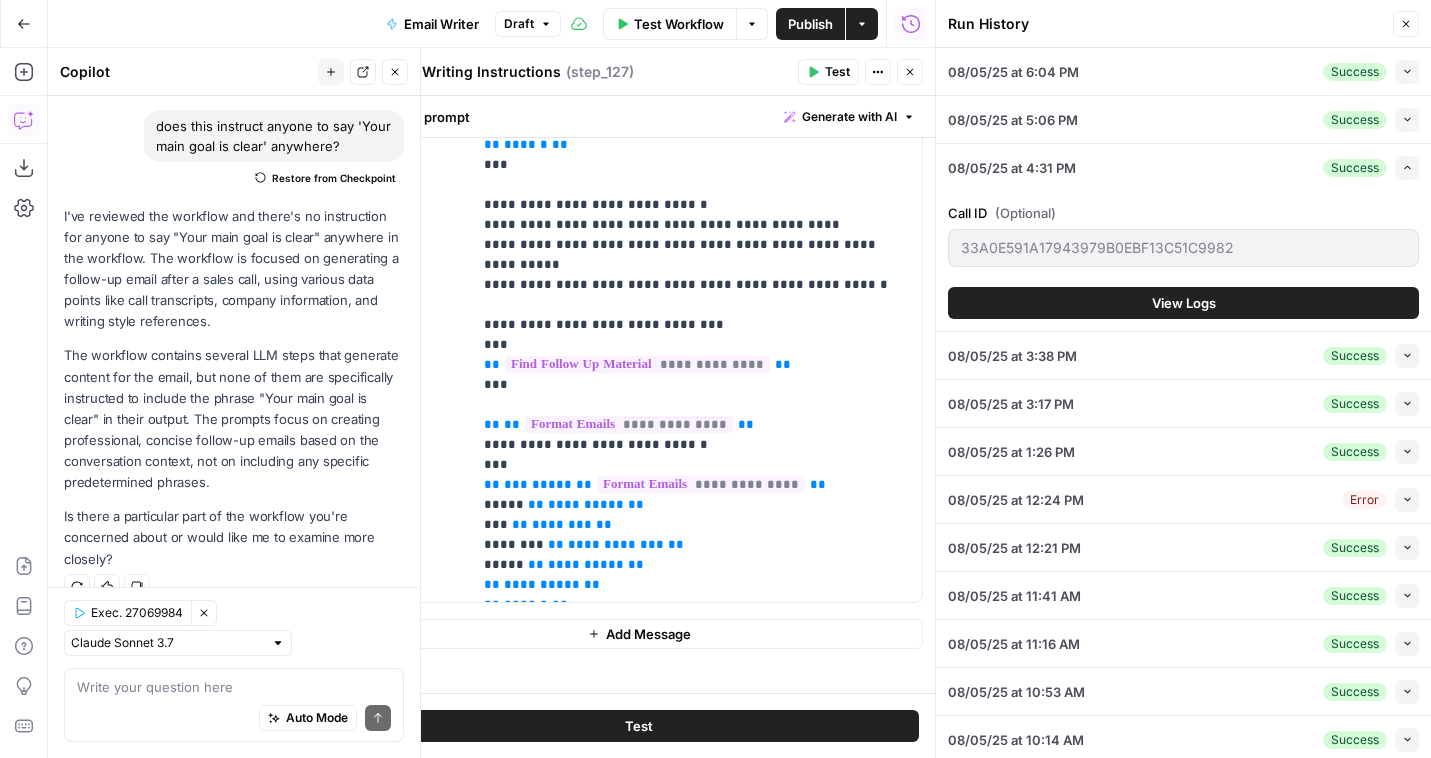 click on "View Logs" at bounding box center [1183, 303] 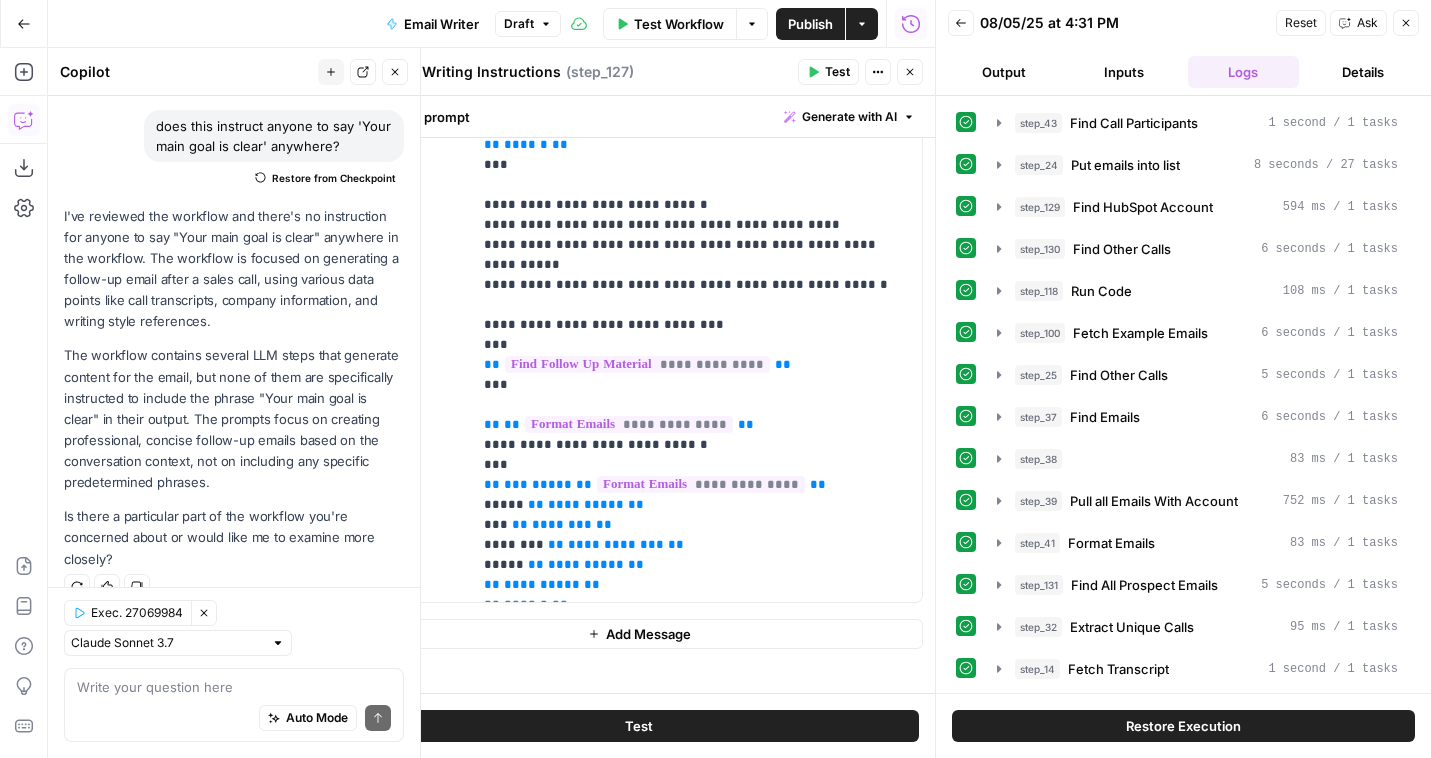 click on "Restore Execution" at bounding box center (1183, 726) 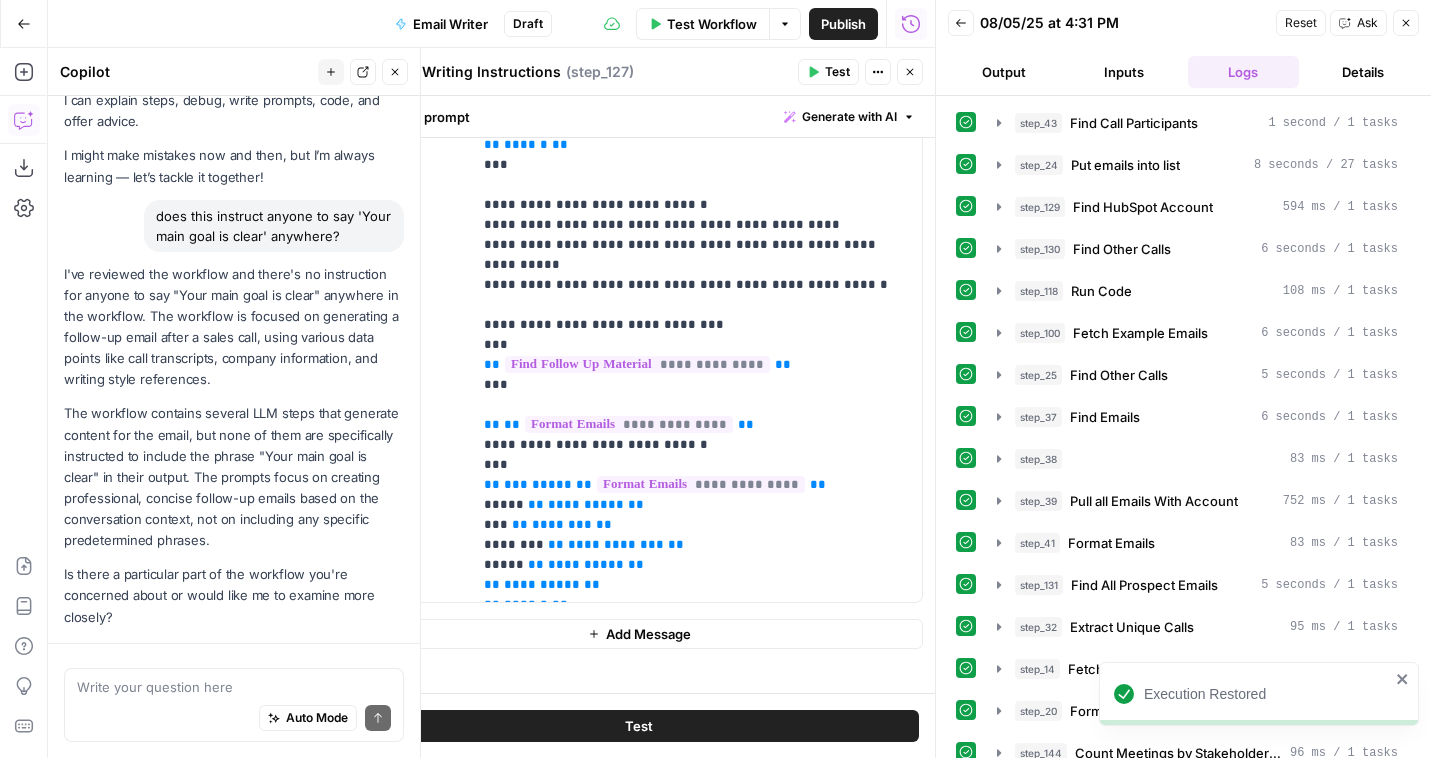 scroll, scrollTop: 146, scrollLeft: 0, axis: vertical 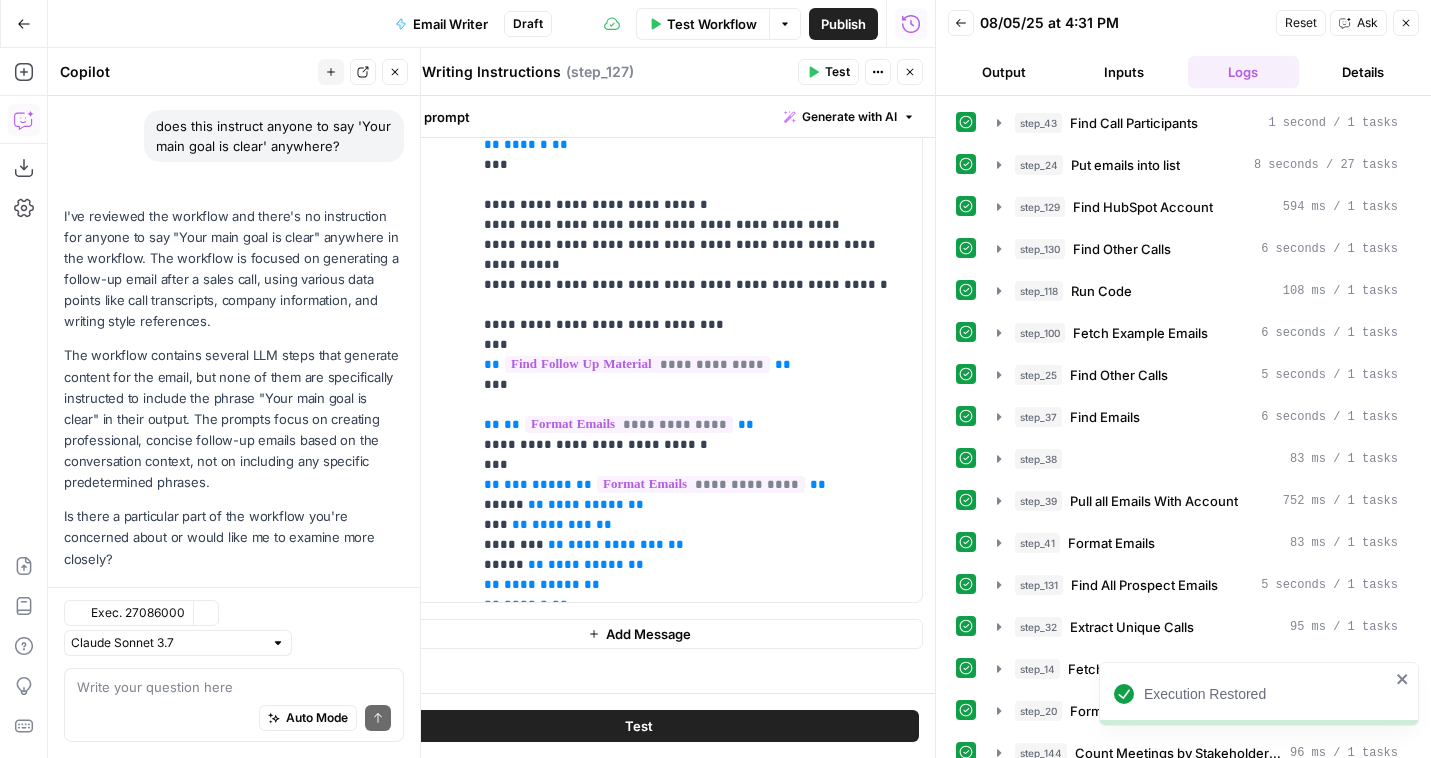 click 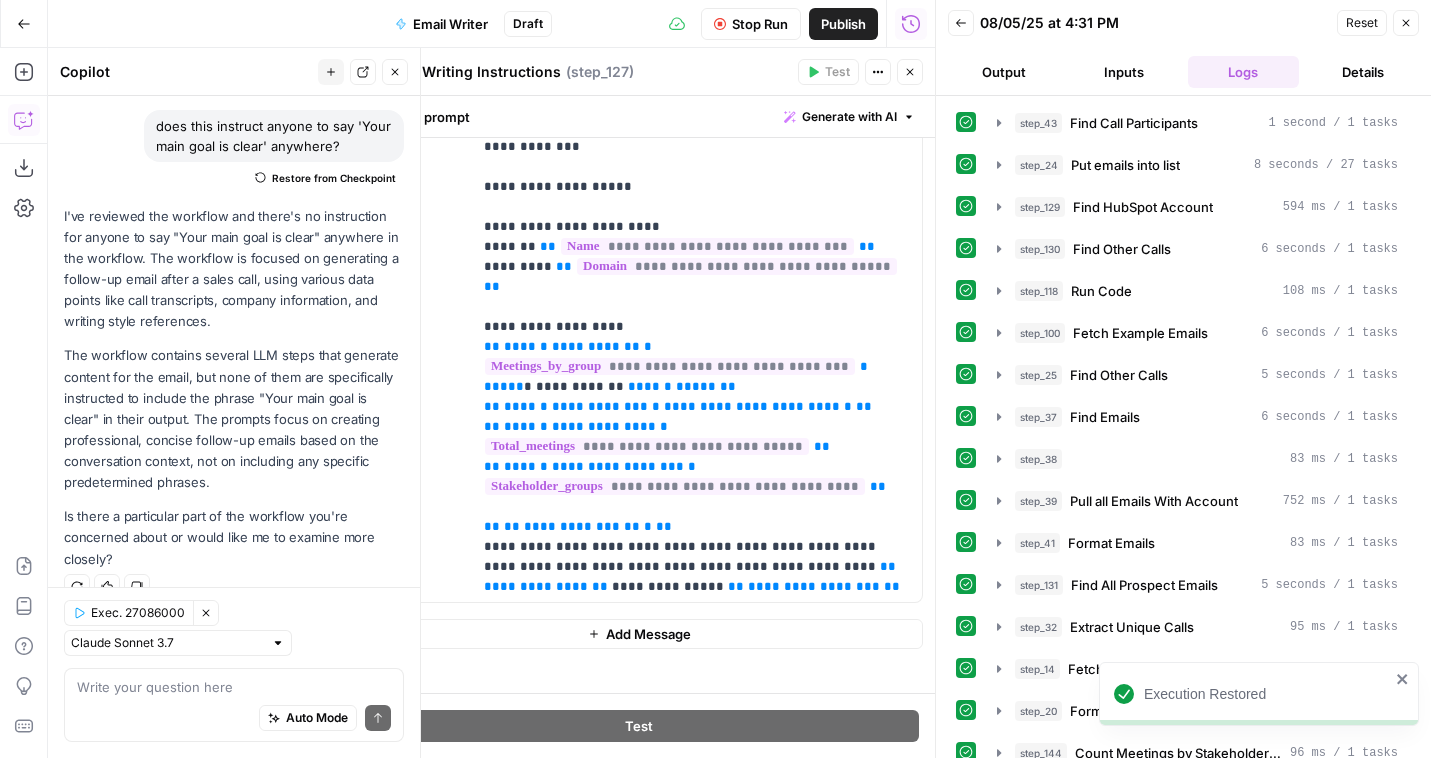 scroll, scrollTop: 0, scrollLeft: 0, axis: both 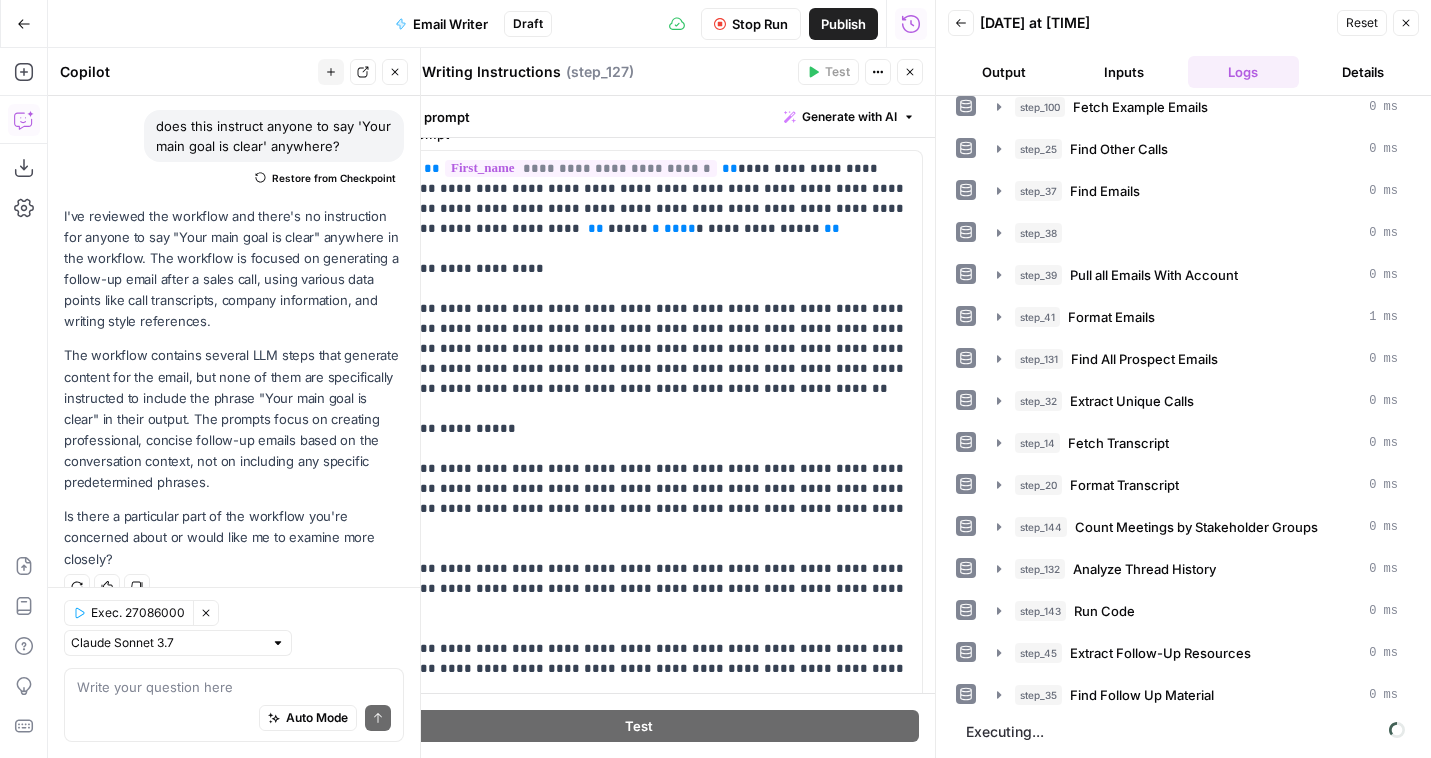click on "Output" at bounding box center [1004, 72] 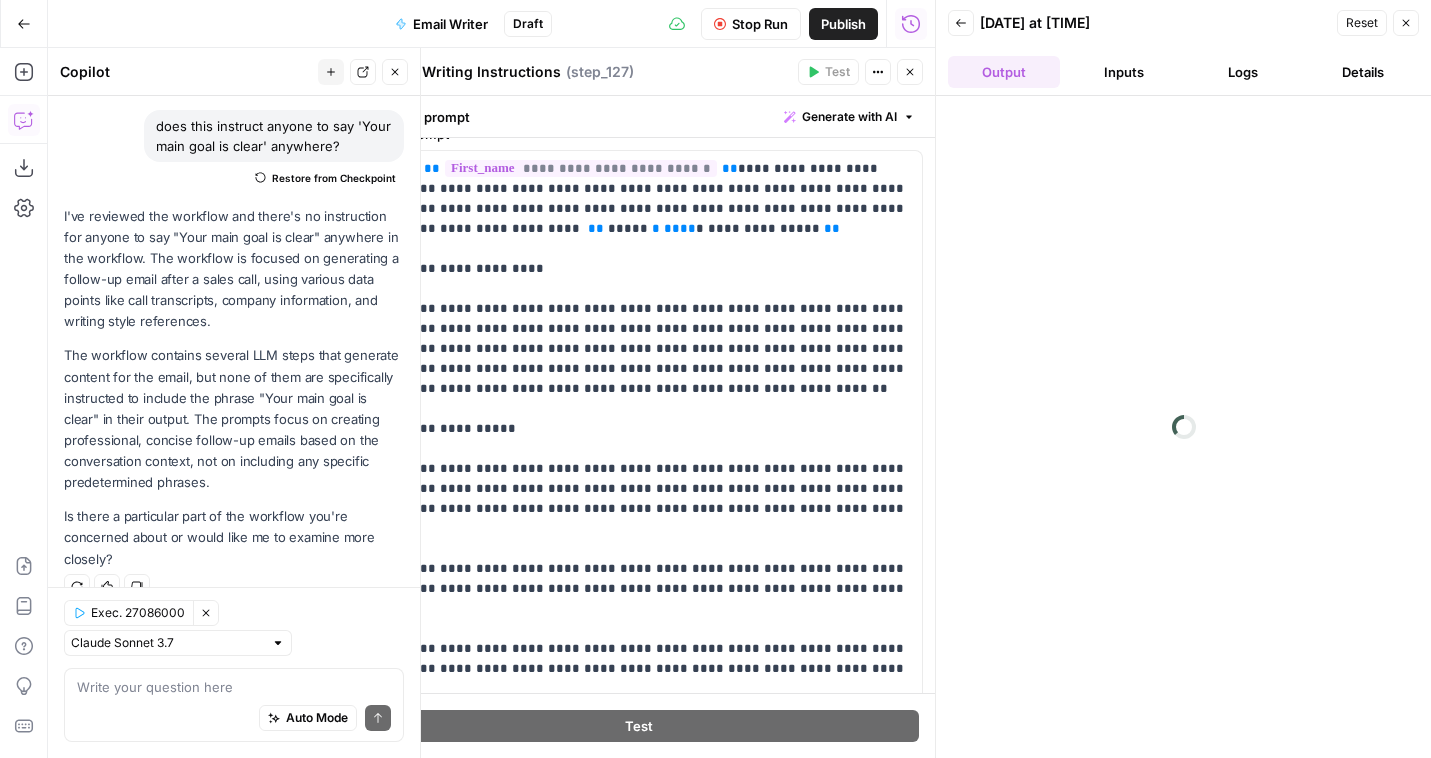 scroll, scrollTop: 0, scrollLeft: 0, axis: both 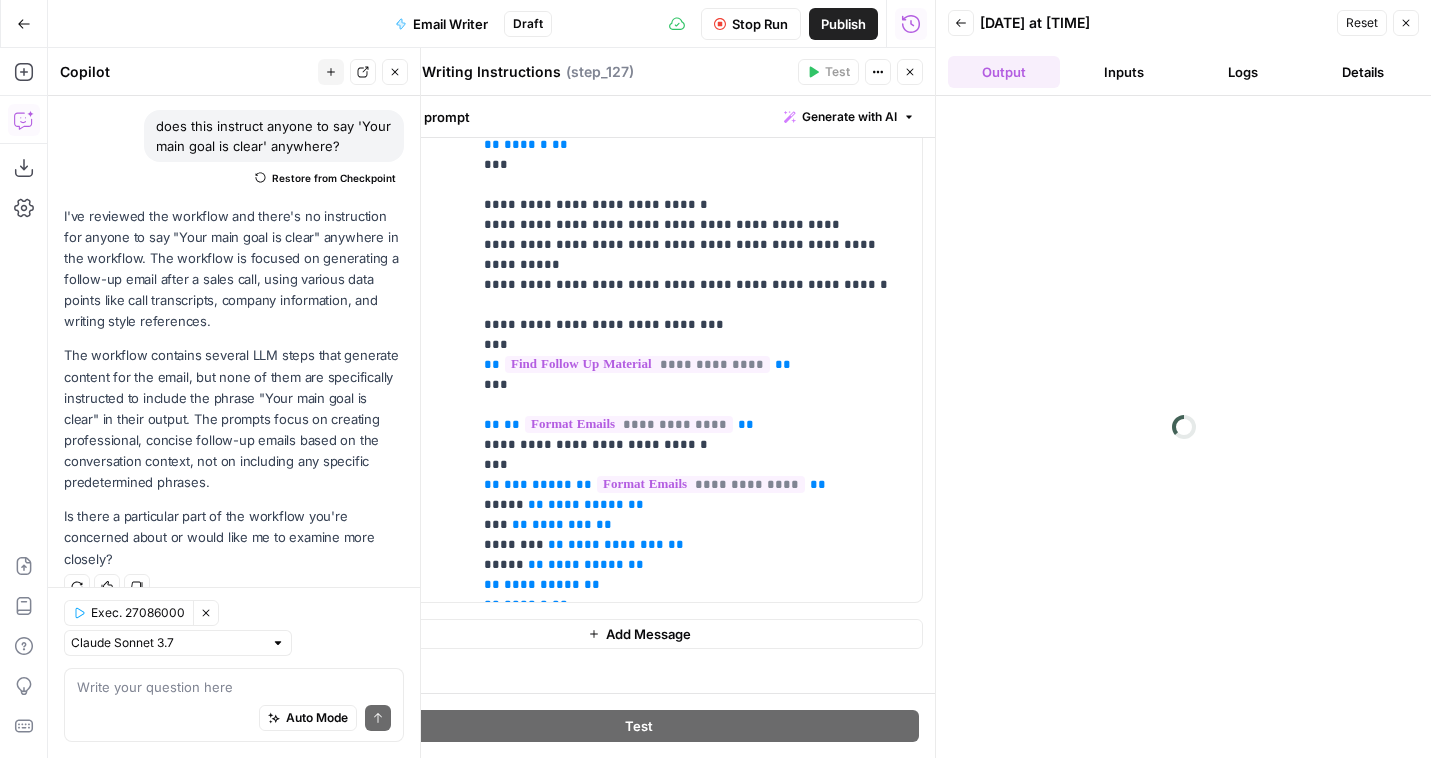 click 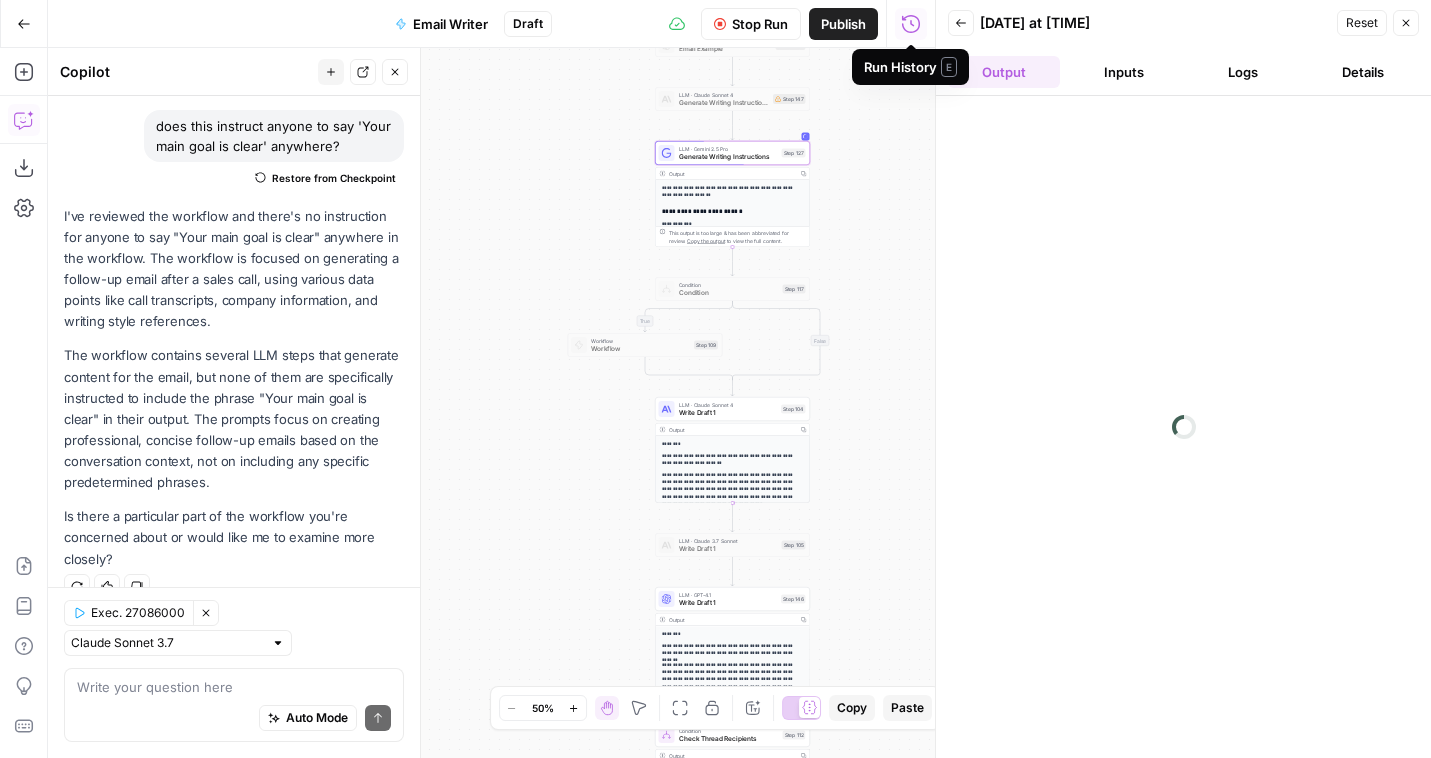 click on "Close" at bounding box center (395, 72) 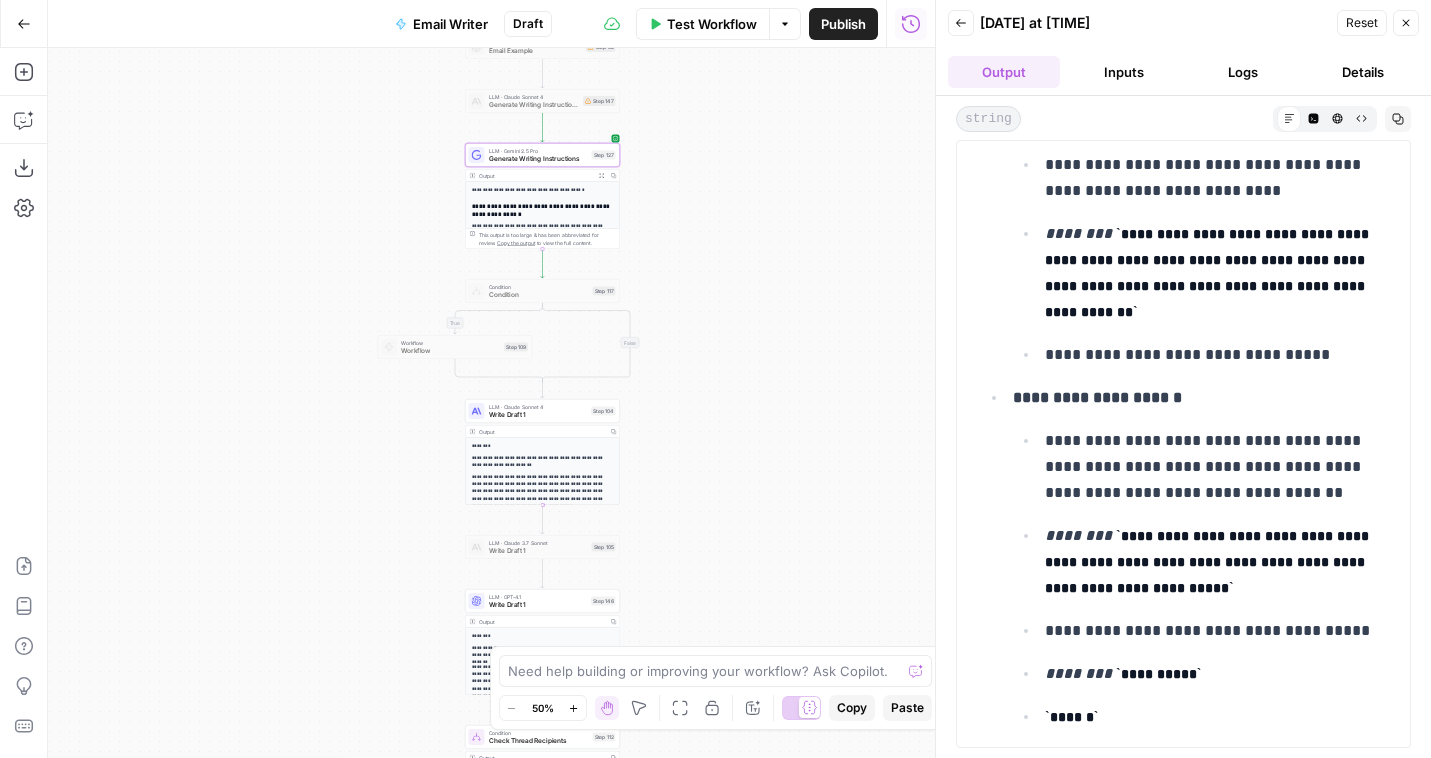 scroll, scrollTop: 1862, scrollLeft: 0, axis: vertical 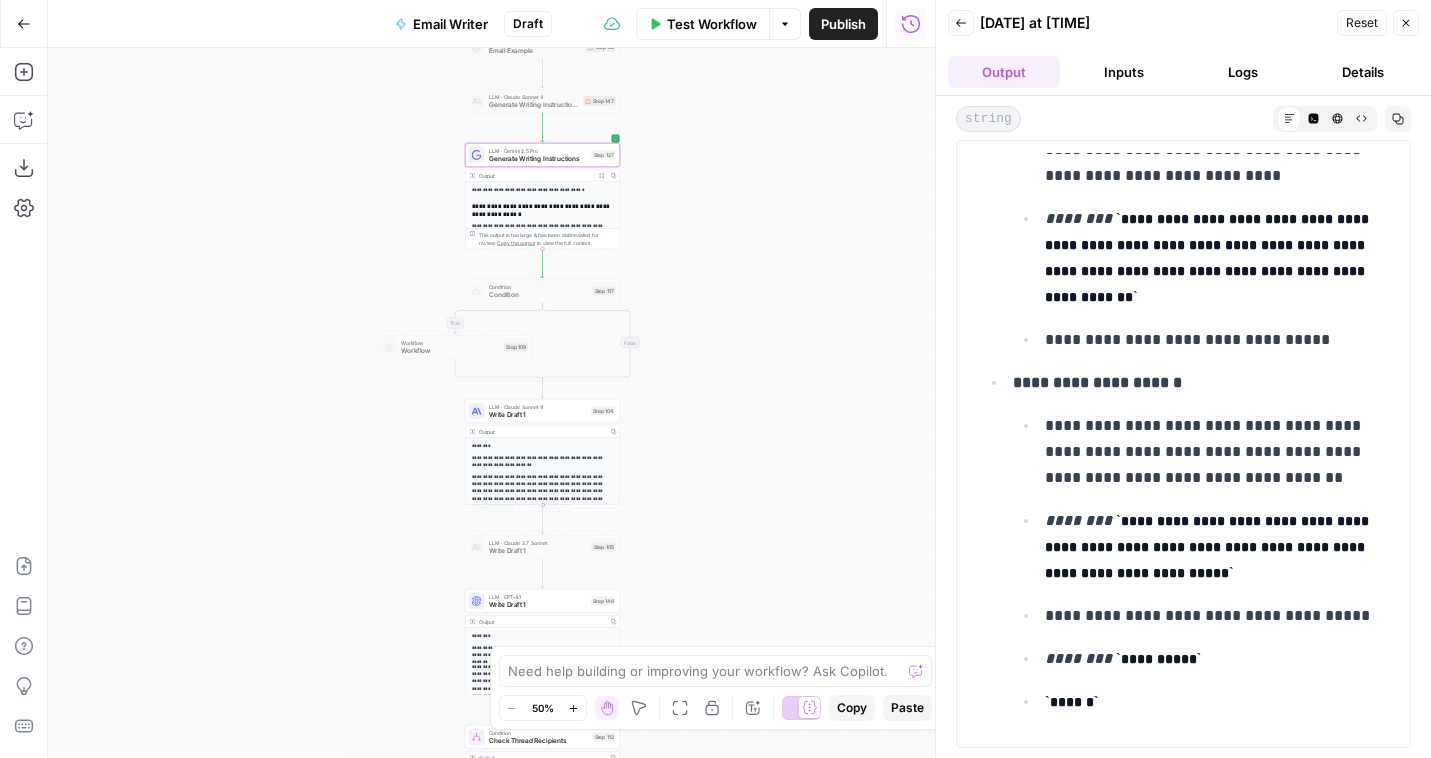 click on "Generate Writing Instructions" at bounding box center (538, 159) 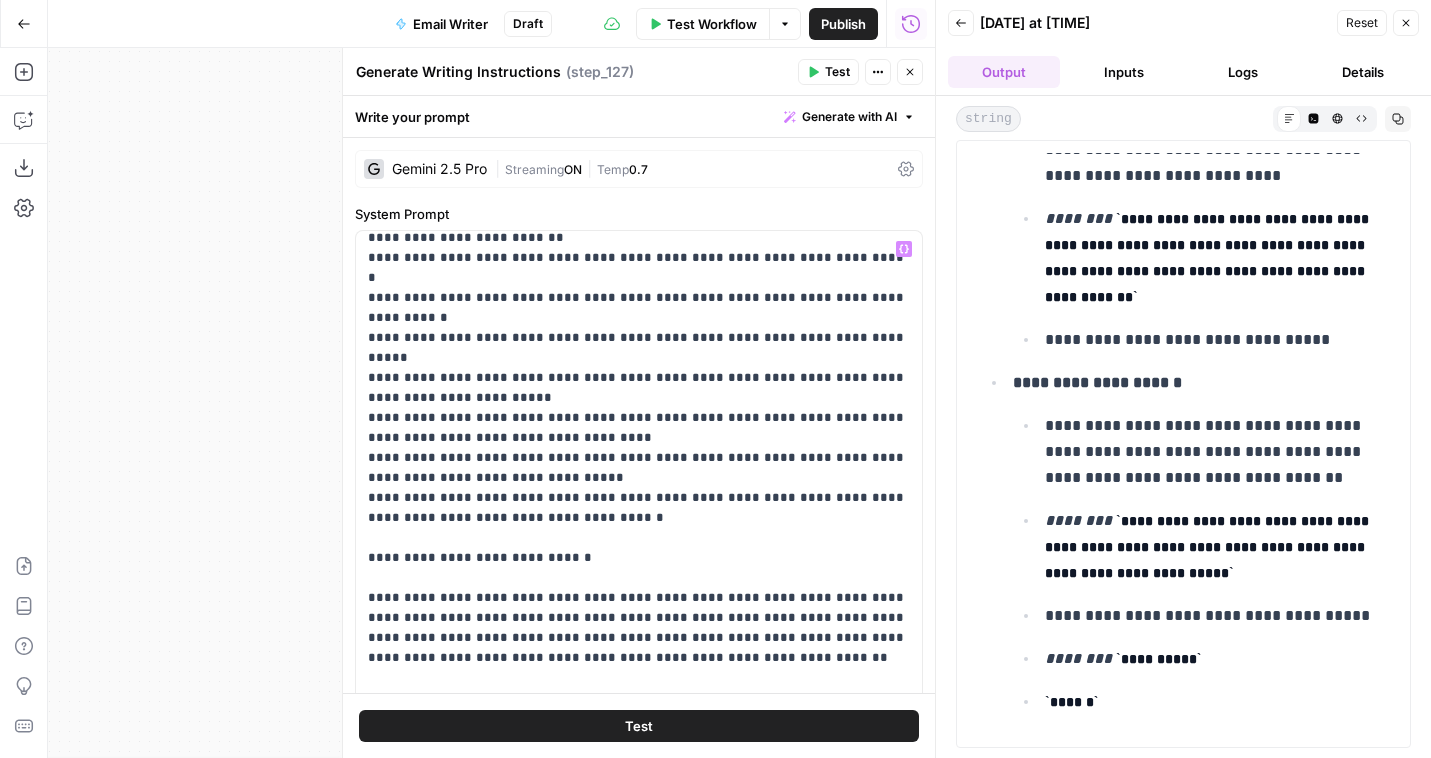 scroll, scrollTop: 961, scrollLeft: 0, axis: vertical 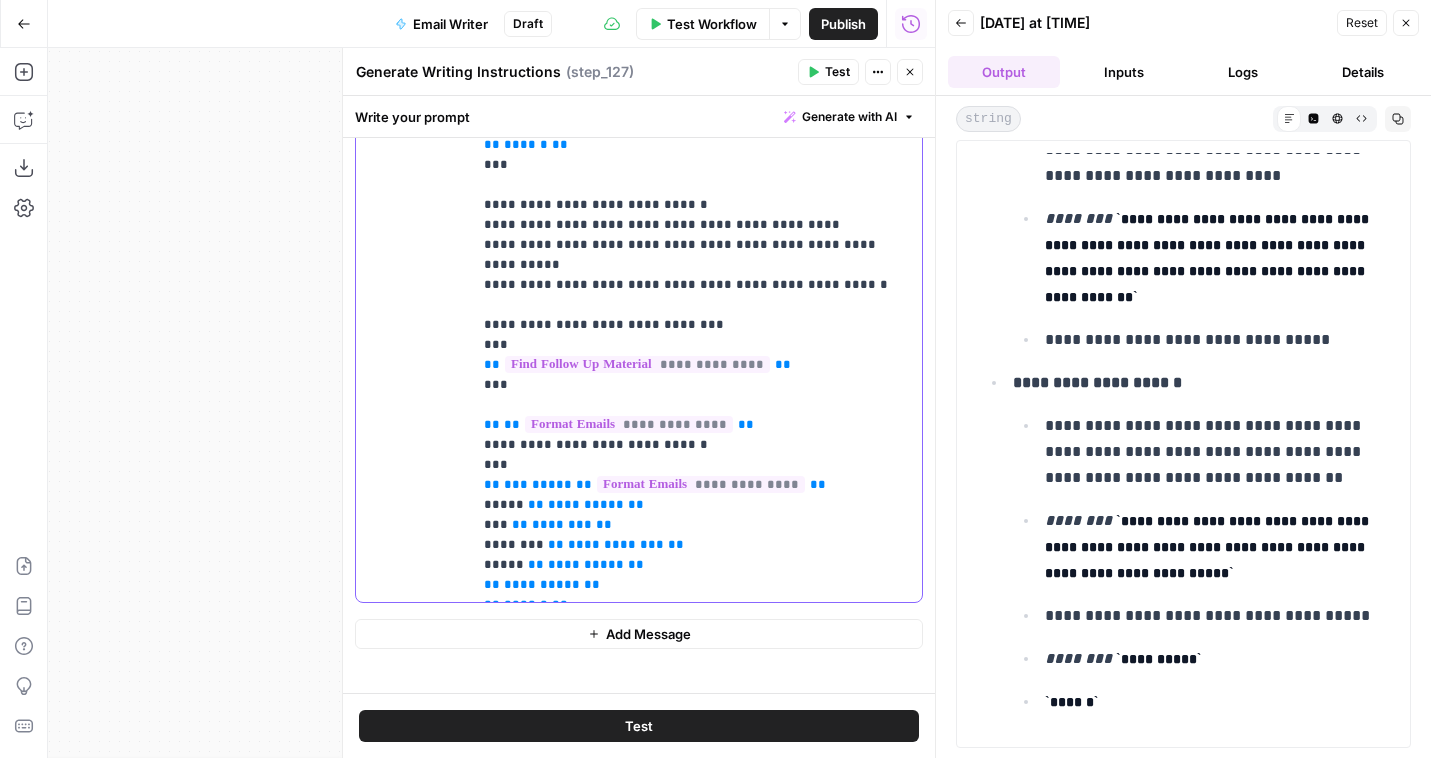 click on "**********" at bounding box center (697, -965) 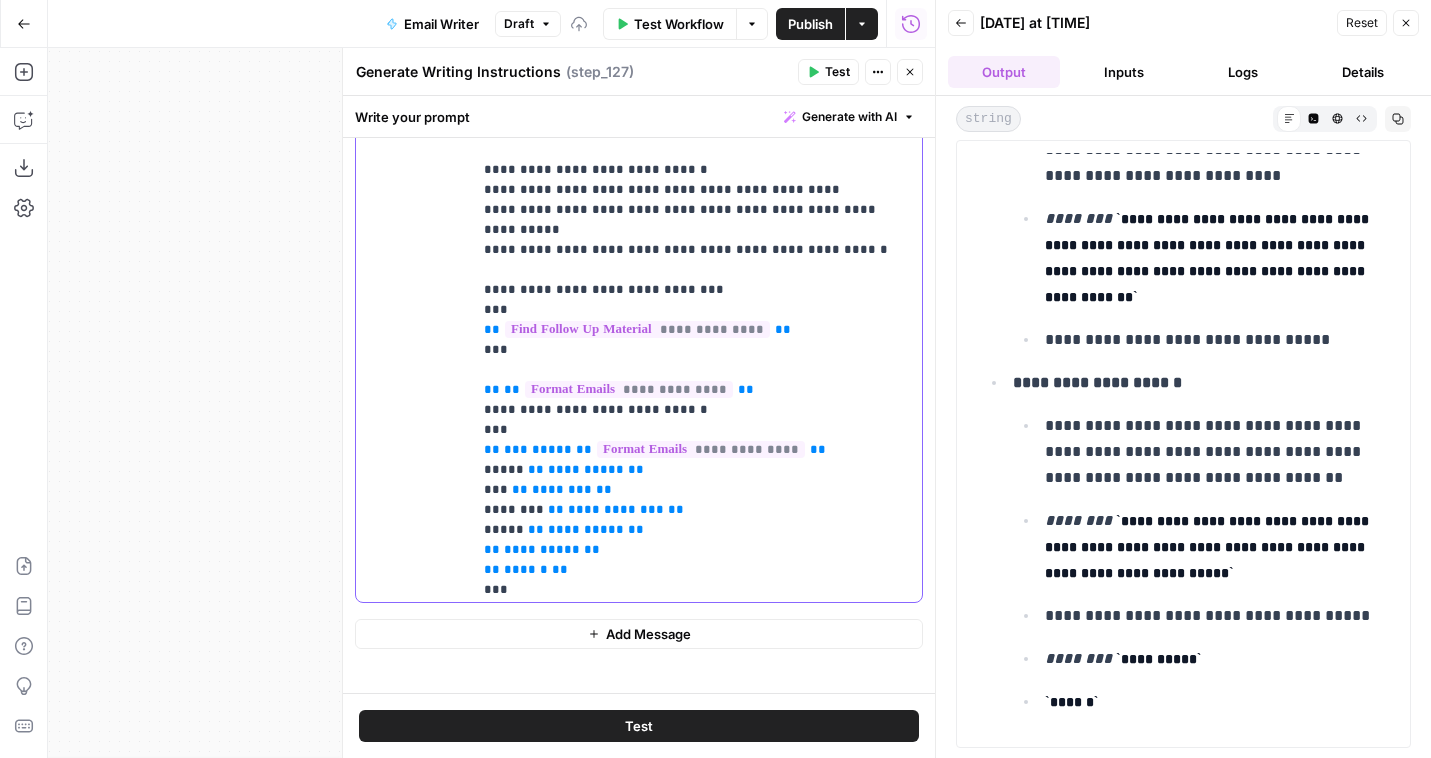 scroll, scrollTop: 2376, scrollLeft: 0, axis: vertical 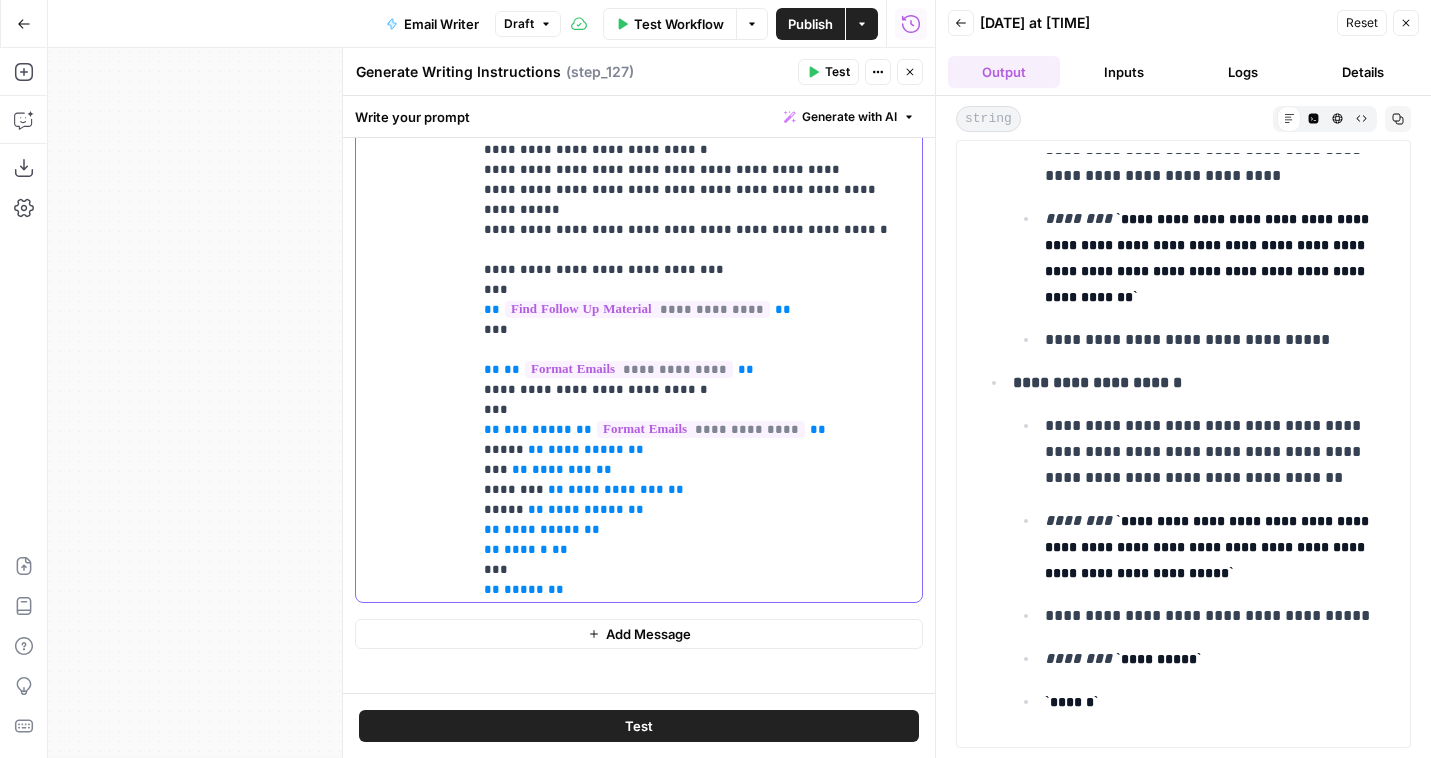 click on "**********" at bounding box center (697, -990) 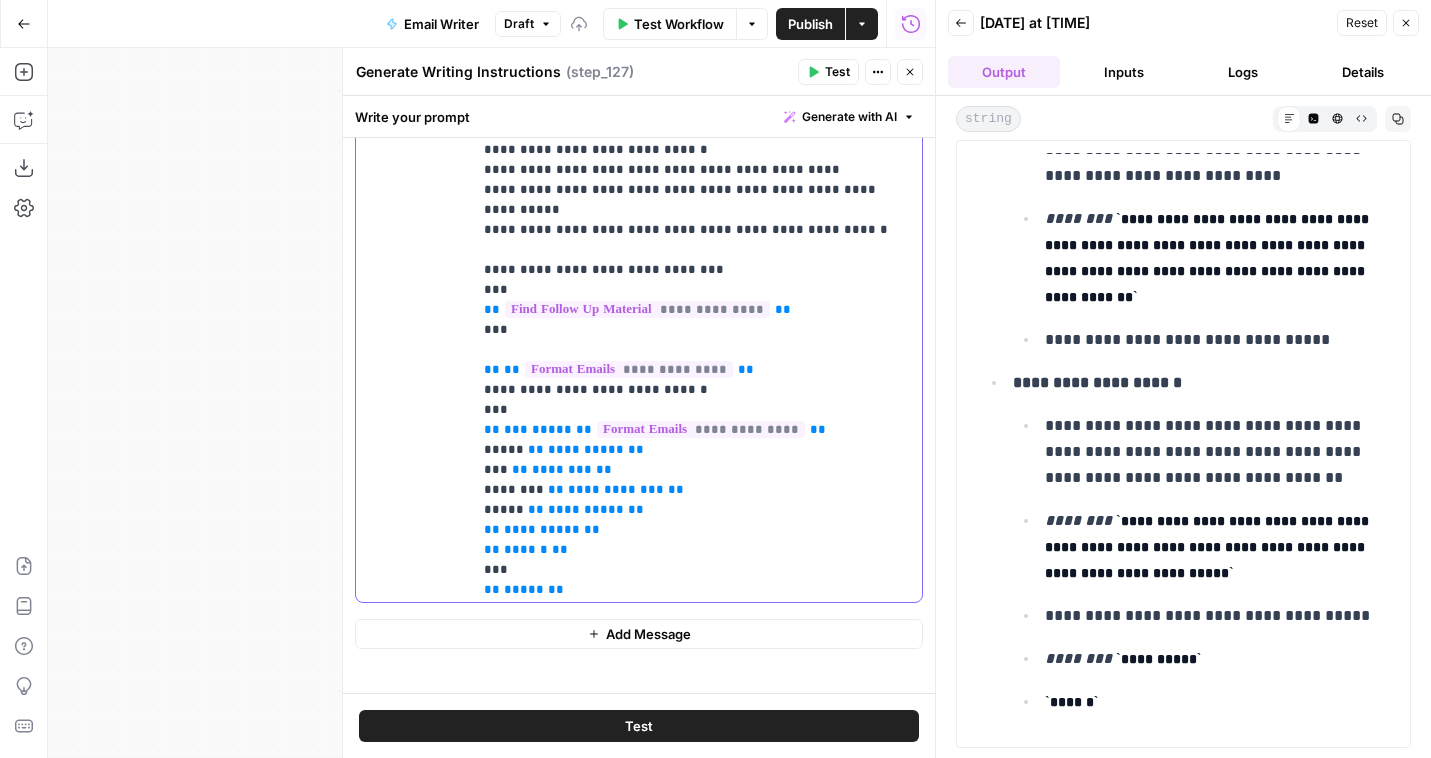 scroll, scrollTop: 2381, scrollLeft: 0, axis: vertical 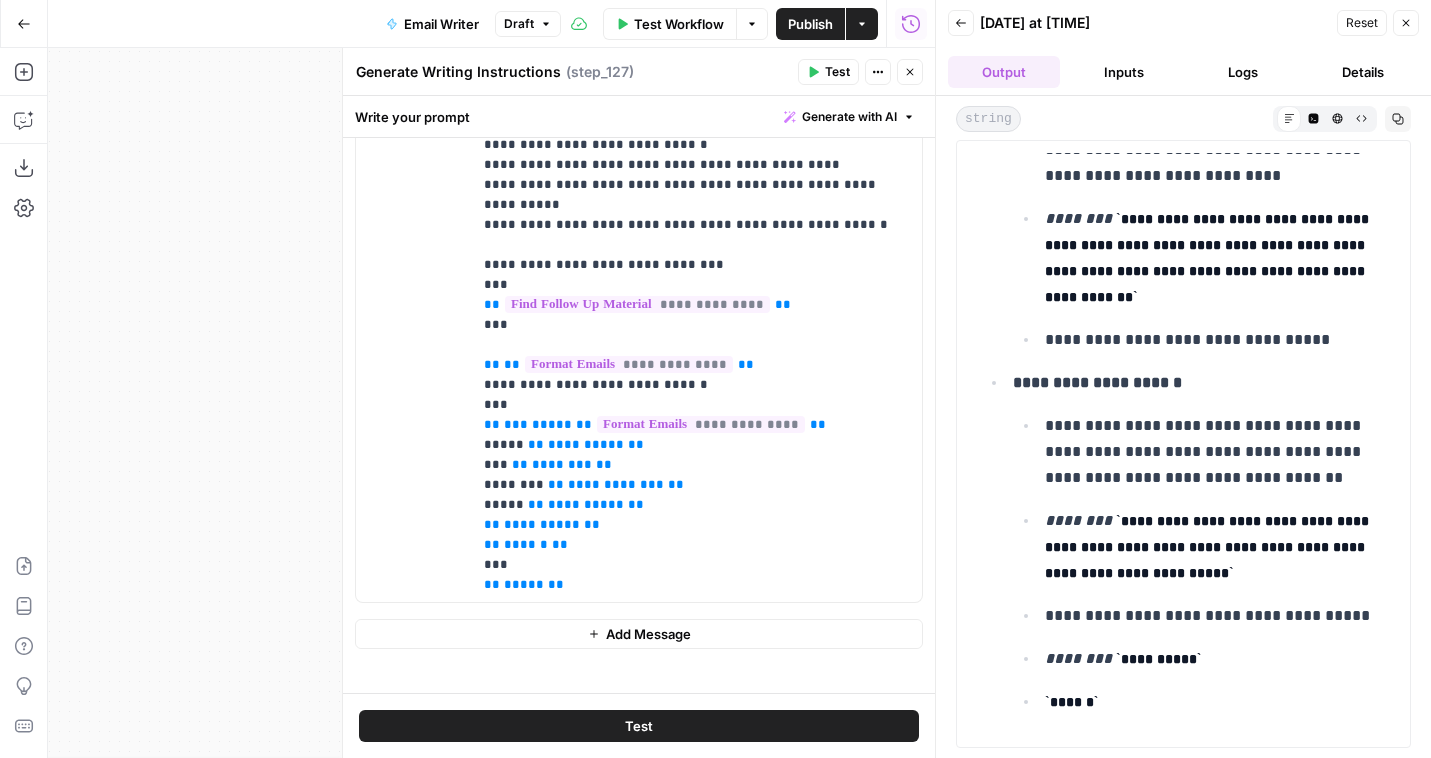 click 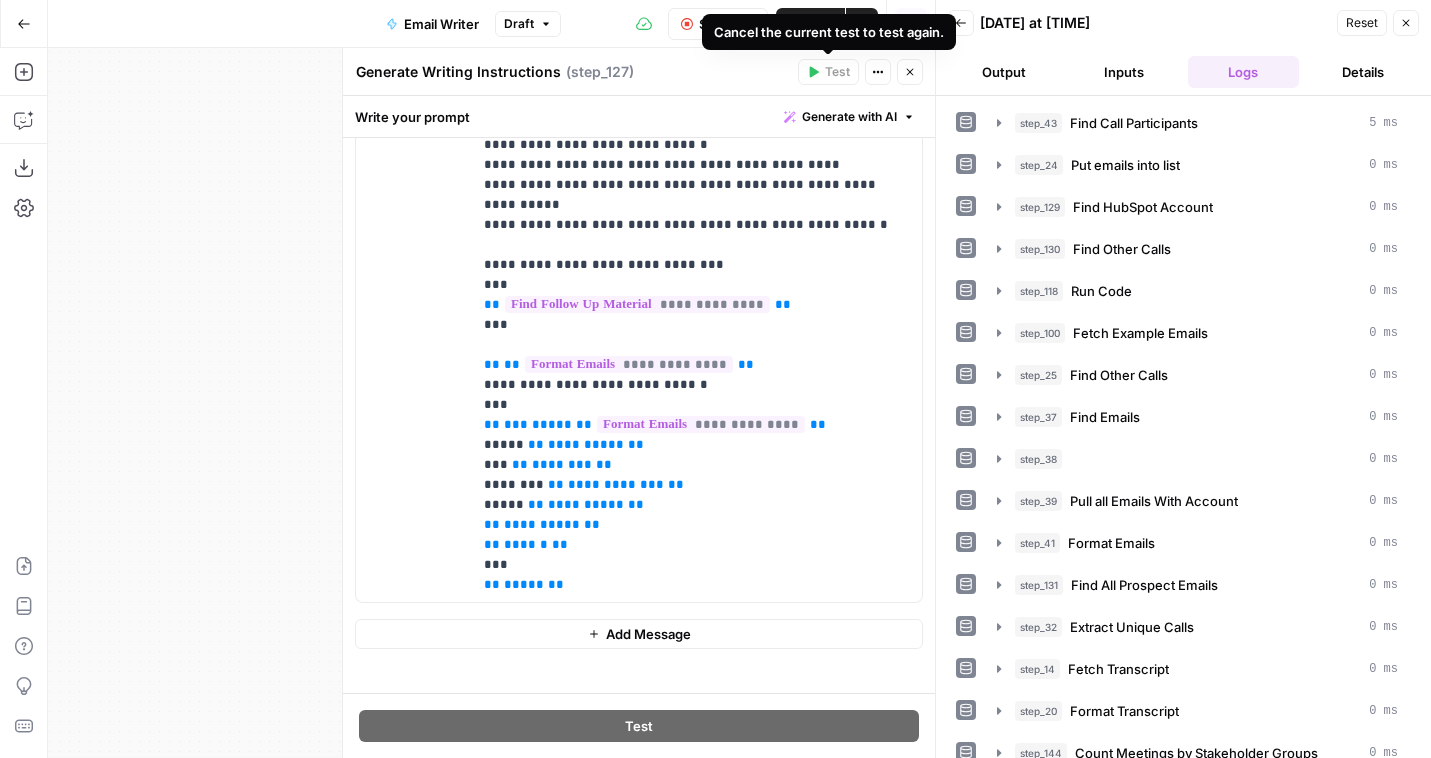click 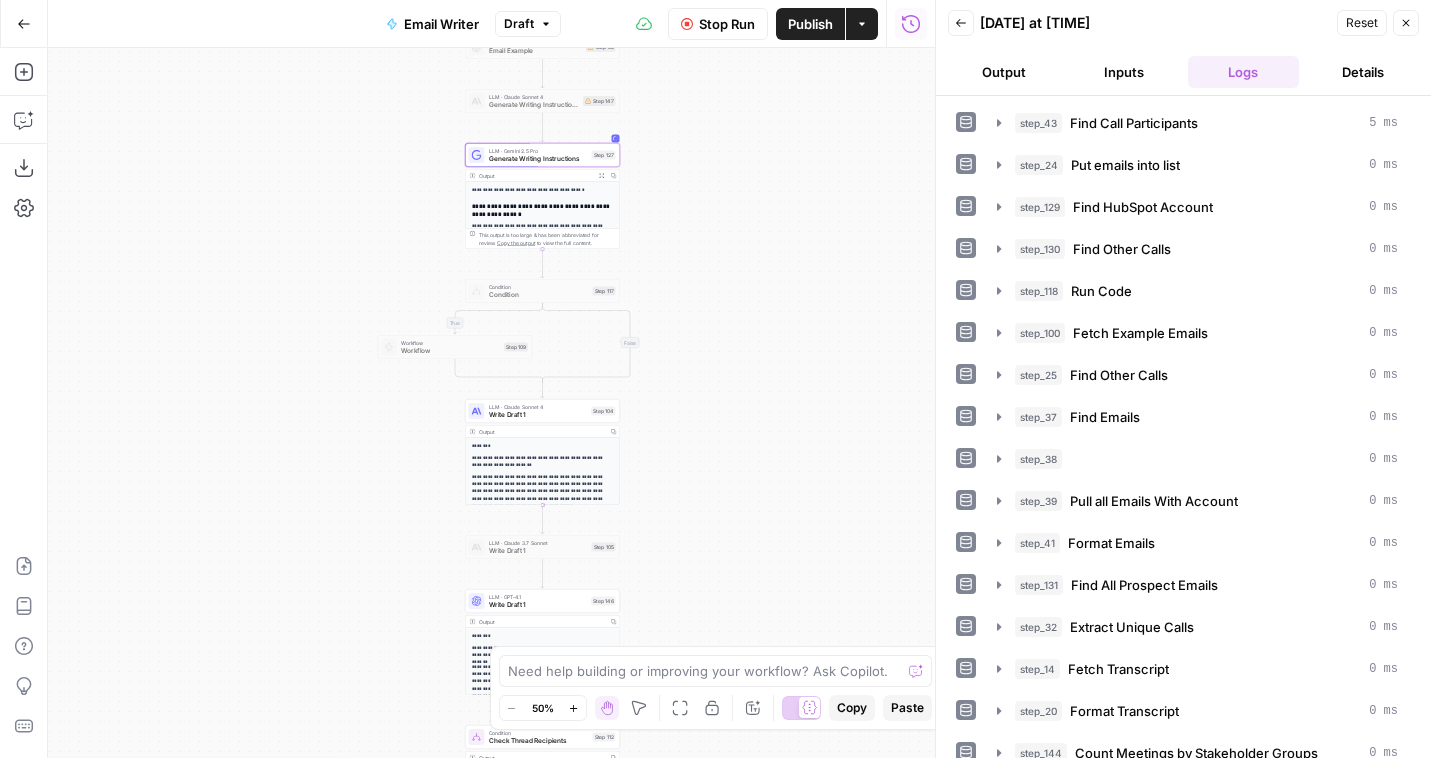 click on "Write Draft 1" at bounding box center (538, 415) 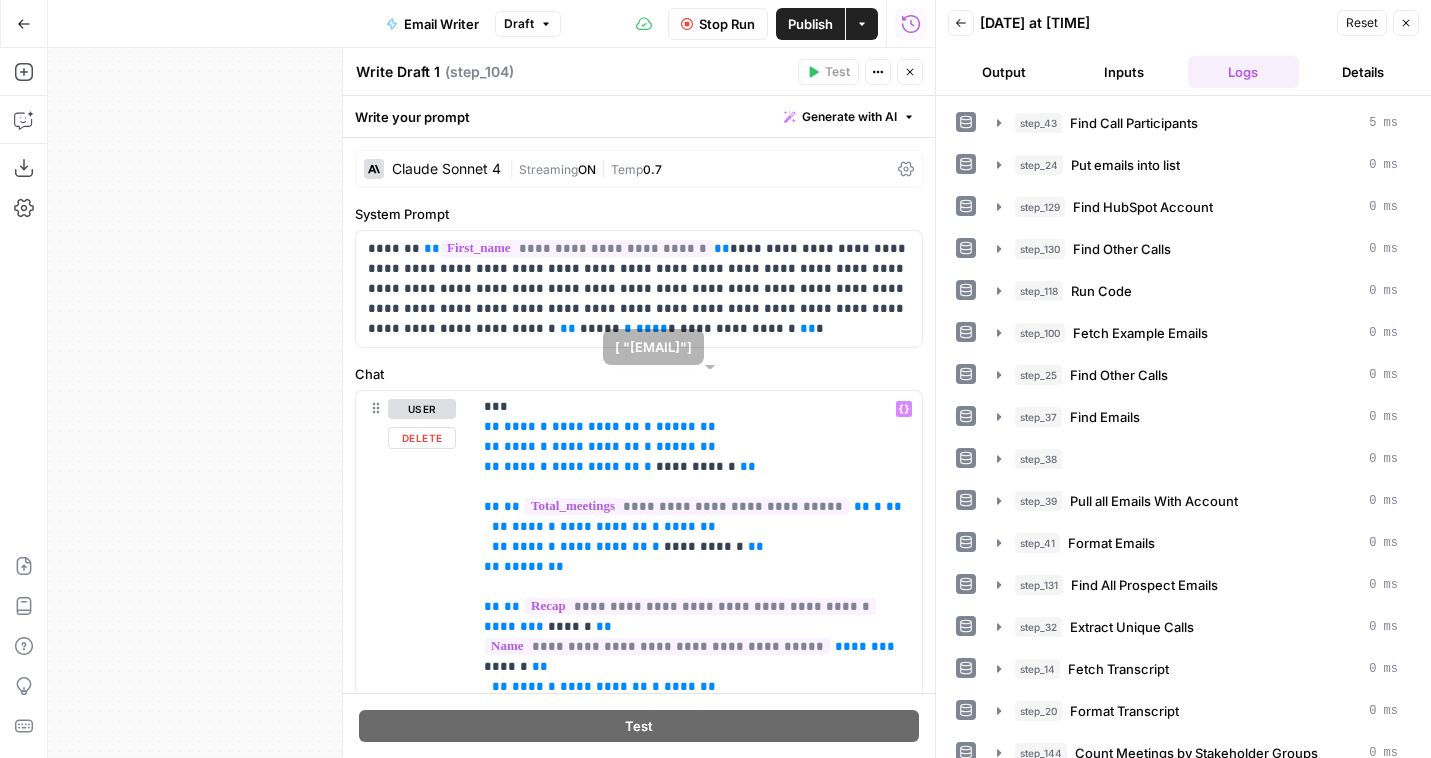 scroll, scrollTop: 304, scrollLeft: 0, axis: vertical 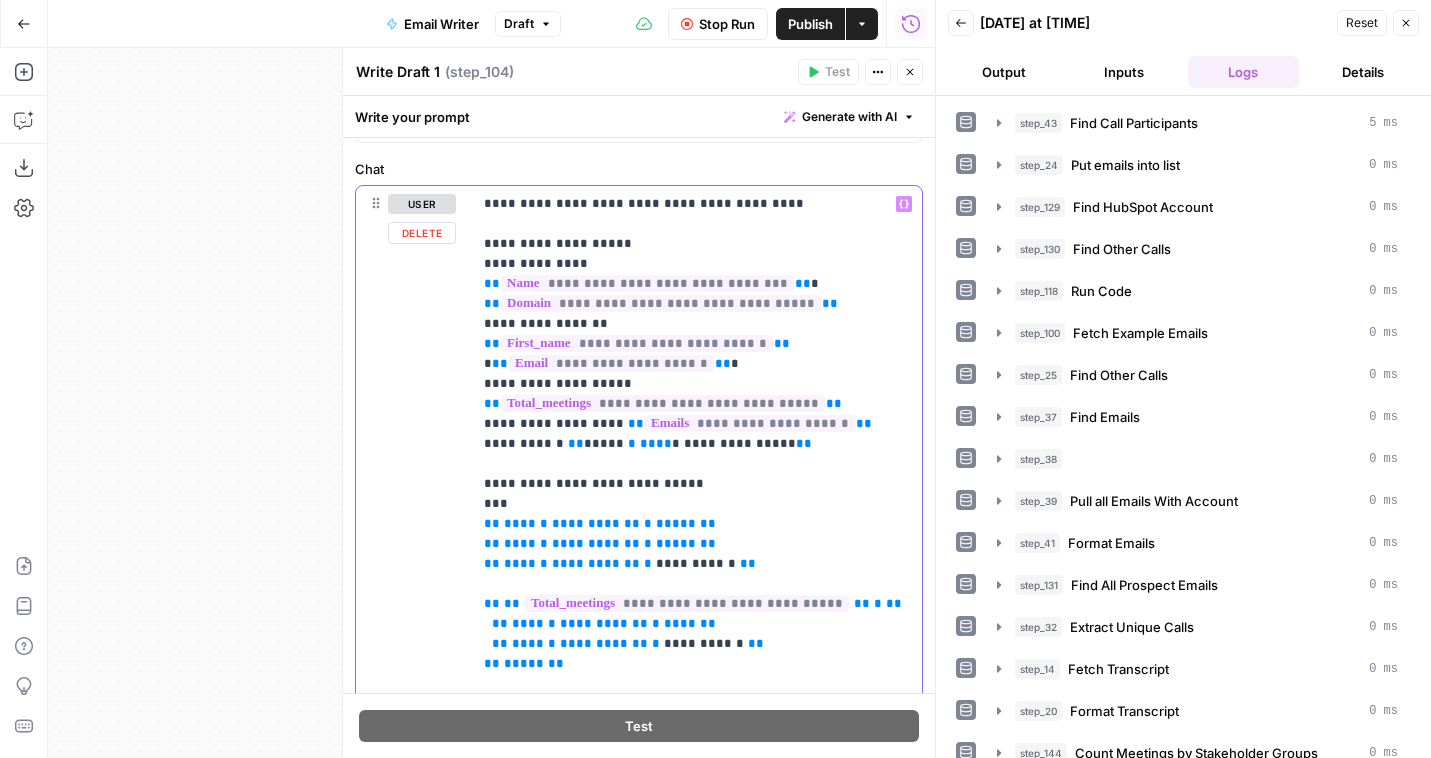 drag, startPoint x: 558, startPoint y: 506, endPoint x: 476, endPoint y: 458, distance: 95.015785 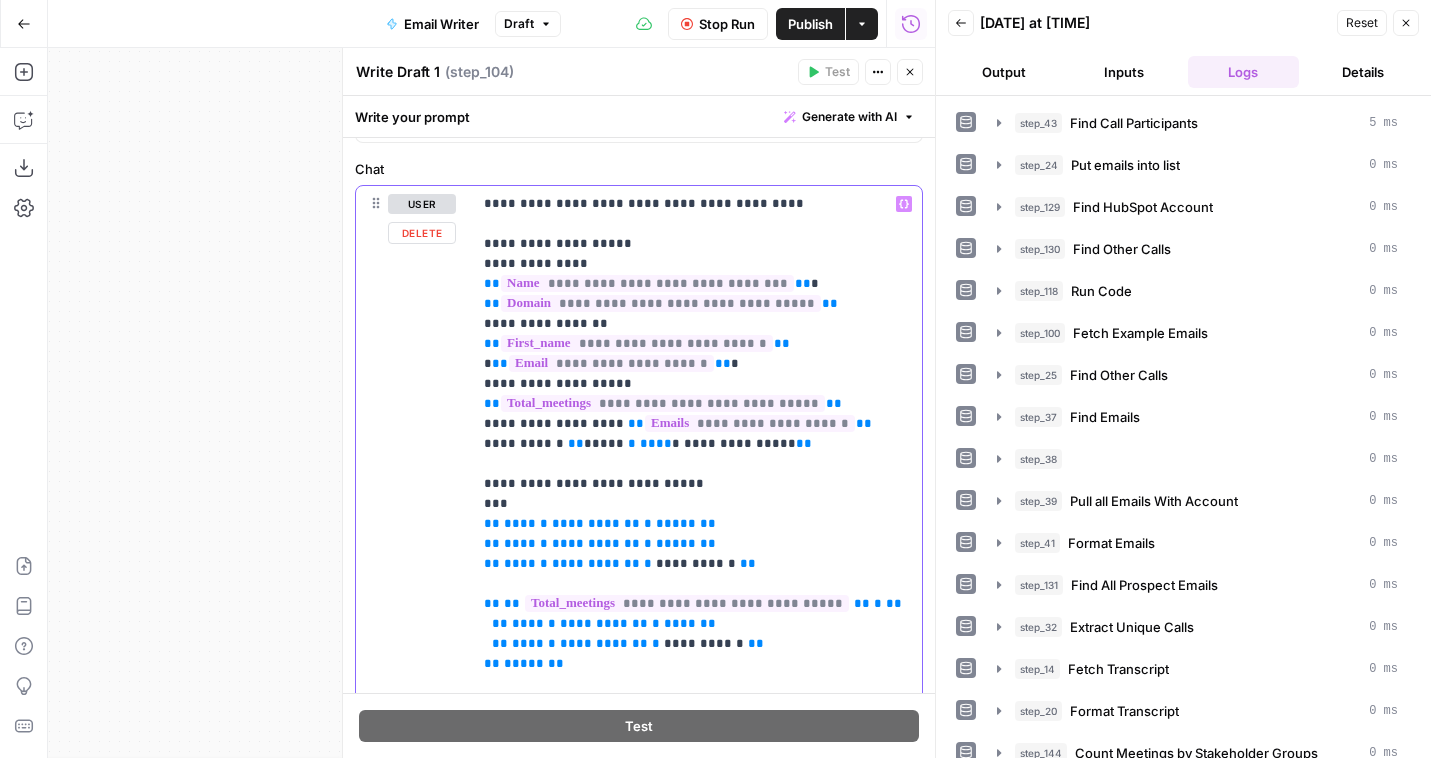 click on "**********" at bounding box center [697, 593] 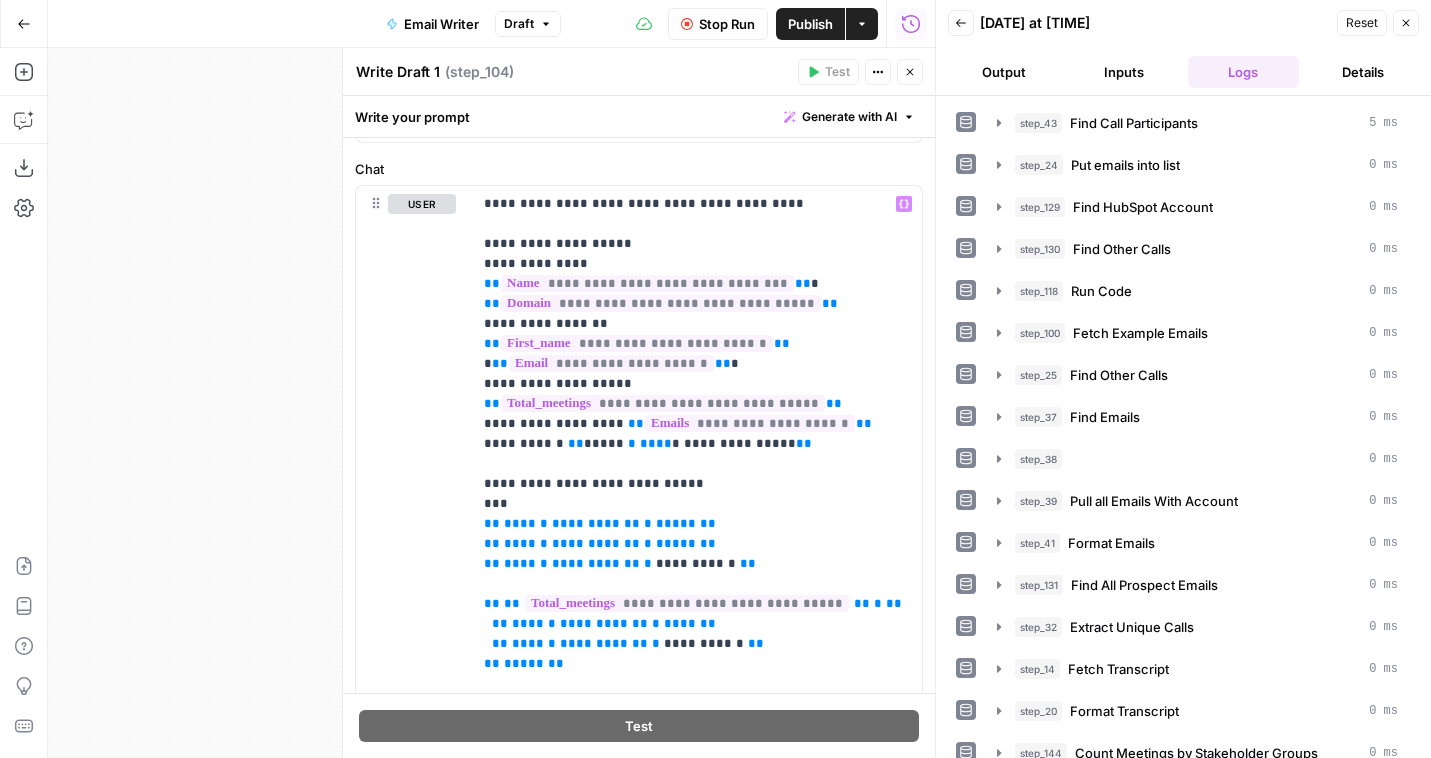 click 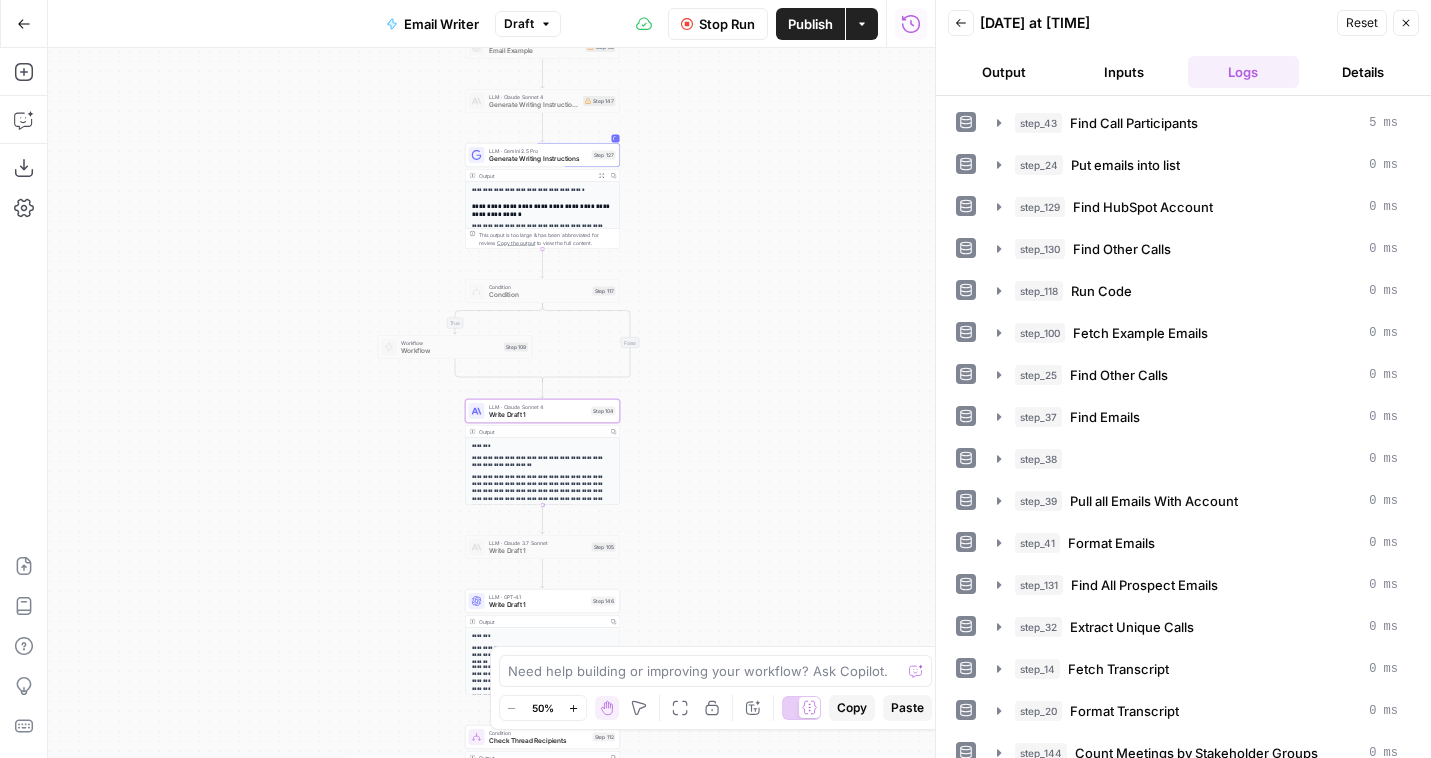 click on "Output" at bounding box center [1004, 72] 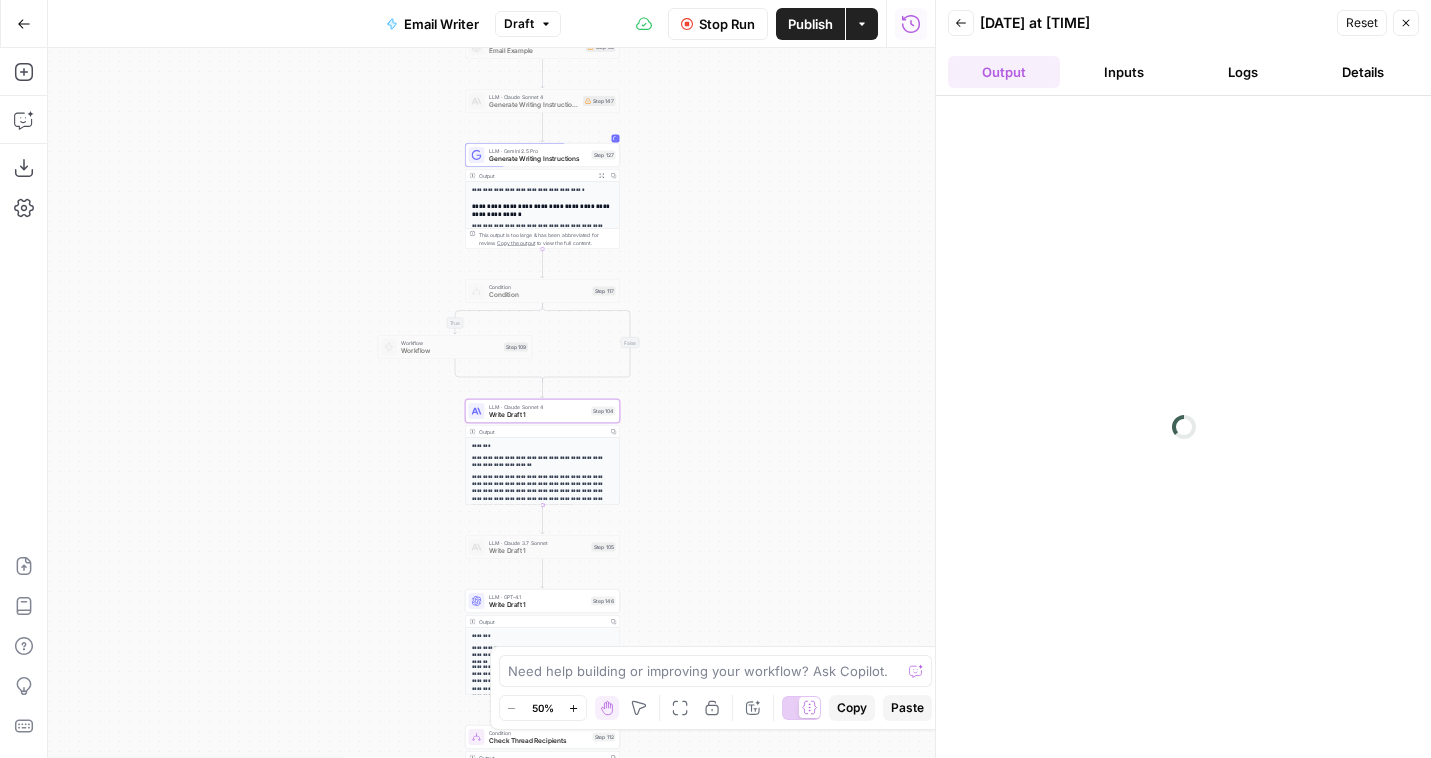 click on "LLM · Claude Sonnet 4 Write Draft 1 Step 104 Copy step Delete step Add Note Test" at bounding box center (542, 411) 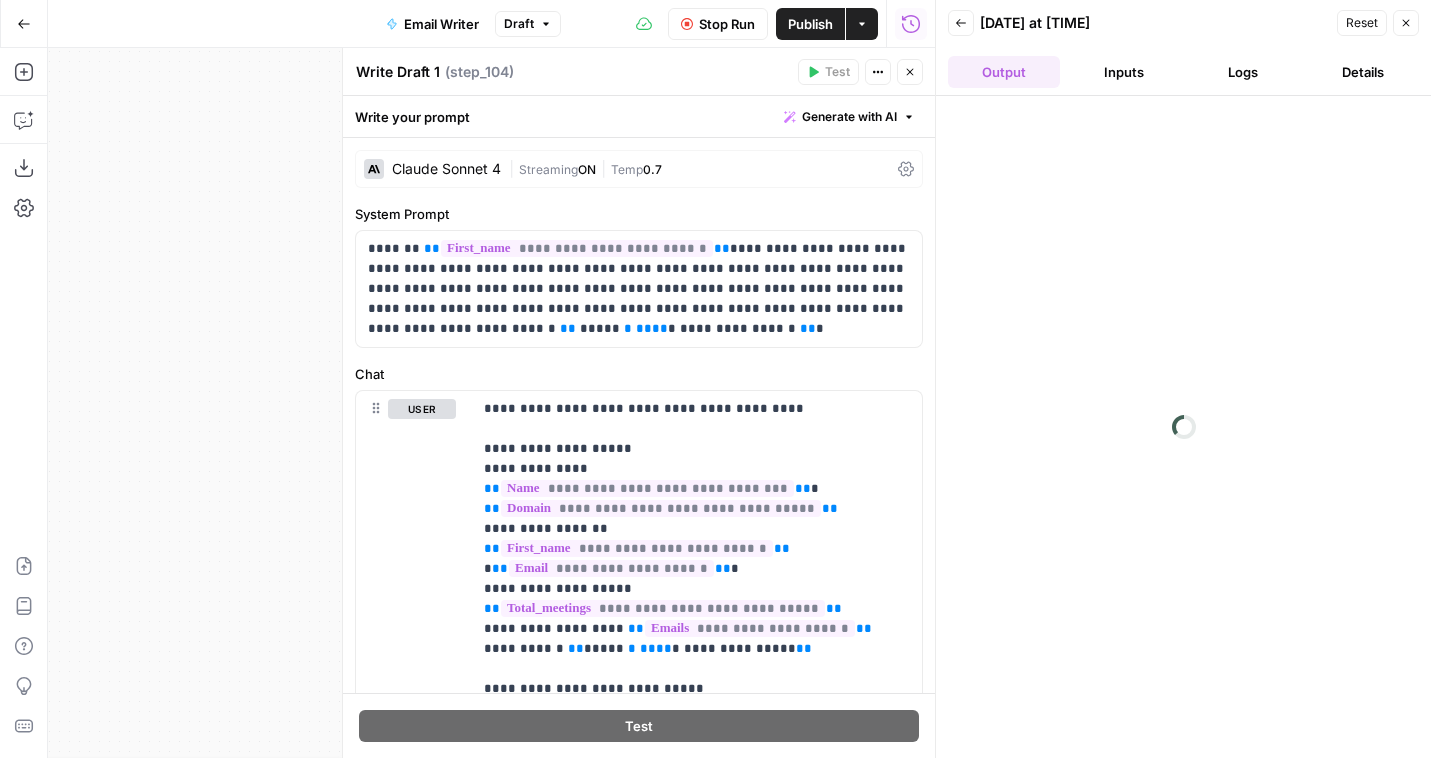 click on "Close" at bounding box center (910, 72) 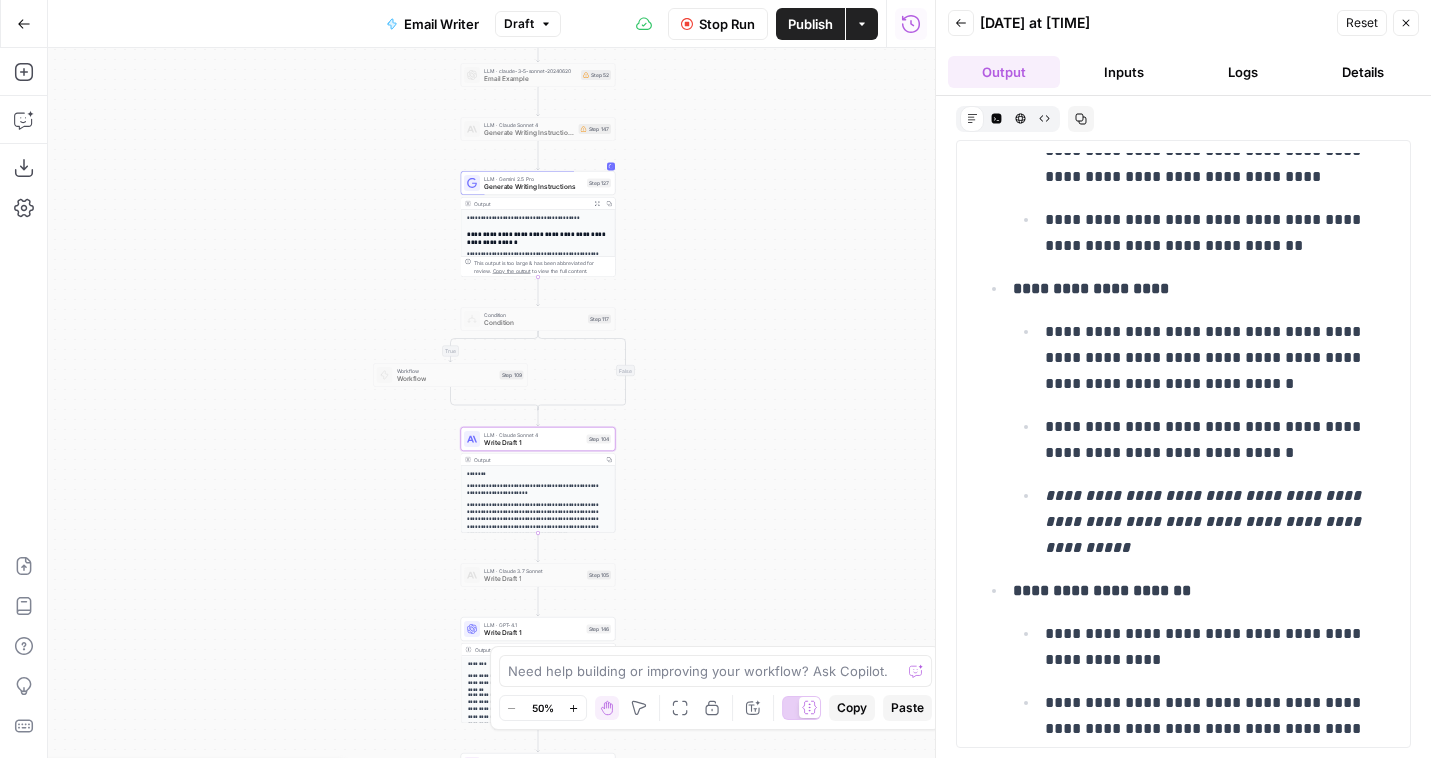 scroll, scrollTop: 3216, scrollLeft: 0, axis: vertical 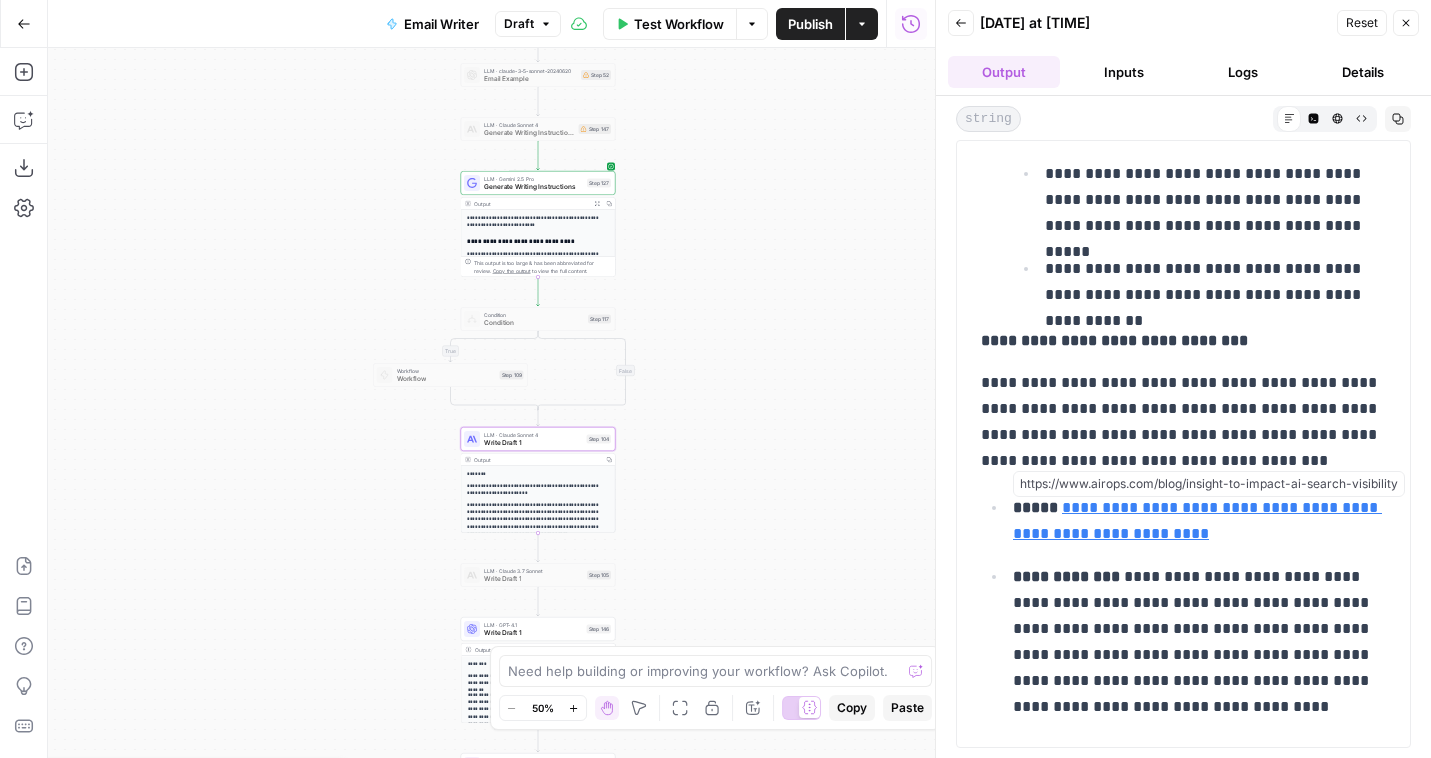 click on "**********" at bounding box center (1197, 520) 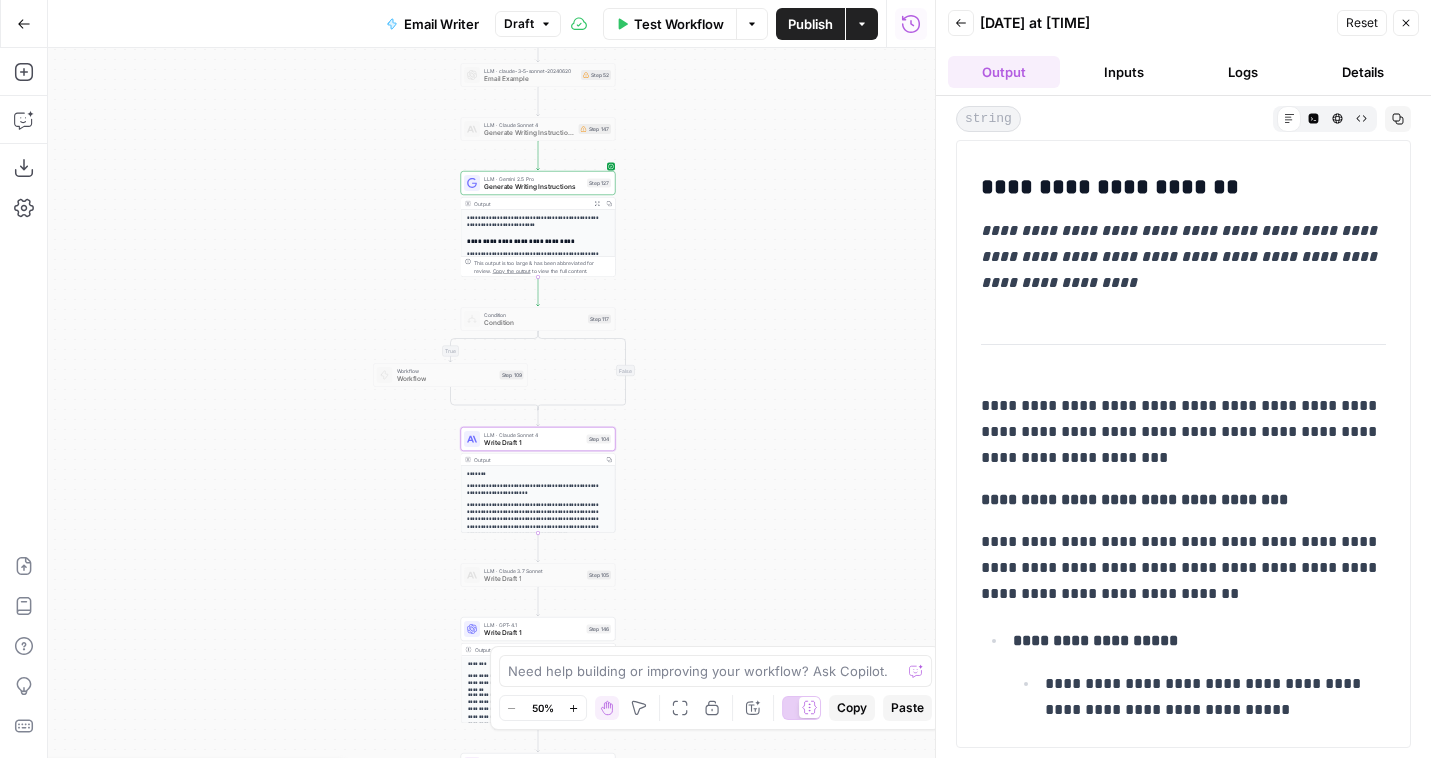 scroll, scrollTop: 1782, scrollLeft: 0, axis: vertical 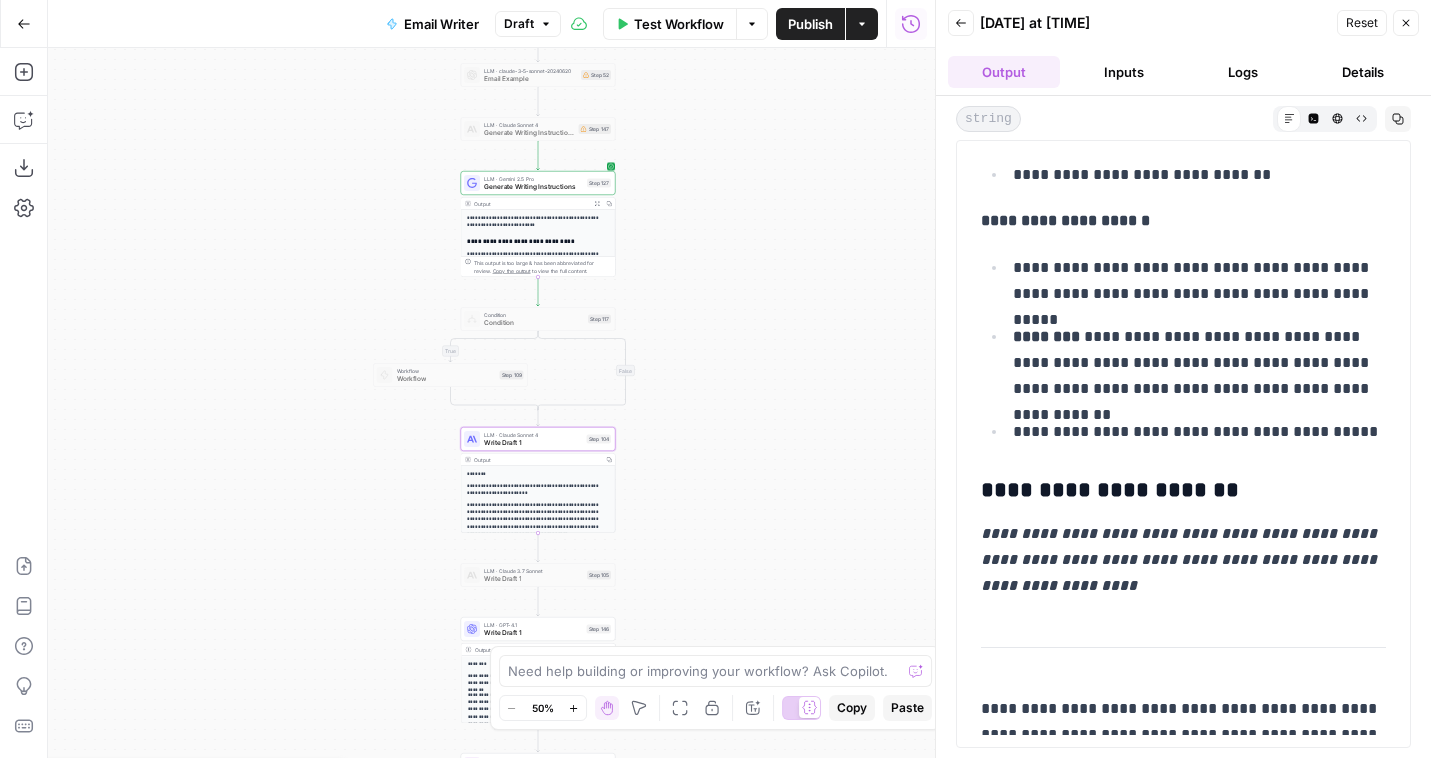 click on "Generate Writing Instructions" at bounding box center (533, 187) 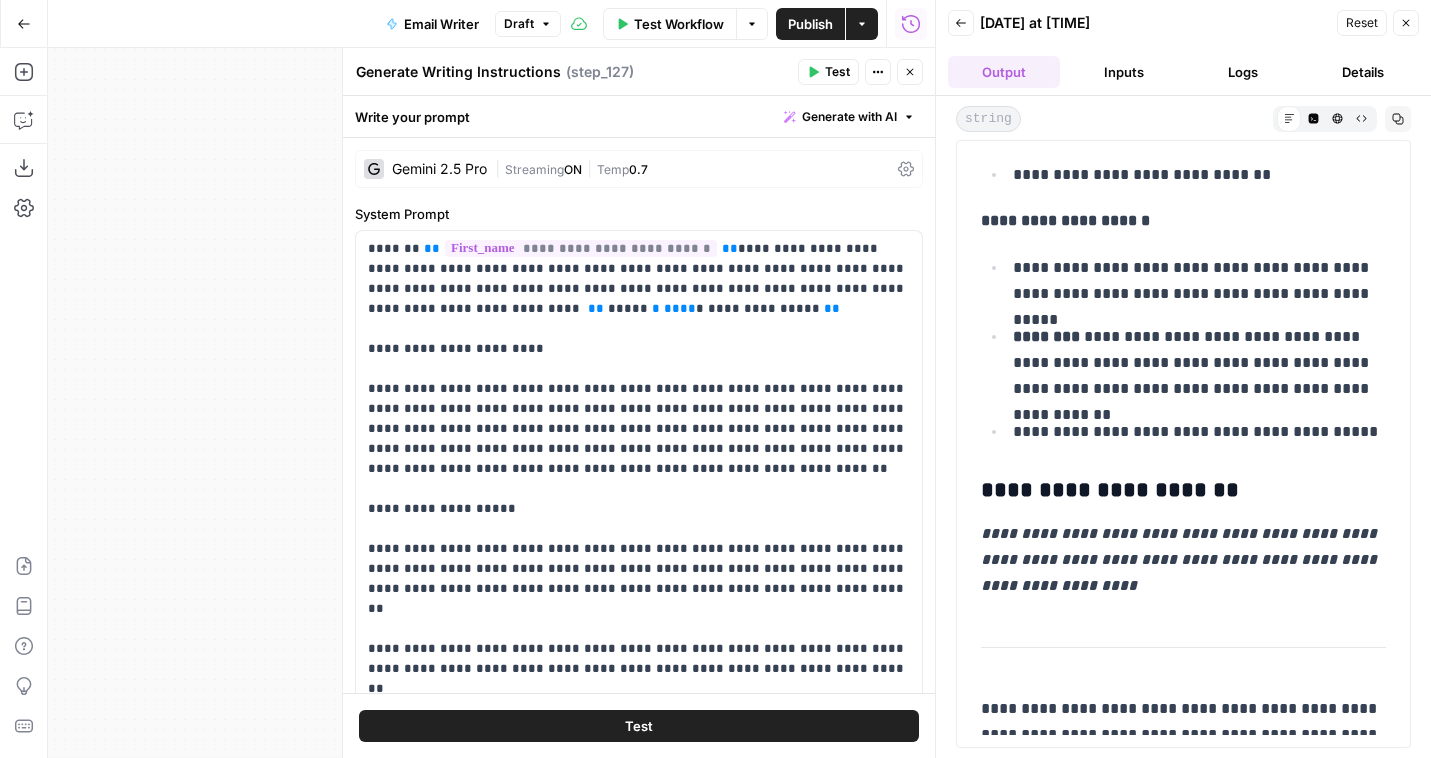 scroll, scrollTop: 961, scrollLeft: 0, axis: vertical 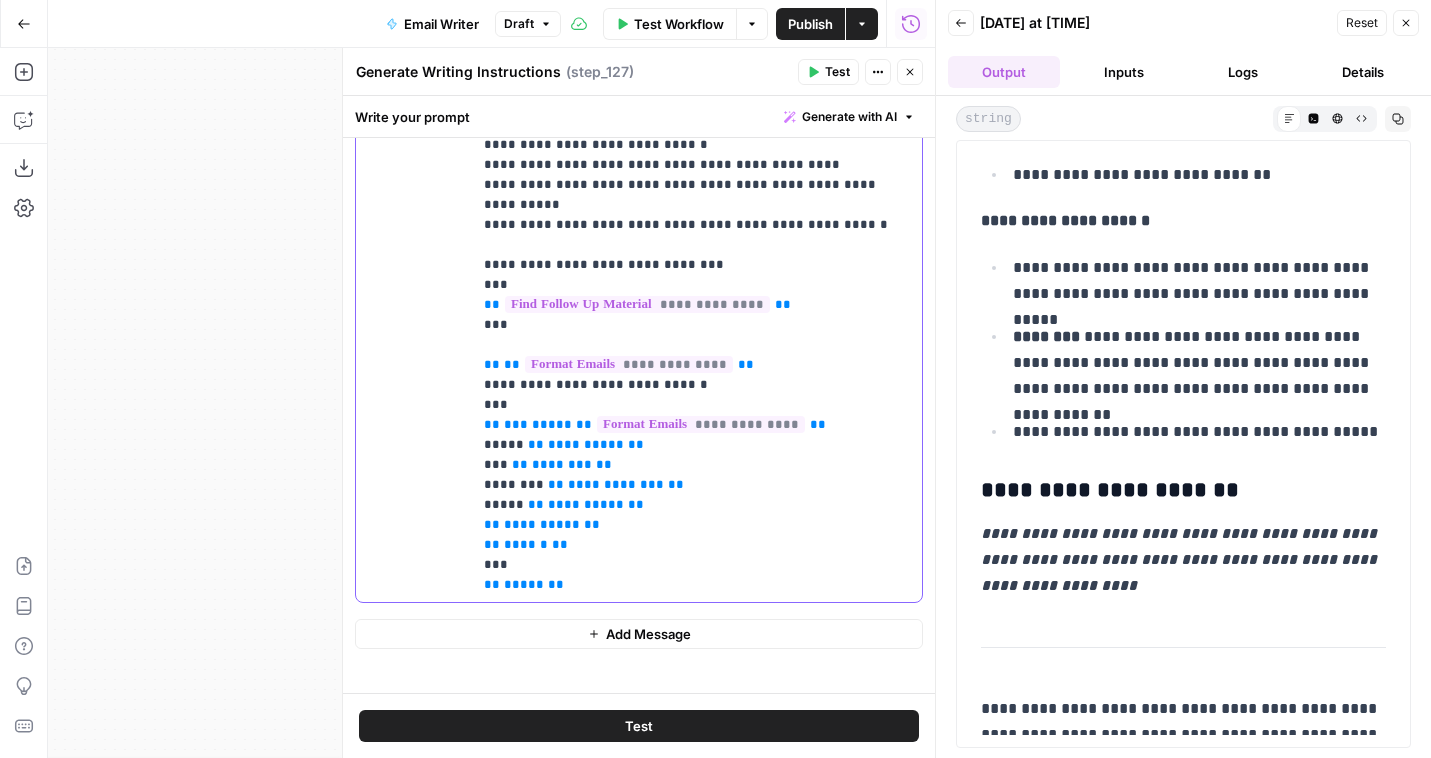 click on "**********" at bounding box center (697, -995) 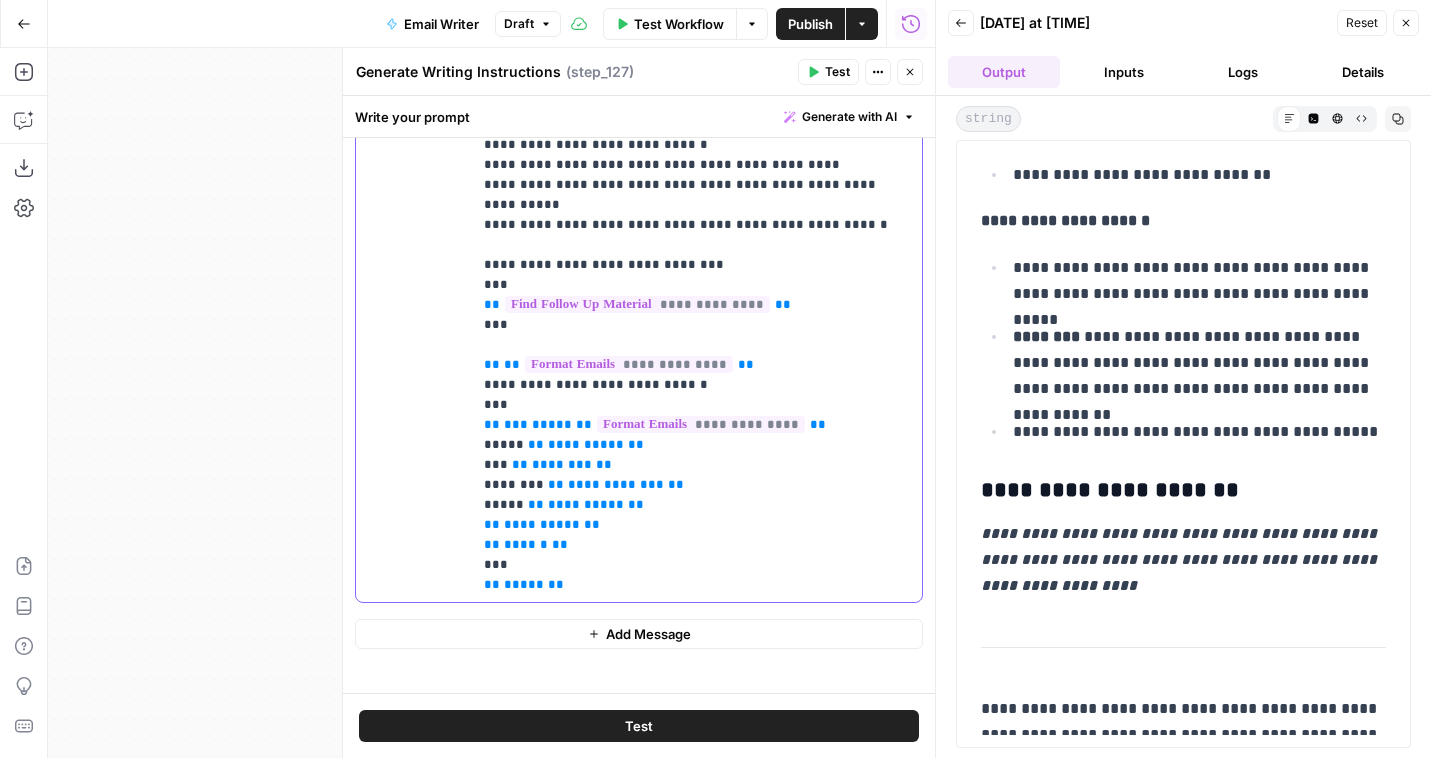 click on "**********" at bounding box center [697, -995] 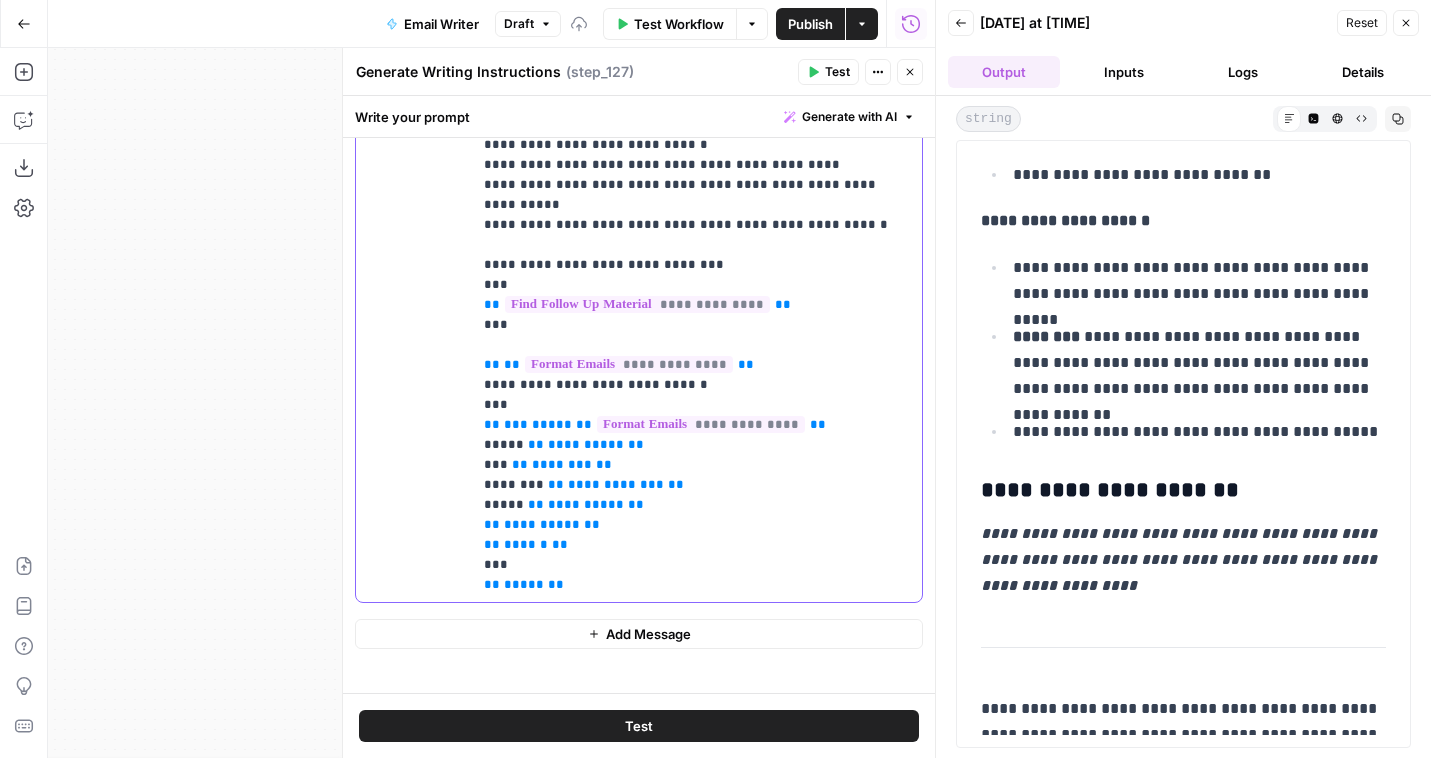 click on "**********" at bounding box center (697, -985) 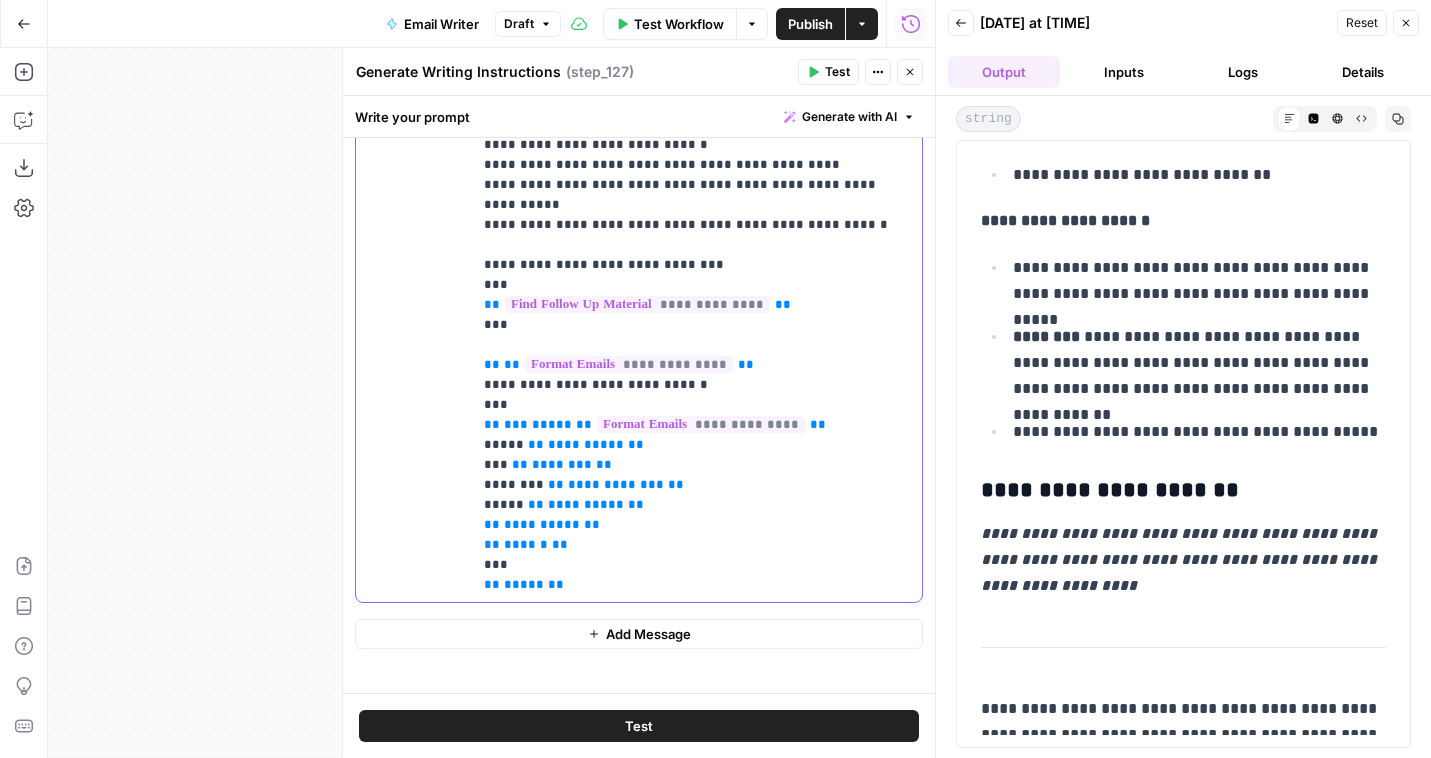 click on "**********" at bounding box center (697, -985) 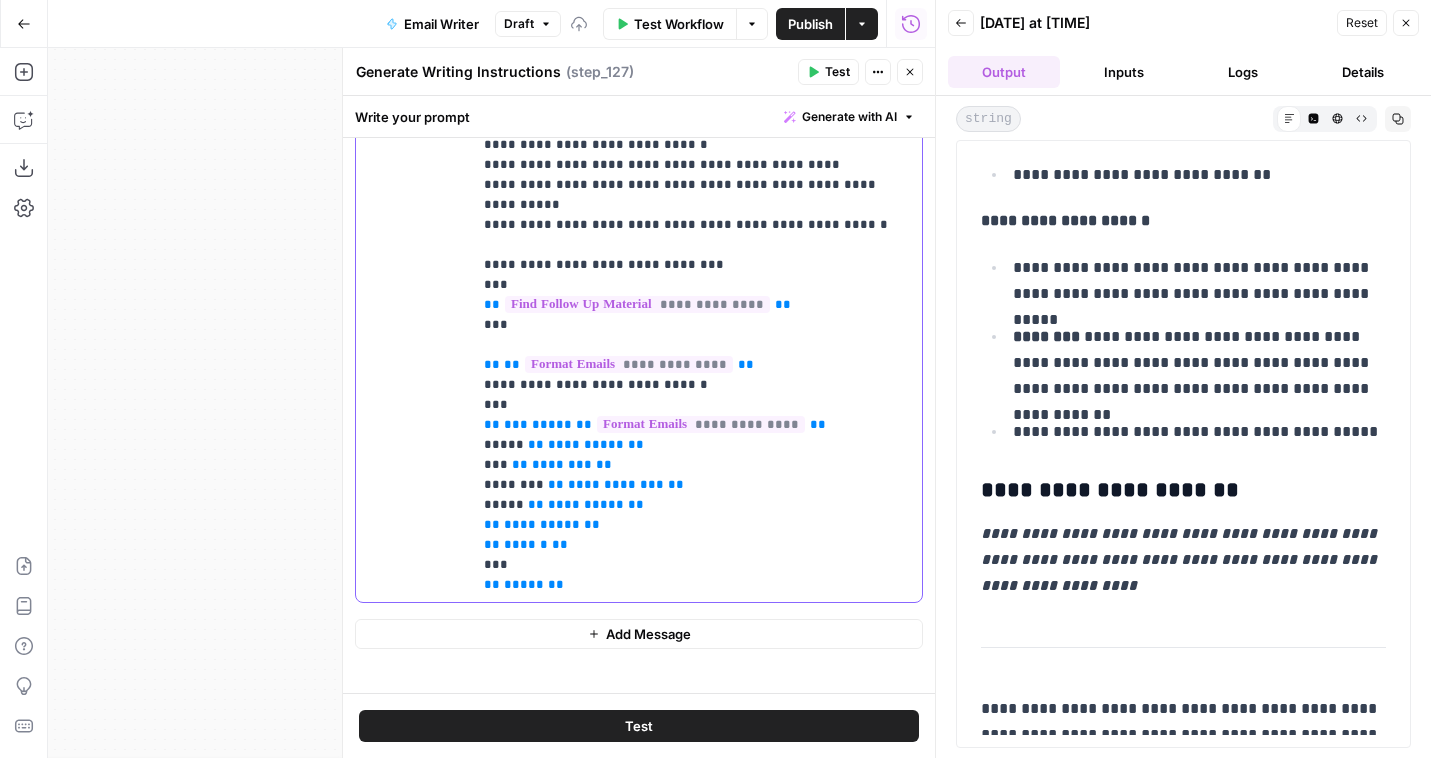 drag, startPoint x: 498, startPoint y: 502, endPoint x: 603, endPoint y: 499, distance: 105.04285 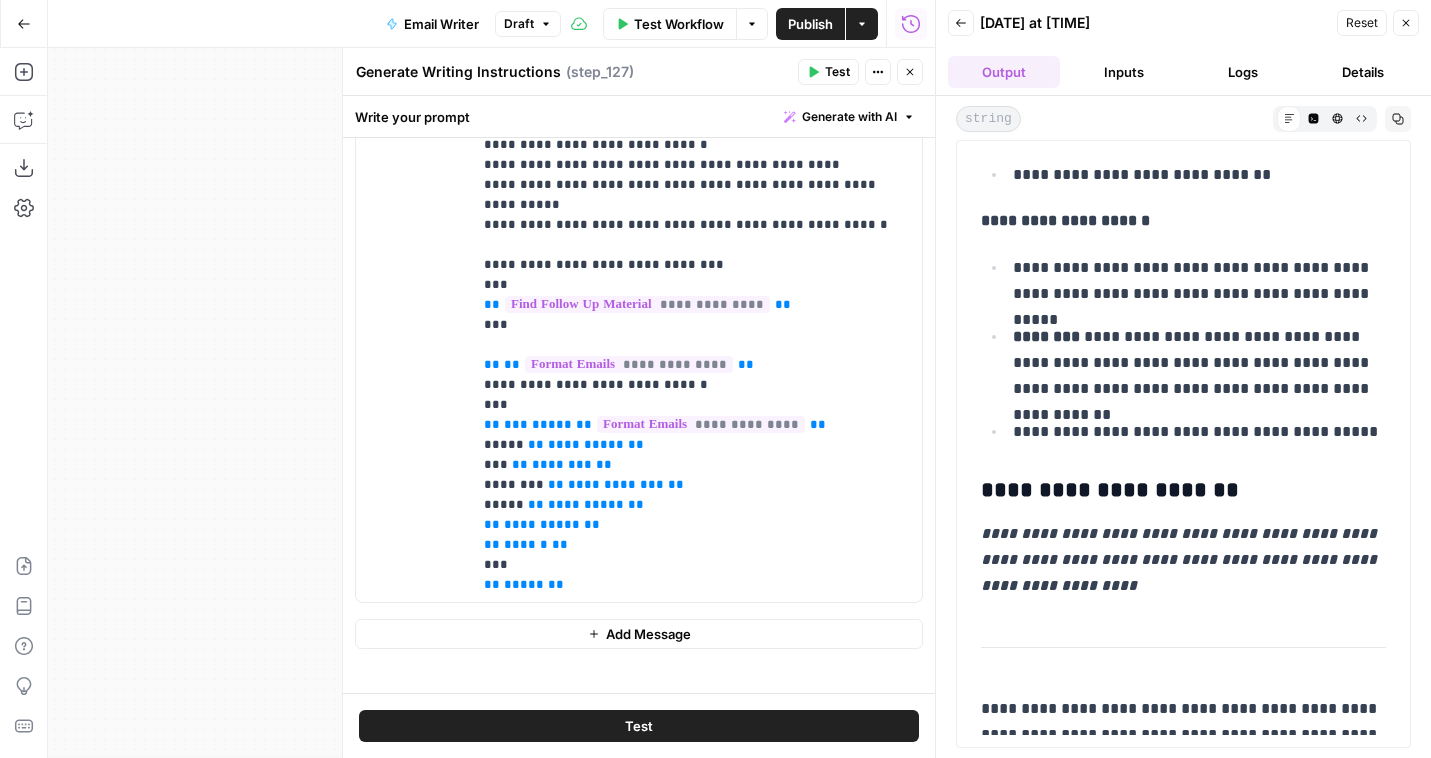 click on "Test" at bounding box center [828, 72] 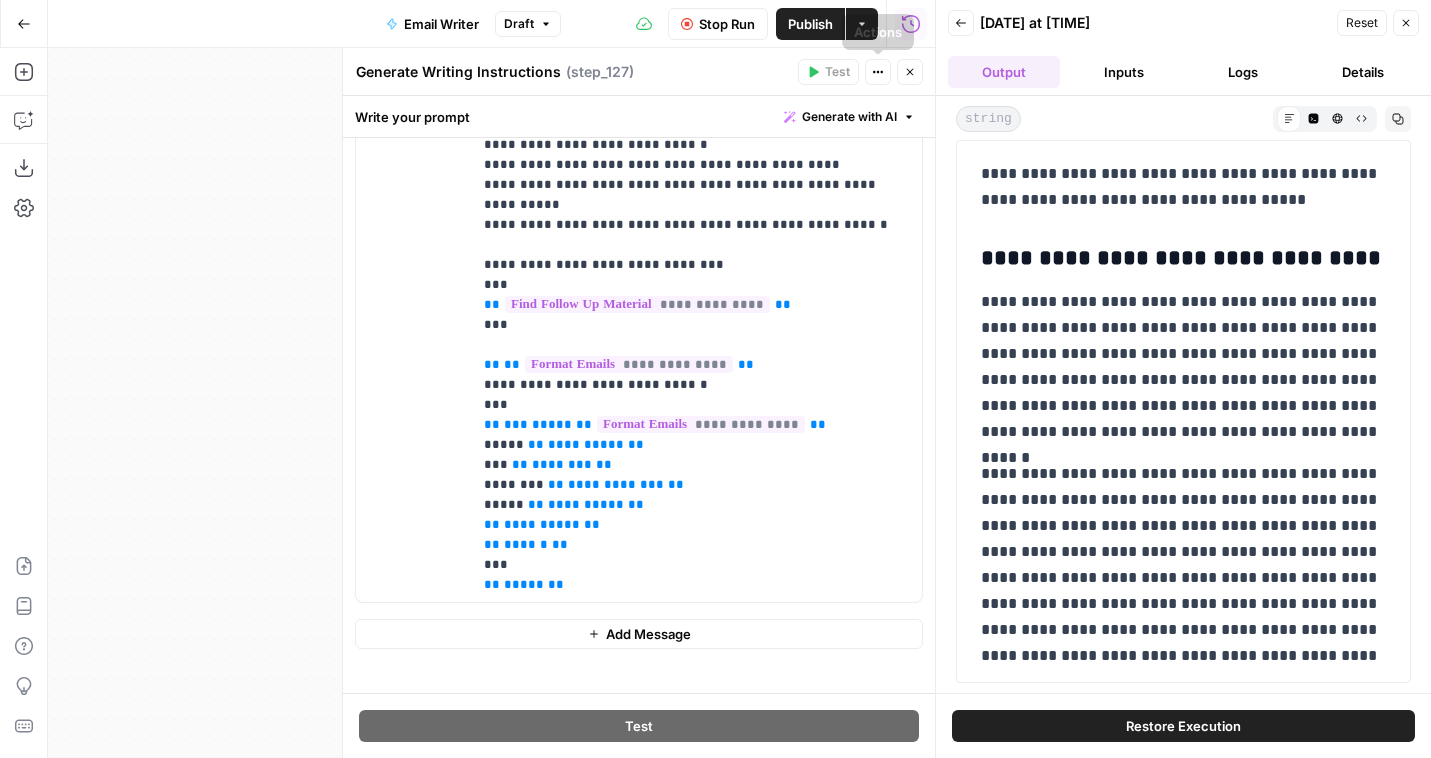 click on "Close" at bounding box center [910, 72] 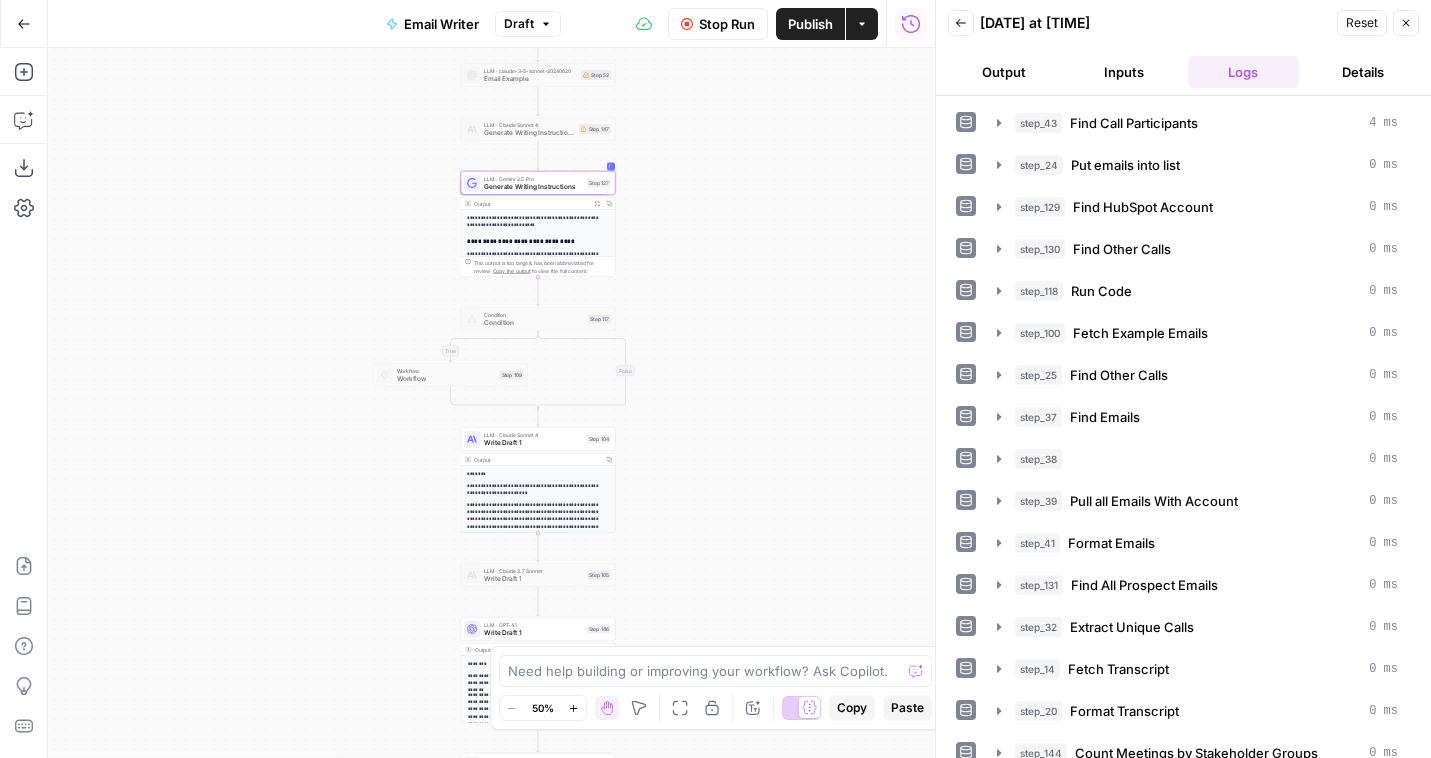click on "Step 127" at bounding box center [599, 183] 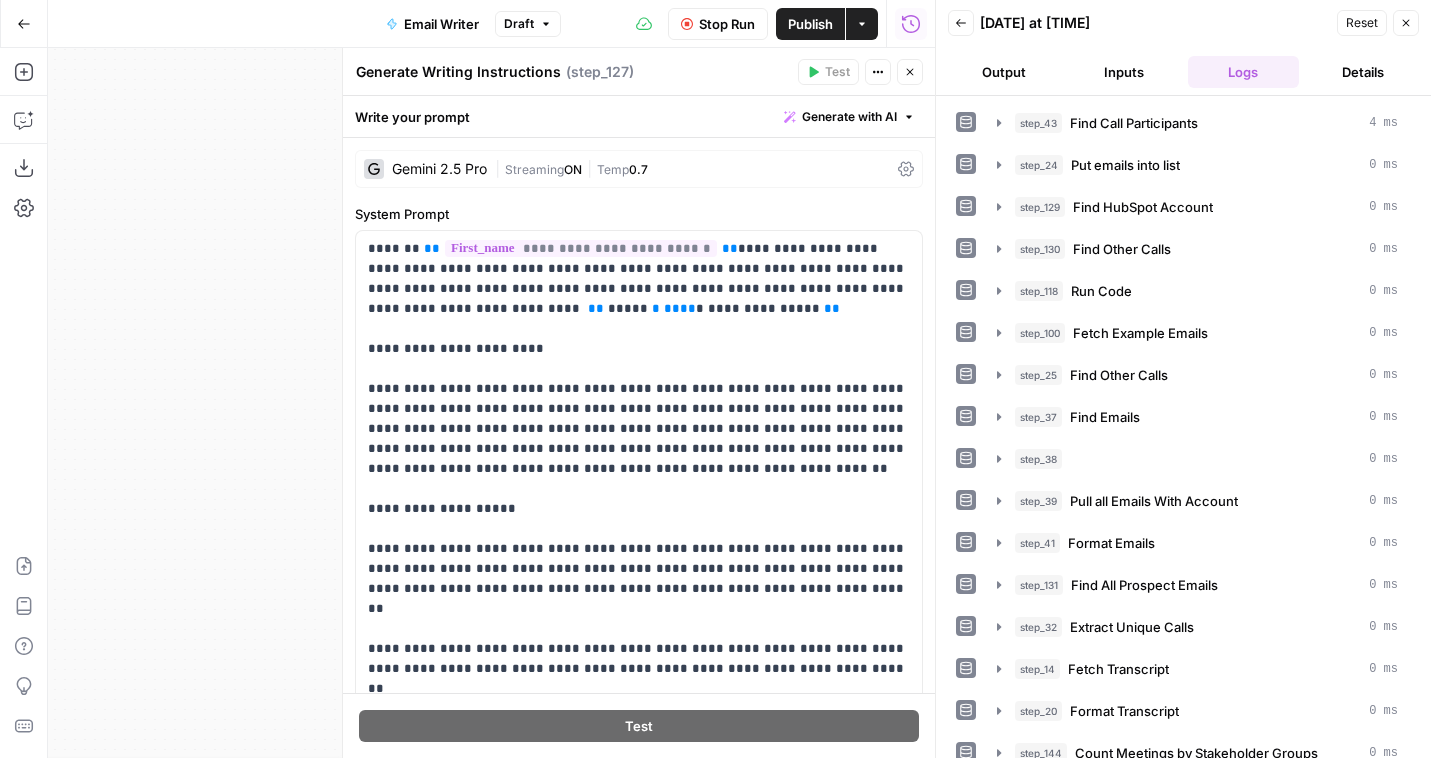 click on "Stop Run" at bounding box center (727, 24) 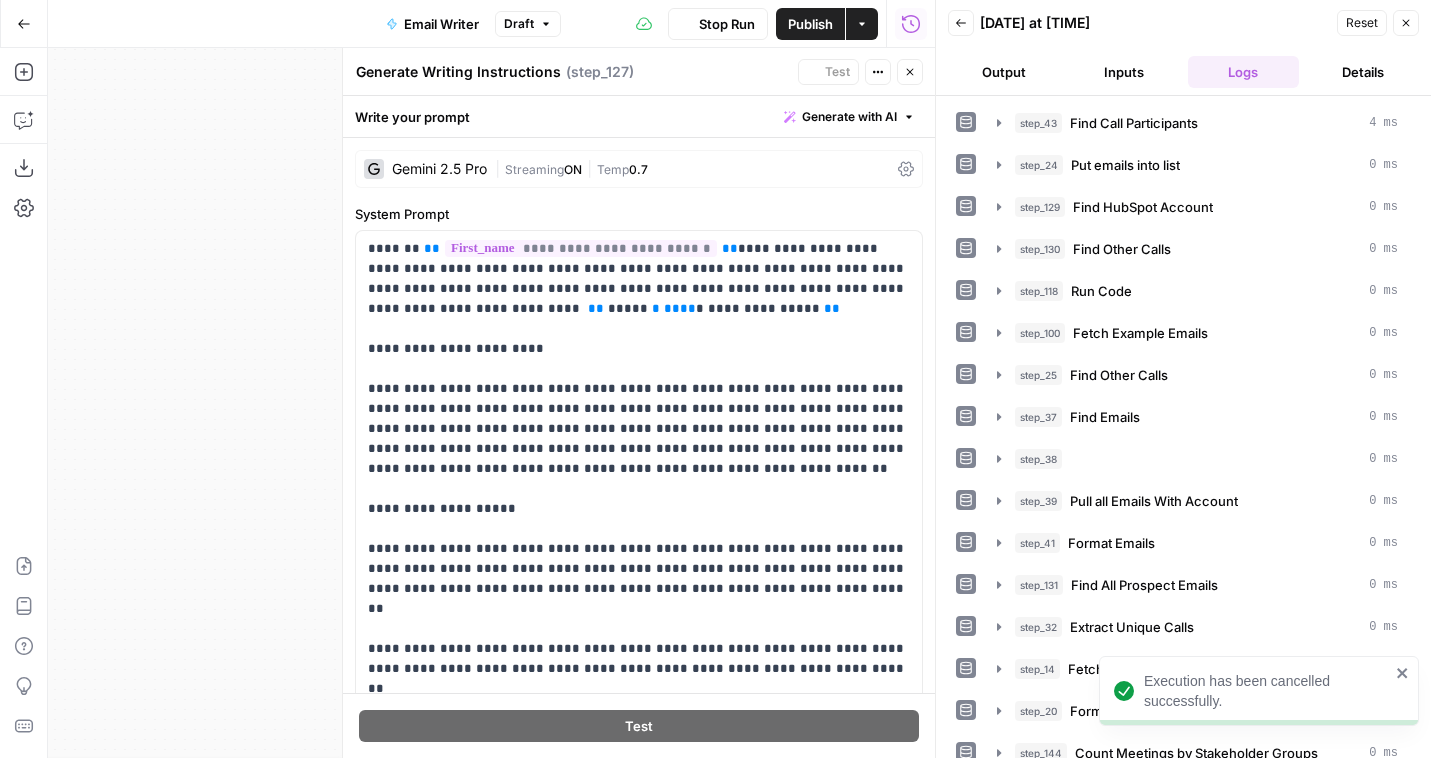 scroll, scrollTop: 961, scrollLeft: 0, axis: vertical 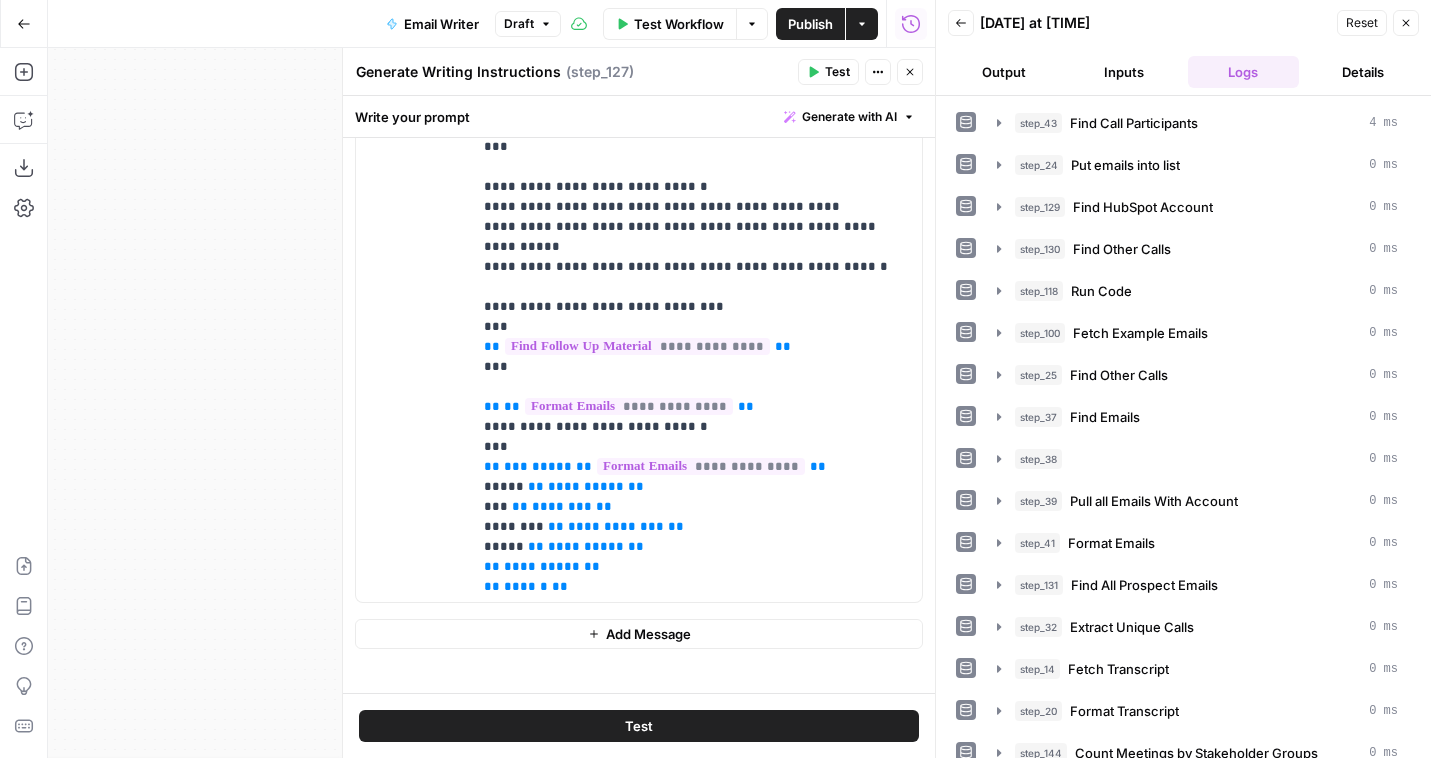 click on "Test" at bounding box center [837, 72] 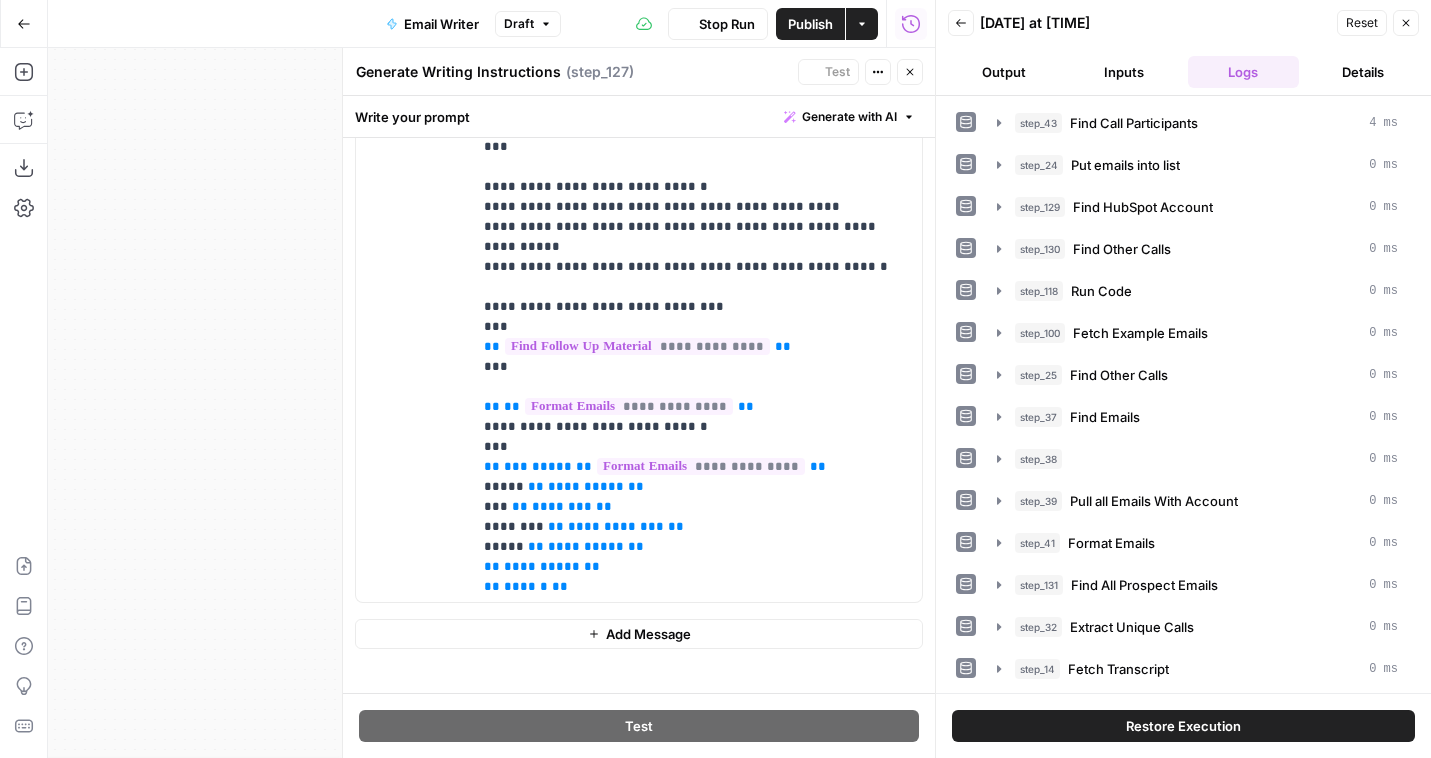 click 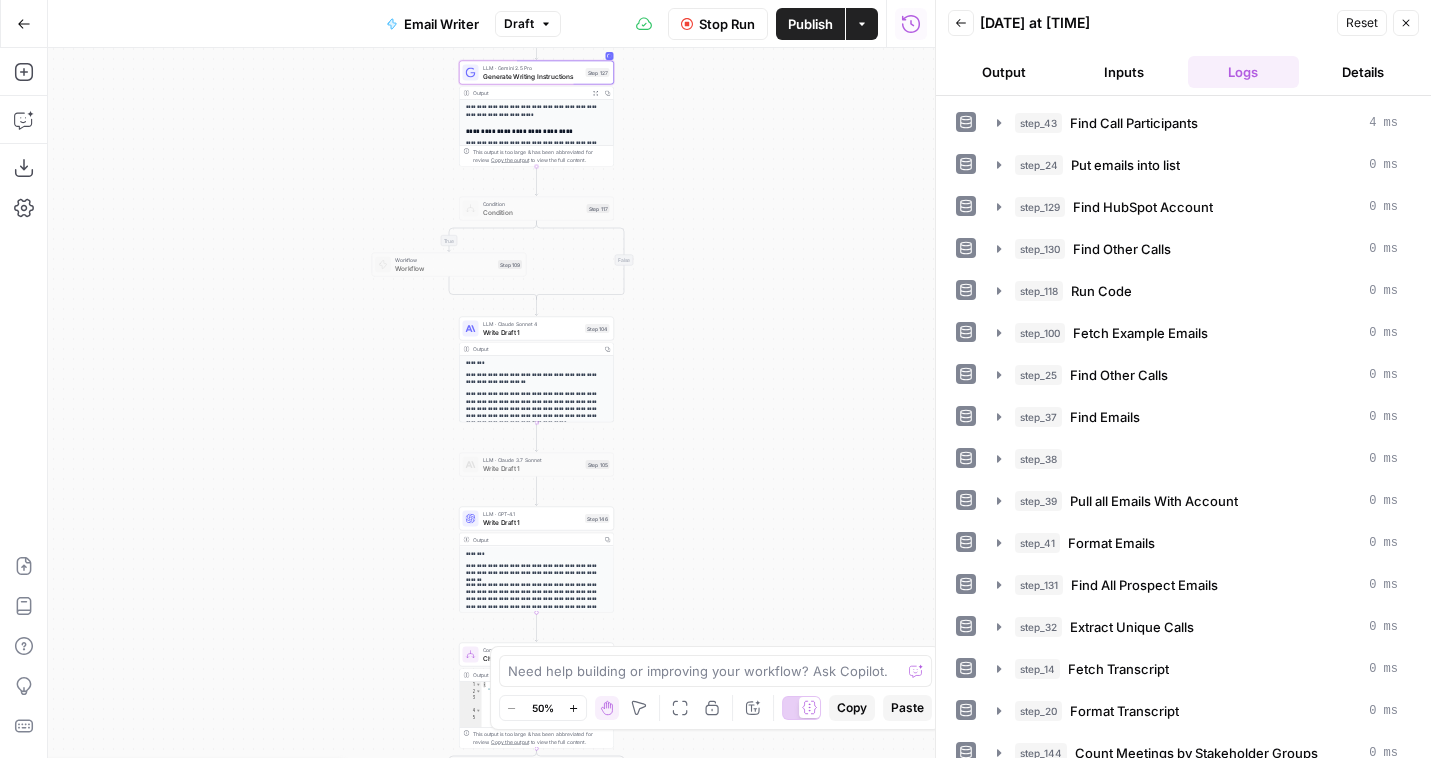 scroll, scrollTop: 122, scrollLeft: 0, axis: vertical 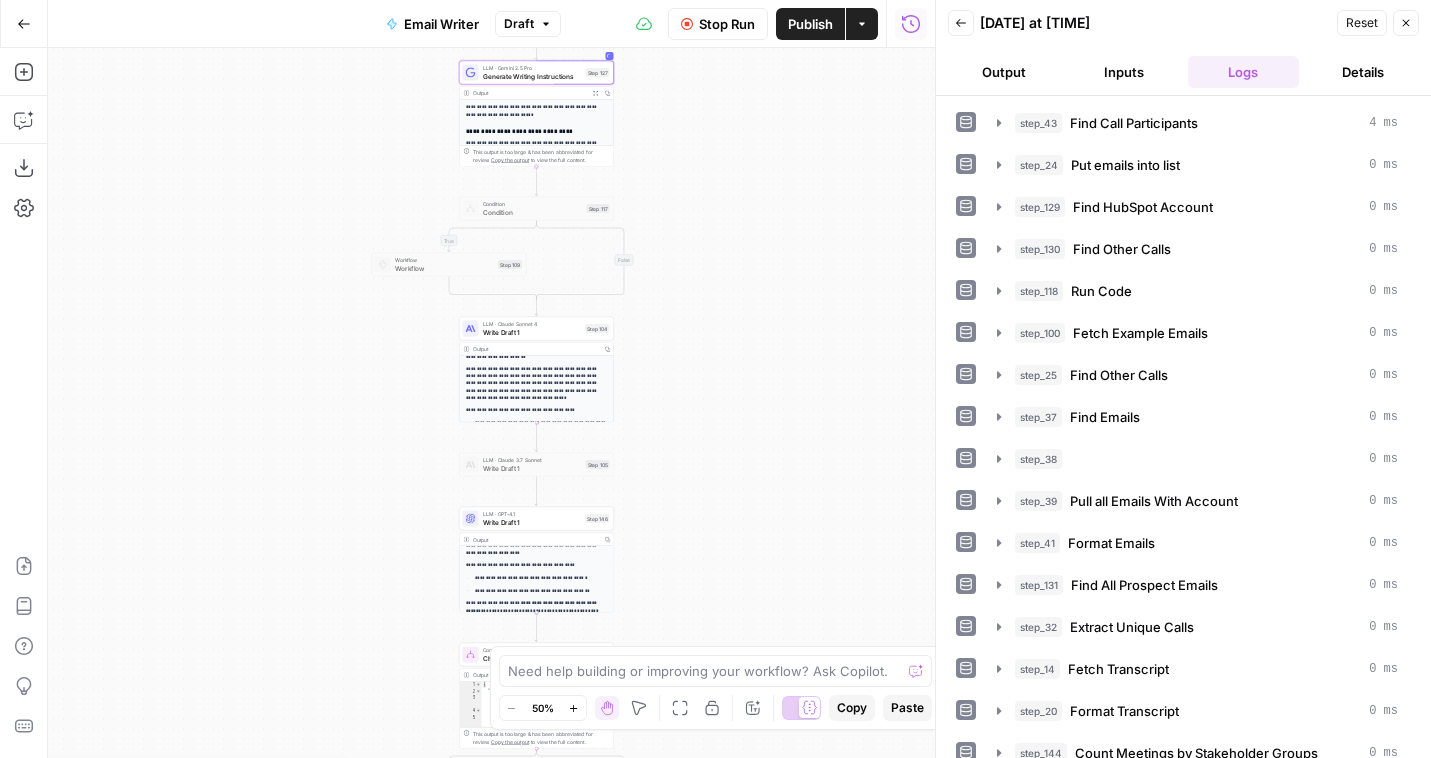 click on "Output" at bounding box center (1004, 72) 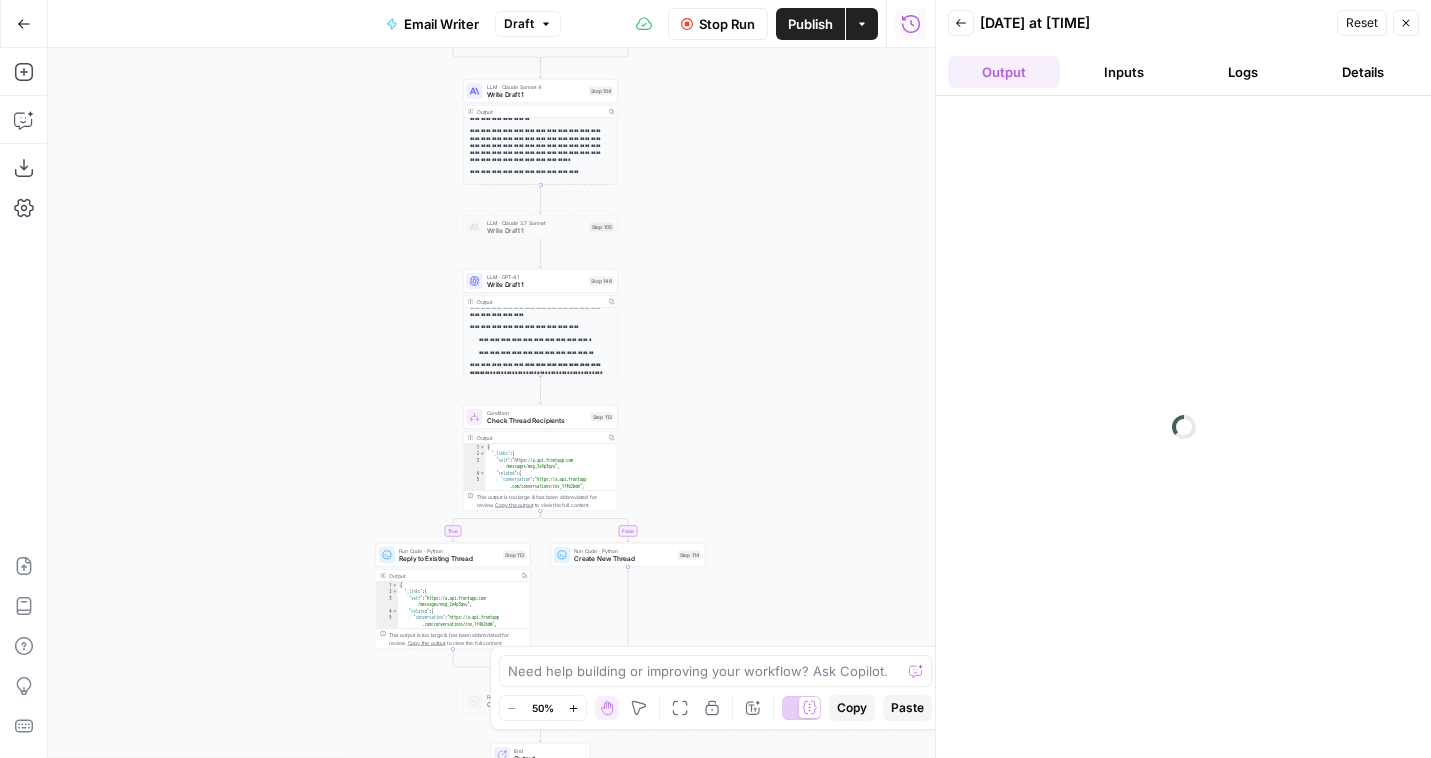 type 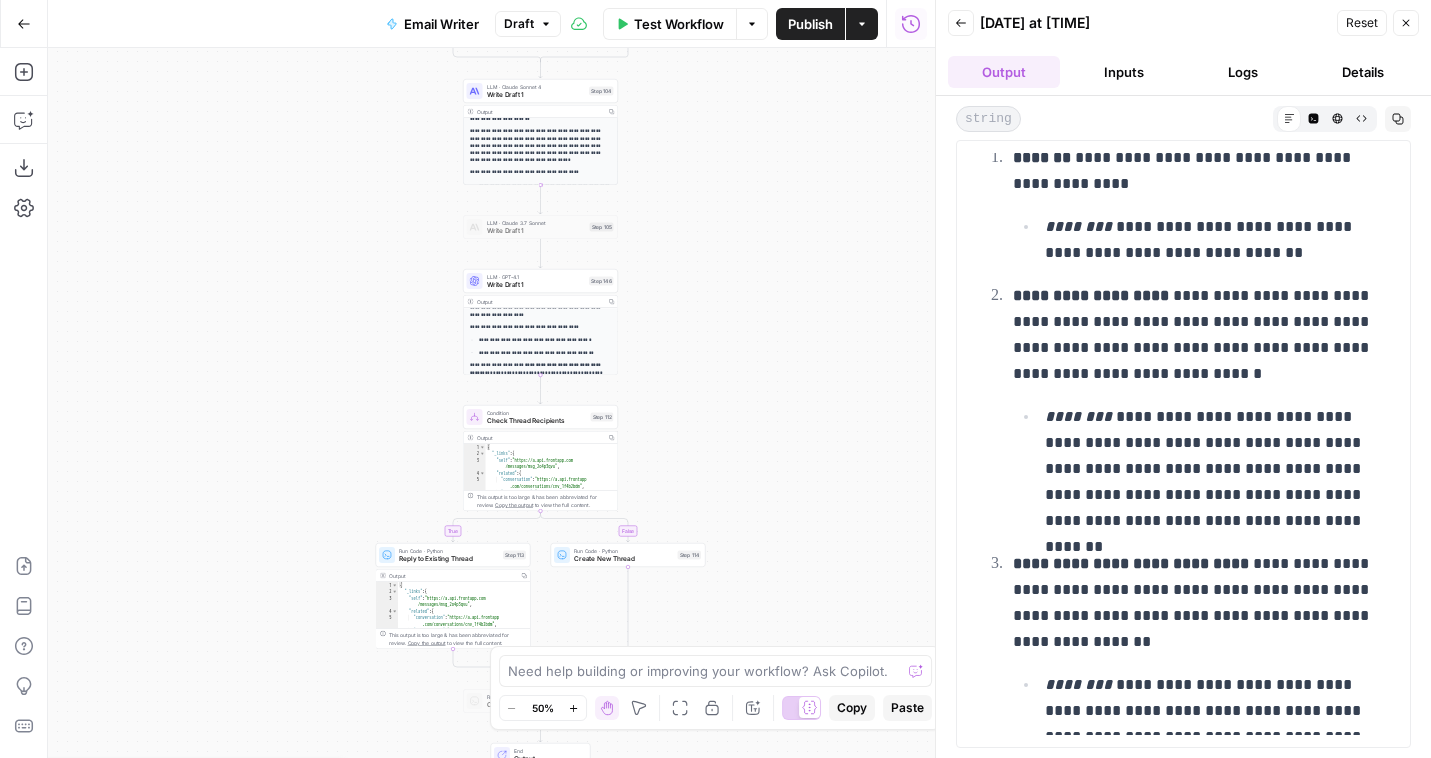 scroll, scrollTop: 1284, scrollLeft: 0, axis: vertical 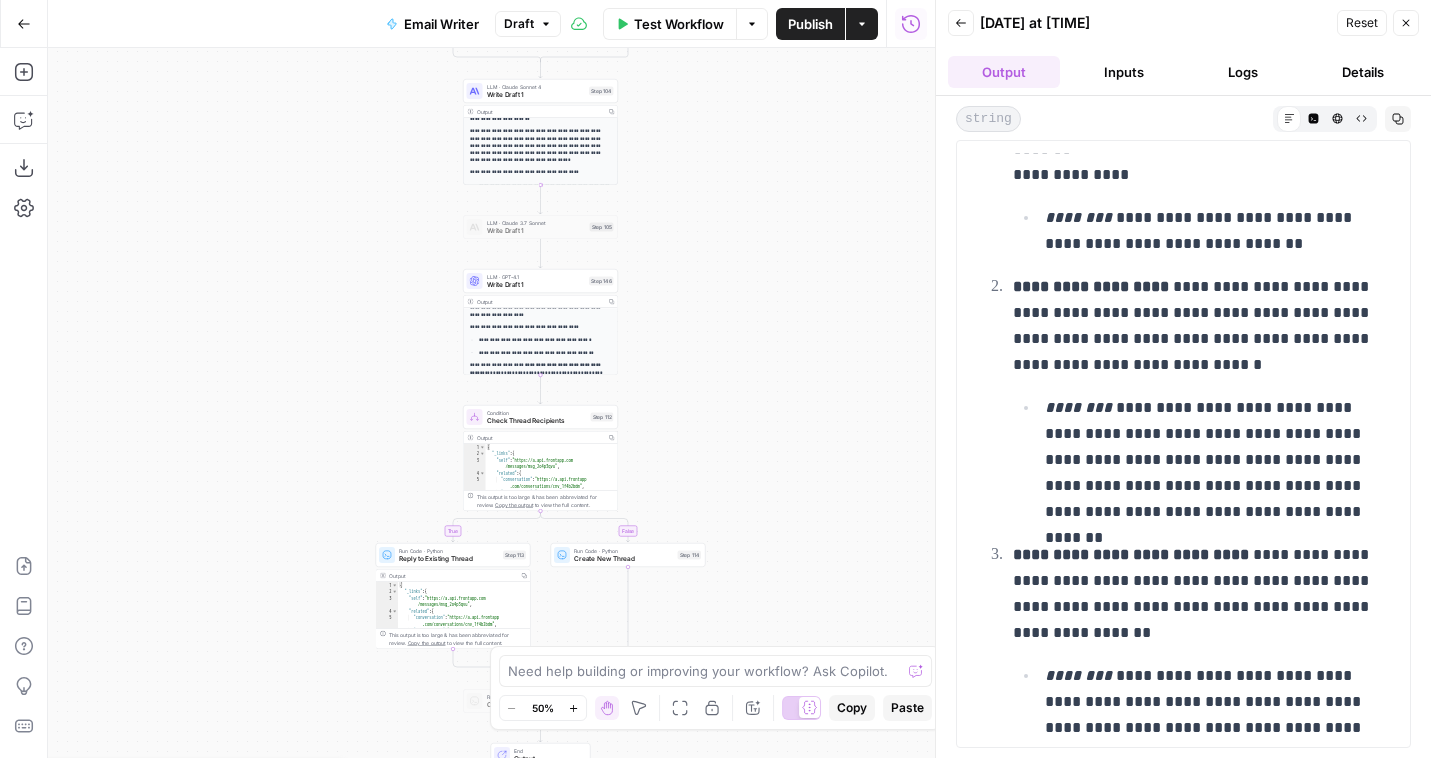 click on "Write Draft 1" at bounding box center [536, 95] 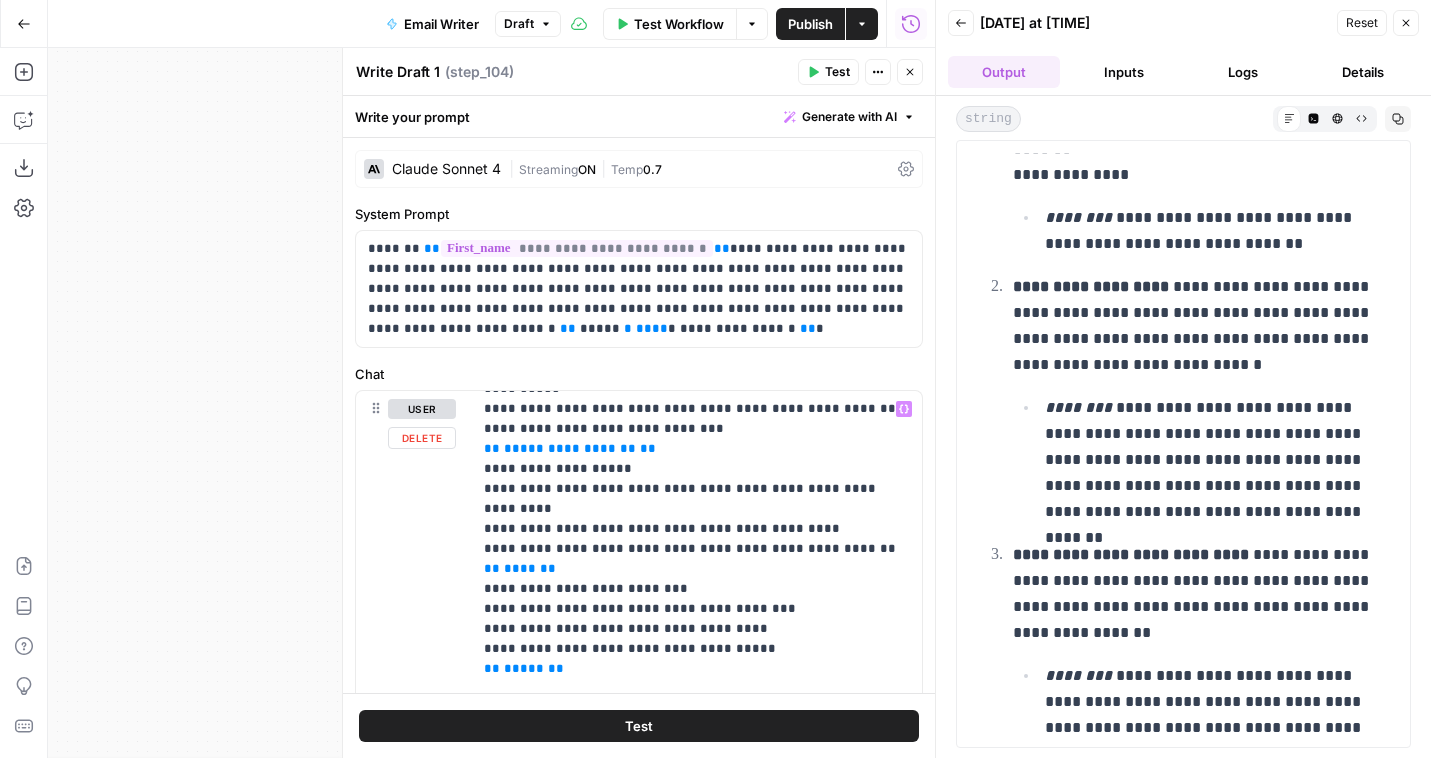 scroll, scrollTop: 3081, scrollLeft: 0, axis: vertical 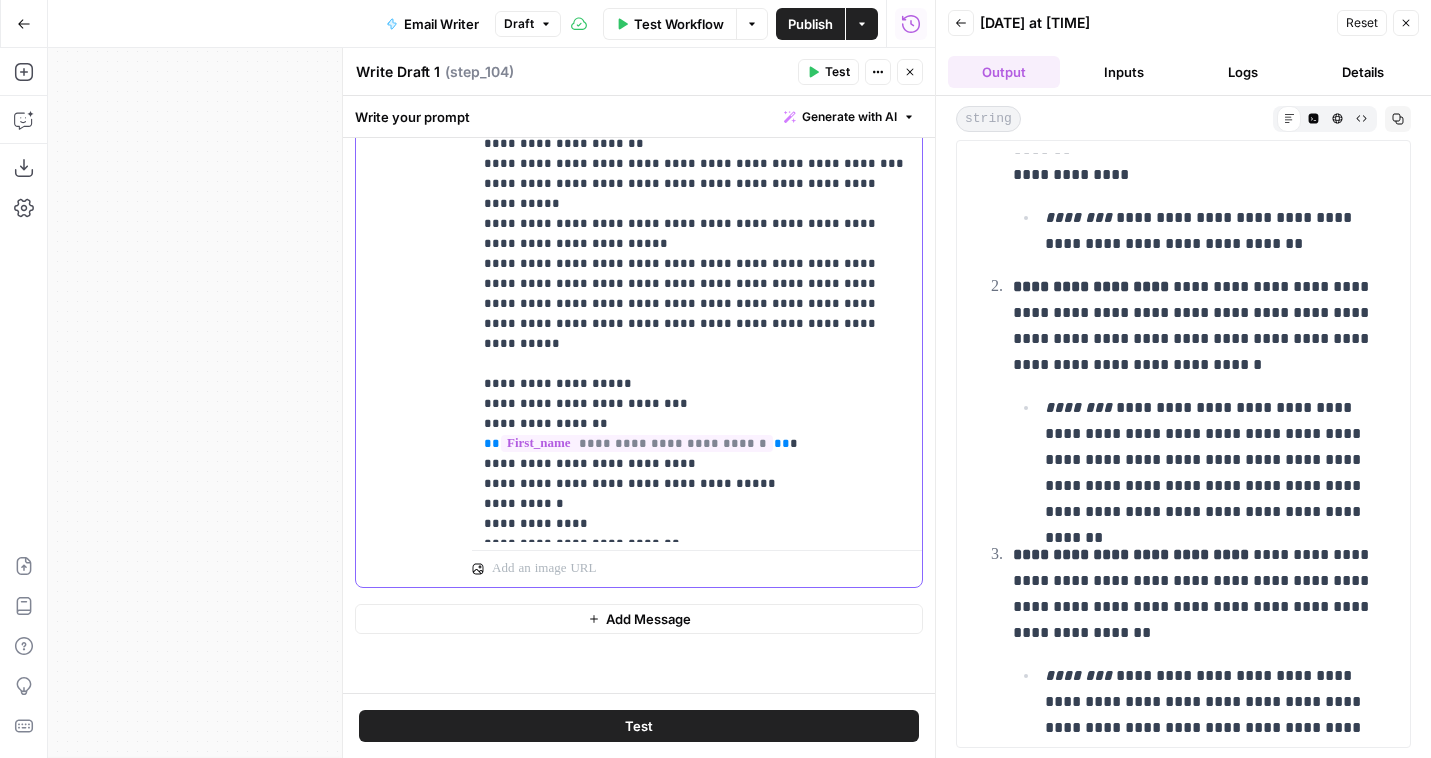 click on "**********" at bounding box center (697, -1406) 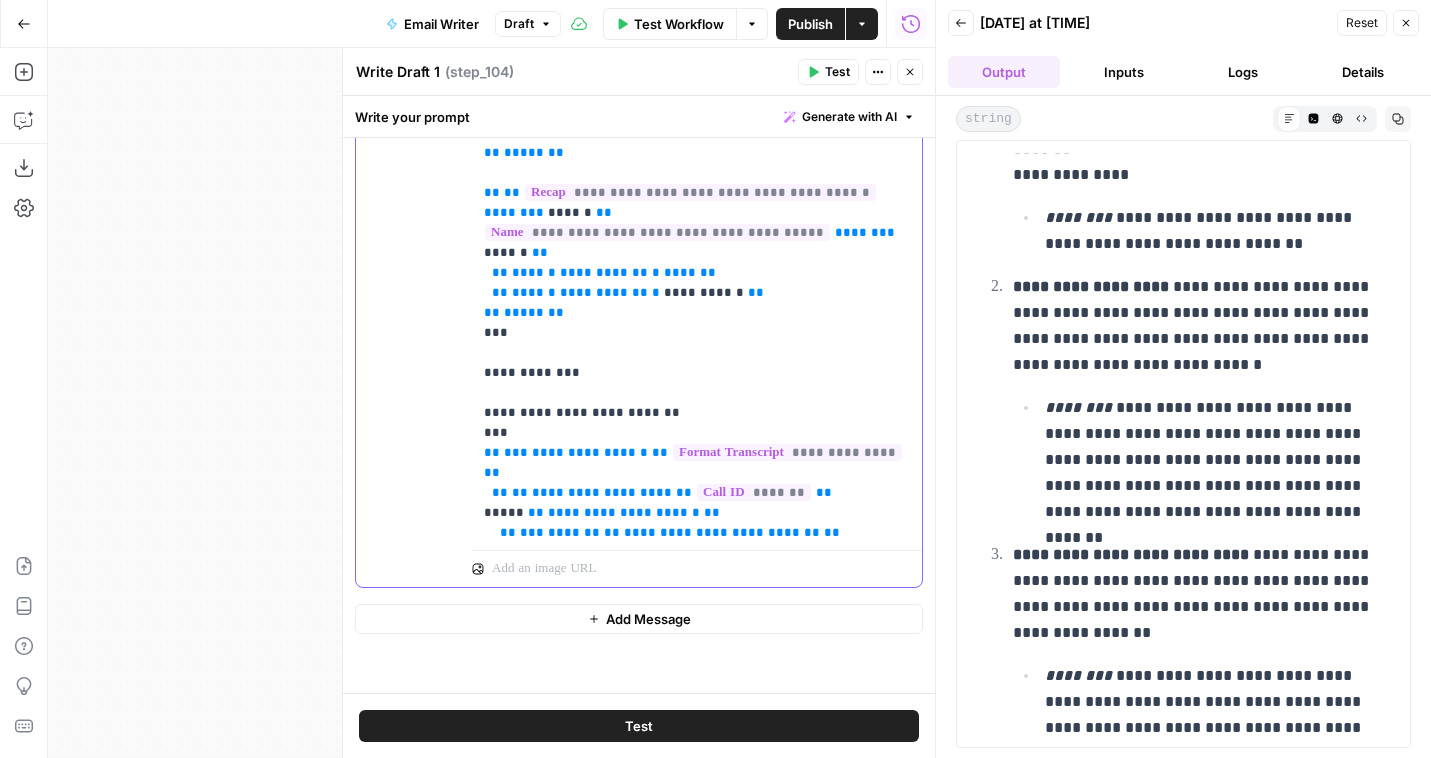 scroll, scrollTop: 0, scrollLeft: 0, axis: both 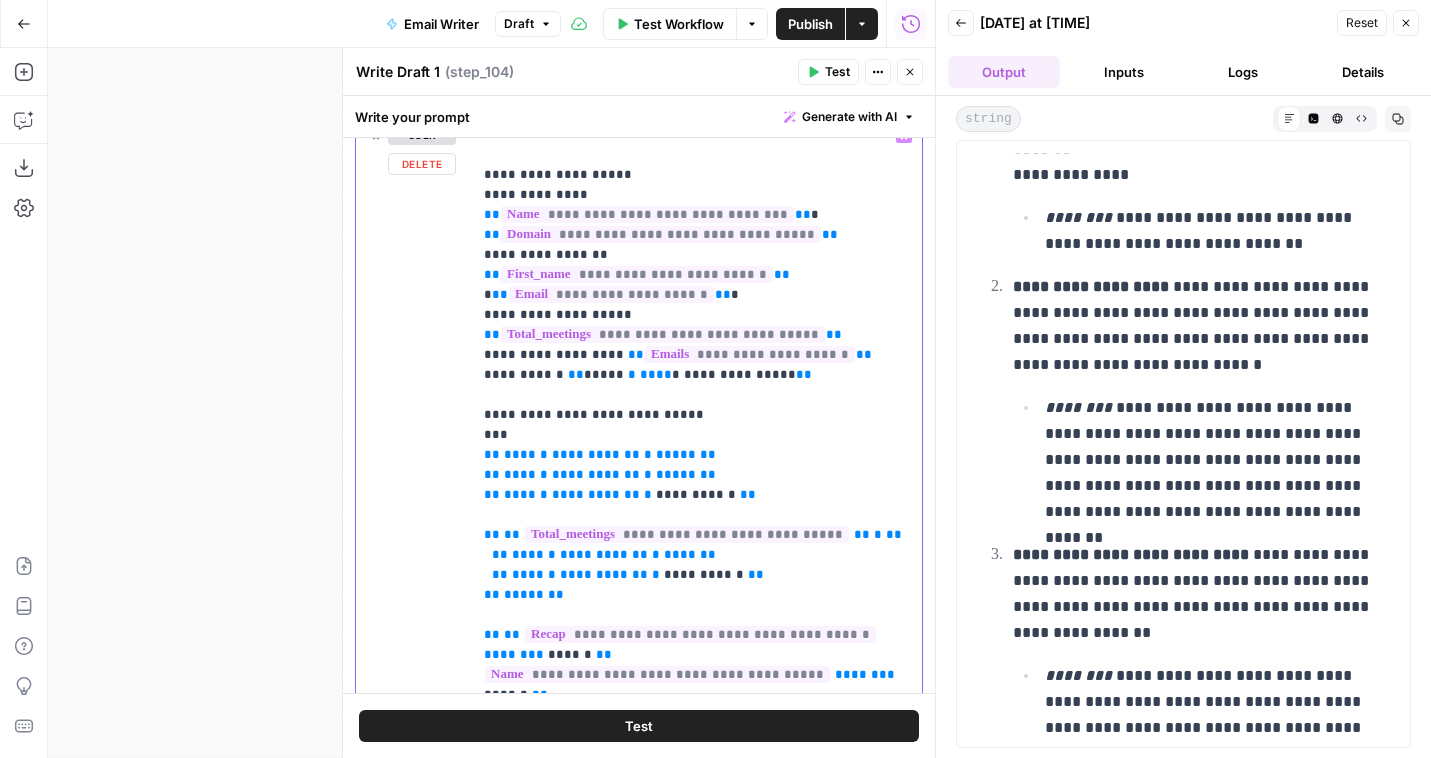 drag, startPoint x: 793, startPoint y: 343, endPoint x: 462, endPoint y: 178, distance: 369.84592 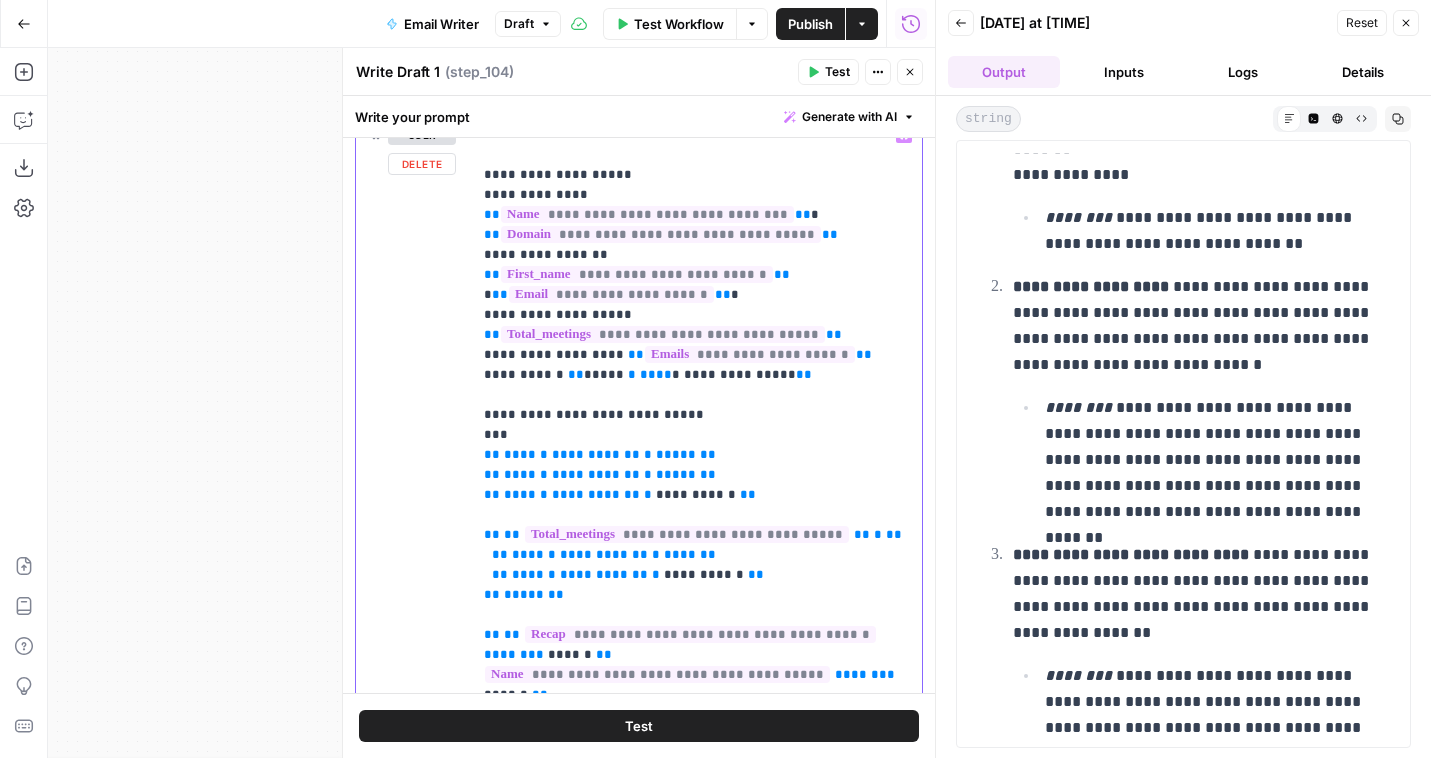 click on "**********" at bounding box center [639, 547] 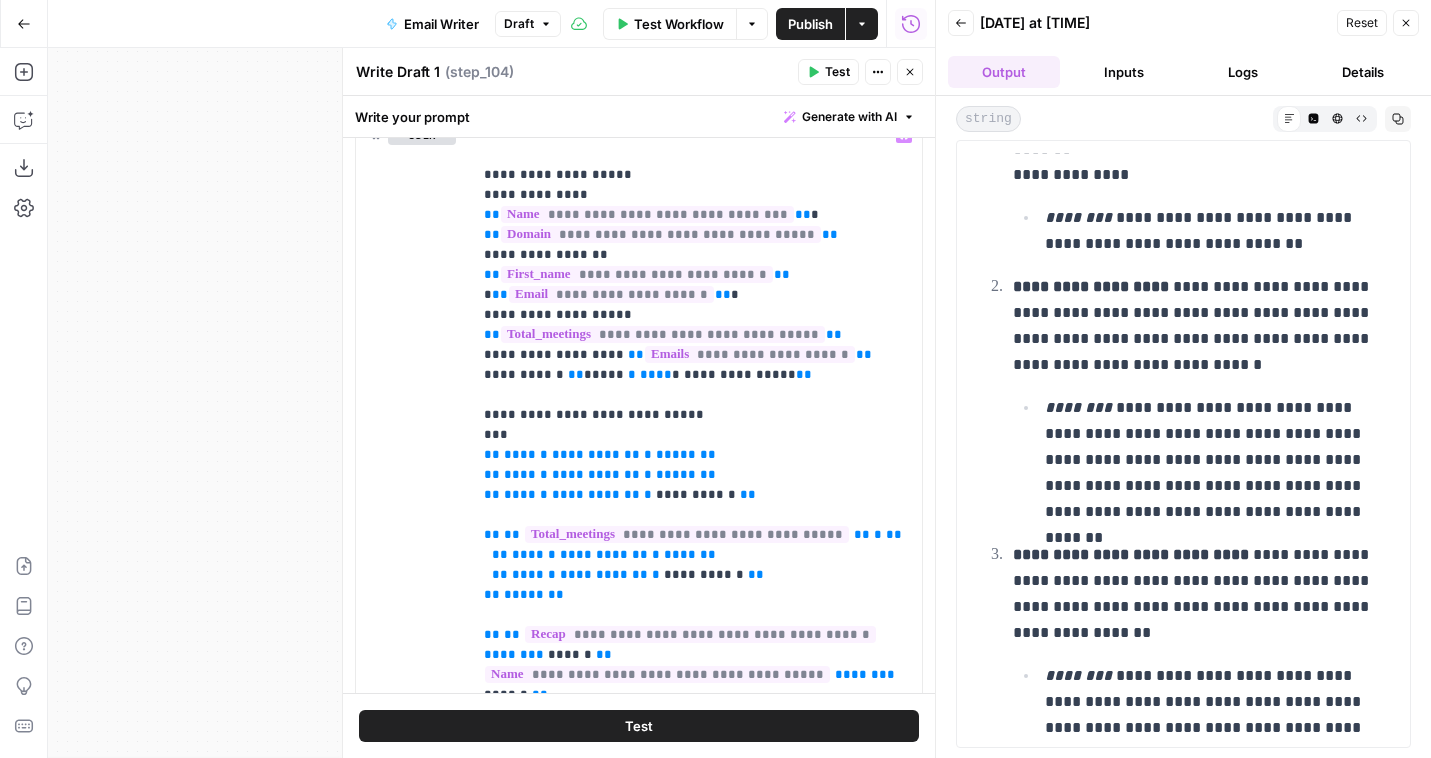 click 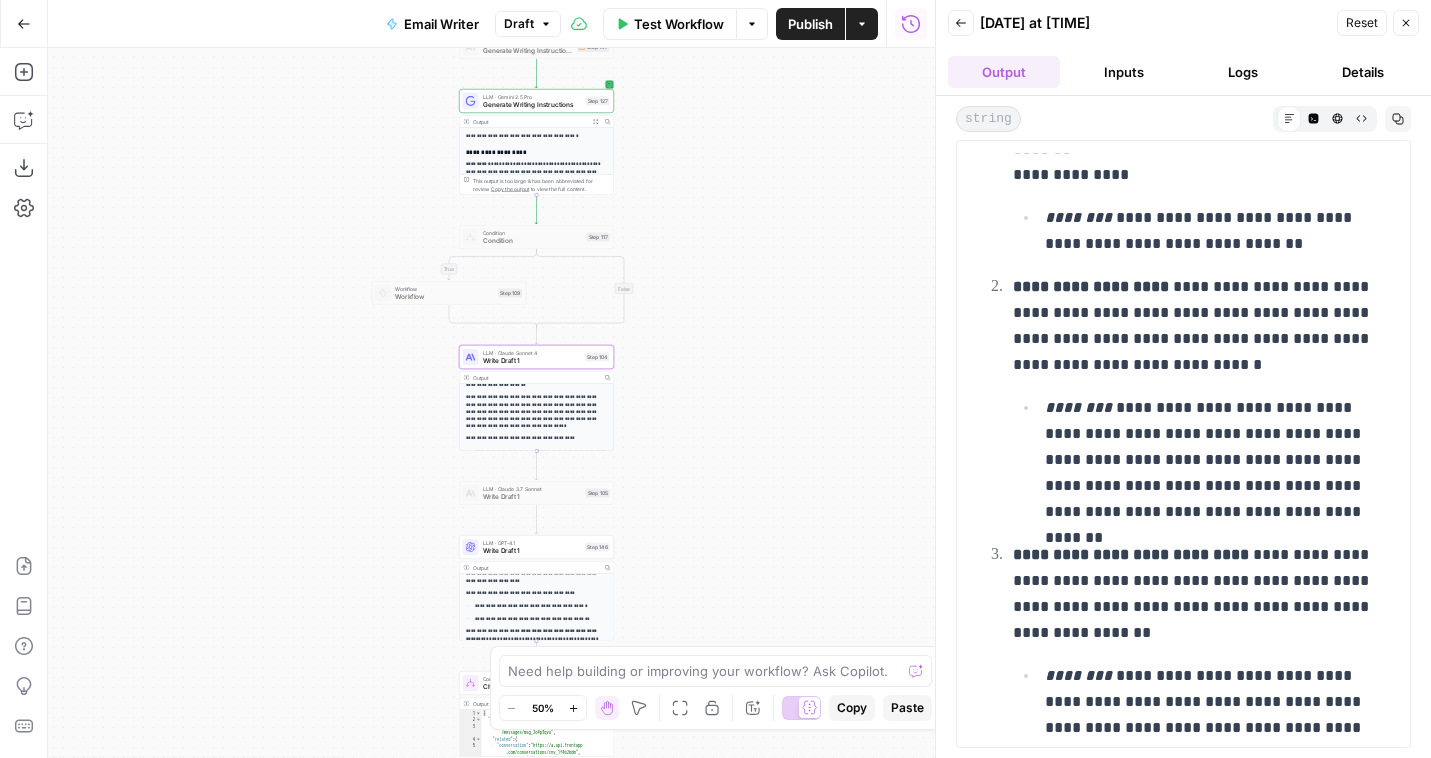 click on "LLM · Gemini 2.5 Pro" at bounding box center (532, 97) 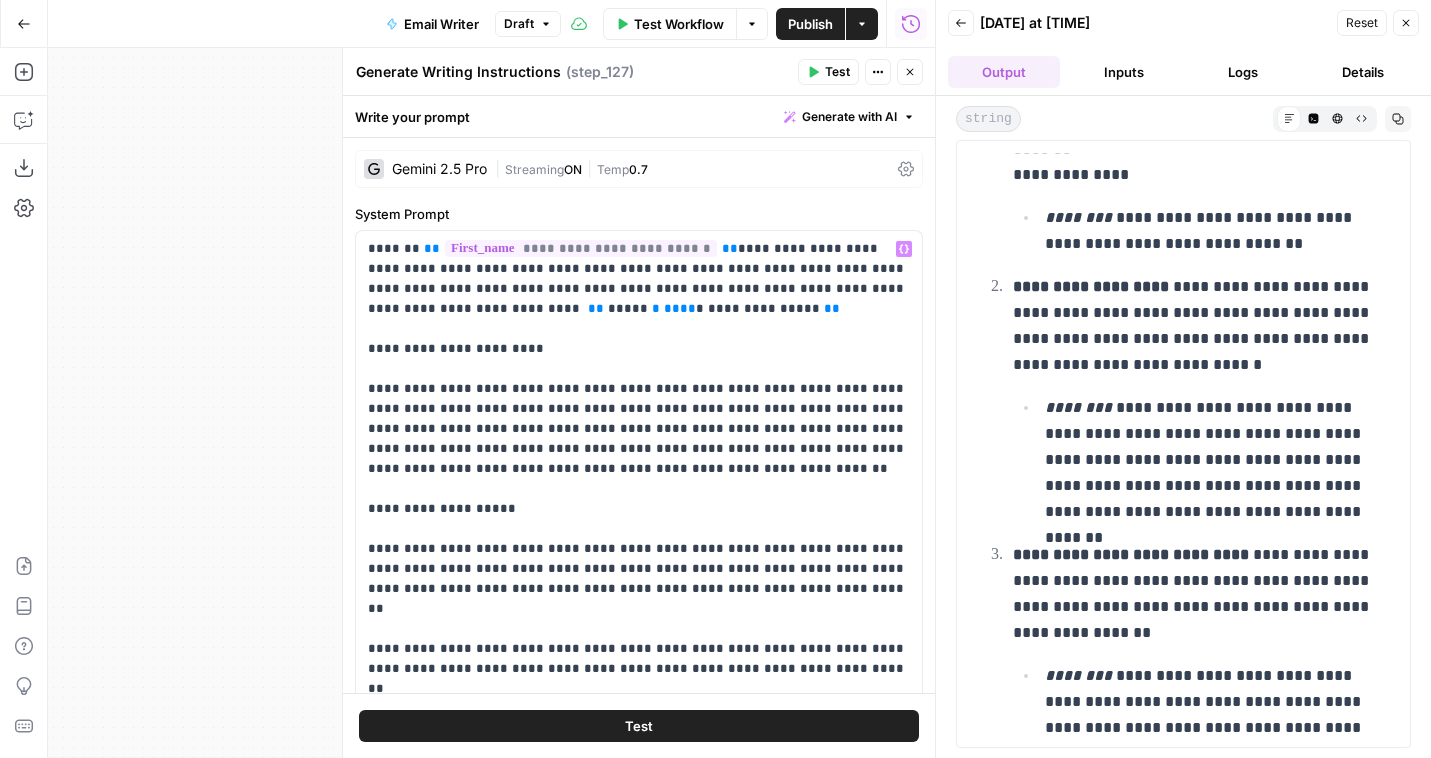 scroll, scrollTop: 961, scrollLeft: 0, axis: vertical 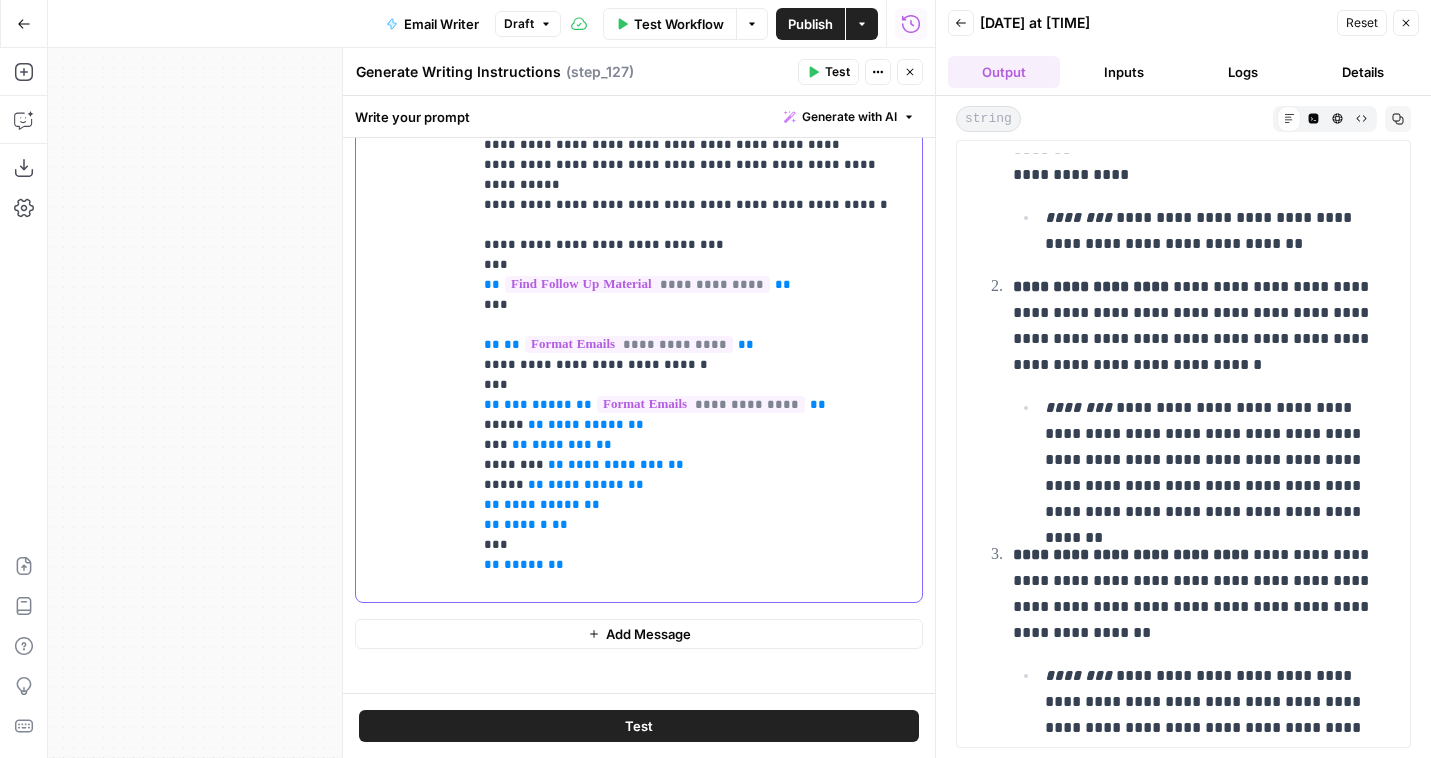 click on "**********" at bounding box center (697, -1005) 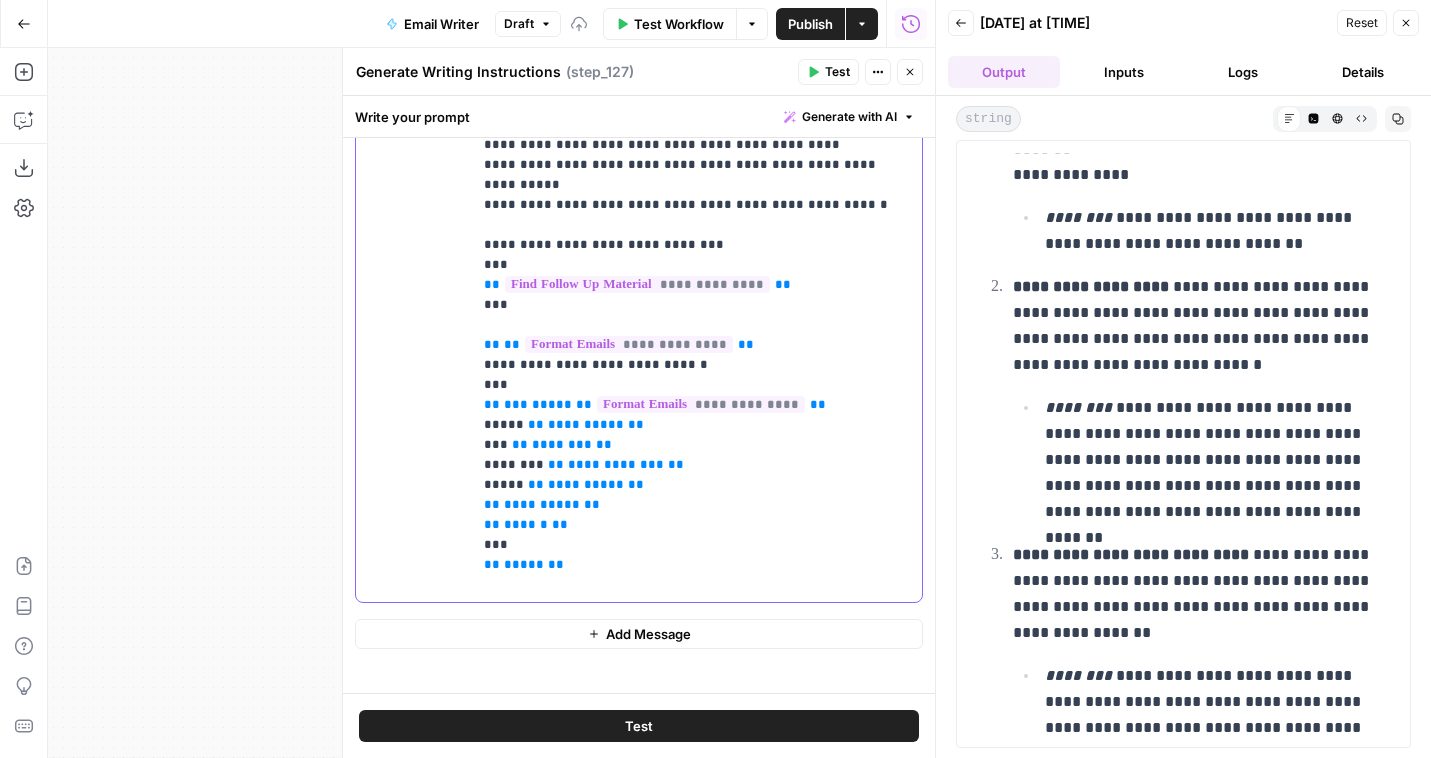 scroll, scrollTop: 0, scrollLeft: 0, axis: both 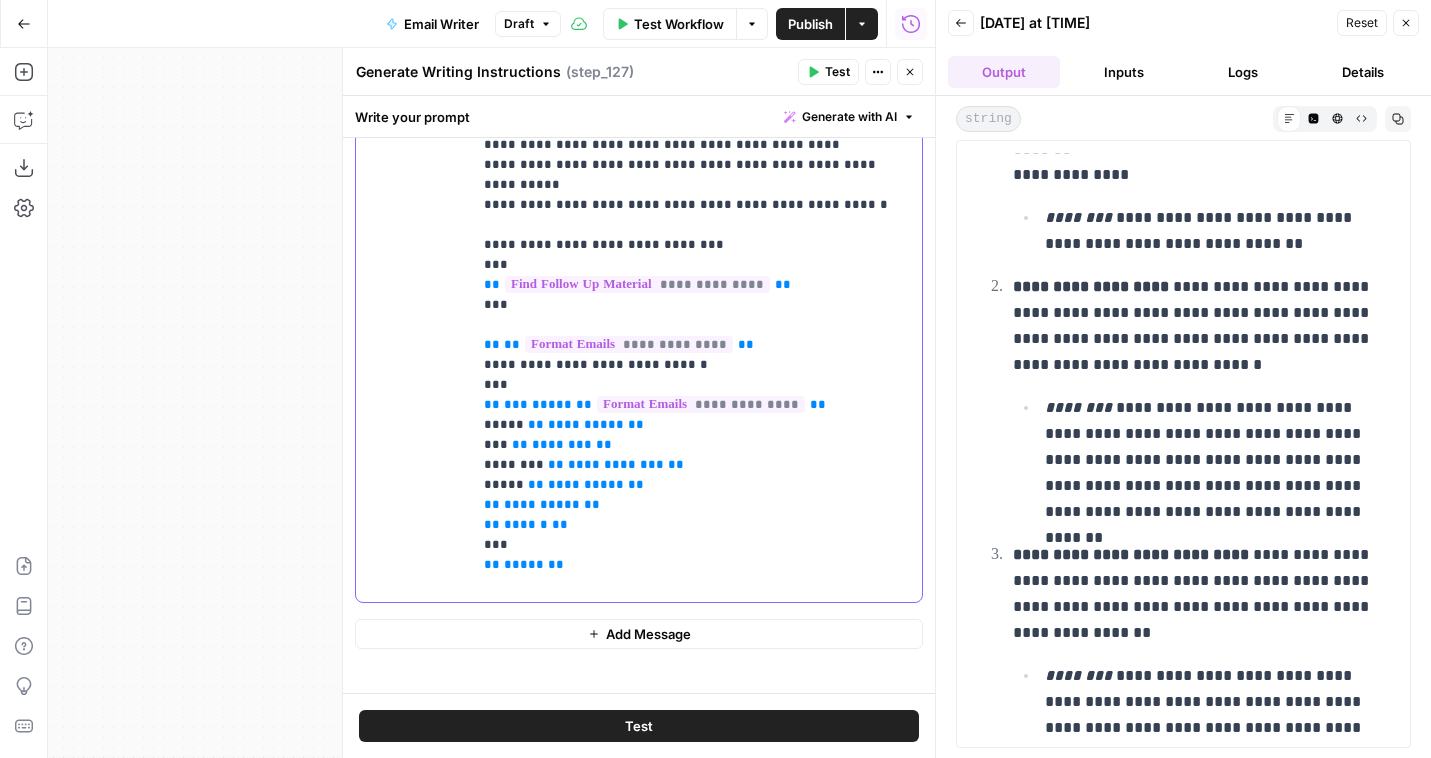 click on "**********" at bounding box center [697, -1005] 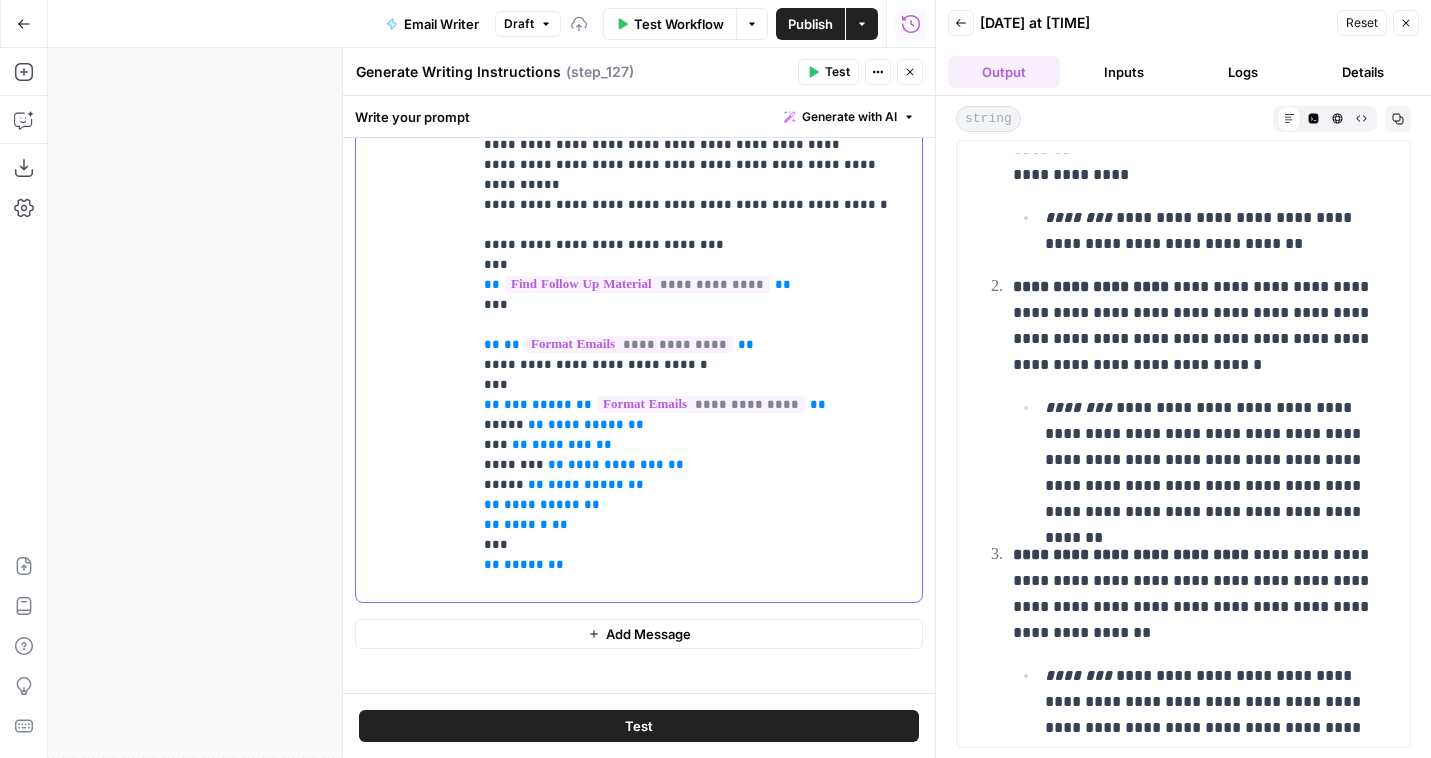 type 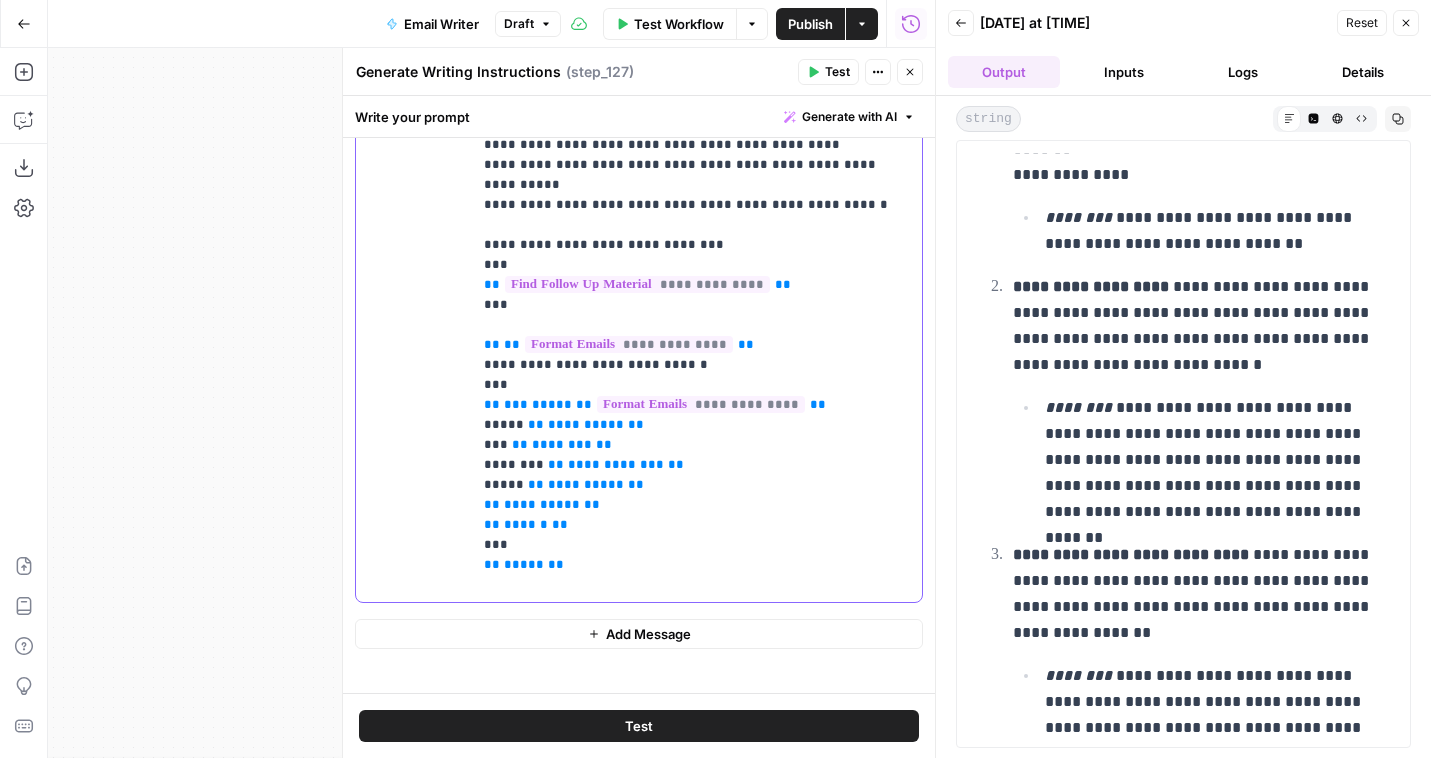 click on "**********" at bounding box center [697, -1005] 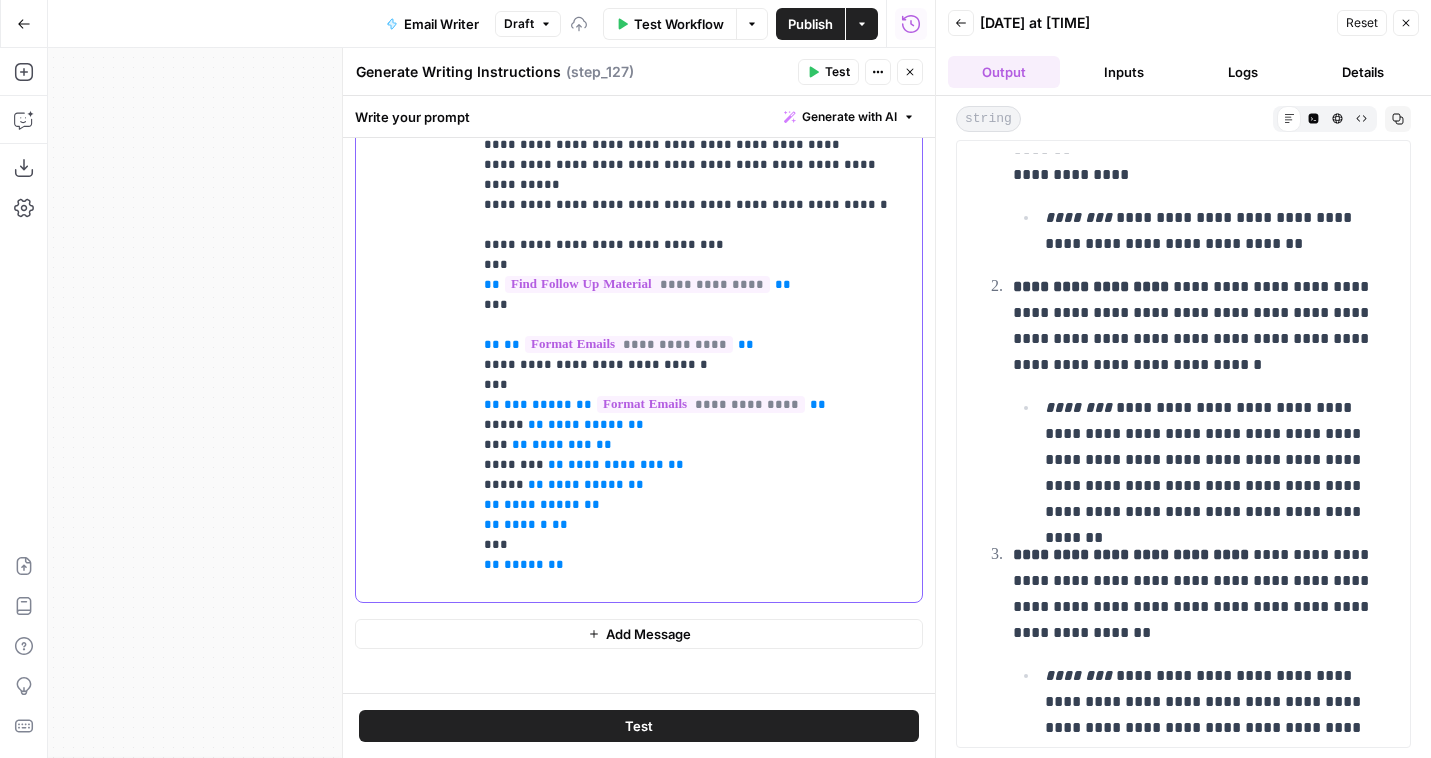 click on "**********" at bounding box center [697, -1005] 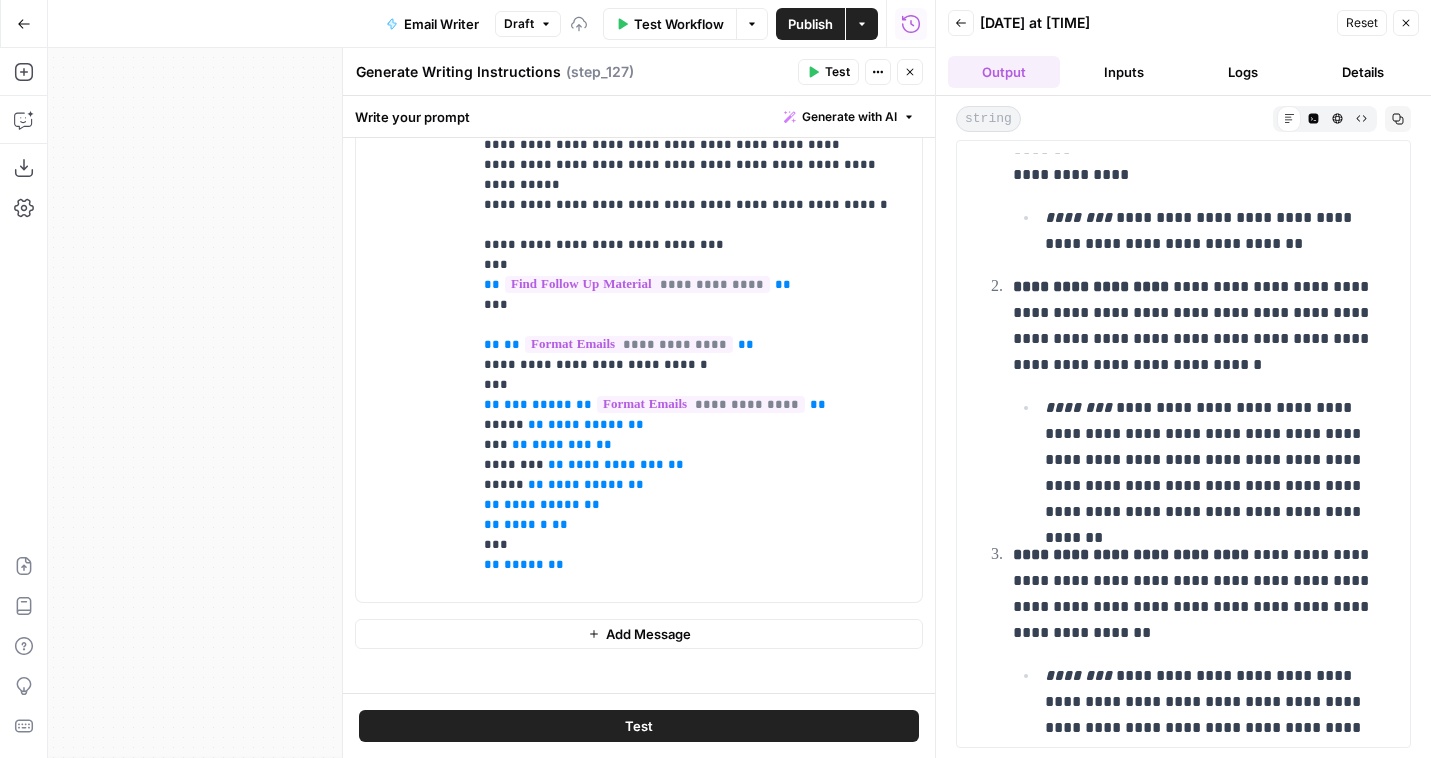 click on "Test" at bounding box center [837, 72] 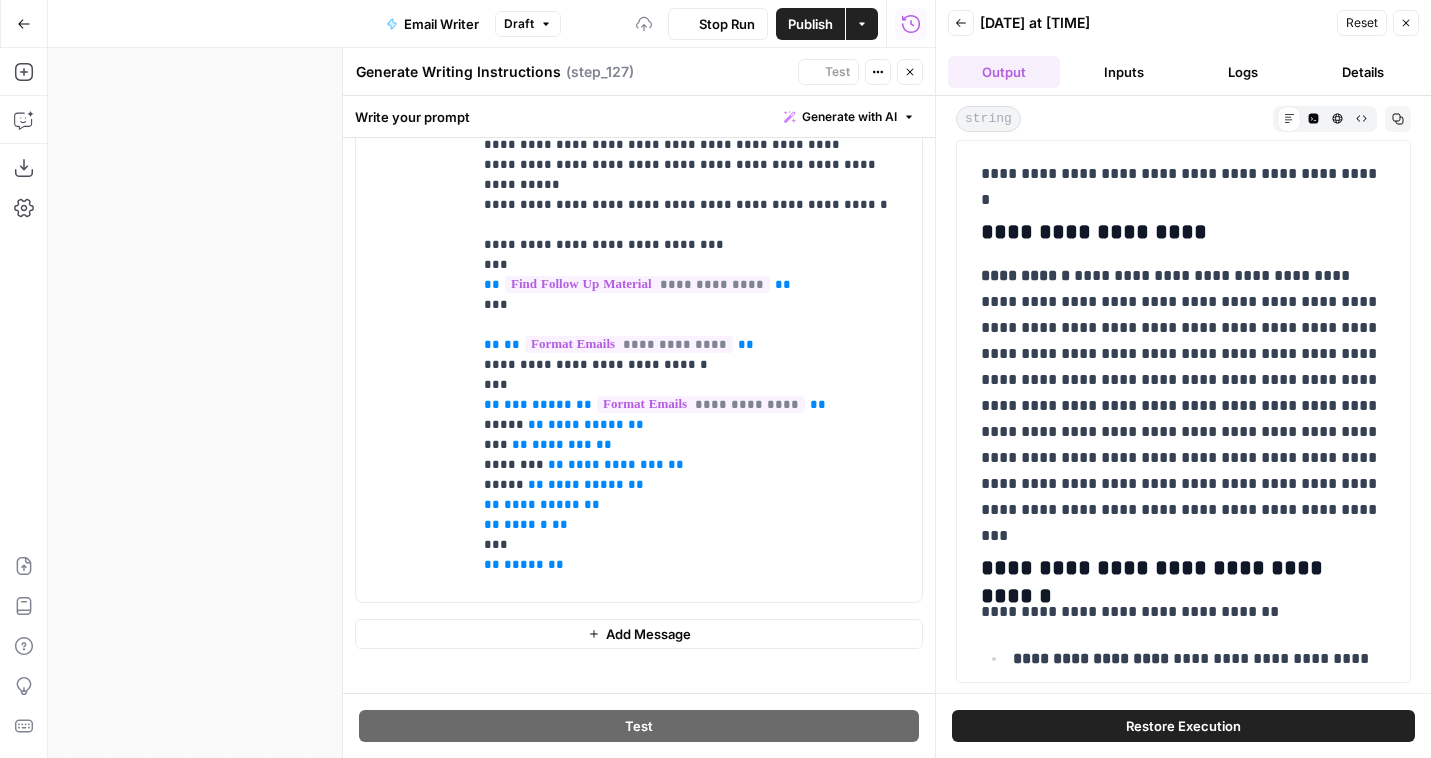 click 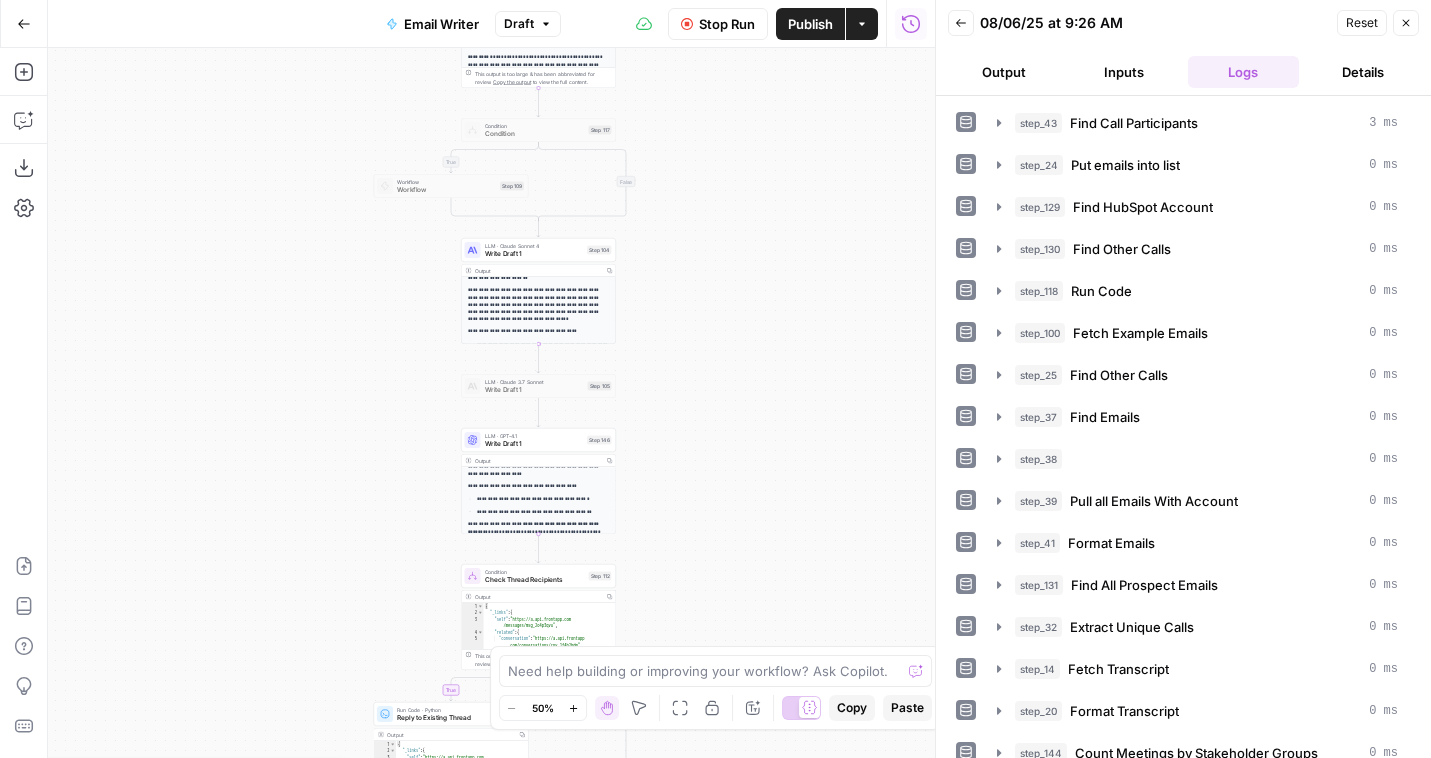 click on "Write Draft 1" at bounding box center [534, 254] 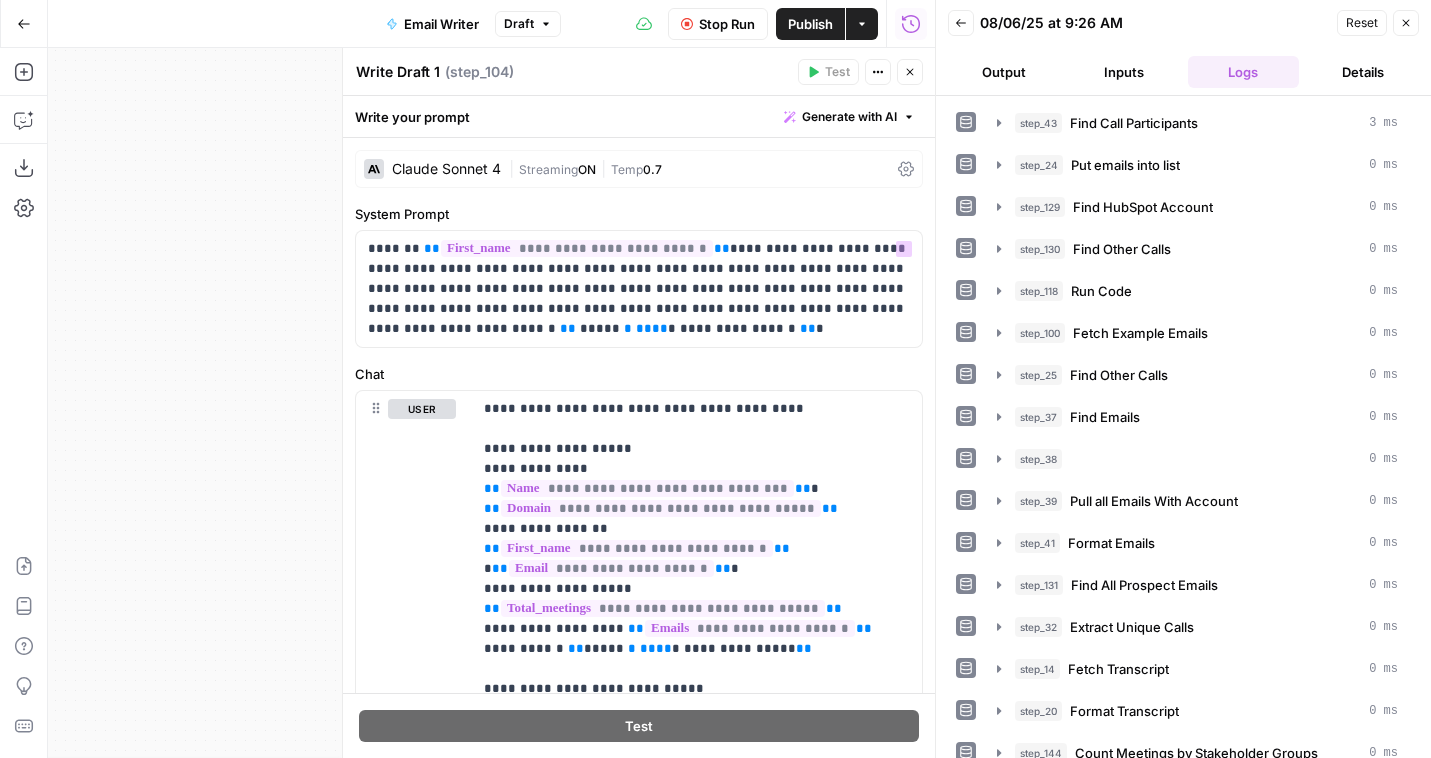 scroll, scrollTop: 436, scrollLeft: 0, axis: vertical 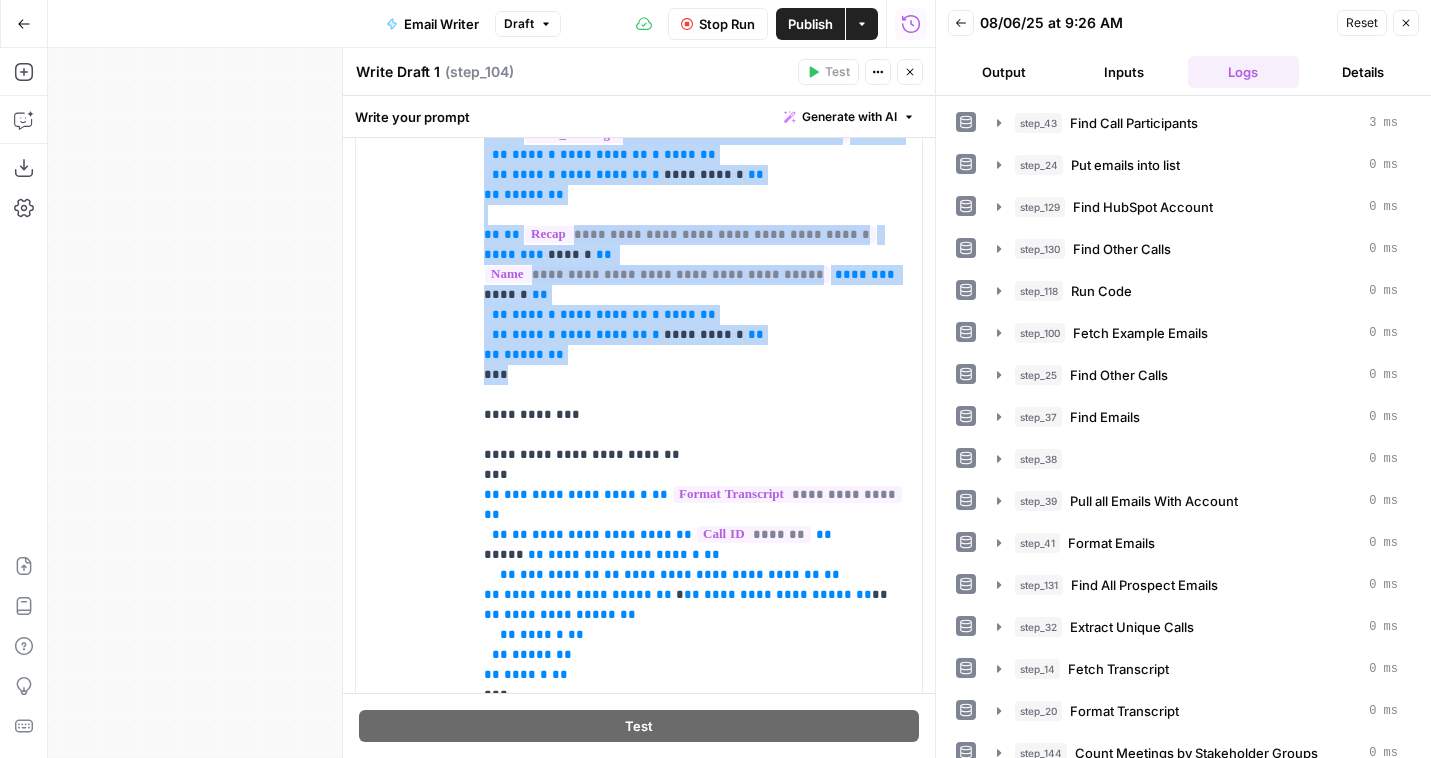 click on "**********" at bounding box center (697, 362) 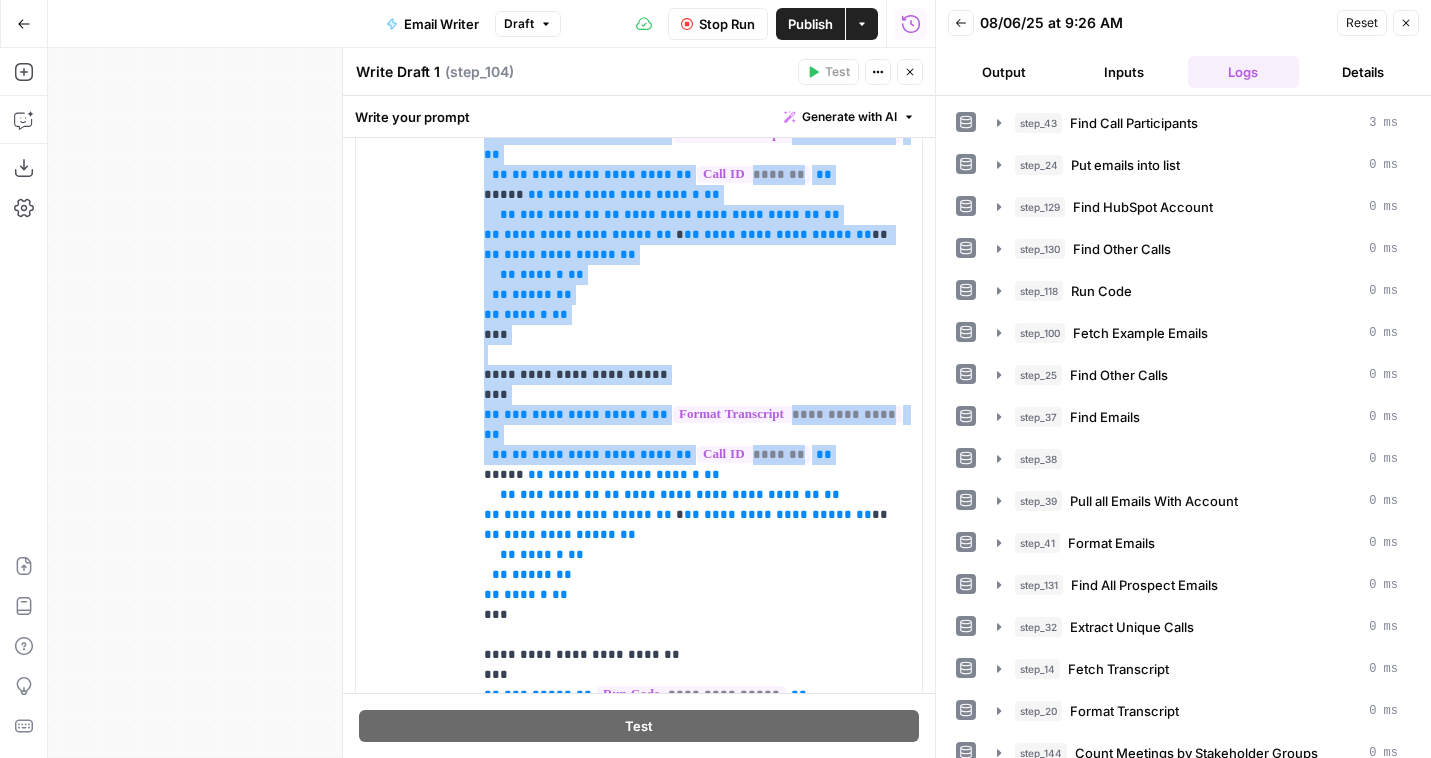 scroll, scrollTop: 245, scrollLeft: 0, axis: vertical 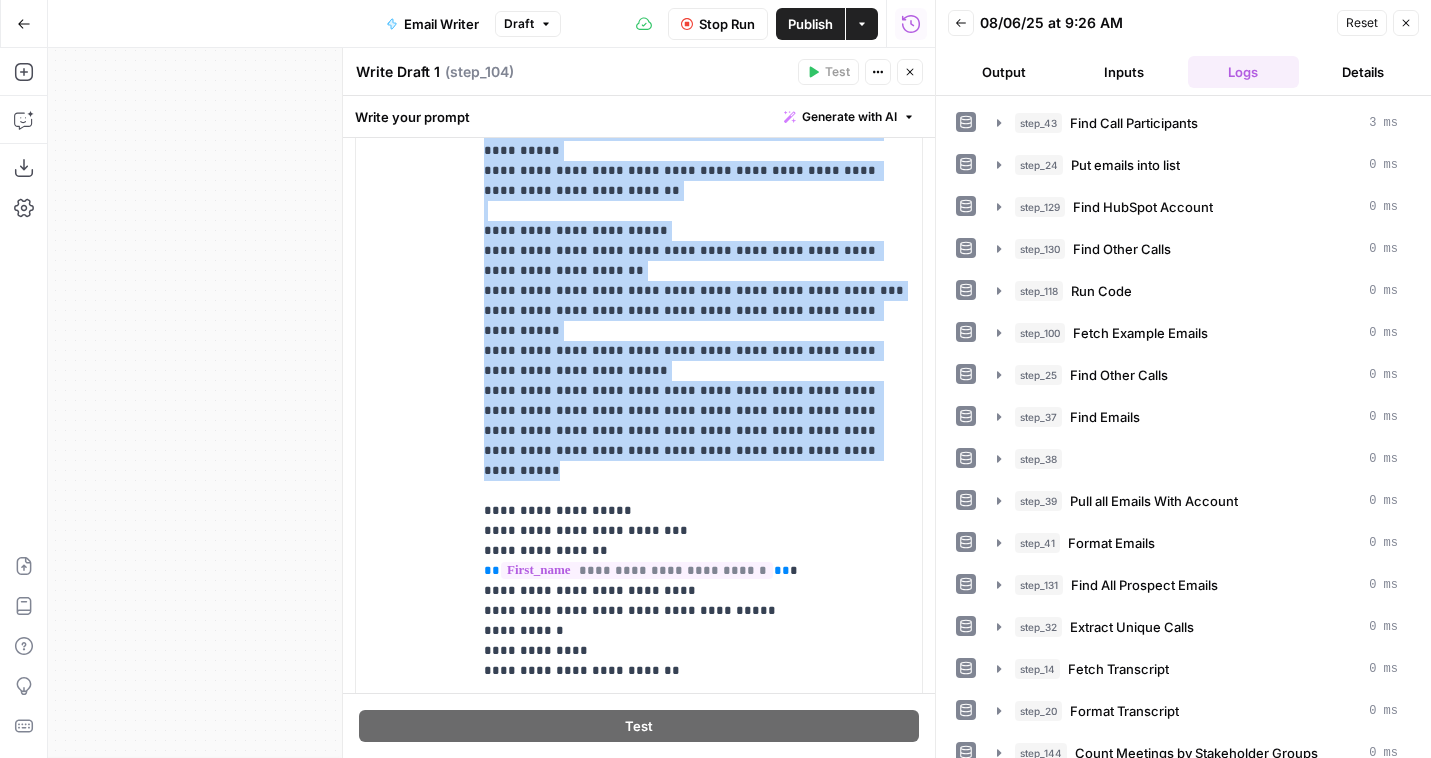 drag, startPoint x: 485, startPoint y: 212, endPoint x: 715, endPoint y: 177, distance: 232.6478 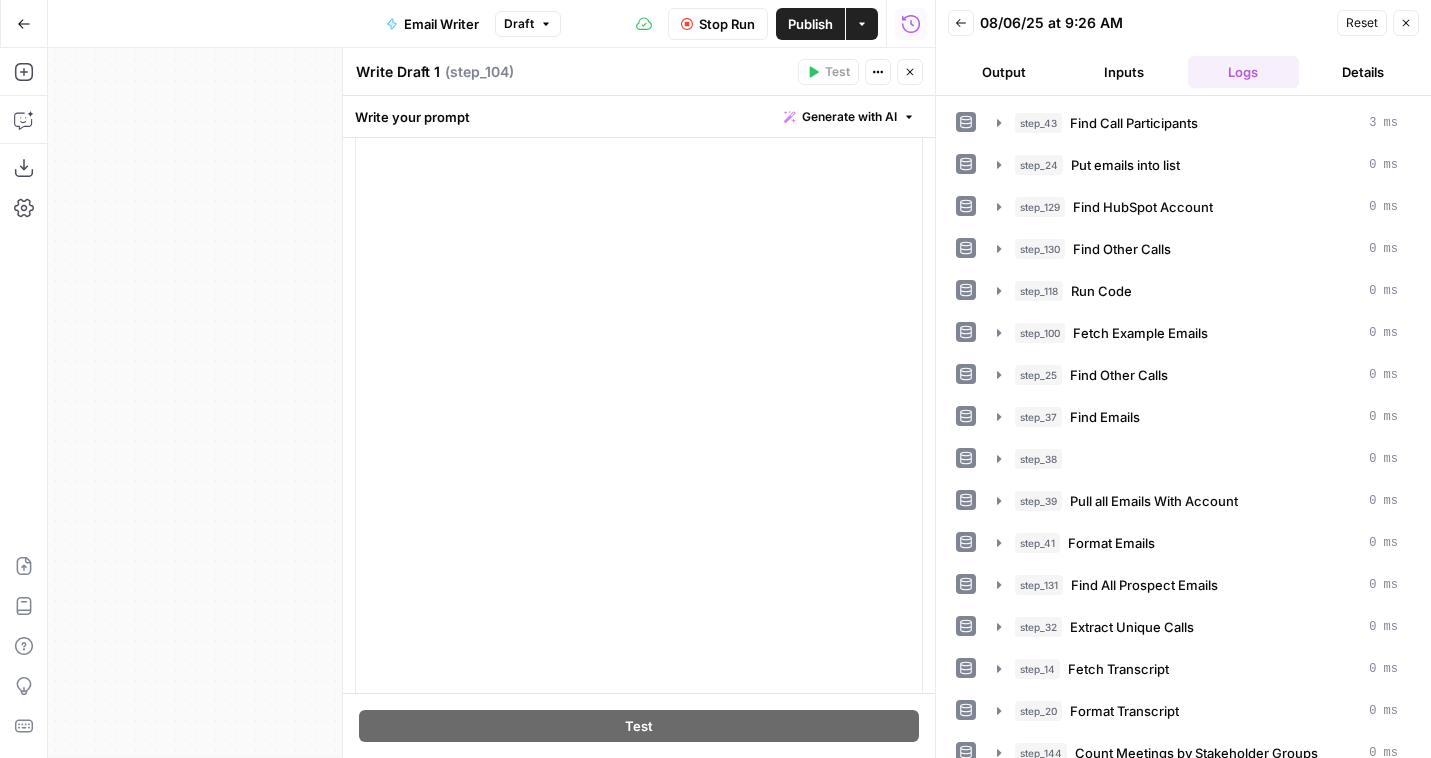 scroll, scrollTop: 1061, scrollLeft: 0, axis: vertical 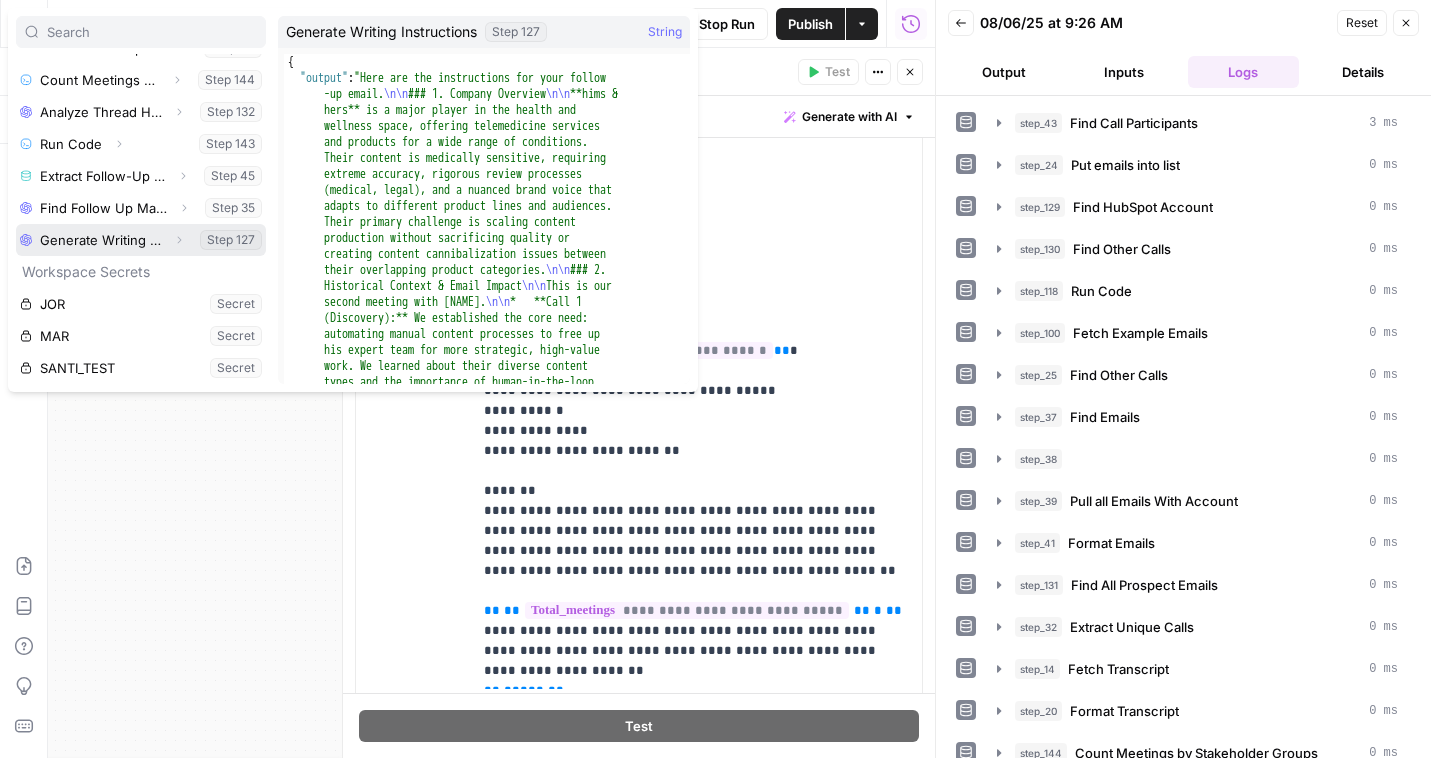 click 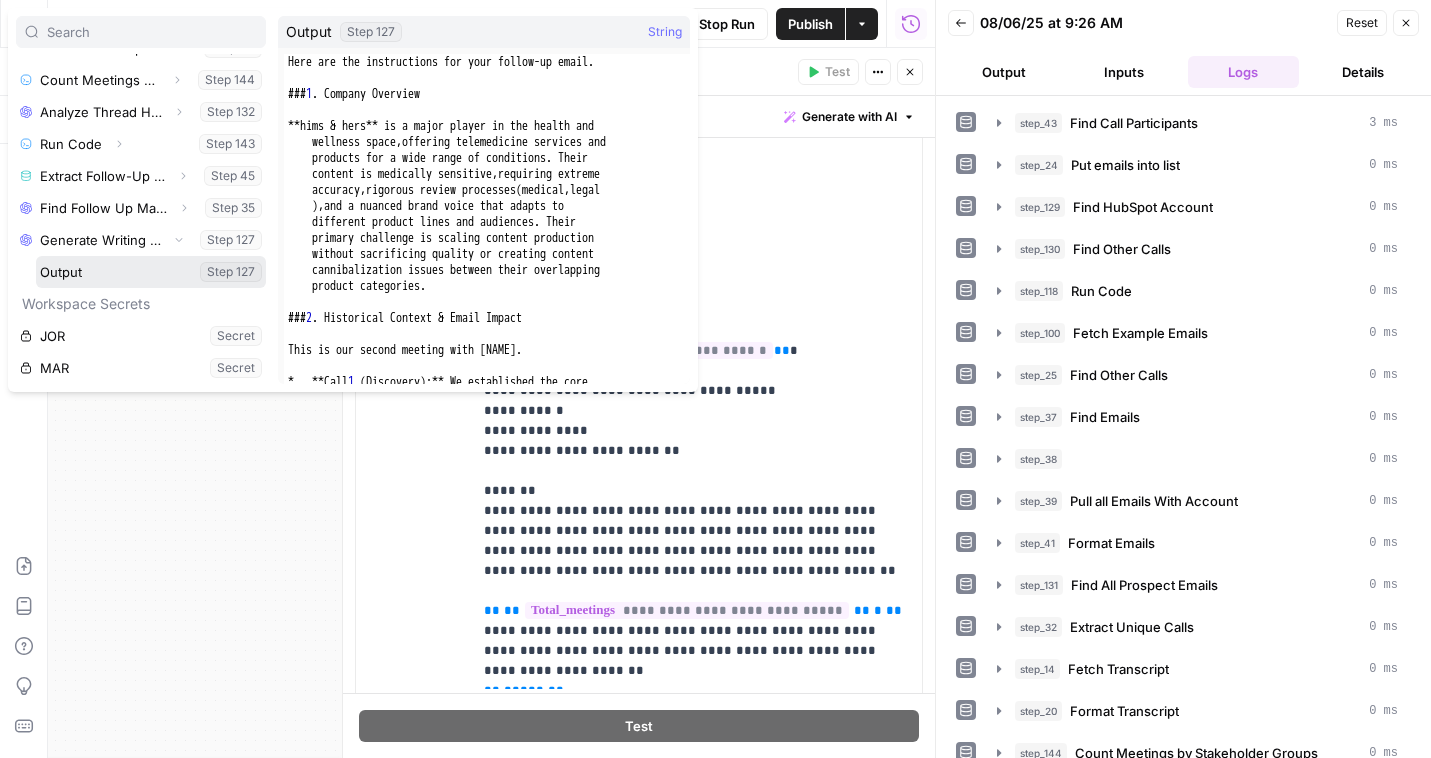 click at bounding box center (151, 272) 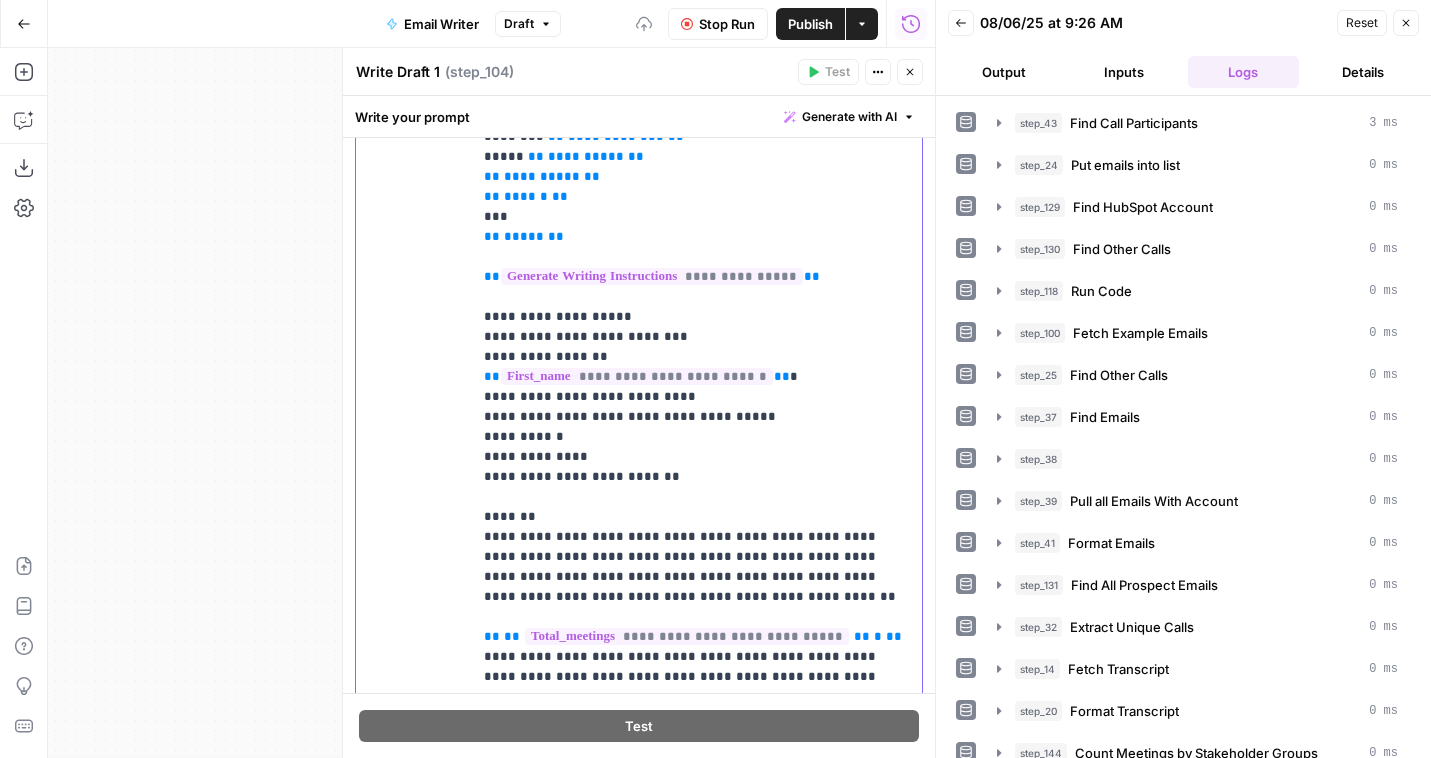 scroll, scrollTop: 1034, scrollLeft: 0, axis: vertical 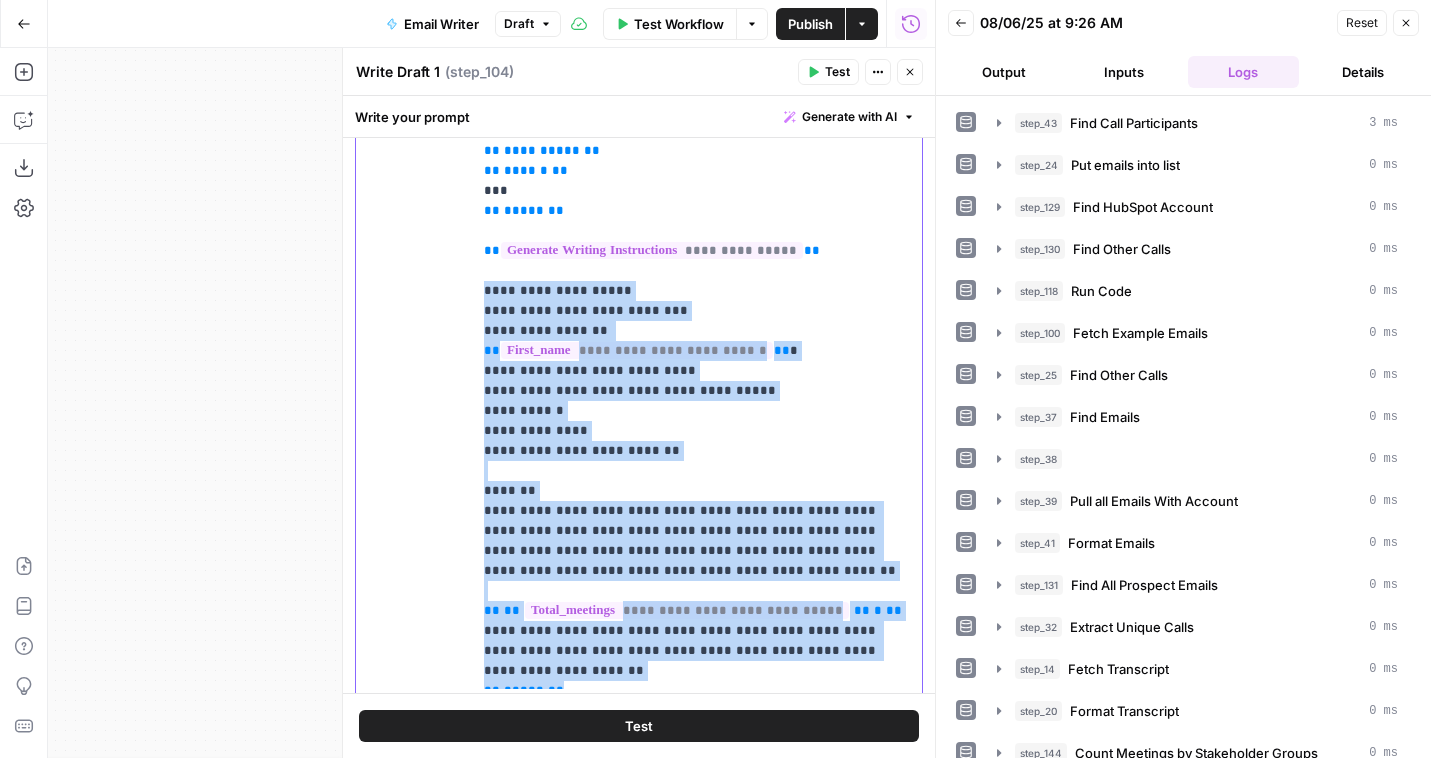 drag, startPoint x: 489, startPoint y: 250, endPoint x: 592, endPoint y: 591, distance: 356.21622 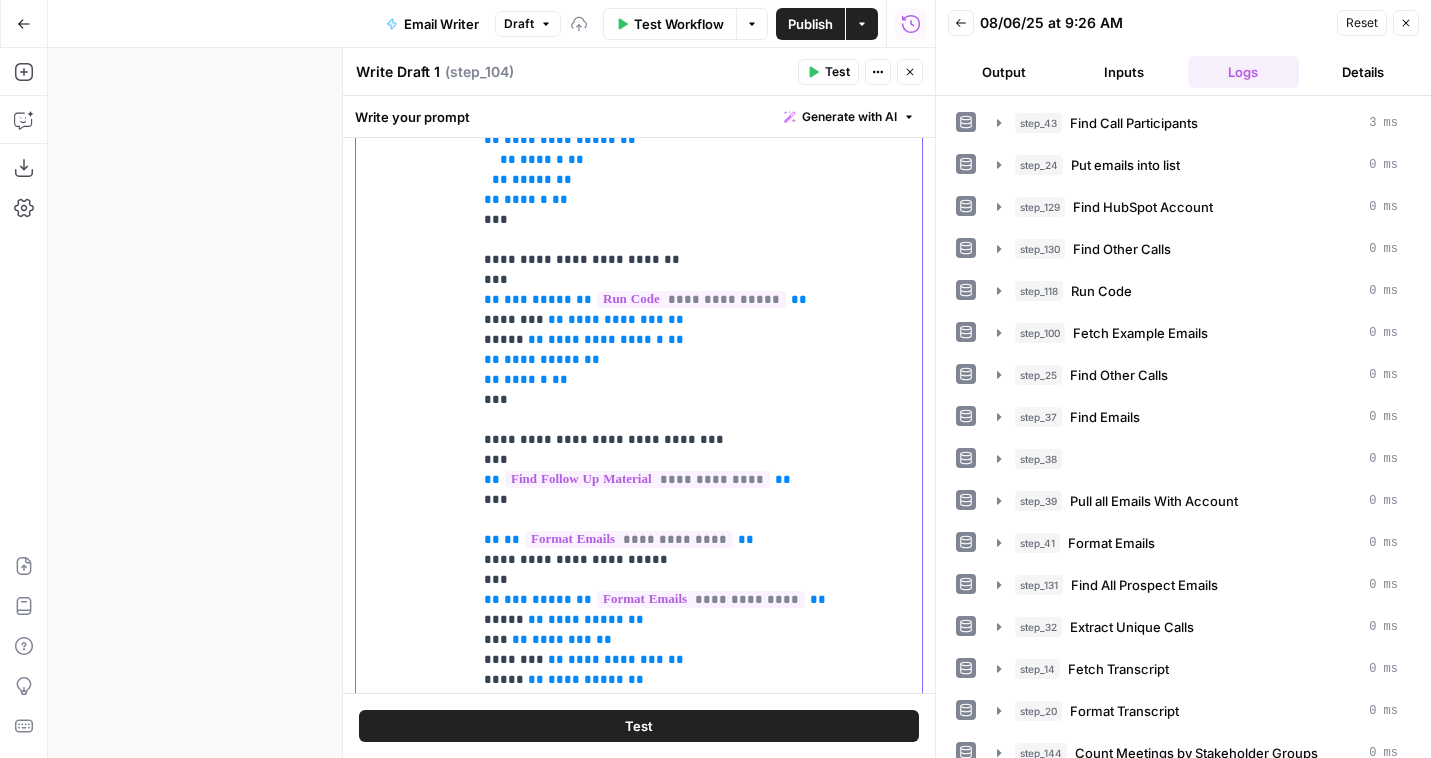 scroll, scrollTop: 641, scrollLeft: 0, axis: vertical 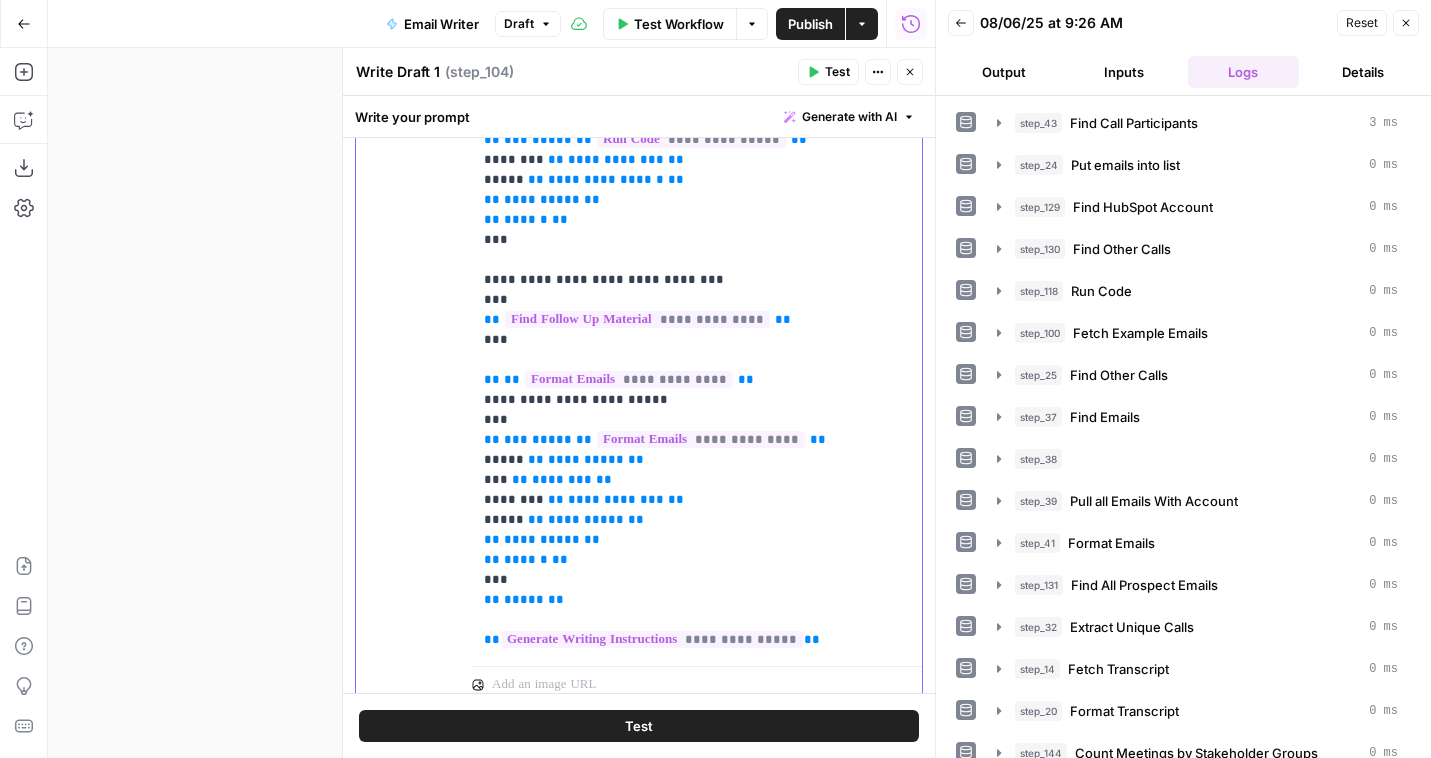 click on "**********" at bounding box center [697, -70] 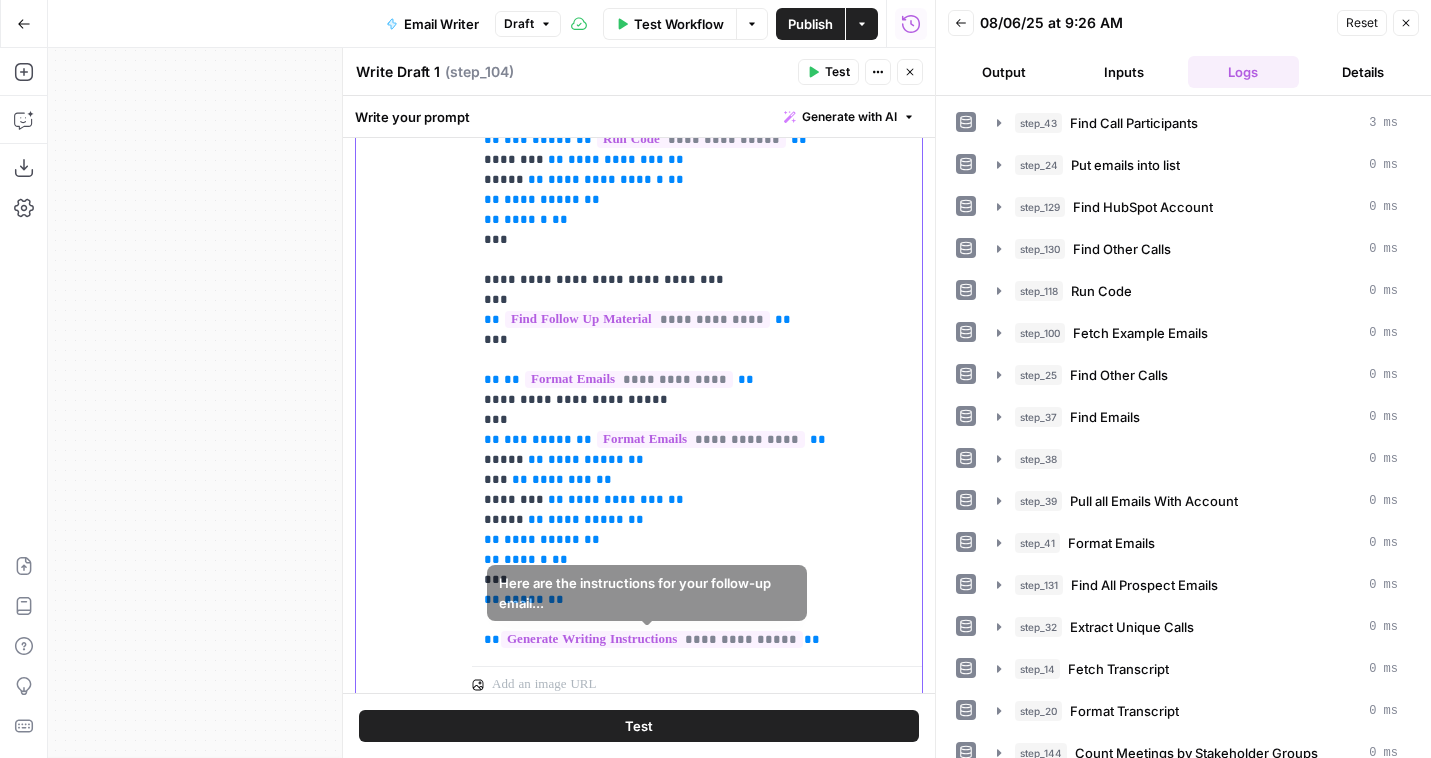 drag, startPoint x: 589, startPoint y: 619, endPoint x: 920, endPoint y: 676, distance: 335.872 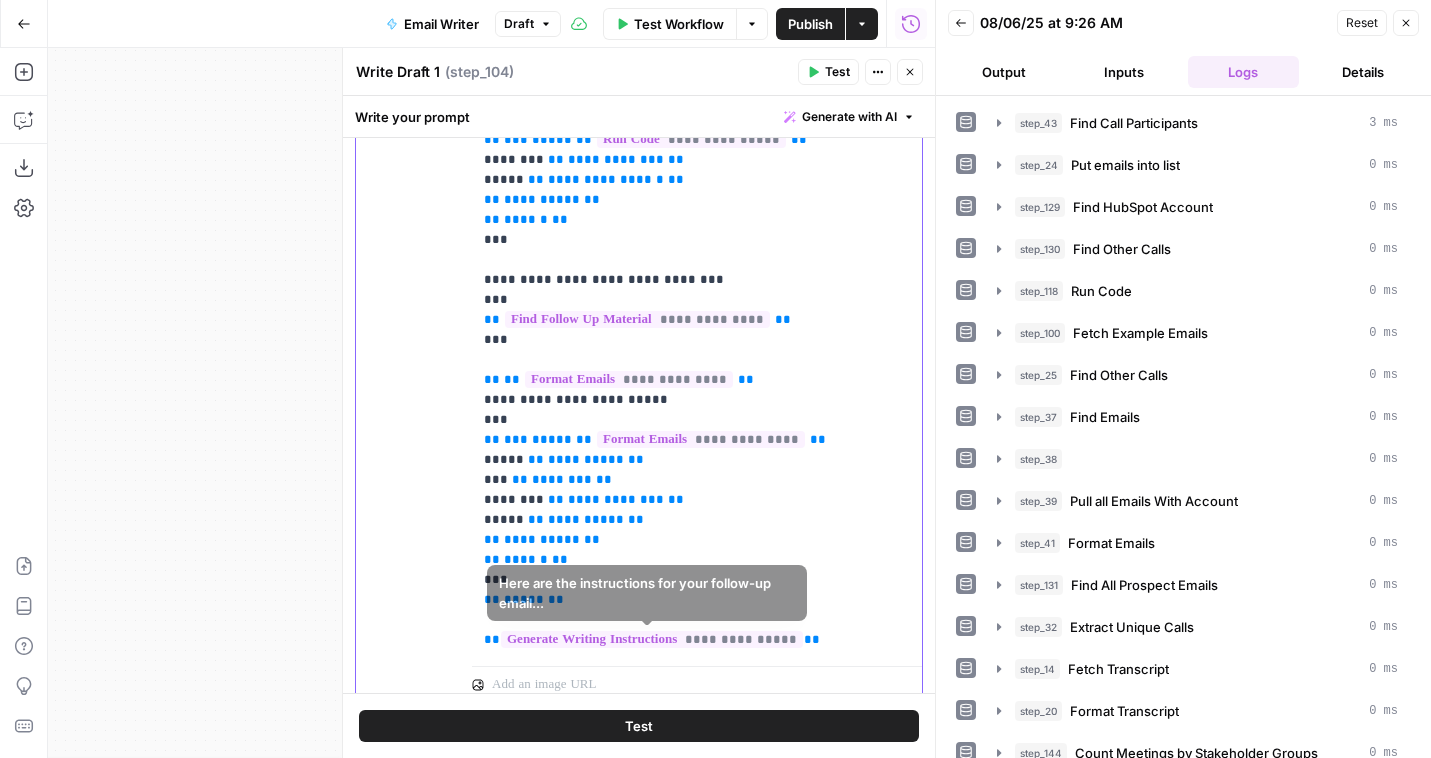 click on "**********" at bounding box center (639, 415) 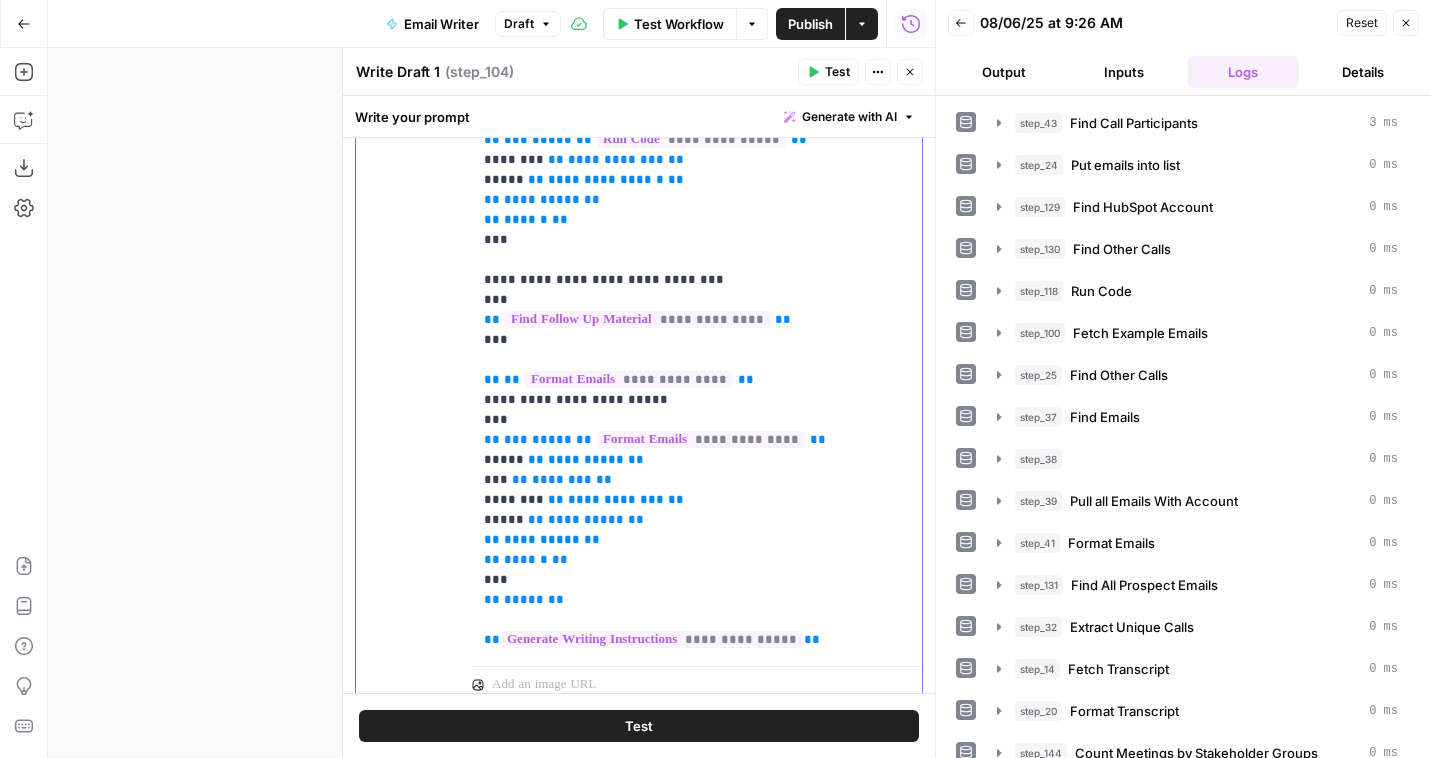 scroll, scrollTop: 621, scrollLeft: 0, axis: vertical 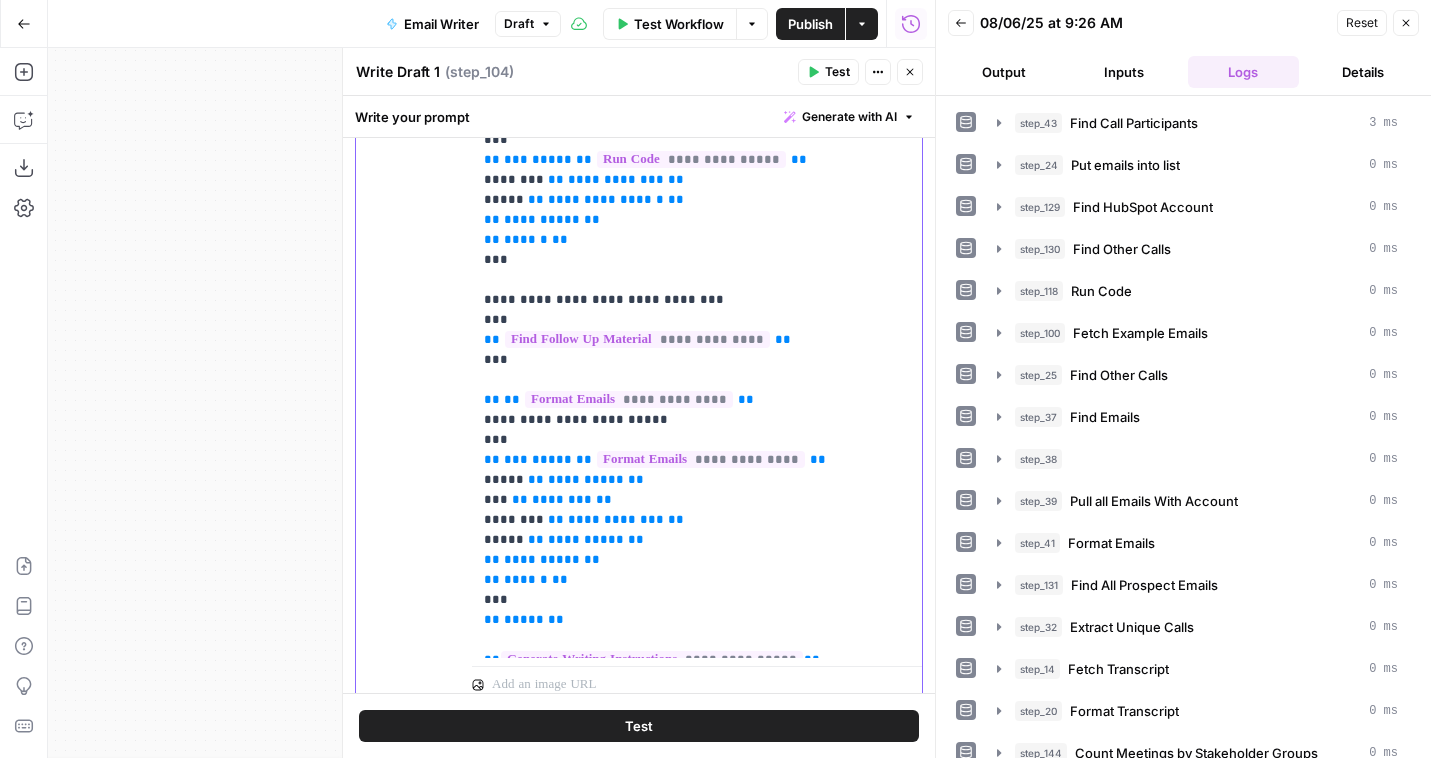 type 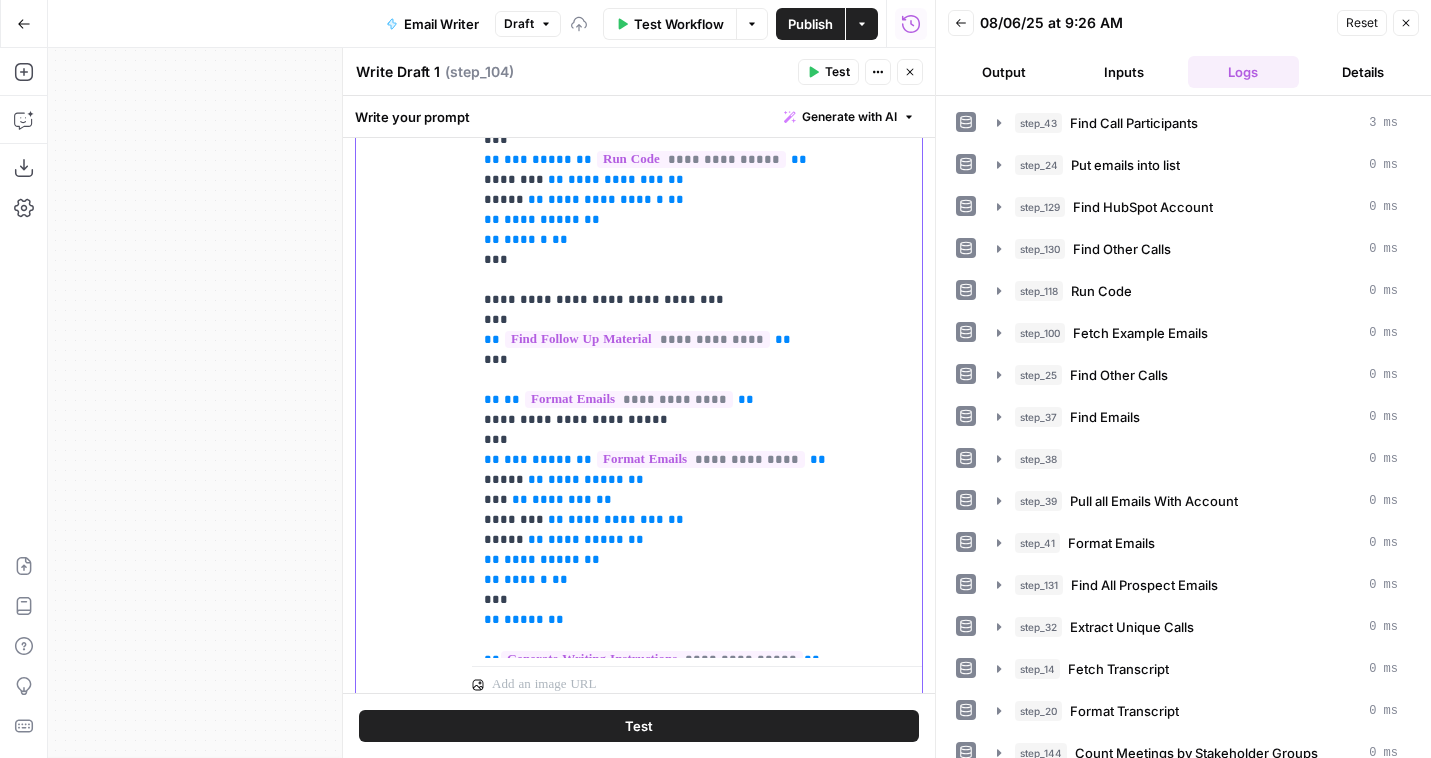 click on "**********" at bounding box center (697, -60) 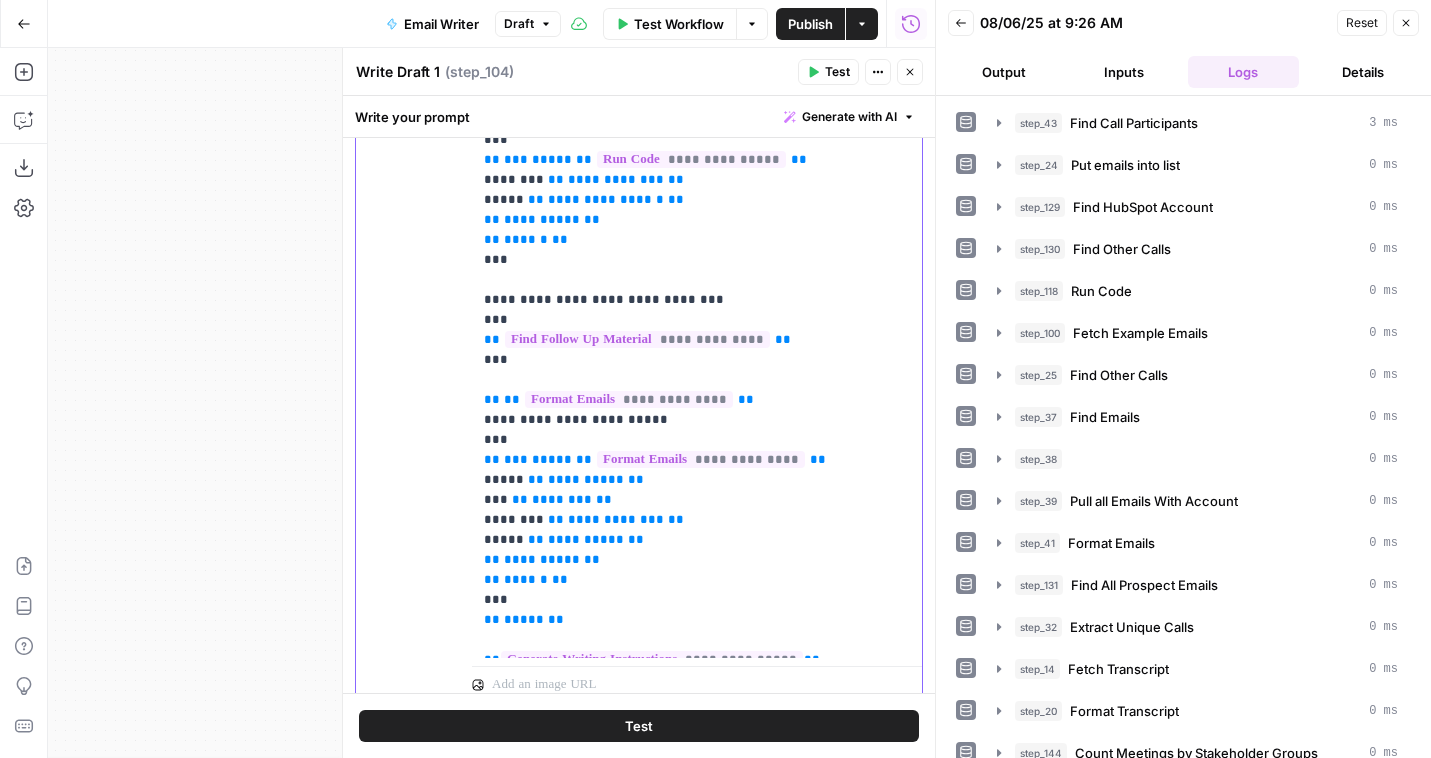 drag, startPoint x: 685, startPoint y: 642, endPoint x: 843, endPoint y: 641, distance: 158.00316 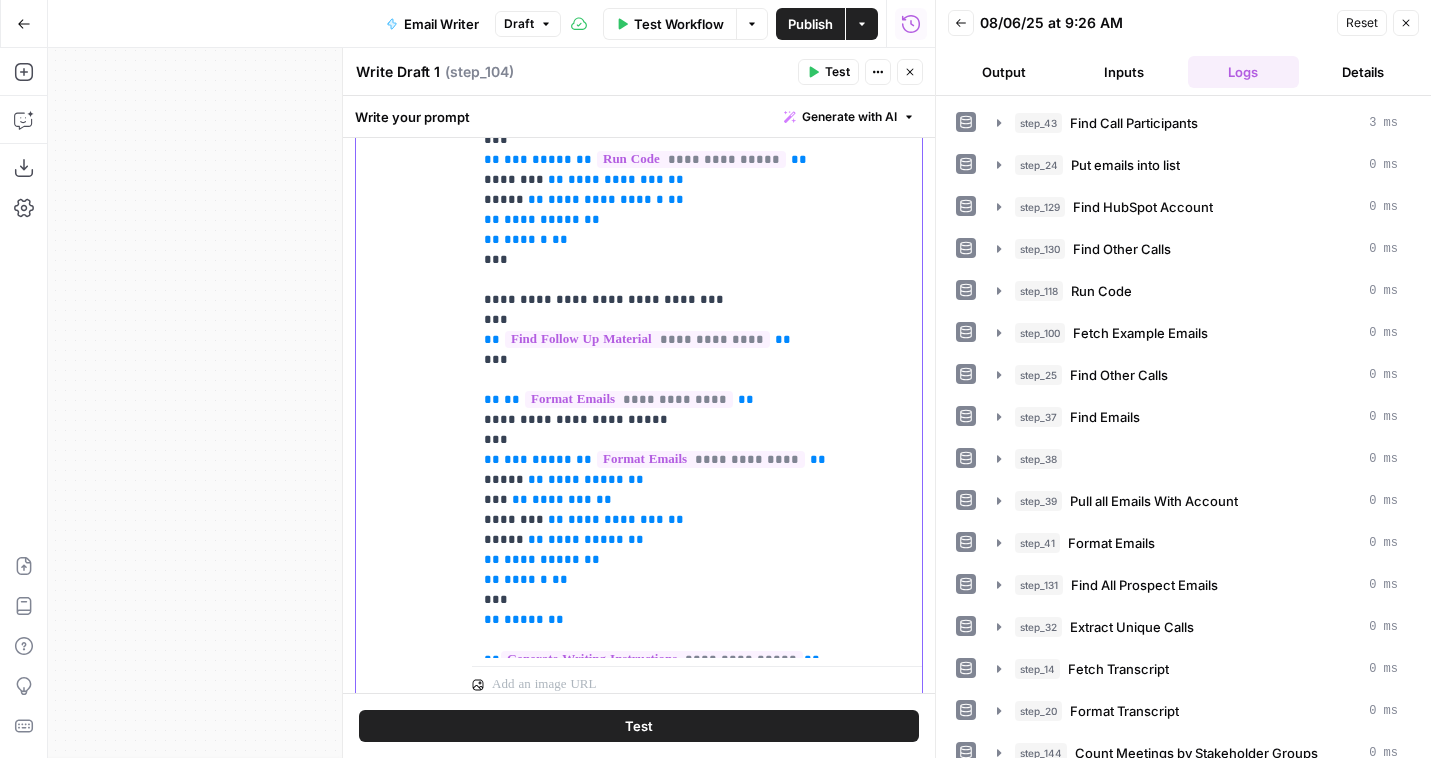 click on "**********" at bounding box center [697, -60] 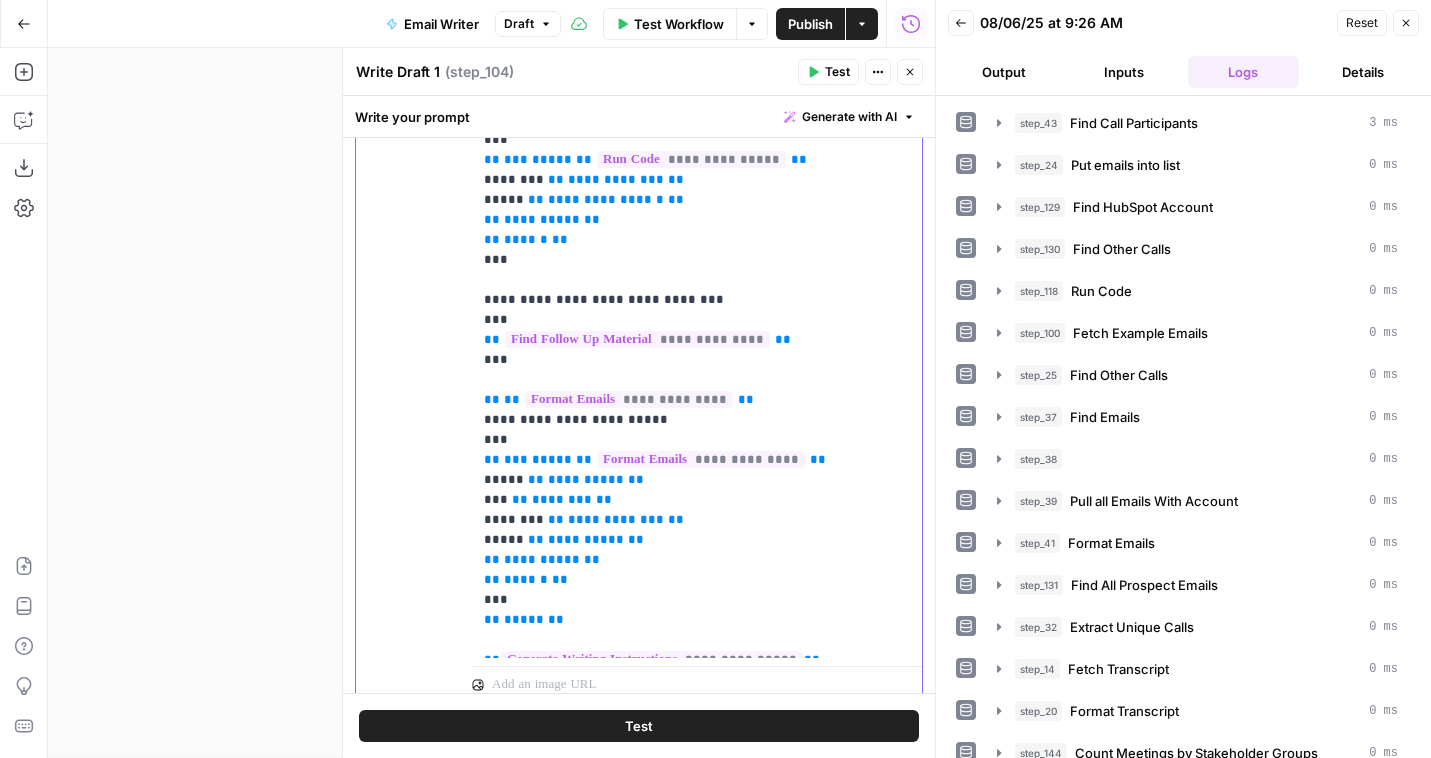 drag, startPoint x: 679, startPoint y: 643, endPoint x: 797, endPoint y: 644, distance: 118.004234 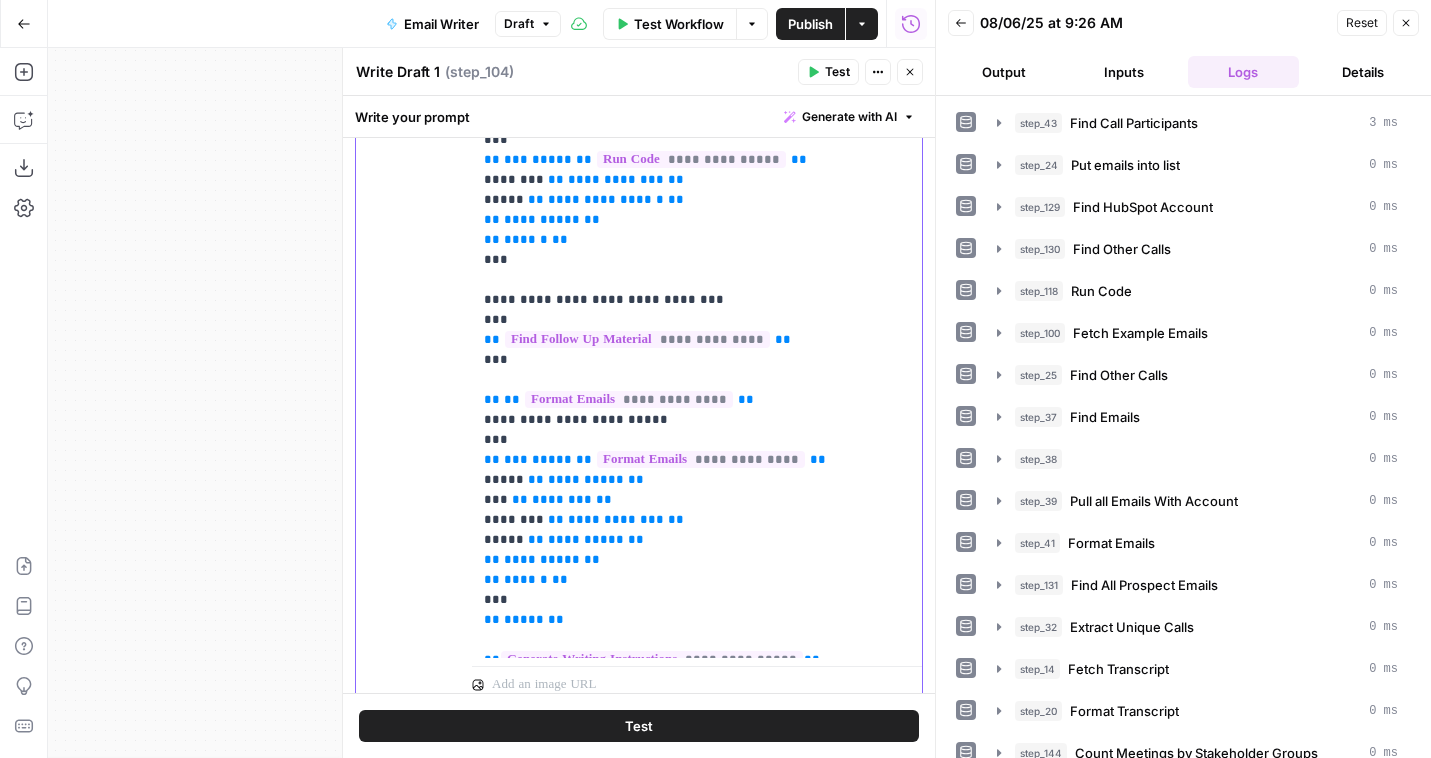 click on "**********" at bounding box center (697, -60) 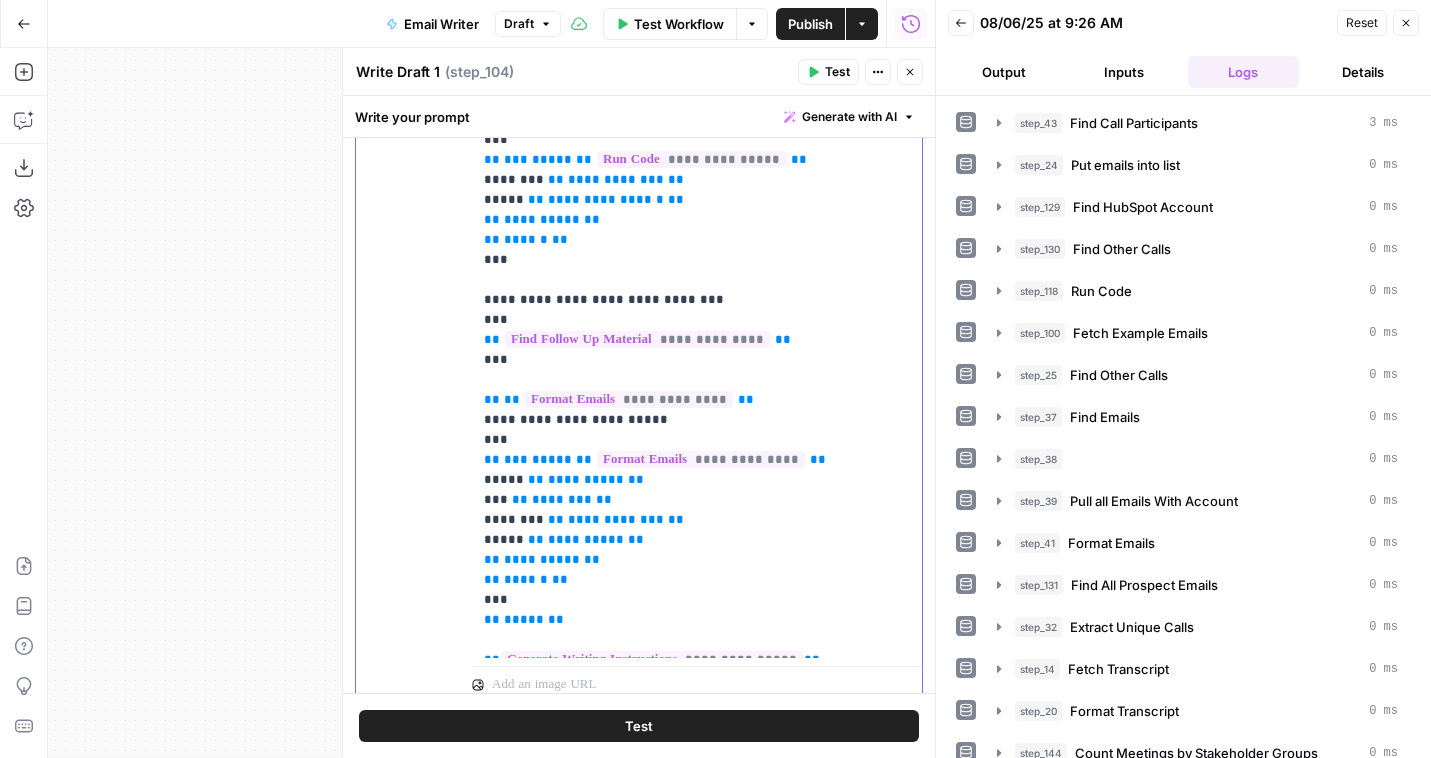 scroll, scrollTop: 641, scrollLeft: 0, axis: vertical 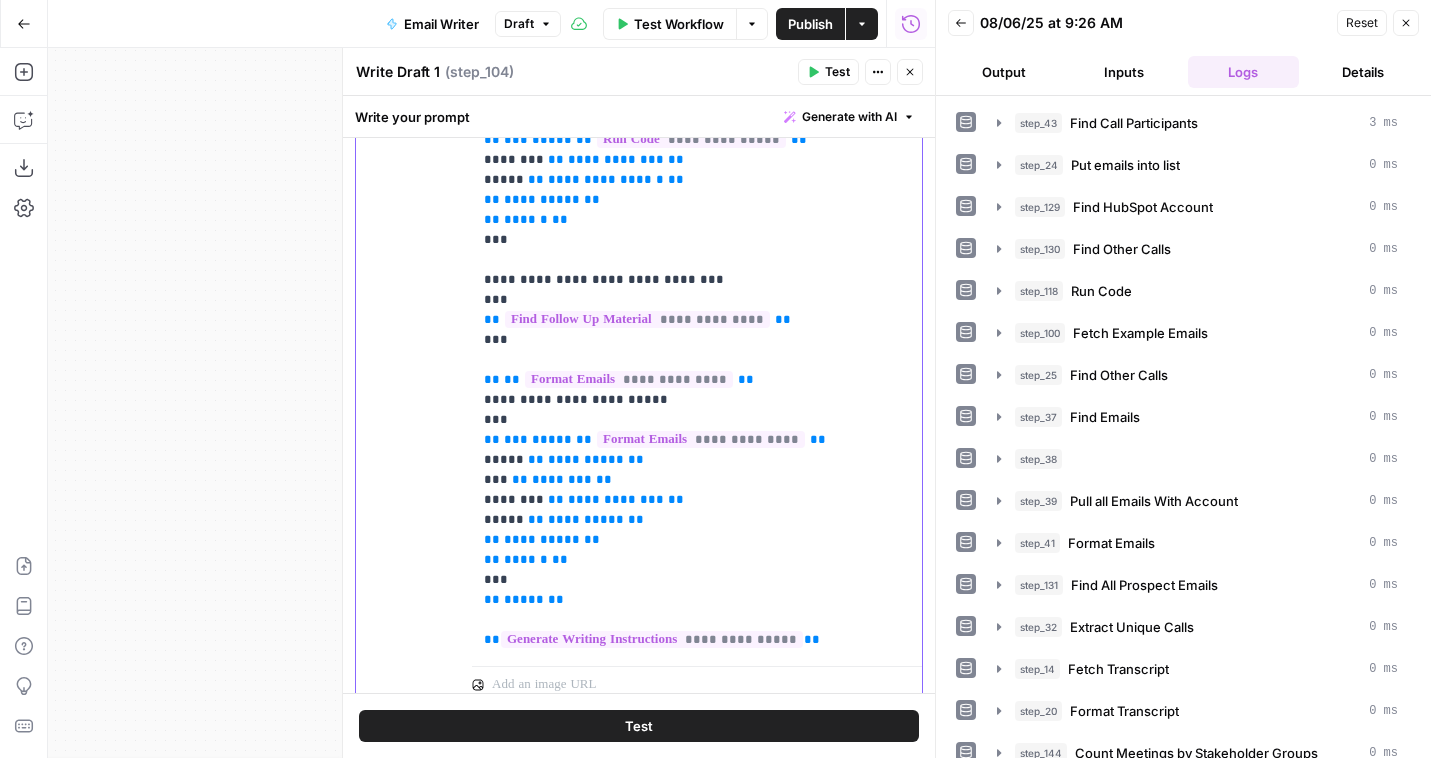 drag, startPoint x: 723, startPoint y: 633, endPoint x: 762, endPoint y: 625, distance: 39.812057 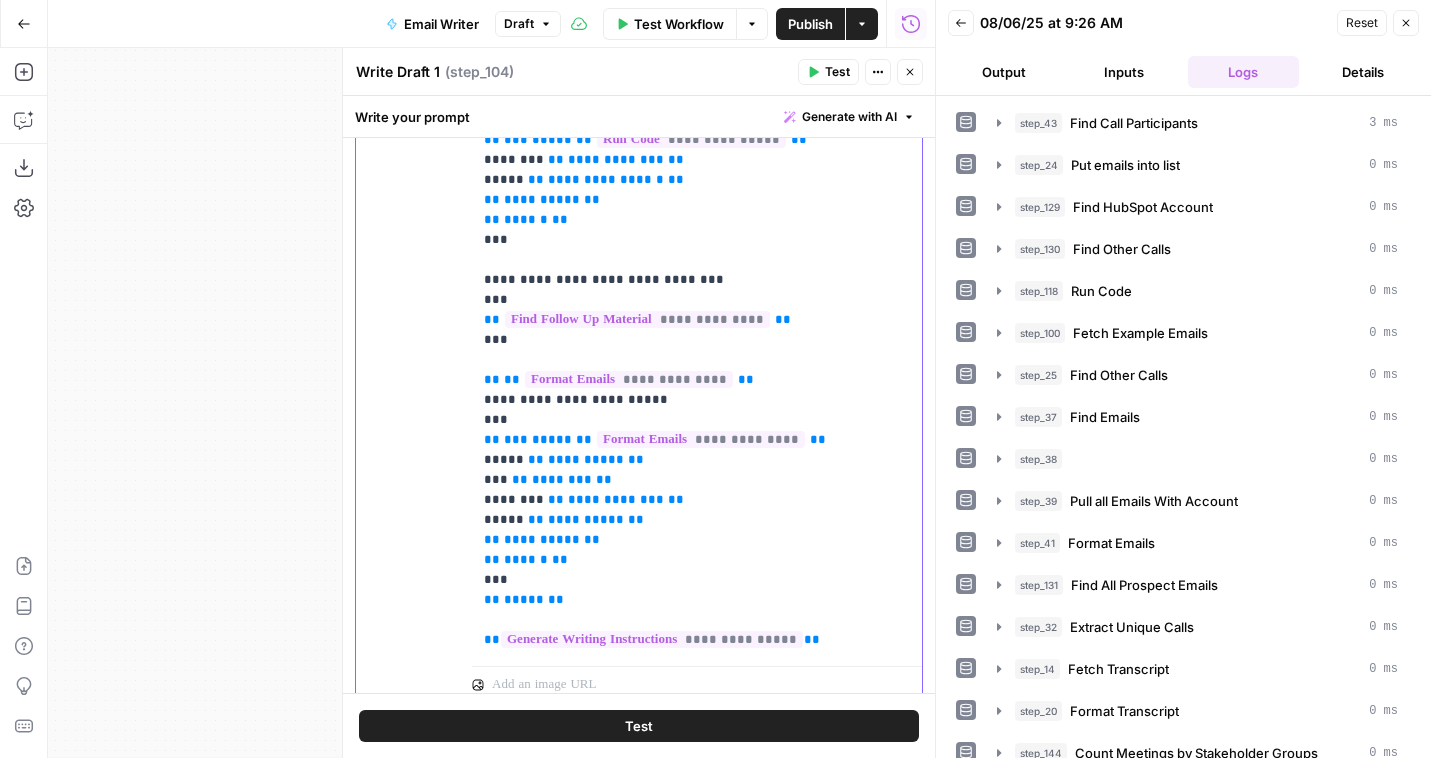 click on "**********" at bounding box center [697, -70] 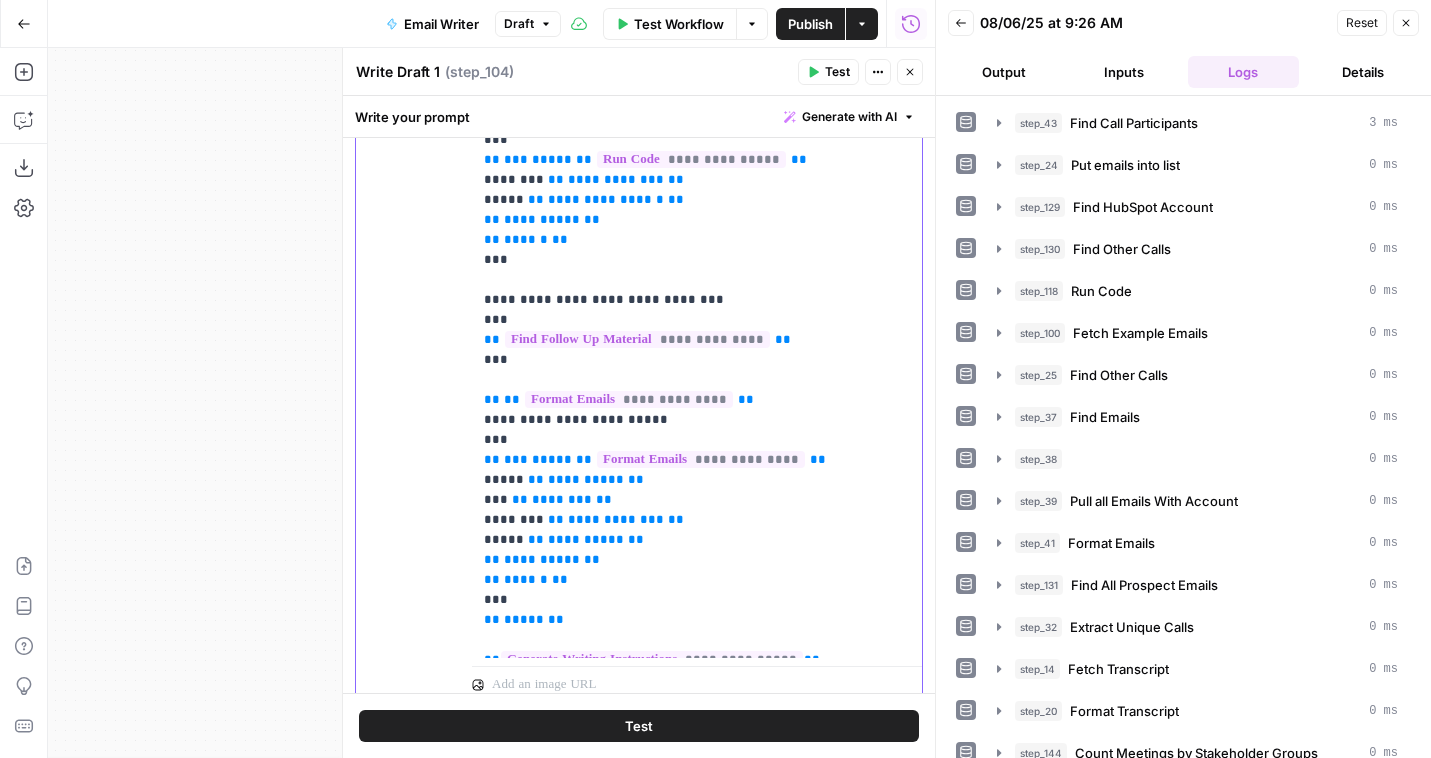 scroll, scrollTop: 641, scrollLeft: 0, axis: vertical 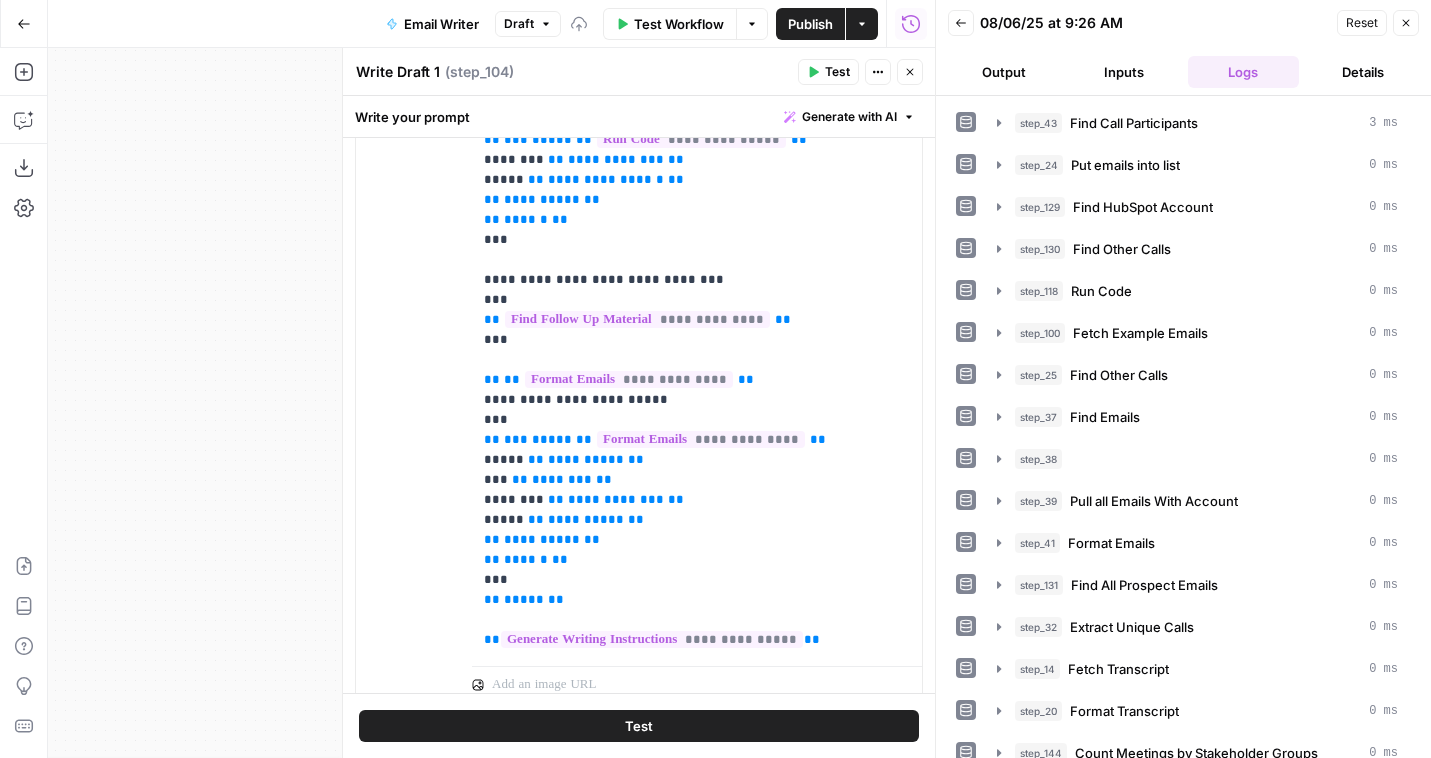click on "Test" at bounding box center [837, 72] 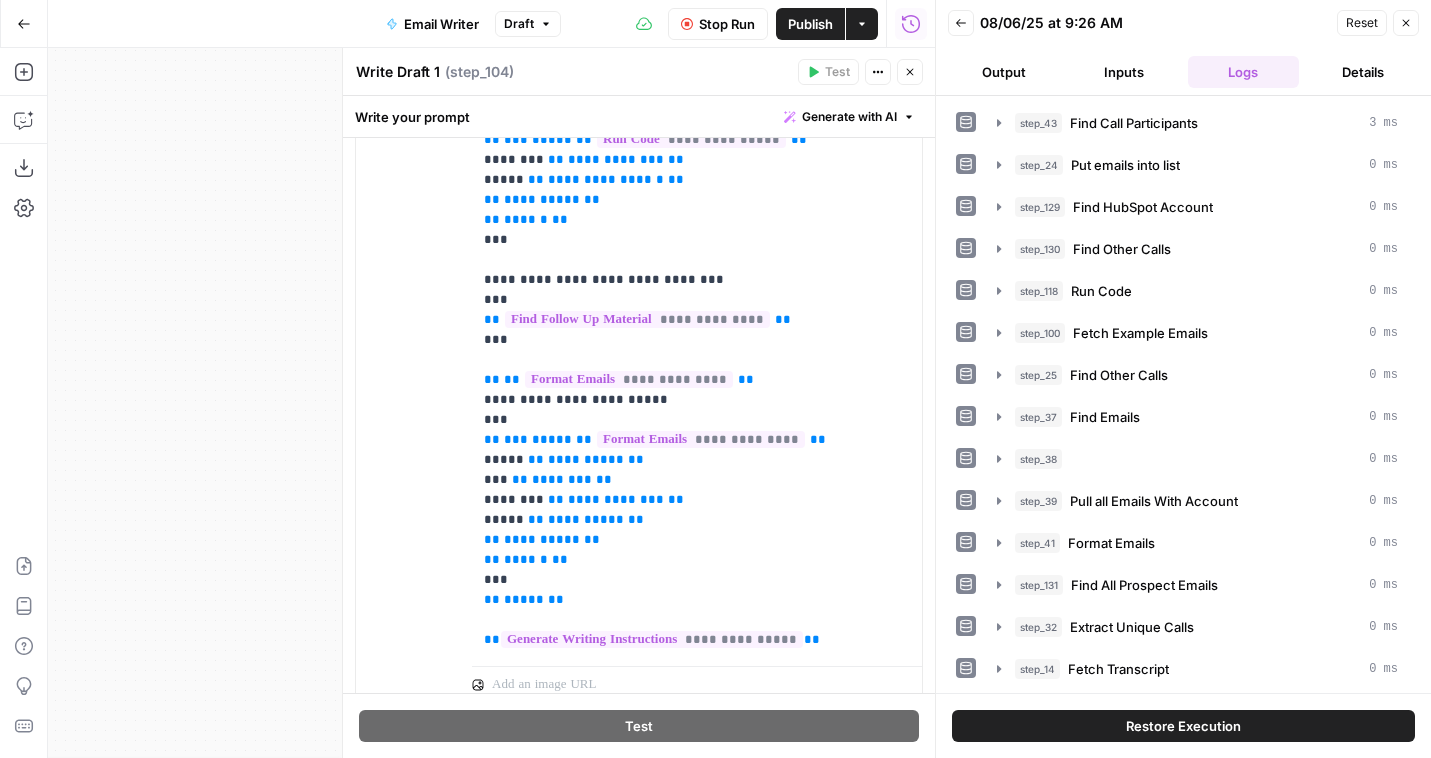scroll, scrollTop: 882, scrollLeft: 0, axis: vertical 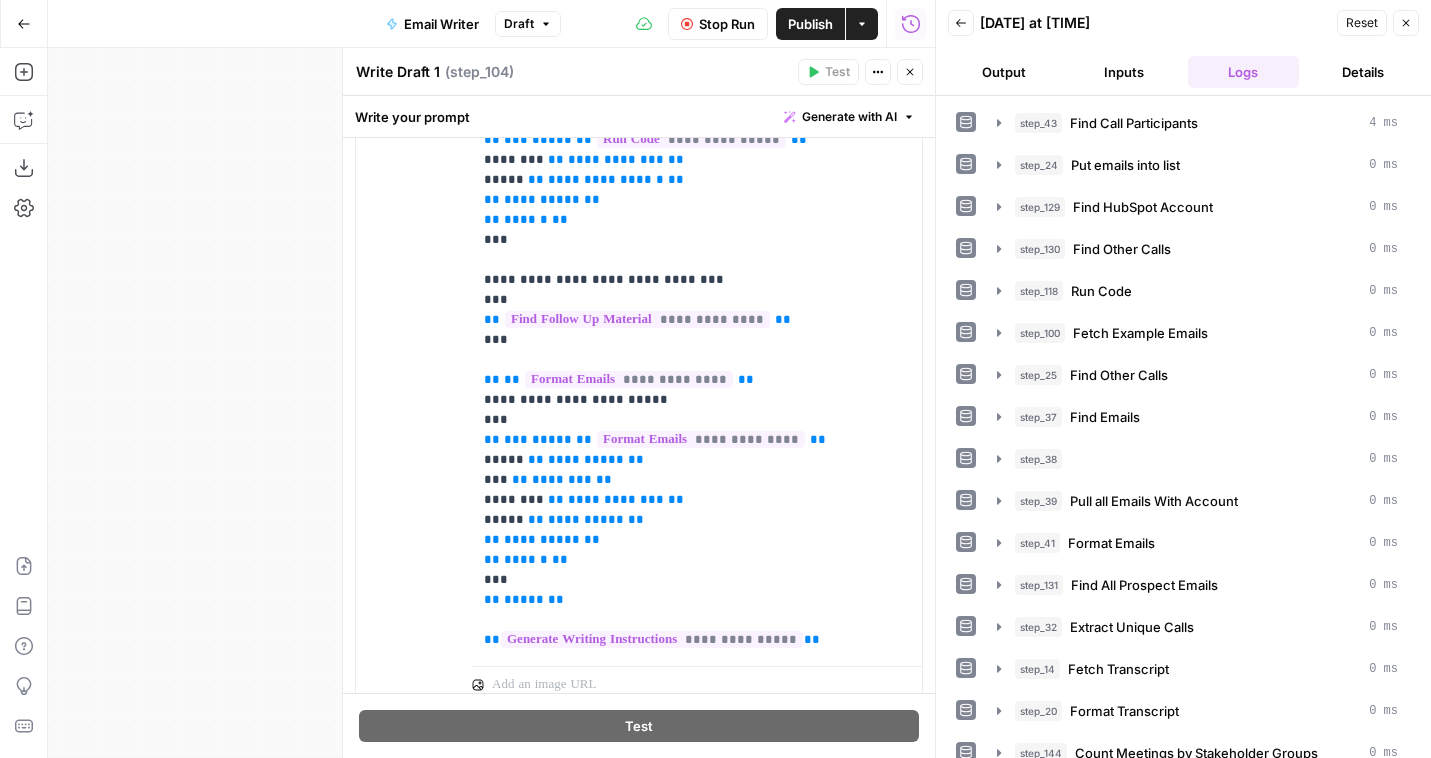 click 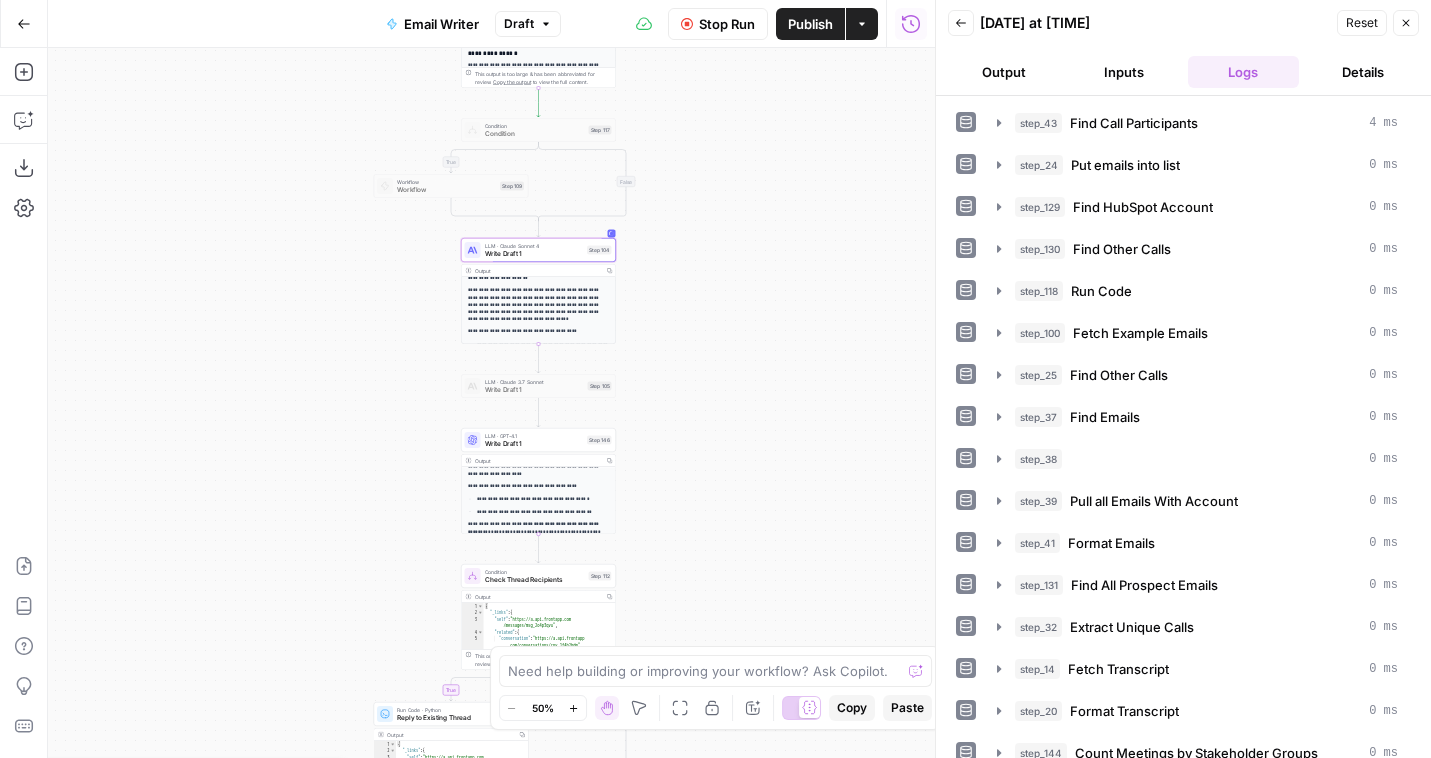 scroll, scrollTop: 268, scrollLeft: 0, axis: vertical 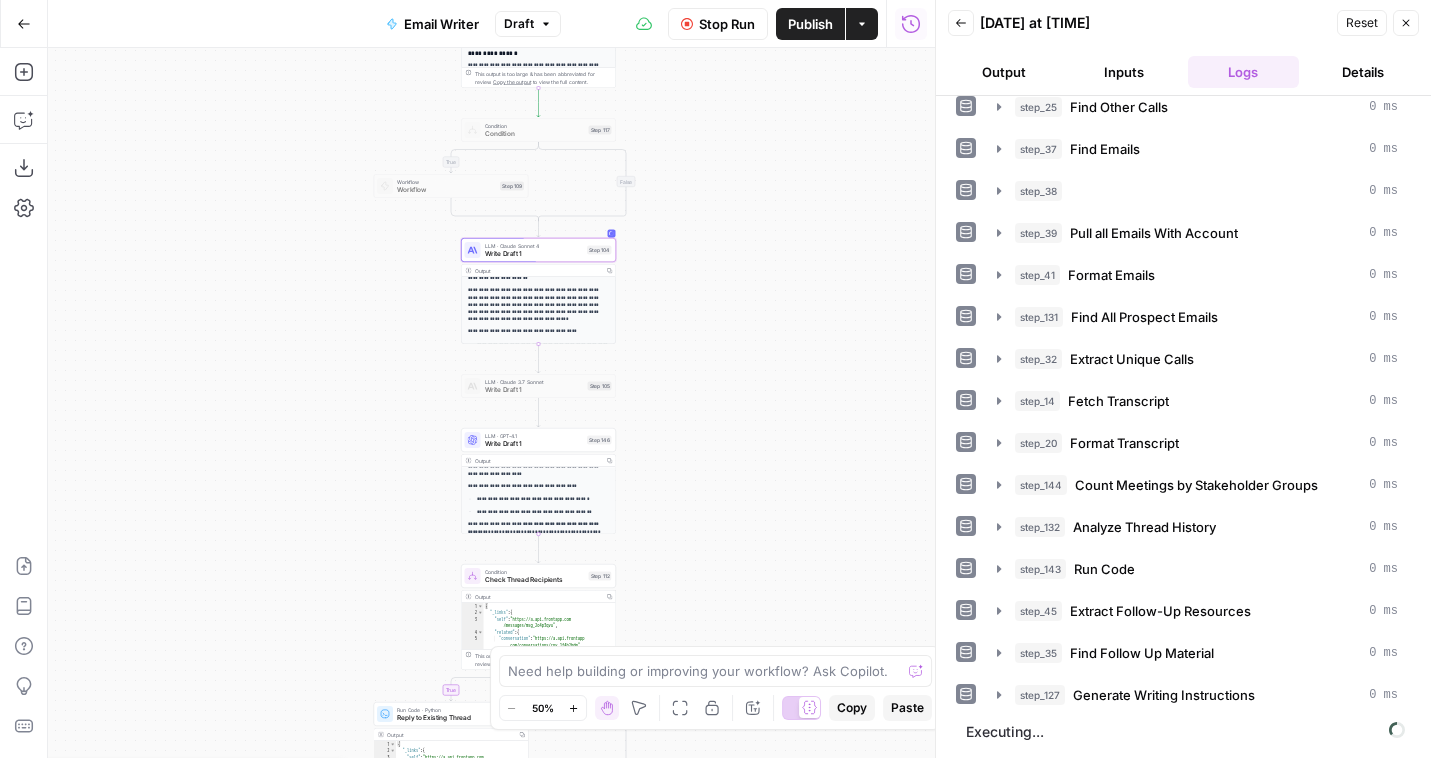 click on "Back 08/06/25 at 9:27 AM Reset Close Output Inputs Logs Details" at bounding box center (1183, 48) 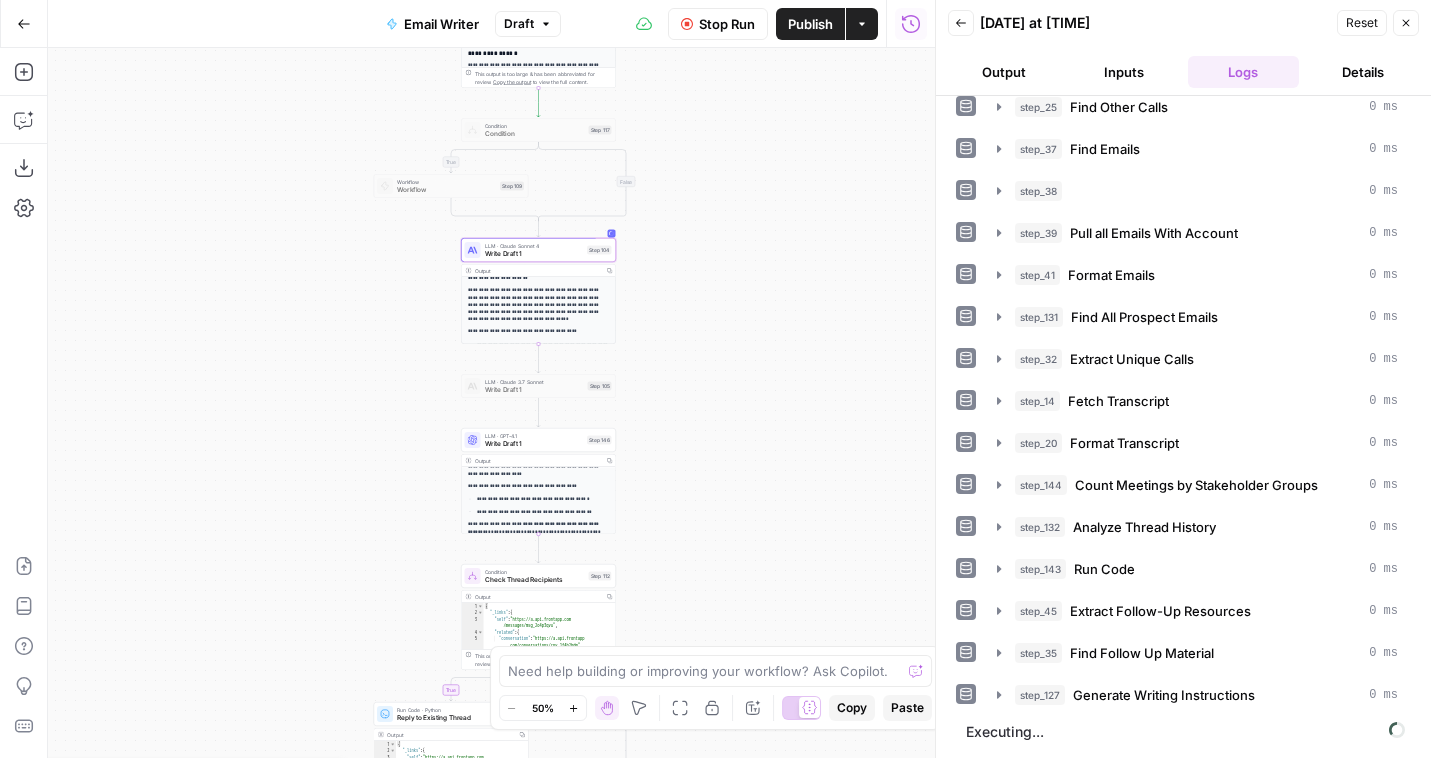 click on "Output" at bounding box center [1004, 72] 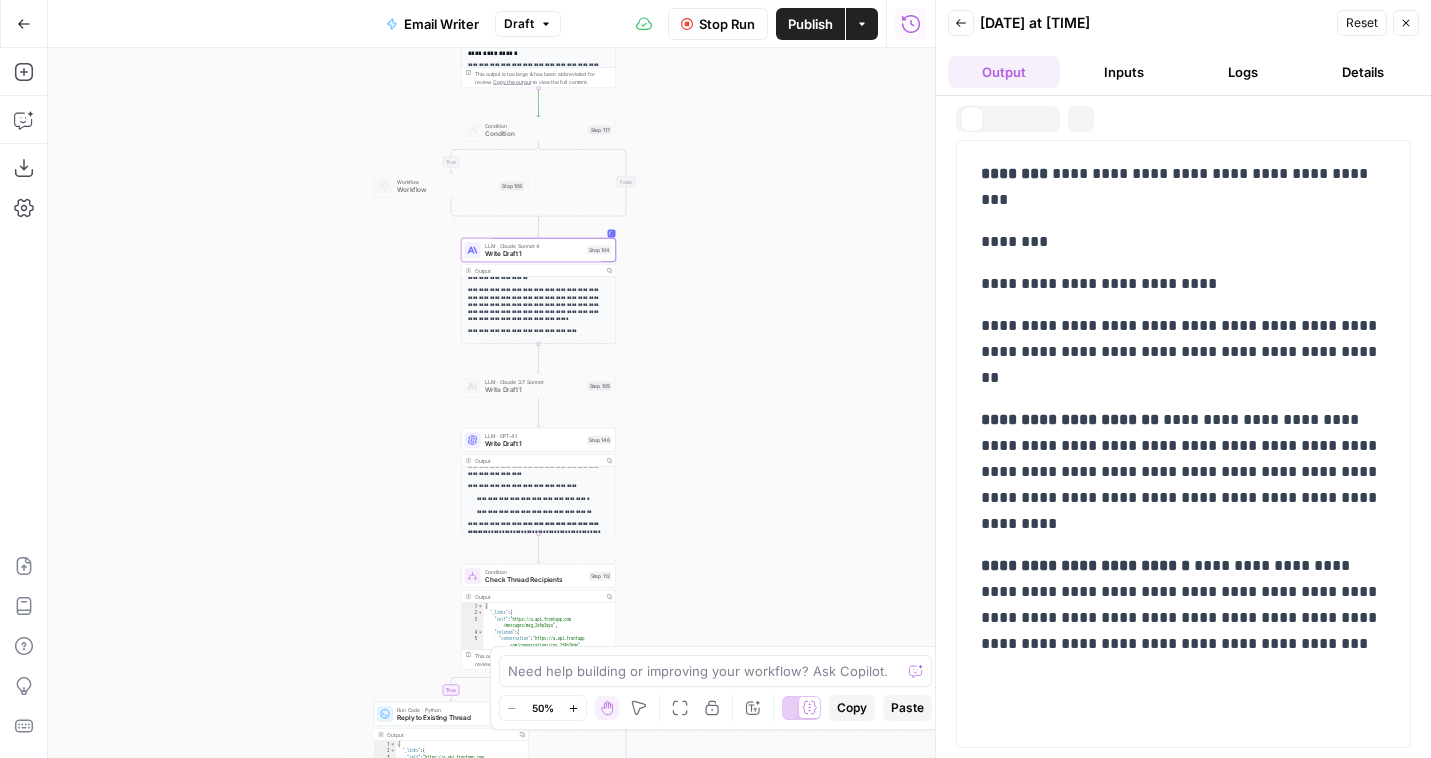 scroll, scrollTop: 0, scrollLeft: 0, axis: both 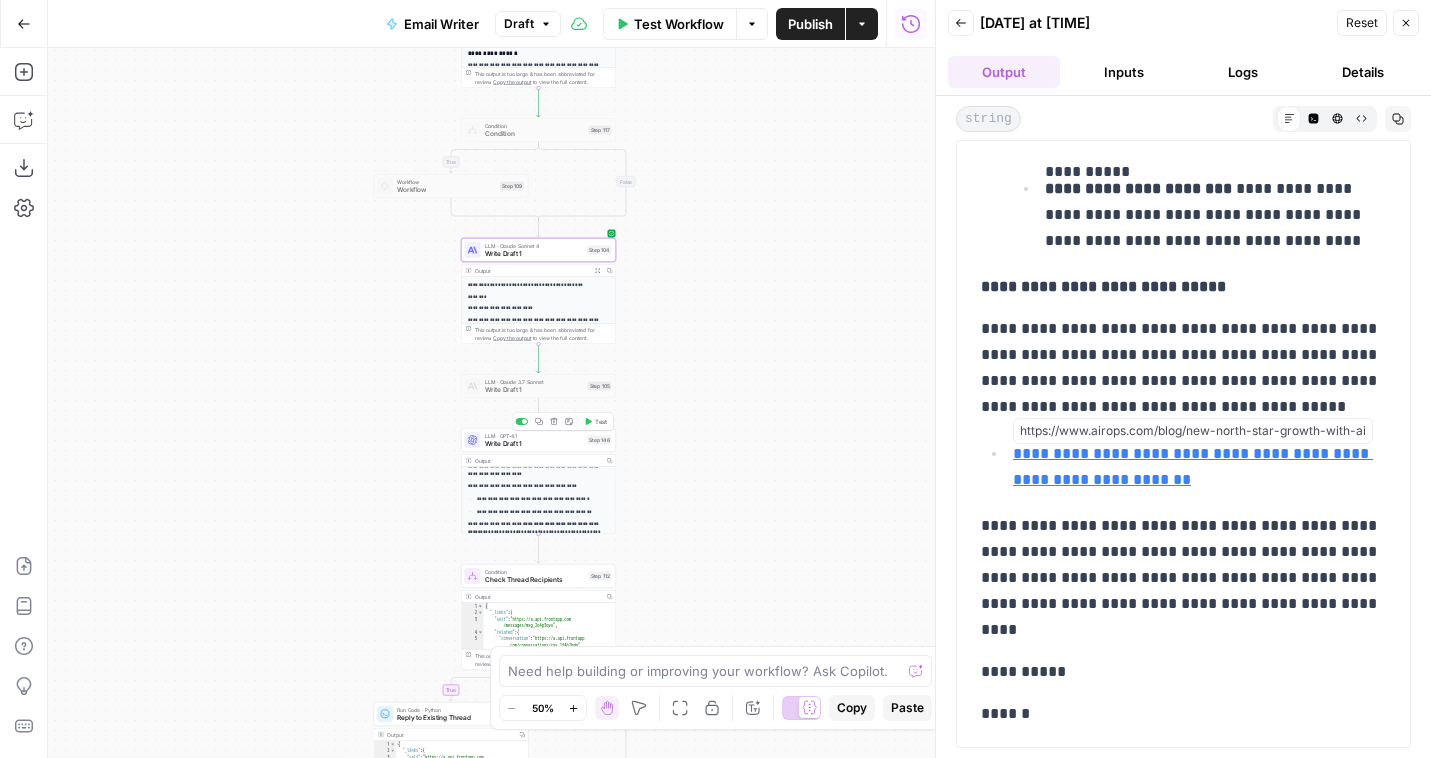 click on "Test" at bounding box center (595, 421) 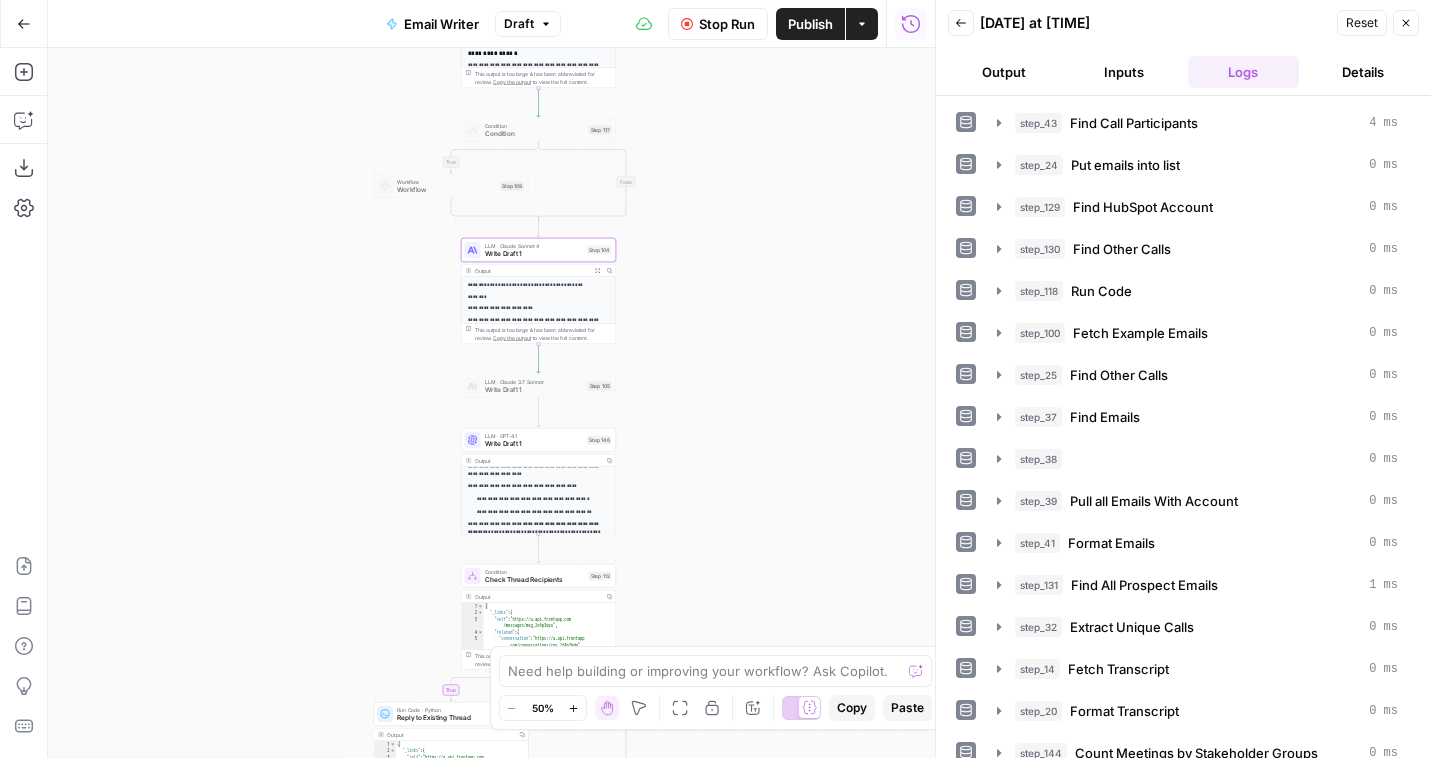 click on "Write Draft 1" at bounding box center (534, 444) 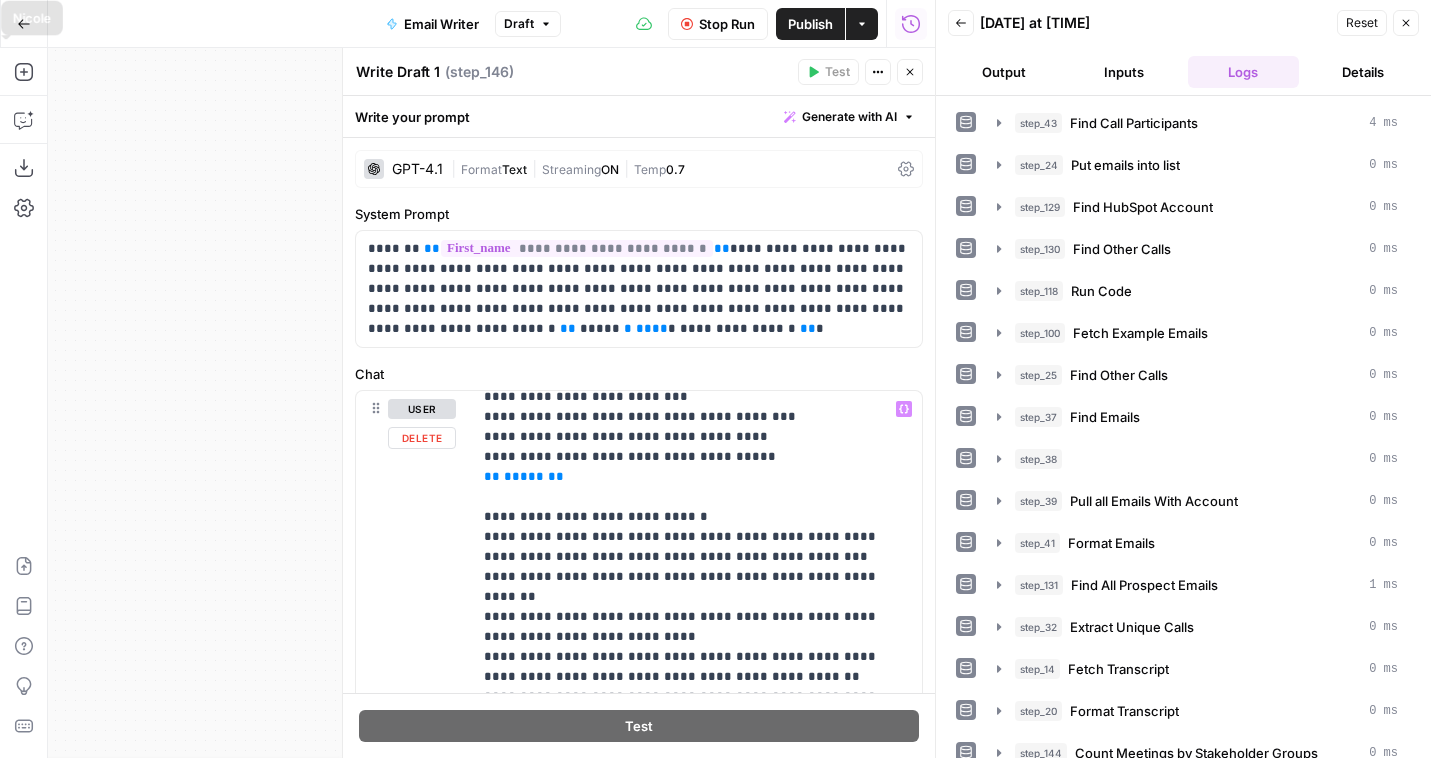 scroll, scrollTop: 2495, scrollLeft: 0, axis: vertical 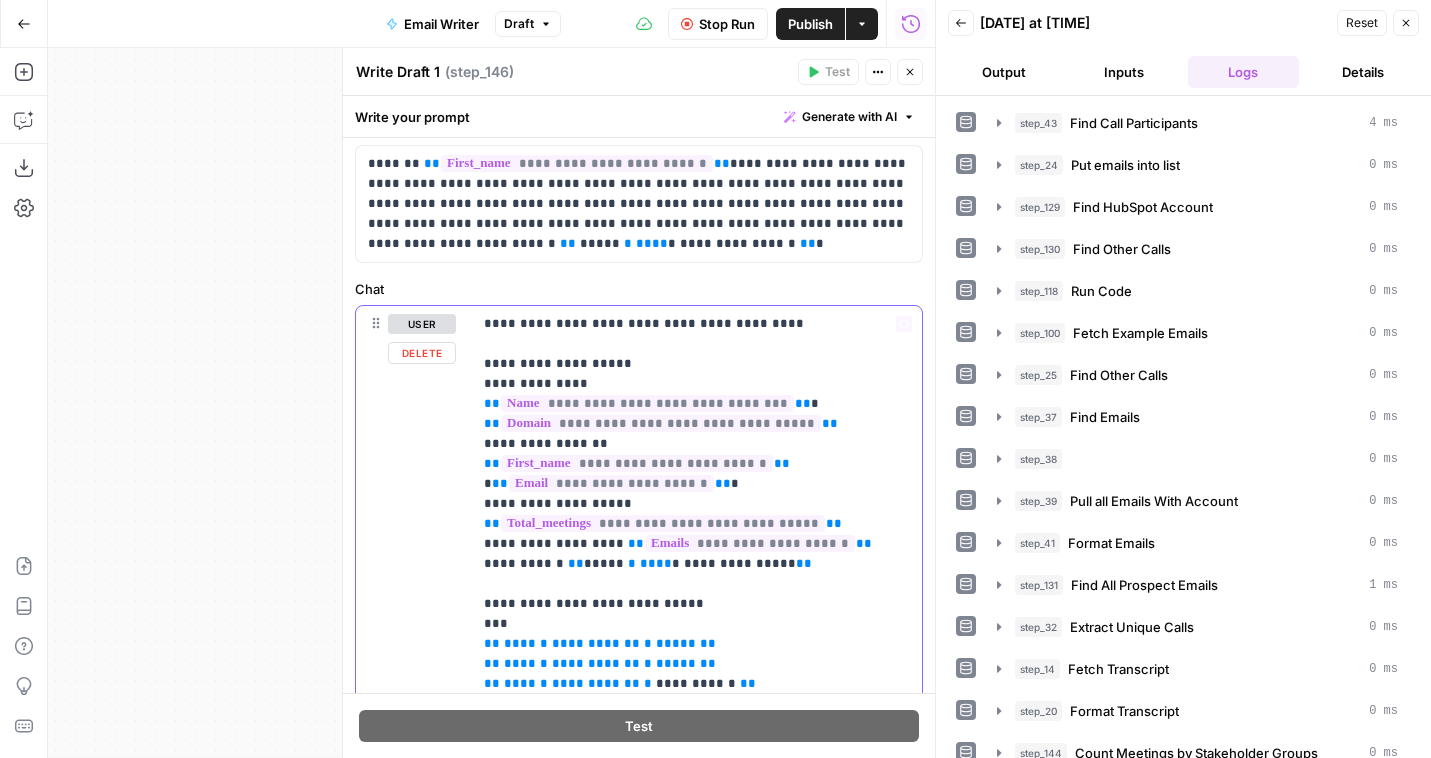 click on "**********" at bounding box center [697, 2254] 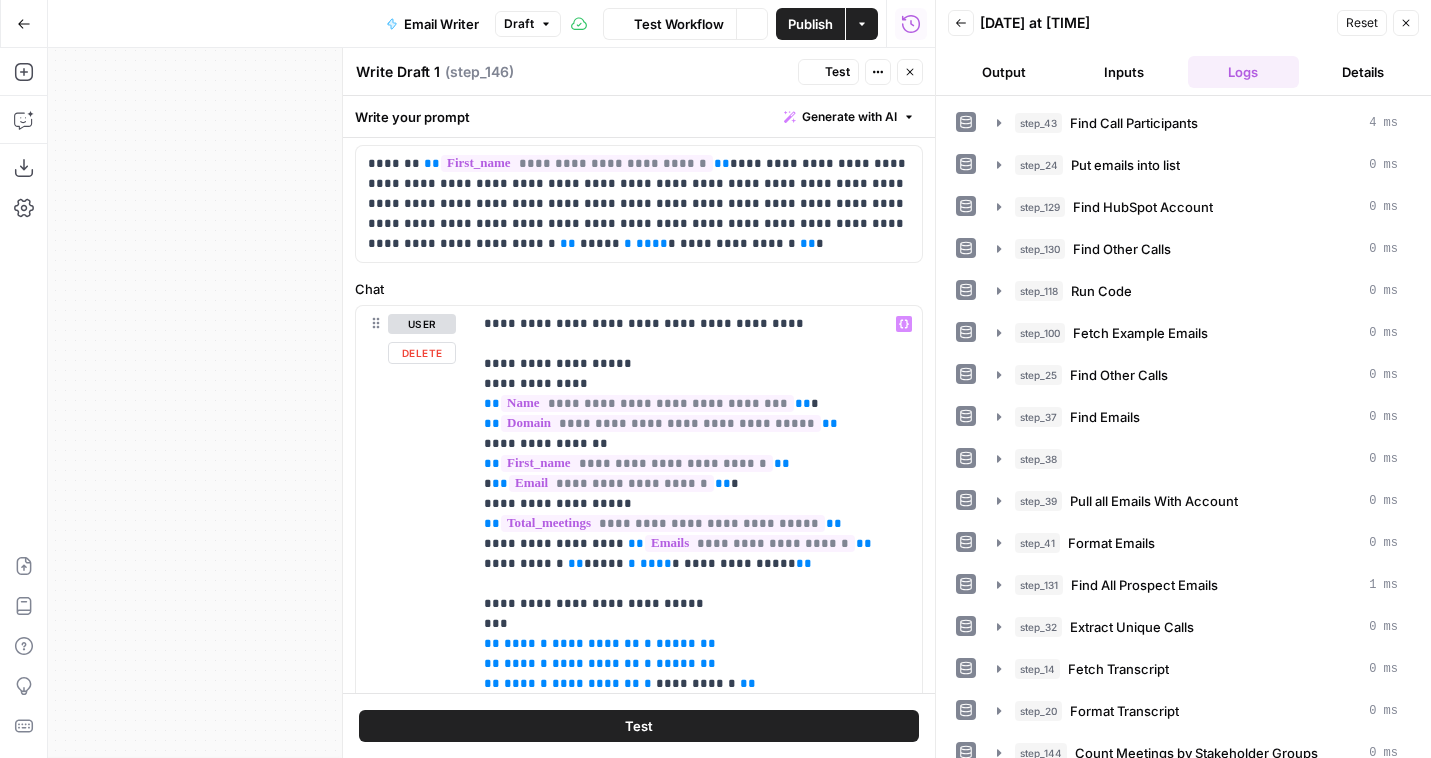 click on "Close" at bounding box center [910, 72] 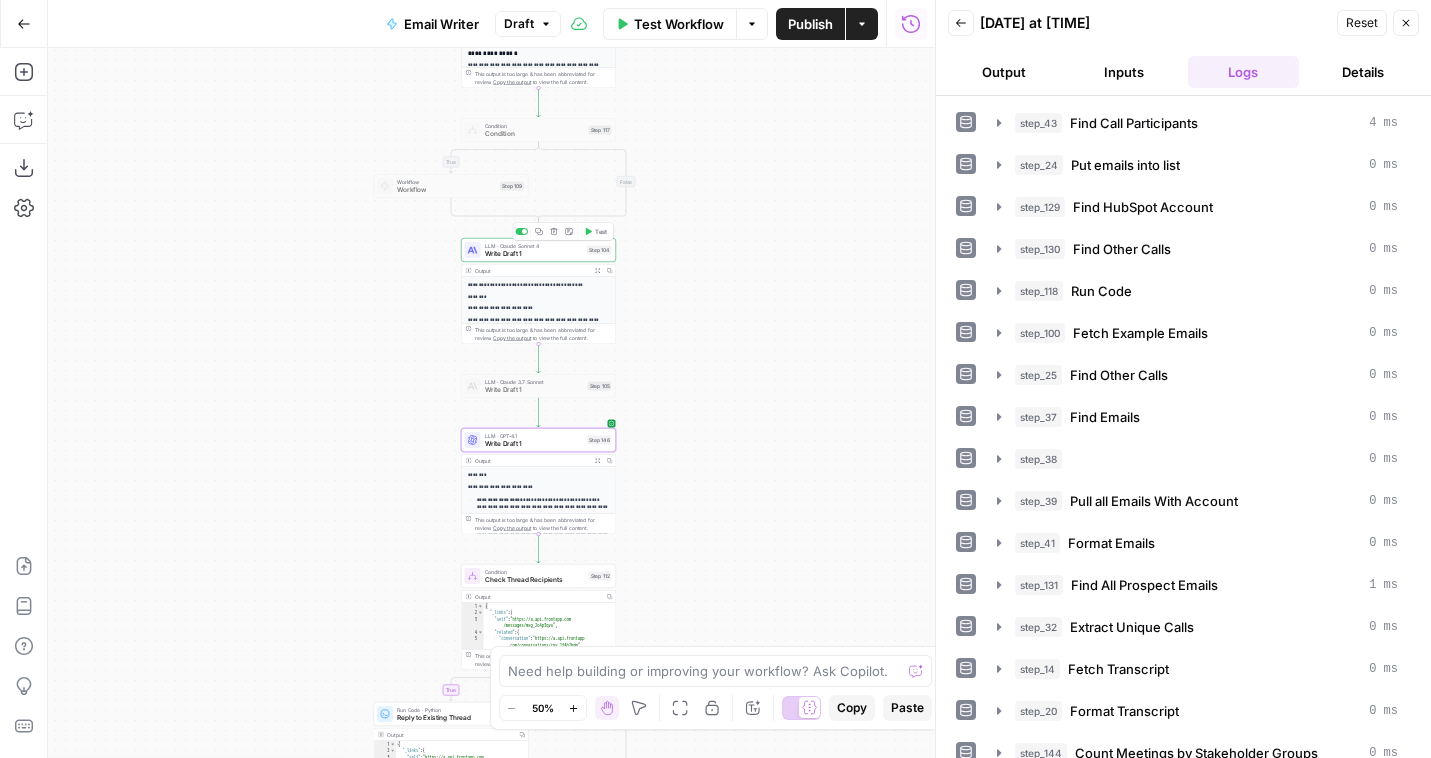 click 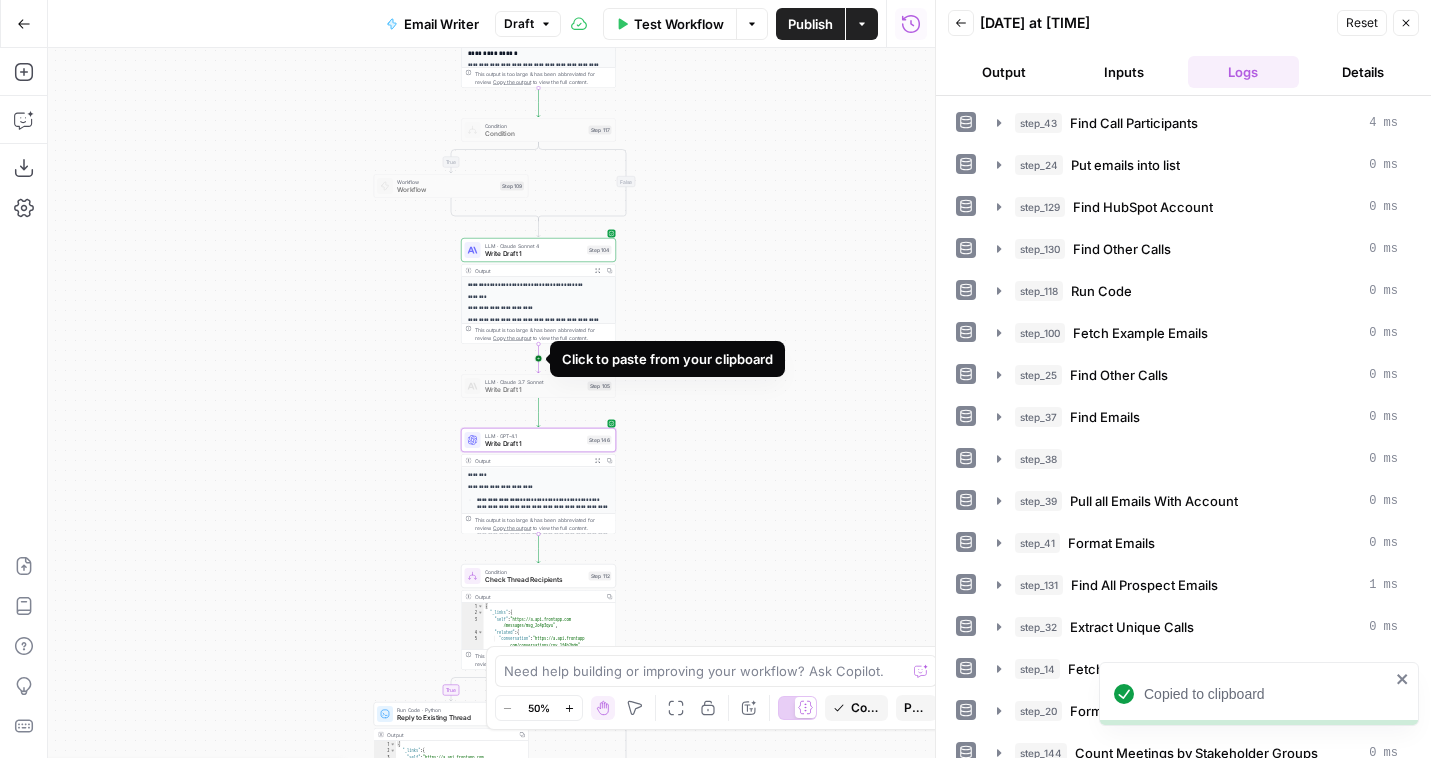 click 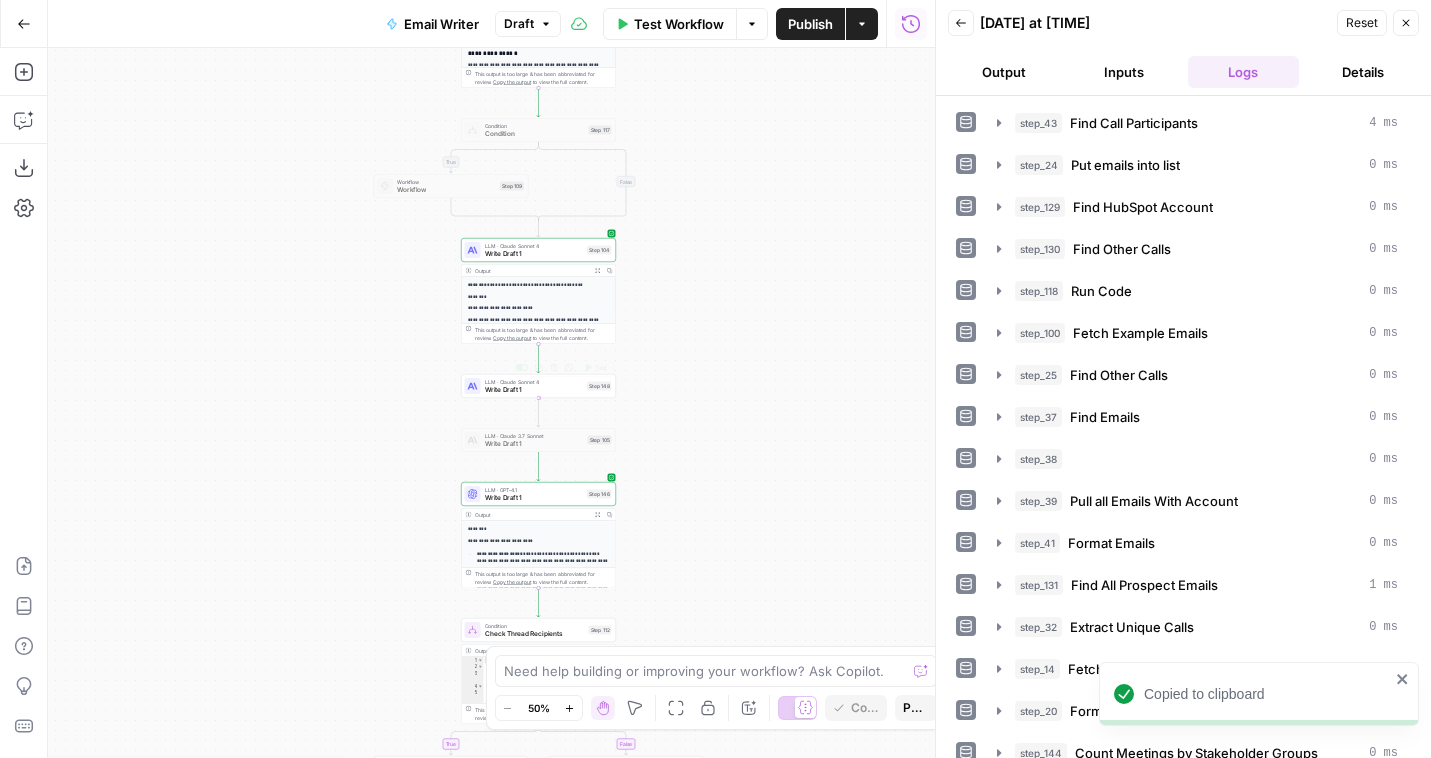 click on "Write Draft 1" at bounding box center [534, 390] 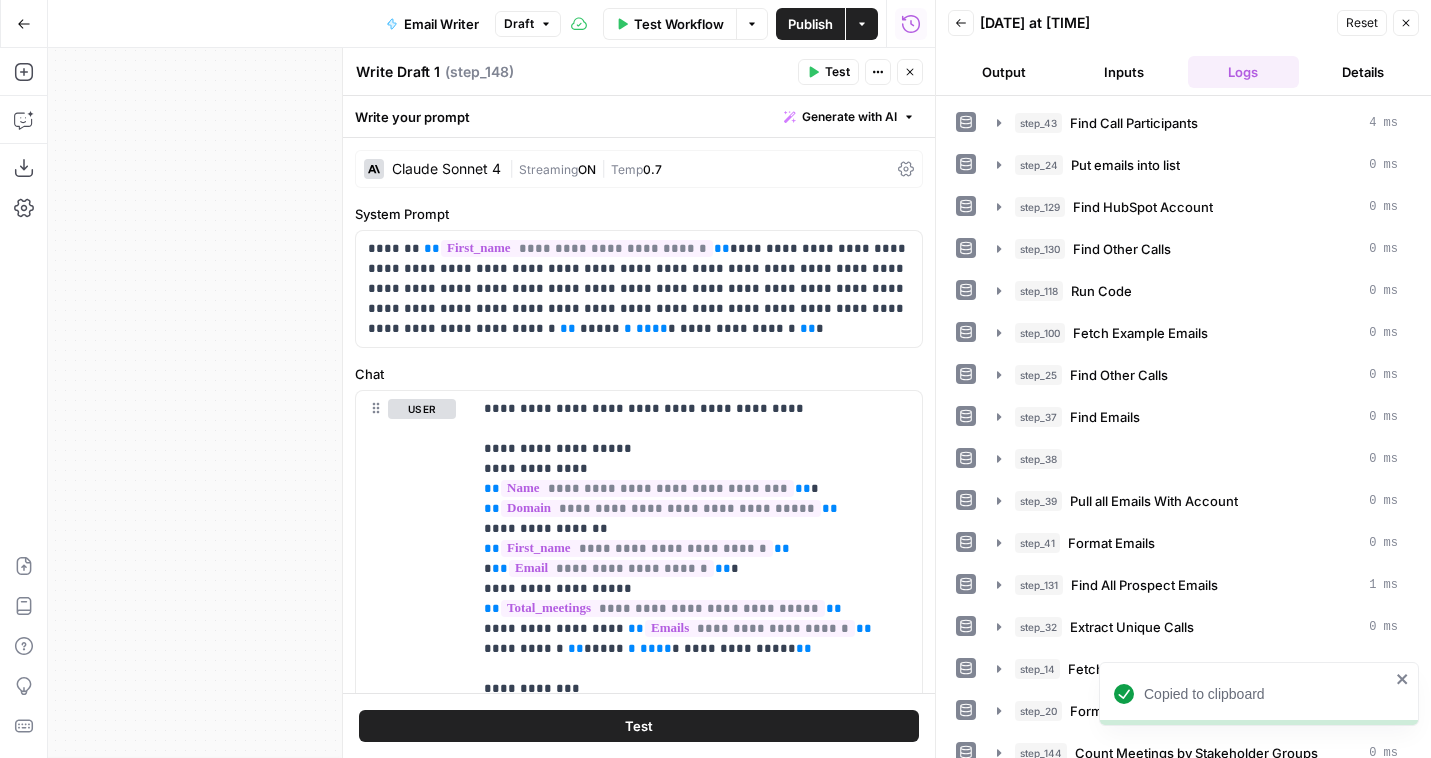 scroll, scrollTop: 641, scrollLeft: 0, axis: vertical 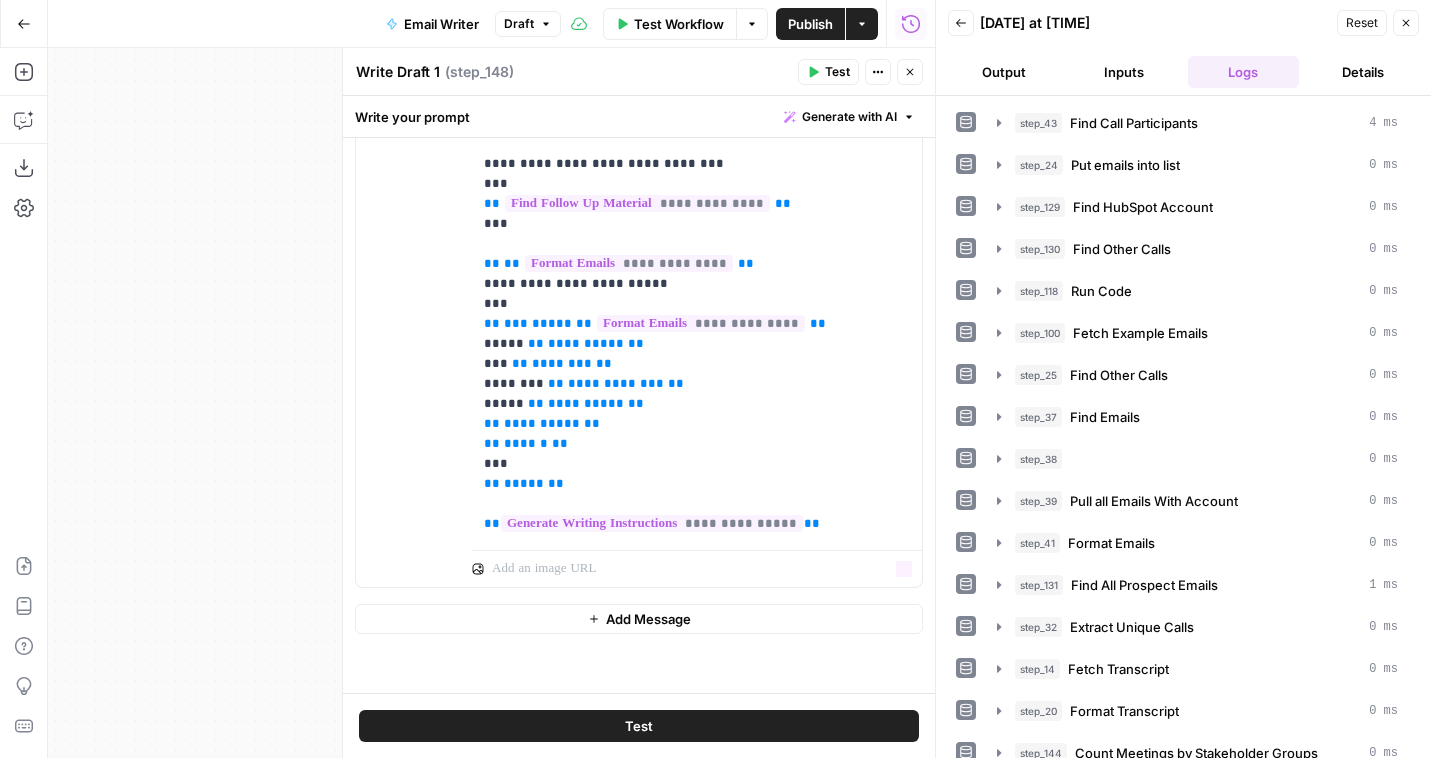 click on "Add Message" at bounding box center (639, 619) 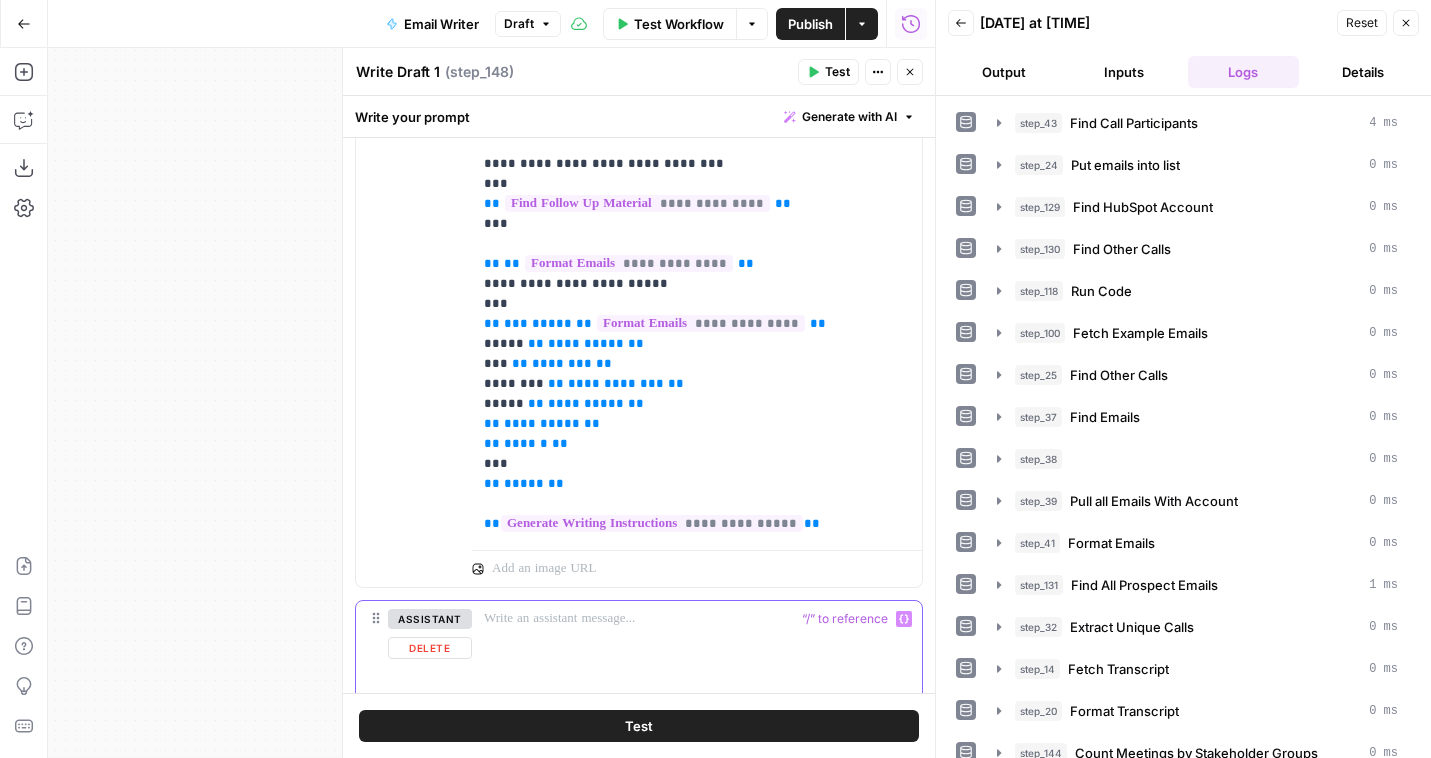 click at bounding box center (697, 619) 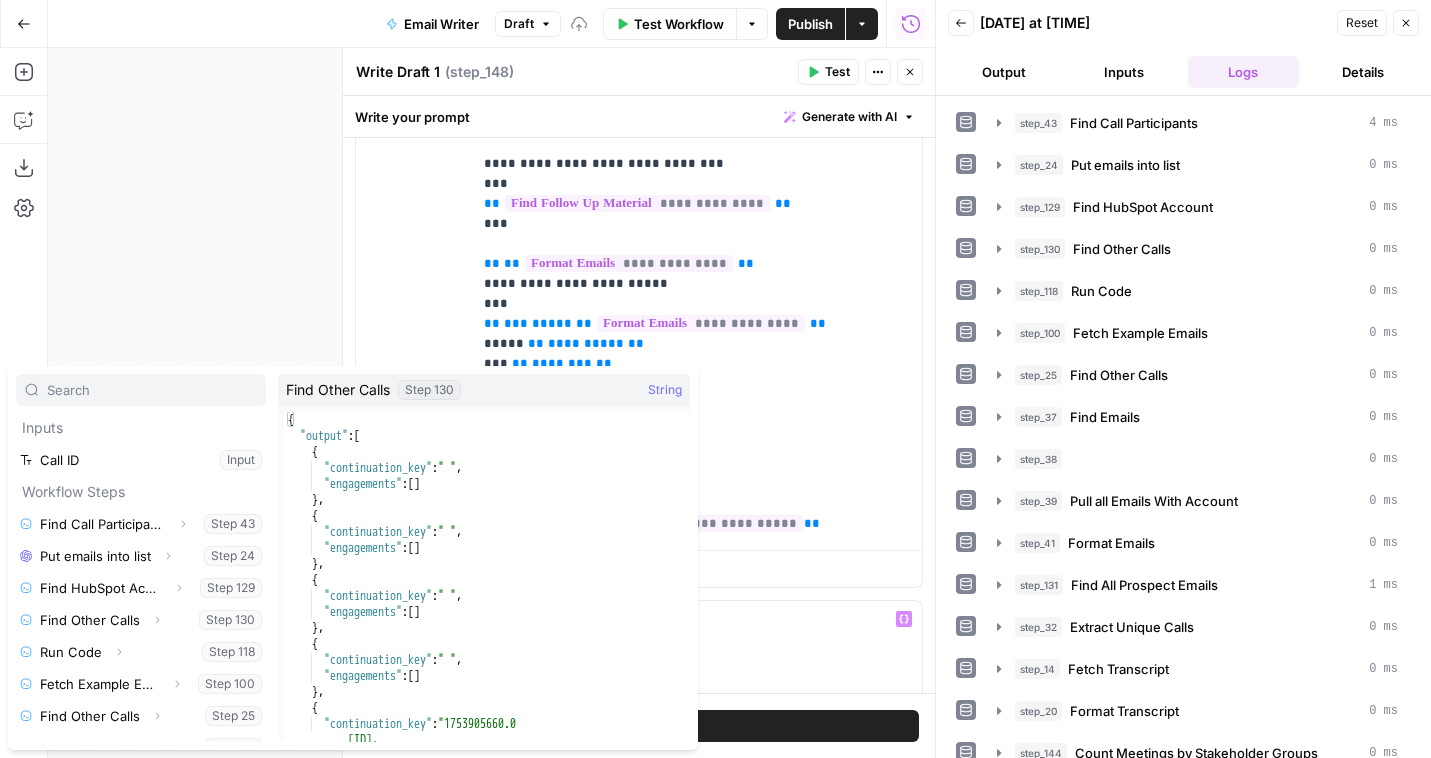 scroll, scrollTop: 598, scrollLeft: 0, axis: vertical 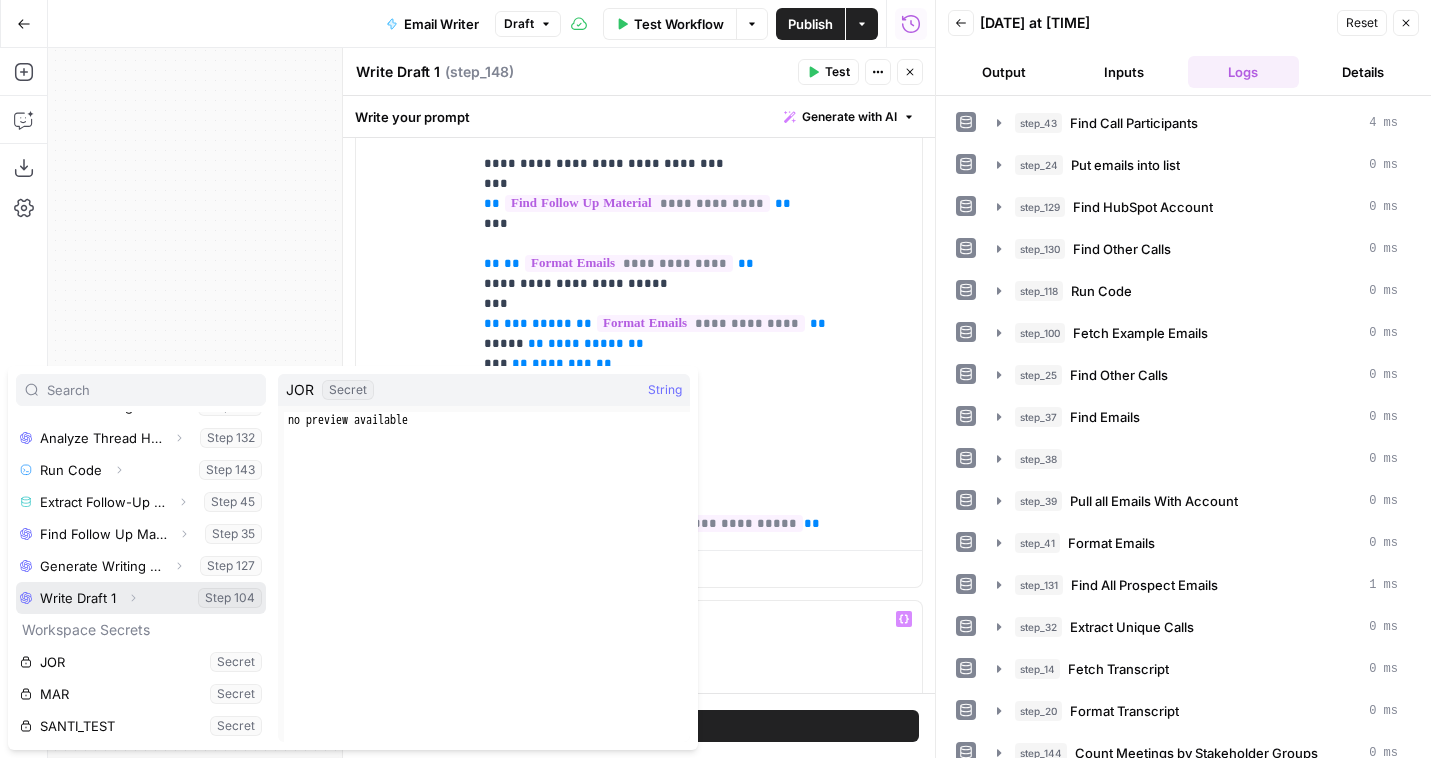 click 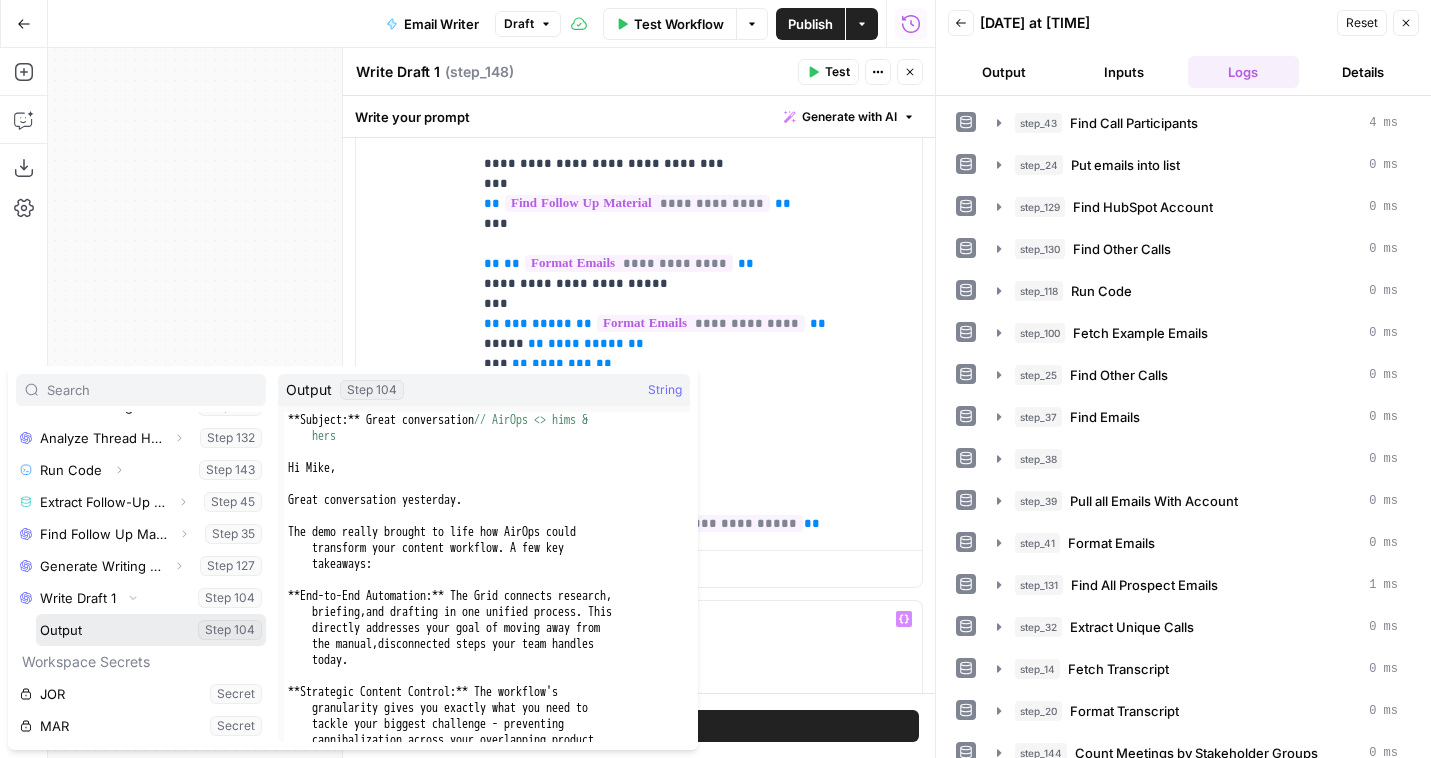 click at bounding box center (151, 630) 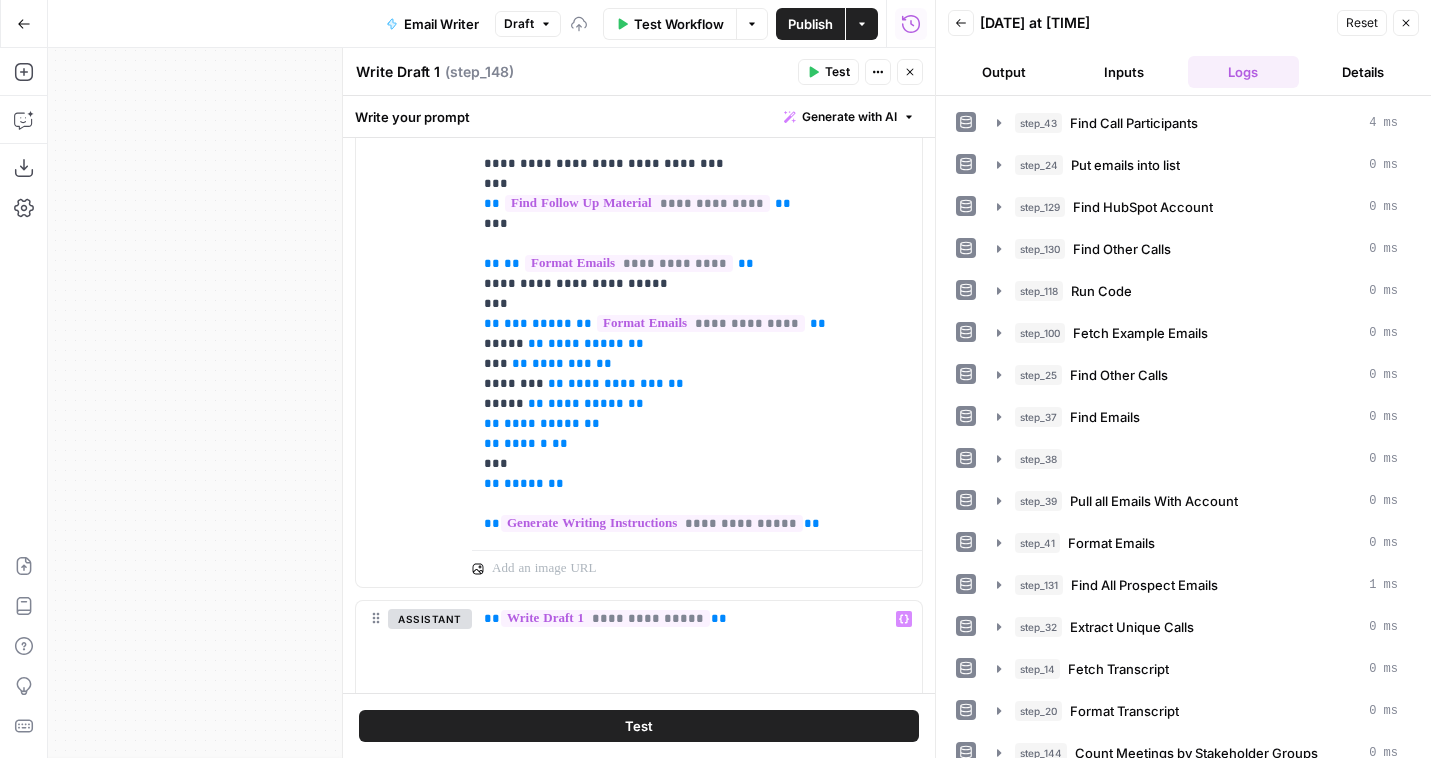 click on "Close" at bounding box center [910, 72] 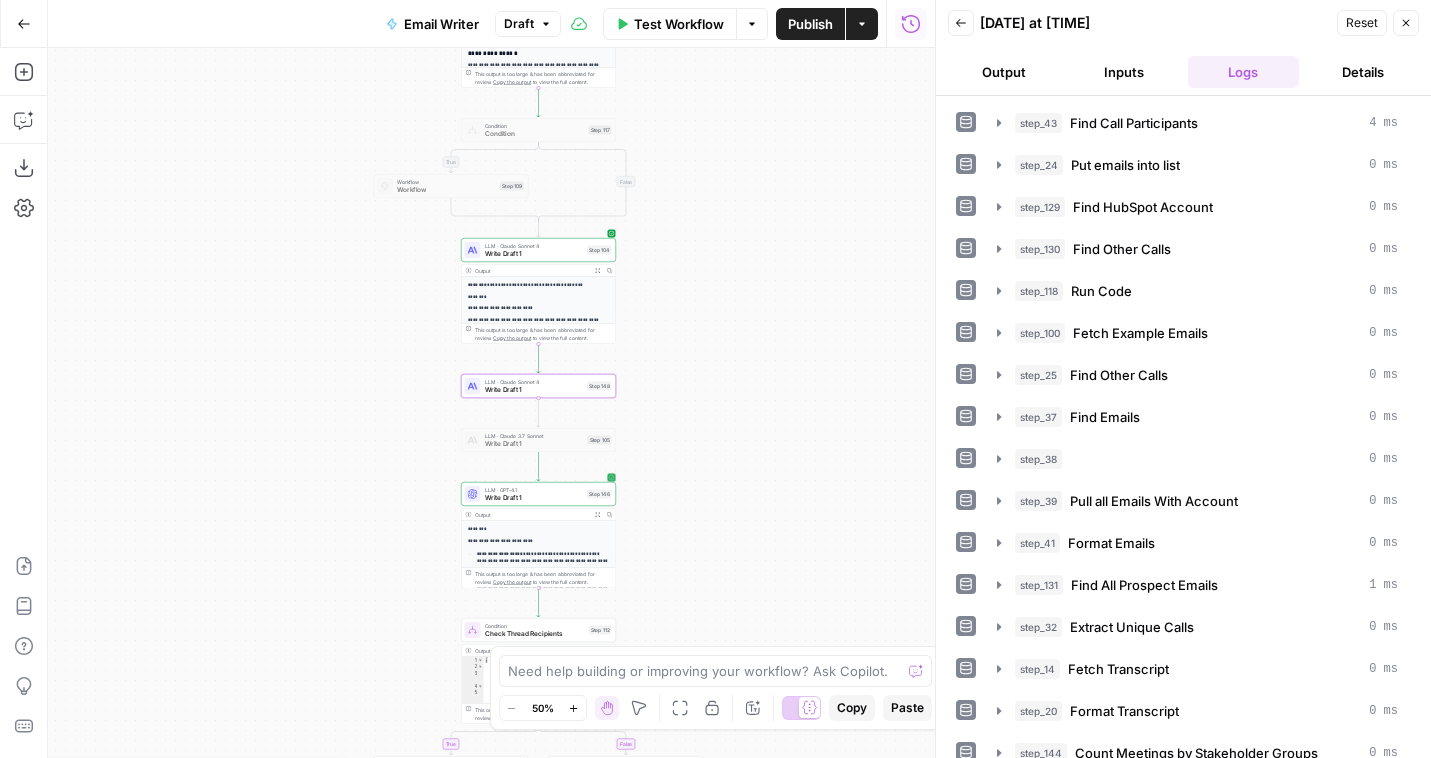 click on "Write Draft 1" at bounding box center [534, 498] 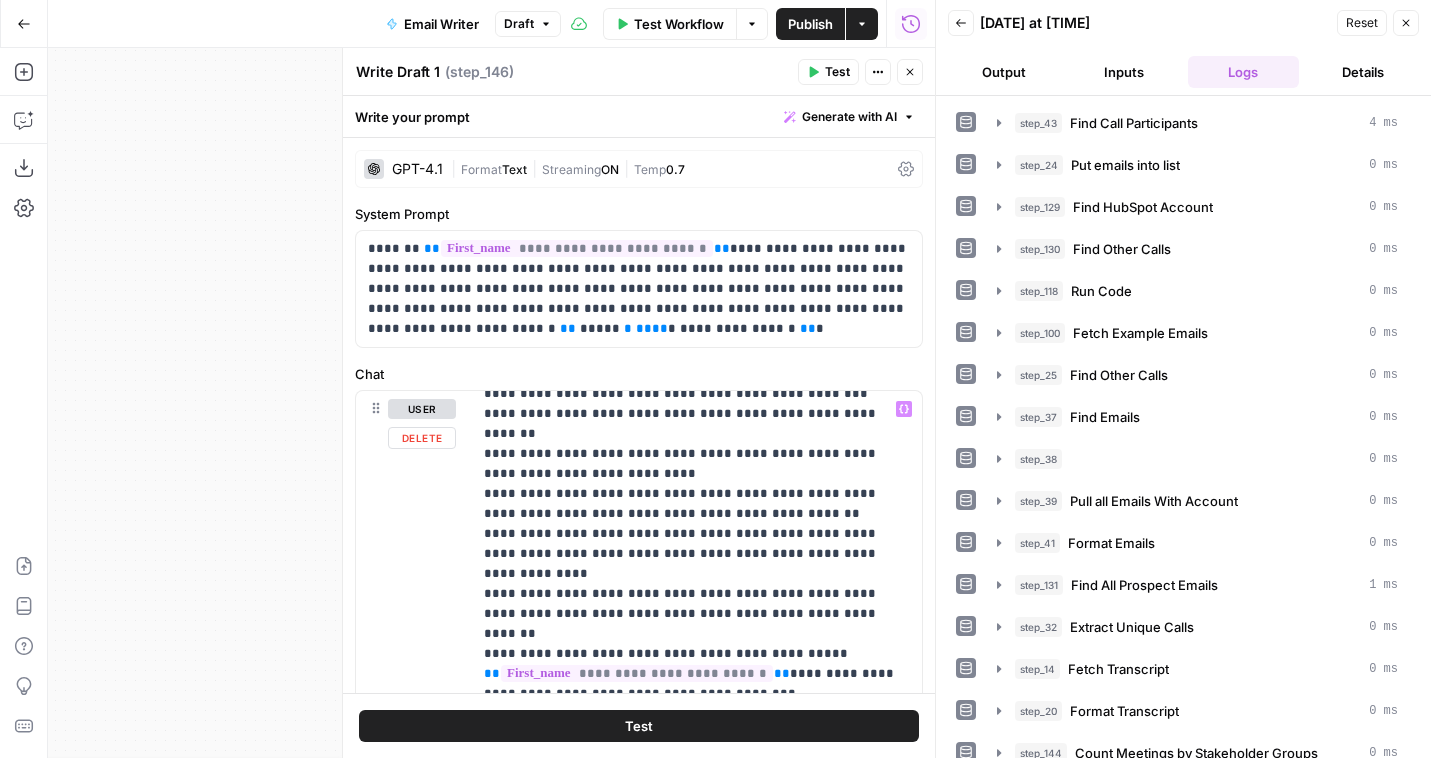 scroll, scrollTop: 3081, scrollLeft: 0, axis: vertical 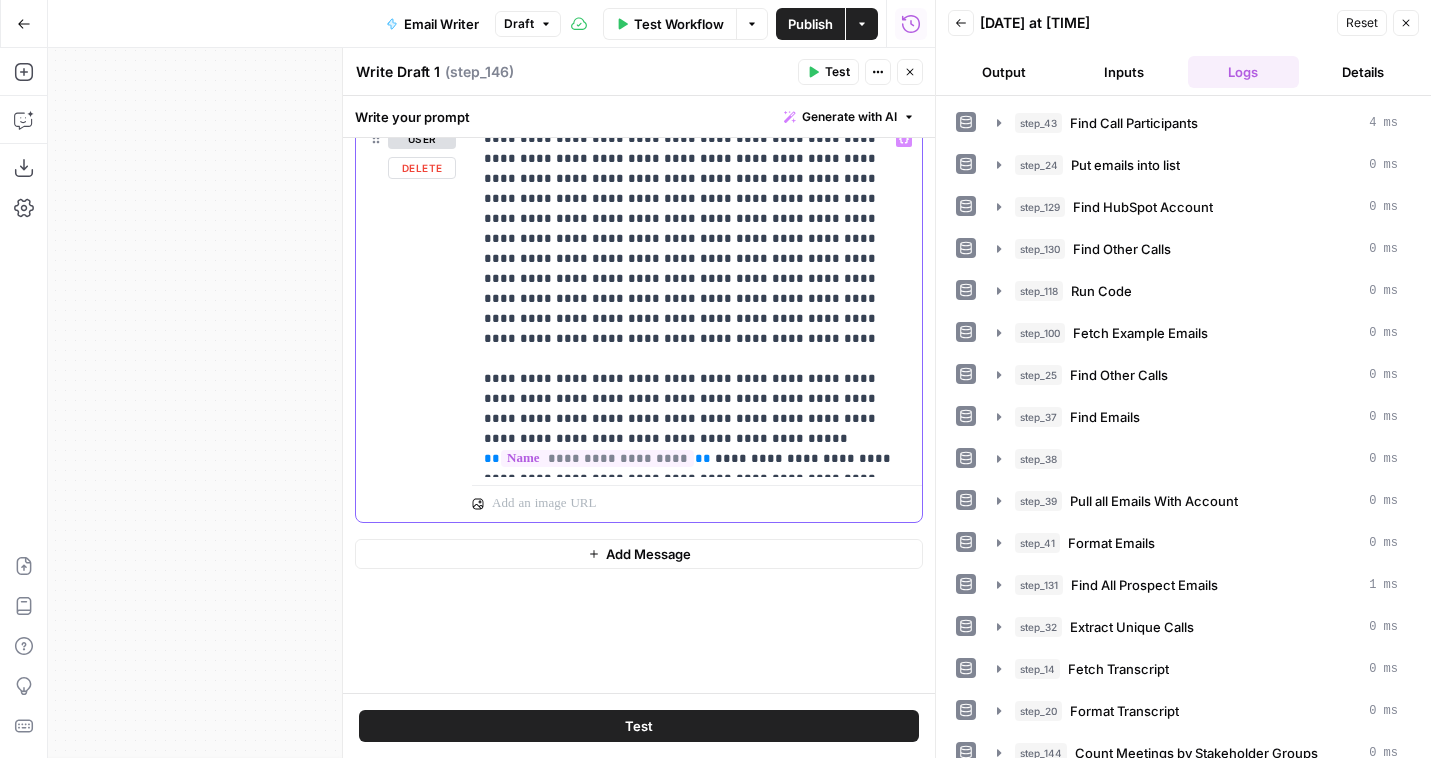 click on "**********" at bounding box center (697, 299) 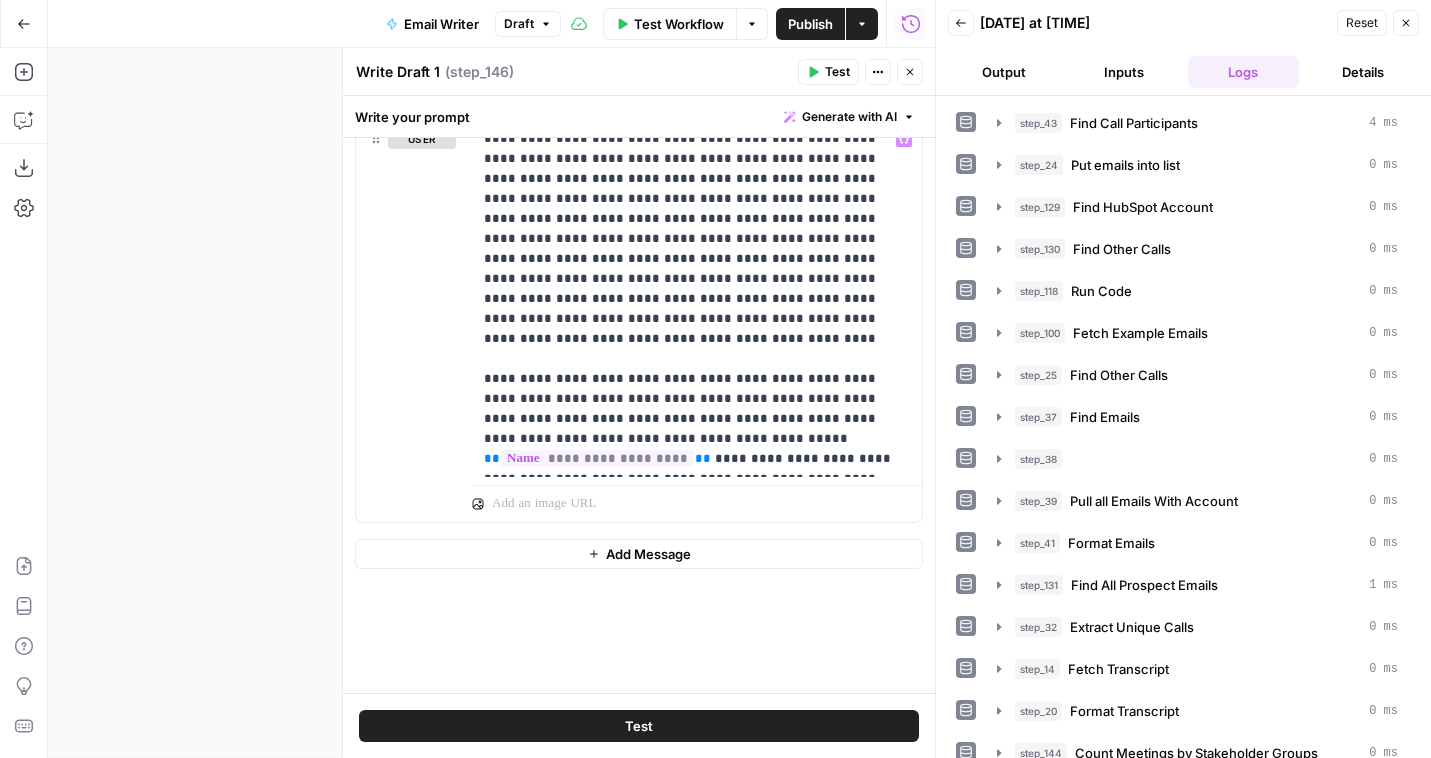 click 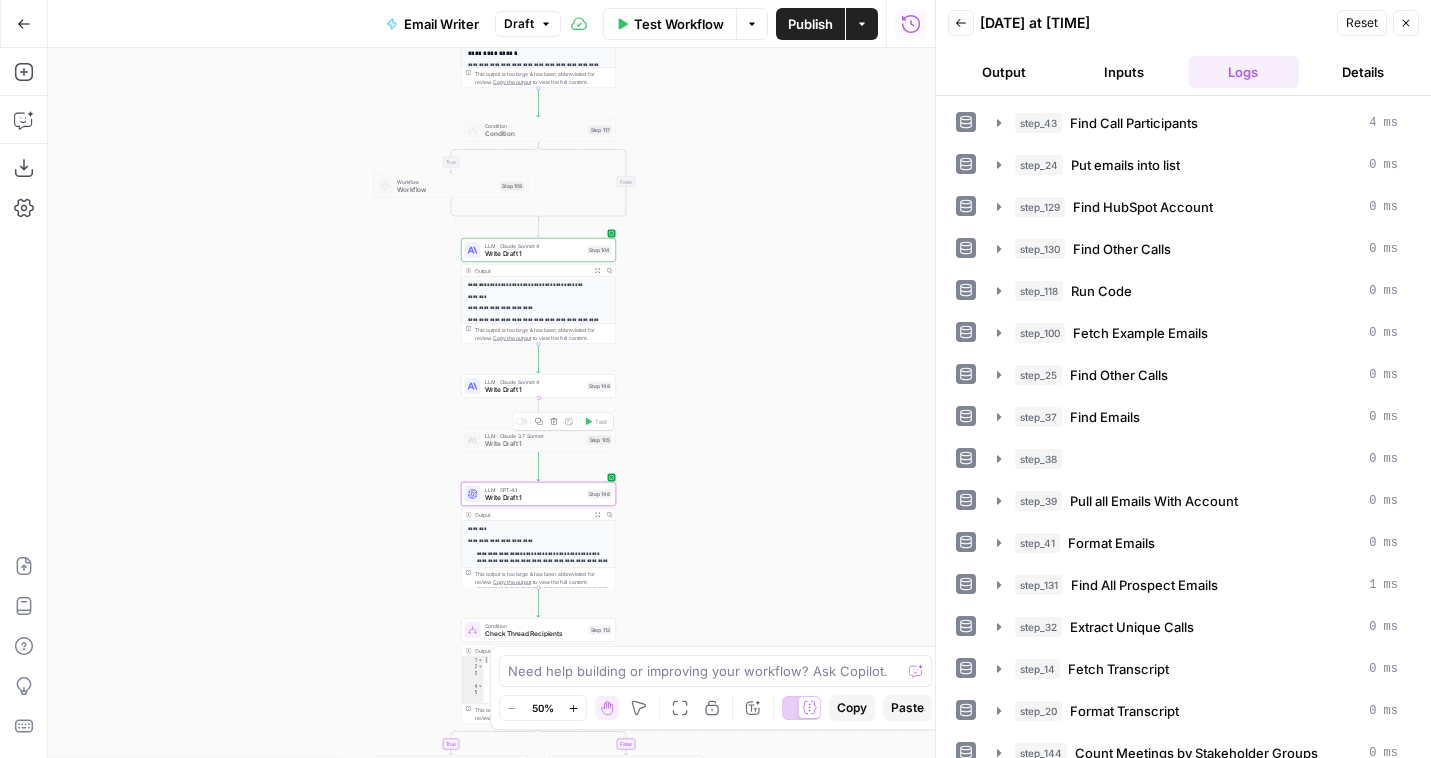 click on "LLM · Claude Sonnet 4 Write Draft 1 Step 148 Copy step Delete step Add Note Test" at bounding box center [538, 386] 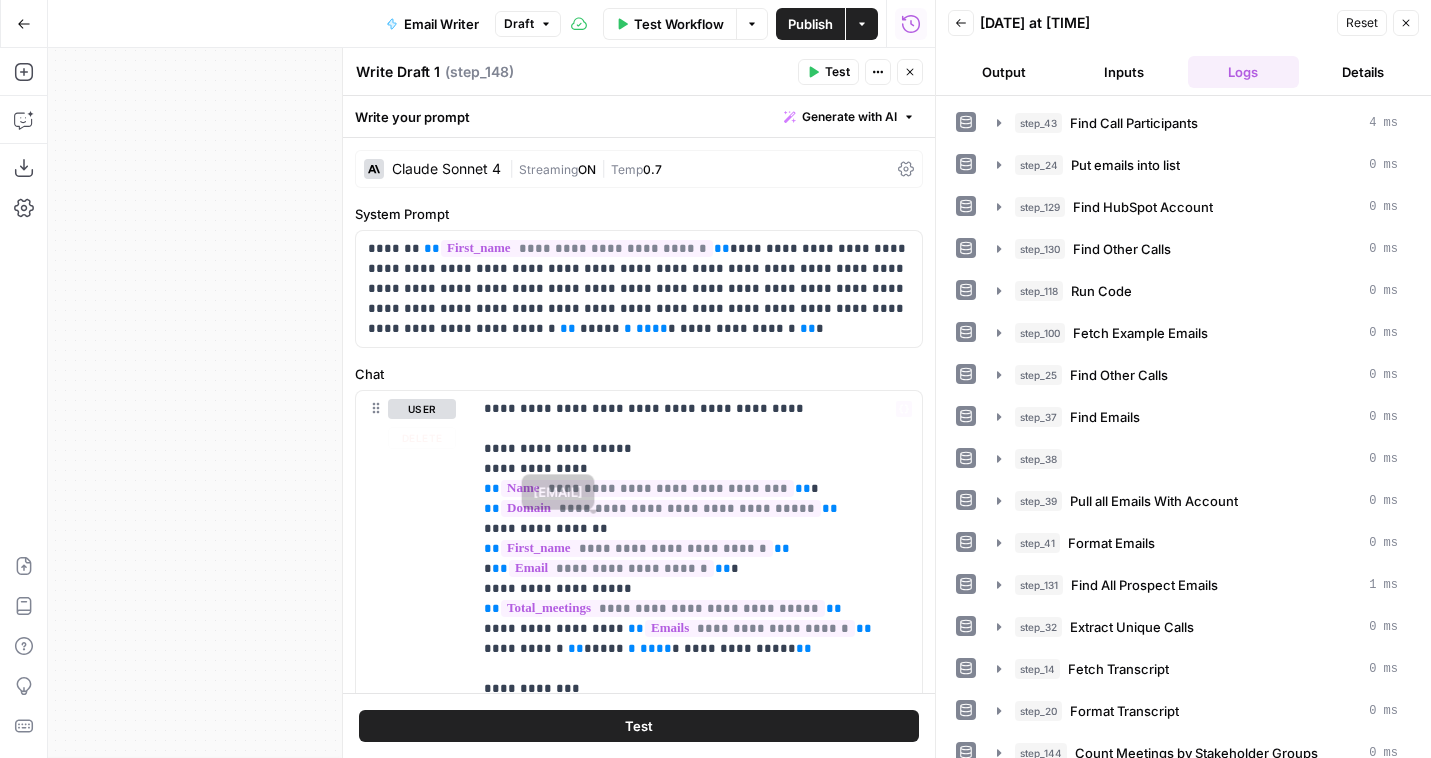 scroll, scrollTop: 641, scrollLeft: 0, axis: vertical 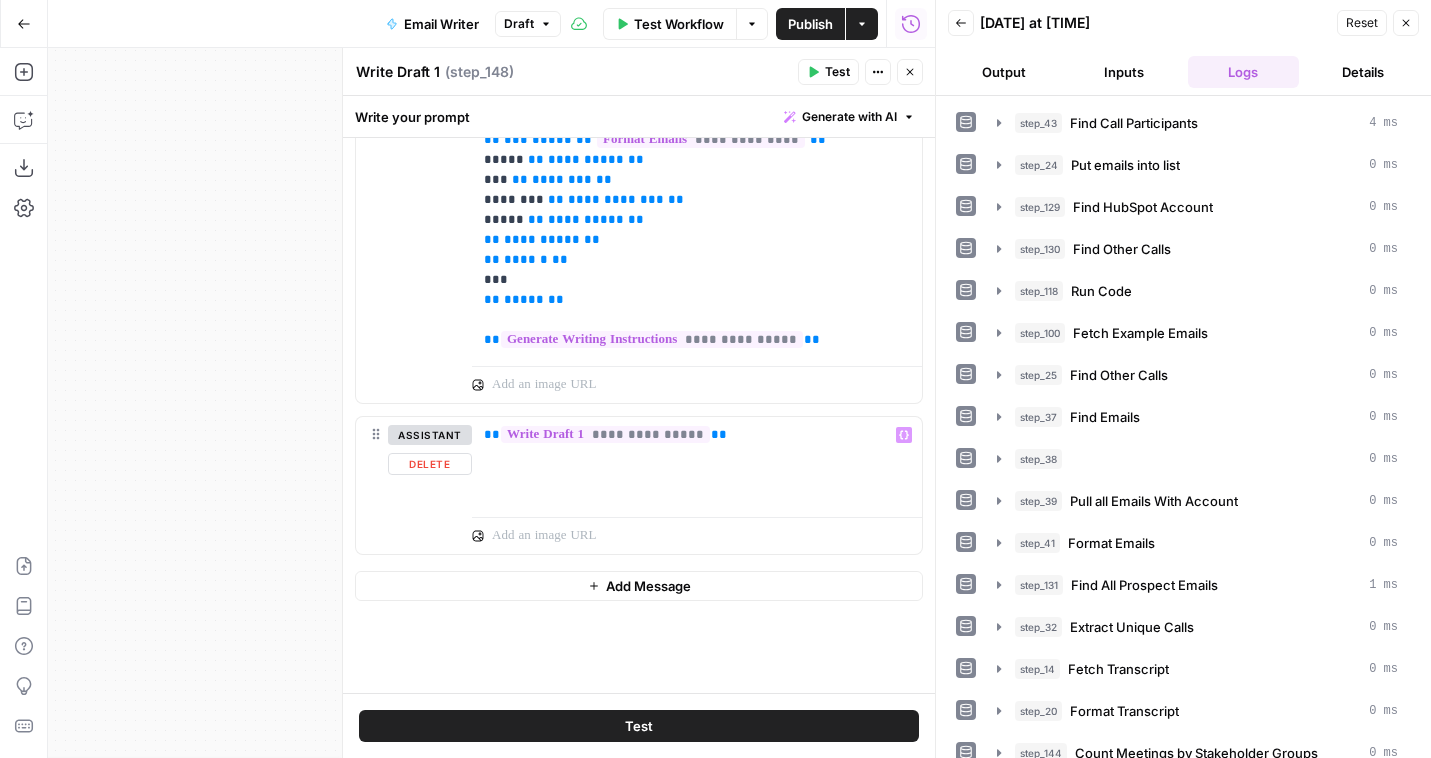 click on "Add Message" at bounding box center (639, 586) 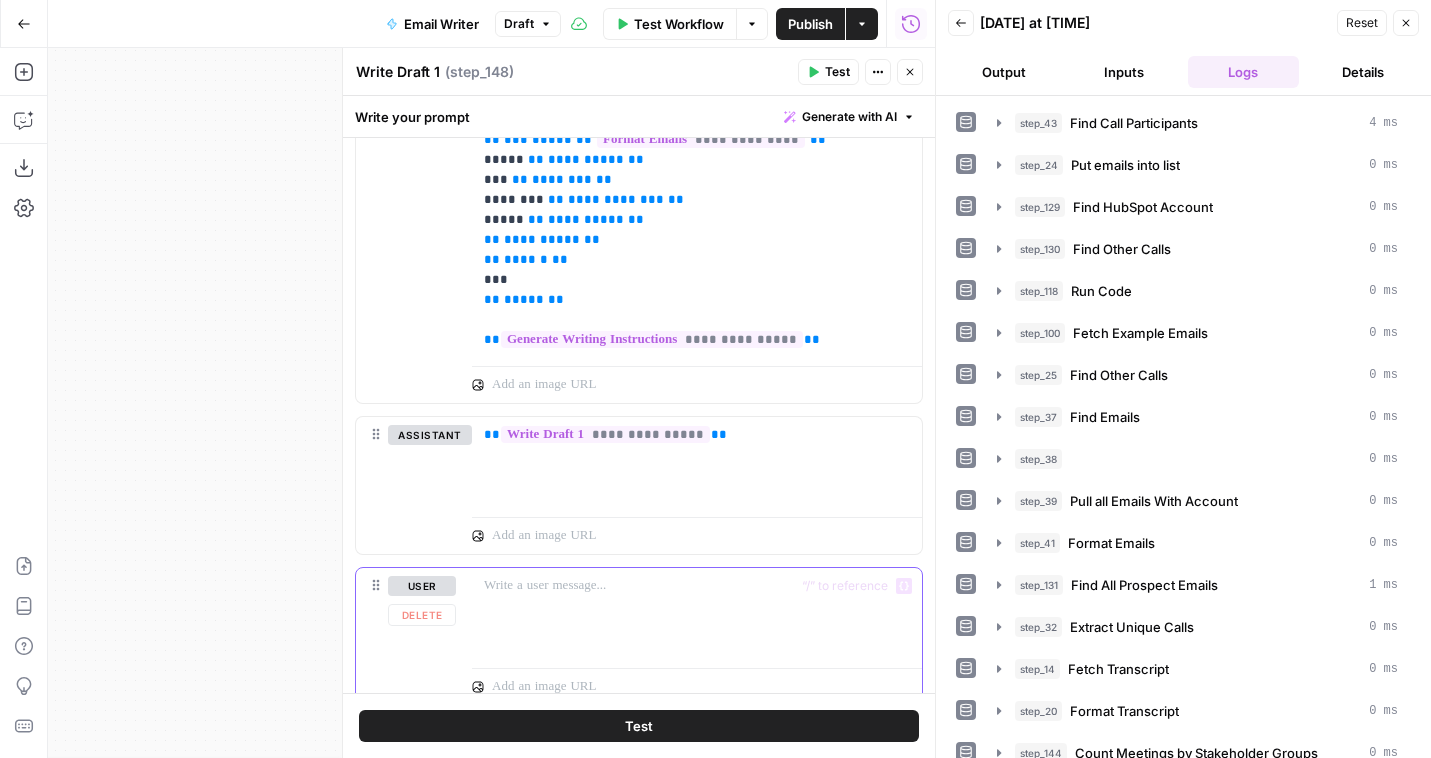 click at bounding box center [697, 586] 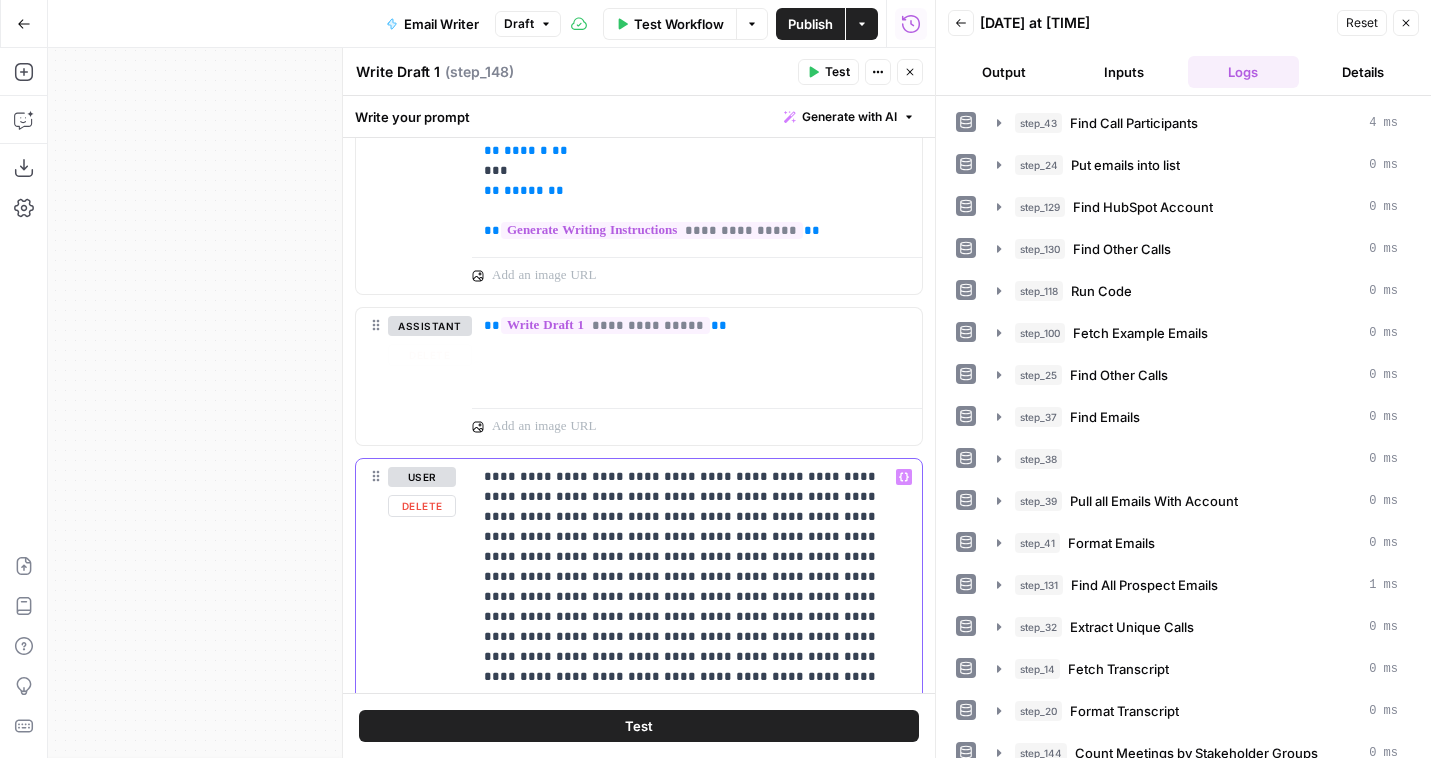 scroll, scrollTop: 1295, scrollLeft: 0, axis: vertical 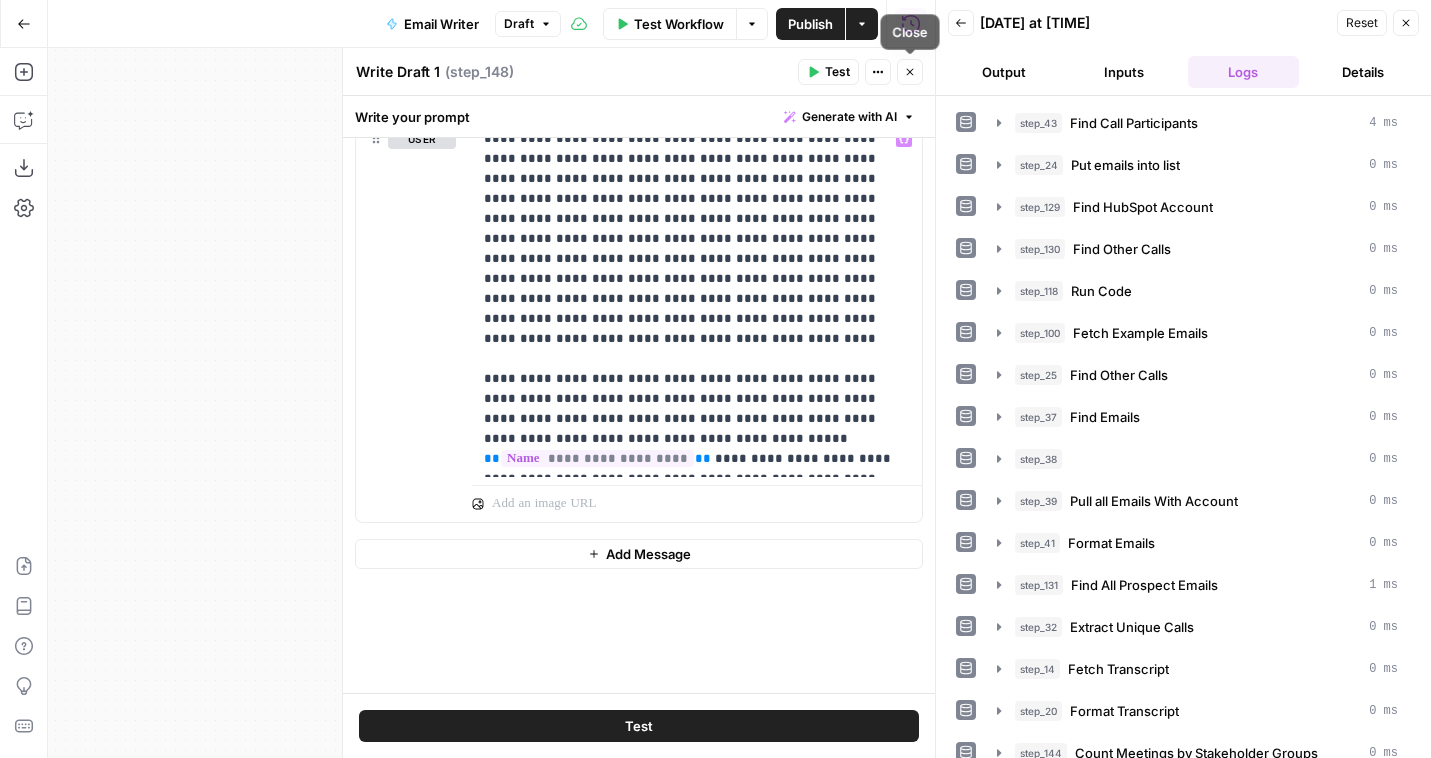 click 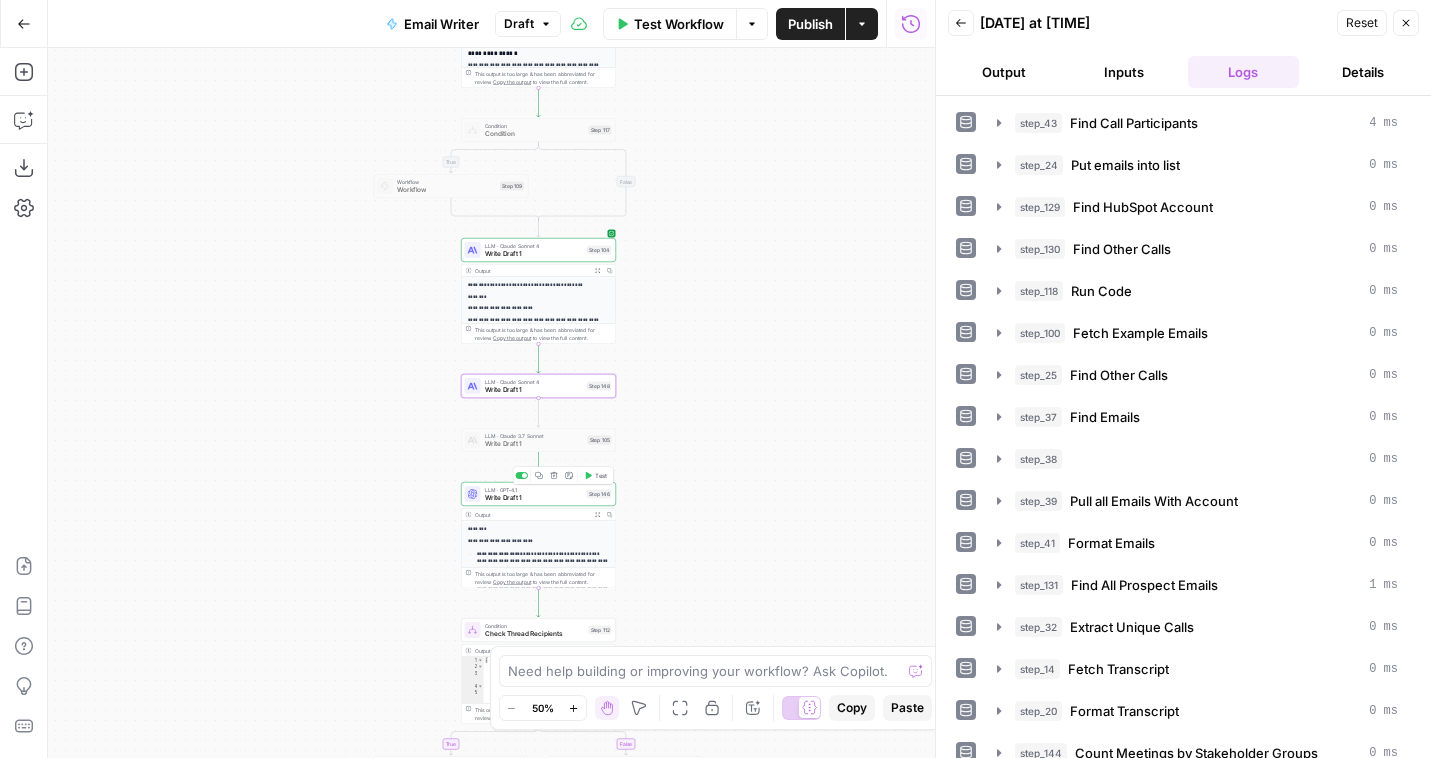 click at bounding box center (524, 475) 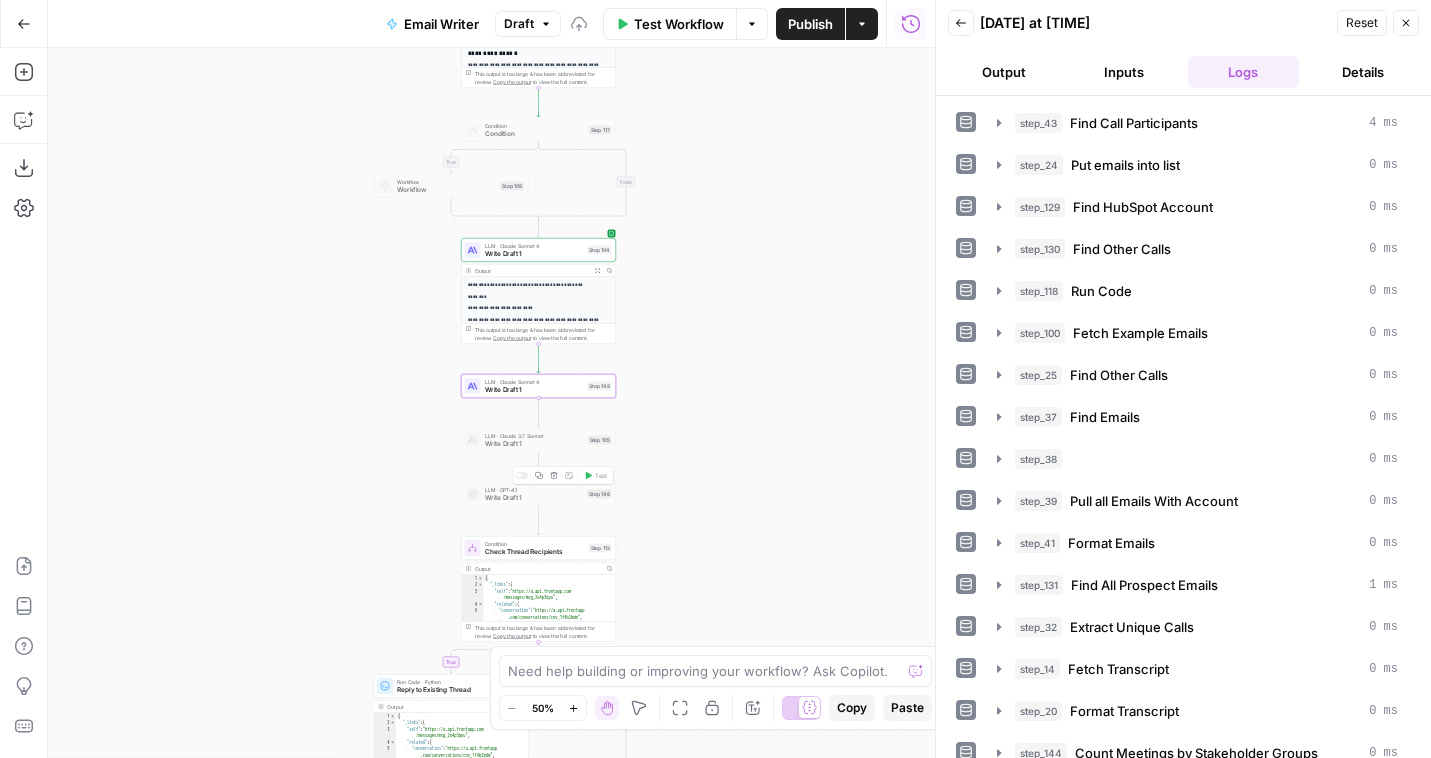 click on "Write Draft 1" at bounding box center (534, 390) 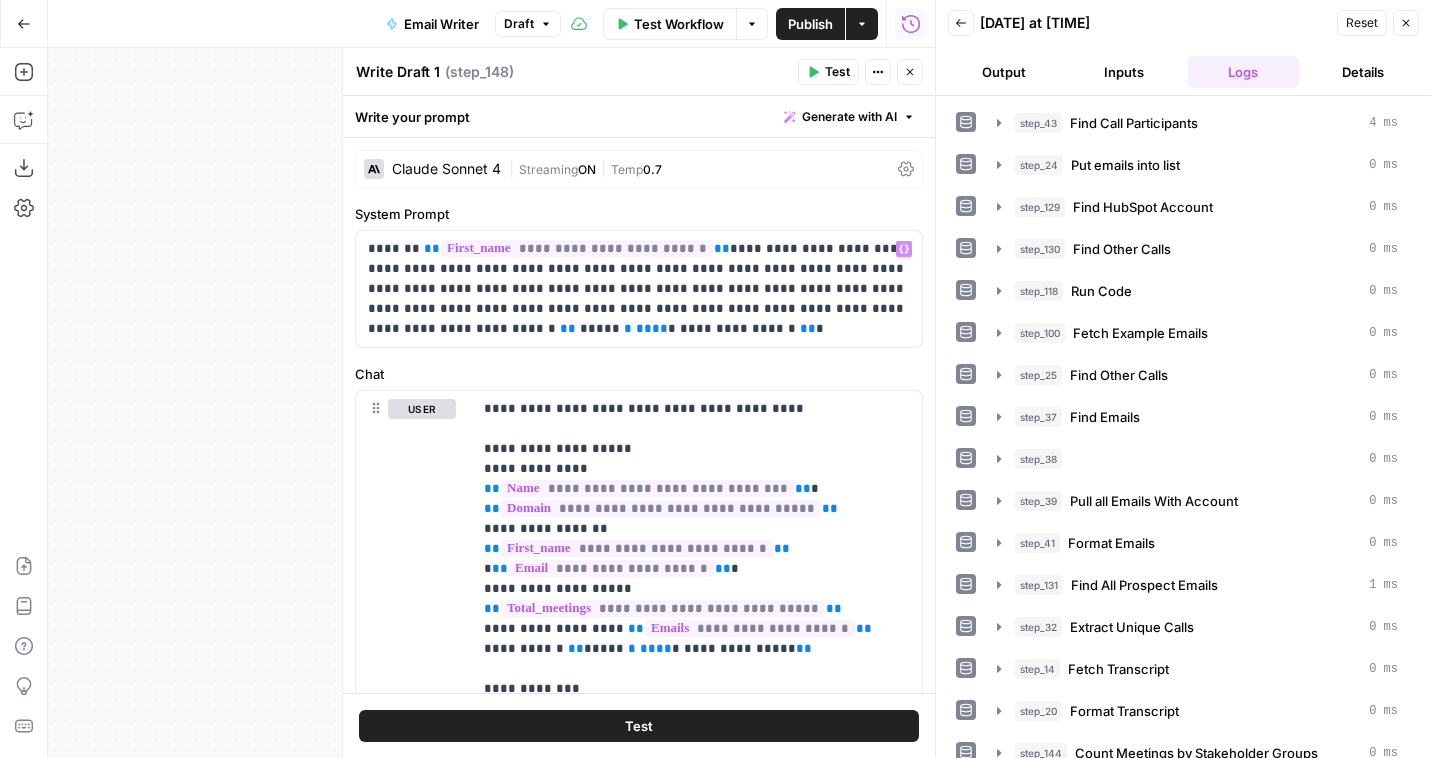 click on "Claude Sonnet 4" at bounding box center [446, 169] 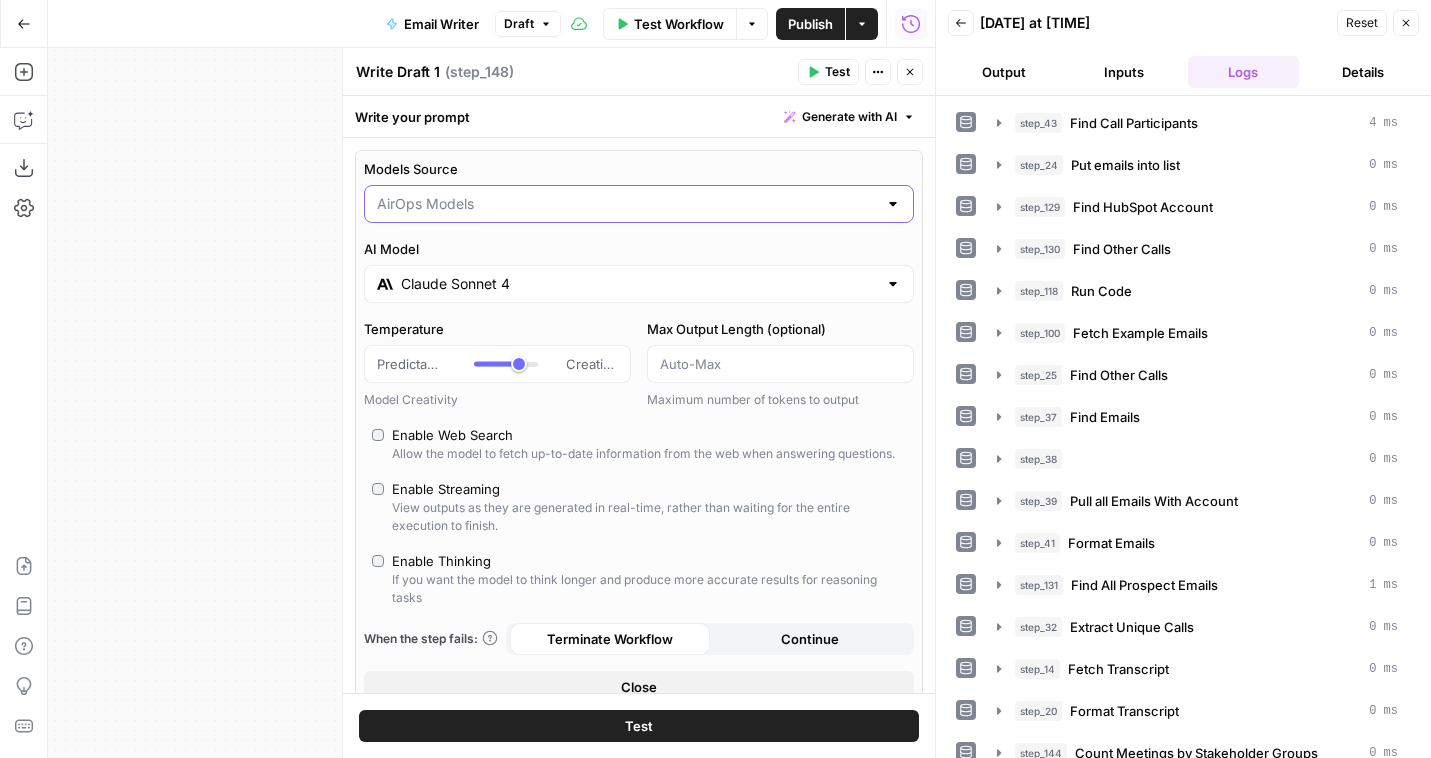 click on "Models Source" at bounding box center (627, 204) 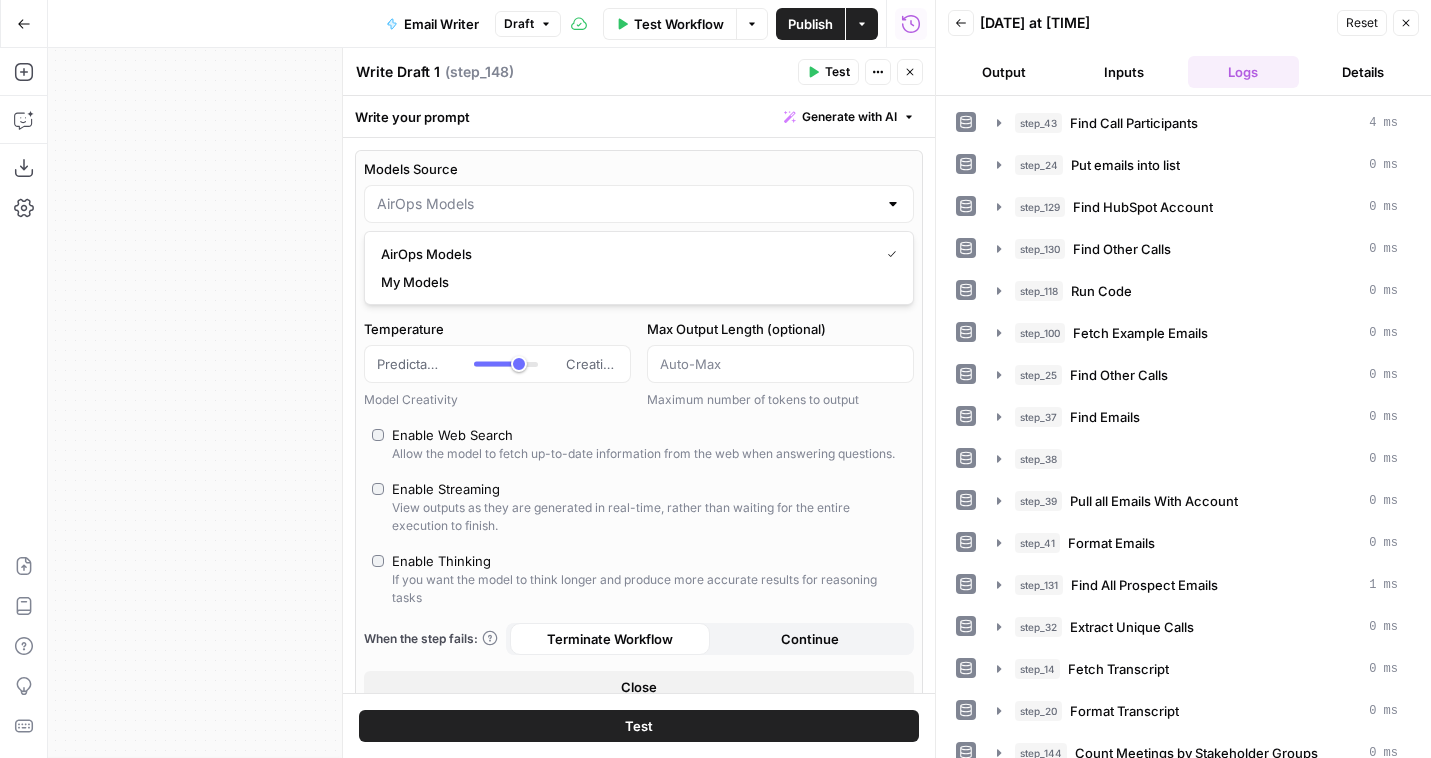 type on "AirOps Models" 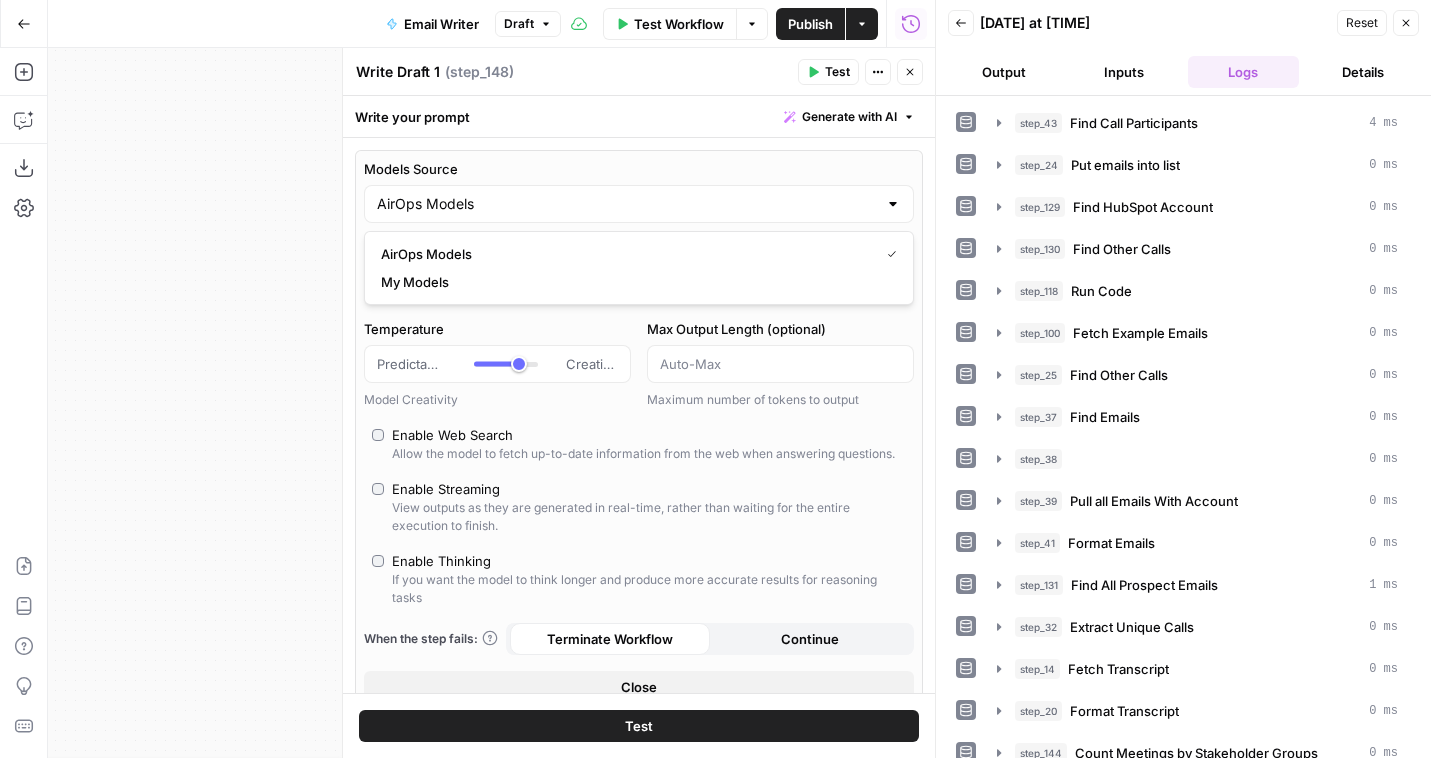 click on "Models Source" at bounding box center [639, 169] 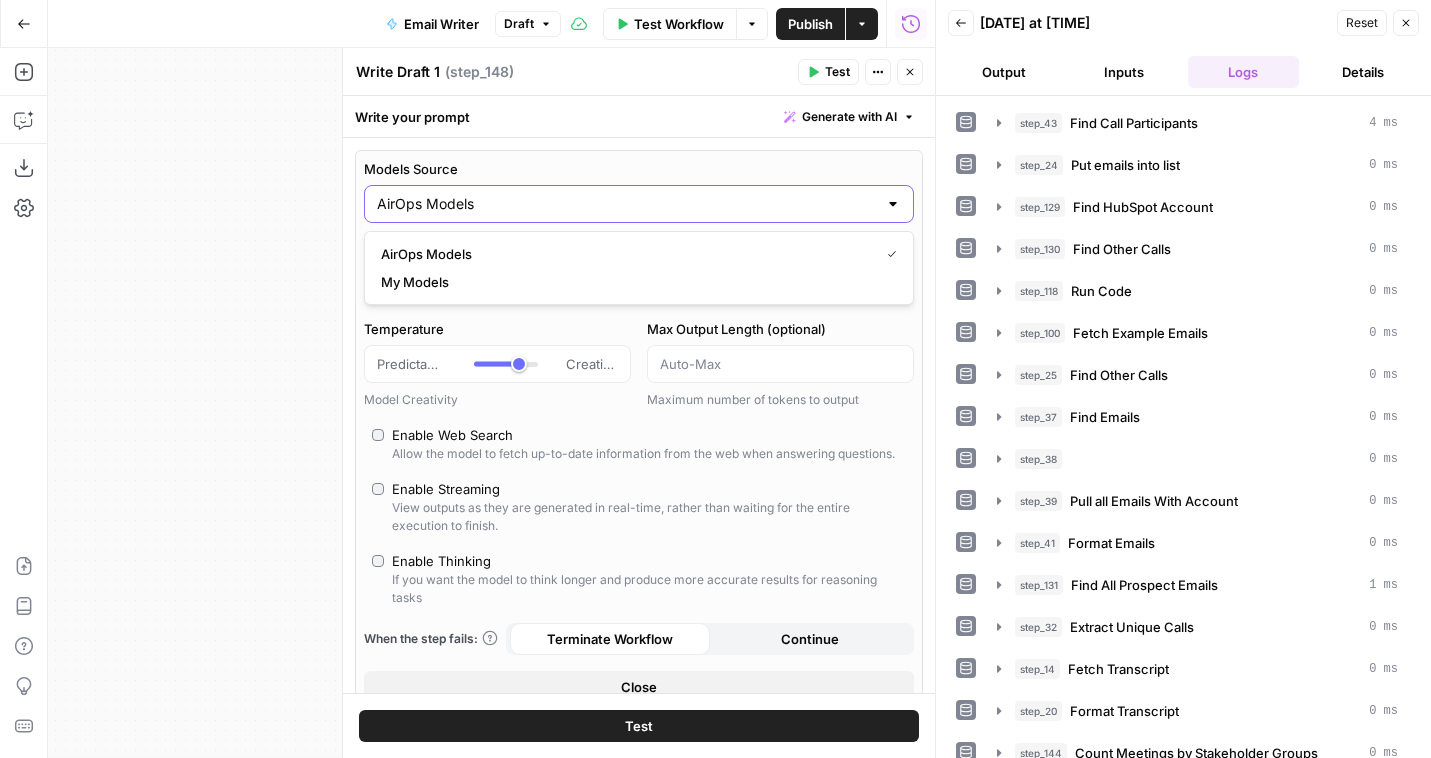click on "AirOps Models" at bounding box center [627, 204] 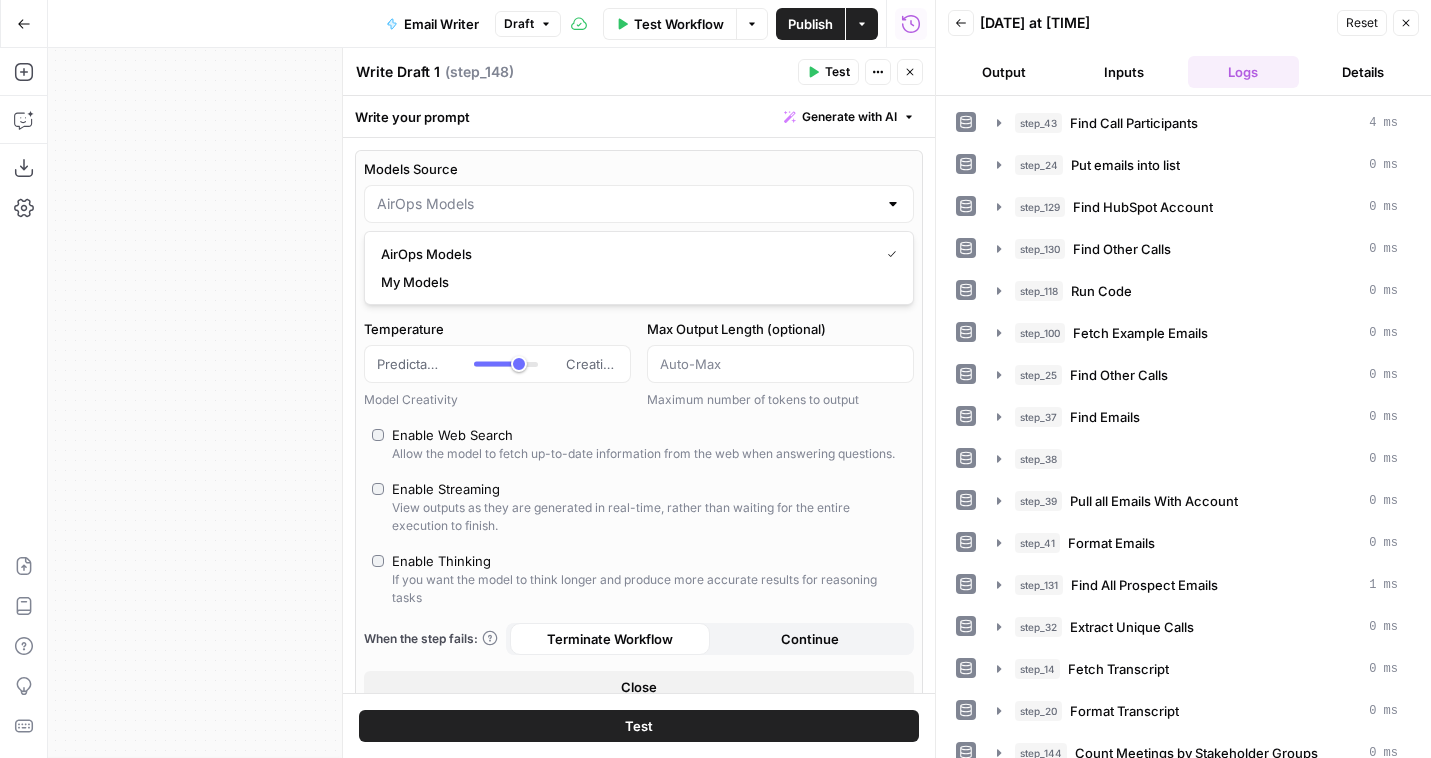 type on "AirOps Models" 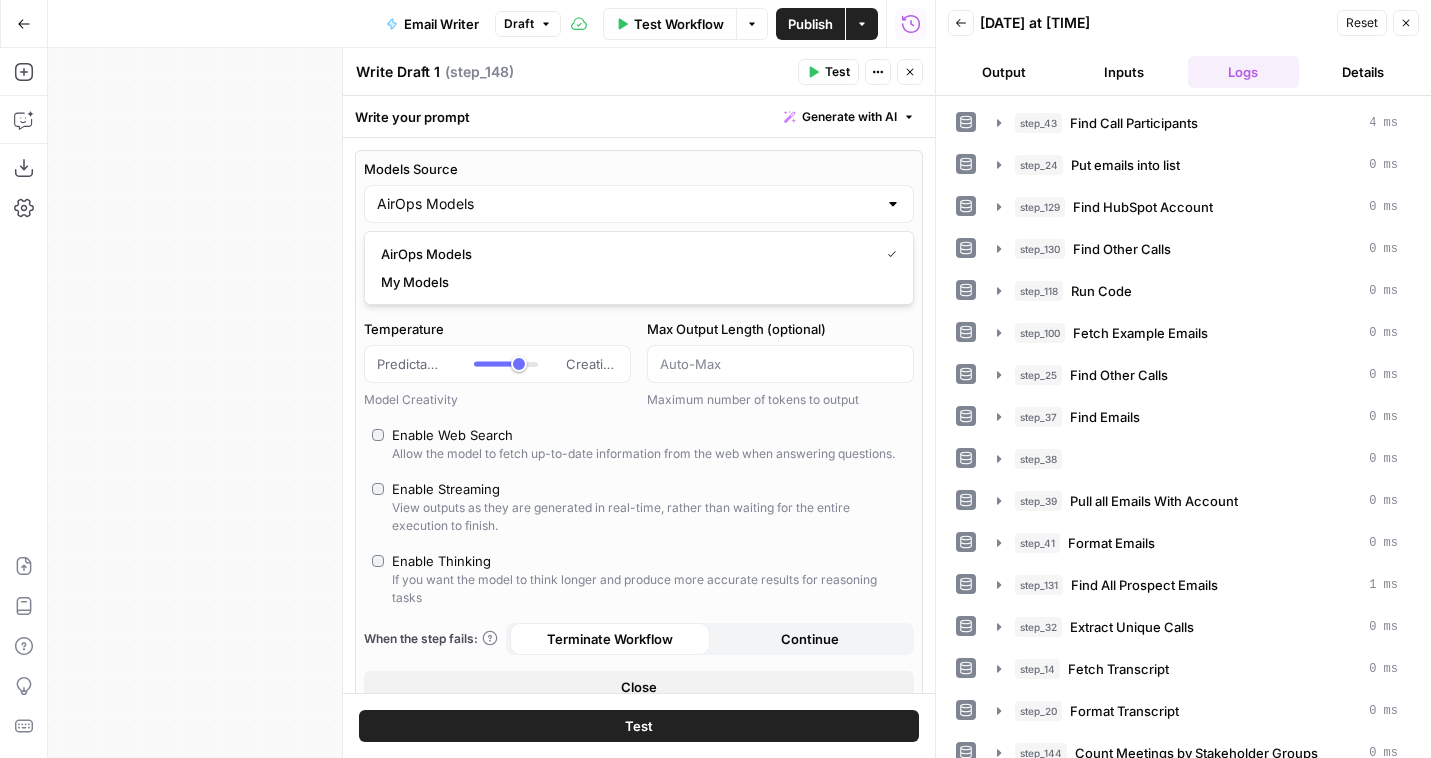click on "Models Source" at bounding box center (639, 169) 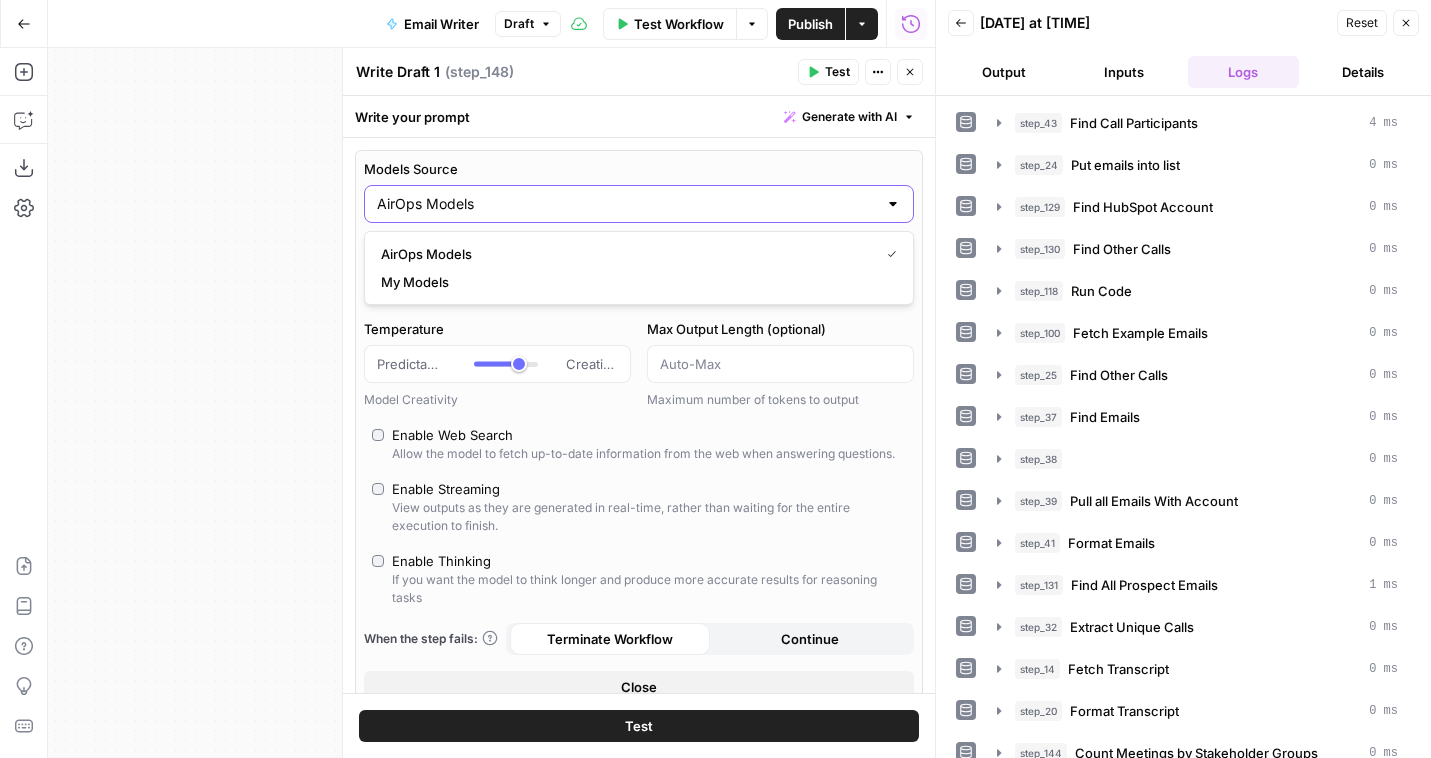 click on "AirOps Models" at bounding box center [627, 204] 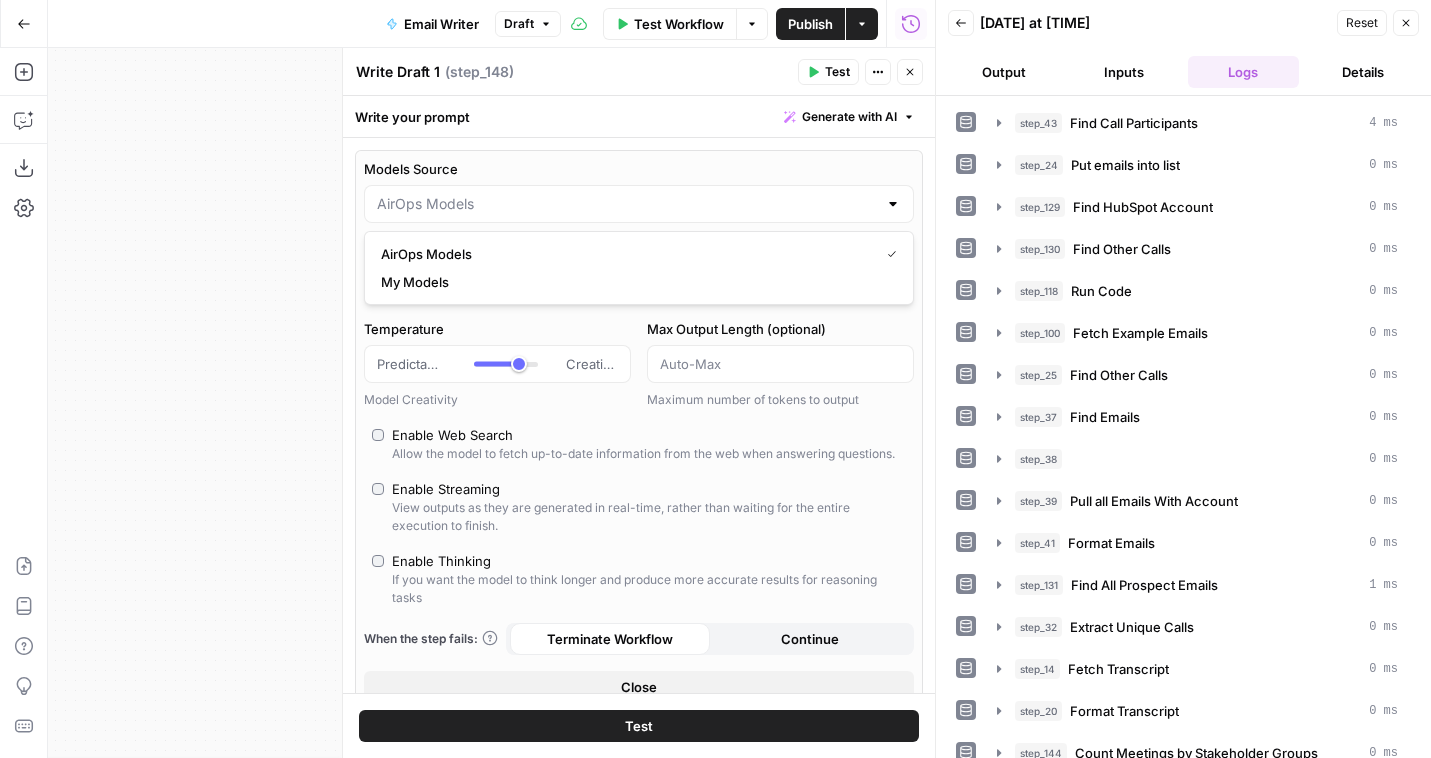 type on "AirOps Models" 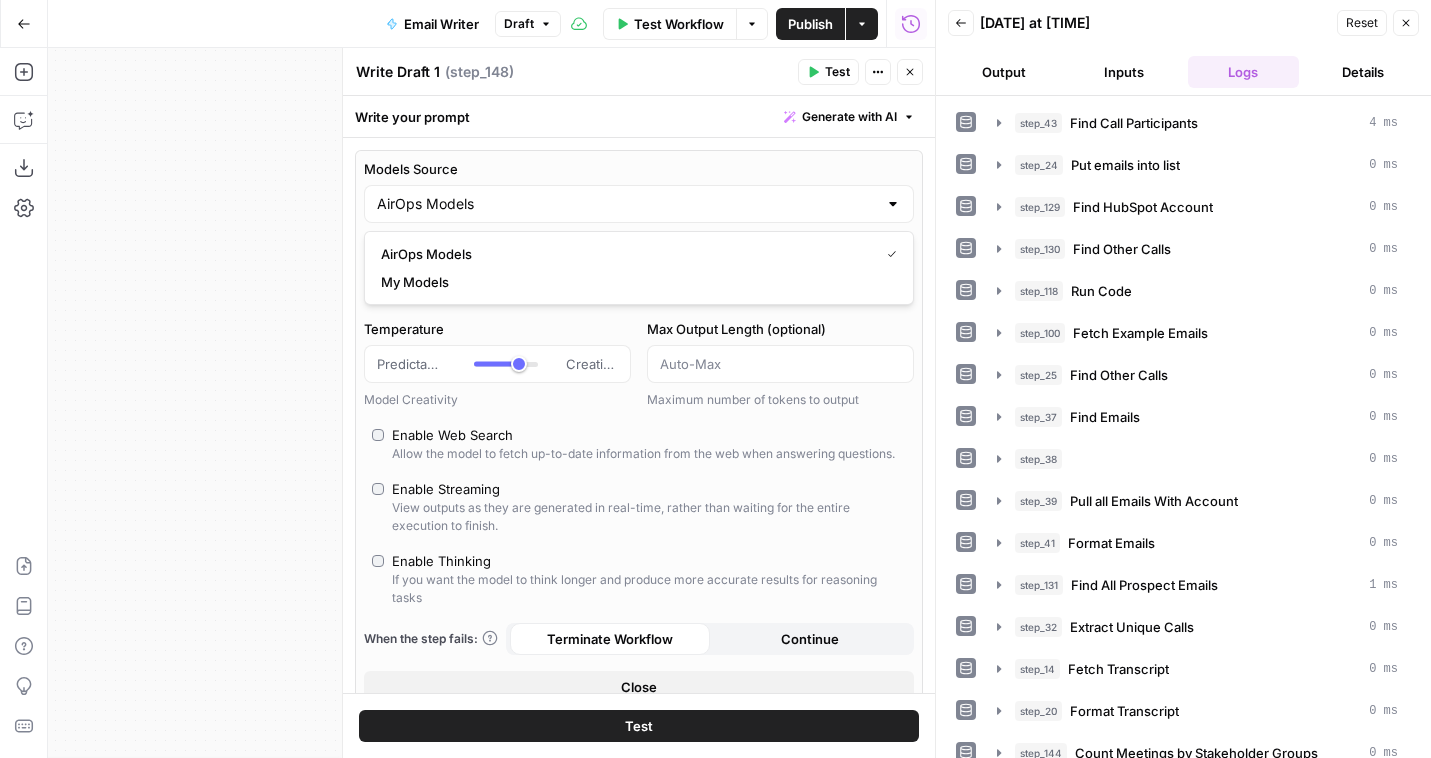 click on "Predictable" at bounding box center (411, 364) 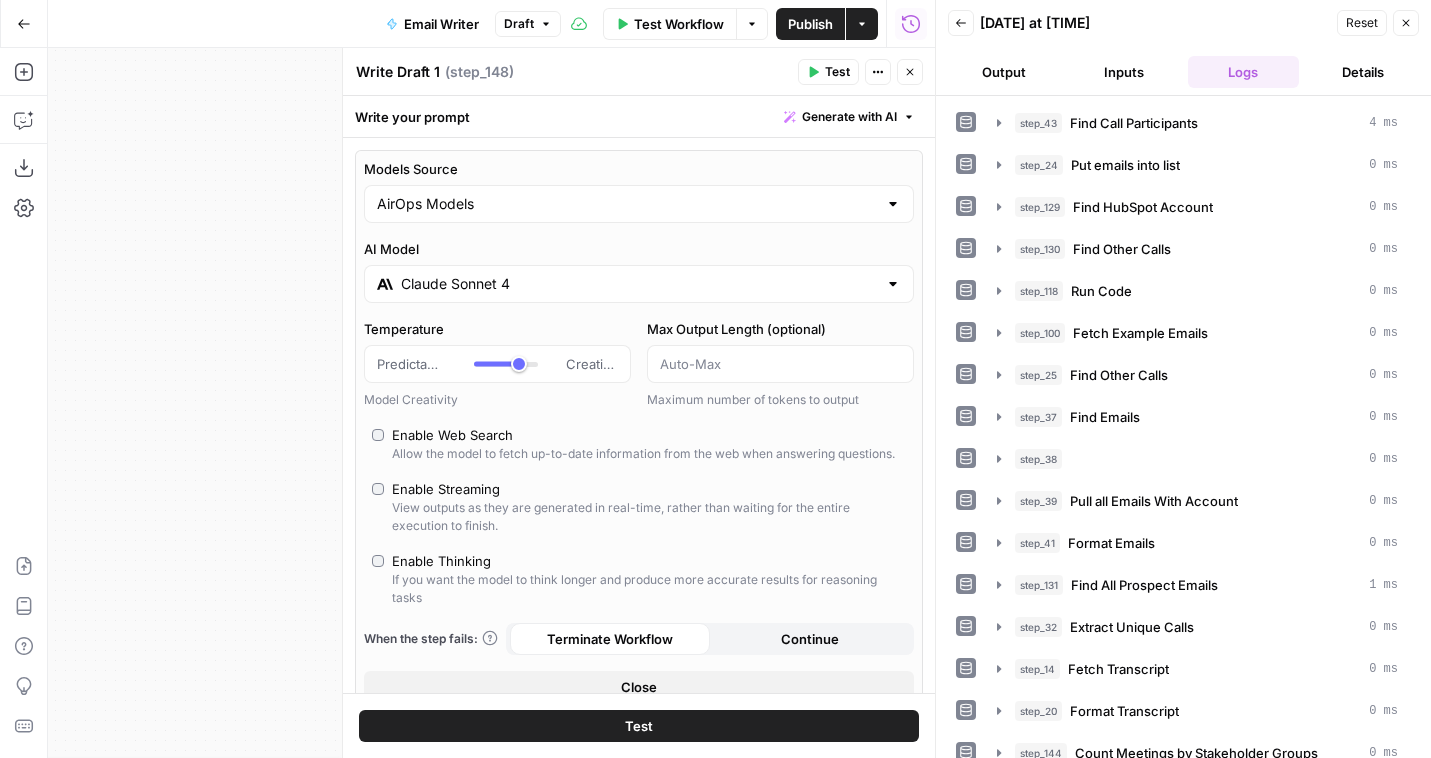click on "AI Model Claude Sonnet 4" at bounding box center [639, 271] 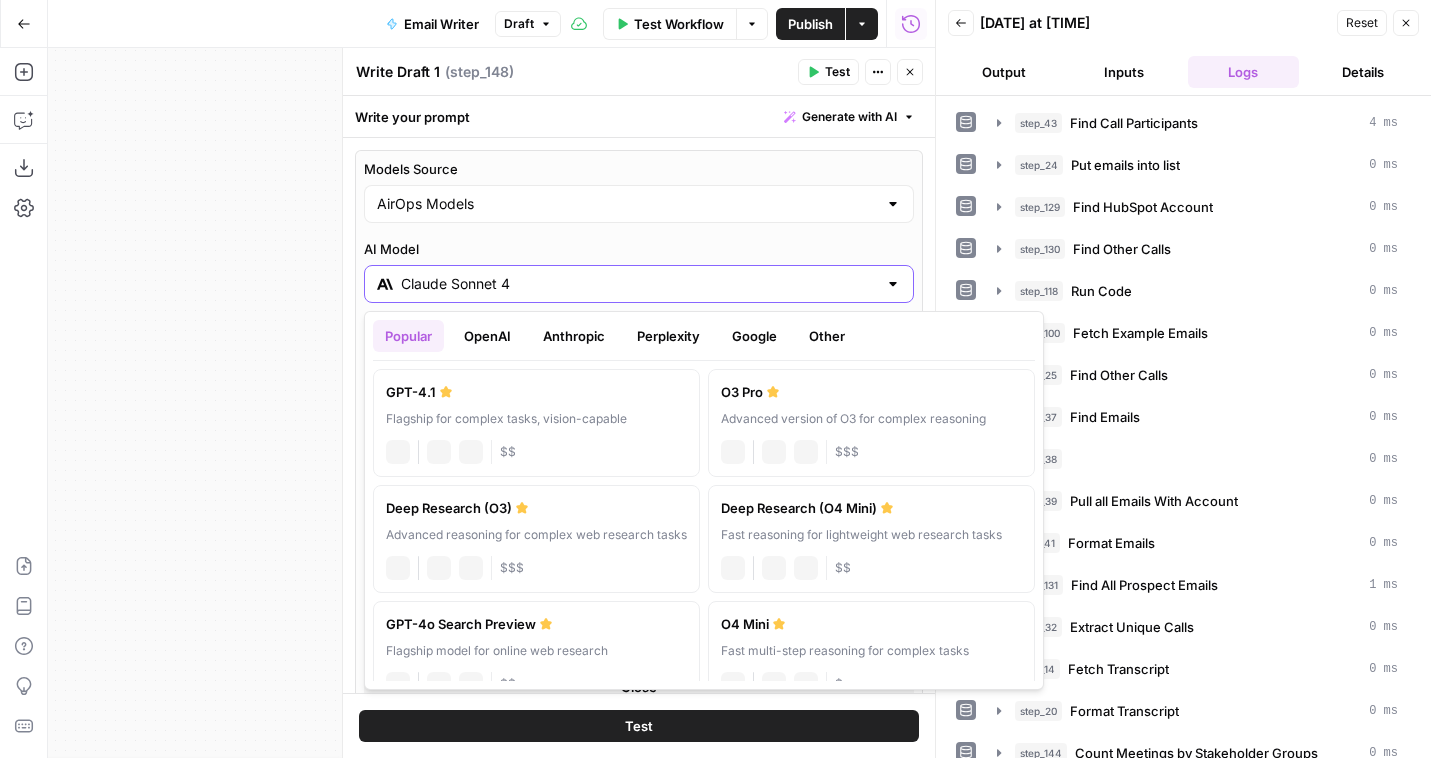 click on "Claude Sonnet 4" at bounding box center [639, 284] 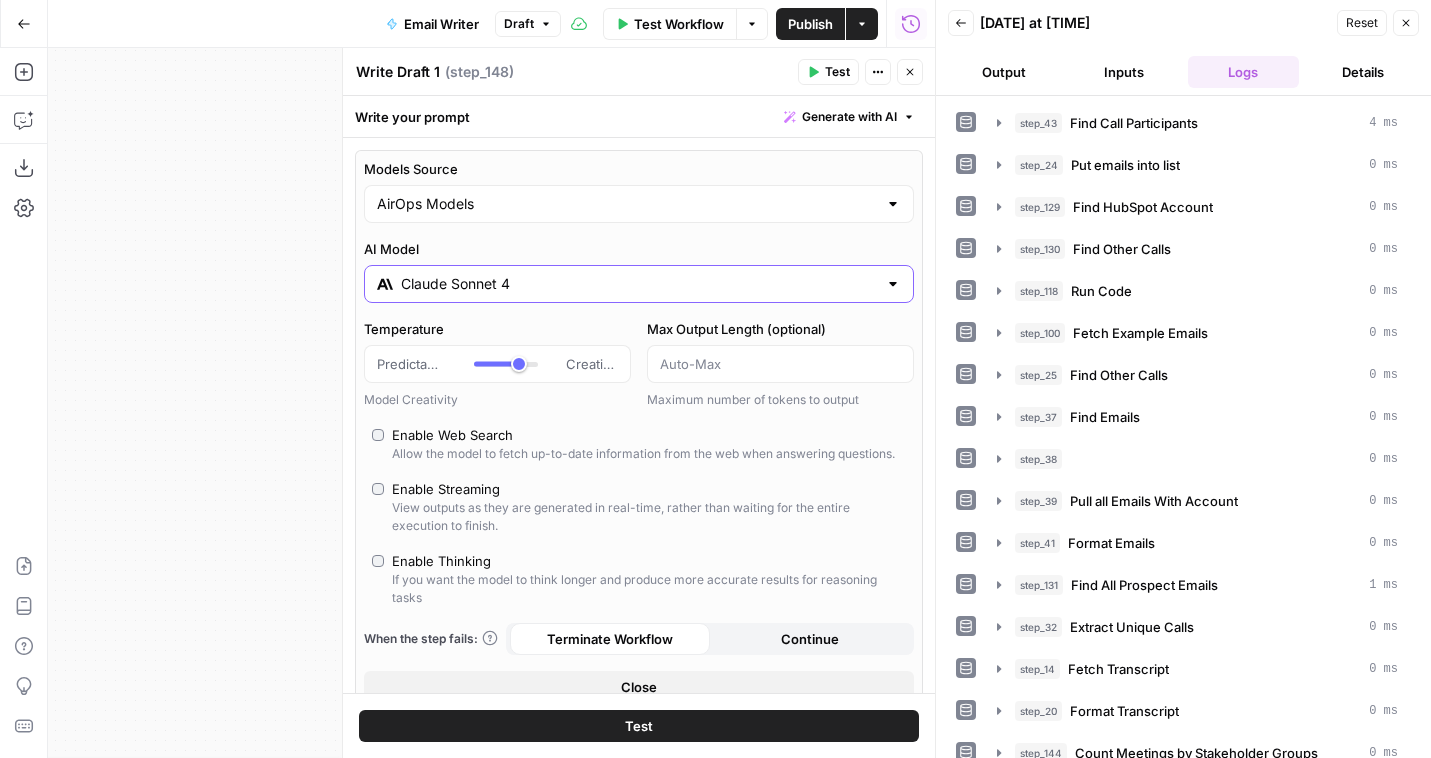 click on "Claude Sonnet 4" at bounding box center [639, 284] 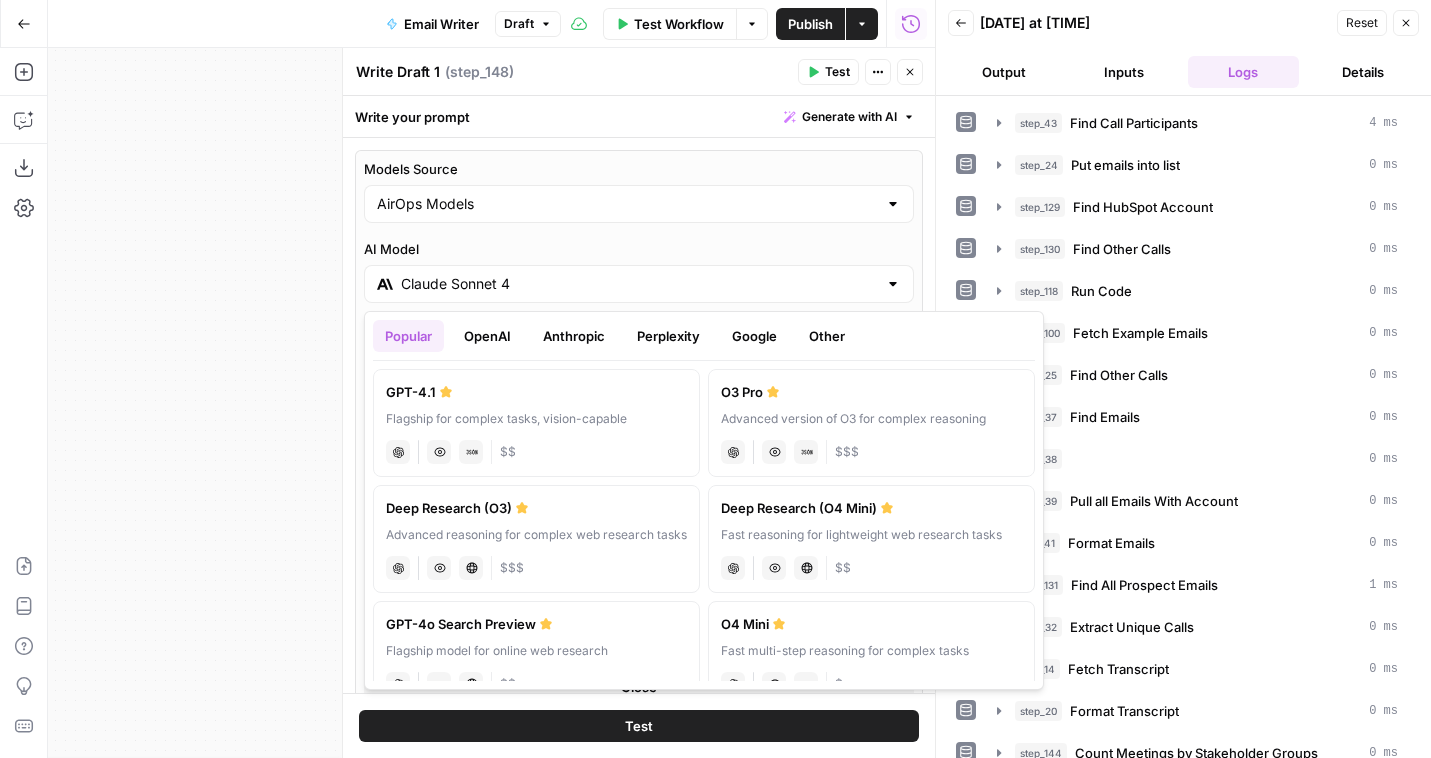 click on "OpenAI" at bounding box center [487, 336] 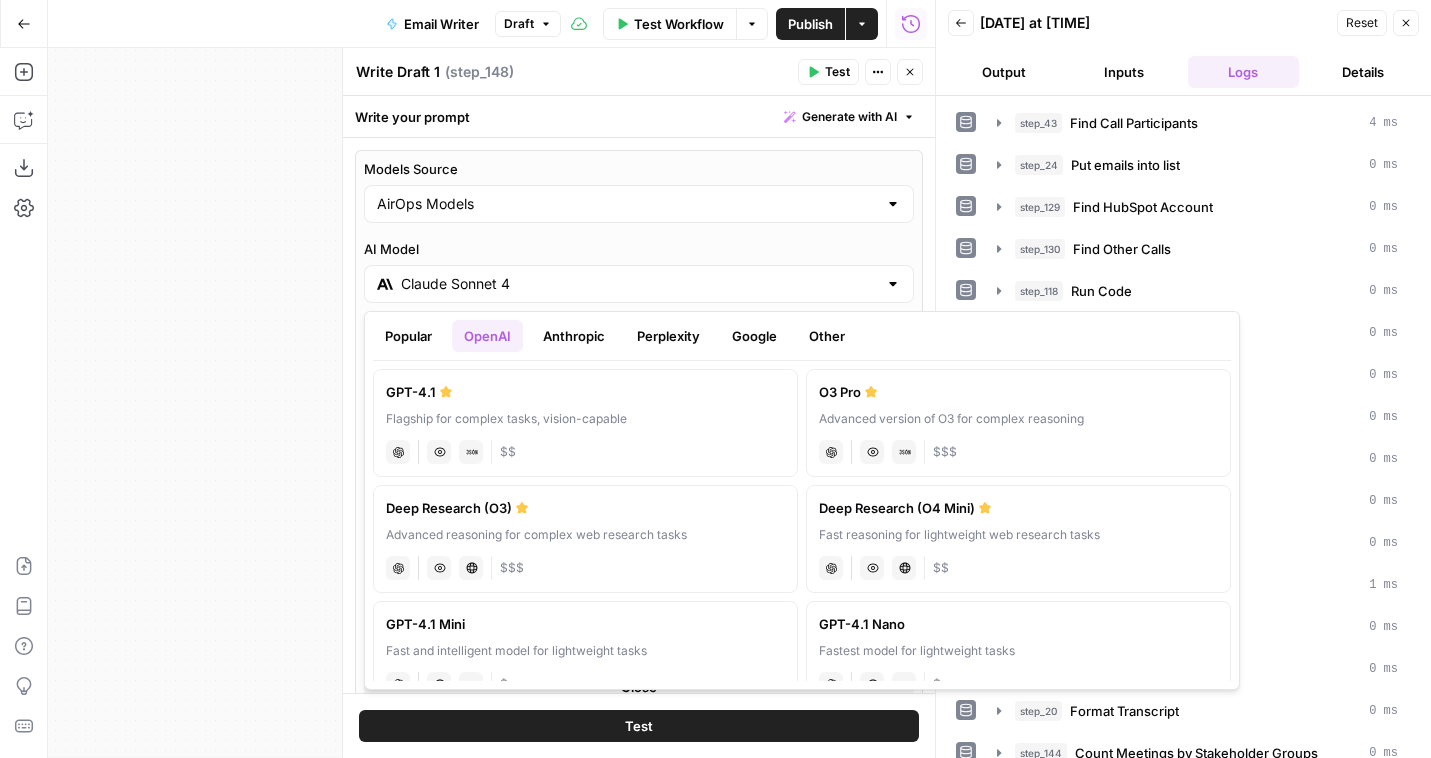 click on "Flagship for complex tasks, vision-capable" at bounding box center [585, 419] 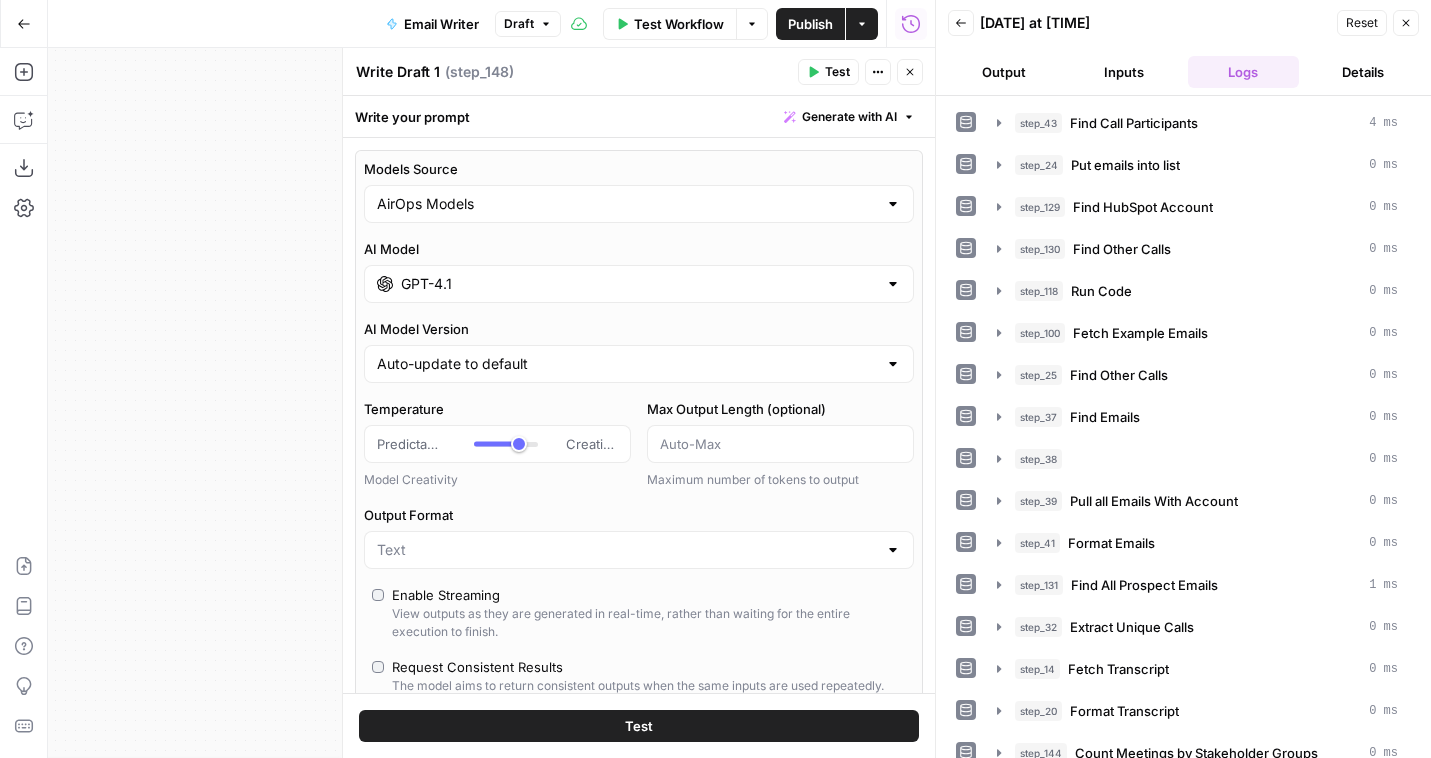 click 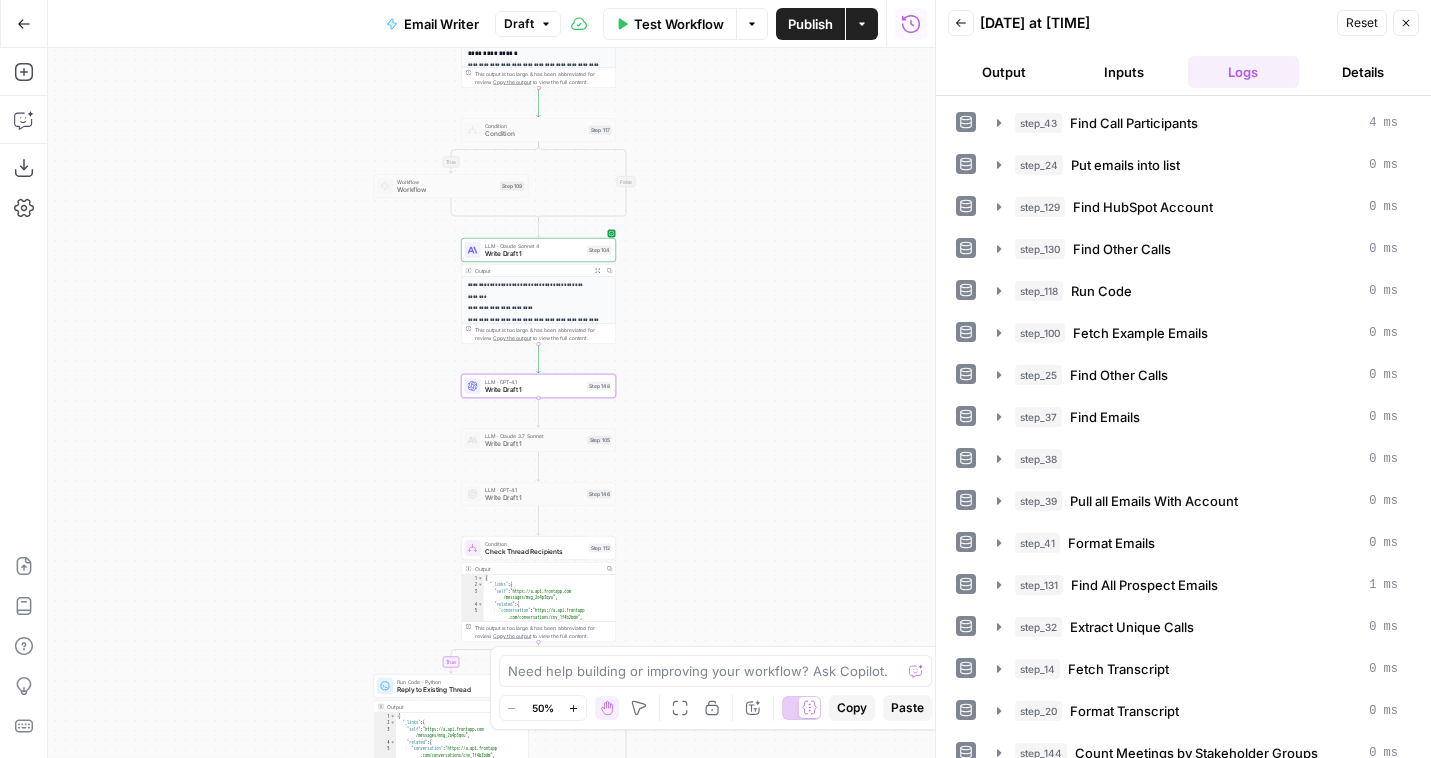 scroll, scrollTop: 901, scrollLeft: 0, axis: vertical 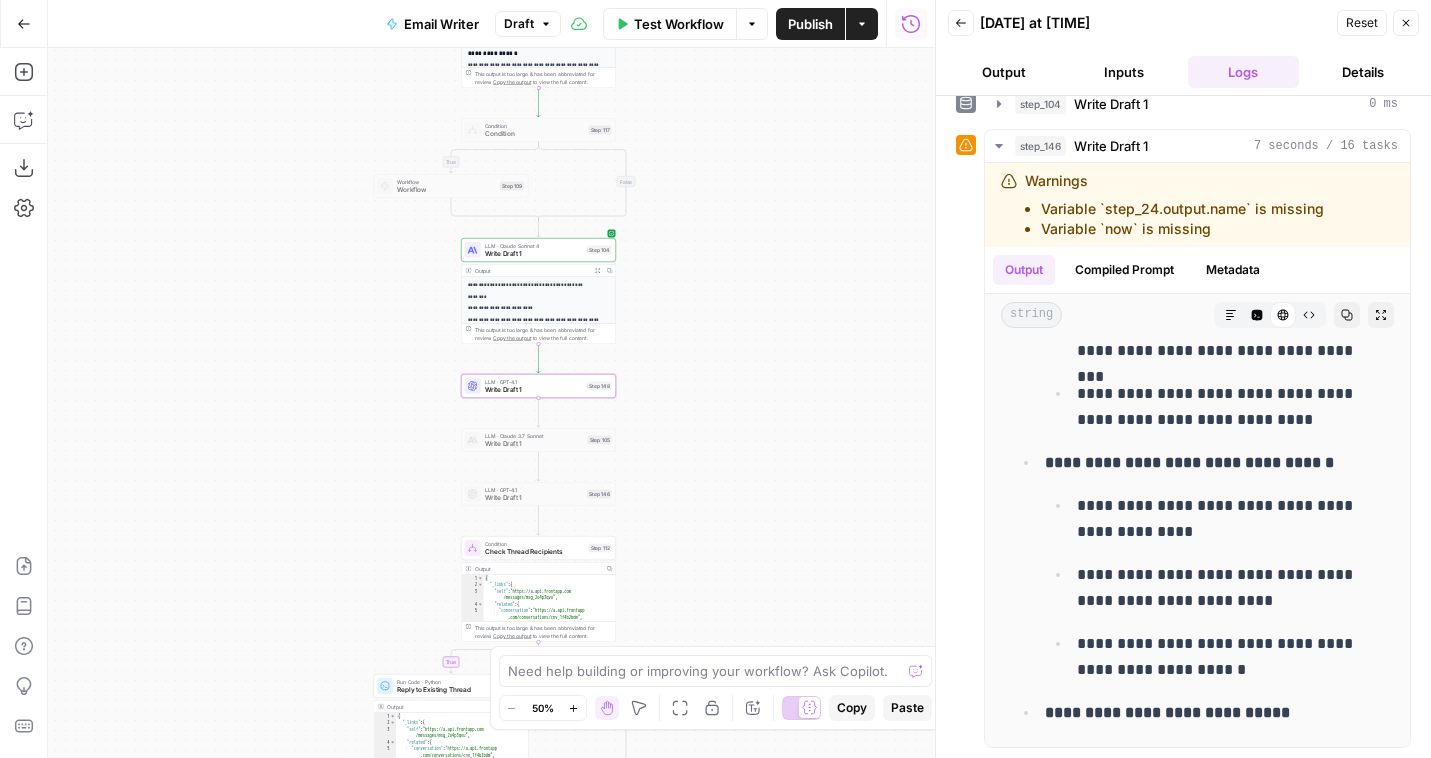 click on "true true false false Workflow Set Inputs Inputs Run Code · Python Find Call Participants Step 43 Output Copy 1 2 3 4 5 6 7 {    "data" :  {      "data" :  {         "attributes" :  {           "_created_at" :  "2025-08-05T20:27:18              .420732Z" ,           "_modified_at" :  "2025-08-05T20:27:44              .988281Z" ,           "account" :  {     XXXXXXXXXXXXXXXXXXXXXXXXXXXXXXXXXXXXXXXXXXXXXXXXXXXXXXXXXXXXXXXXXXXXXXXXXXXXXXXXXXXXXXXXXXXXXXXXXXXXXXXXXXXXXXXXXXXXXXXXXXXXXXXXXXXXXXXXXXXXXXXXXXXXXXXXXXXXXXXXXXXXXXXXXXXXXXXXXXXXXXXXXXXXXXXXXXXXXXXXXXXXXXXXXXXXXXXXXXXXXXXXXXXXXXXXXXXXXXXXXXXXXXXXXXXXXXXXXXXXXXXXXXXXXXXXXXXXXXXXXXXXXXXXXXXXXXXXXXXXXXXXXXXXXXXXXXXXXXXXXXXXXXXXXXXXXXXXXXXXXXXXXXXXXXXXXXXXXXXXXXXXXXXXXXXXXXXXXXXXXXXXXXXXXXXXXXXXXXXXXXXXXXXXXXXXXXXXXXXXXXXXXXXXXXXXXXXXXXXXXXXXXXXXXXXXXXXXXXXXXXXXXXXXXXXXXXXXXXXXXXXXXXXXXXXXXXXXXXXXXXXXXXXXXXXX This output is too large & has been abbreviated for review.   Copy the output   to view the full content. Step 24 Output 1 2" at bounding box center (491, 403) 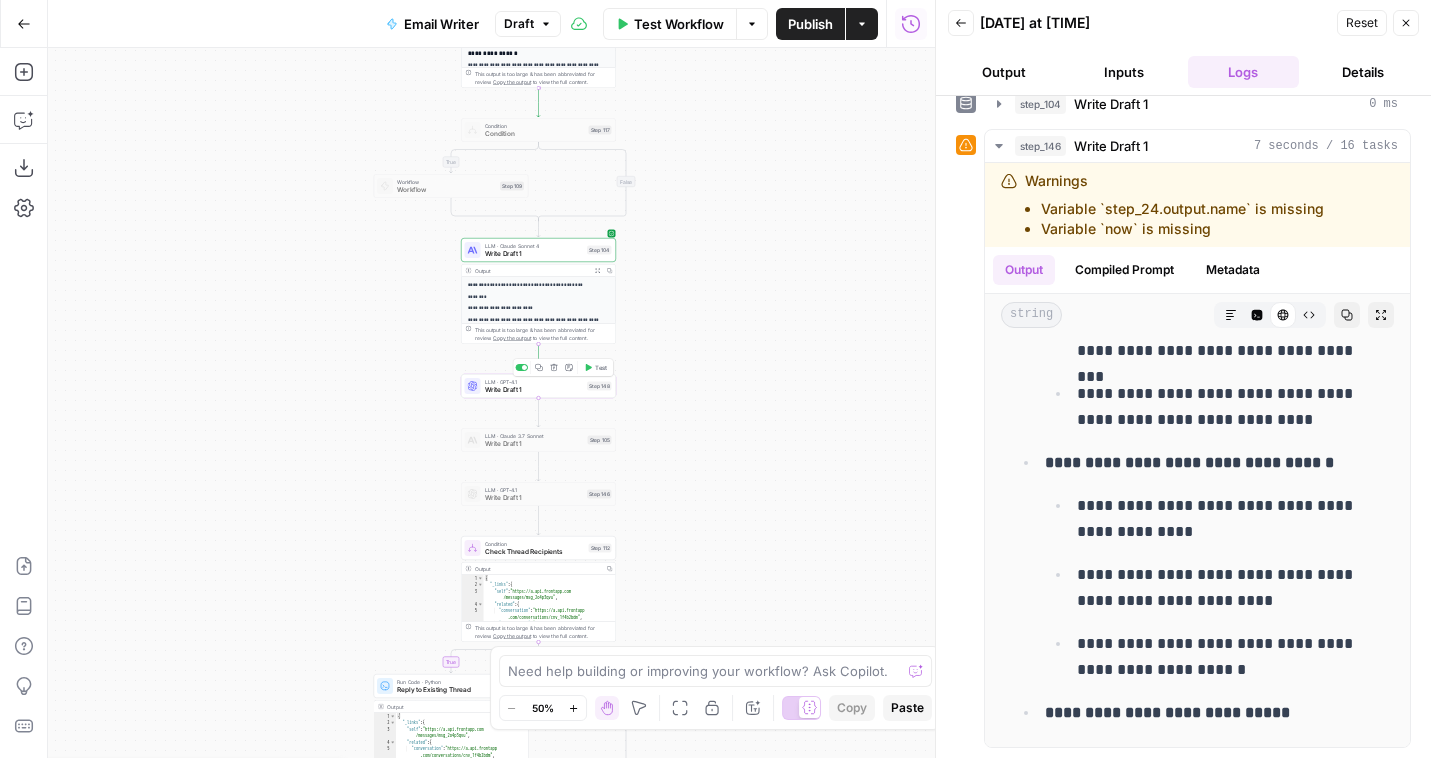 click on "Test" at bounding box center (601, 367) 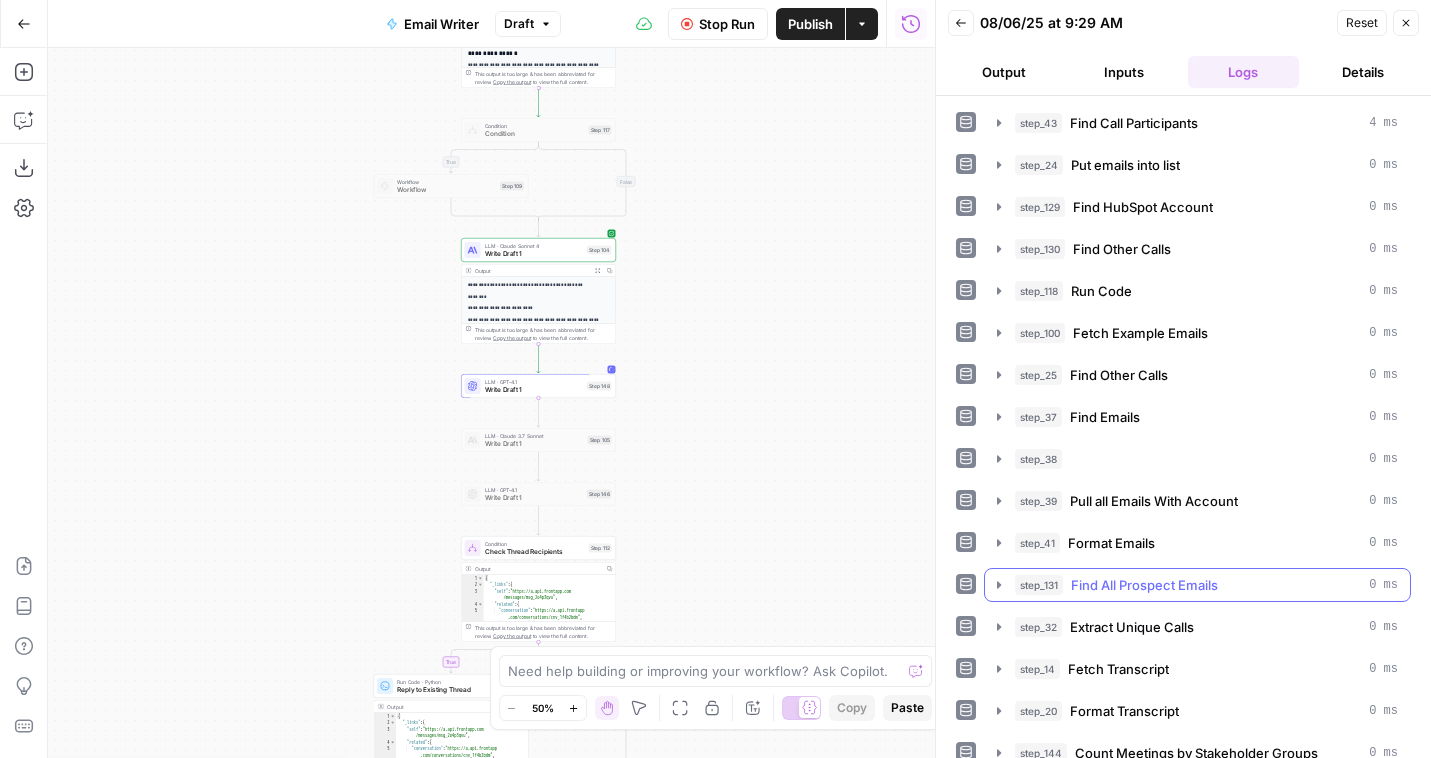 scroll, scrollTop: 310, scrollLeft: 0, axis: vertical 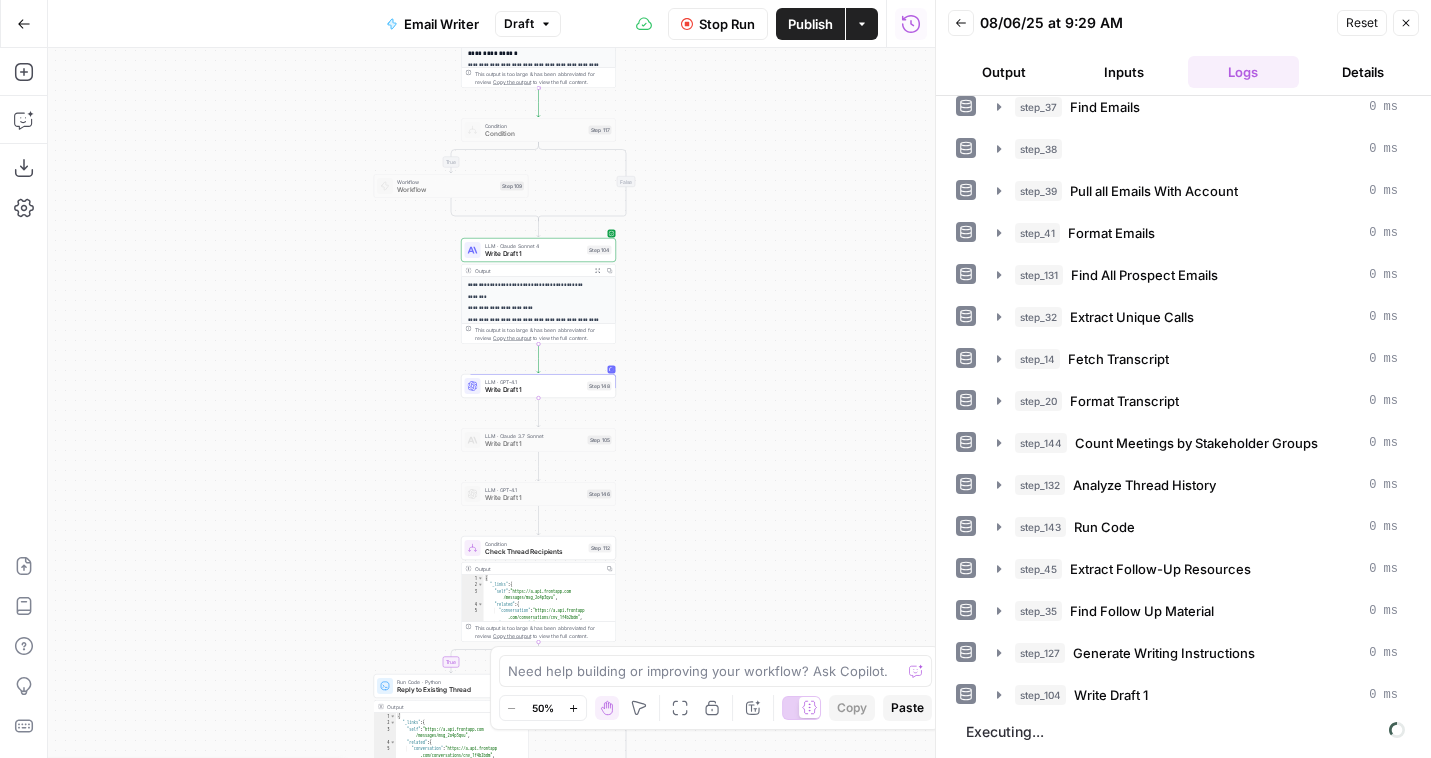 click on "Output" at bounding box center (1004, 72) 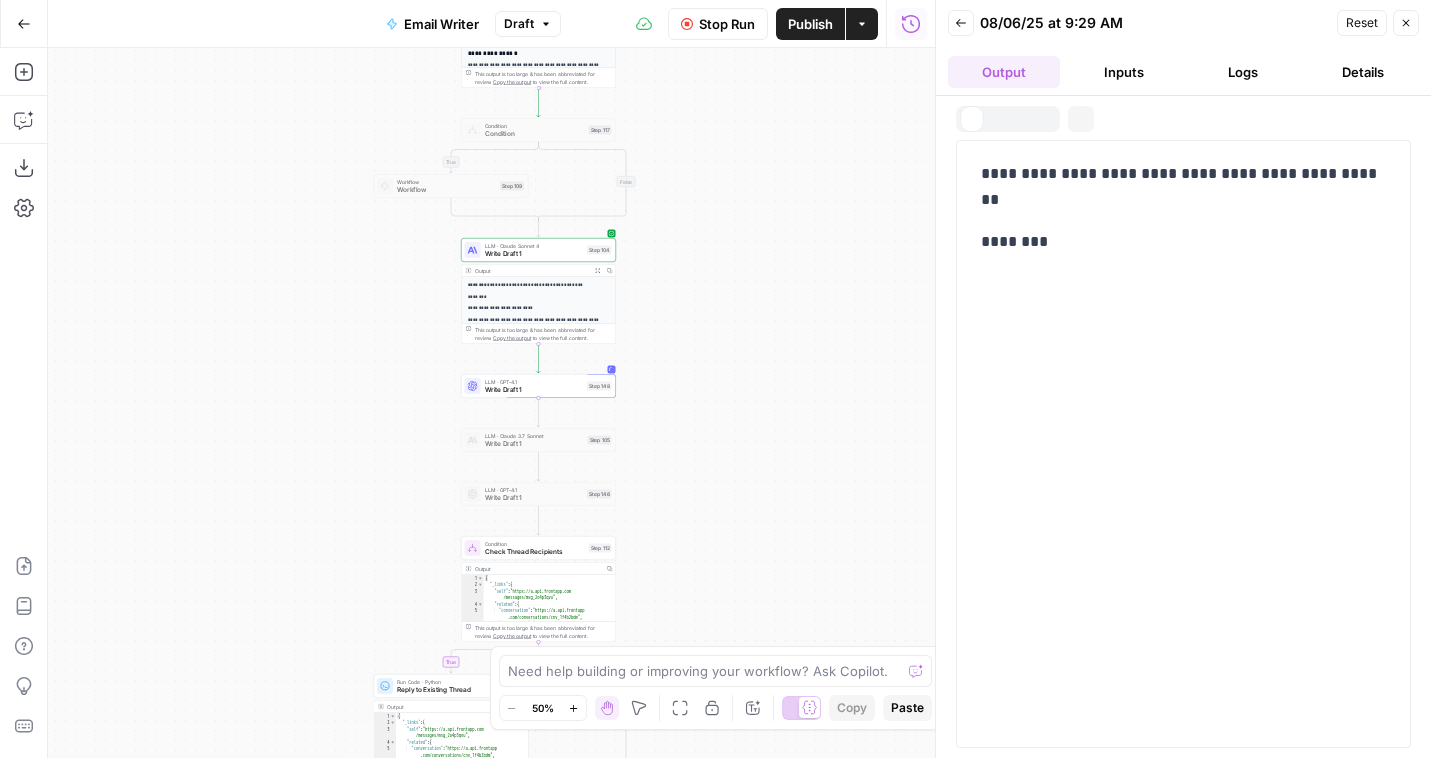 scroll, scrollTop: 0, scrollLeft: 0, axis: both 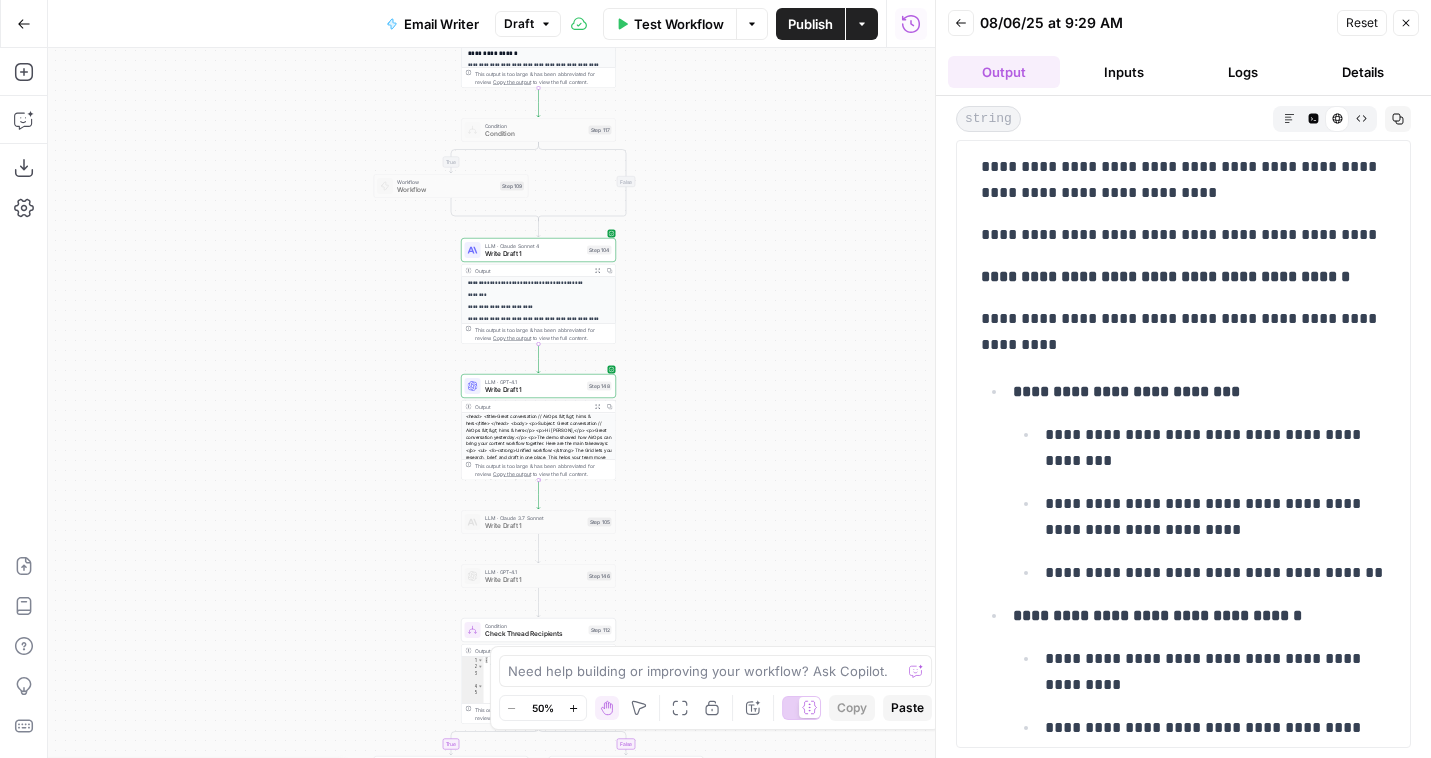 click on "Expand Output" at bounding box center (598, 271) 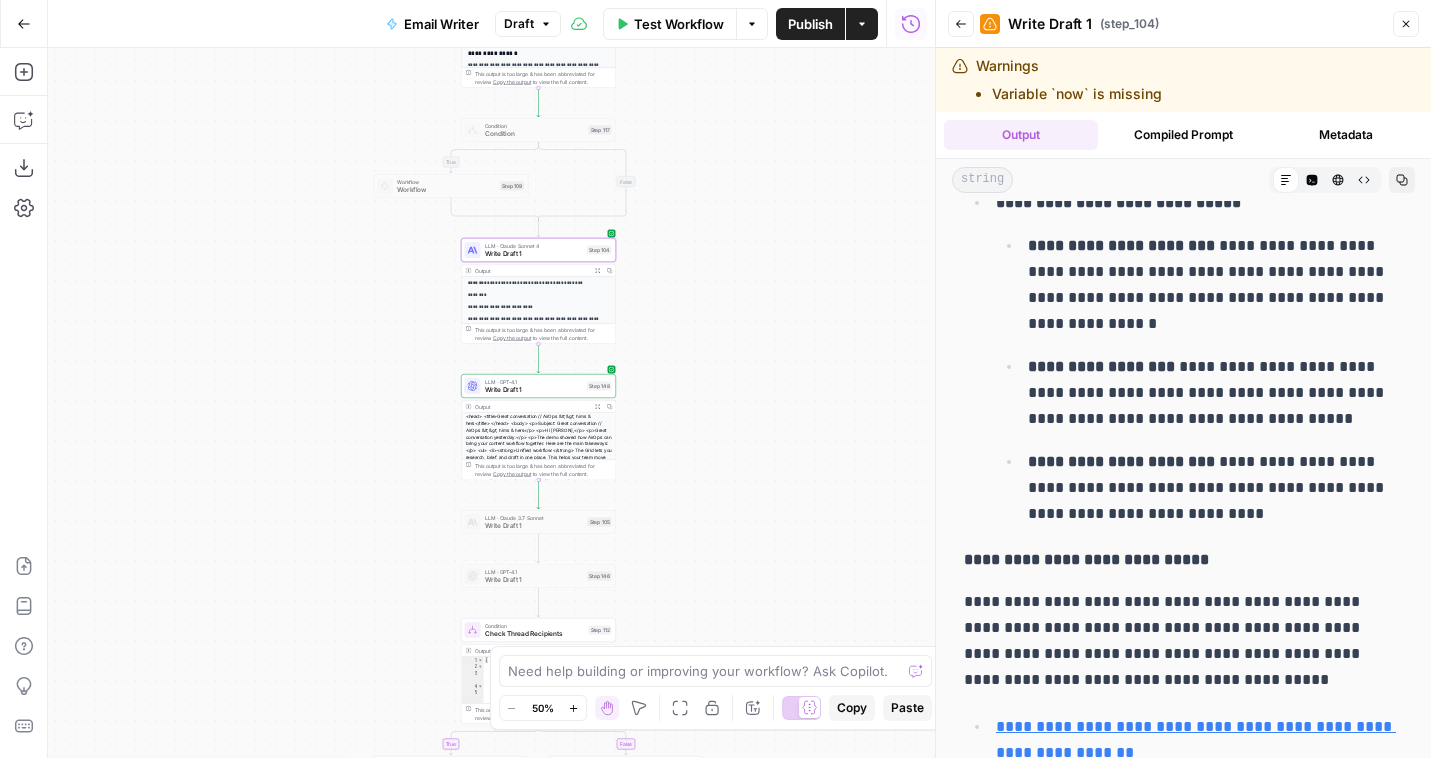 scroll, scrollTop: 1666, scrollLeft: 0, axis: vertical 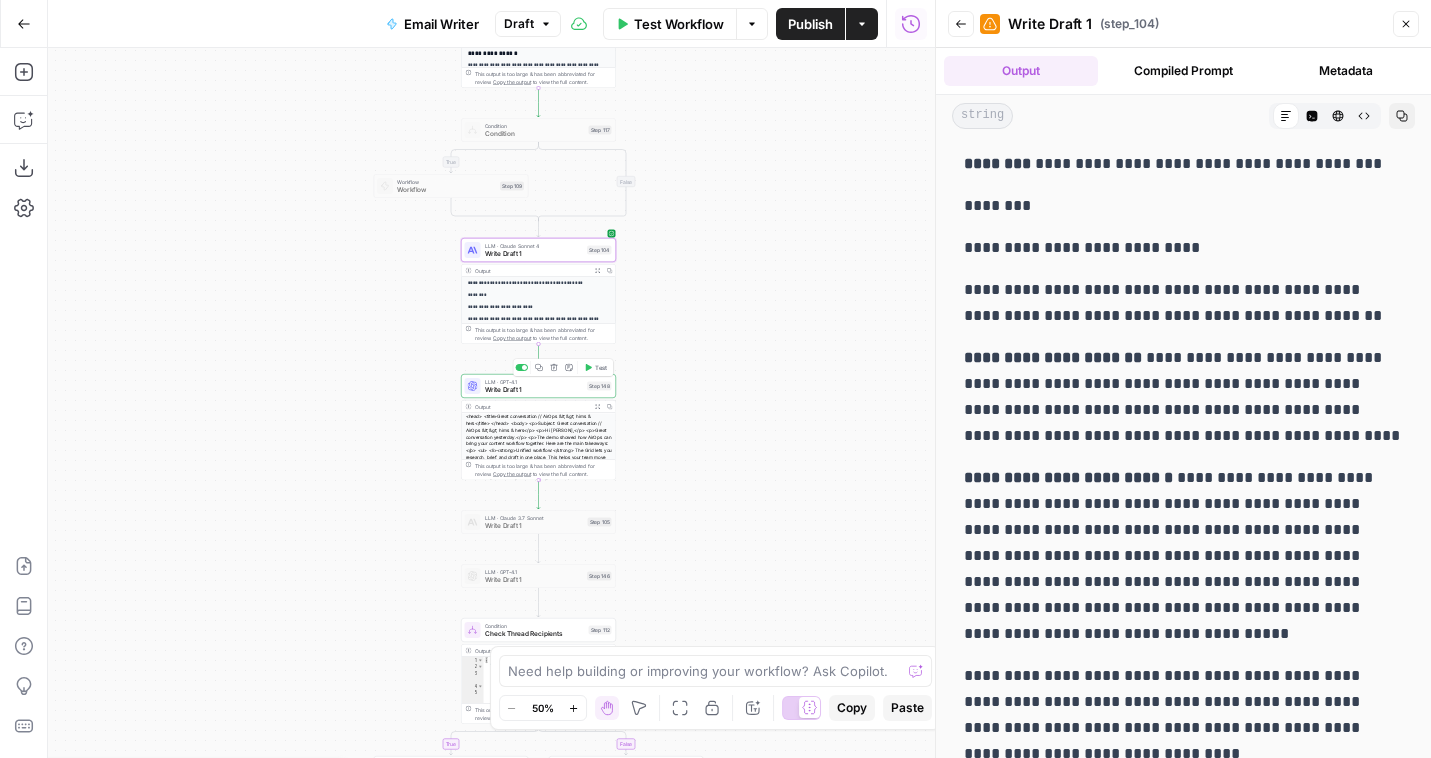 click on "Write Draft 1" at bounding box center [534, 390] 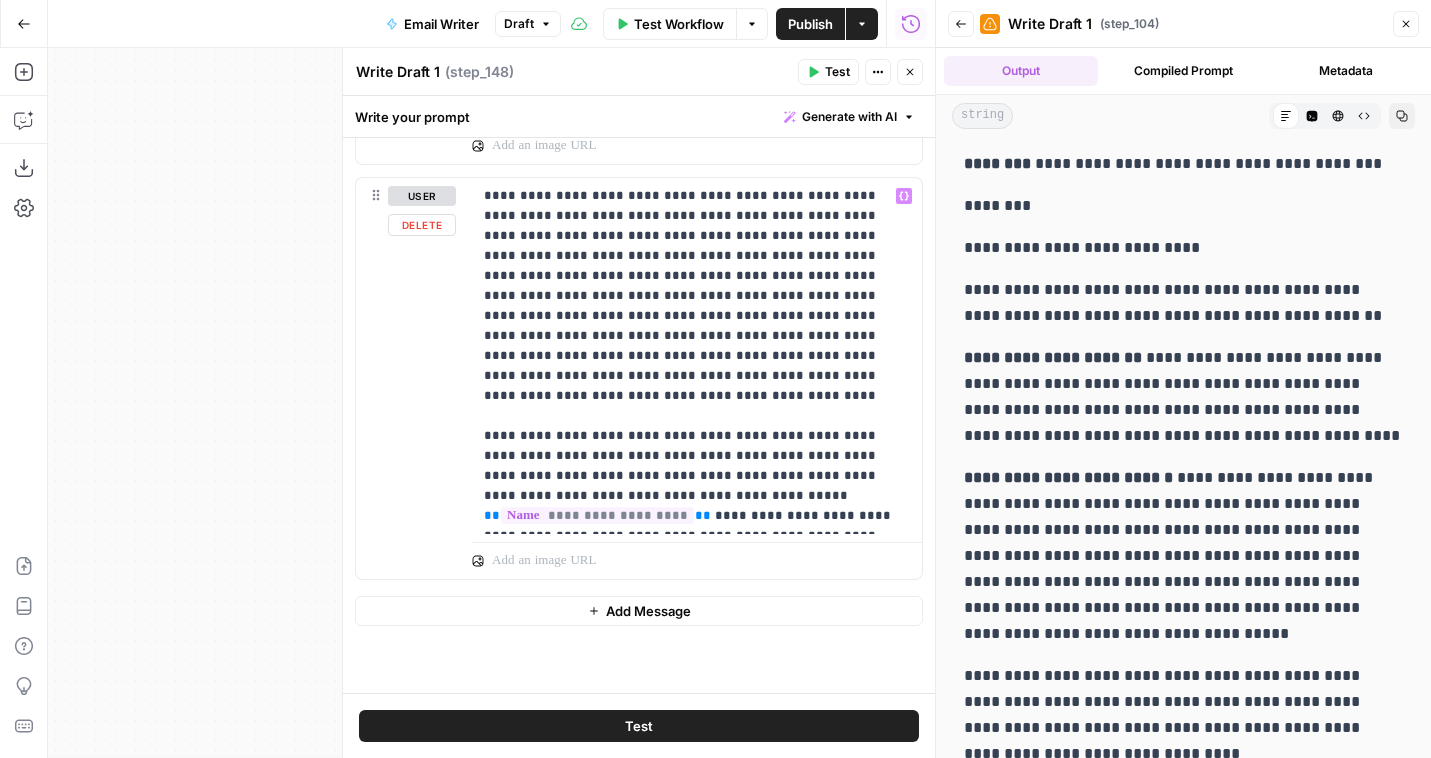 scroll, scrollTop: 1204, scrollLeft: 0, axis: vertical 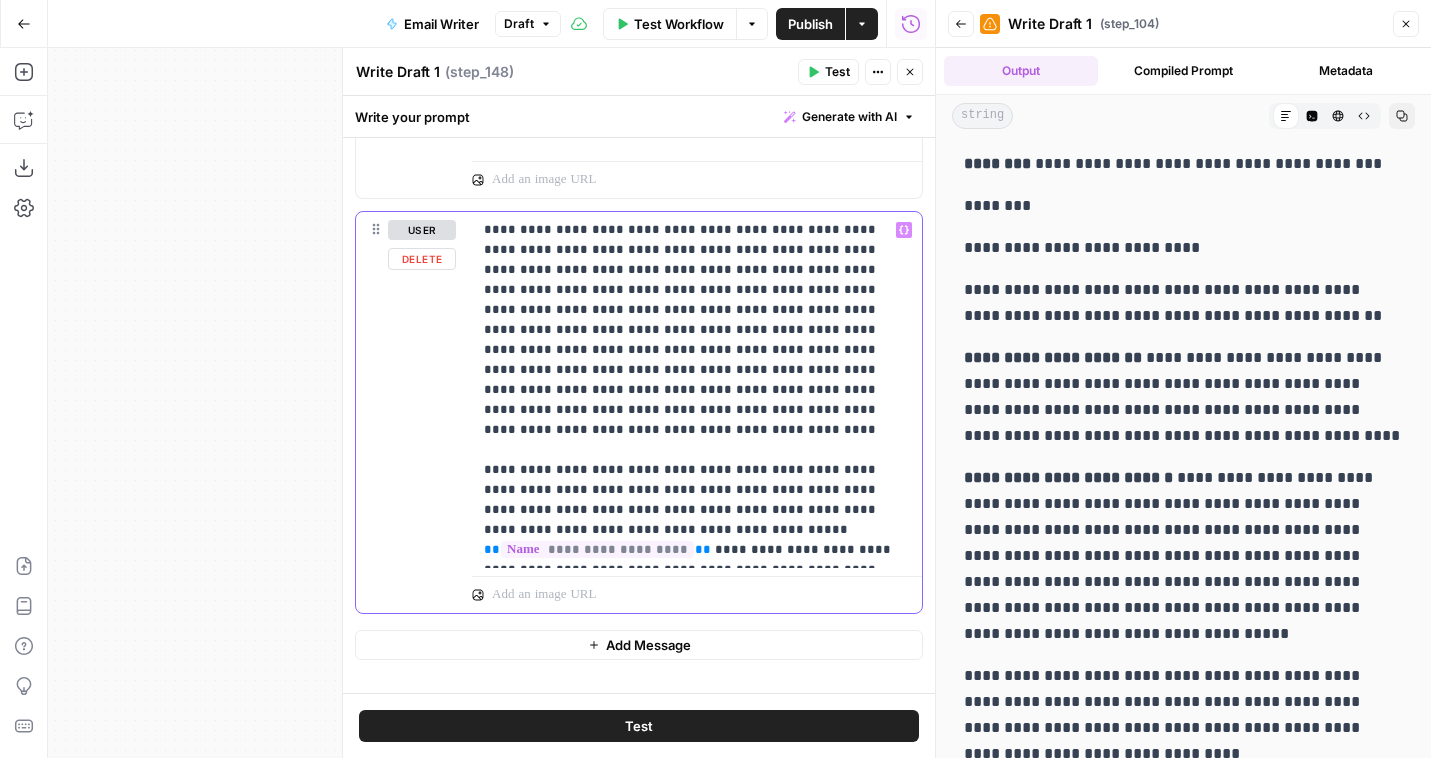 drag, startPoint x: 485, startPoint y: 228, endPoint x: 605, endPoint y: 415, distance: 222.19136 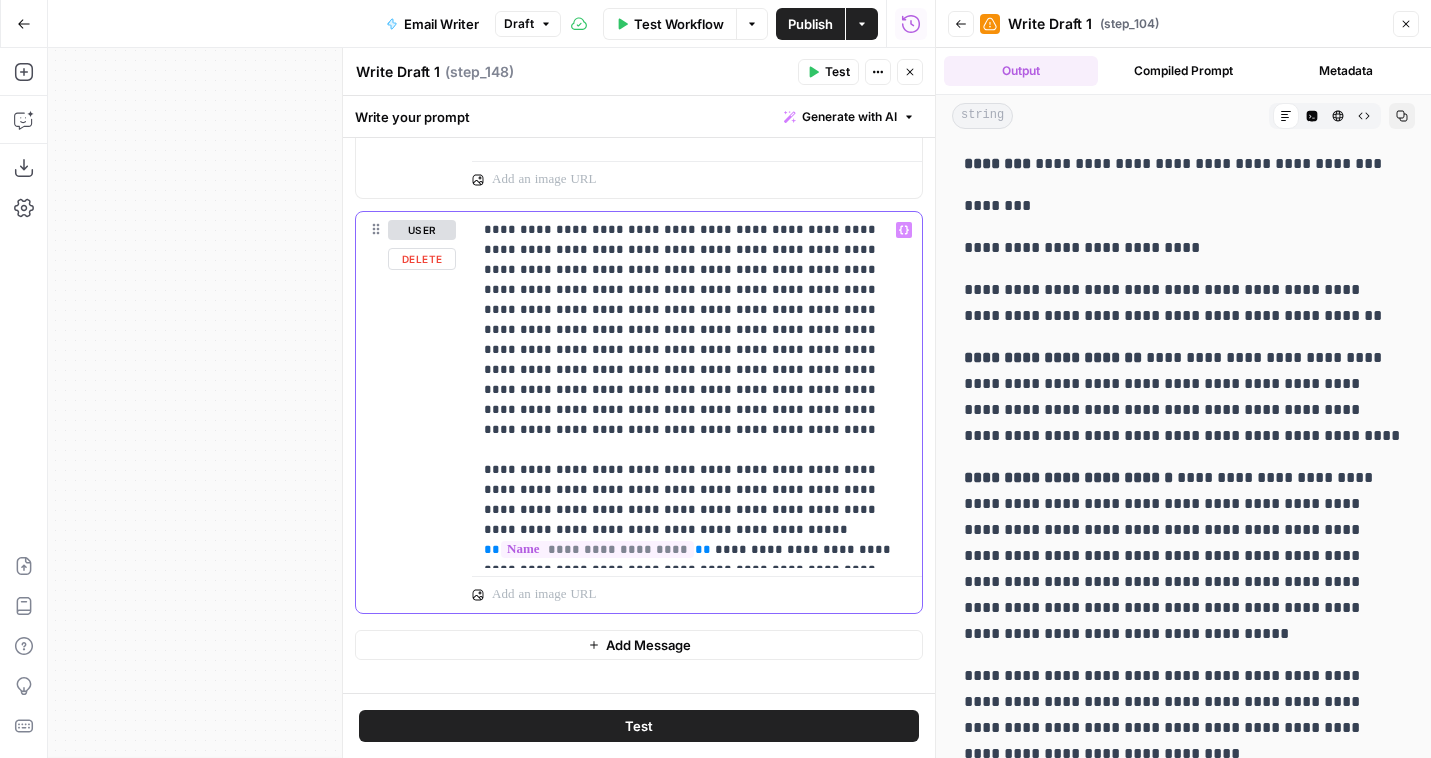 click on "**********" at bounding box center [697, 390] 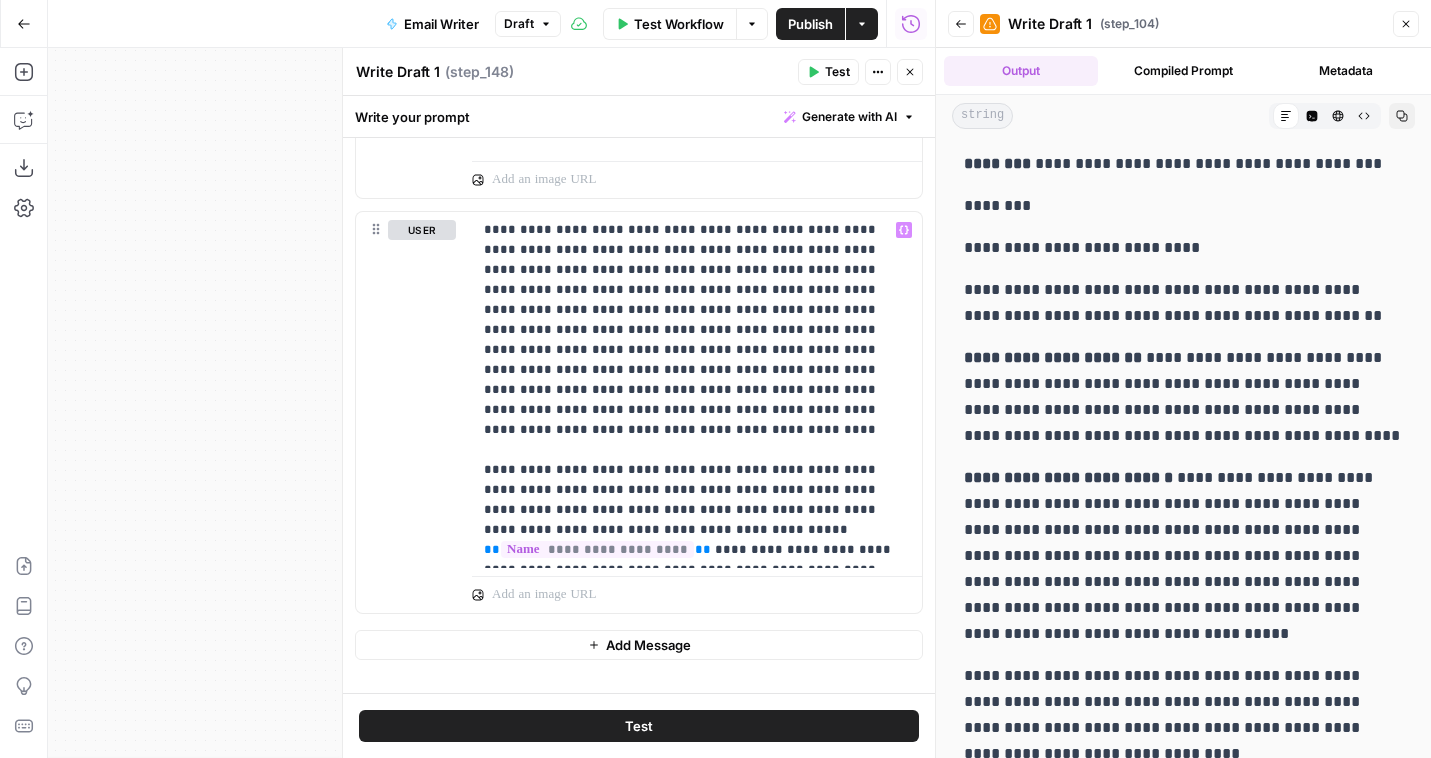 click on "Close" at bounding box center [910, 72] 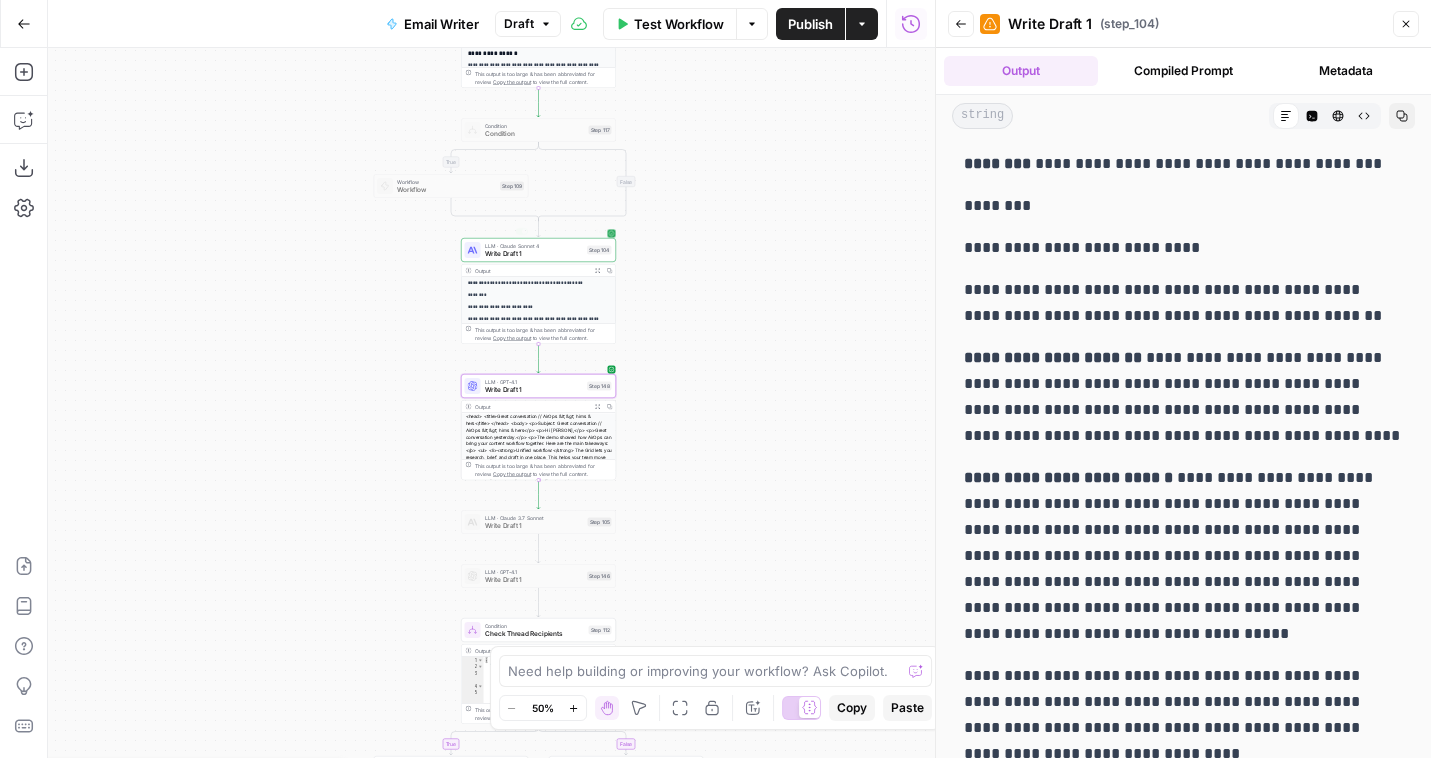 click on "Write Draft 1" at bounding box center (534, 254) 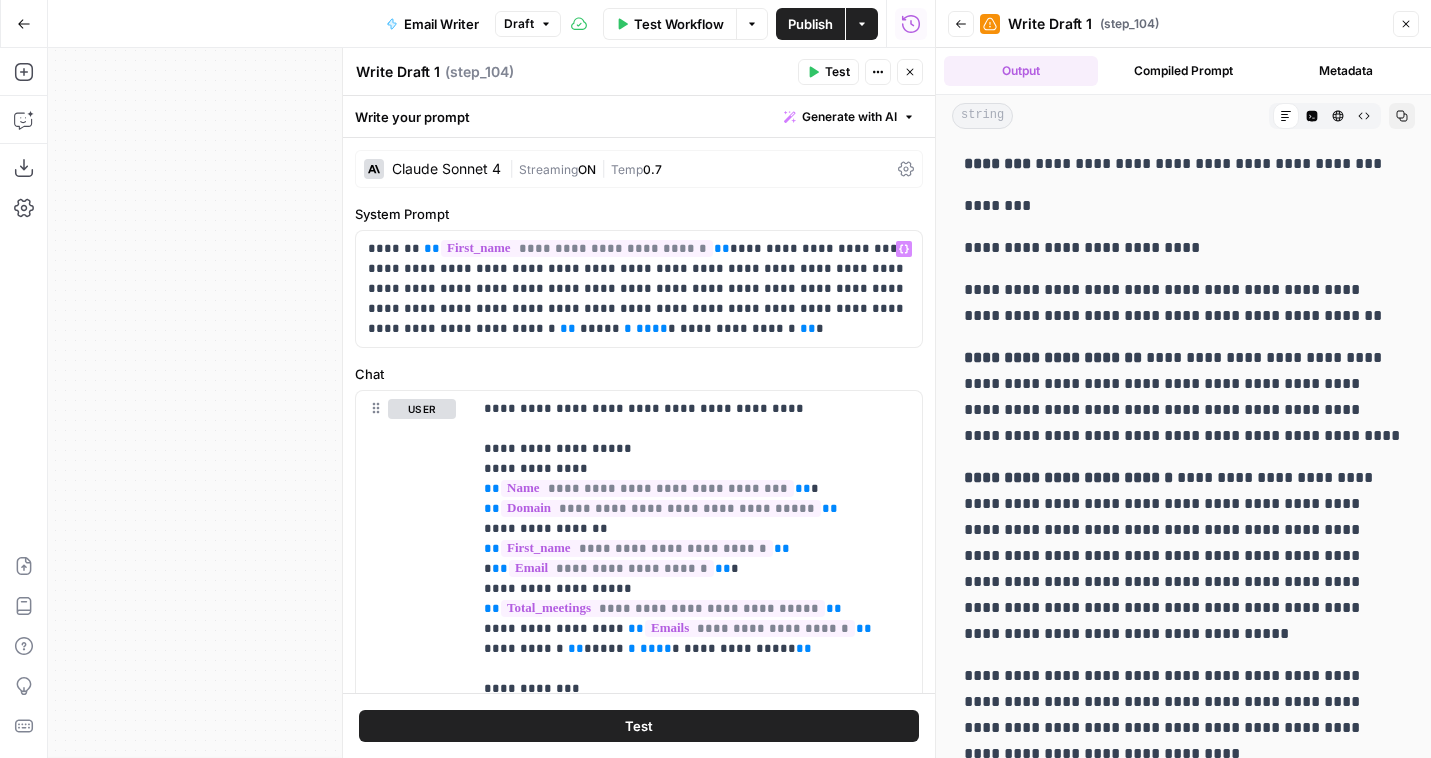 scroll, scrollTop: 109, scrollLeft: 0, axis: vertical 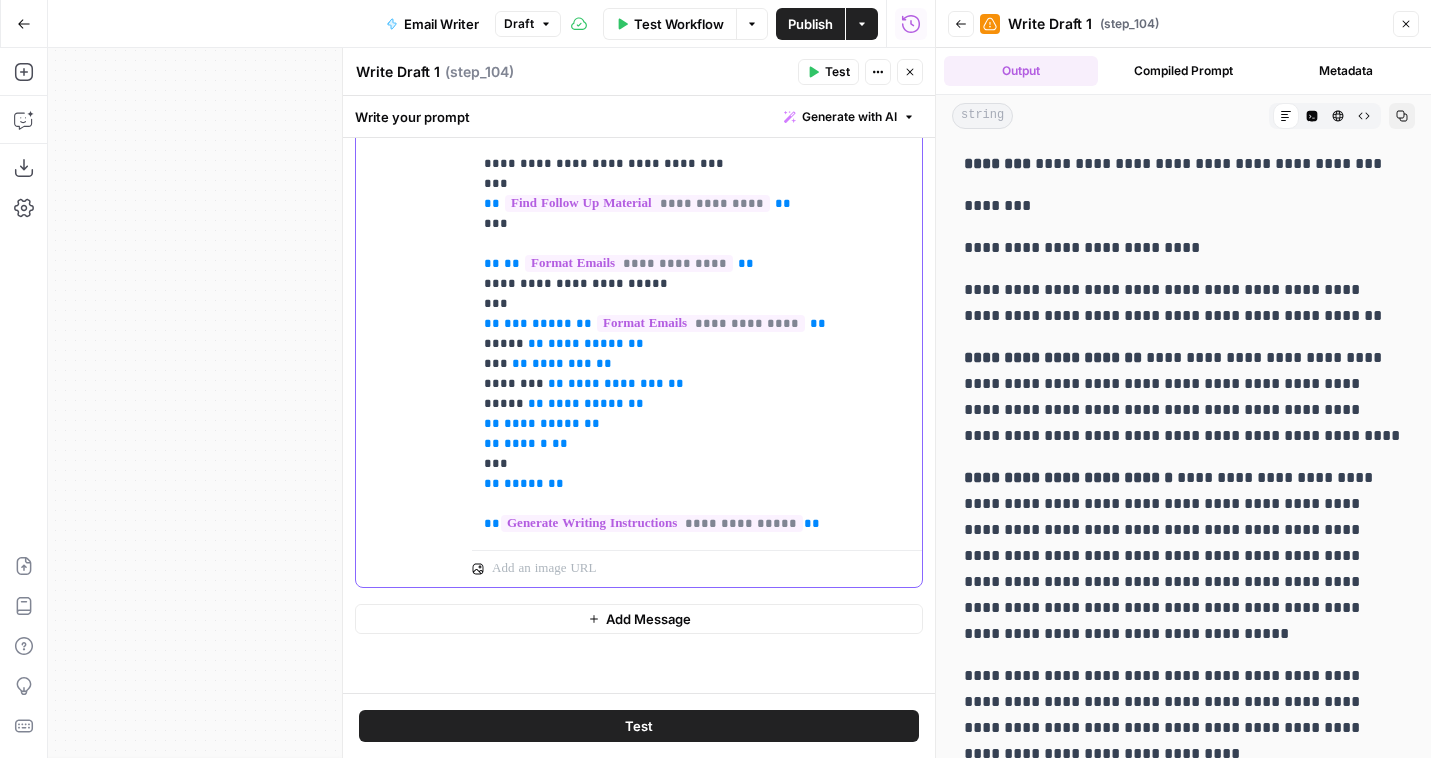 click on "**********" at bounding box center [697, -186] 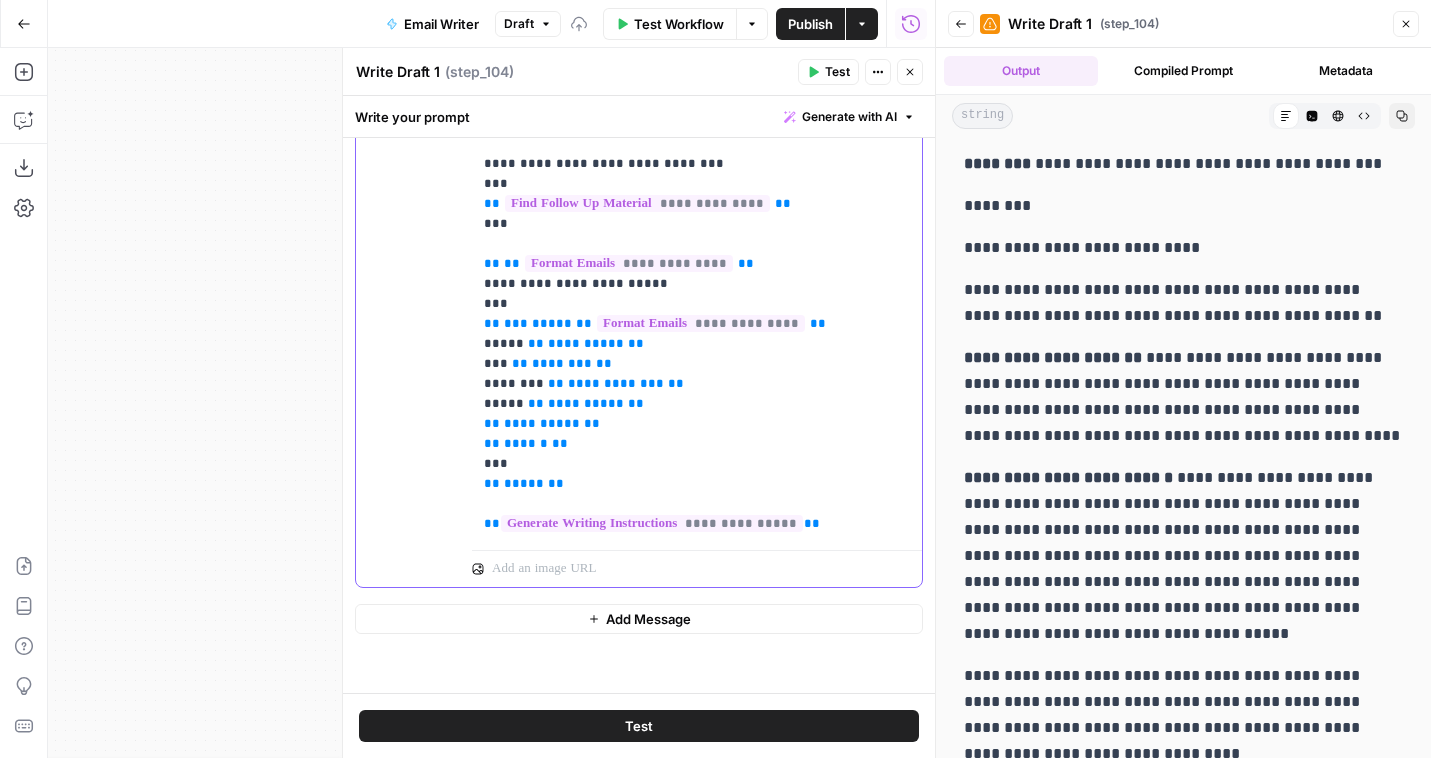 click on "**********" at bounding box center [697, -96] 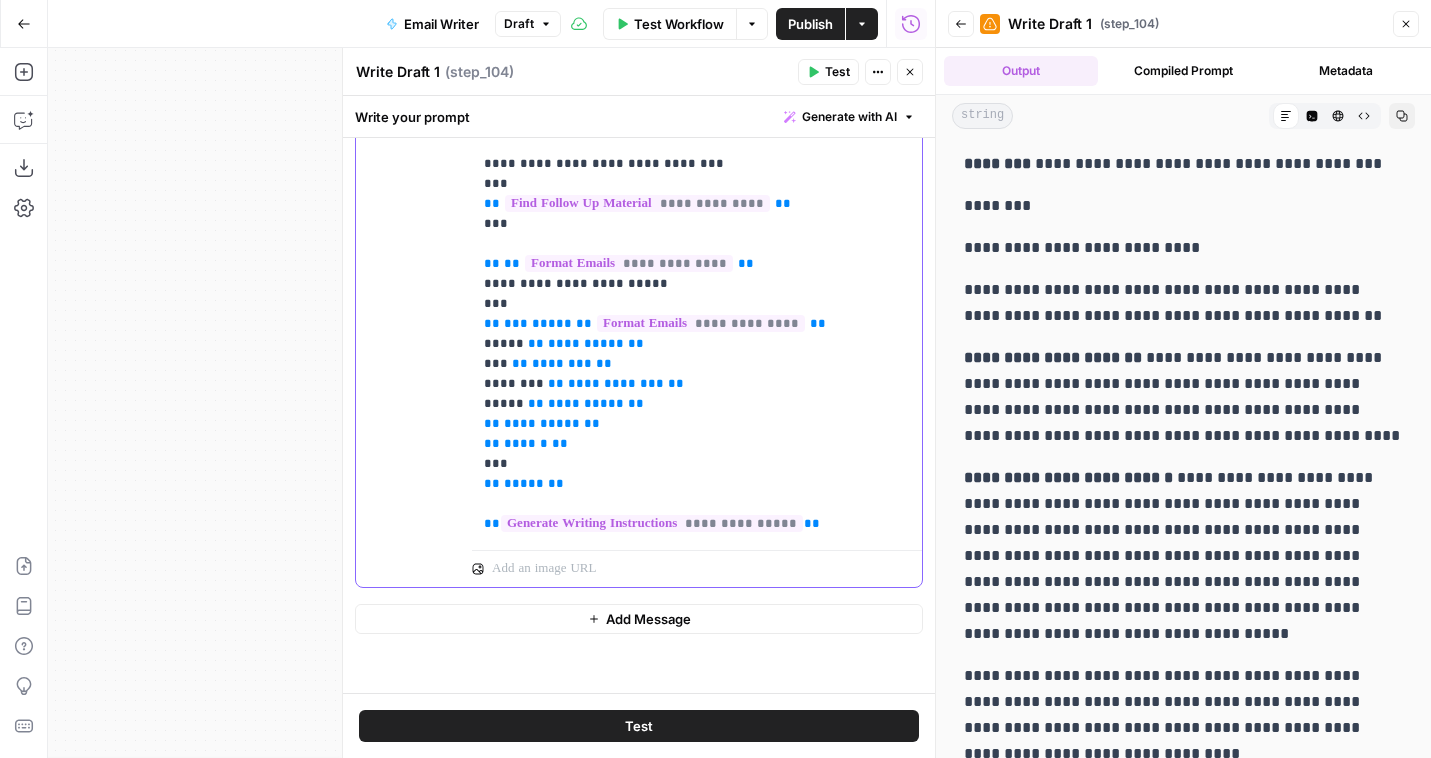 scroll, scrollTop: 821, scrollLeft: 0, axis: vertical 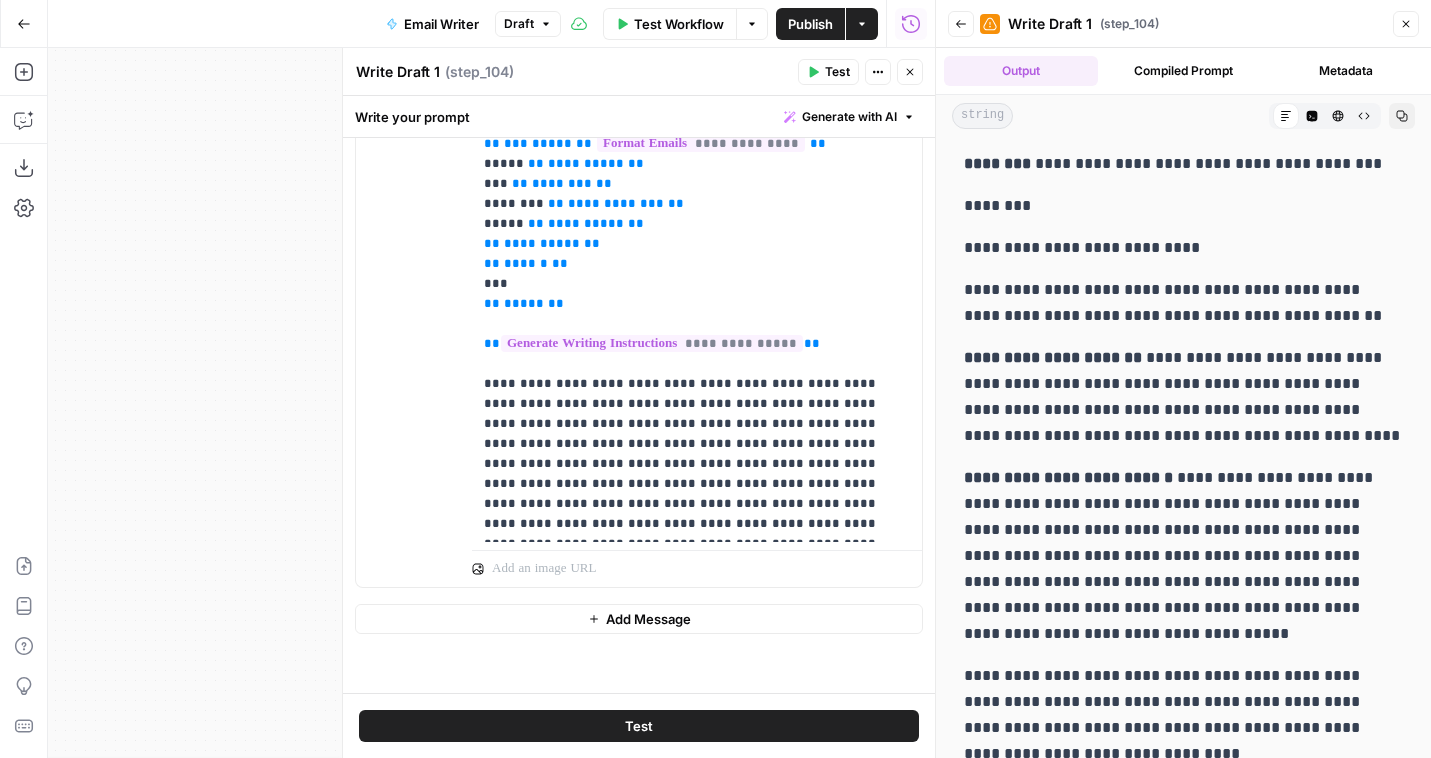 click on "Test" at bounding box center (837, 72) 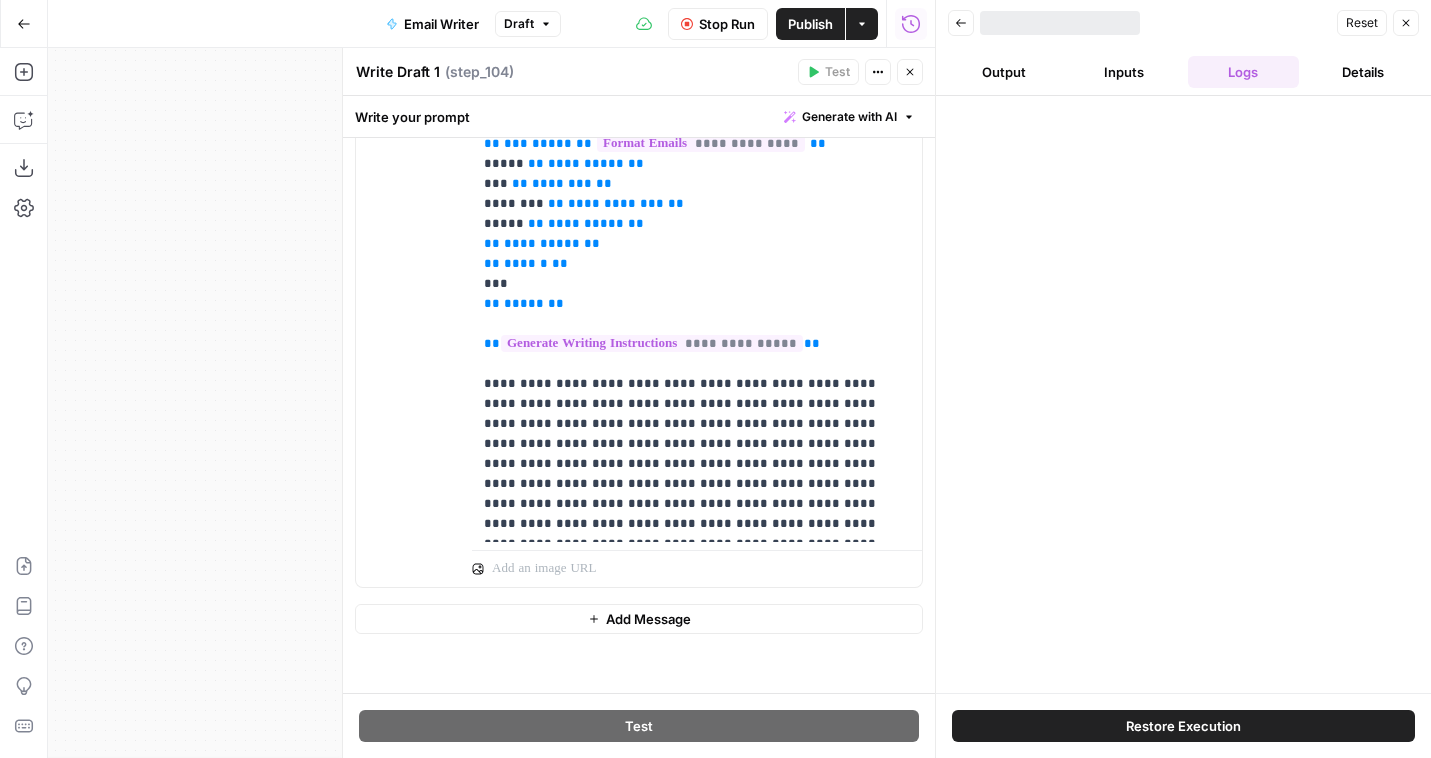 scroll, scrollTop: 0, scrollLeft: 0, axis: both 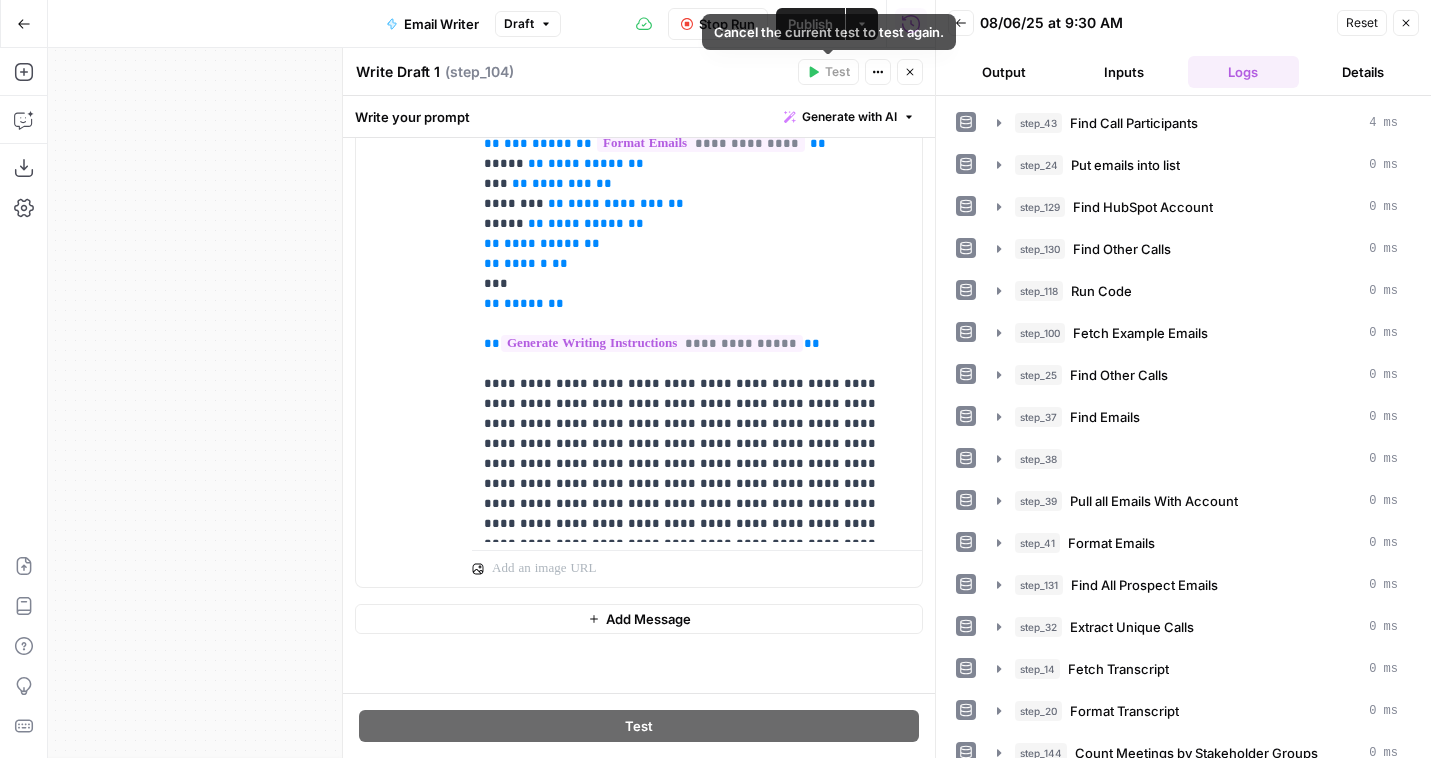 click 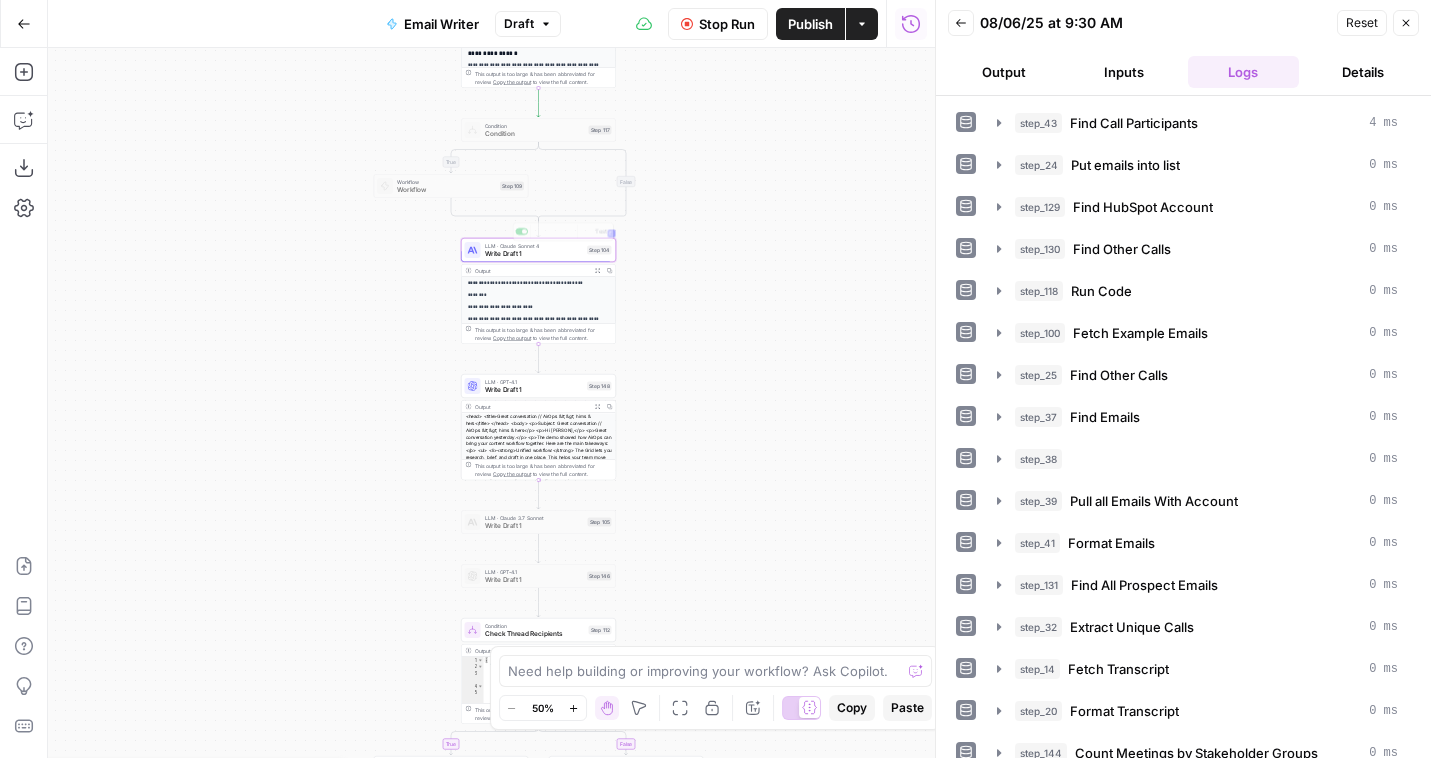 click on "Write Draft 1" at bounding box center (534, 254) 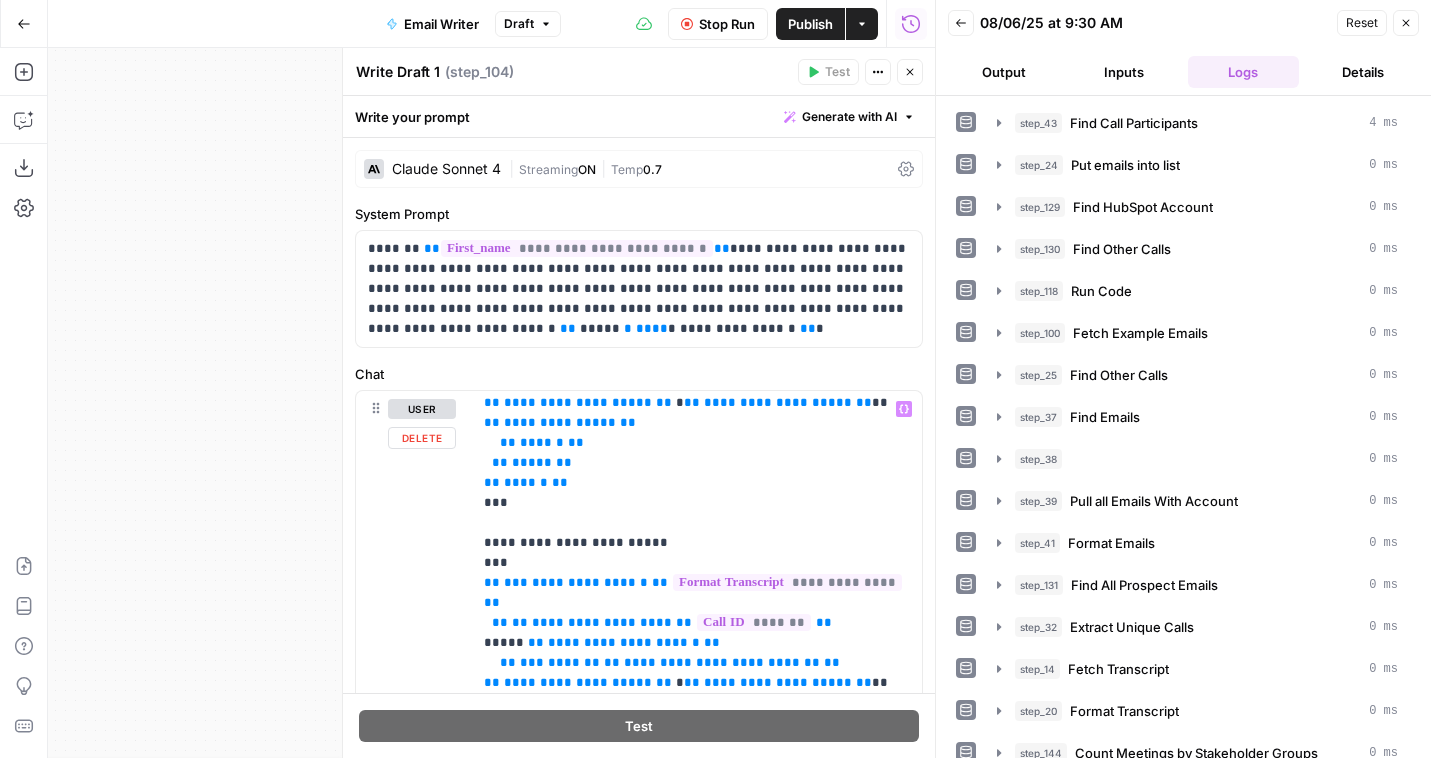 scroll, scrollTop: 591, scrollLeft: 0, axis: vertical 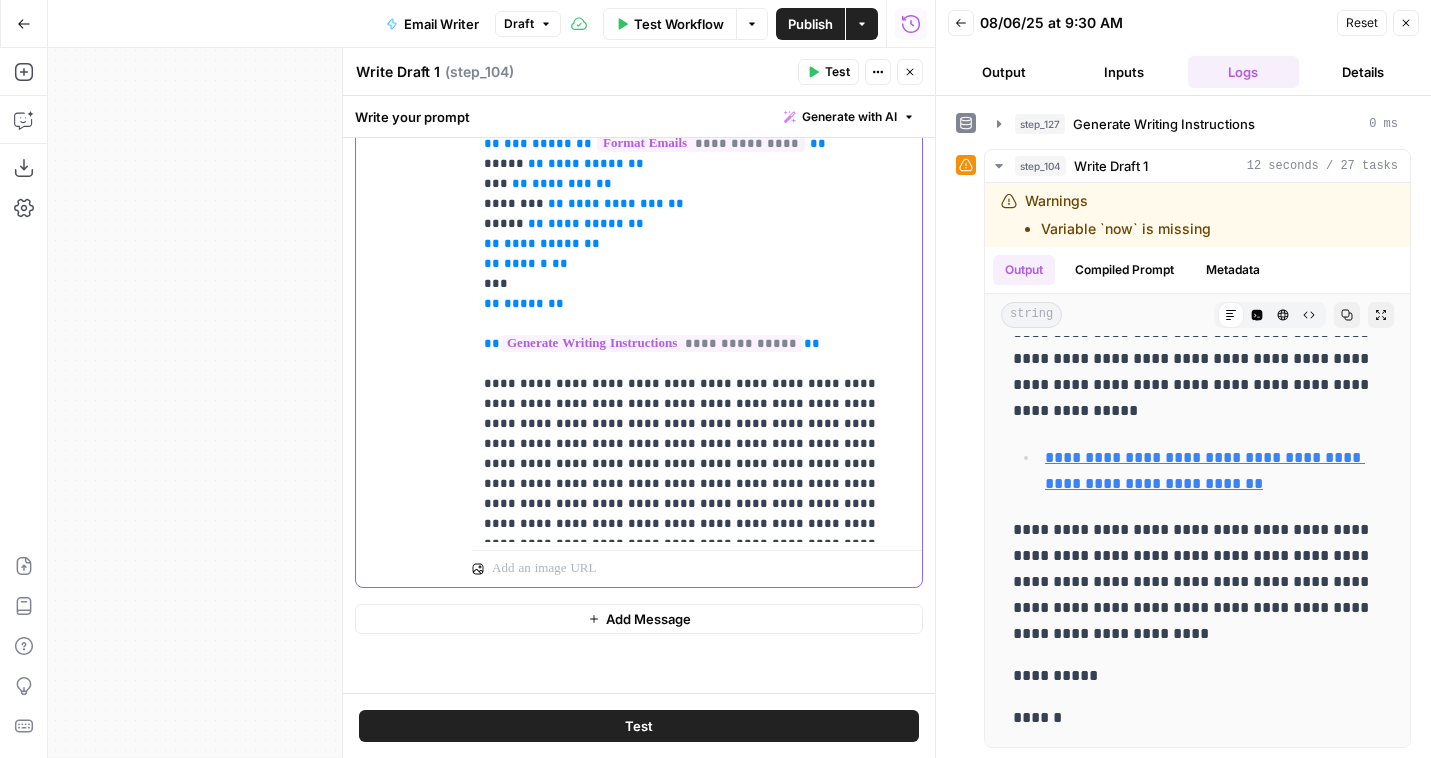 click on "**********" at bounding box center [697, -276] 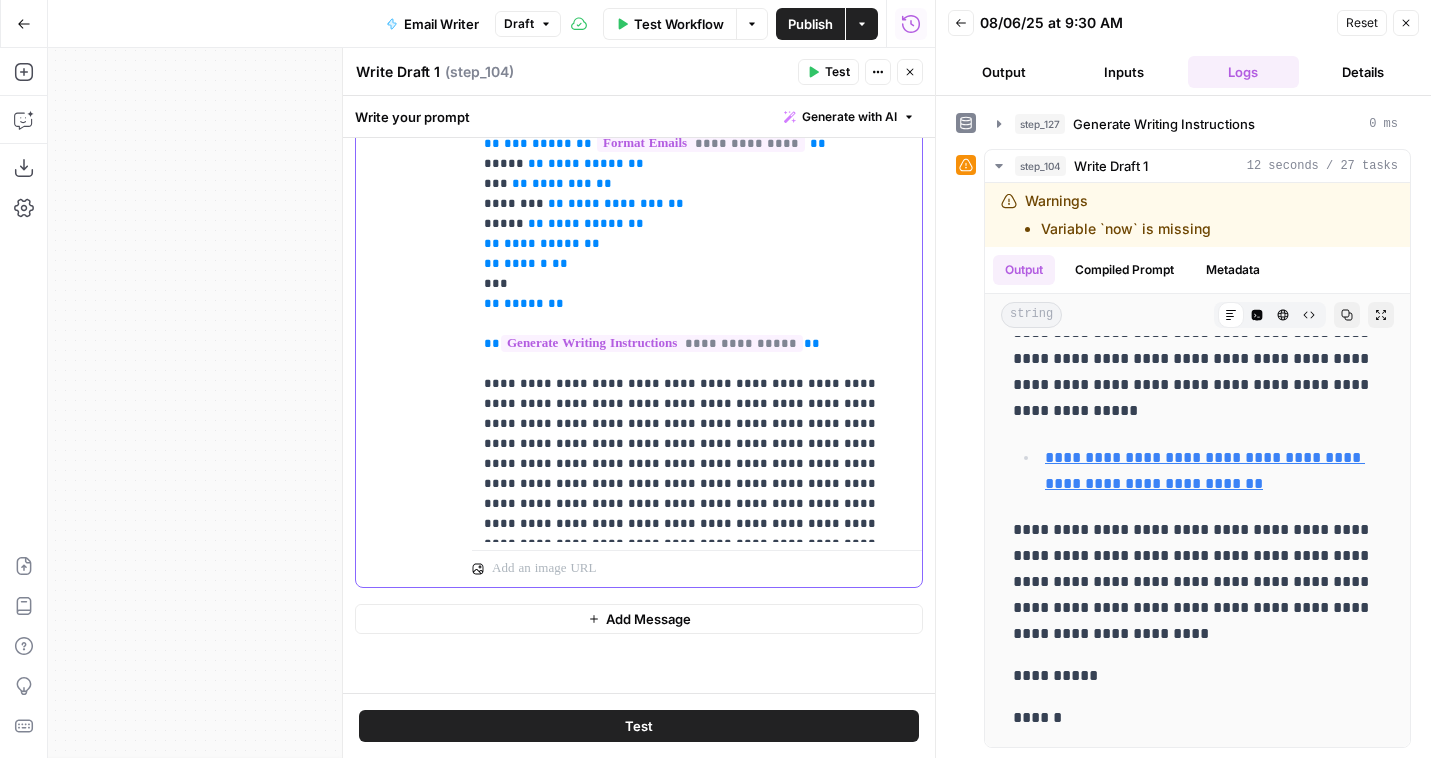 scroll, scrollTop: 810, scrollLeft: 0, axis: vertical 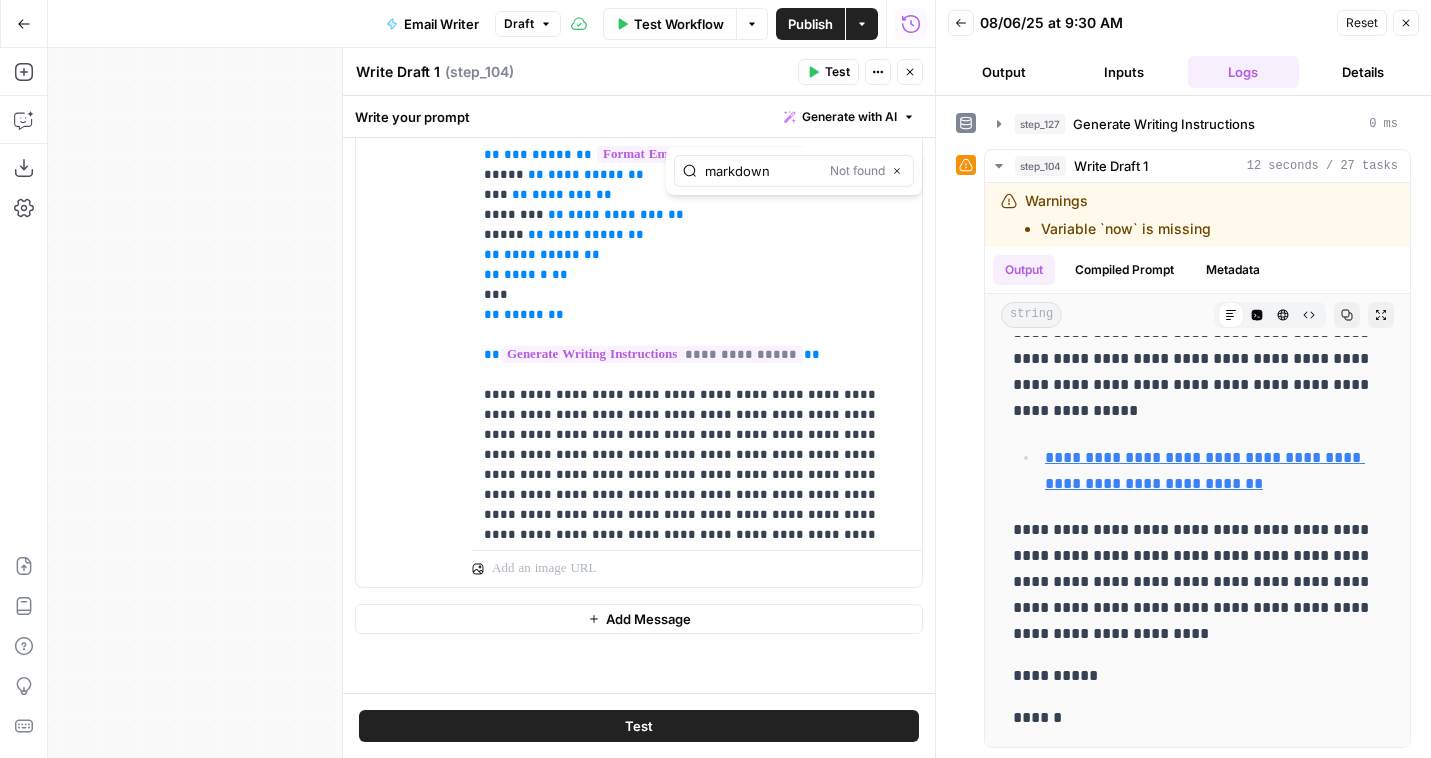 type on "markdown" 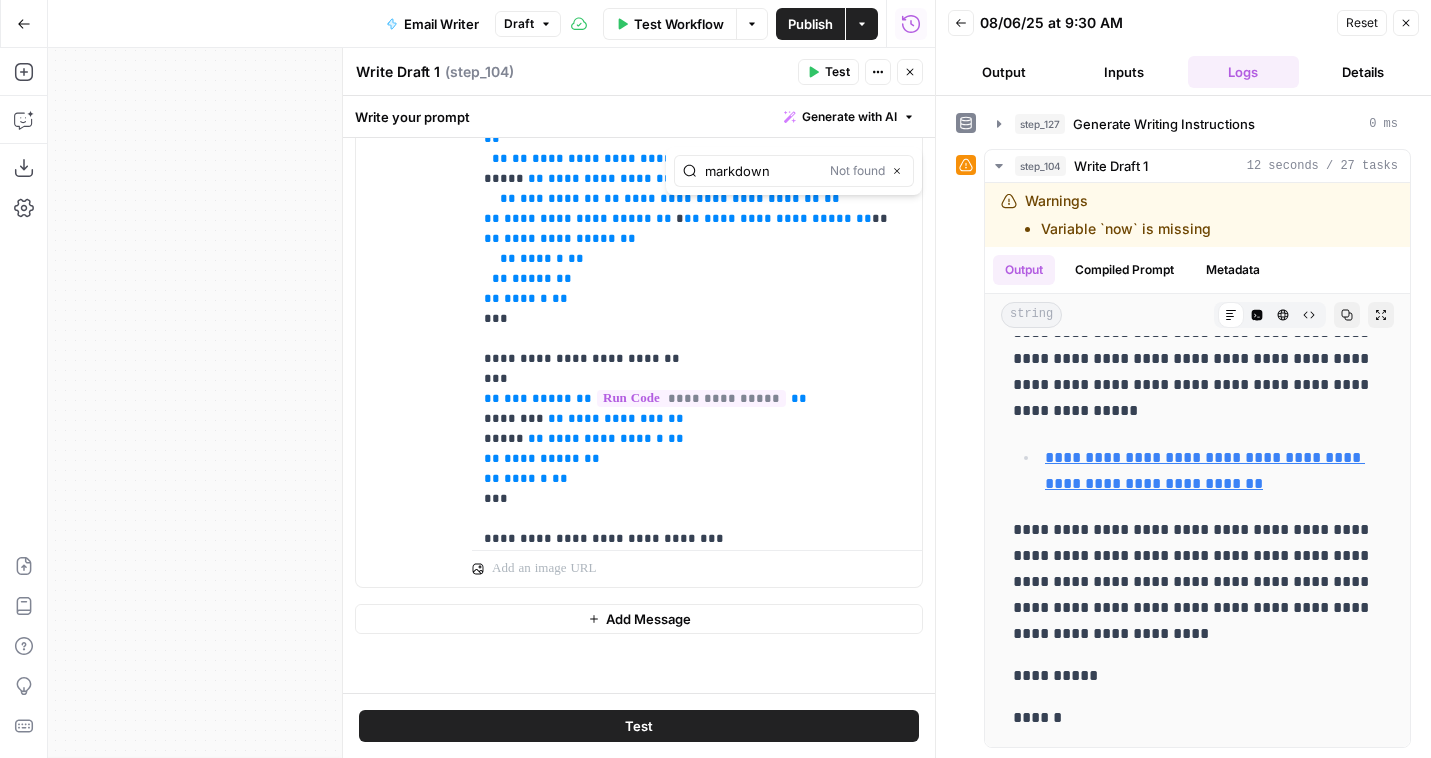 scroll, scrollTop: 0, scrollLeft: 0, axis: both 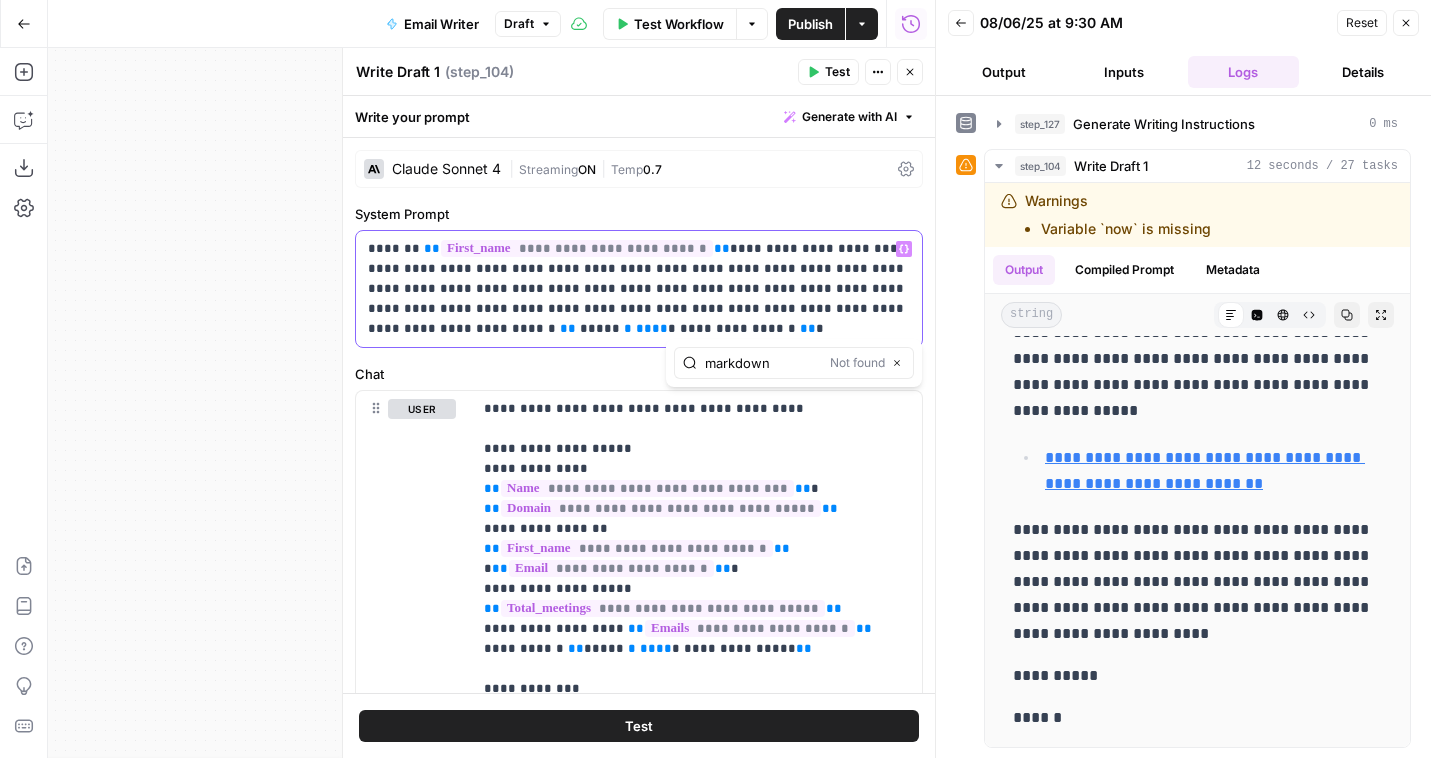 click on "**********" at bounding box center (577, 248) 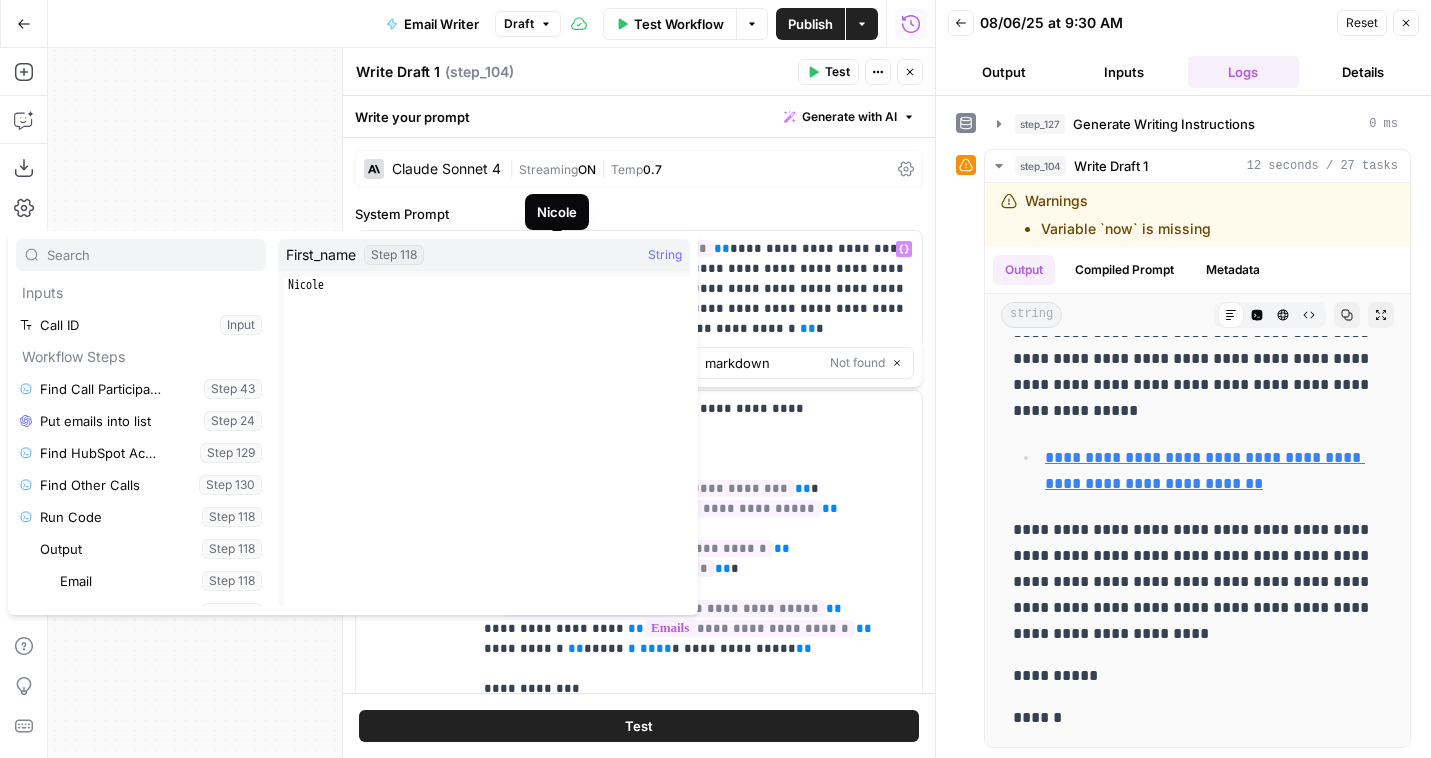 scroll, scrollTop: 203, scrollLeft: 0, axis: vertical 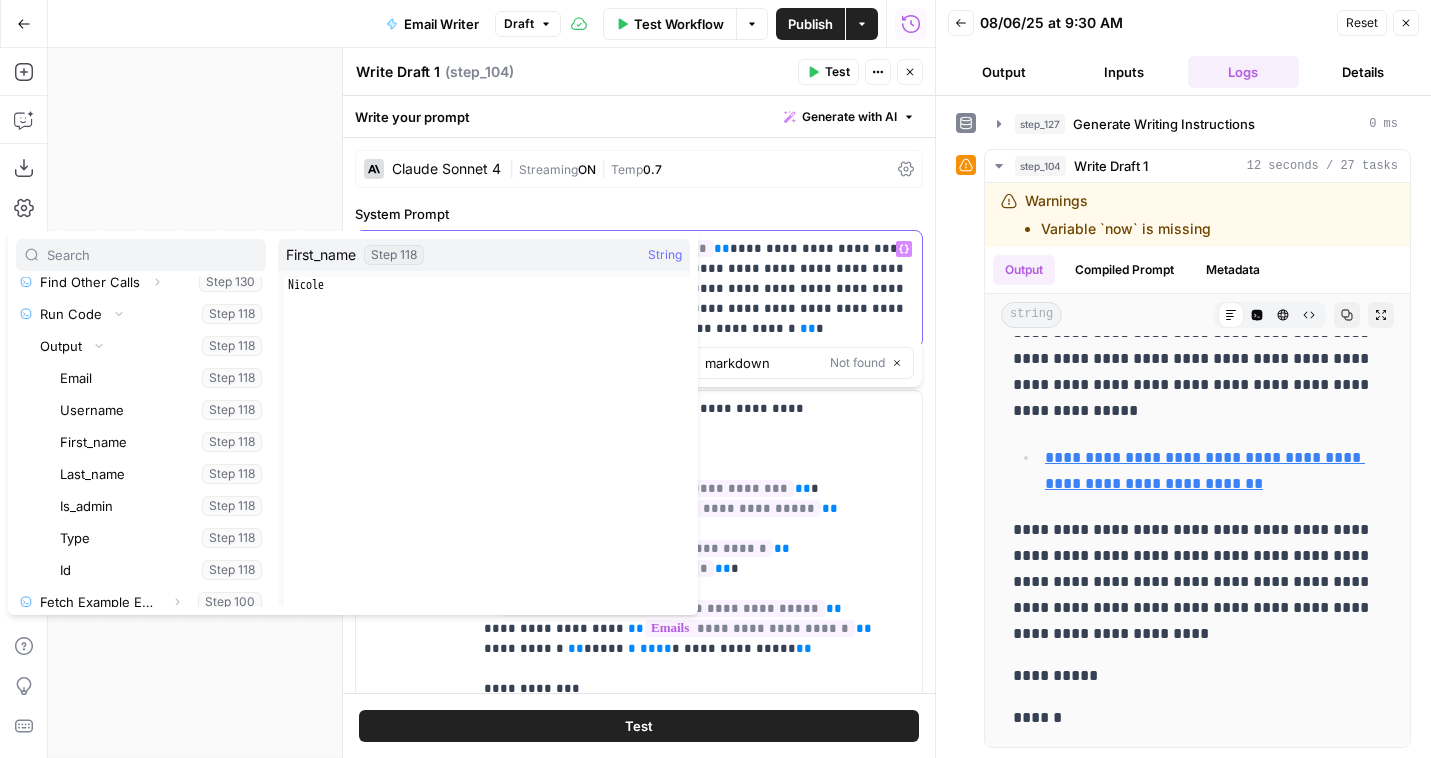 click on "**********" at bounding box center [639, 289] 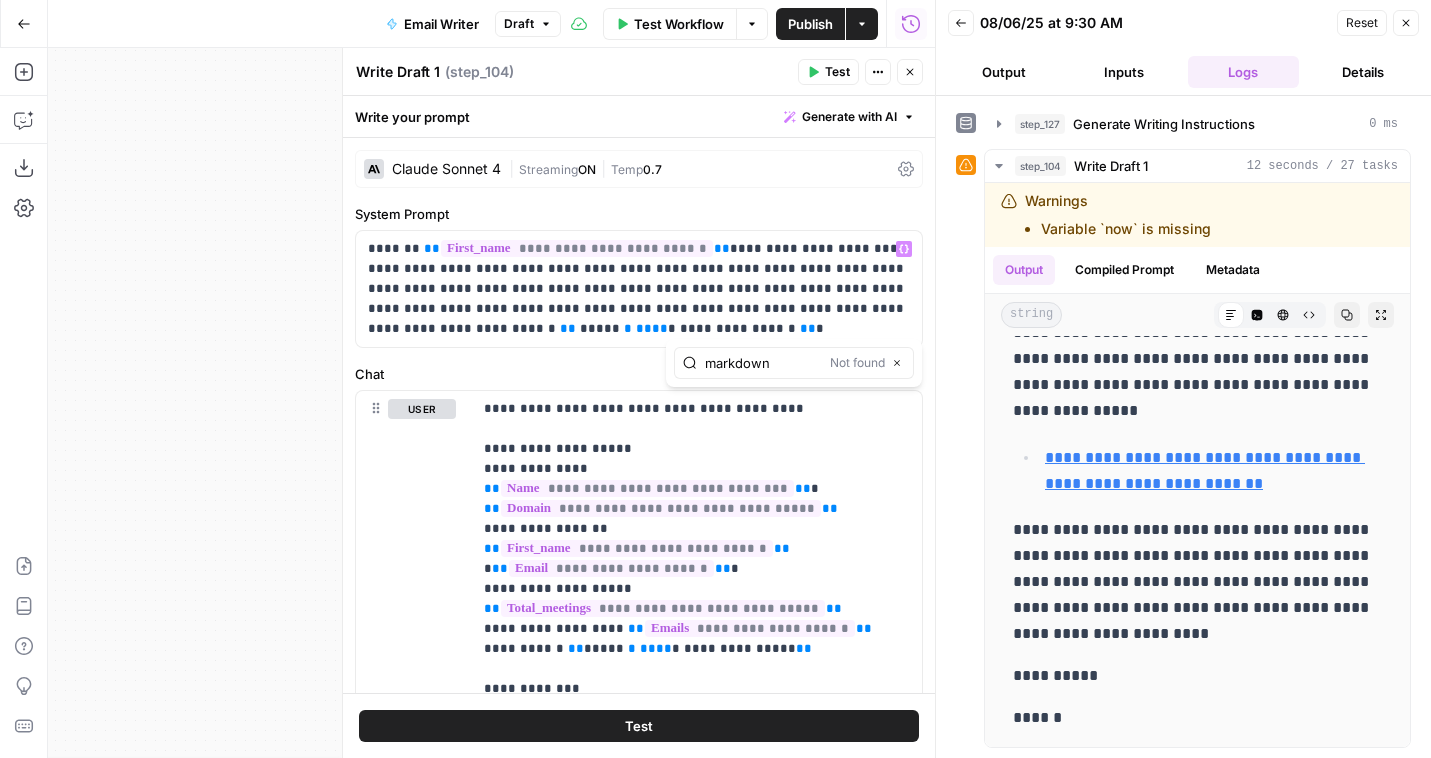 click on "Test" at bounding box center (828, 72) 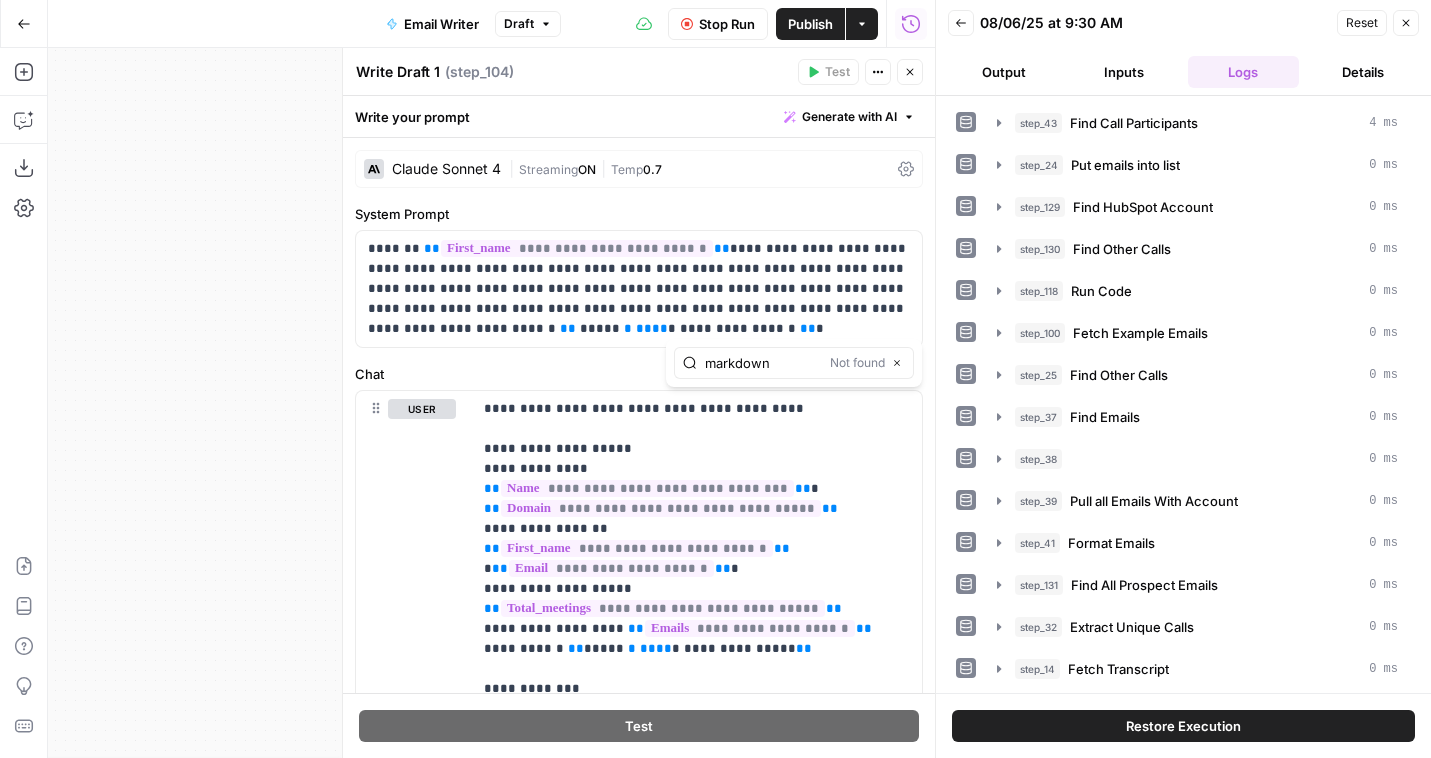 click on "Close" at bounding box center [910, 72] 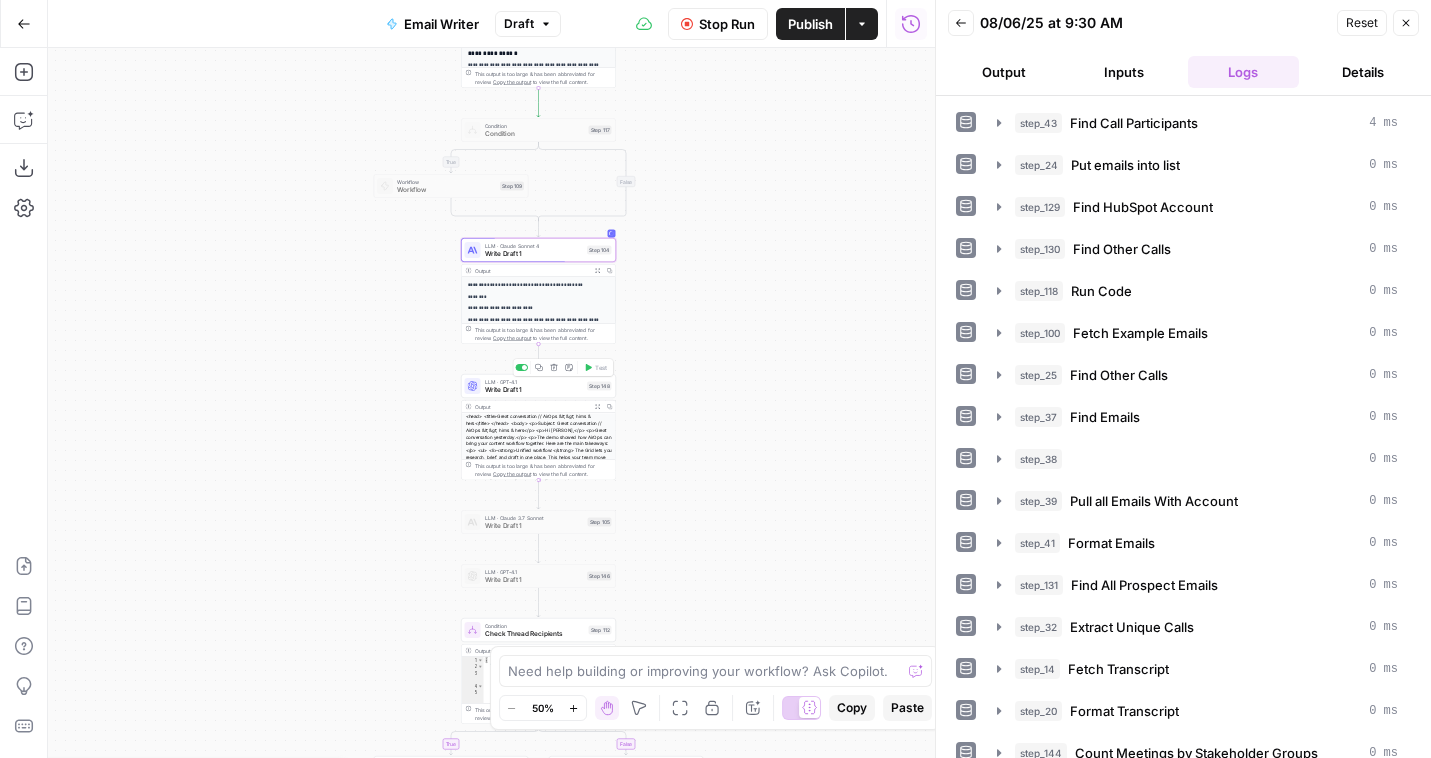 click at bounding box center [524, 367] 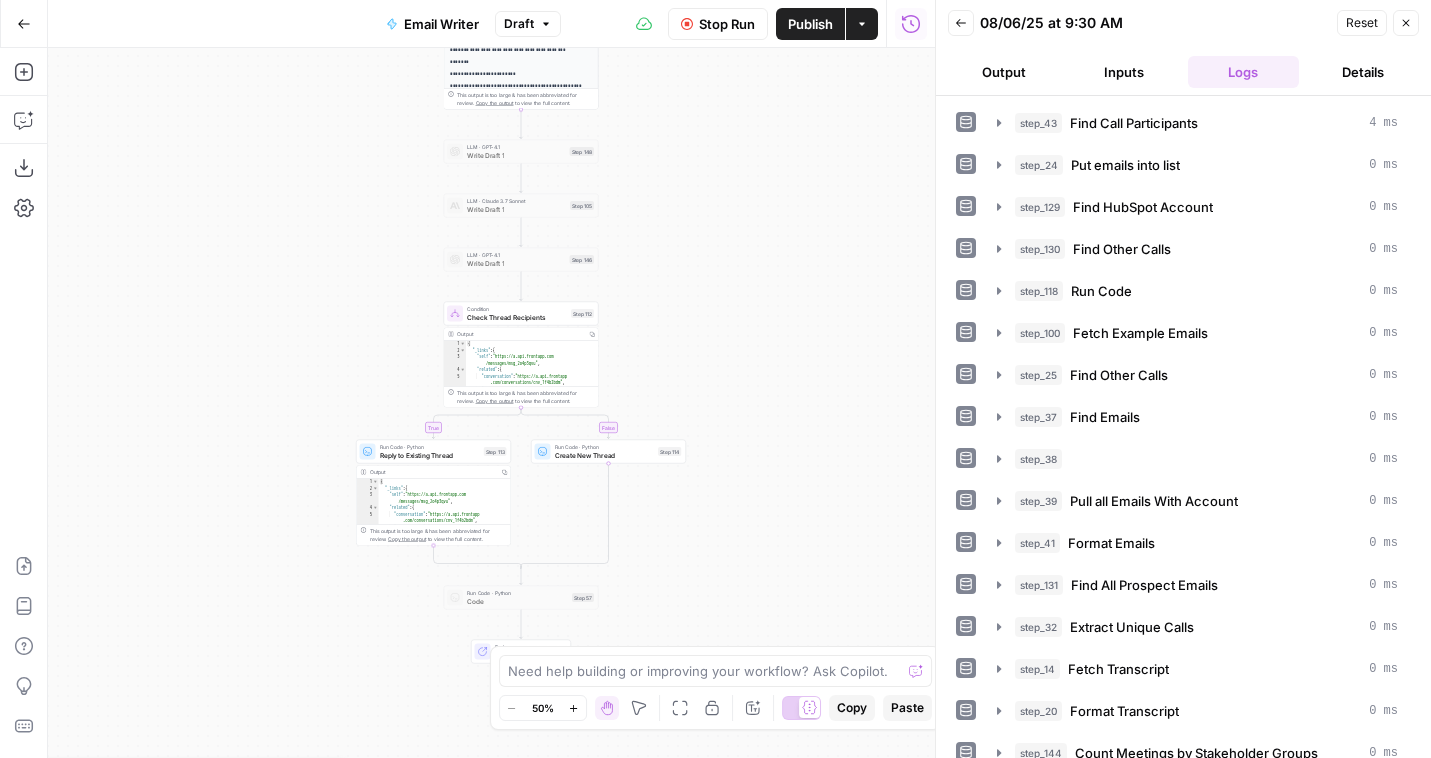 click on "Reply to Existing Thread" at bounding box center (430, 455) 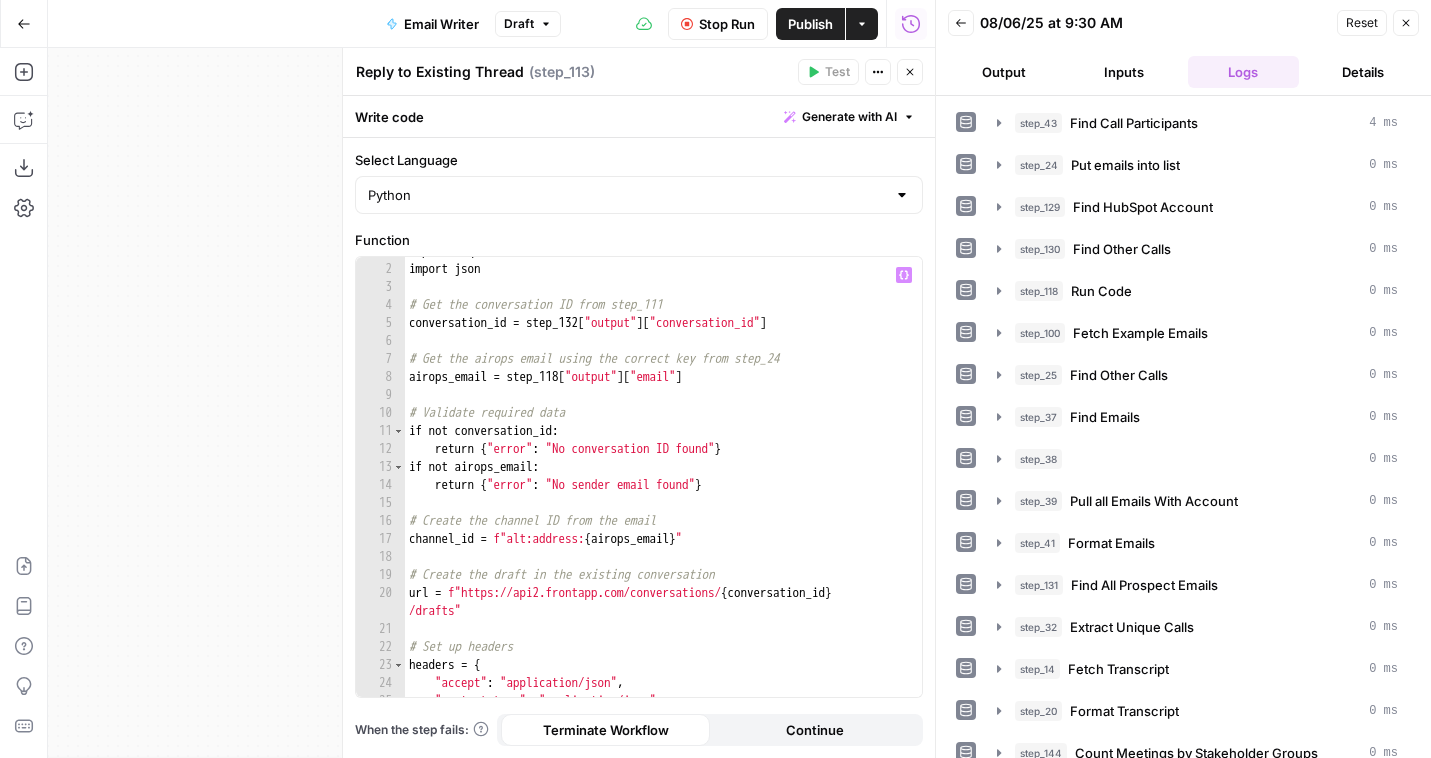 scroll, scrollTop: 14, scrollLeft: 0, axis: vertical 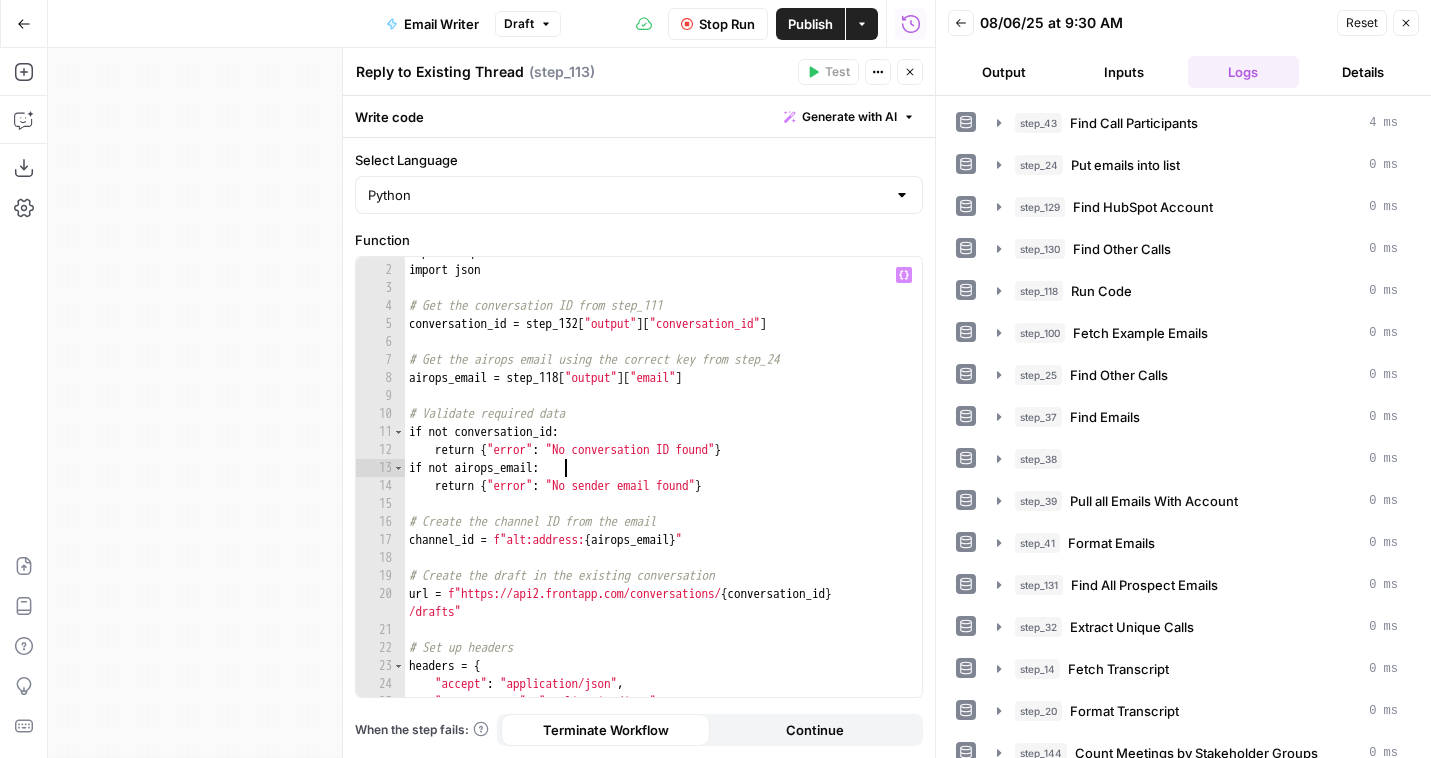 type on "**********" 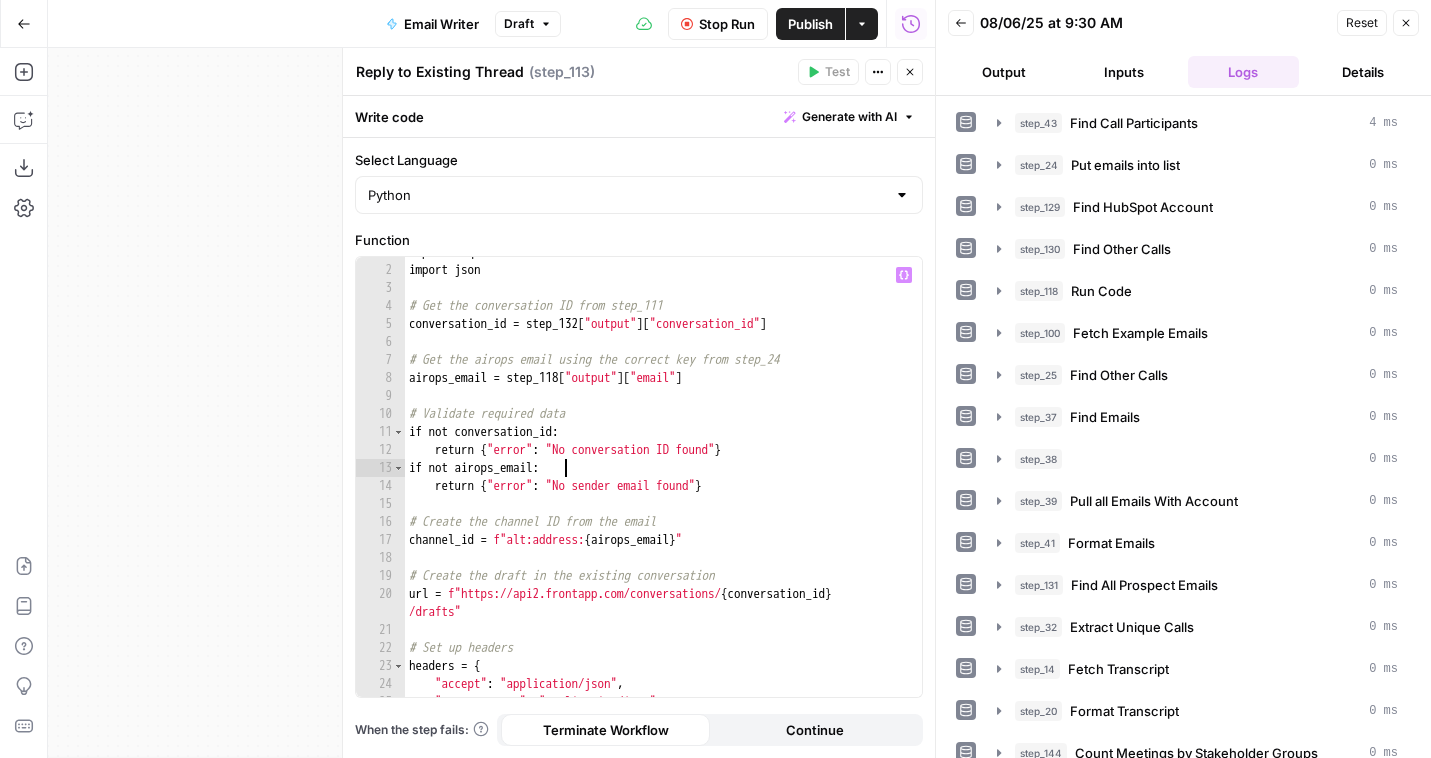 click on "import   requests import   json # Get the conversation ID from step_111 conversation_id   =   step_132 [ "output" ] [ "conversation_id" ] # Get the airops email using the correct key from step_24 airops_email   =   step_118 [ "output" ] [ "email" ] # Validate required data if   not   conversation_id :      return   { "error" :   "No conversation ID found" } if   not   airops_email :      return   { "error" :   "No sender email found" } # Create the channel ID from the email channel_id   =   f"alt:address: { airops_email } " # Create the draft in the existing conversation url   =   f"https://api2.frontapp.com/conversations/ { conversation_id } /drafts" # Set up headers headers   =   {      "accept" :   "application/json" ,      "content-type" :   "application/json" ," at bounding box center (663, 481) 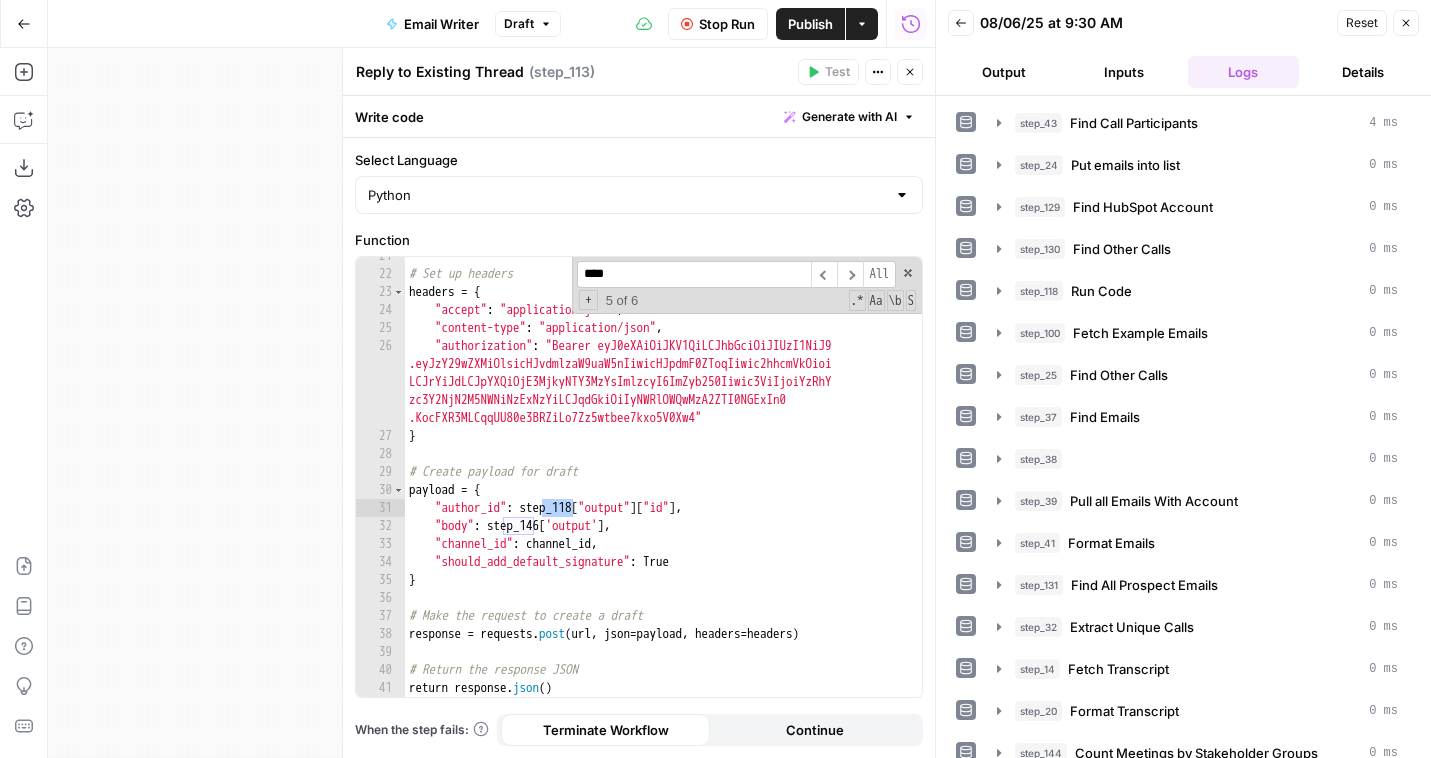 scroll, scrollTop: 388, scrollLeft: 0, axis: vertical 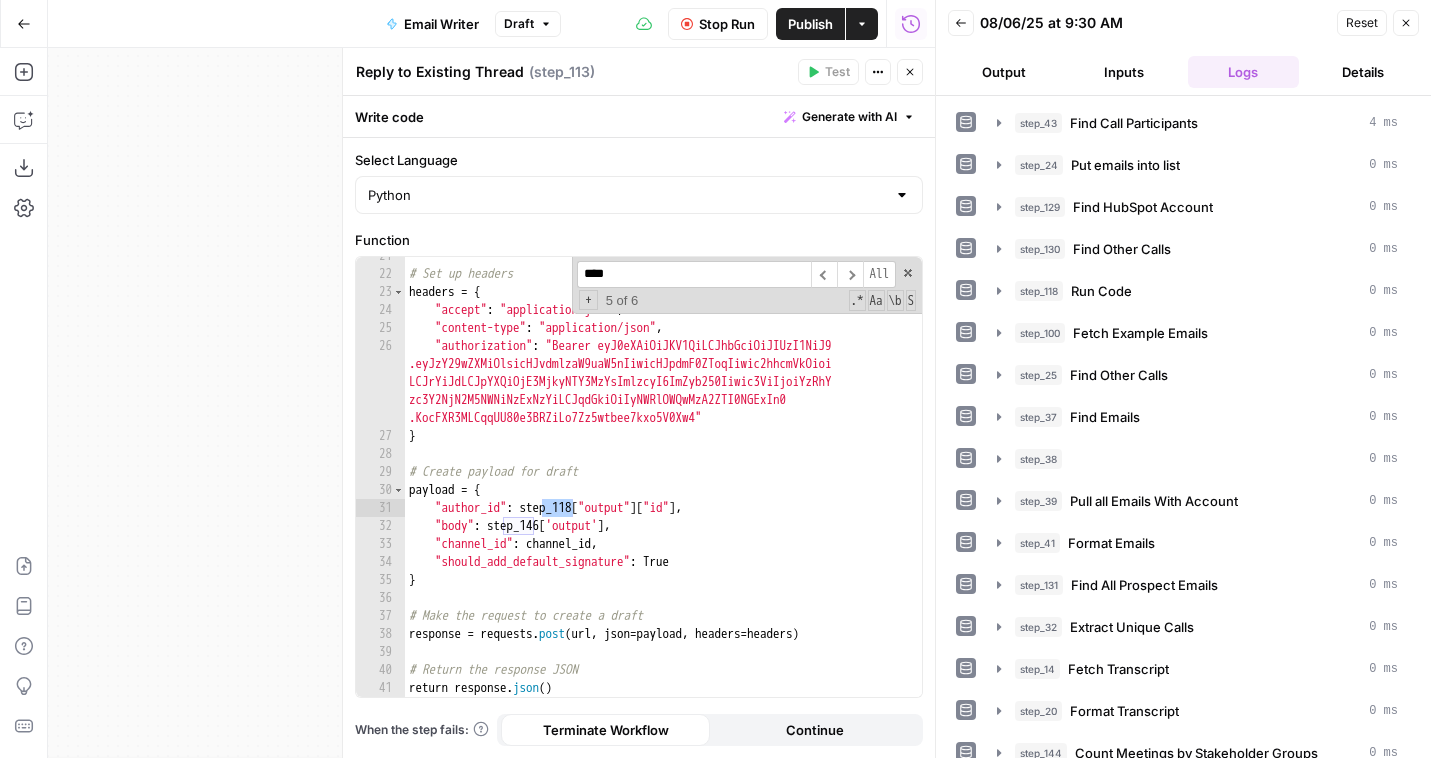 type on "****" 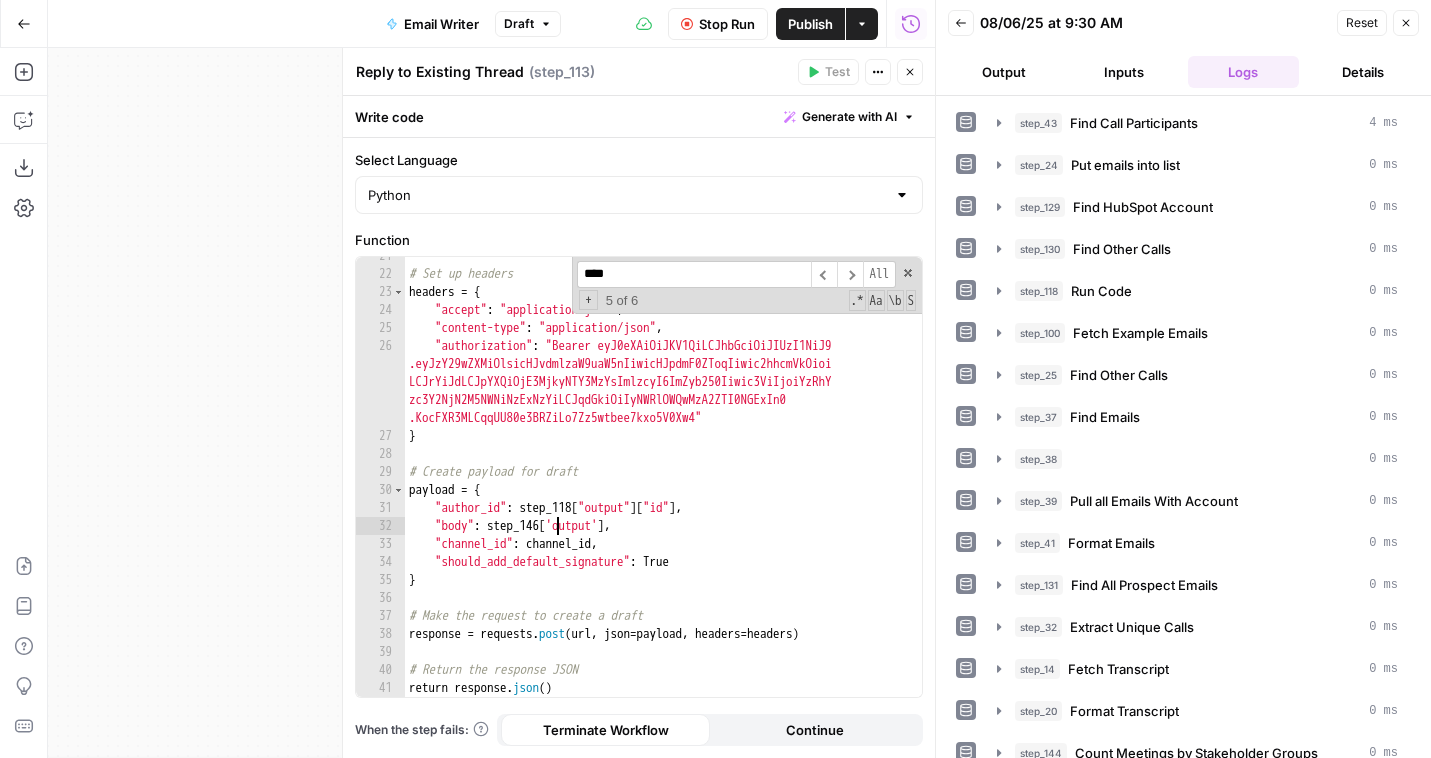 click on "# Set up headers headers   =   {      "accept" :   "application/json" ,      "content-type" :   "application/json" ,      "authorization" :   "Bearer eyJ0eXAiOiJKV1QiLCJhbGciOiJIUzI1NiJ9 .eyJzY29wZXMiOlsicHJvdmlzaW9uaW5nIiwicHJpdmF0ZToqIiwic2hhcmVkOioi LCJrYiJdLCJpYXQiOjE3MjkyNTY3MzYsImlzcyI6ImZyb250Iiwic3ViIjoiYzRhY zc3Y2NjN2M5NWNiNzExNzYiLCJqdGkiOiIyNWRlOWQwMzA2ZTI0NGExIn0 .KocFXR3MLCqqUU80e3BRZiLo7Zz5wtbee7kxo5V0Xw4" } # Create payload for draft payload   =   {      "author_id" :   step_118 [ "output" ] [ "id" ] ,      "body" :   step_146 [ 'output' ] ,      "channel_id" :   channel_id ,      "should_add_default_signature" :   True } # Make the request to create a draft response   =   requests . post ( url ,   json = payload ,   headers = headers ) # Return the response JSON return   response . json ( )" at bounding box center [663, 485] 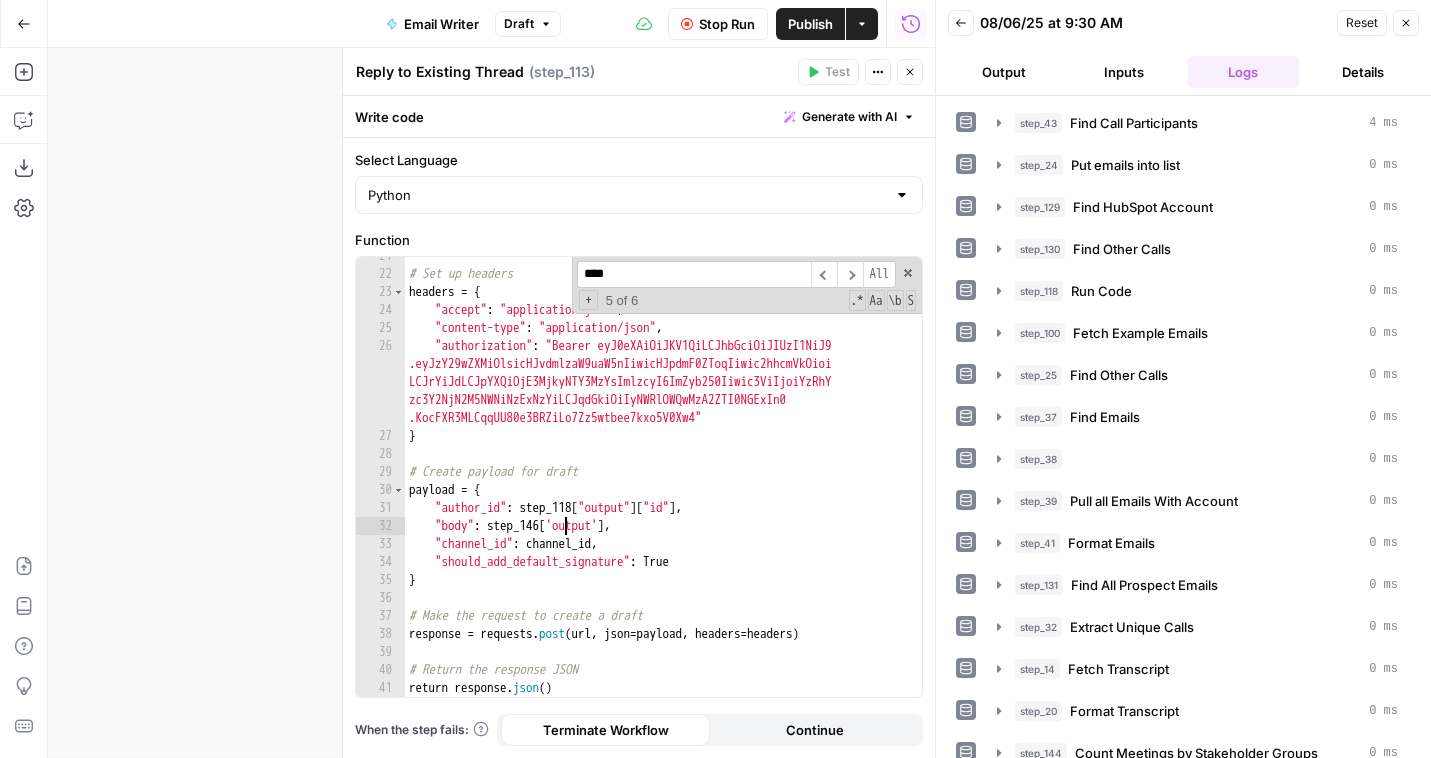 click on "# Set up headers headers   =   {      "accept" :   "application/json" ,      "content-type" :   "application/json" ,      "authorization" :   "Bearer eyJ0eXAiOiJKV1QiLCJhbGciOiJIUzI1NiJ9 .eyJzY29wZXMiOlsicHJvdmlzaW9uaW5nIiwicHJpdmF0ZToqIiwic2hhcmVkOioi LCJrYiJdLCJpYXQiOjE3MjkyNTY3MzYsImlzcyI6ImZyb250Iiwic3ViIjoiYzRhY zc3Y2NjN2M5NWNiNzExNzYiLCJqdGkiOiIyNWRlOWQwMzA2ZTI0NGExIn0 .KocFXR3MLCqqUU80e3BRZiLo7Zz5wtbee7kxo5V0Xw4" } # Create payload for draft payload   =   {      "author_id" :   step_118 [ "output" ] [ "id" ] ,      "body" :   step_146 [ 'output' ] ,      "channel_id" :   channel_id ,      "should_add_default_signature" :   True } # Make the request to create a draft response   =   requests . post ( url ,   json = payload ,   headers = headers ) # Return the response JSON return   response . json ( )" at bounding box center [663, 485] 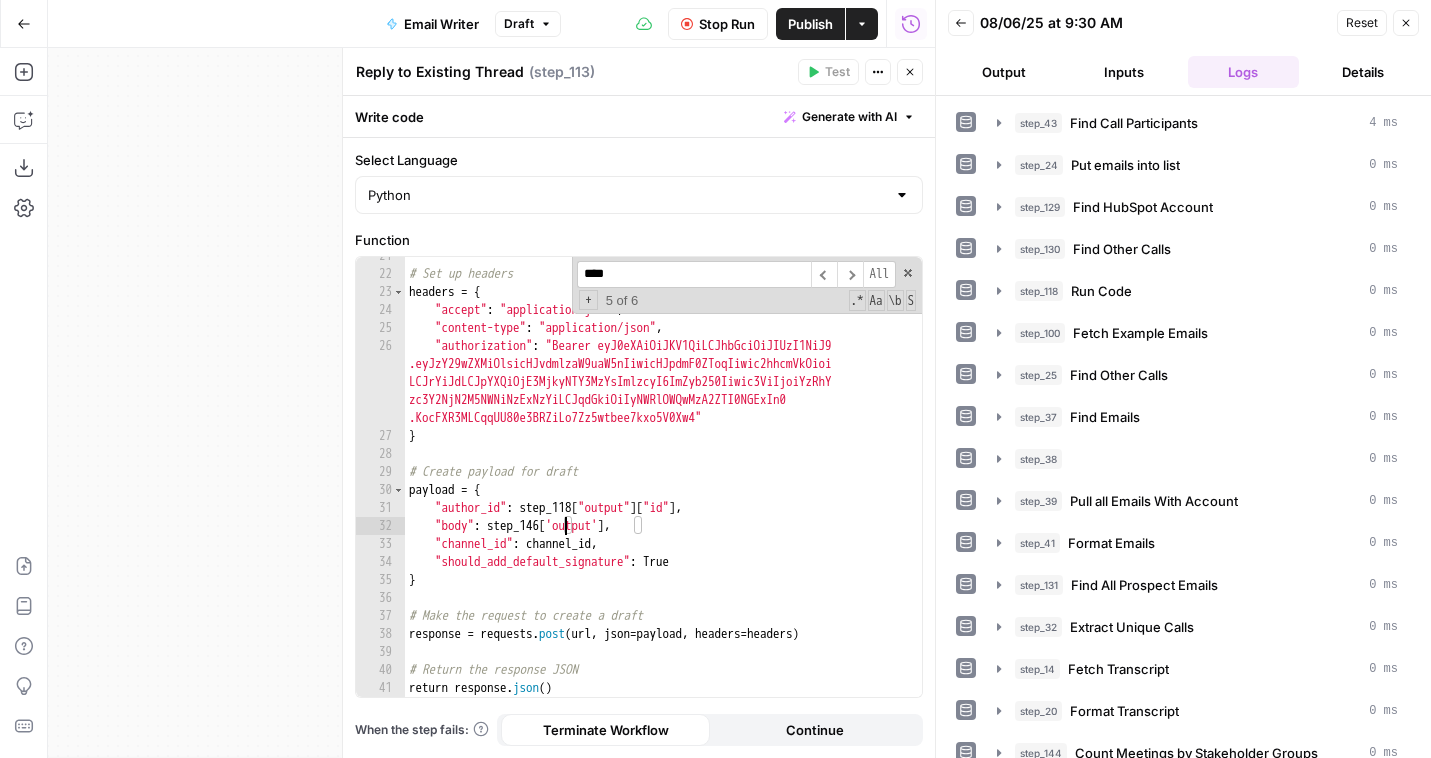 scroll, scrollTop: 268, scrollLeft: 0, axis: vertical 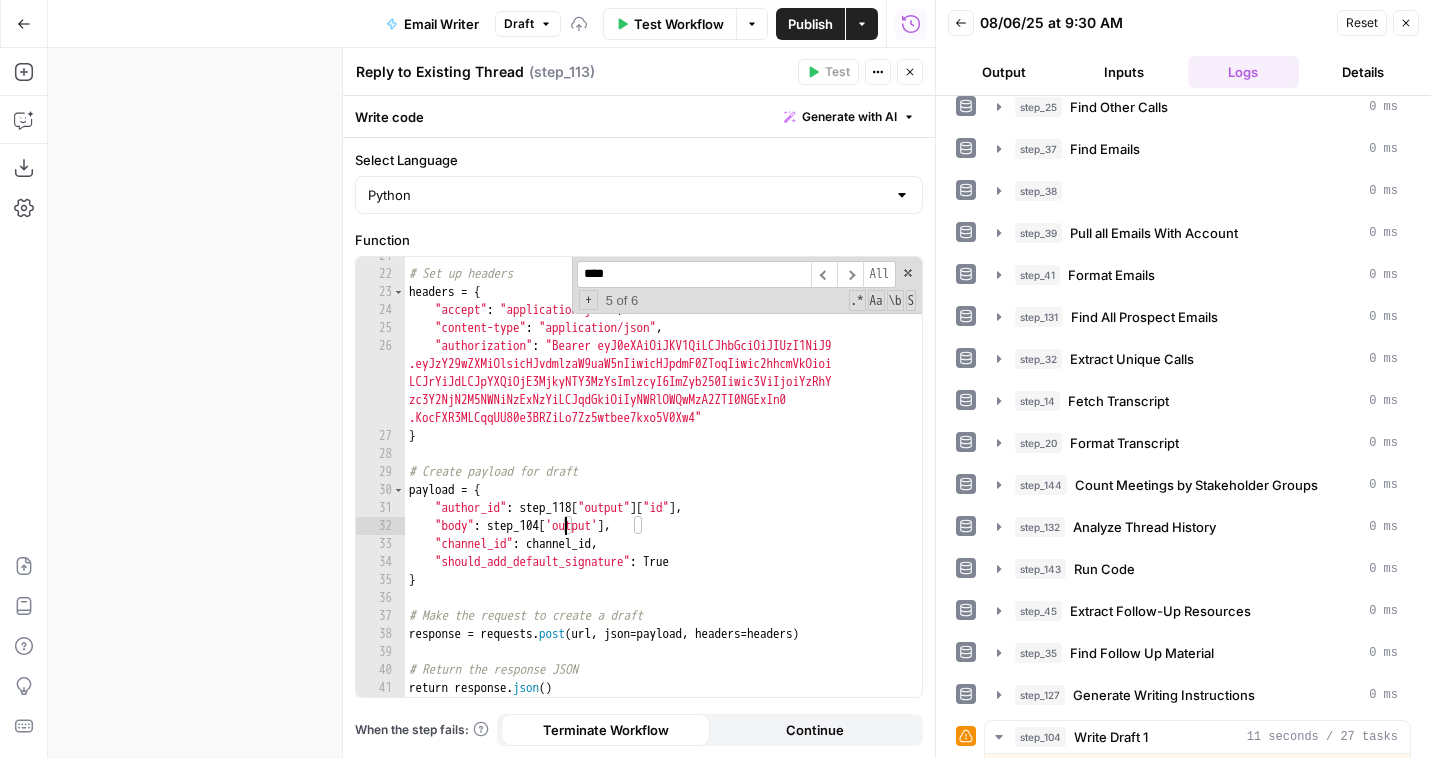 type on "**********" 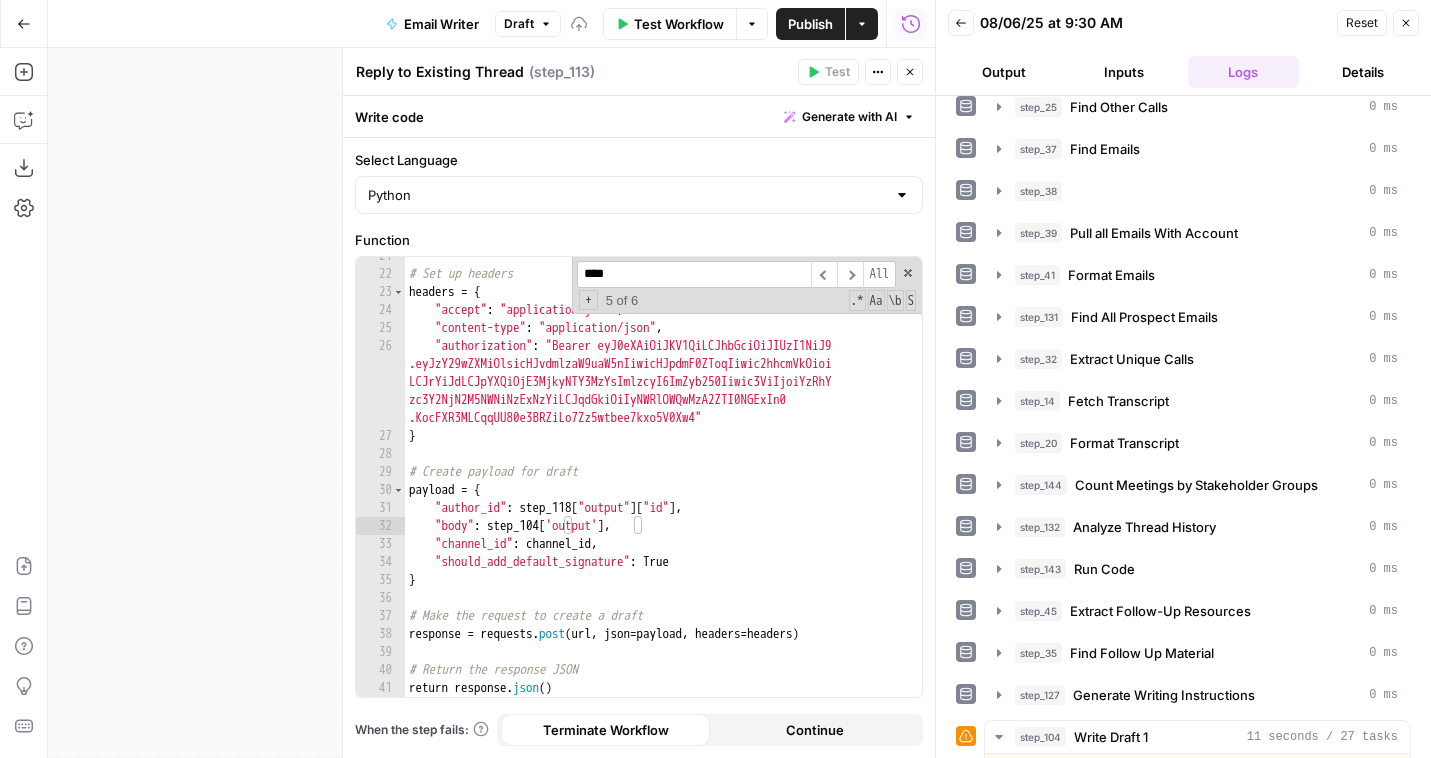 click 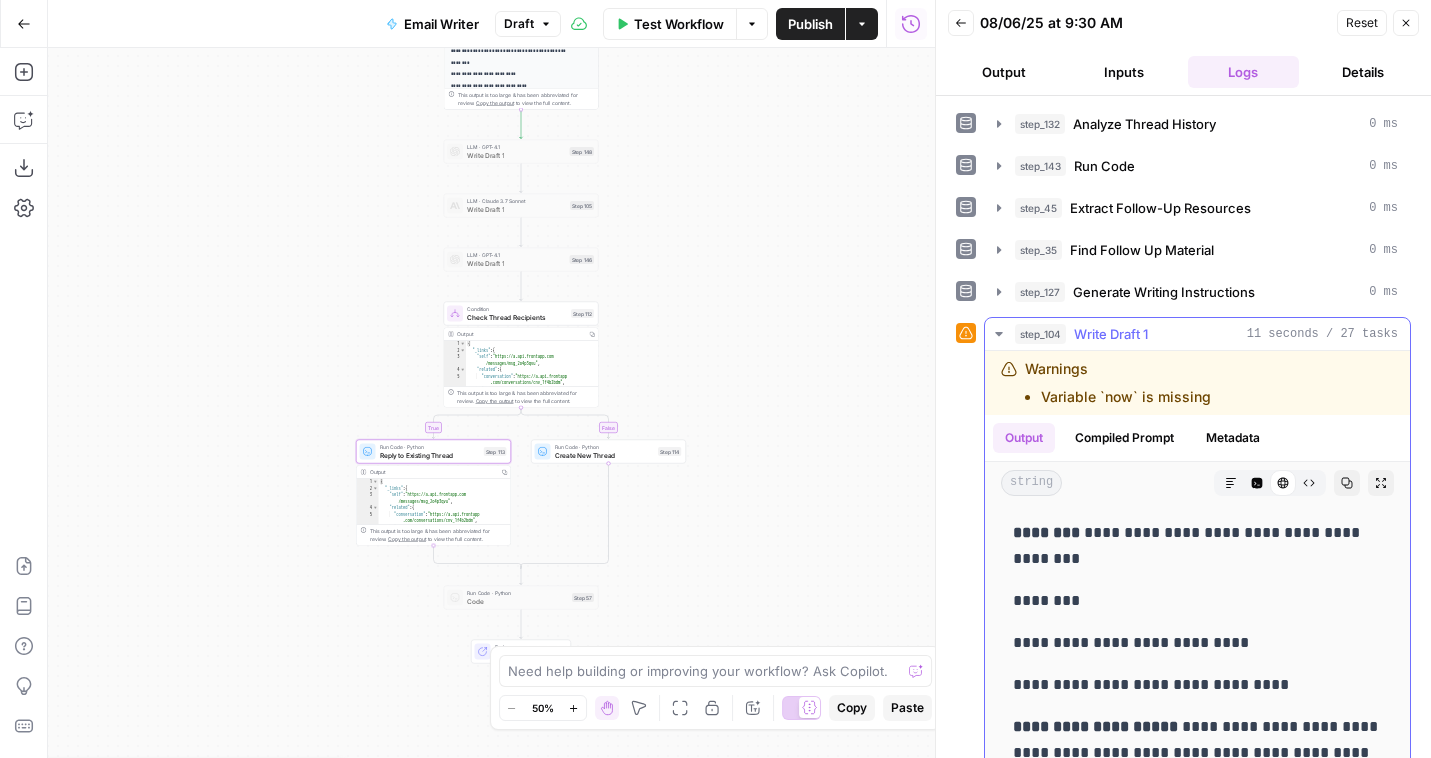 scroll, scrollTop: 839, scrollLeft: 0, axis: vertical 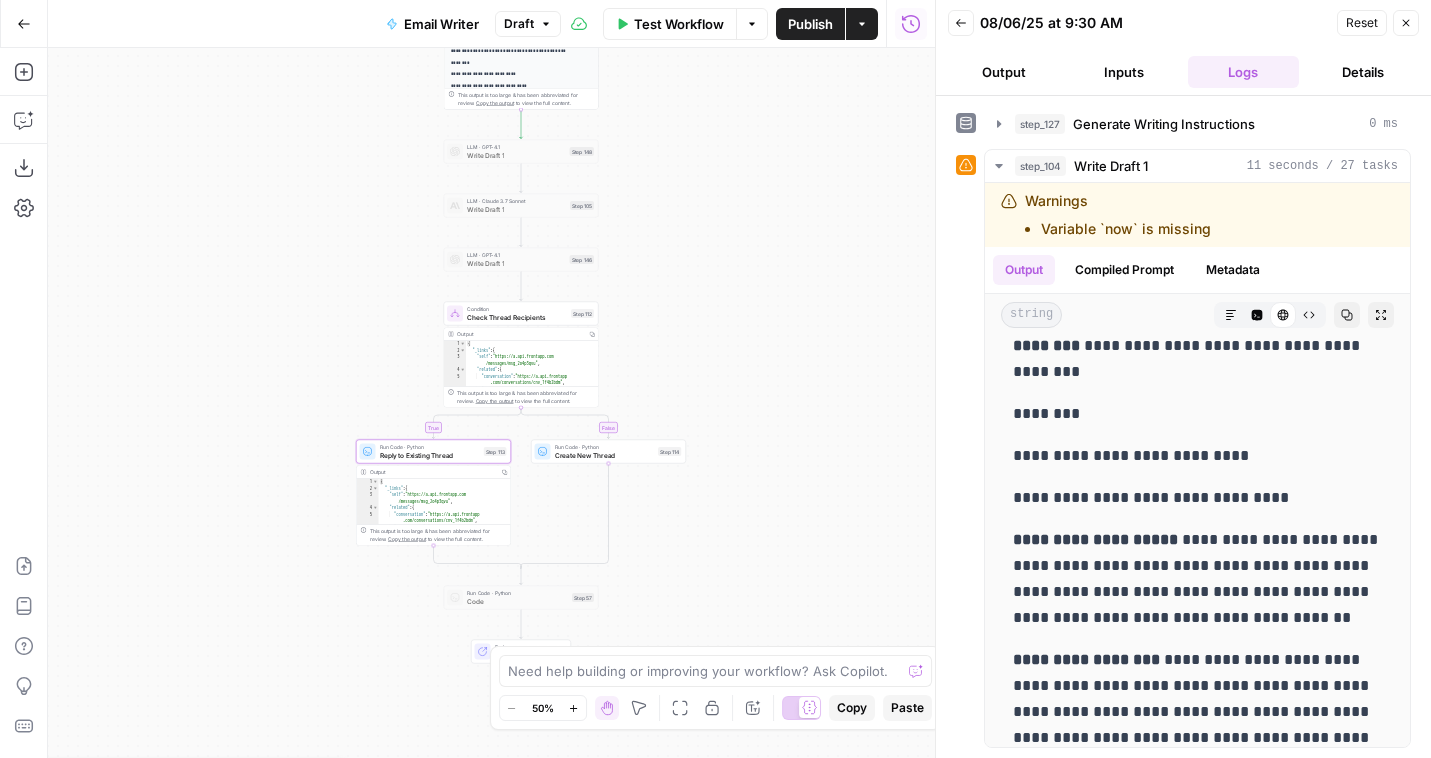 click on "Create New Thread" at bounding box center (605, 455) 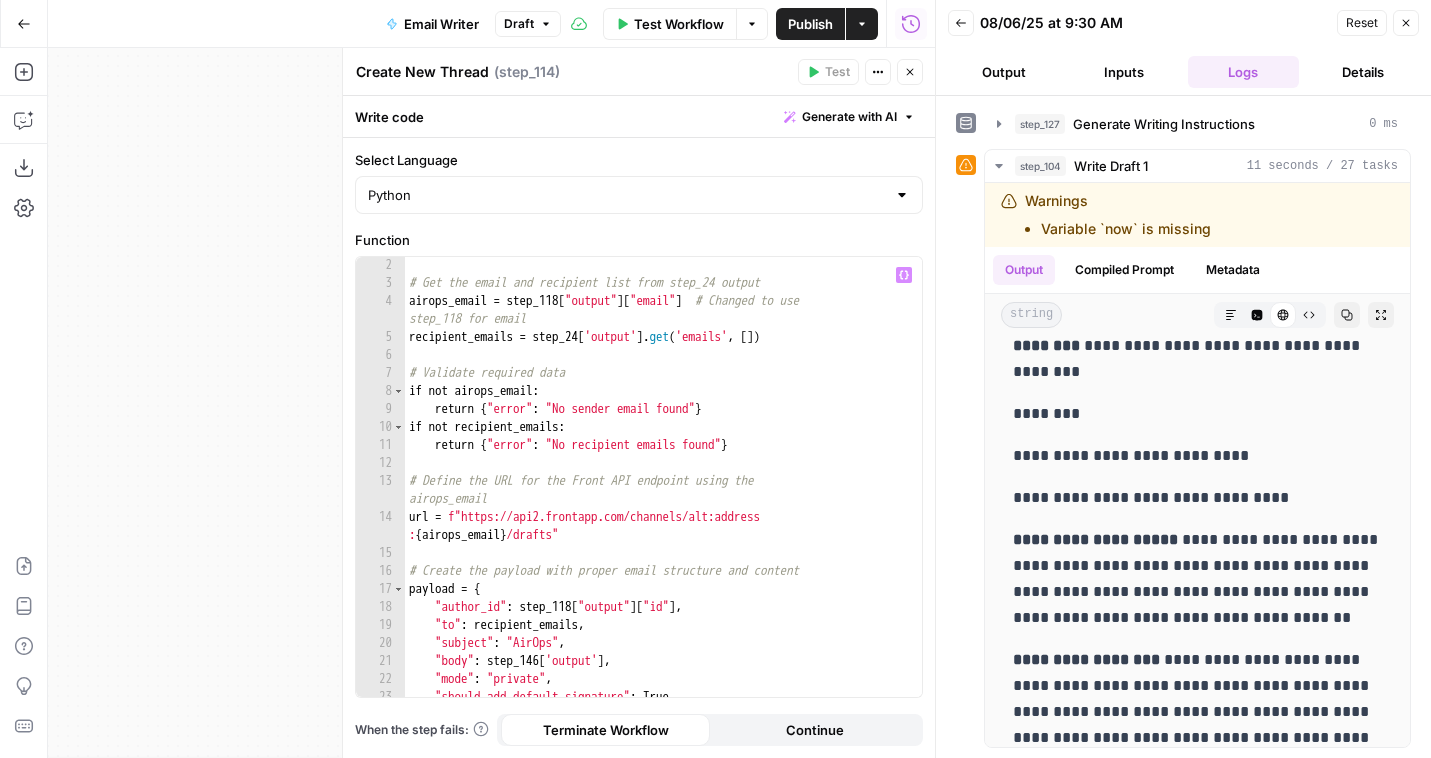 scroll, scrollTop: 19, scrollLeft: 0, axis: vertical 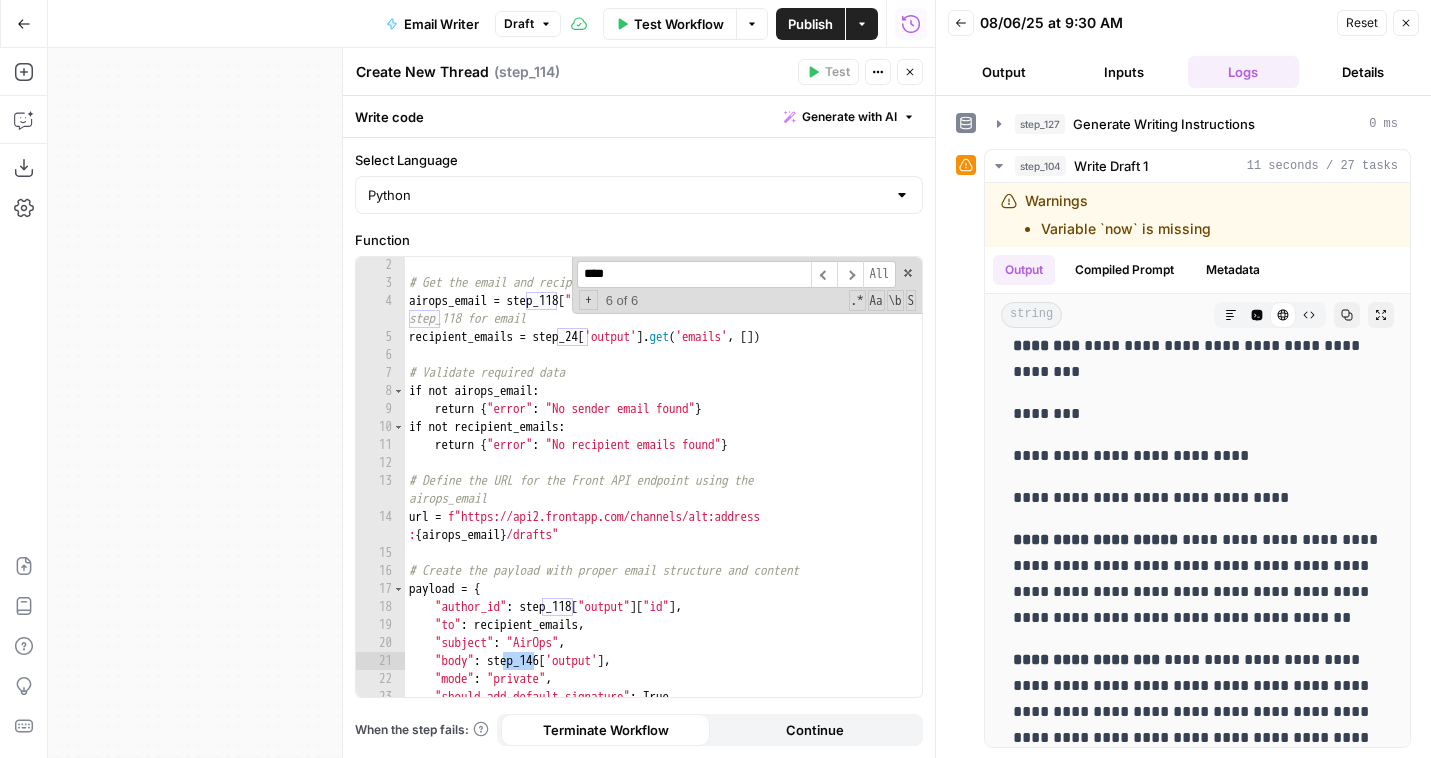 type on "****" 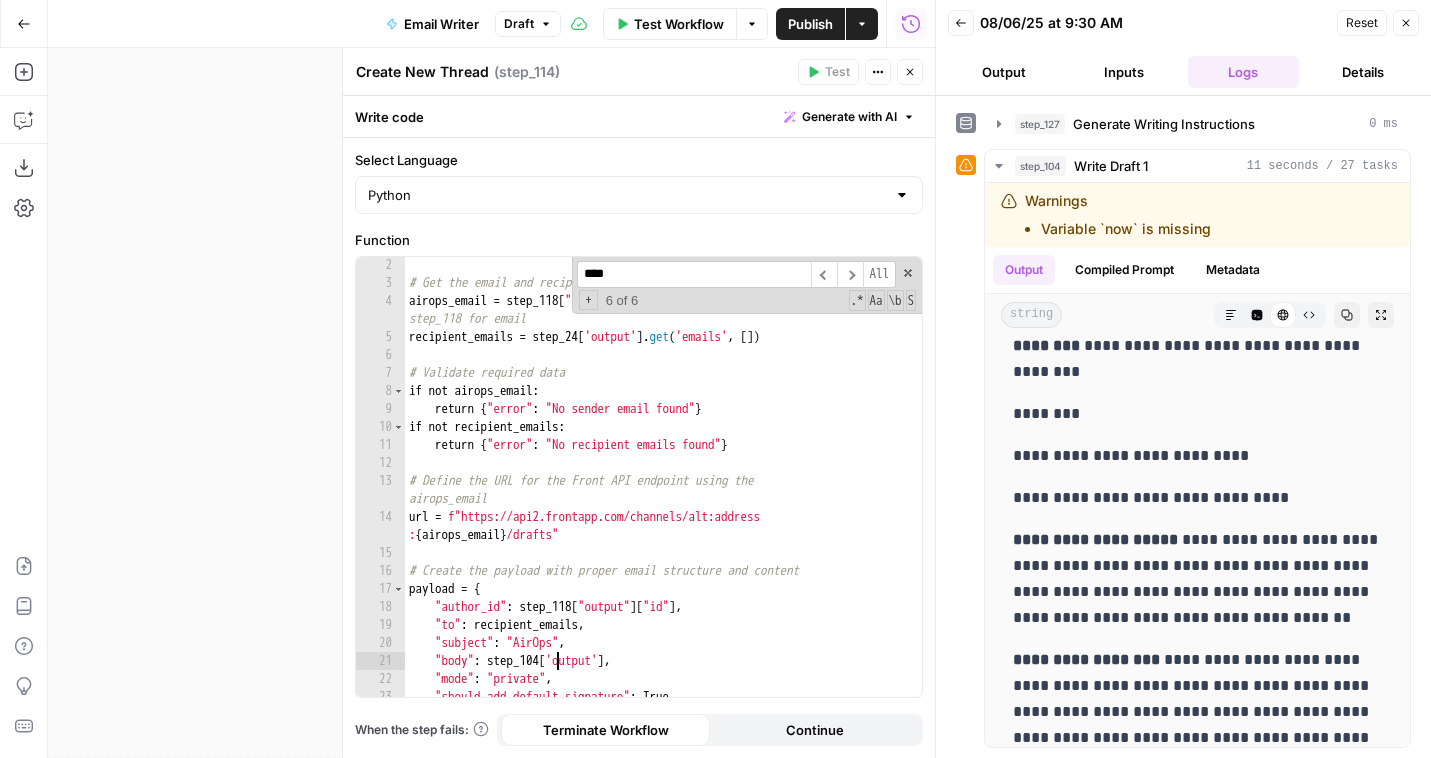 scroll, scrollTop: 0, scrollLeft: 11, axis: horizontal 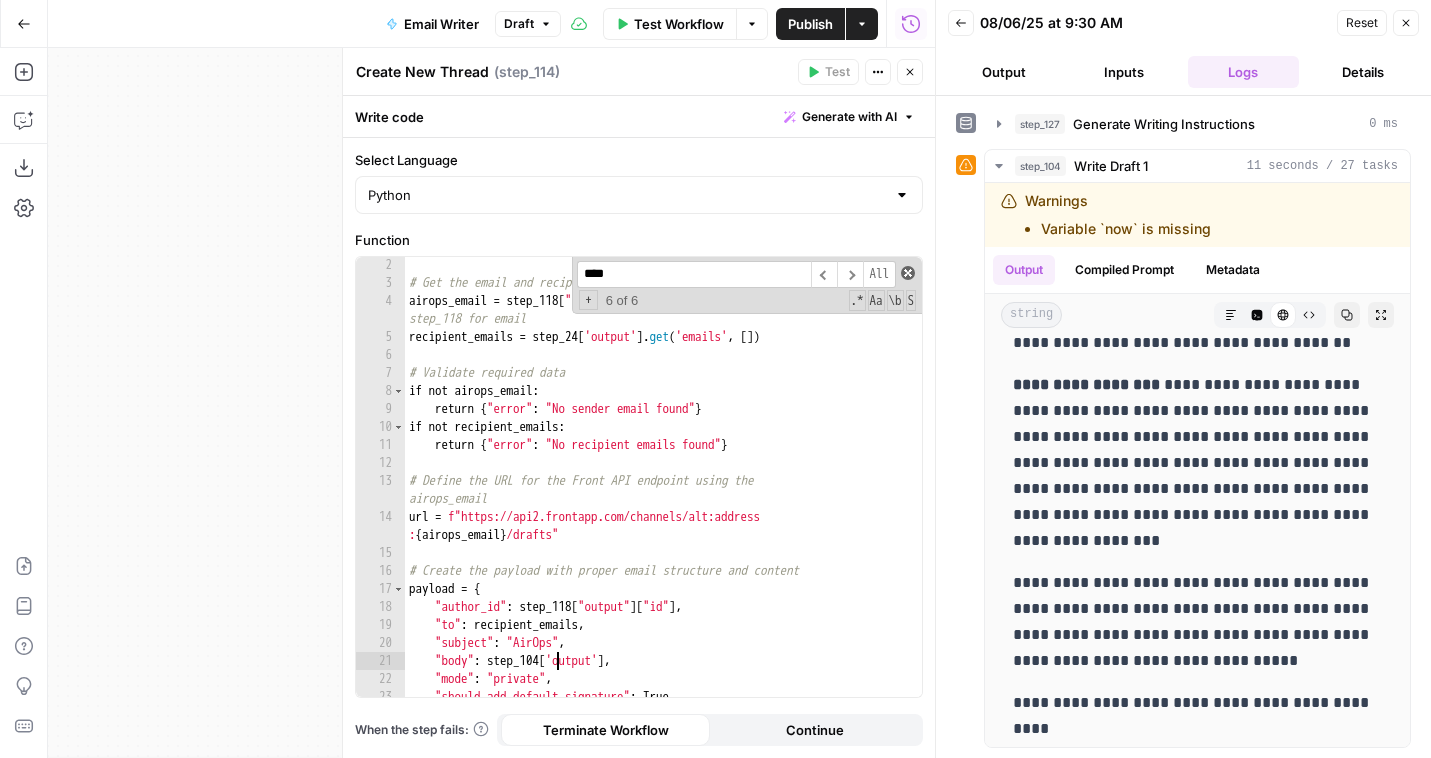 type on "**********" 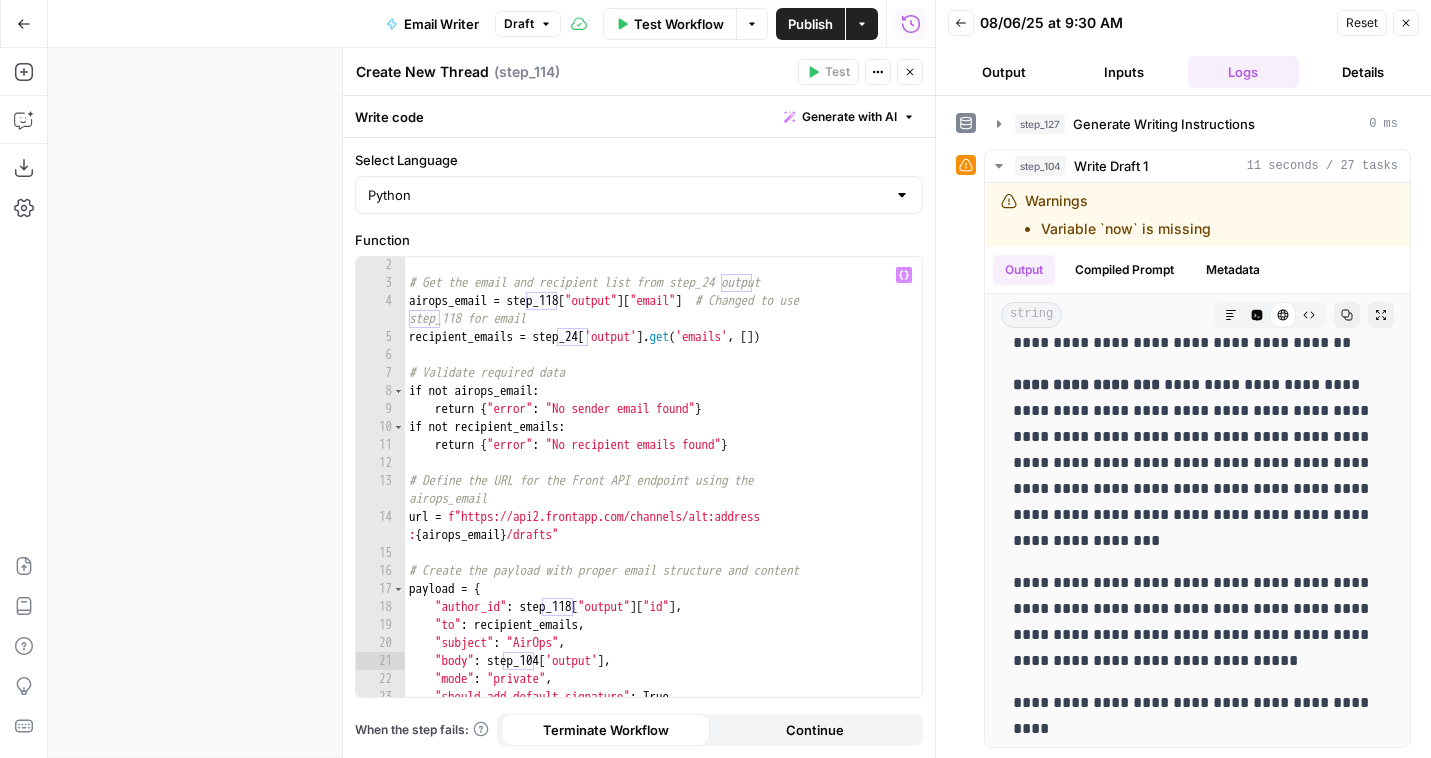click on "Close" at bounding box center (910, 72) 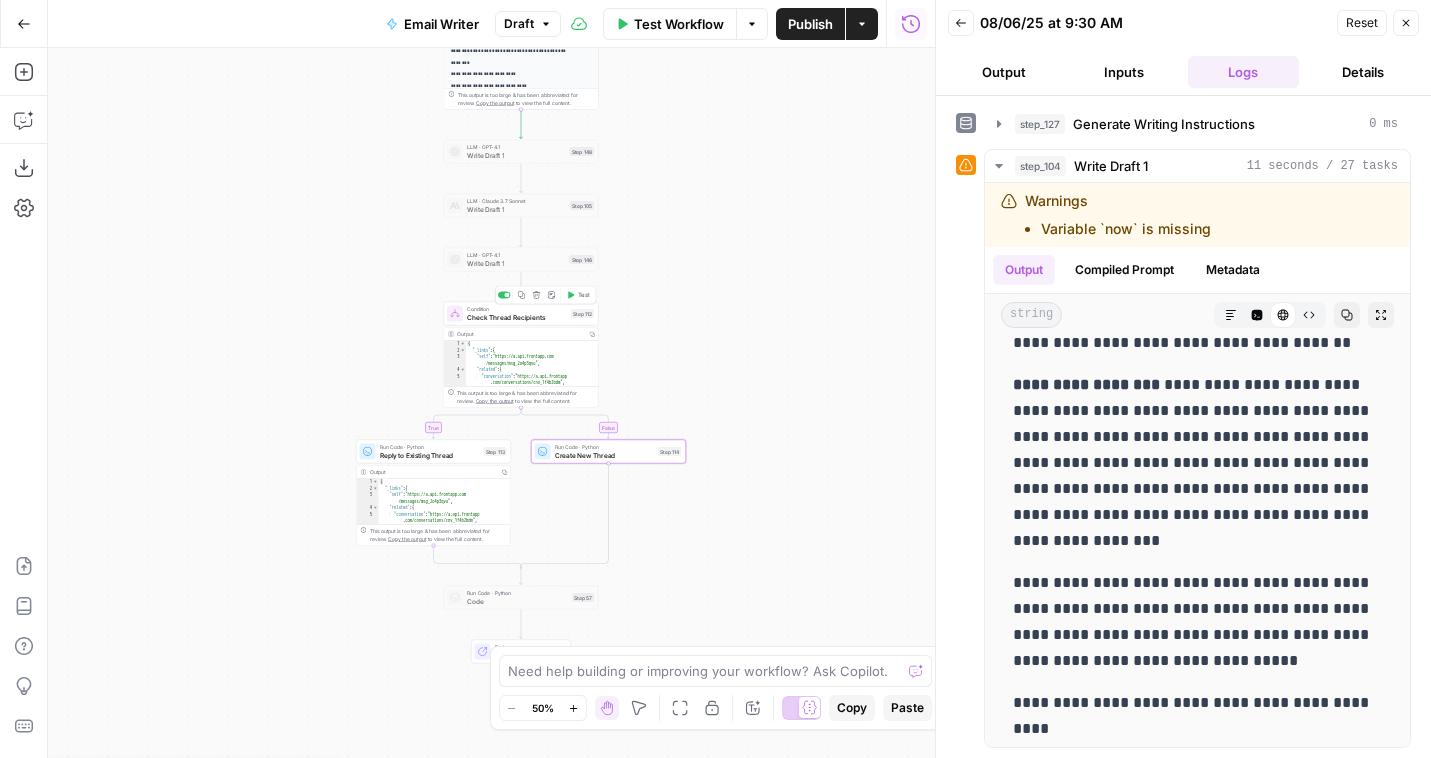 click on "Test" at bounding box center [584, 295] 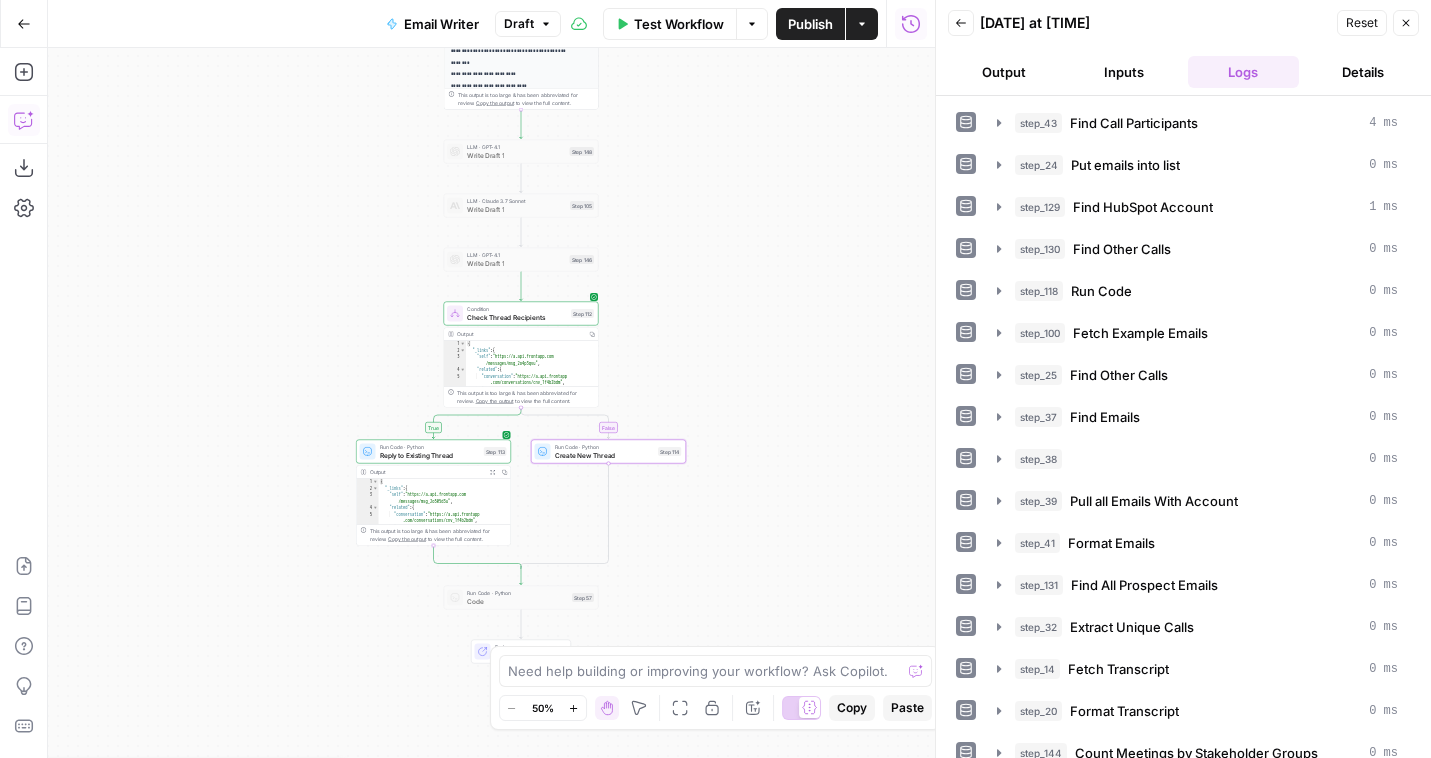 click 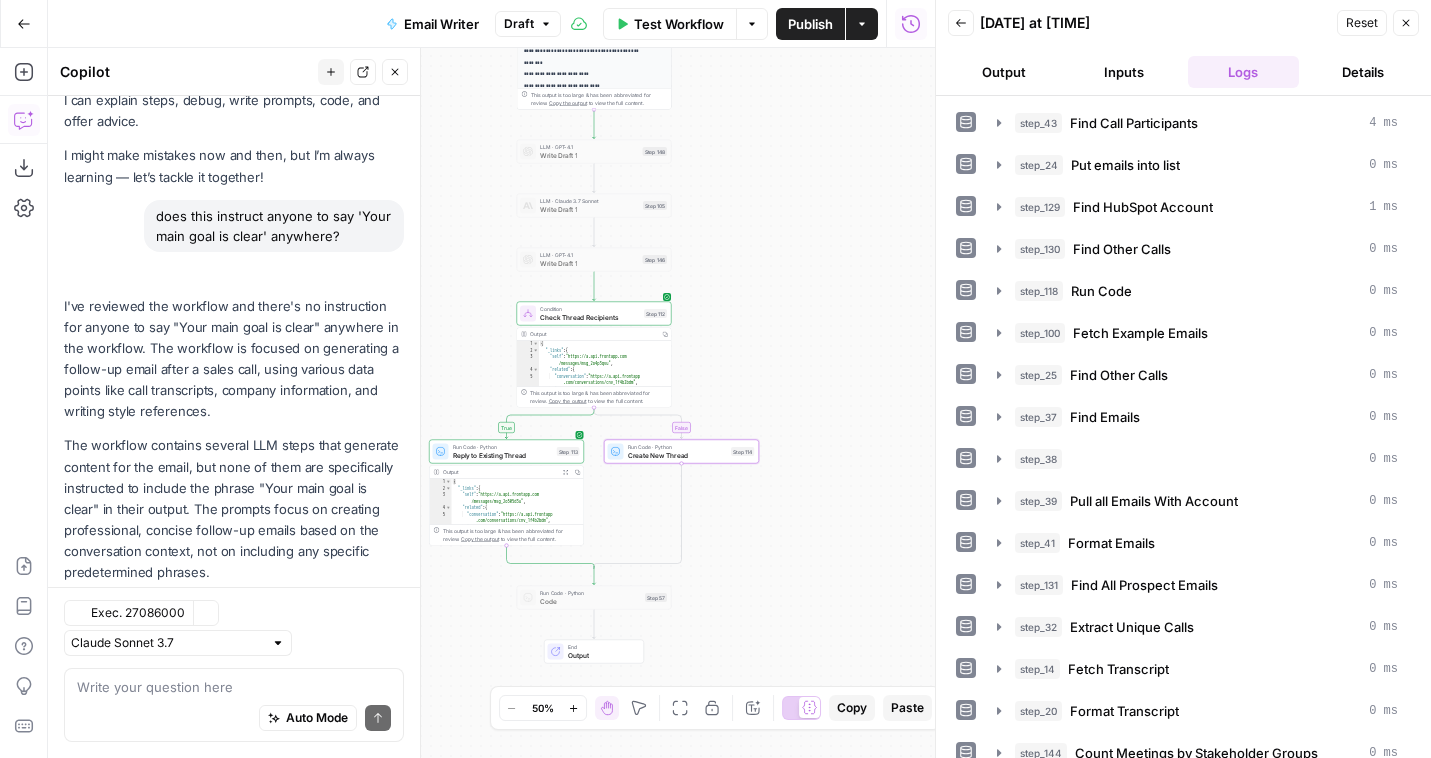 scroll, scrollTop: 146, scrollLeft: 0, axis: vertical 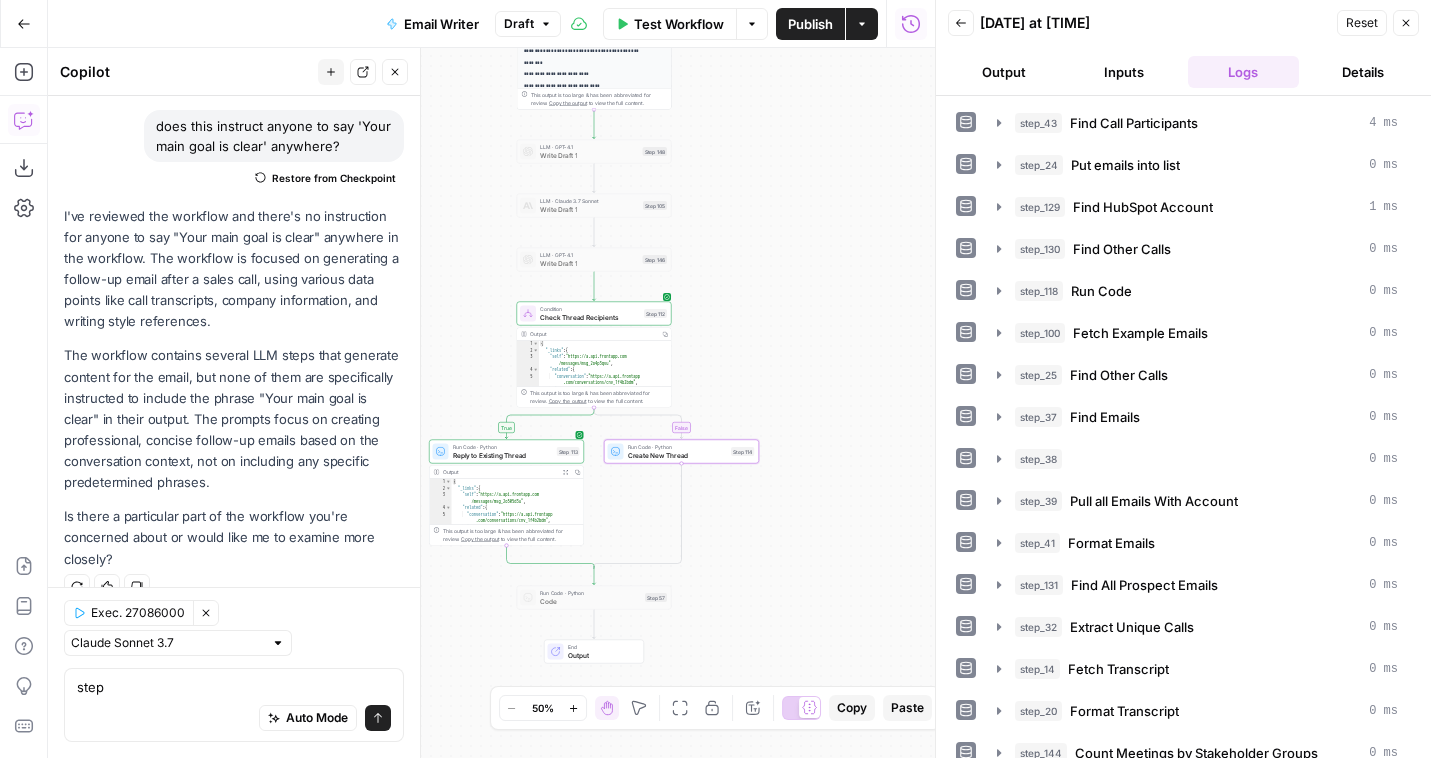 type on "step" 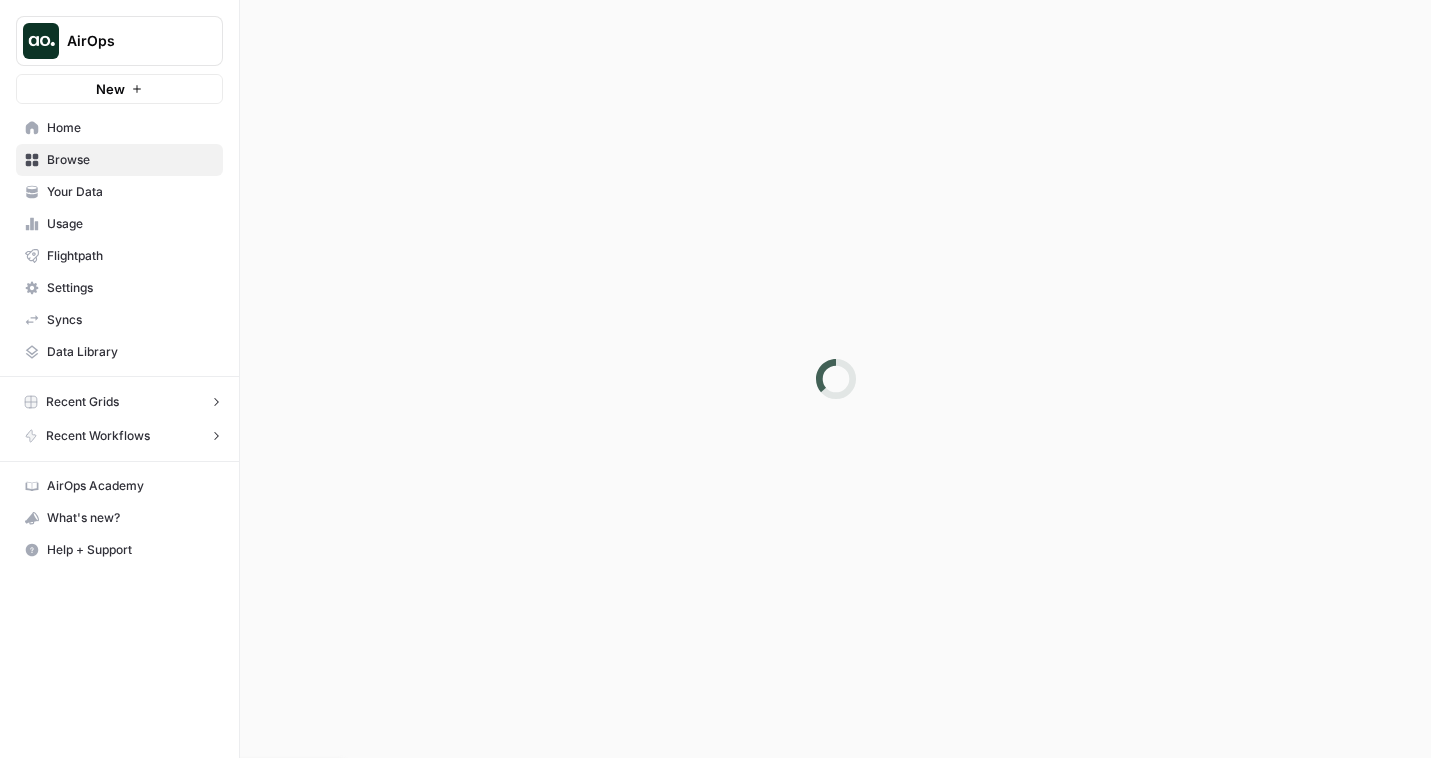 scroll, scrollTop: 0, scrollLeft: 0, axis: both 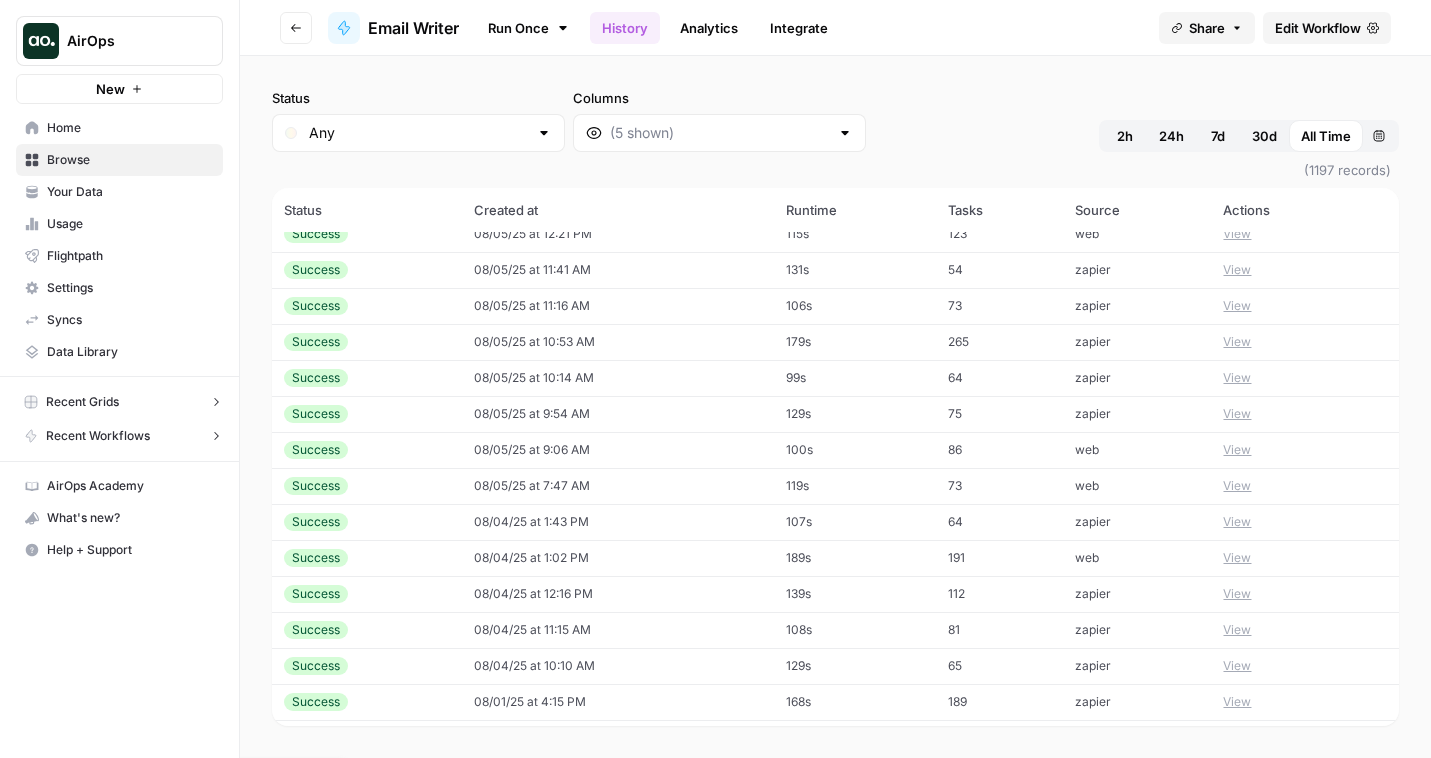 click on "View" at bounding box center (1237, 450) 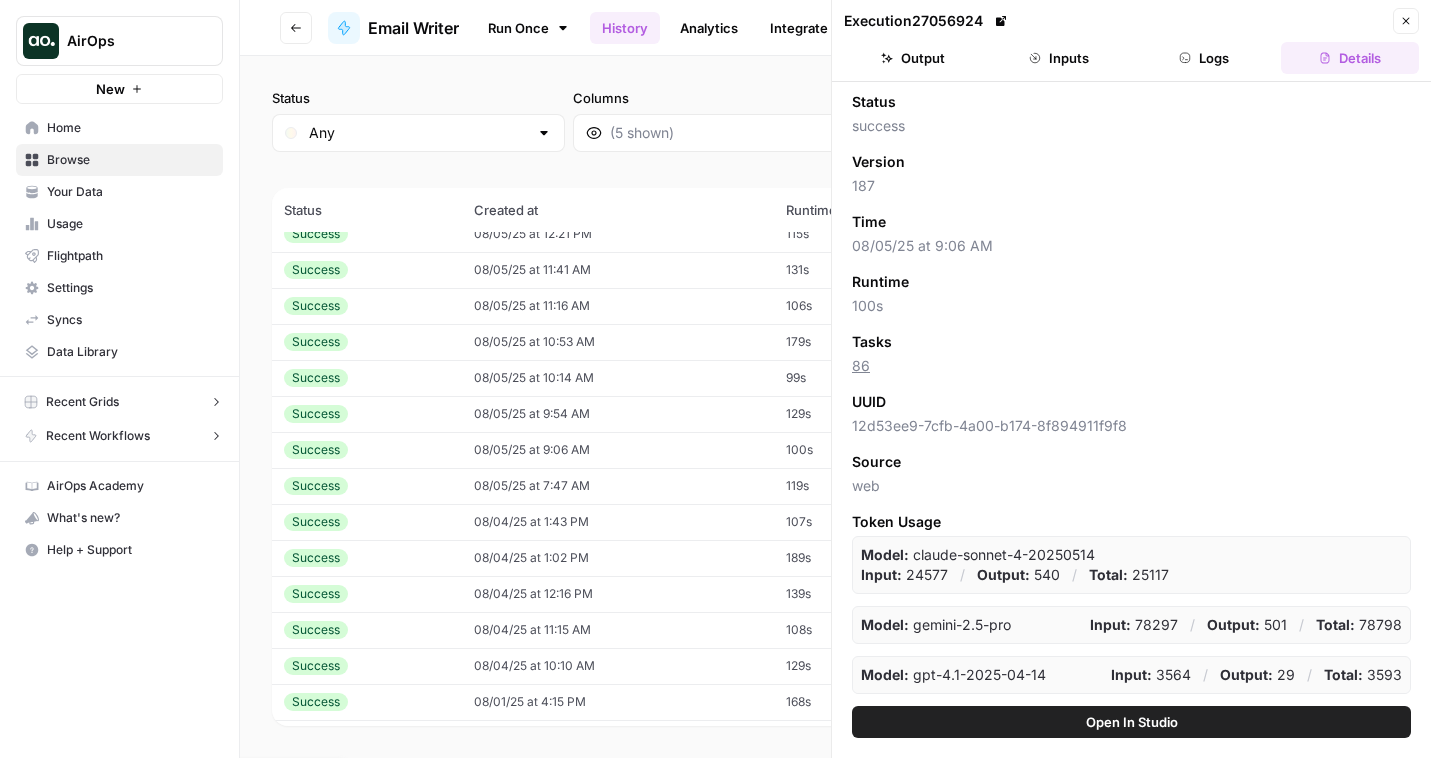 click on "Logs" at bounding box center [1205, 58] 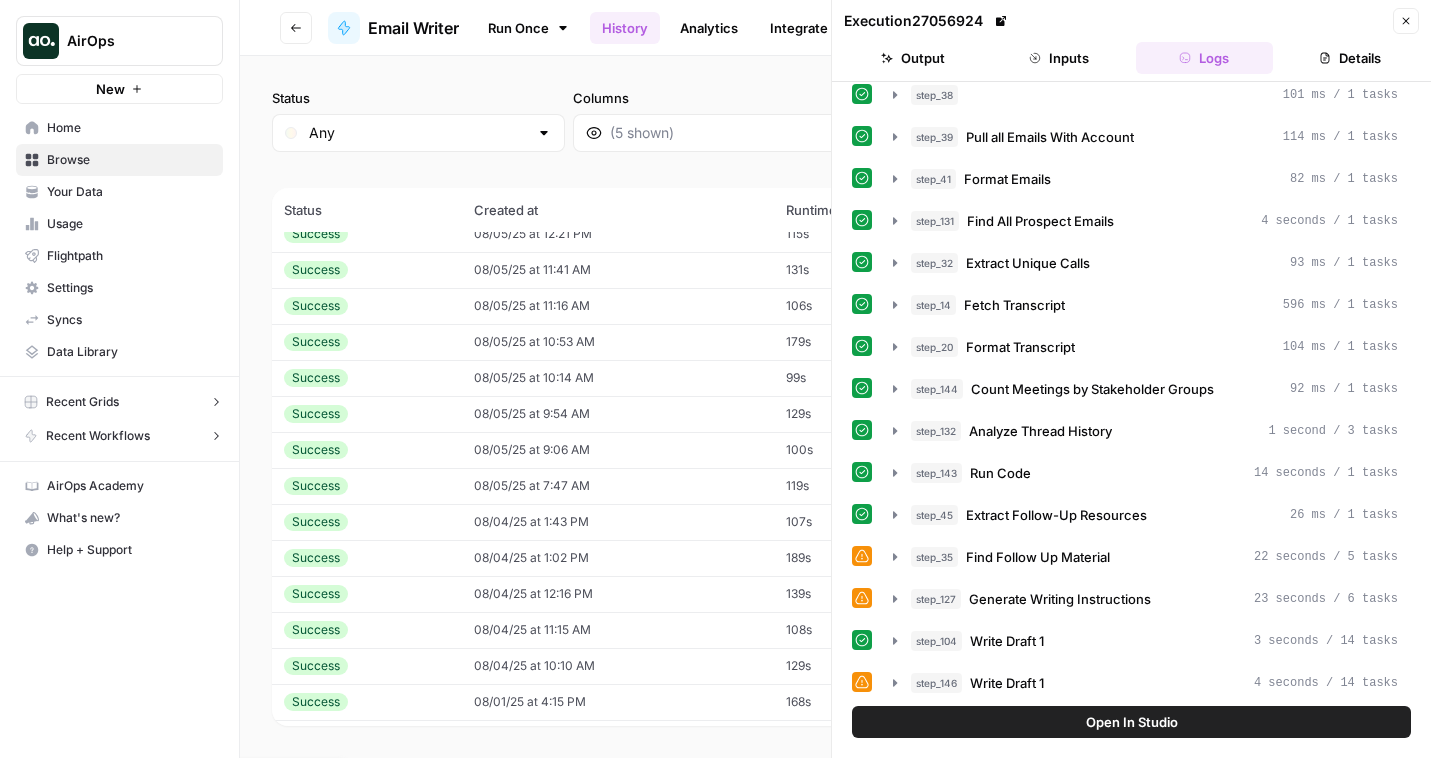 scroll, scrollTop: 771, scrollLeft: 0, axis: vertical 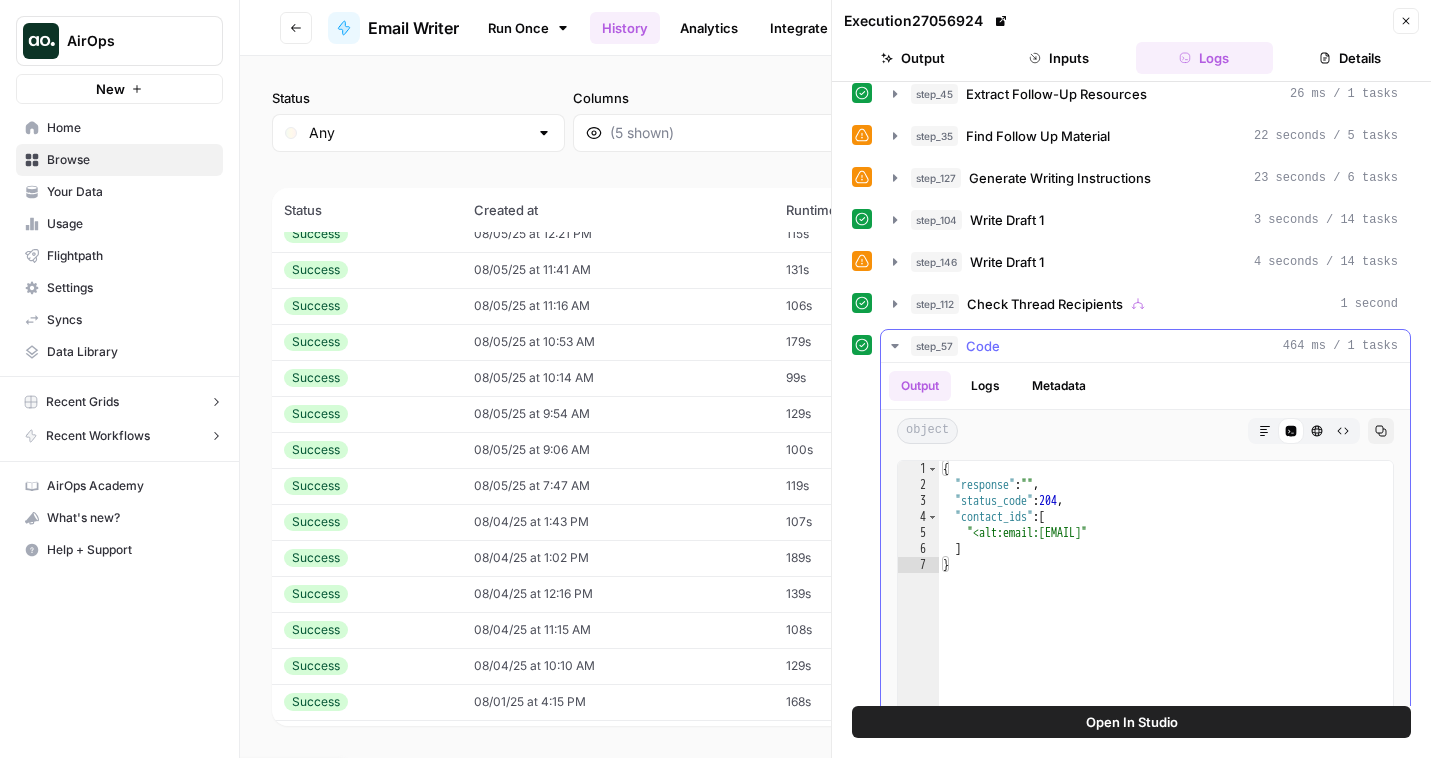 click on "Metadata" at bounding box center [1059, 386] 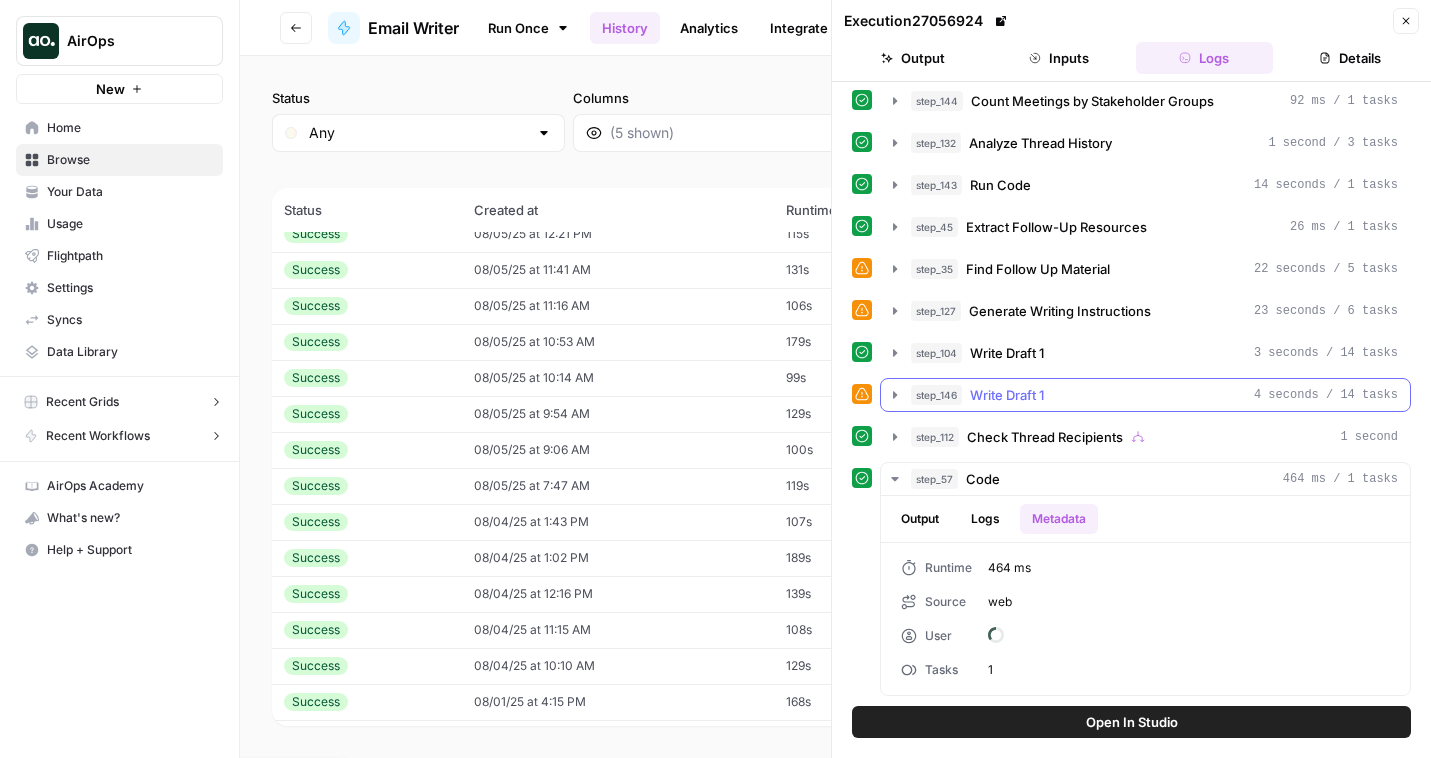 scroll, scrollTop: 638, scrollLeft: 0, axis: vertical 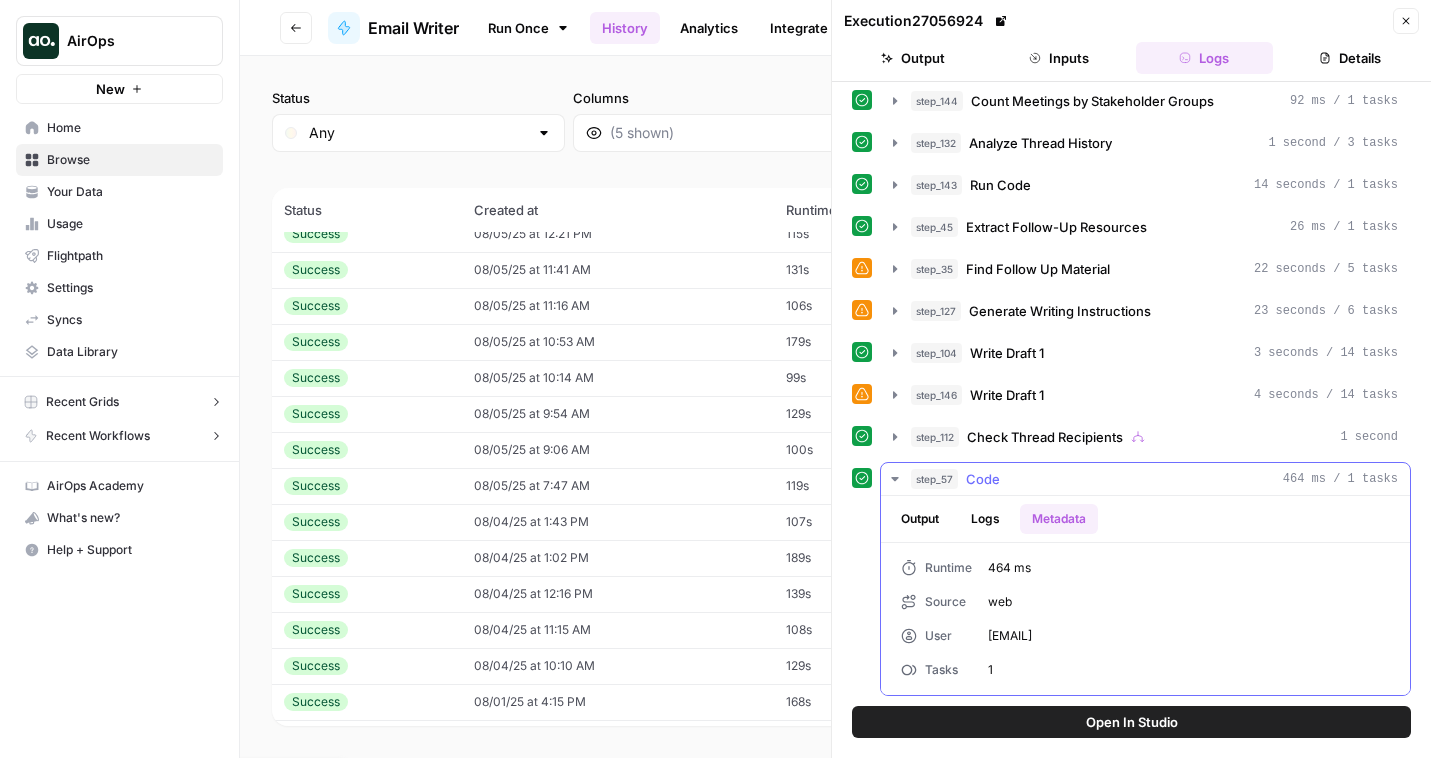 click on "Logs" at bounding box center (985, 519) 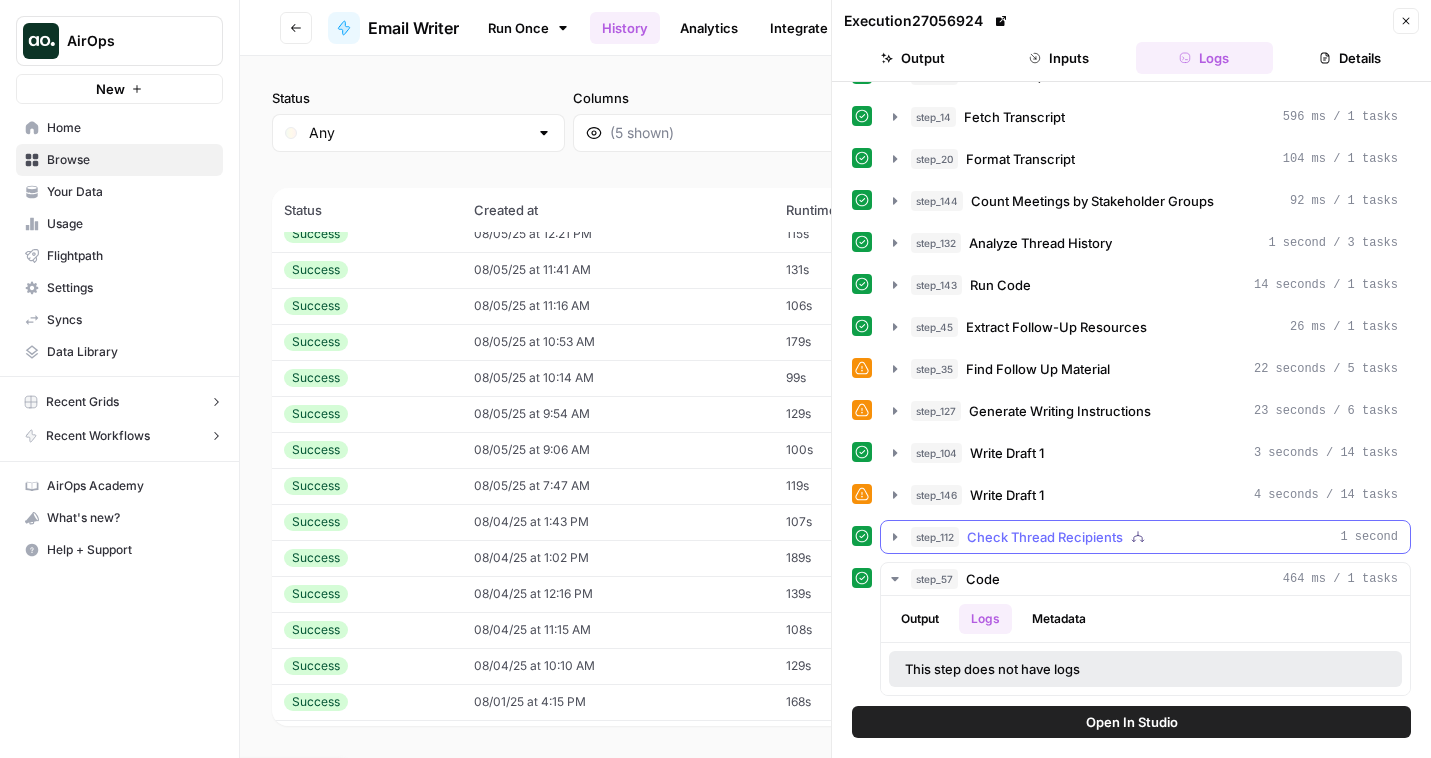 scroll, scrollTop: 538, scrollLeft: 0, axis: vertical 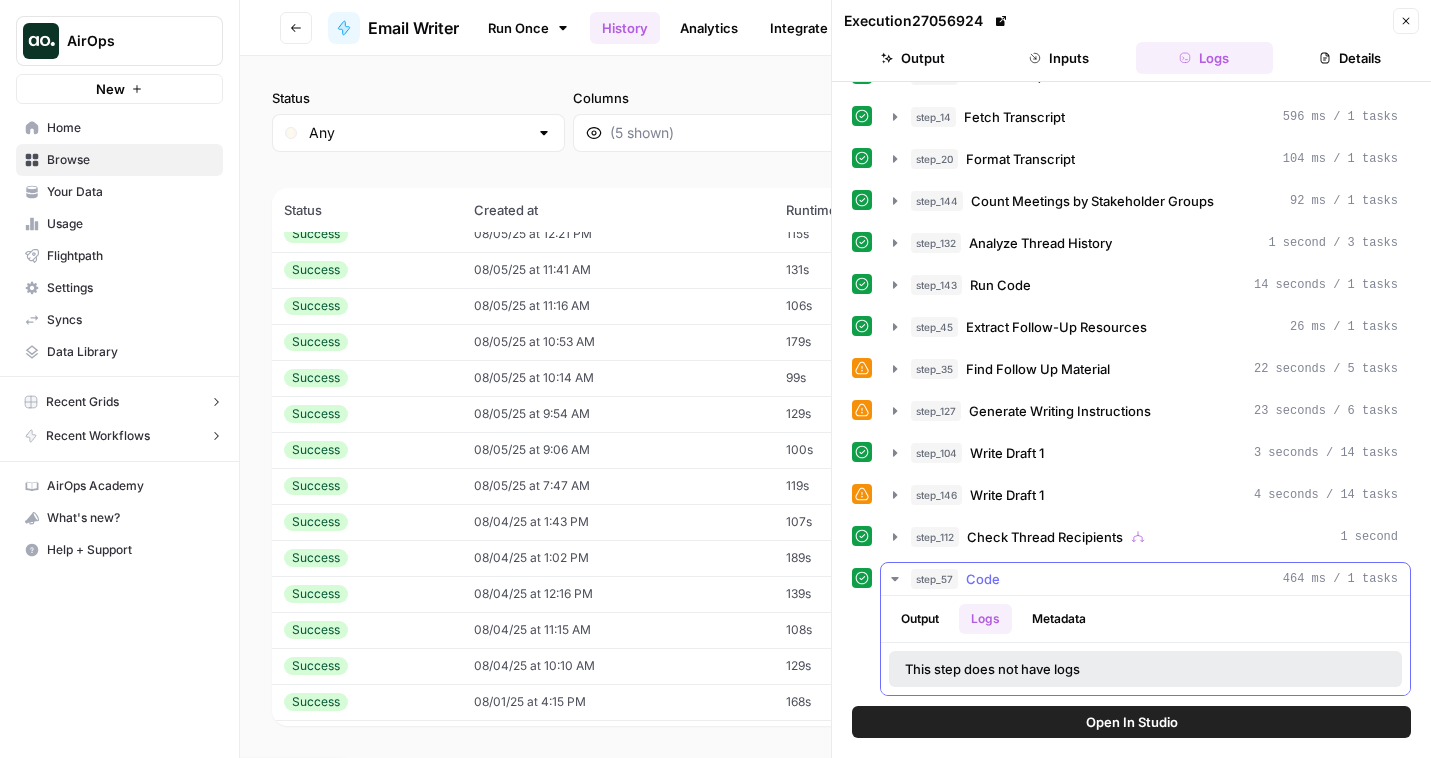 click on "Metadata" at bounding box center (1059, 619) 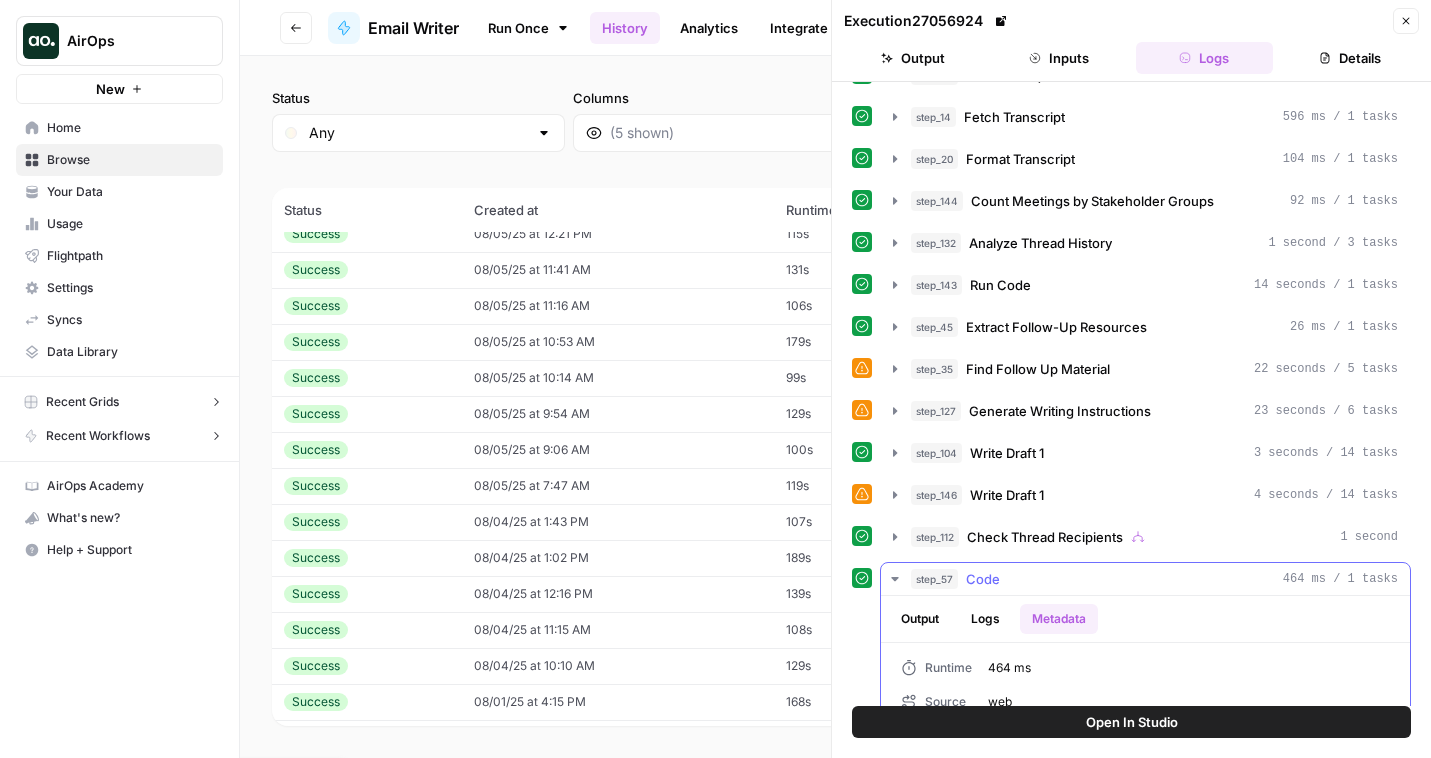 click on "Output" at bounding box center (920, 619) 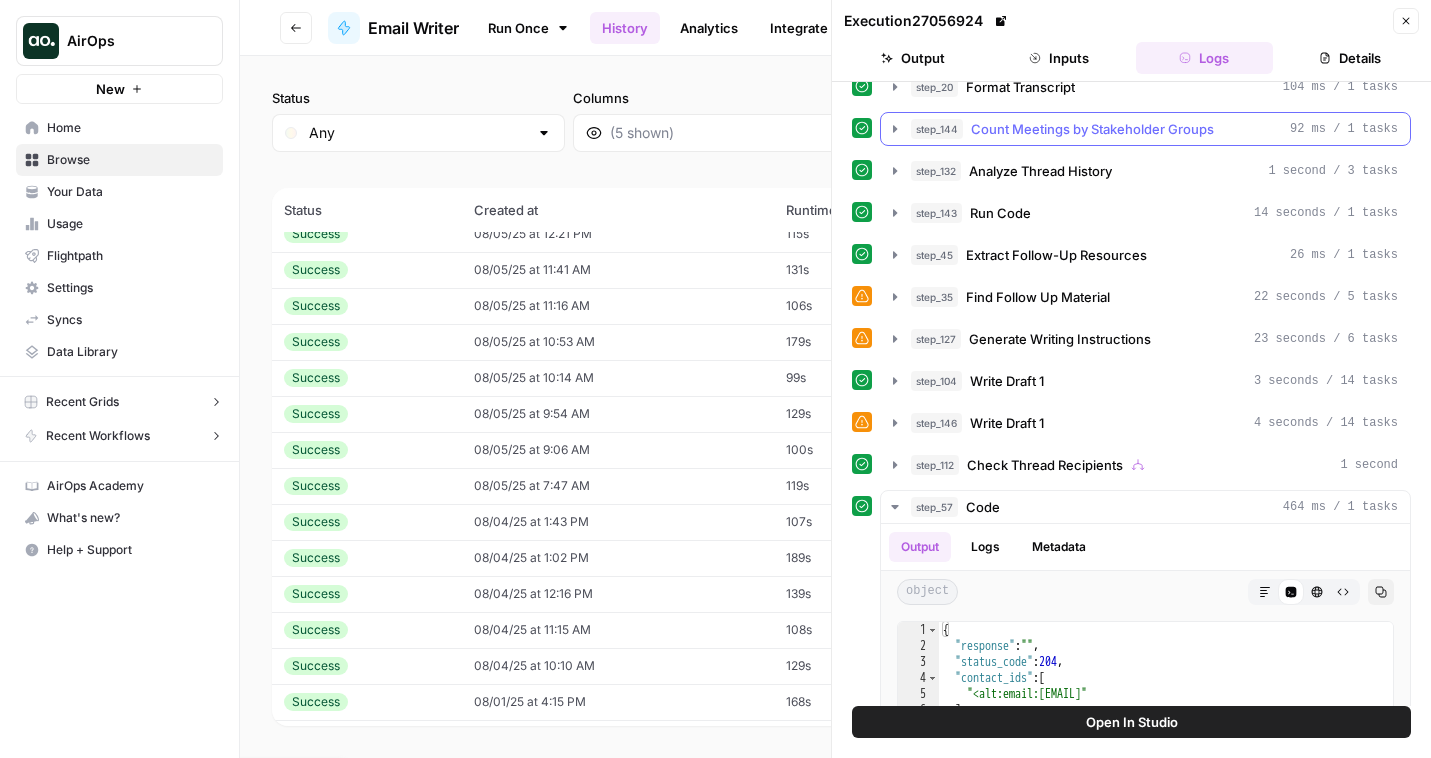 scroll, scrollTop: 533, scrollLeft: 0, axis: vertical 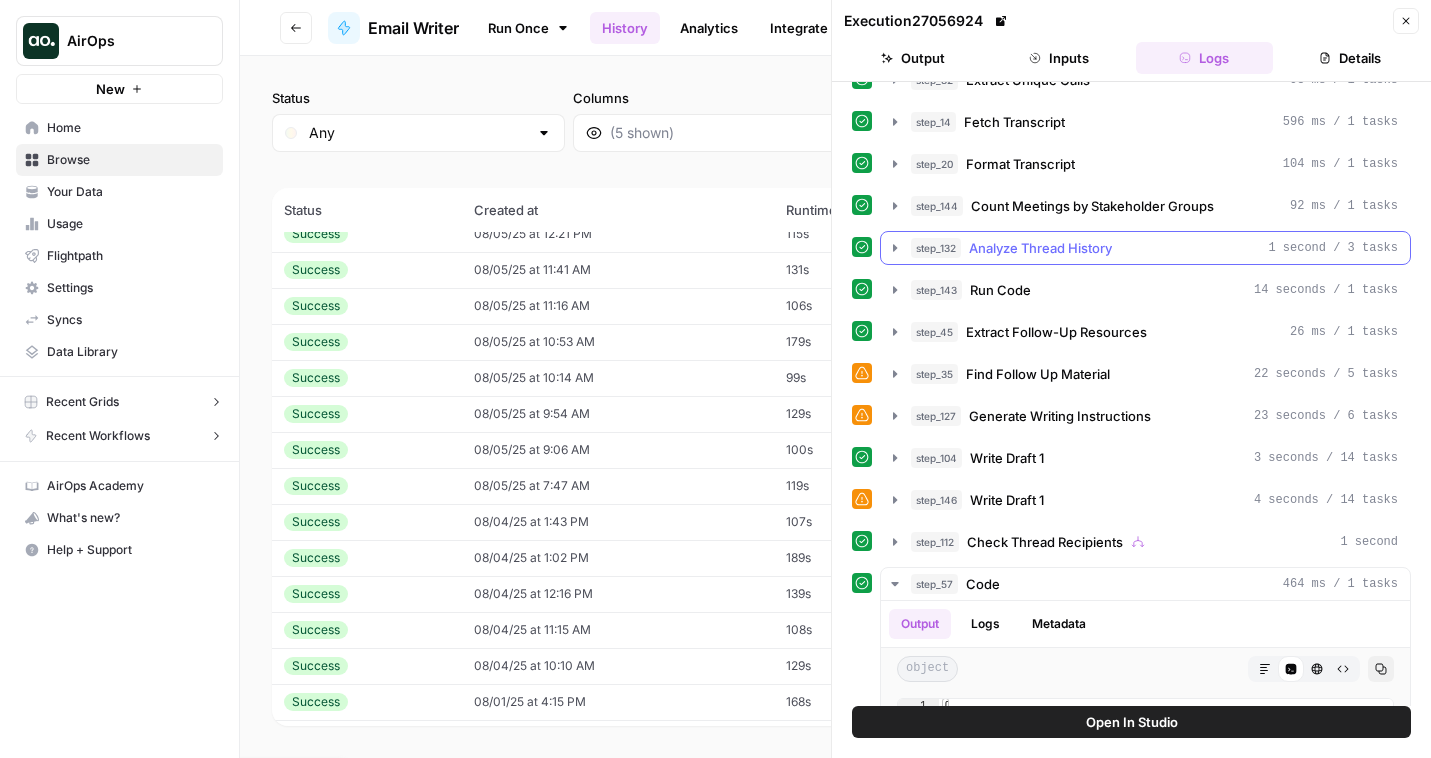 click on "Analyze Thread History" at bounding box center [1040, 248] 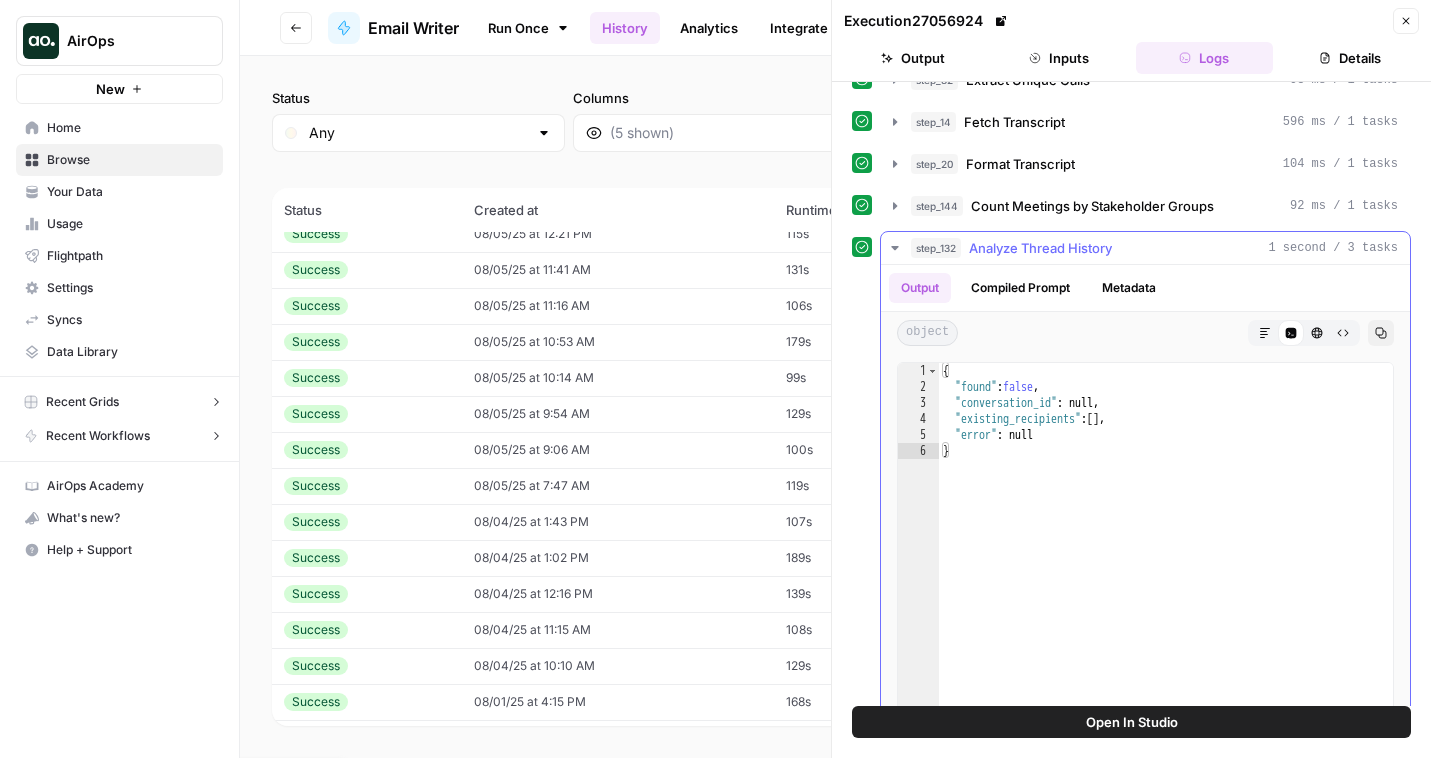 click on "Analyze Thread History" at bounding box center (1040, 248) 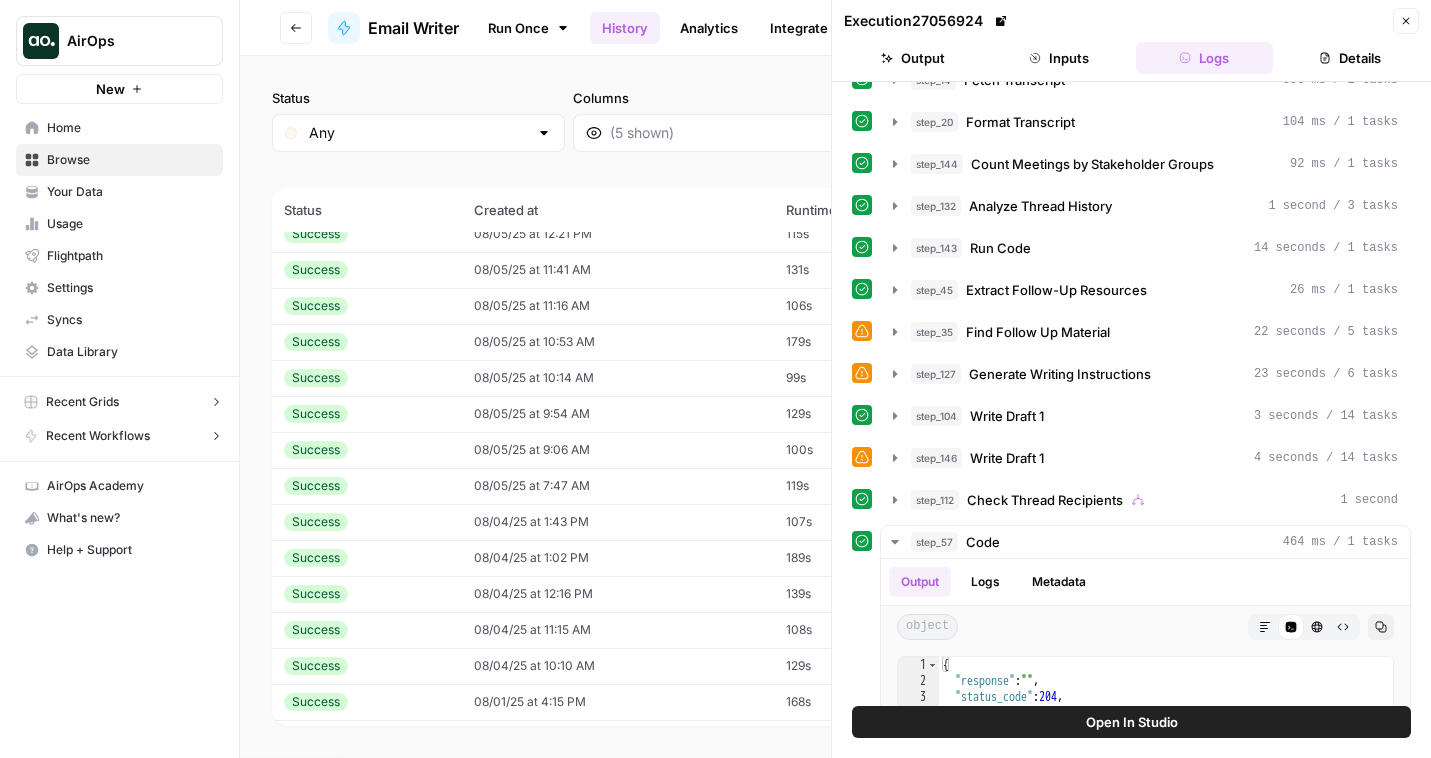 scroll, scrollTop: 670, scrollLeft: 0, axis: vertical 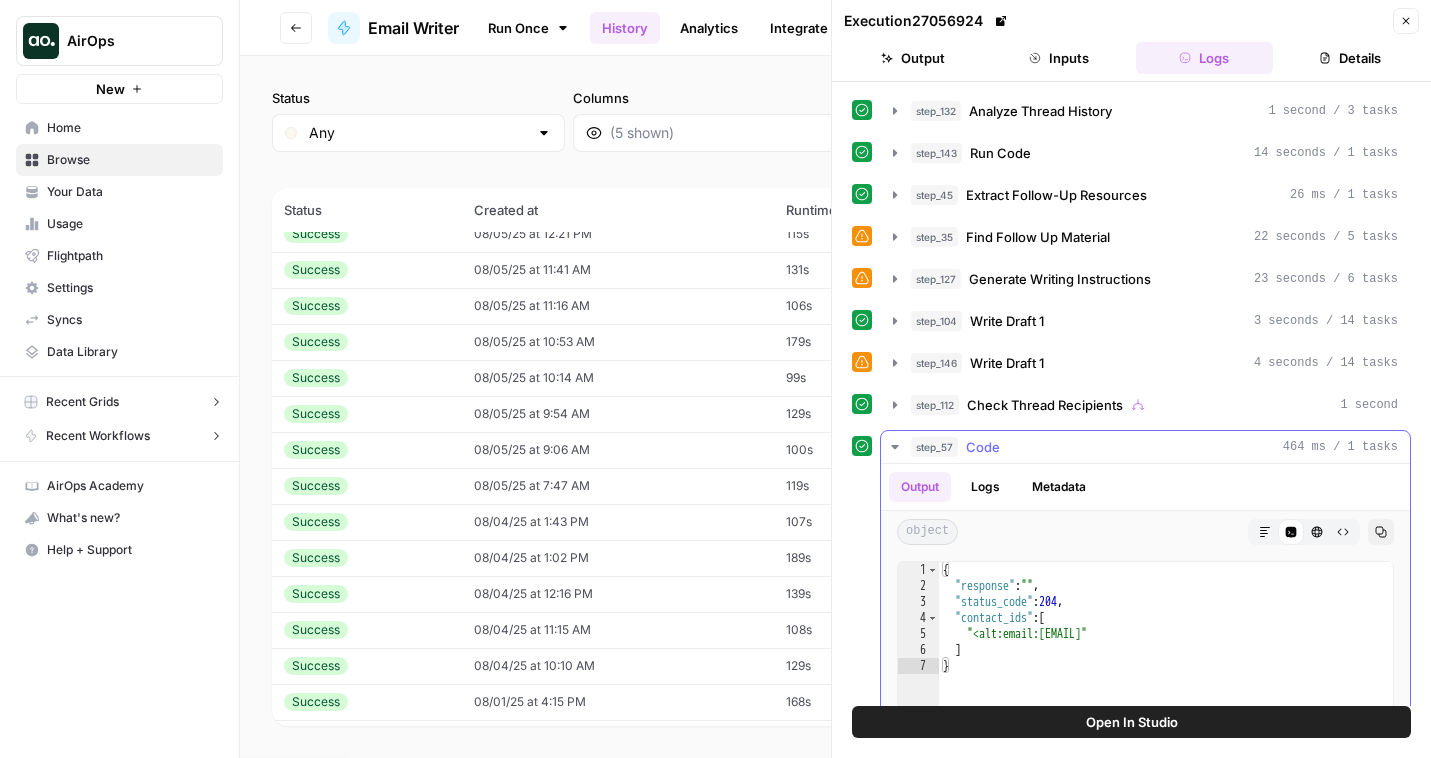 click on "Logs" at bounding box center [985, 487] 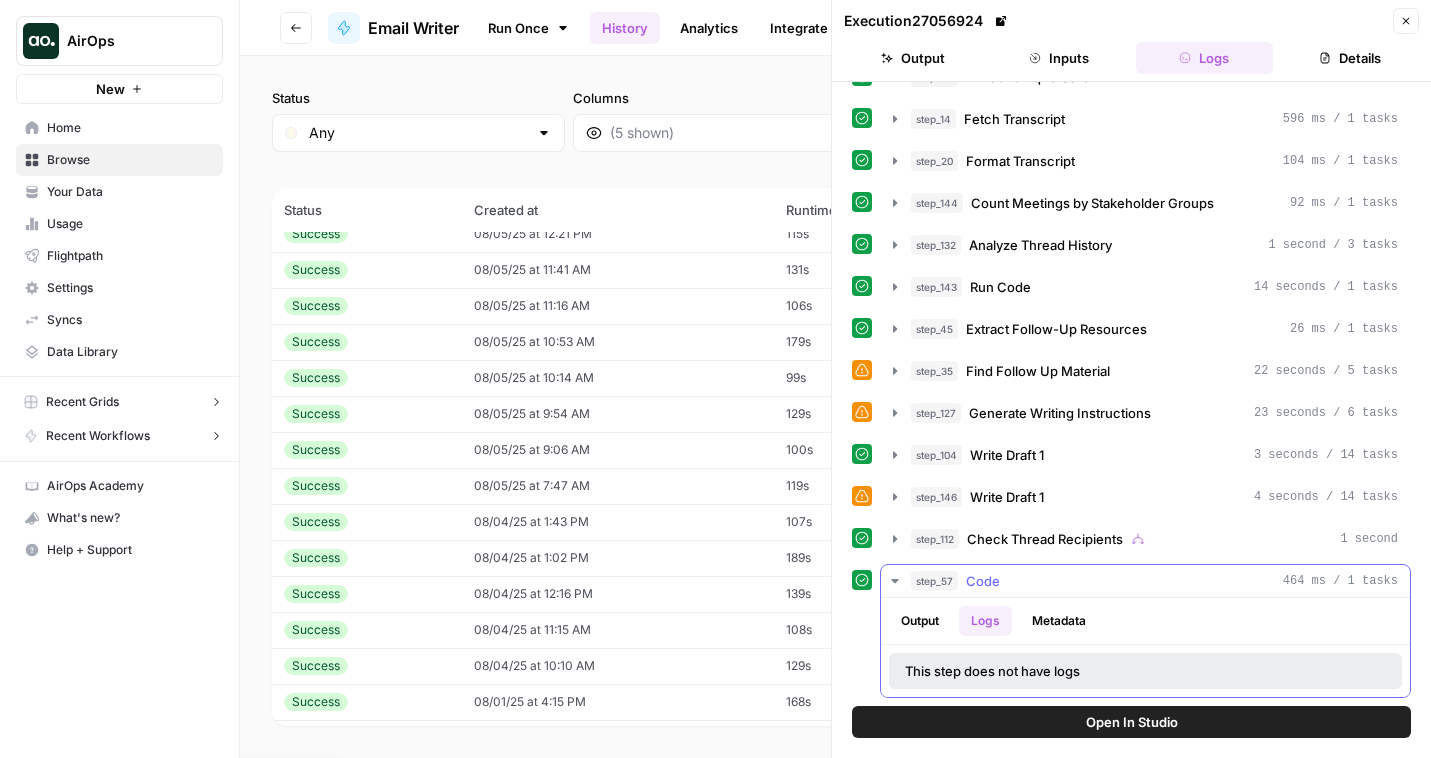 click on "Metadata" at bounding box center [1059, 621] 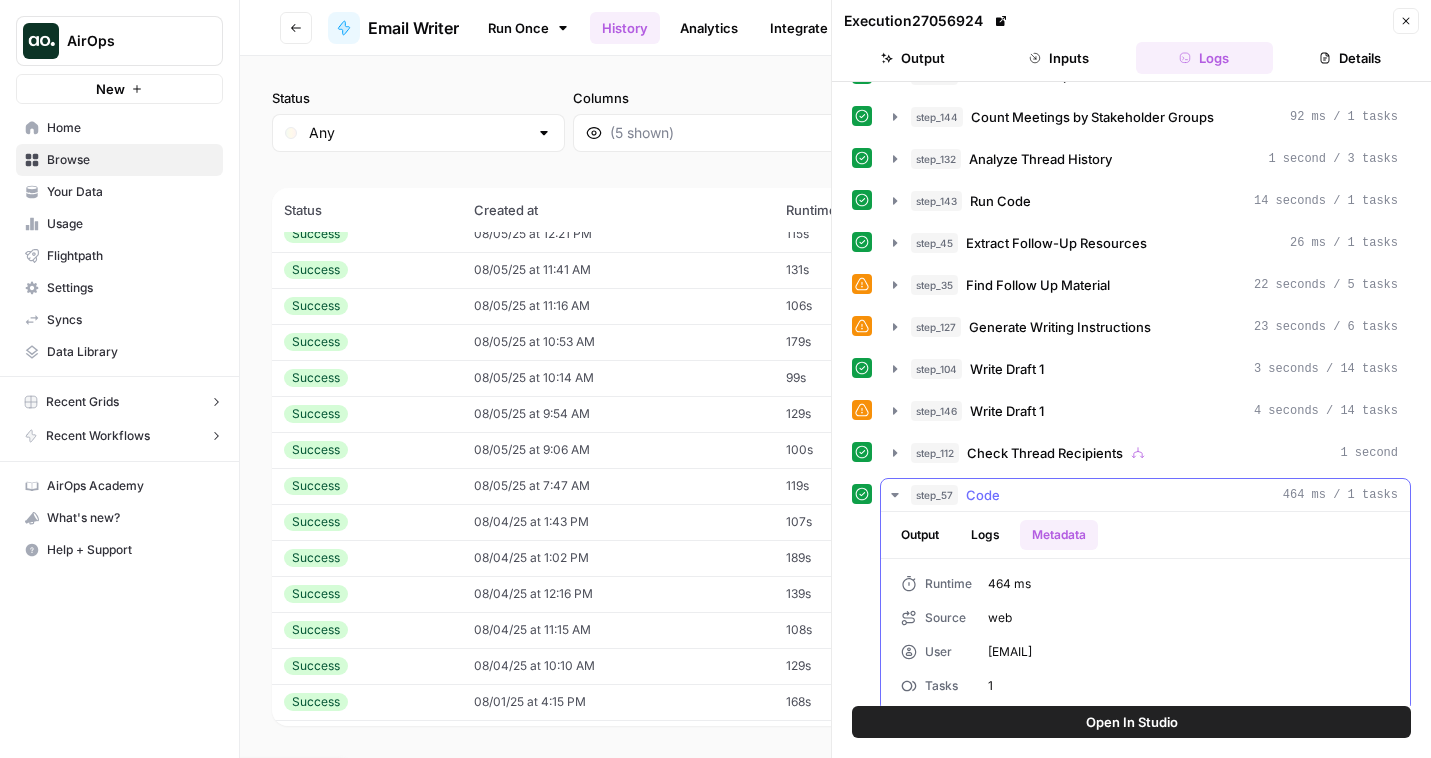 scroll, scrollTop: 638, scrollLeft: 0, axis: vertical 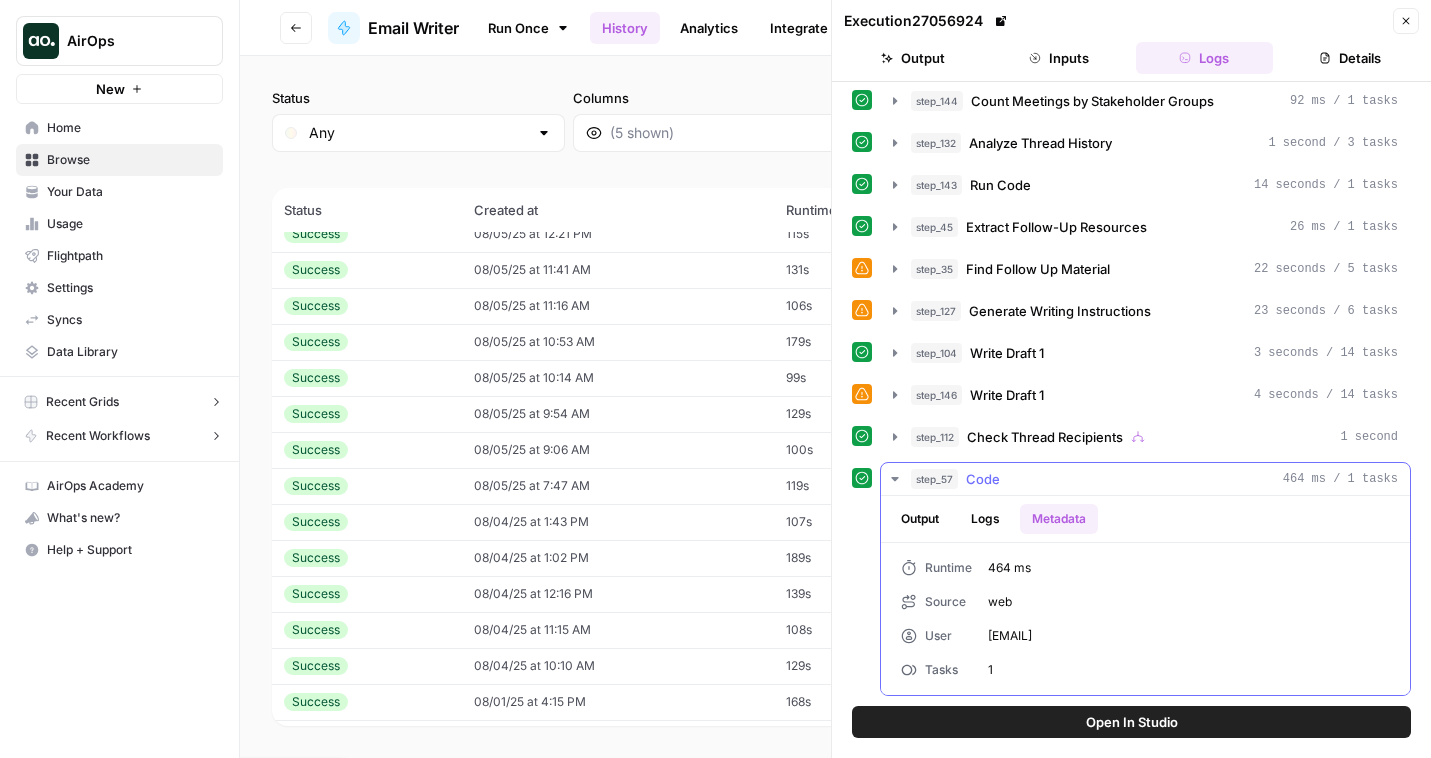 click on "Logs" at bounding box center (985, 519) 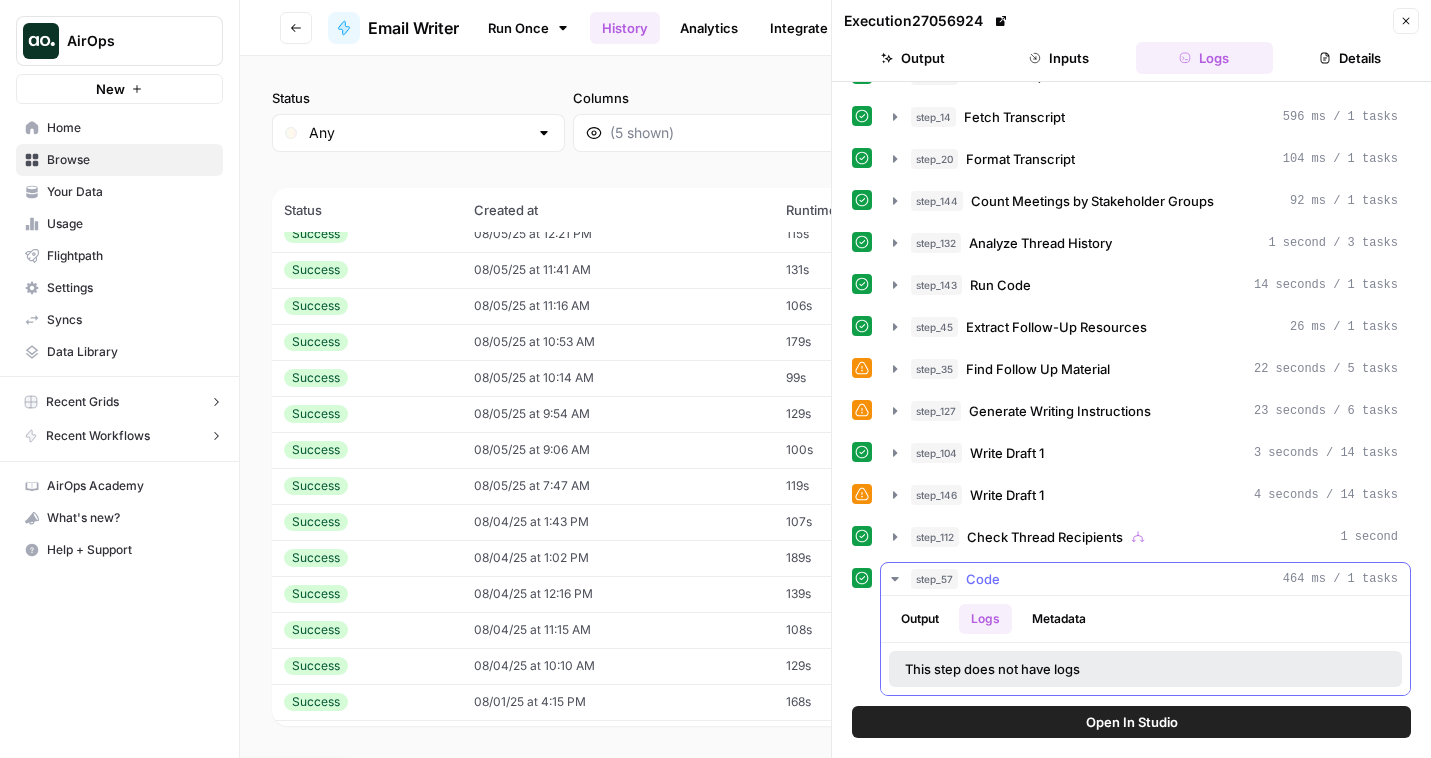 click on "Output" at bounding box center (920, 619) 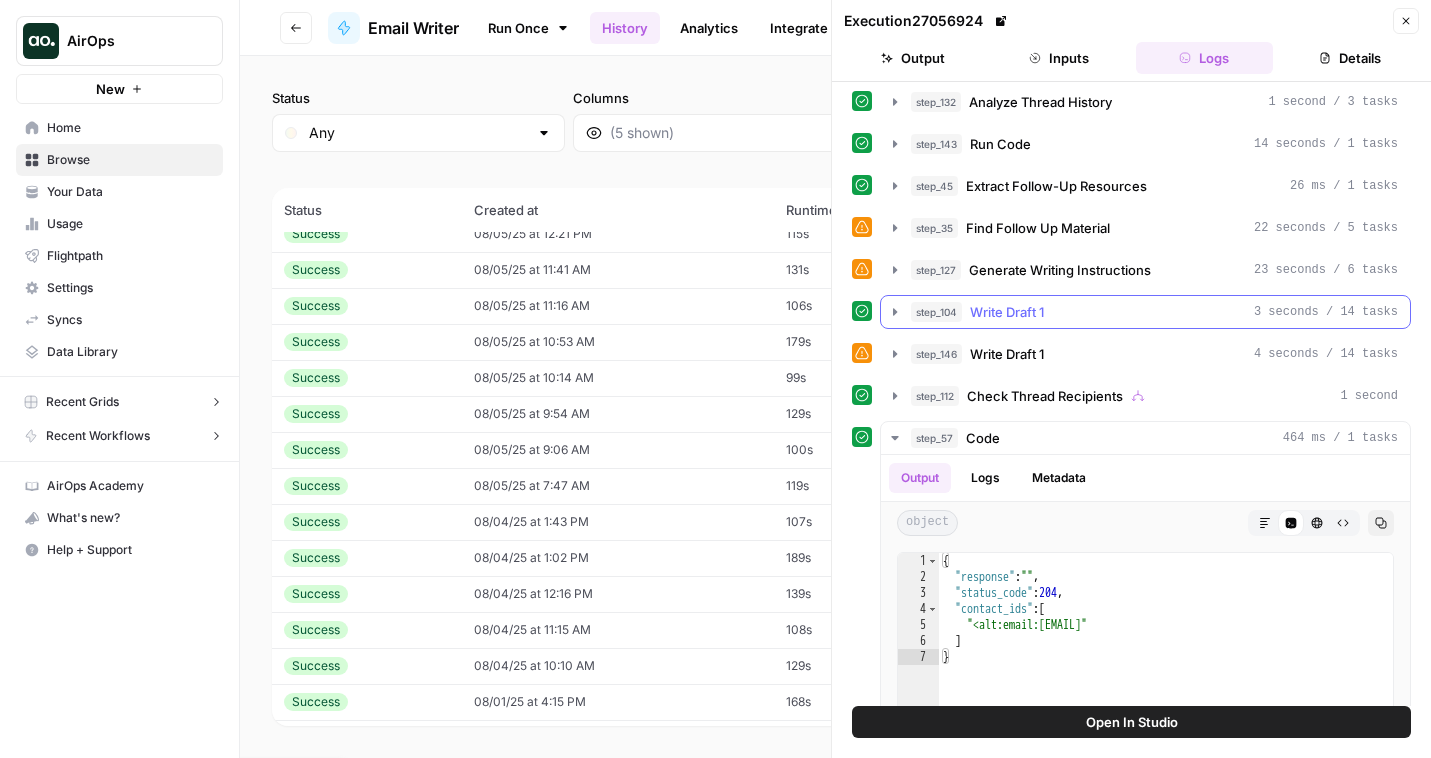 scroll, scrollTop: 672, scrollLeft: 0, axis: vertical 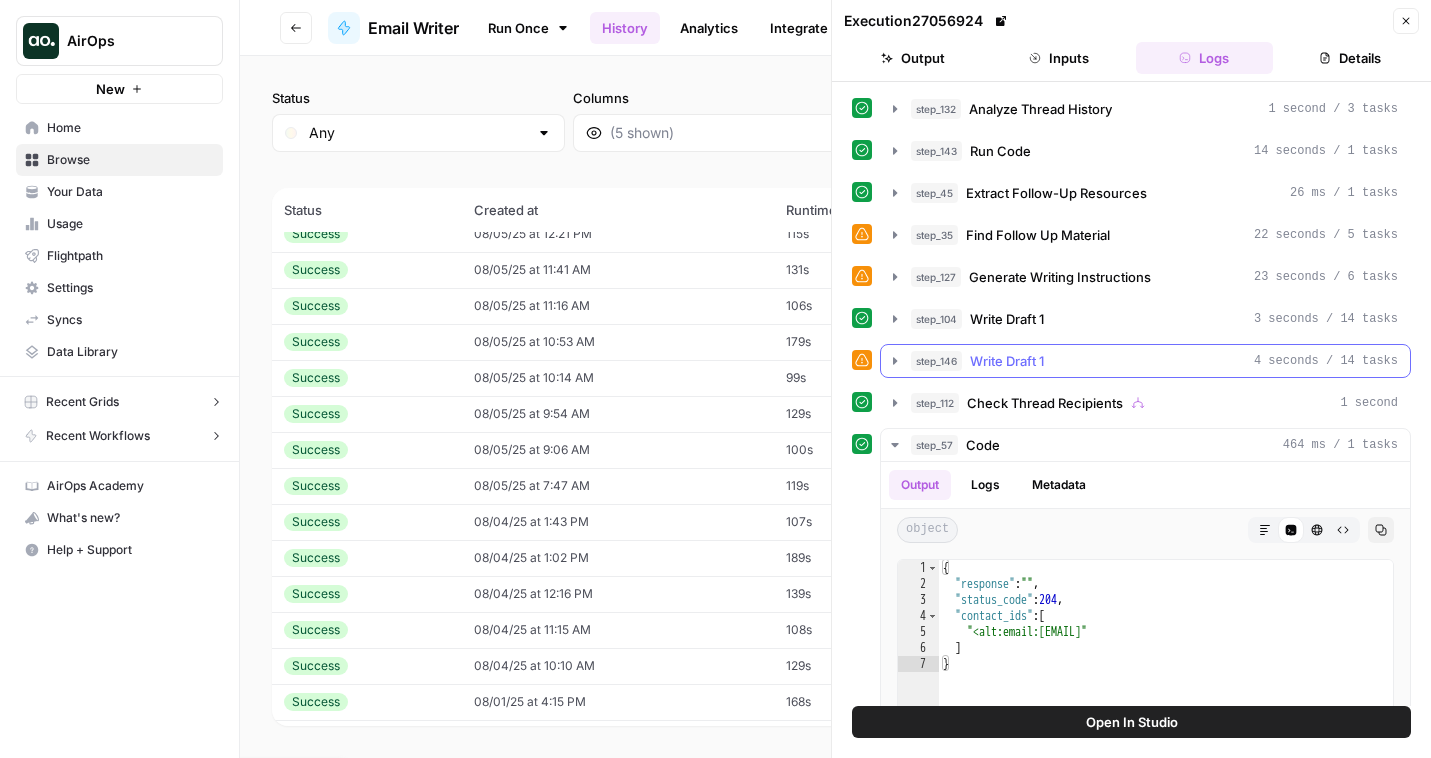 click on "Check Thread Recipients" at bounding box center [1045, 403] 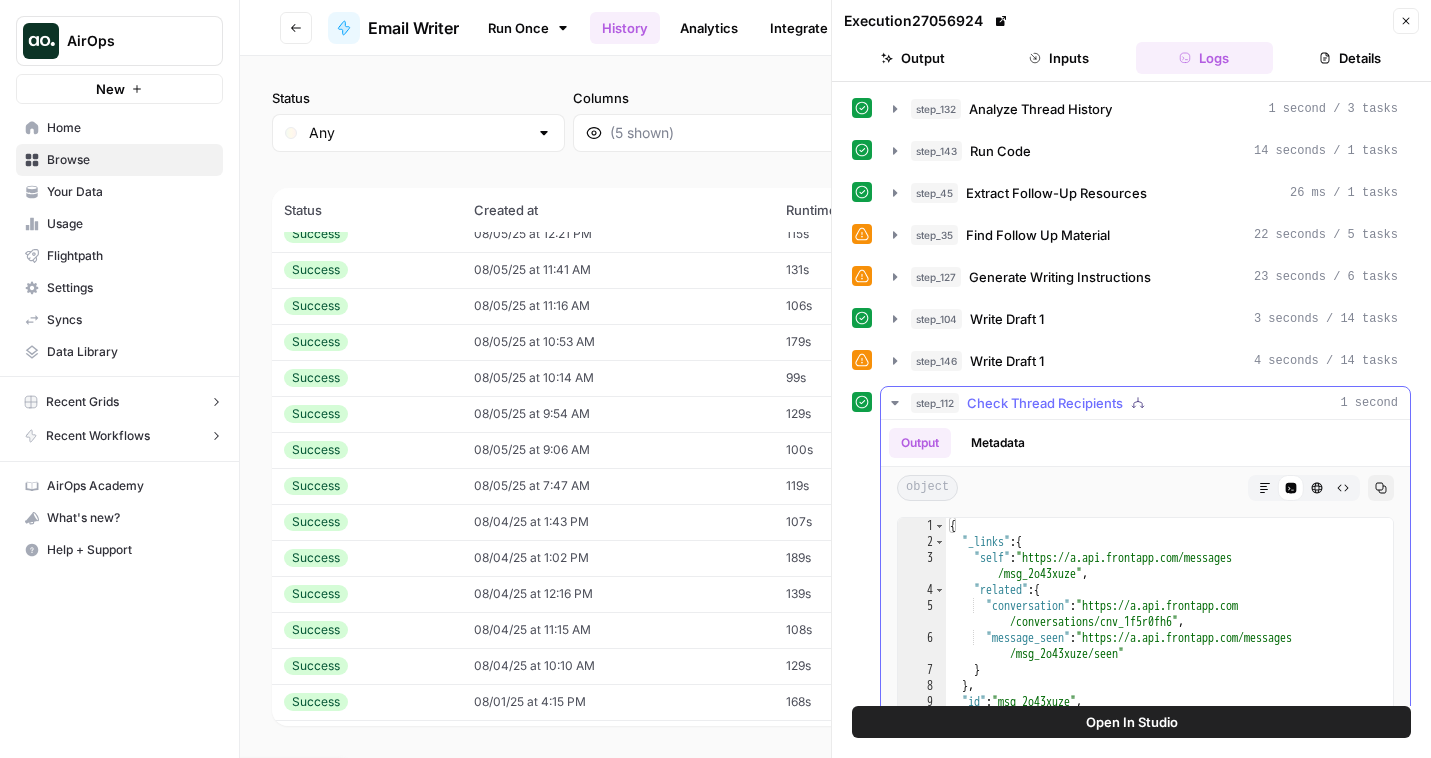 click on "Metadata" at bounding box center (998, 443) 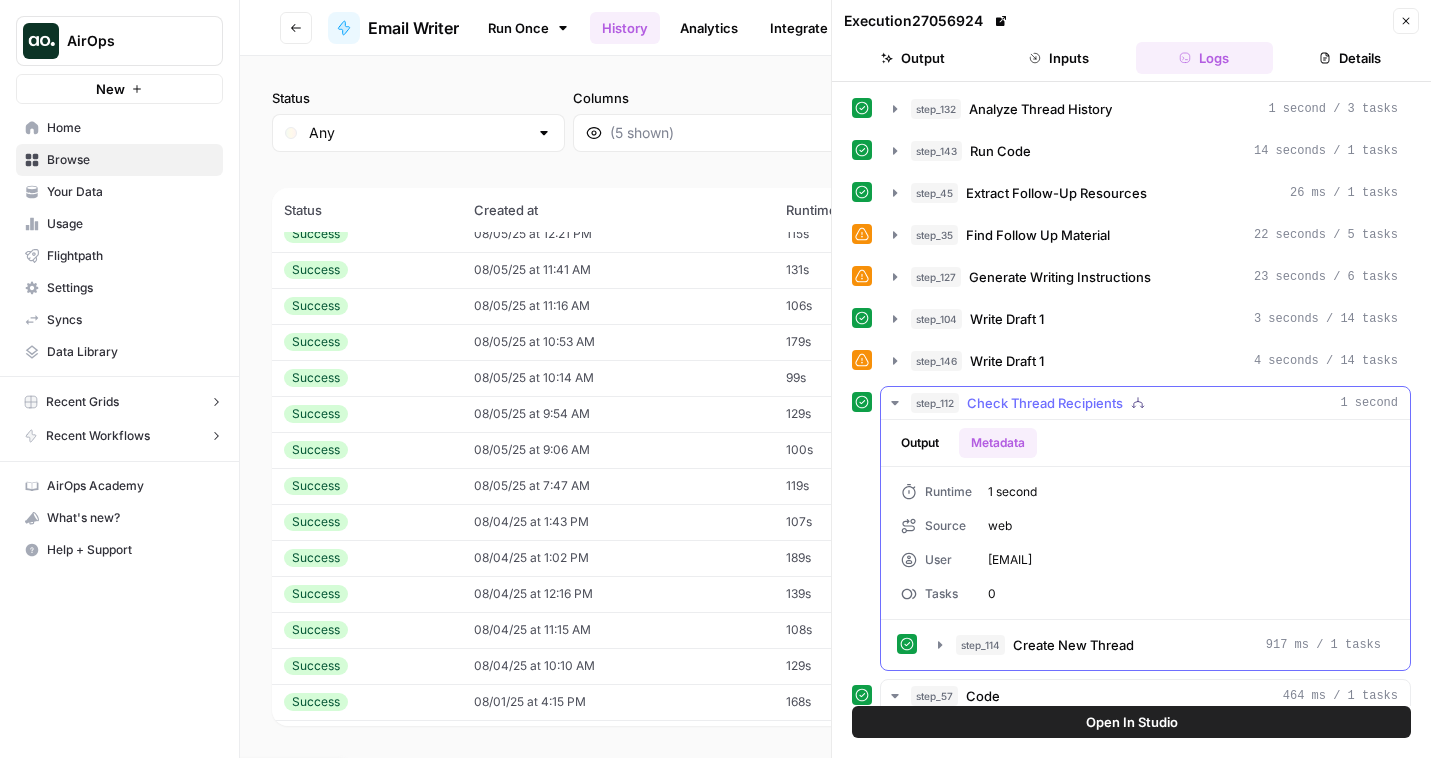 click on "Output" at bounding box center (920, 443) 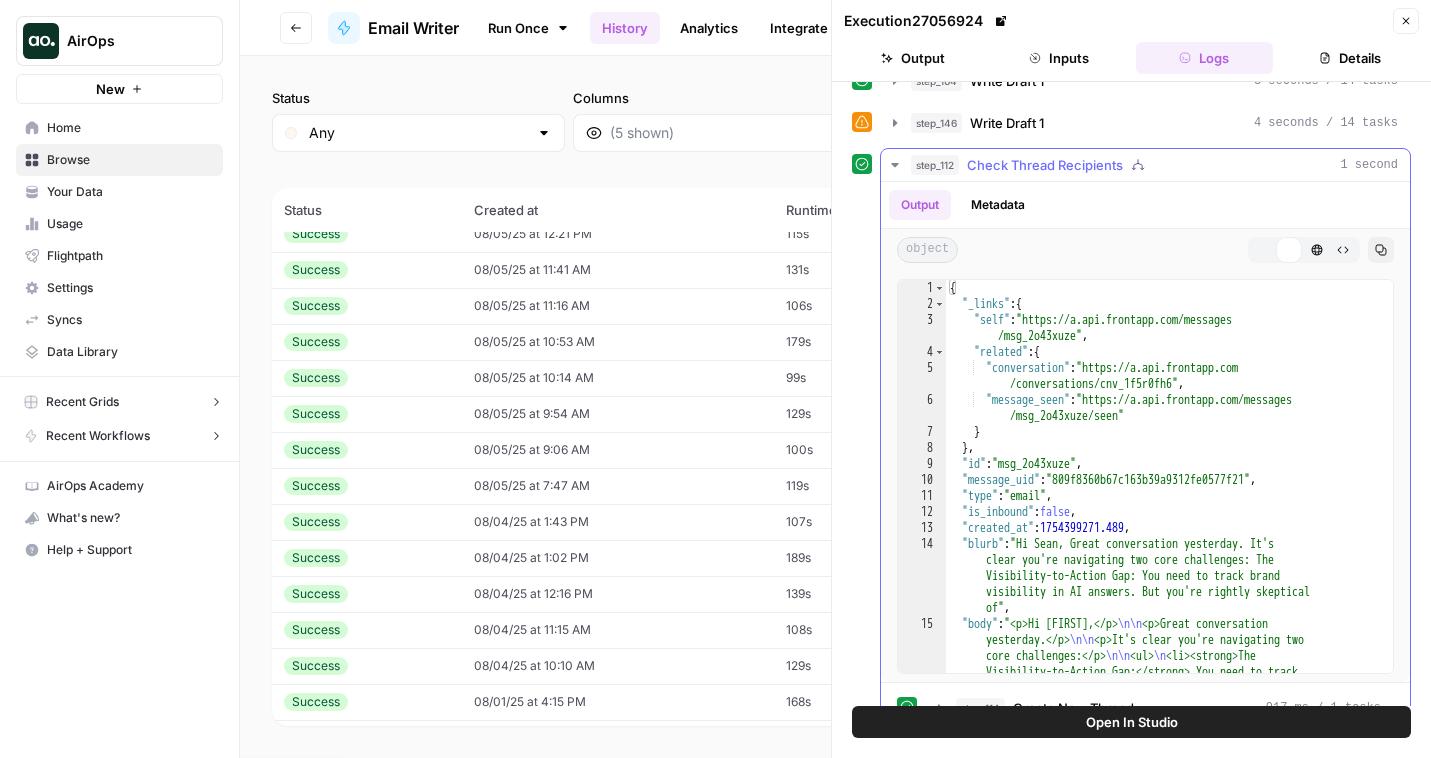 scroll, scrollTop: 1088, scrollLeft: 0, axis: vertical 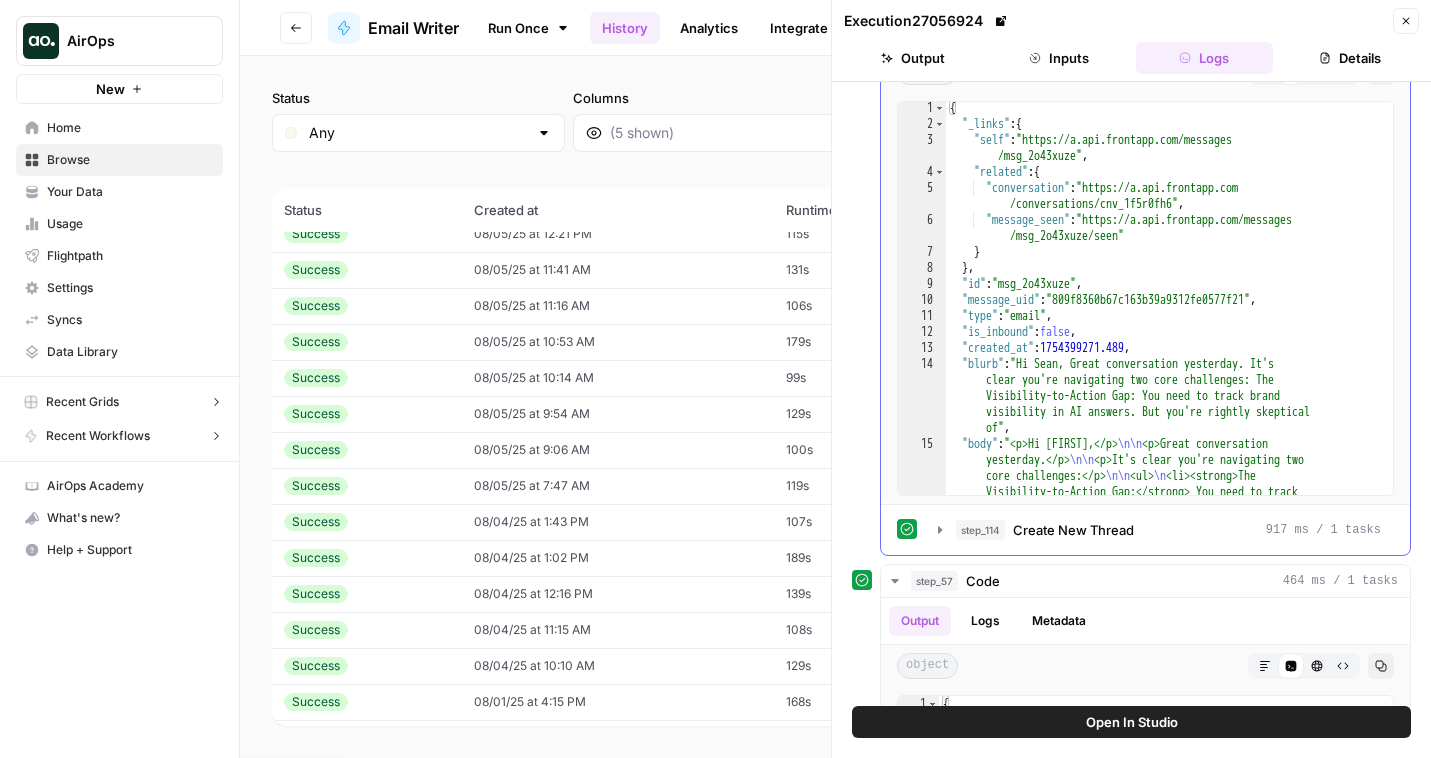 type on "**********" 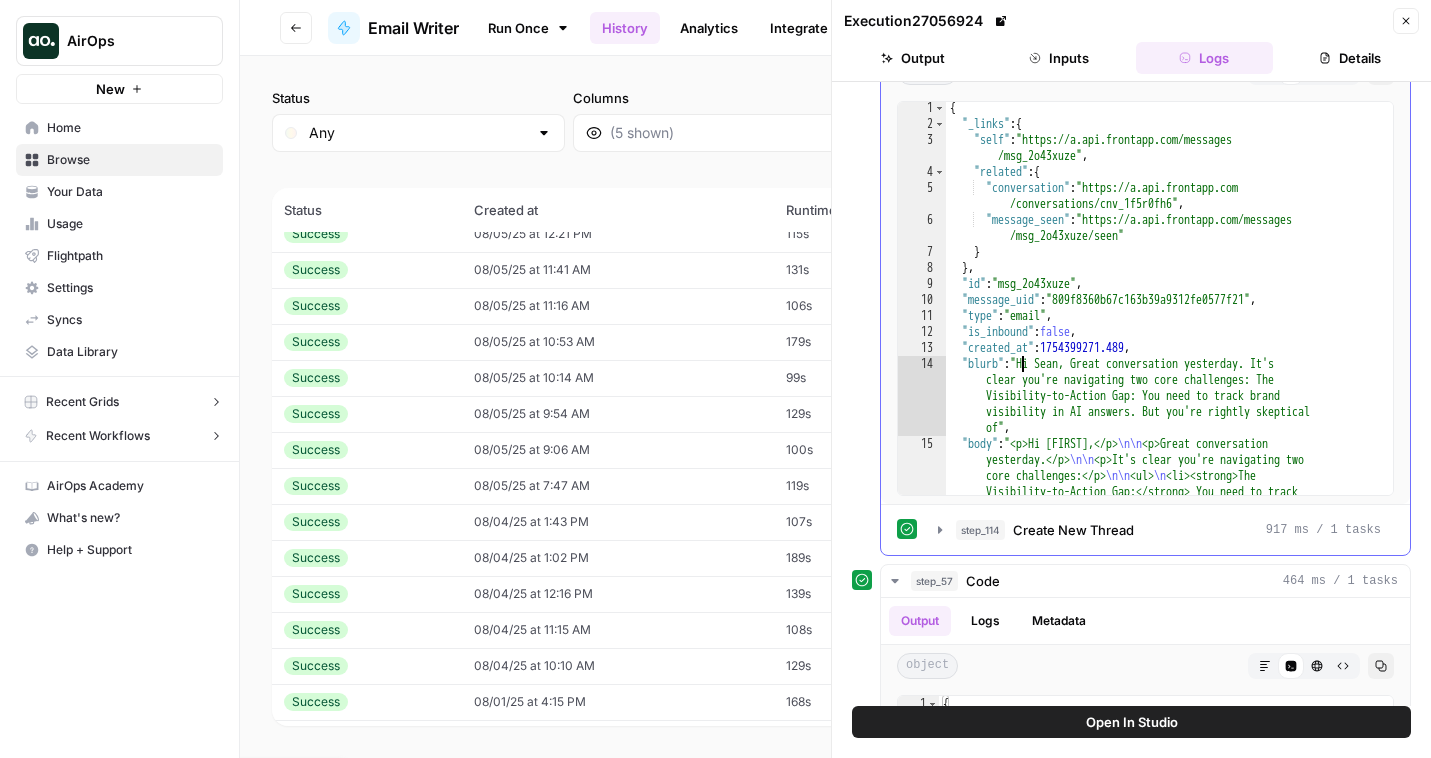 click on "{    "_links" :  {      "self" :  "https://a.api.frontapp.com/messages          /msg_2o43xuze" ,      "related" :  {         "conversation" :  "https://a.api.frontapp.com            /conversations/cnv_1f5r0fh6" ,         "message_seen" :  "https://a.api.frontapp.com/messages            /msg_2o43xuze/seen"      }    } ,    "id" :  "msg_2o43xuze" ,    "message_uid" :  "809f8360b67c163b39a9312fe0577f21" ,    "type" :  "email" ,    "is_inbound" :  false ,    "created_at" :  1754399271.489 ,    "blurb" :  "Hi Sean, Great conversation yesterday. It's         clear you're navigating two core challenges: The         Visibility-to-Action Gap: You need to track brand         visibility in AI answers. But you're rightly skeptical         of" ,    "body" :  "<p>Hi Sean,</p> \n\n <p>Great conversation         yesterday.</p> \n\n <p>It's clear you're navigating two         core challenges:</p> \n\n <ul> \n <li><strong>The                \n <li \n 0" at bounding box center (1169, 1440) 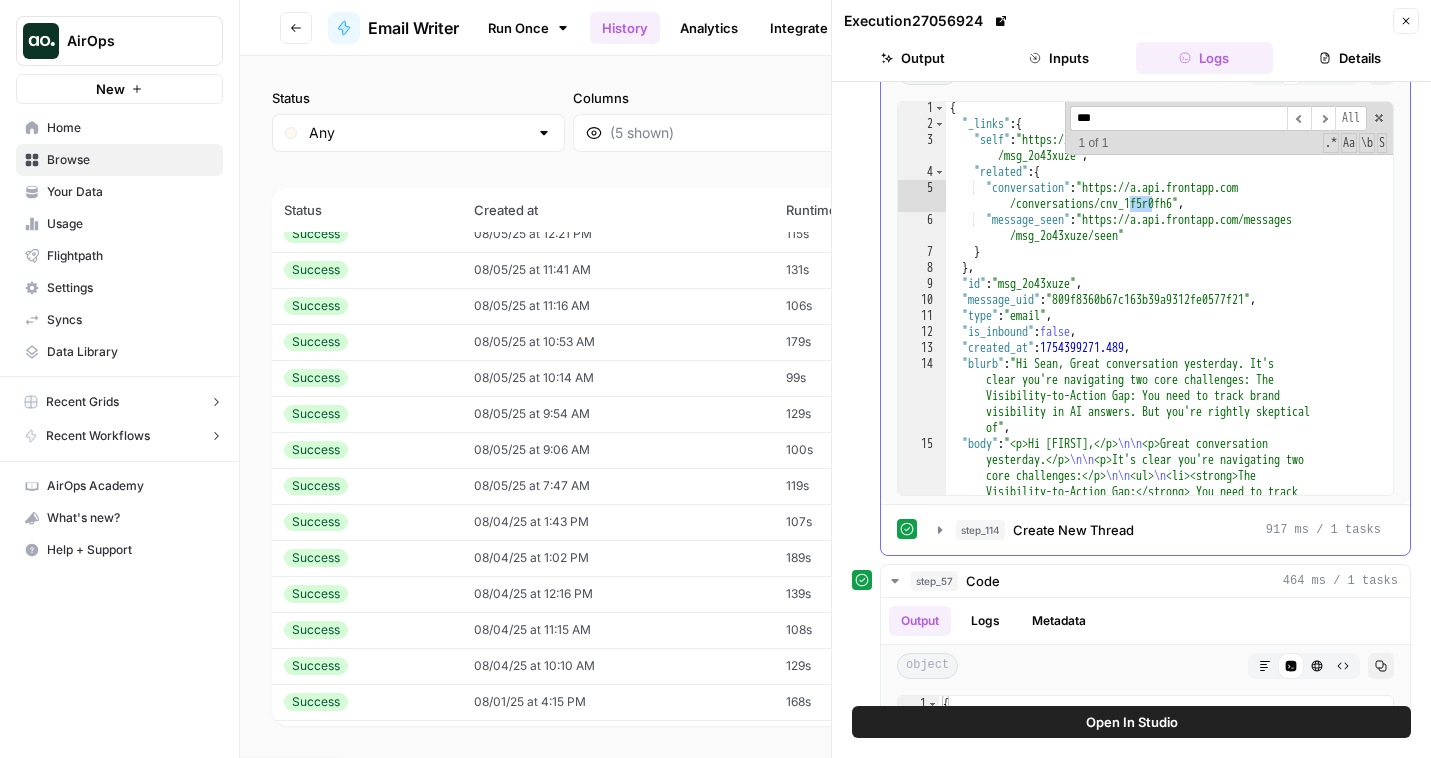 type on "***" 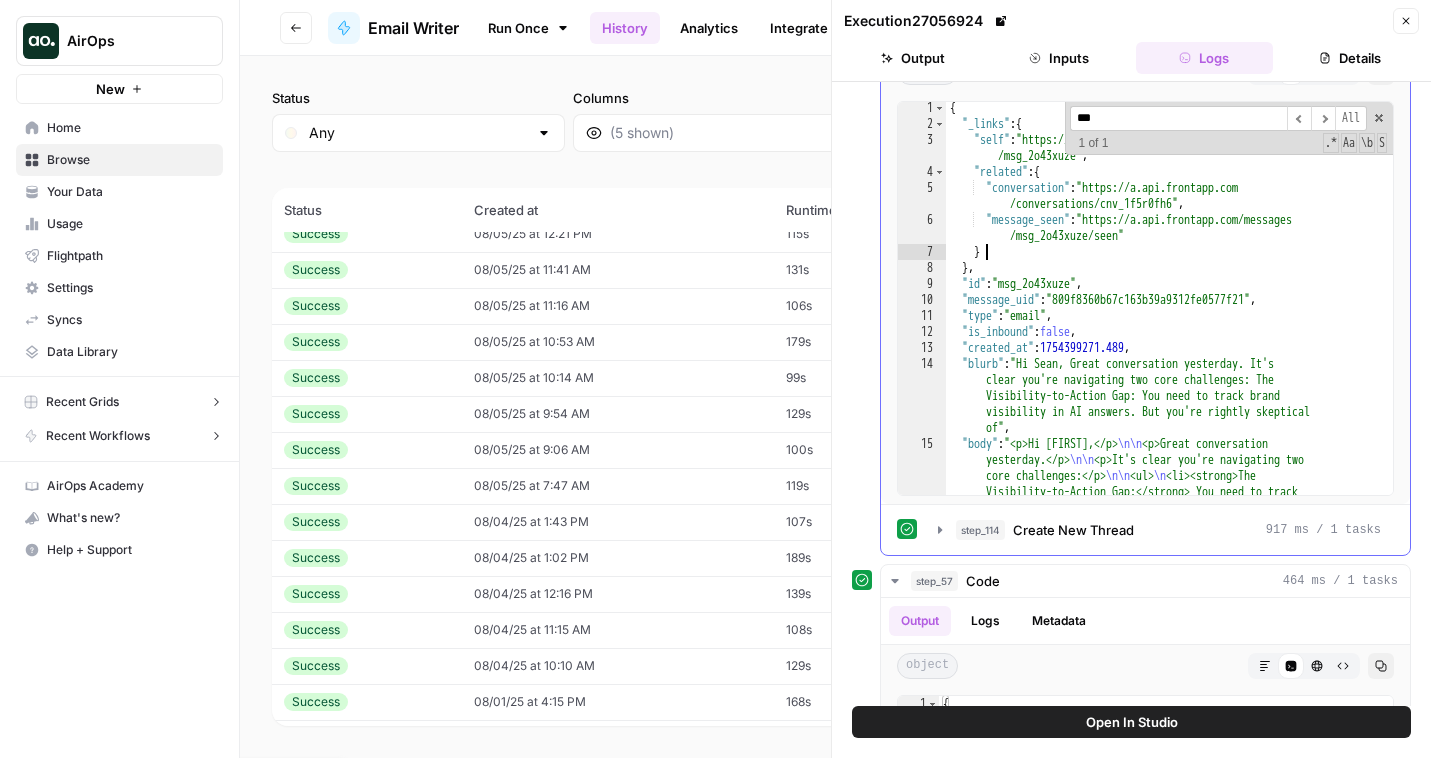 click on "{    "_links" :  {      "self" :  "https://a.api.frontapp.com/messages          /msg_2o43xuze" ,      "related" :  {         "conversation" :  "https://a.api.frontapp.com            /conversations/cnv_1f5r0fh6" ,         "message_seen" :  "https://a.api.frontapp.com/messages            /msg_2o43xuze/seen"      }    } ,    "id" :  "msg_2o43xuze" ,    "message_uid" :  "809f8360b67c163b39a9312fe0577f21" ,    "type" :  "email" ,    "is_inbound" :  false ,    "created_at" :  1754399271.489 ,    "blurb" :  "Hi Sean, Great conversation yesterday. It's         clear you're navigating two core challenges: The         Visibility-to-Action Gap: You need to track brand         visibility in AI answers. But you're rightly skeptical         of" ,    "body" :  "<p>Hi Sean,</p> \n\n <p>Great conversation         yesterday.</p> \n\n <p>It's clear you're navigating two         core challenges:</p> \n\n <ul> \n <li><strong>The                \n <li \n 0" at bounding box center [1169, 1440] 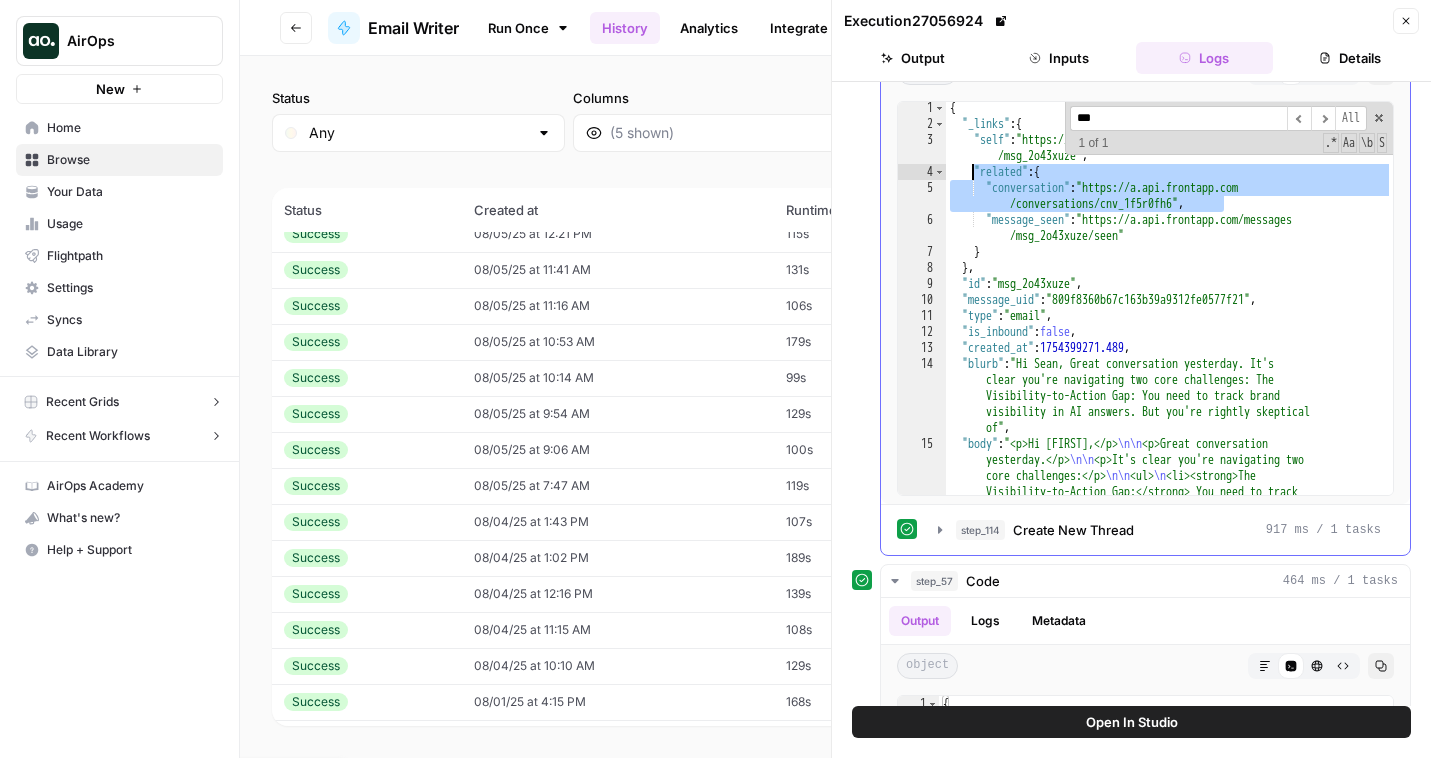 drag, startPoint x: 1227, startPoint y: 200, endPoint x: 964, endPoint y: 178, distance: 263.91855 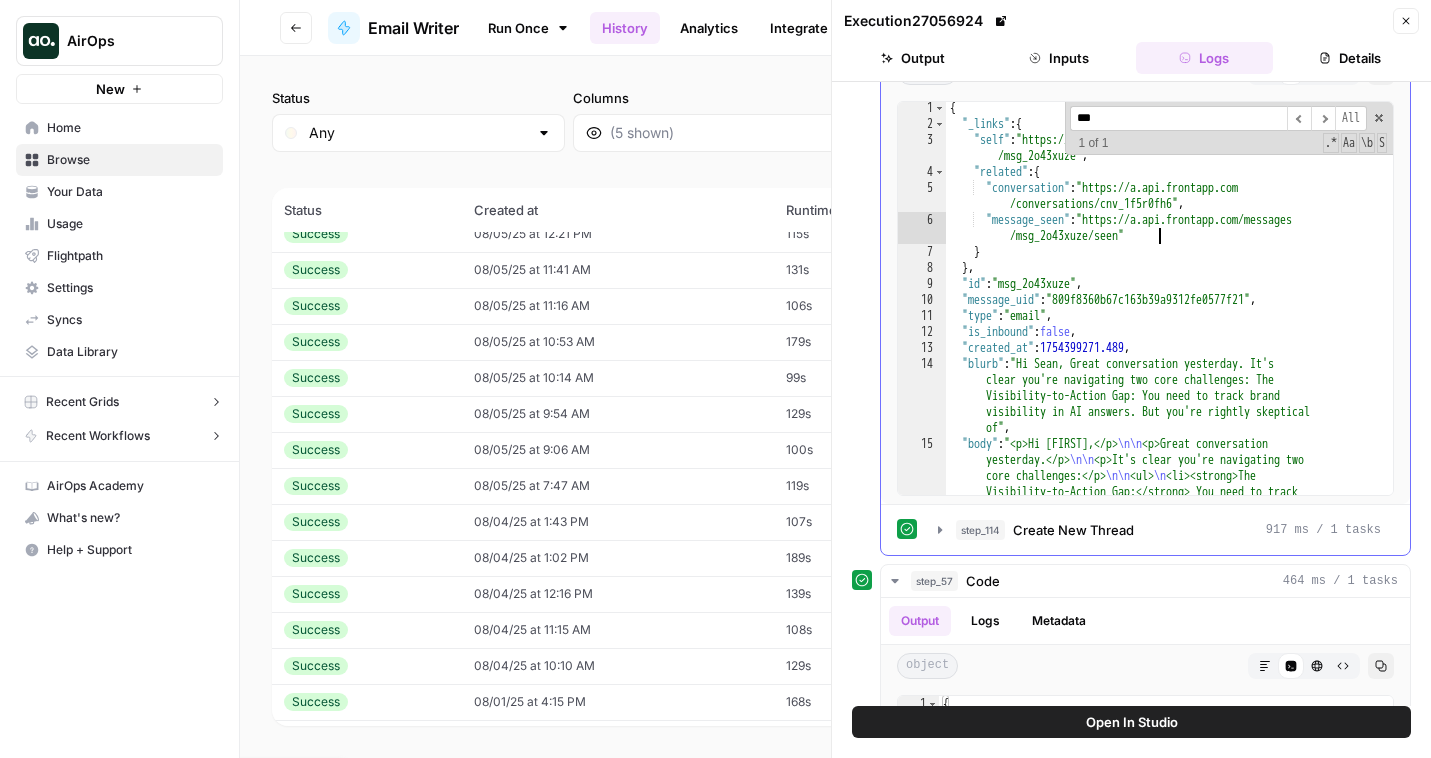 click on "{    "_links" :  {      "self" :  "https://a.api.frontapp.com/messages          /msg_2o43xuze" ,      "related" :  {         "conversation" :  "https://a.api.frontapp.com            /conversations/cnv_1f5r0fh6" ,         "message_seen" :  "https://a.api.frontapp.com/messages            /msg_2o43xuze/seen"      }    } ,    "id" :  "msg_2o43xuze" ,    "message_uid" :  "809f8360b67c163b39a9312fe0577f21" ,    "type" :  "email" ,    "is_inbound" :  false ,    "created_at" :  1754399271.489 ,    "blurb" :  "Hi Sean, Great conversation yesterday. It's         clear you're navigating two core challenges: The         Visibility-to-Action Gap: You need to track brand         visibility in AI answers. But you're rightly skeptical         of" ,    "body" :  "<p>Hi Sean,</p> \n\n <p>Great conversation         yesterday.</p> \n\n <p>It's clear you're navigating two         core challenges:</p> \n\n <ul> \n <li><strong>The                \n <li \n 0" at bounding box center [1169, 1440] 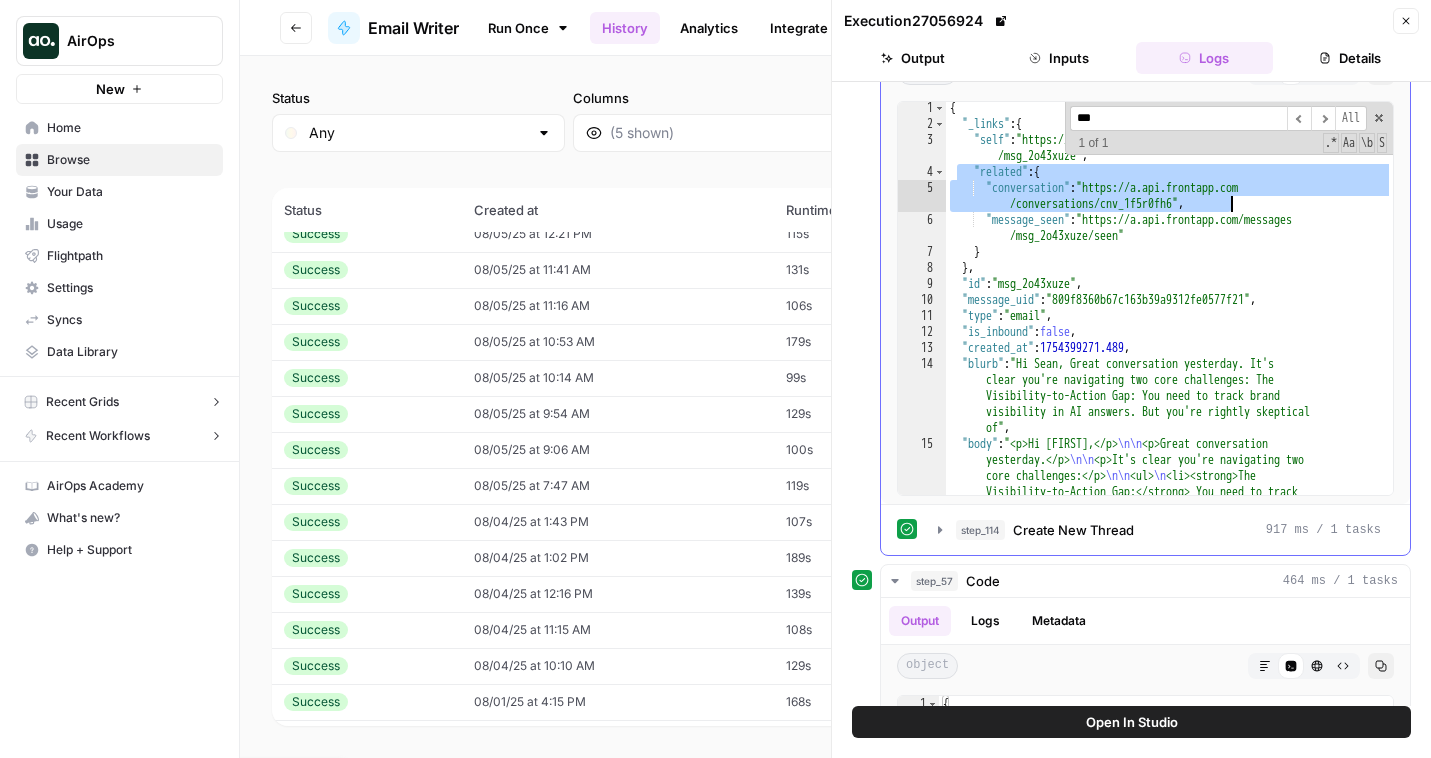 drag, startPoint x: 957, startPoint y: 164, endPoint x: 1244, endPoint y: 200, distance: 289.24902 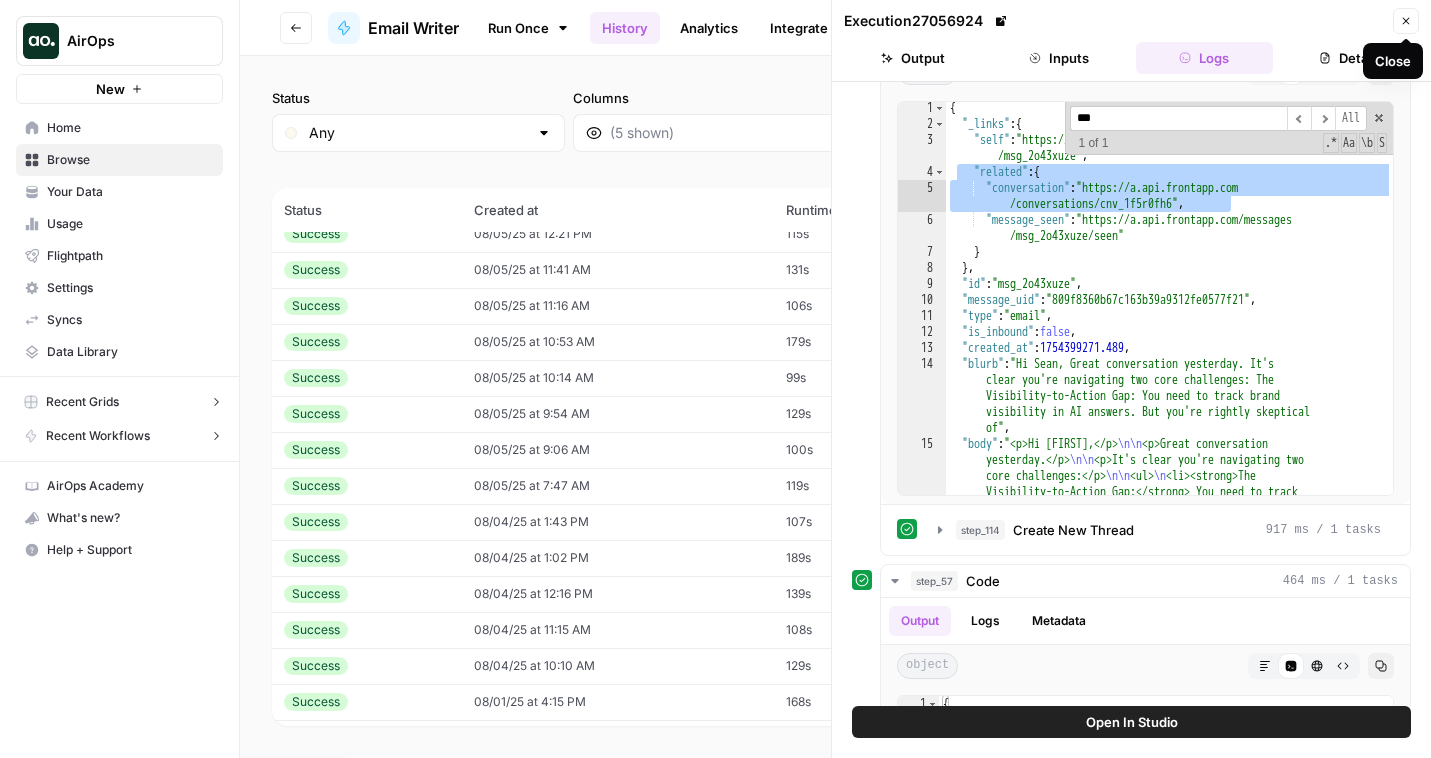 click on "Close" at bounding box center [1406, 21] 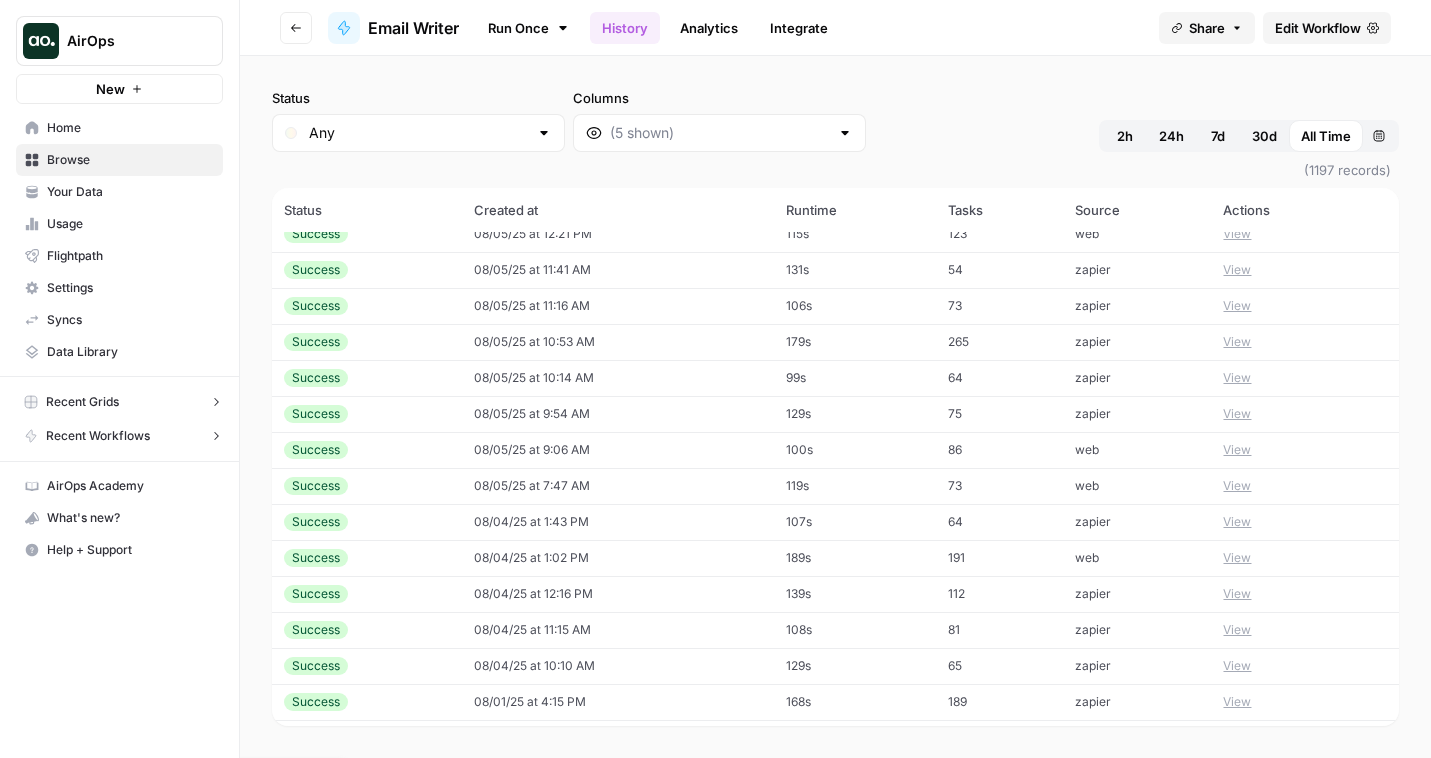 click on "Edit Workflow" at bounding box center [1318, 28] 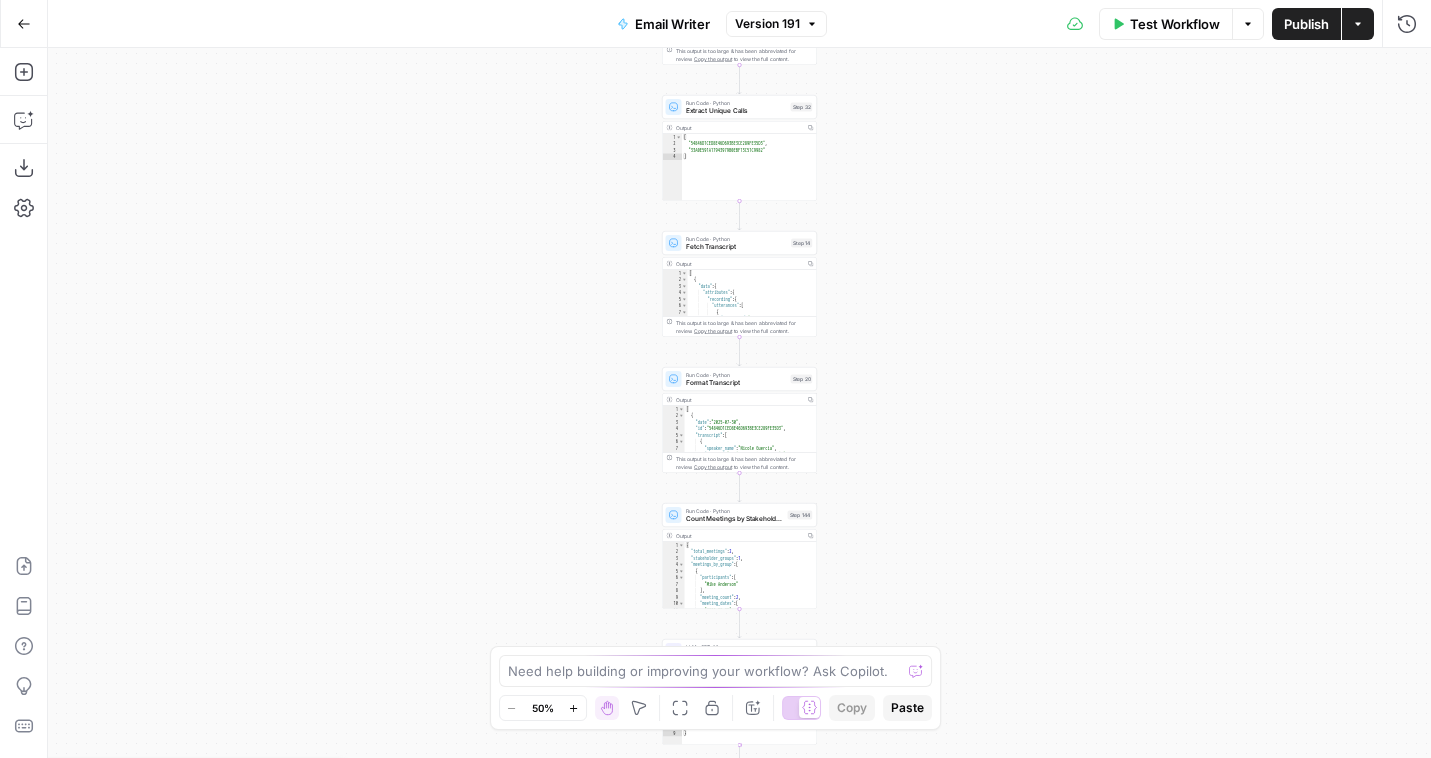 click on "Version 191" at bounding box center (767, 24) 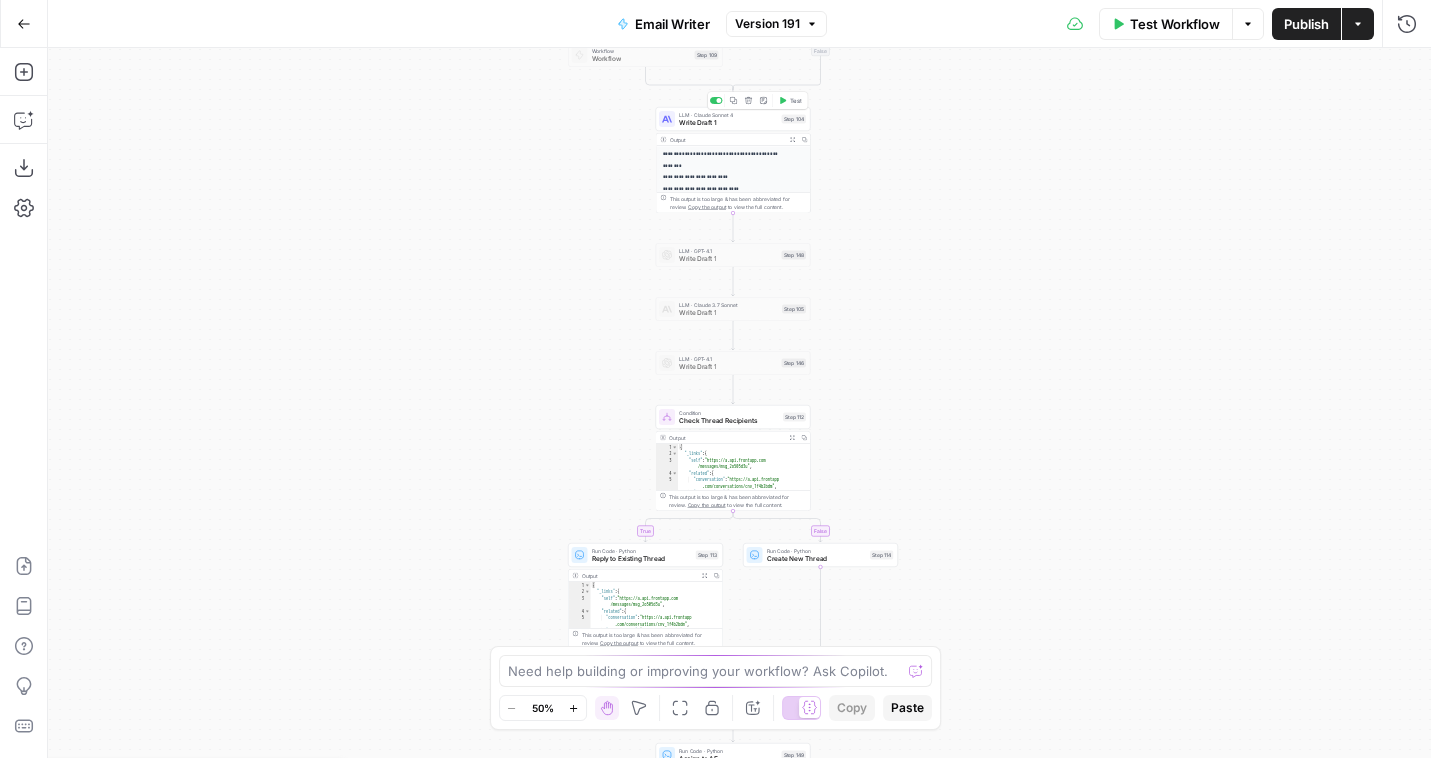 click on "Write Draft 1" at bounding box center (728, 123) 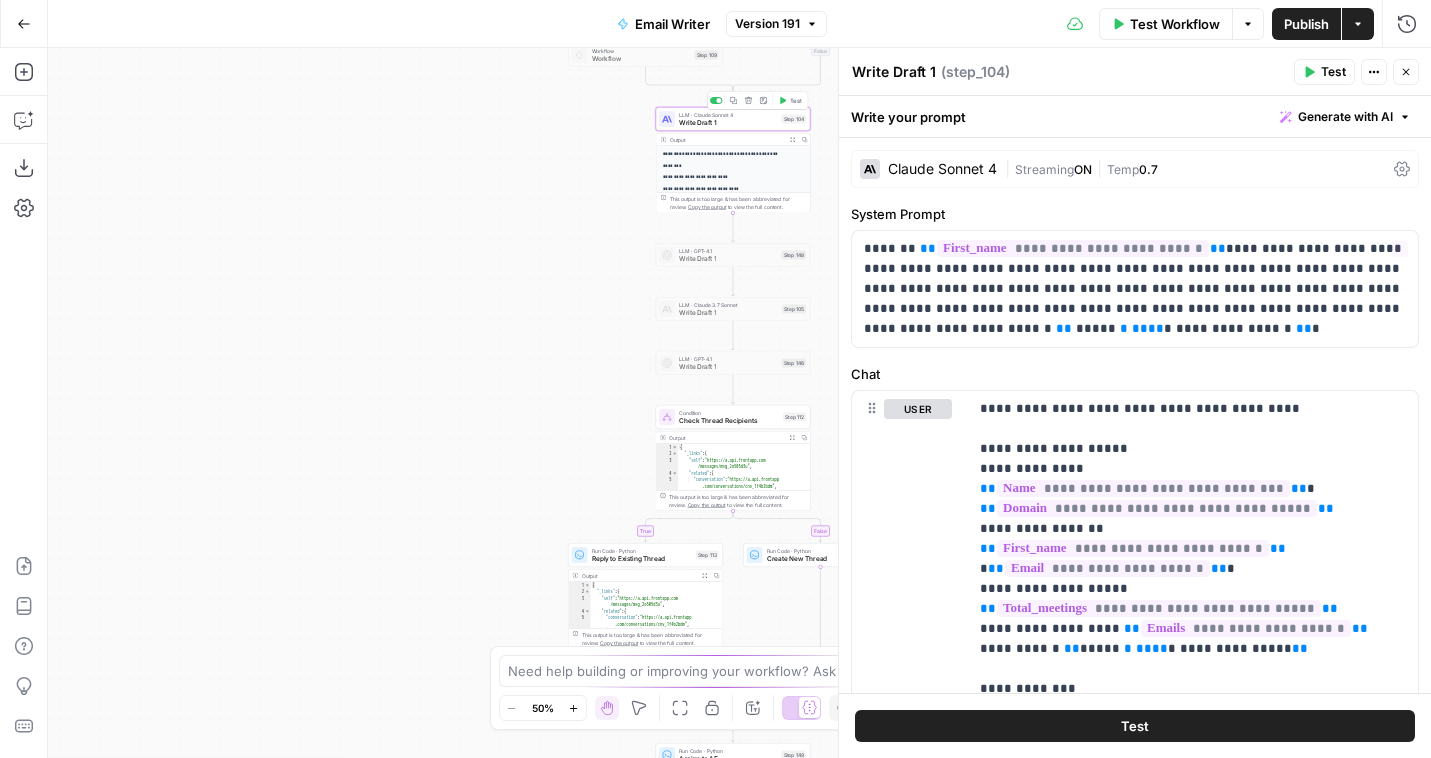 scroll, scrollTop: 821, scrollLeft: 0, axis: vertical 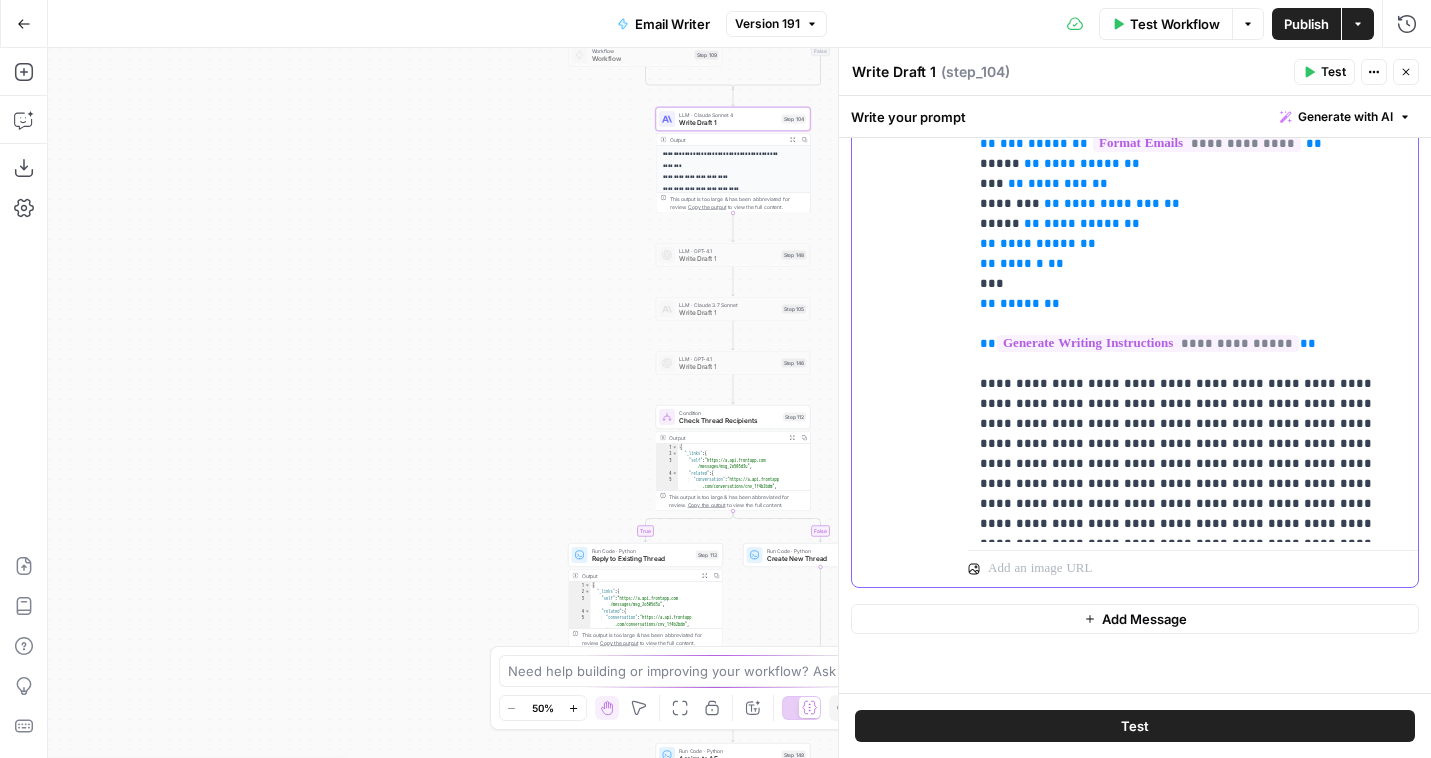 click on "**********" at bounding box center [1193, -276] 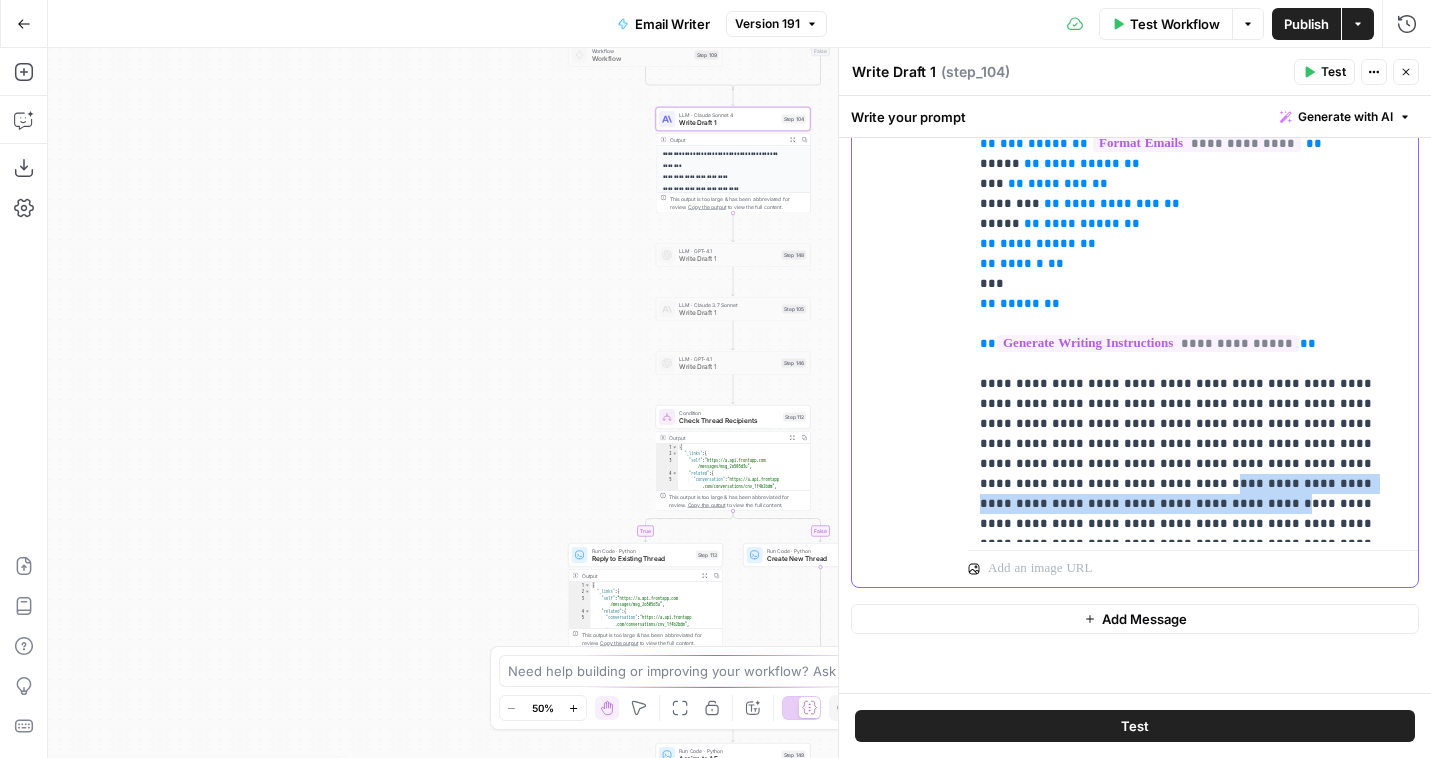 drag, startPoint x: 1299, startPoint y: 379, endPoint x: 1286, endPoint y: 409, distance: 32.695564 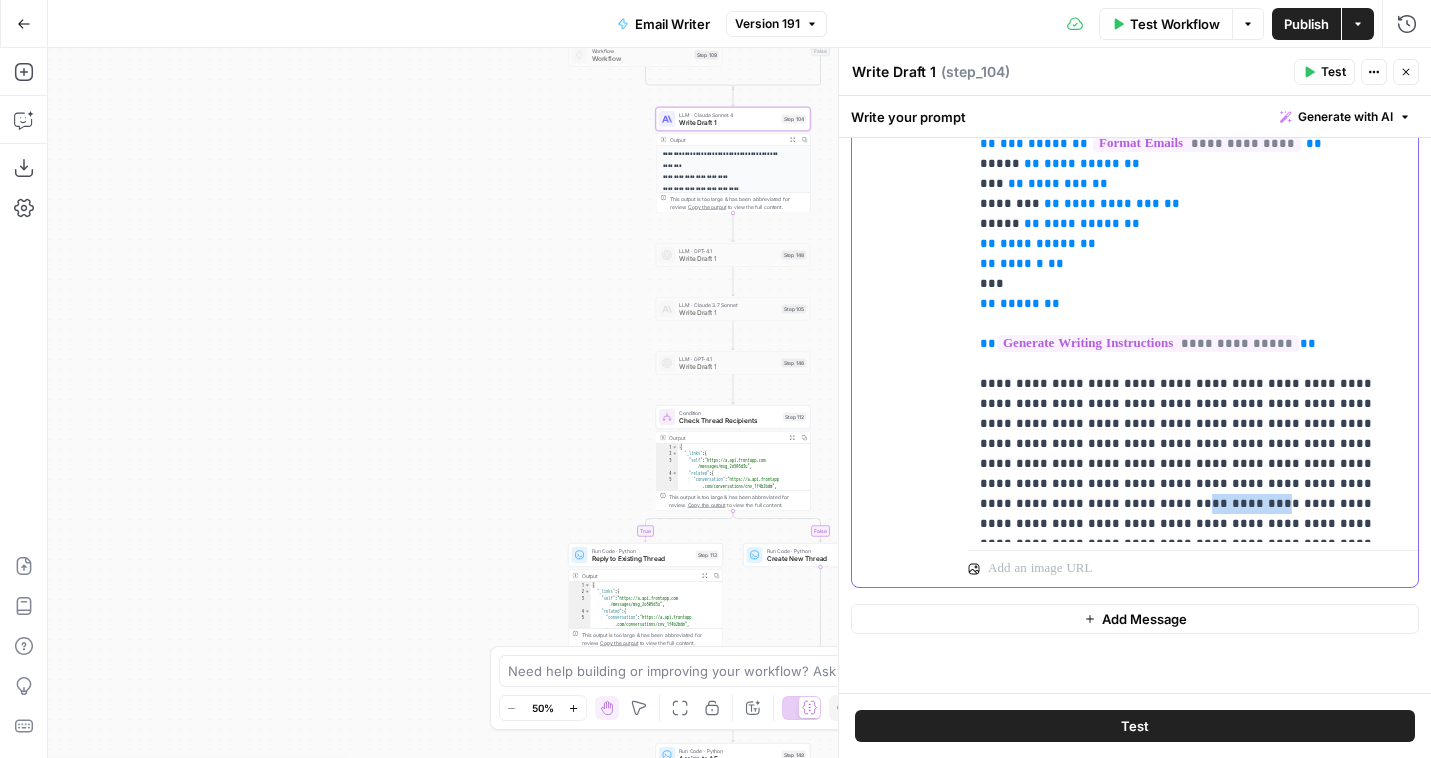 drag, startPoint x: 1271, startPoint y: 403, endPoint x: 1147, endPoint y: 403, distance: 124 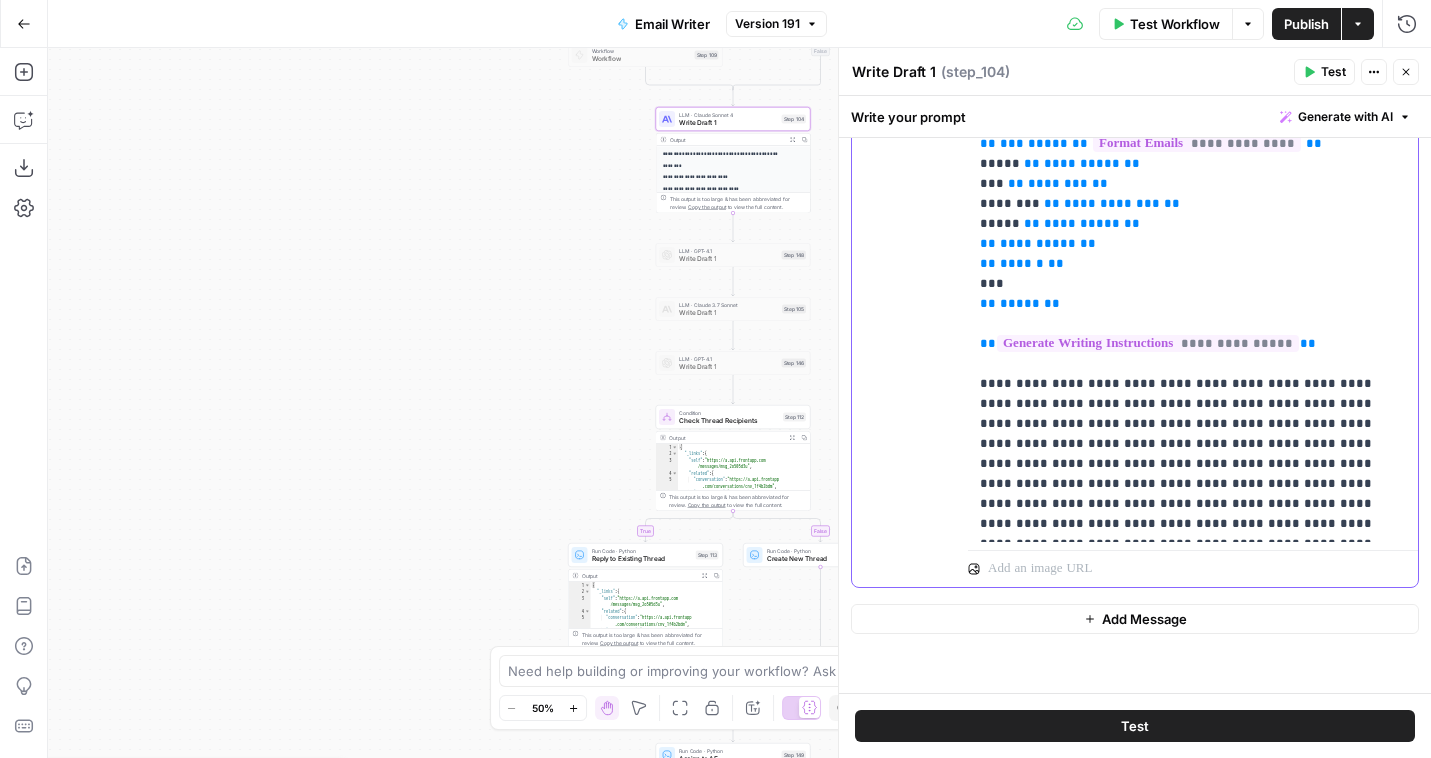 click on "**********" at bounding box center (1193, -276) 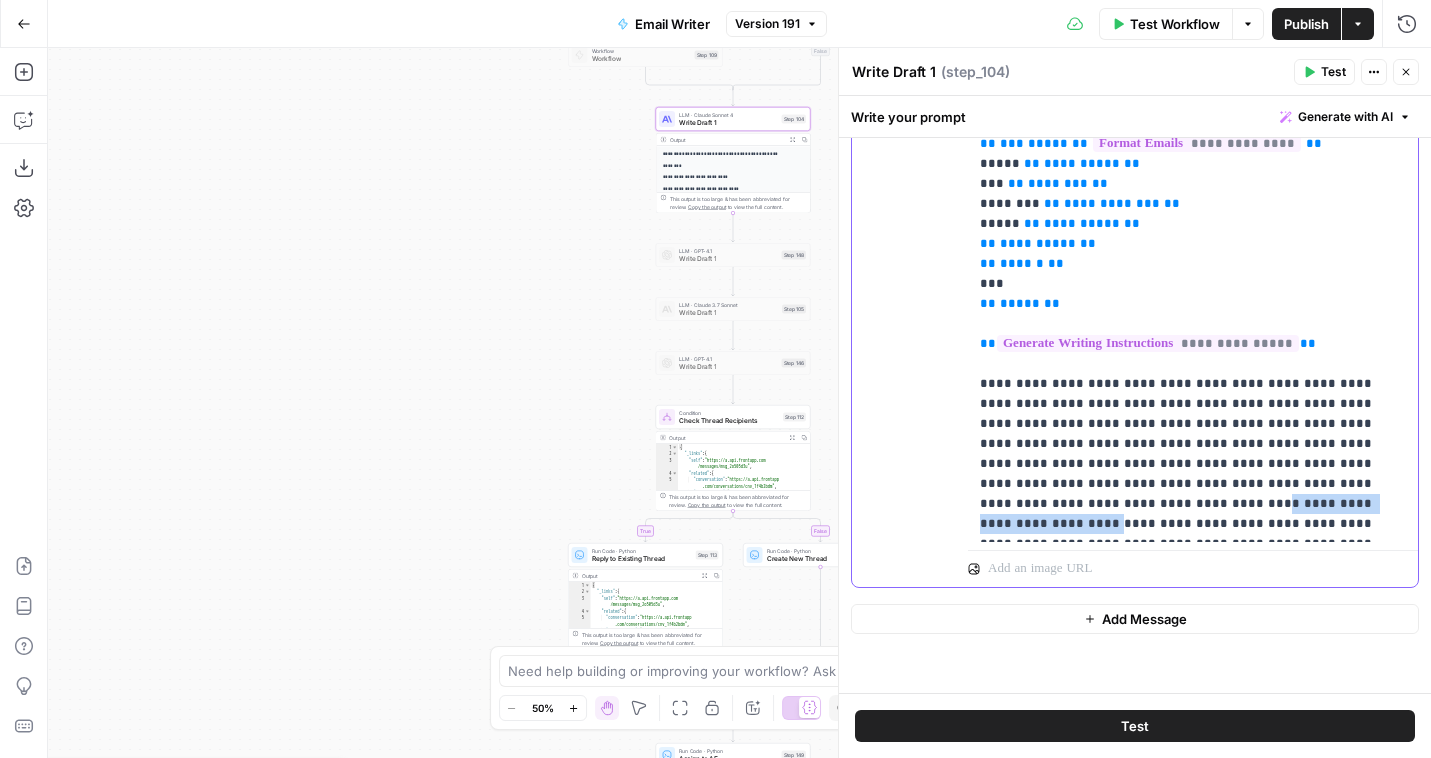 drag, startPoint x: 1068, startPoint y: 421, endPoint x: 1267, endPoint y: 400, distance: 200.10497 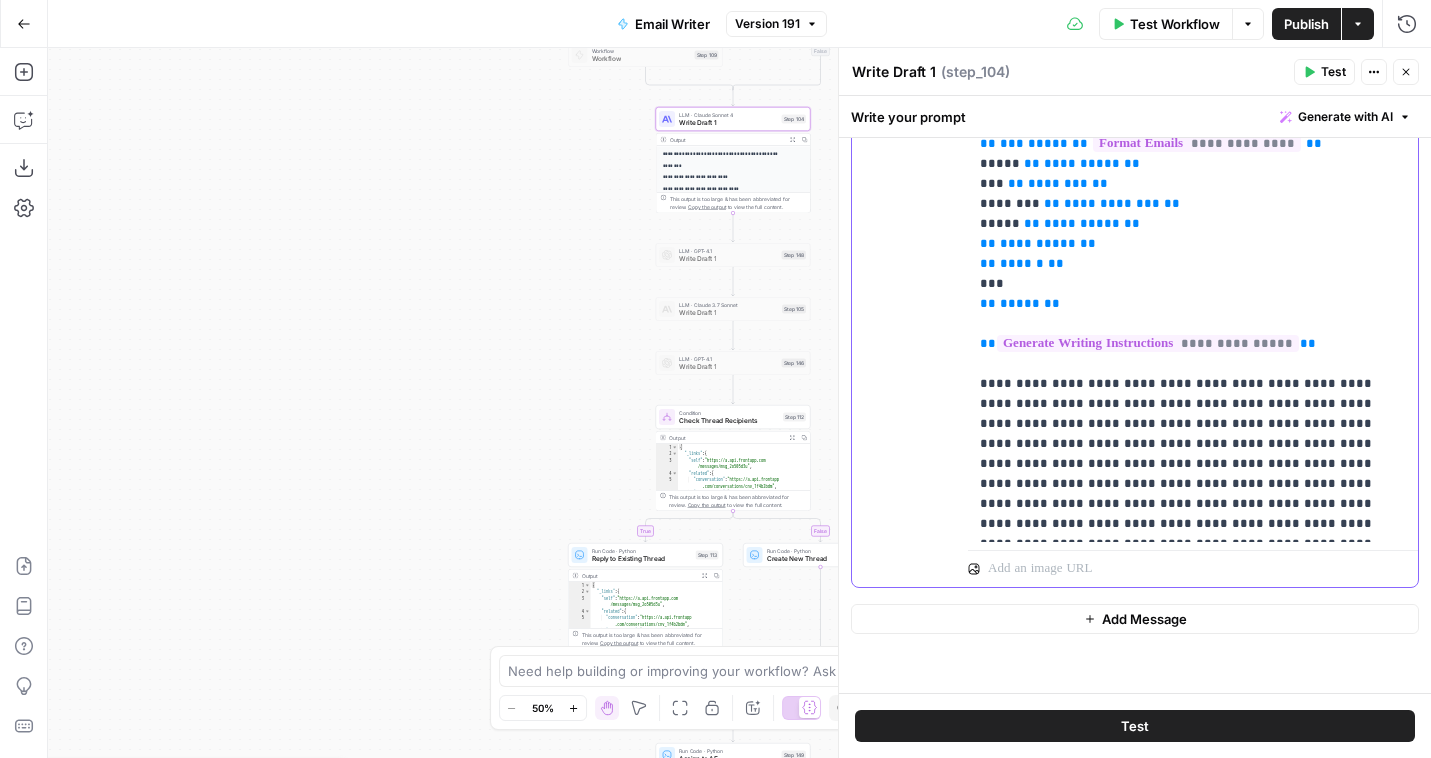 type 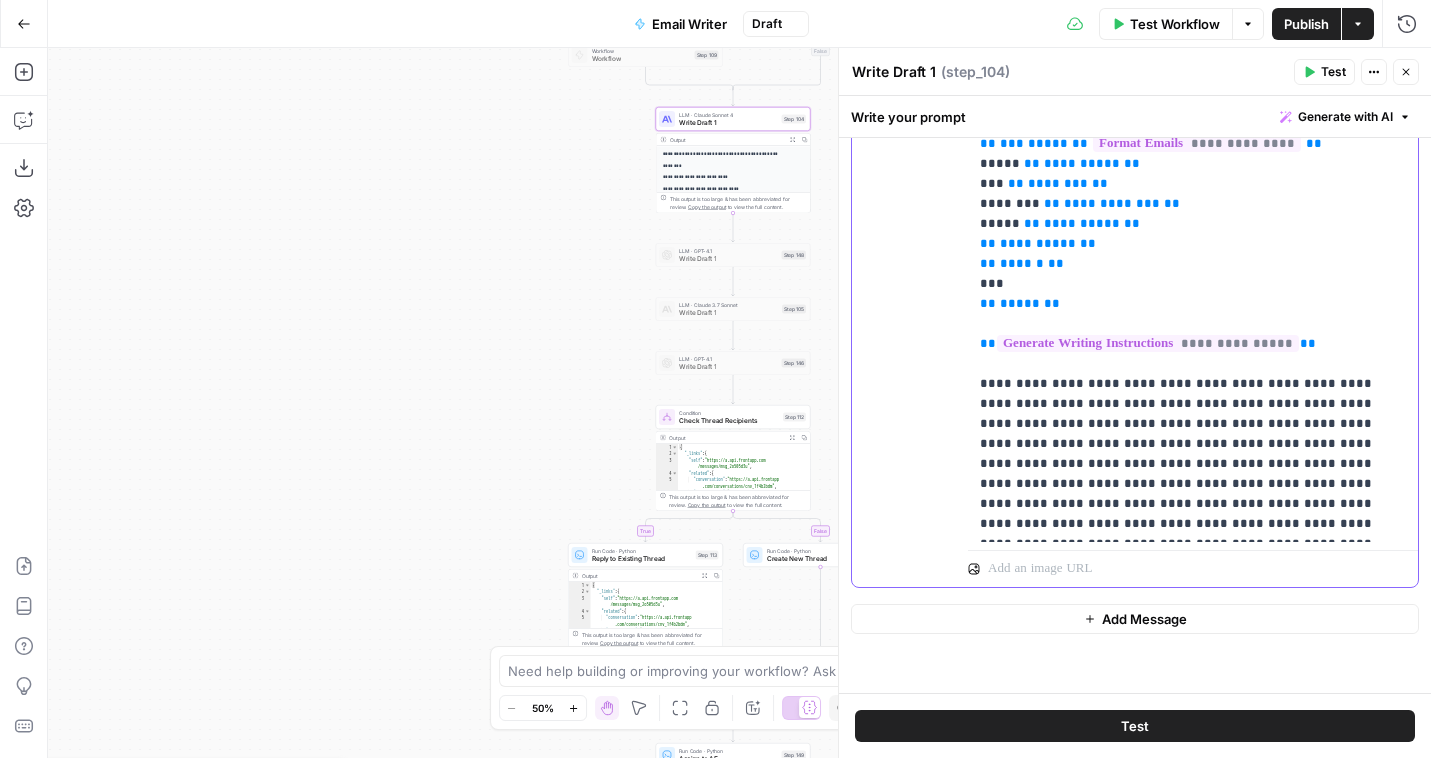 click on "**********" at bounding box center [1193, -276] 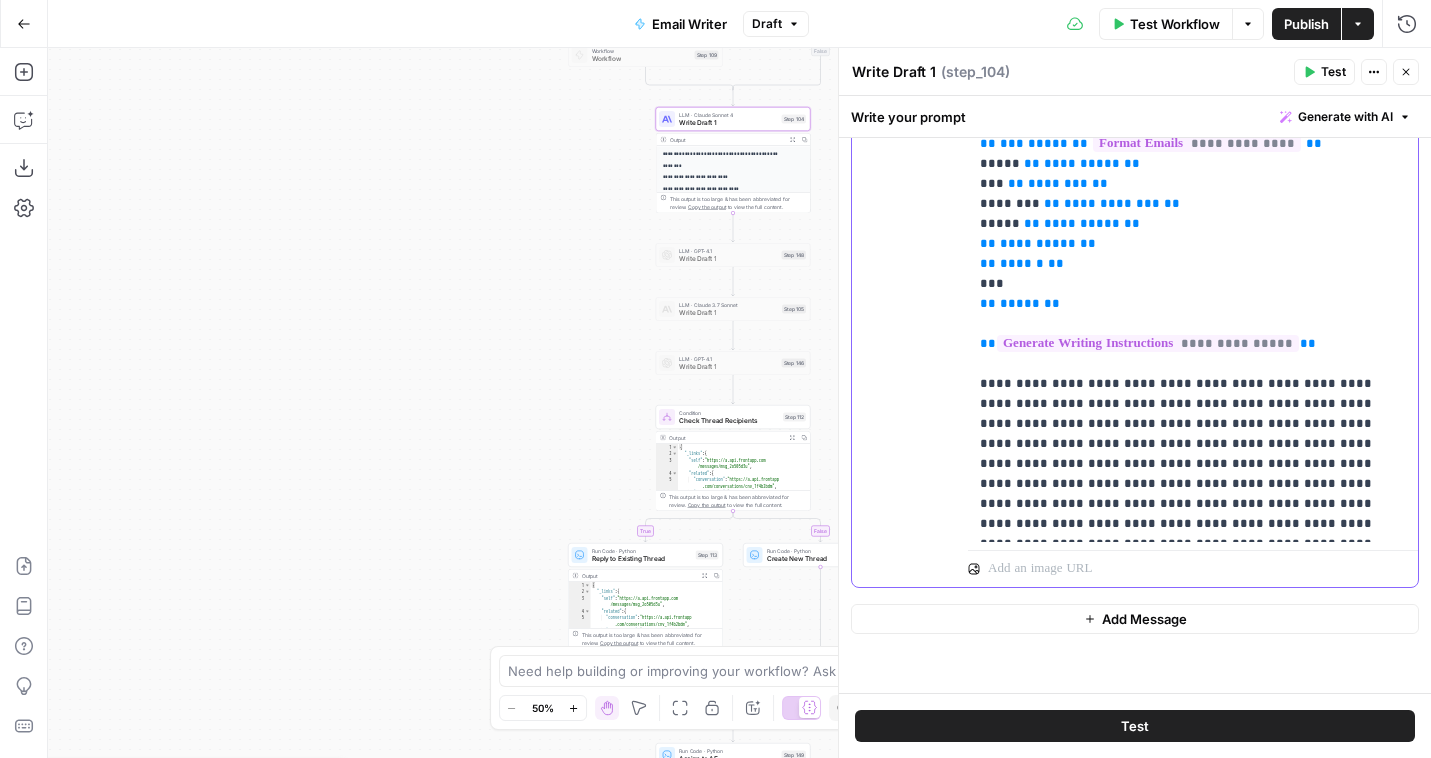 click on "**********" at bounding box center (1193, -276) 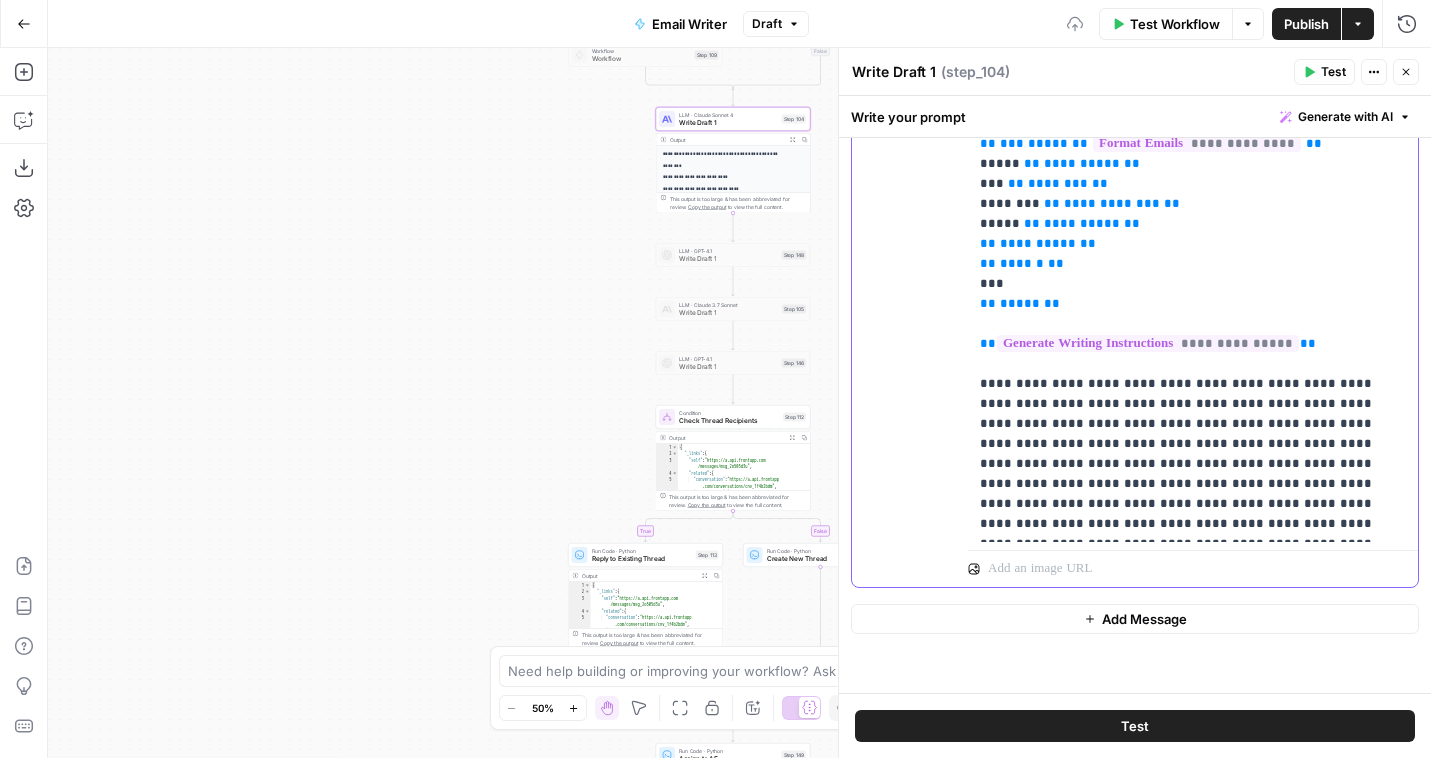click on "**********" at bounding box center (1193, -266) 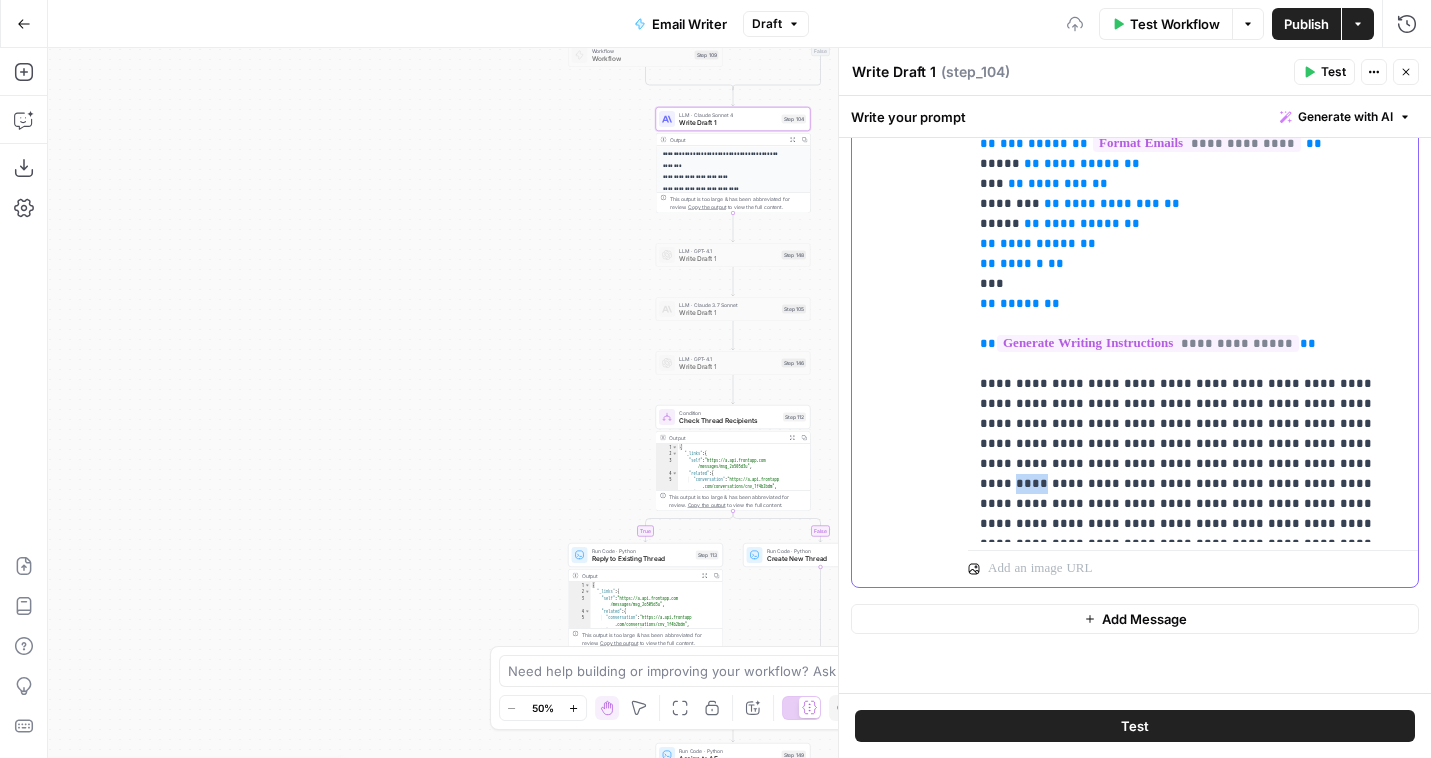 click on "**********" at bounding box center (1193, -266) 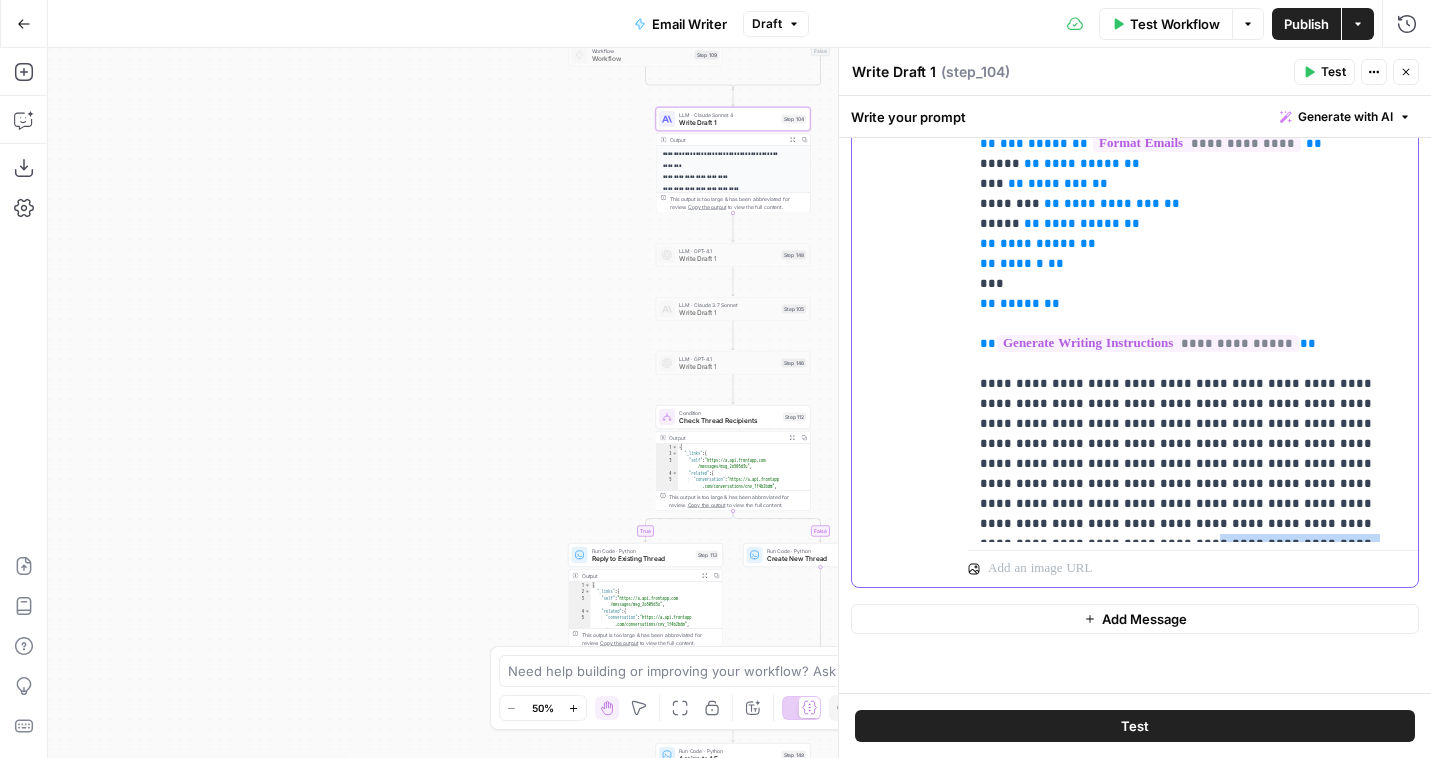 drag, startPoint x: 1093, startPoint y: 437, endPoint x: 1133, endPoint y: 459, distance: 45.65085 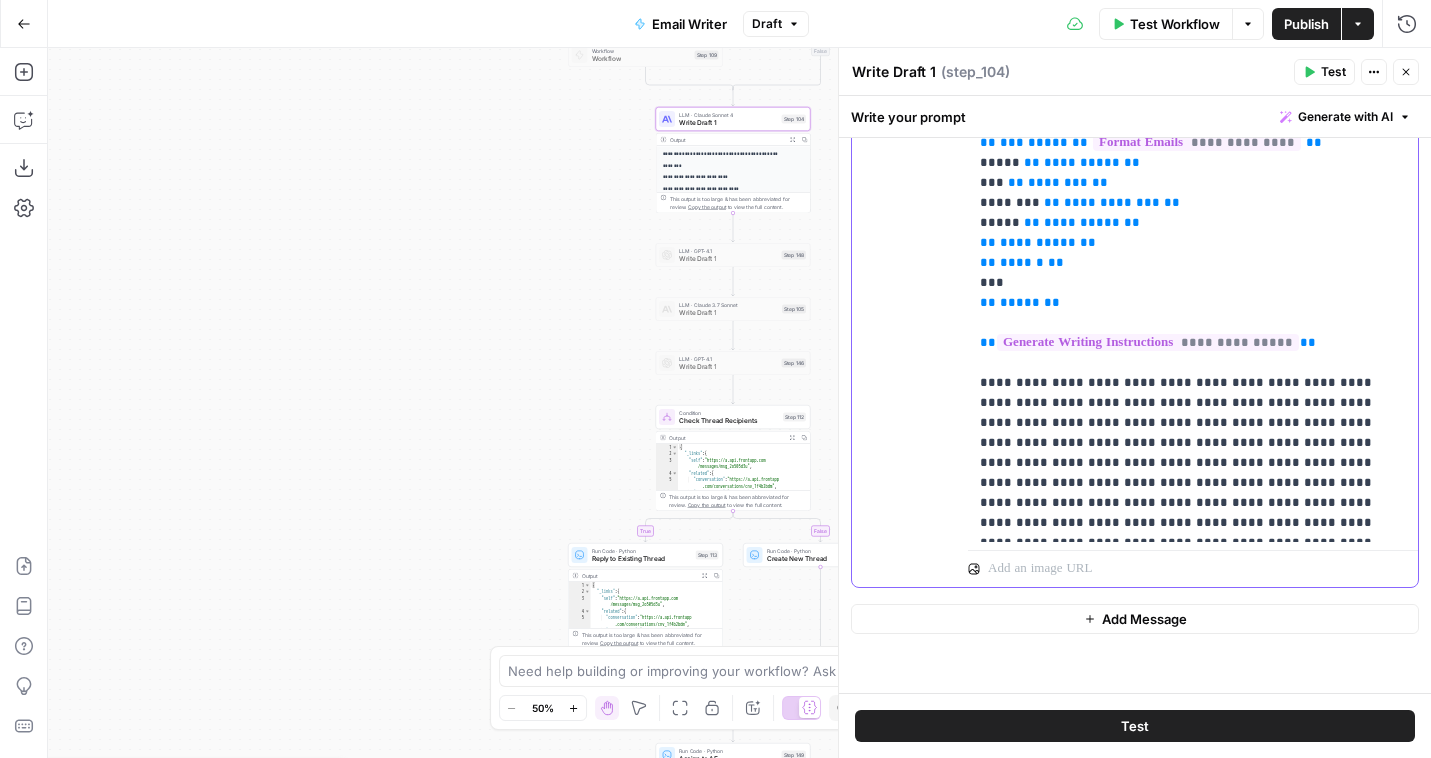 scroll, scrollTop: 841, scrollLeft: 0, axis: vertical 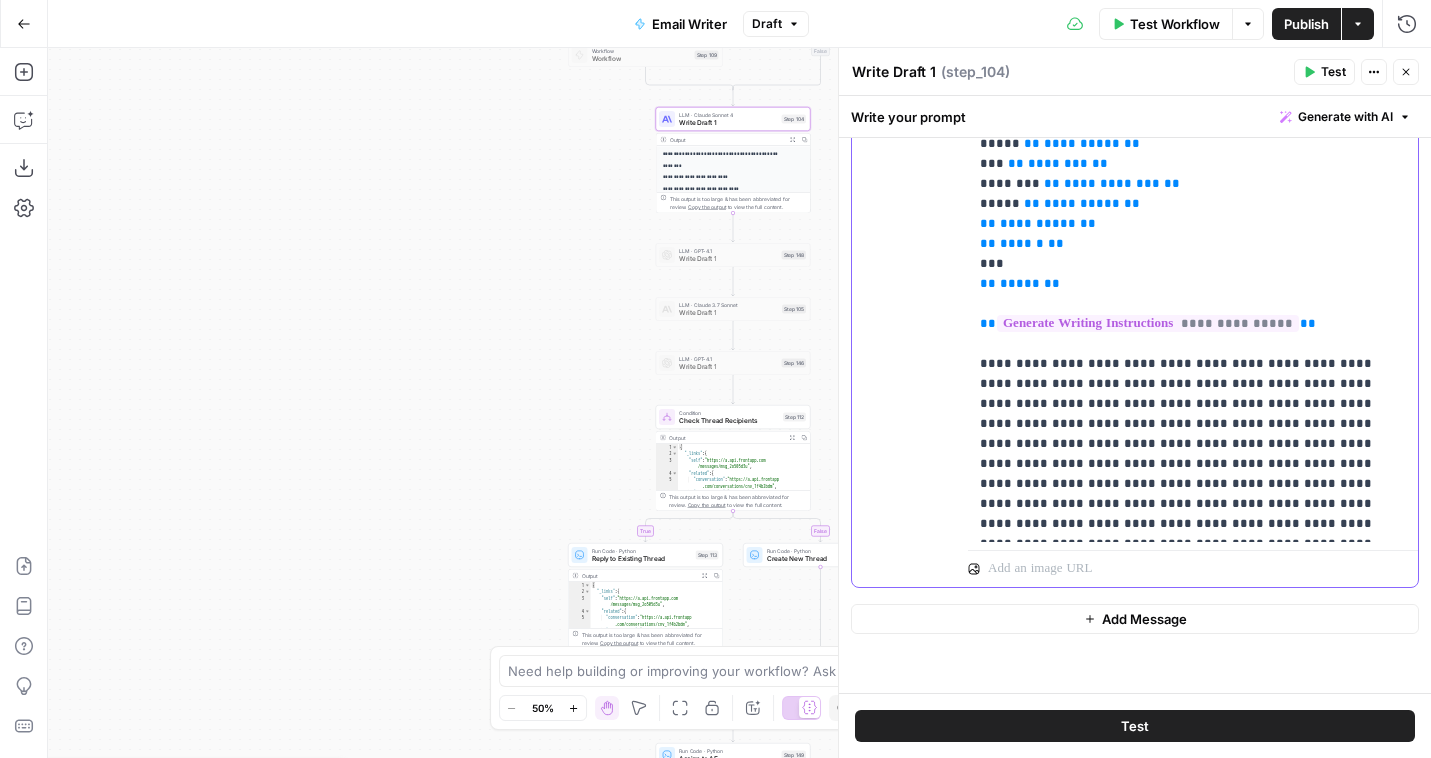 click on "**********" at bounding box center [1193, -286] 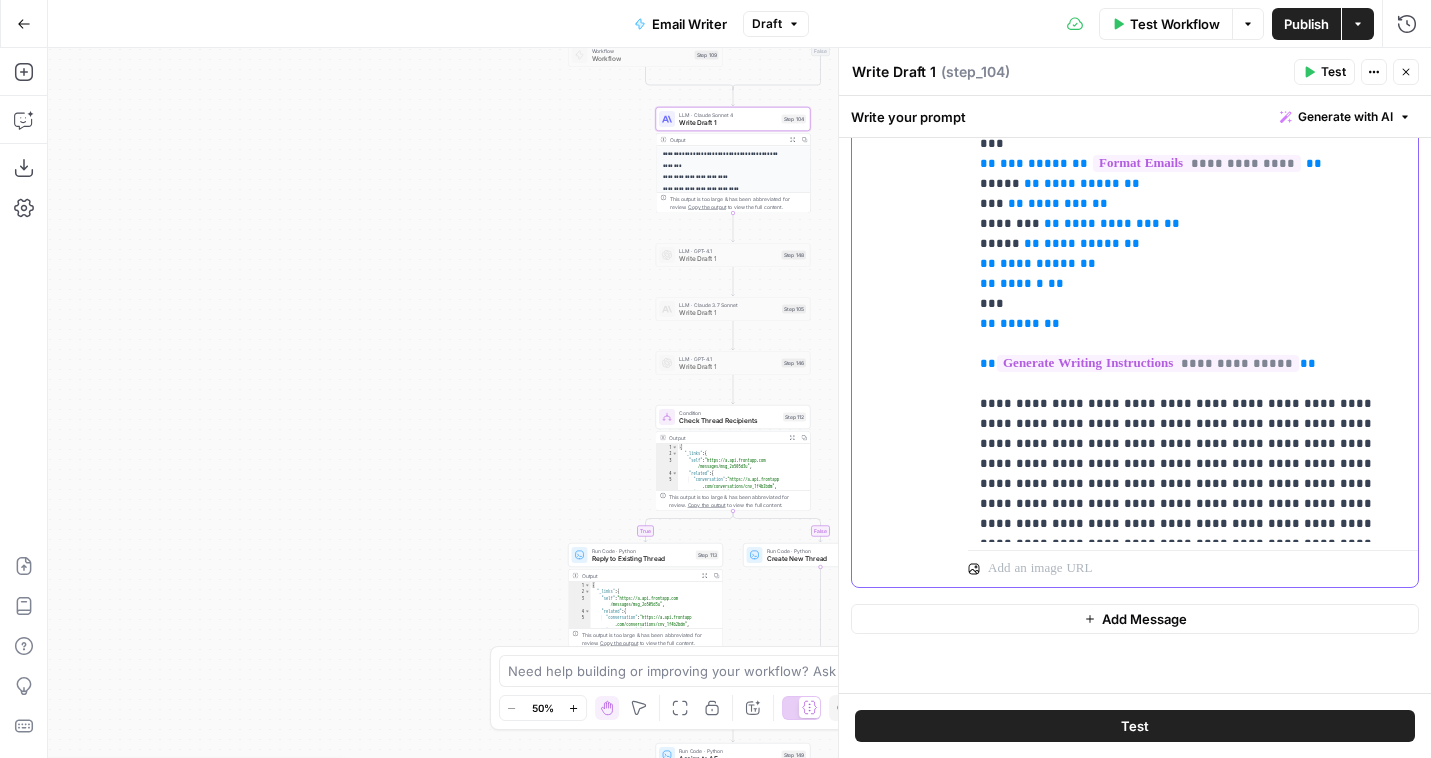 drag, startPoint x: 1235, startPoint y: 522, endPoint x: 1256, endPoint y: 534, distance: 24.186773 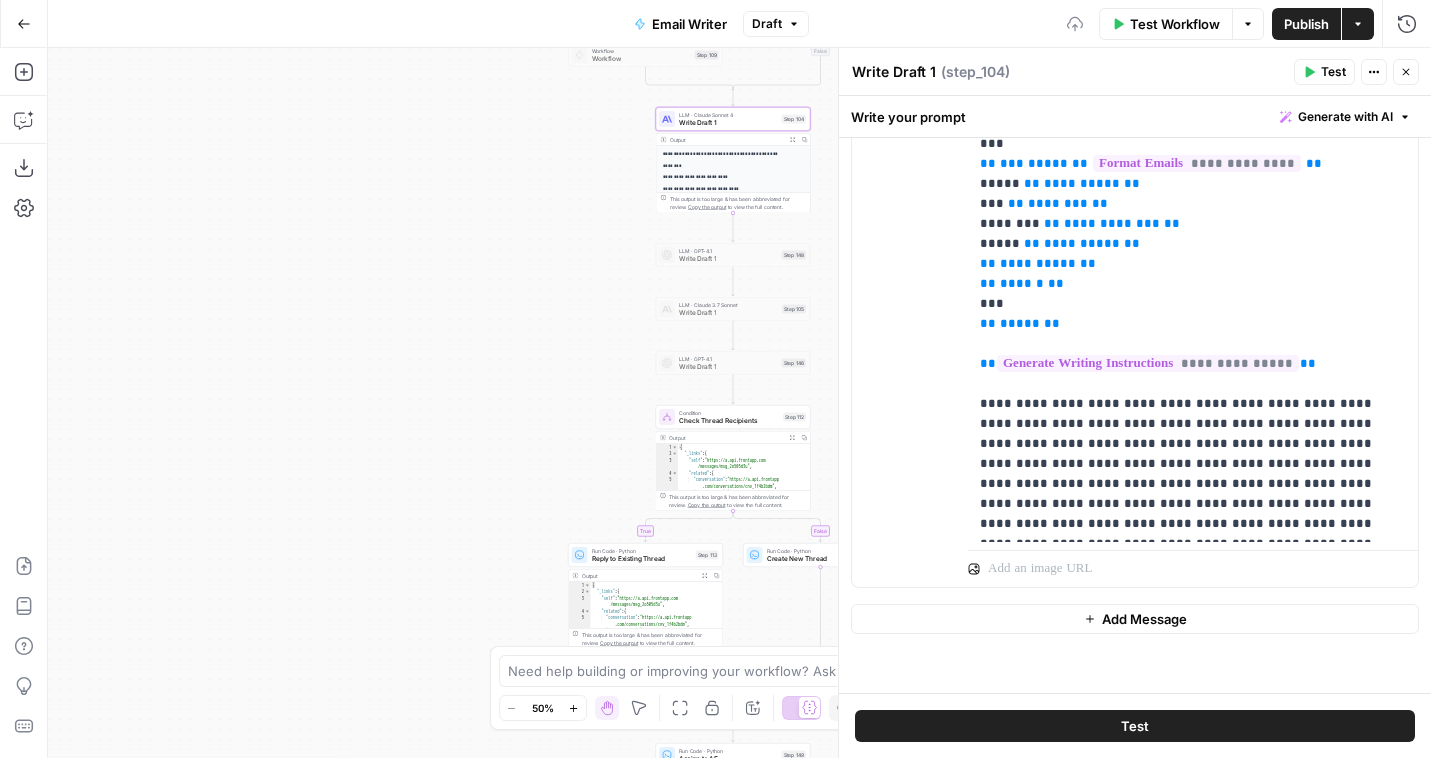 click on "Publish" at bounding box center [1306, 24] 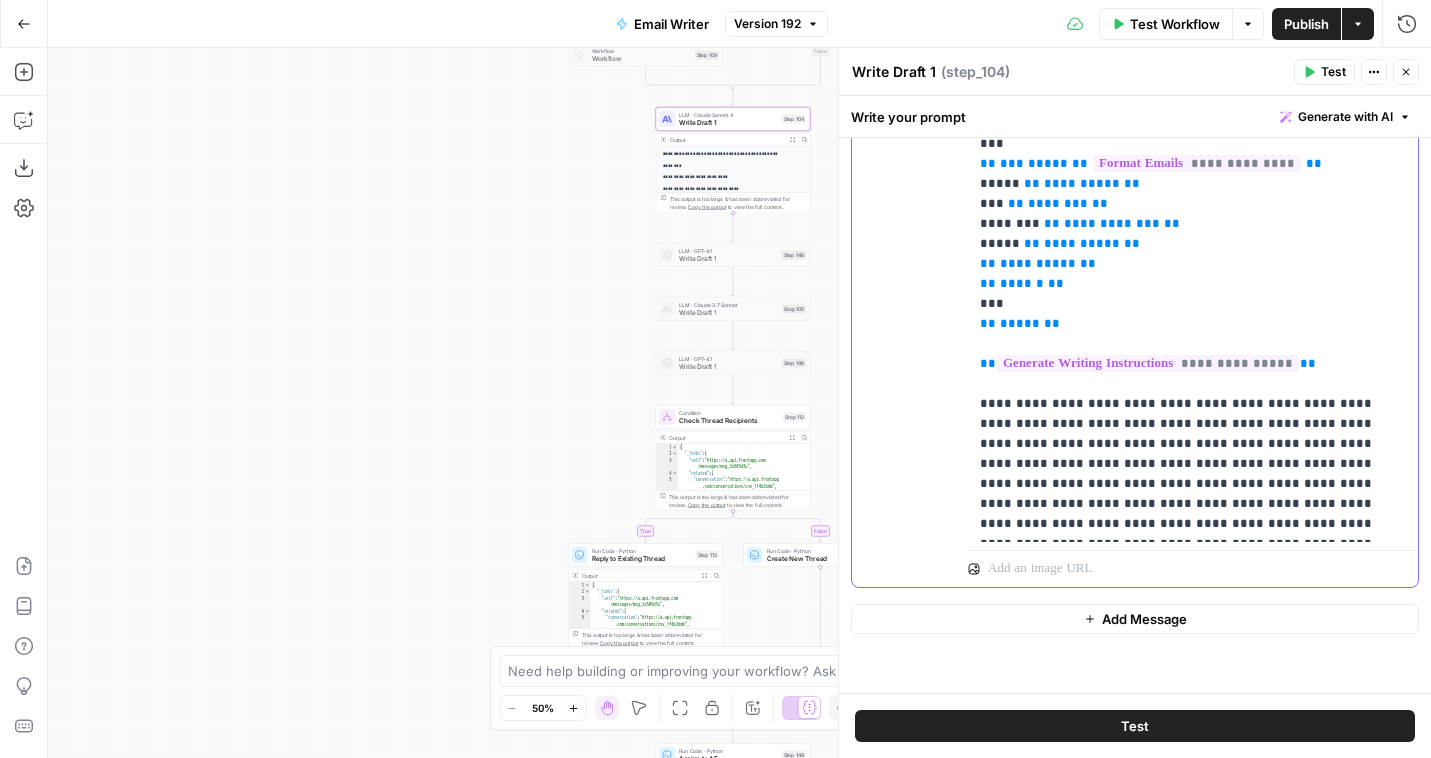click on "**********" at bounding box center [1193, -266] 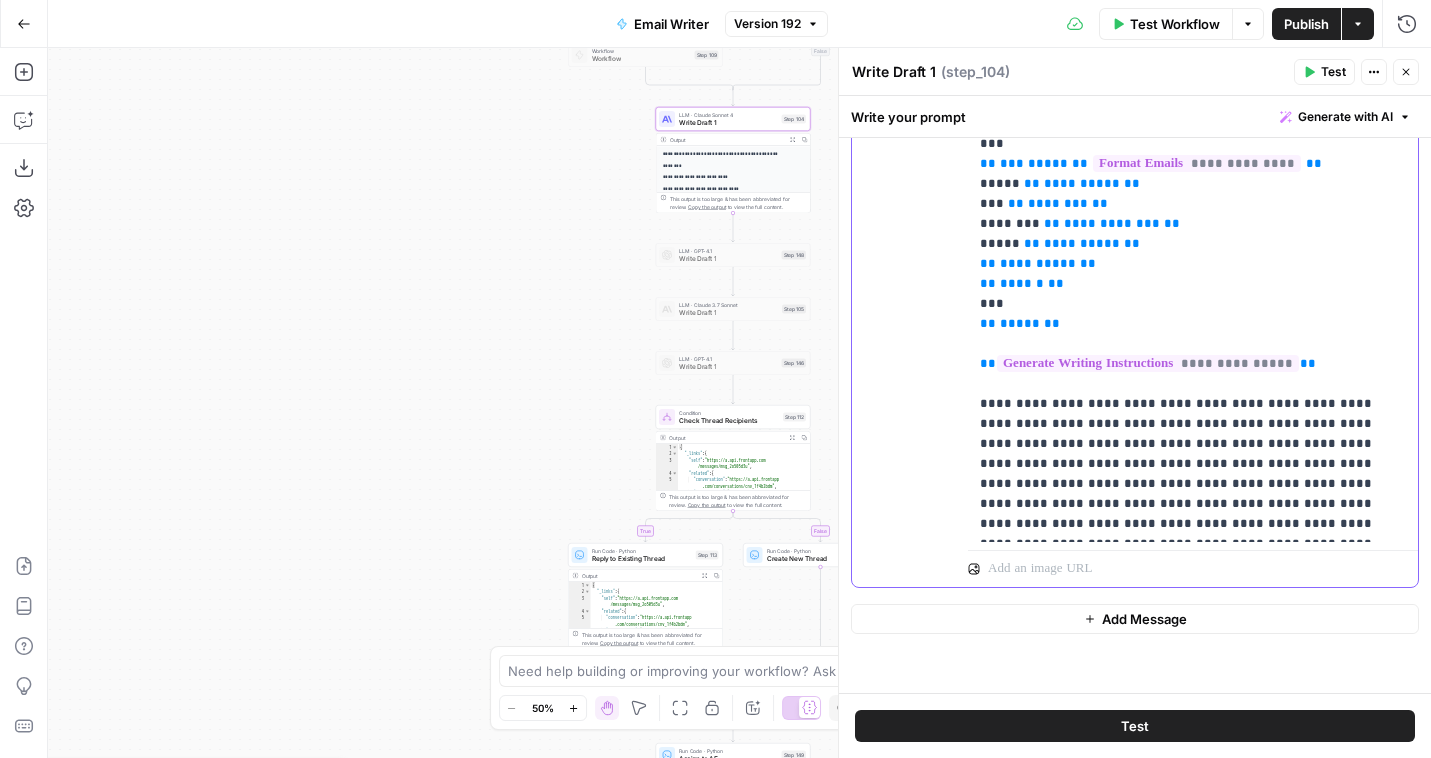 click on "**********" at bounding box center [1193, -266] 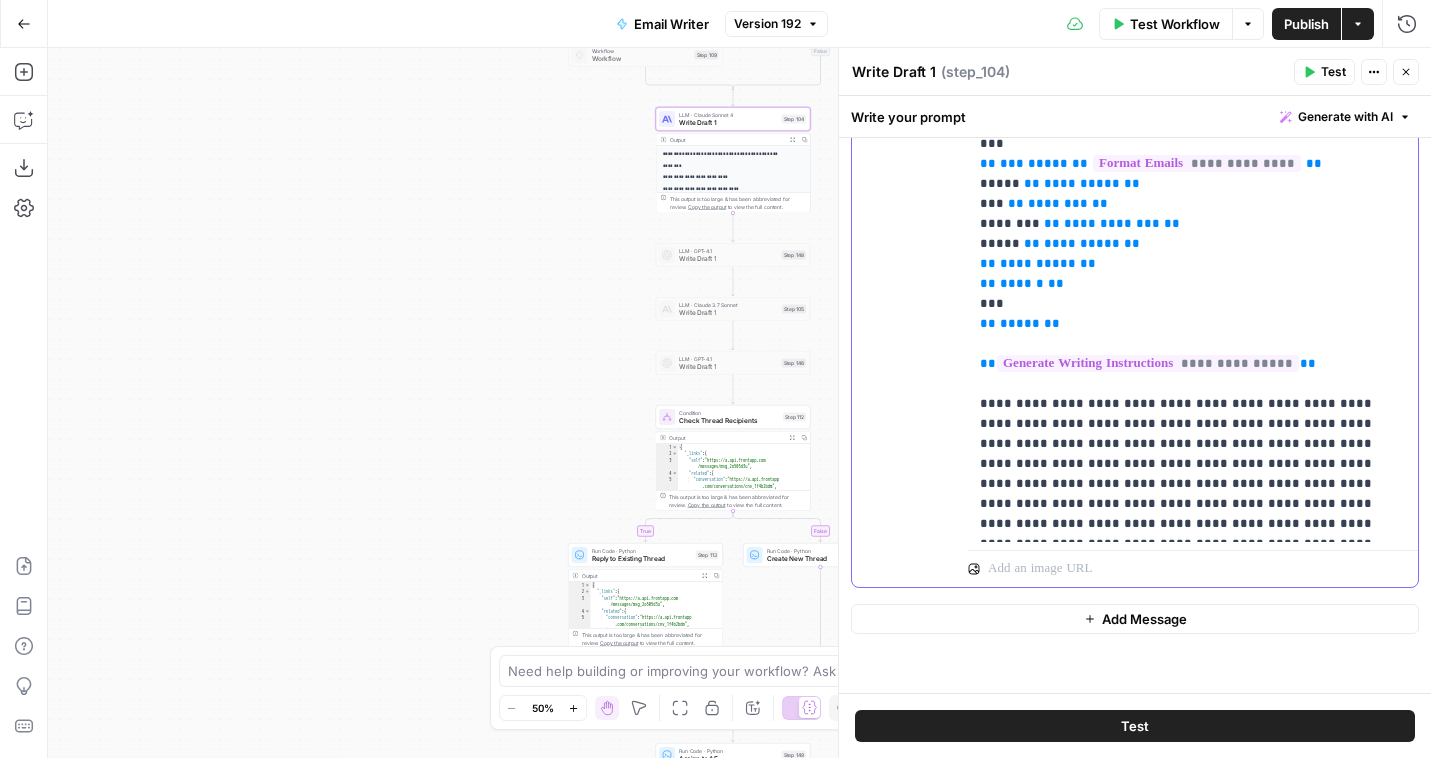 click on "**********" at bounding box center (1193, -266) 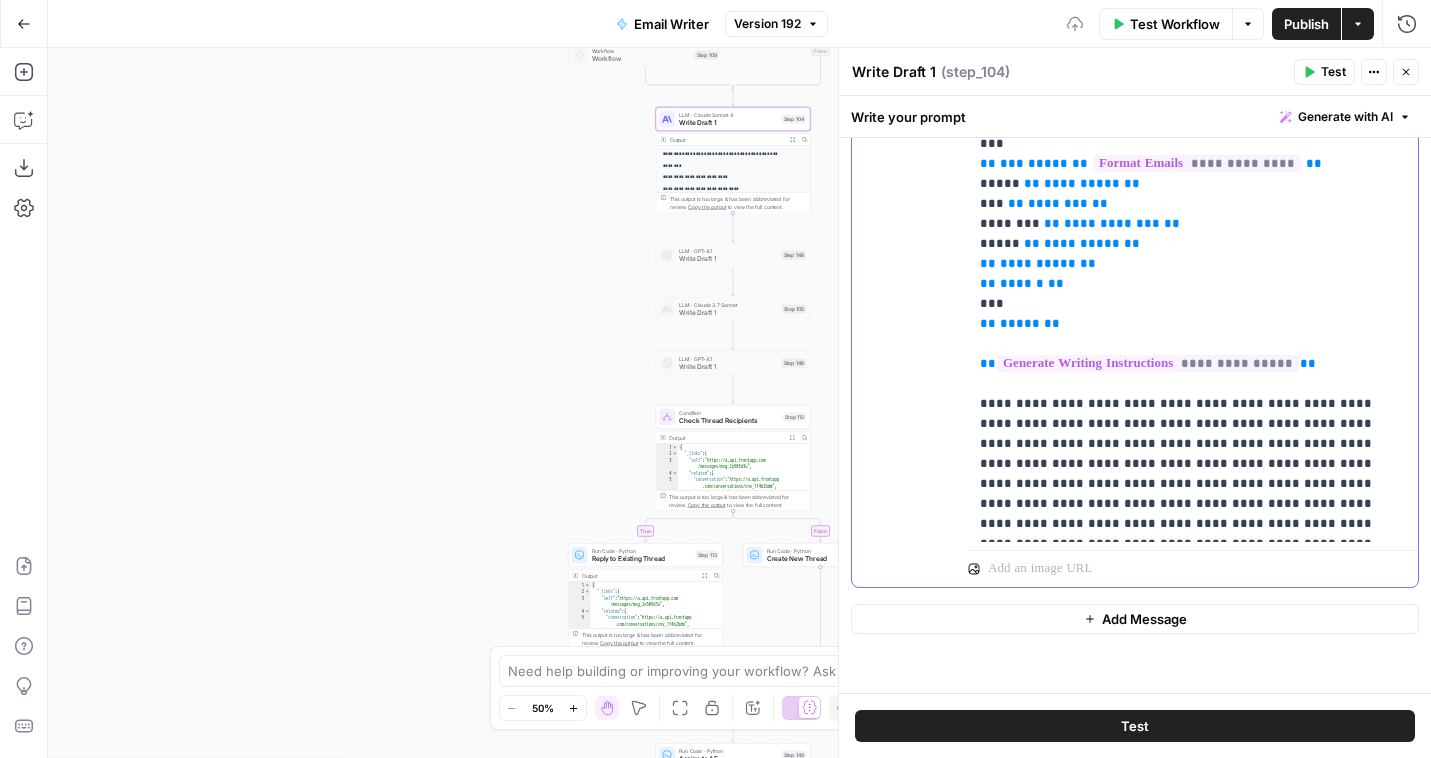 click on "**********" at bounding box center [1193, -266] 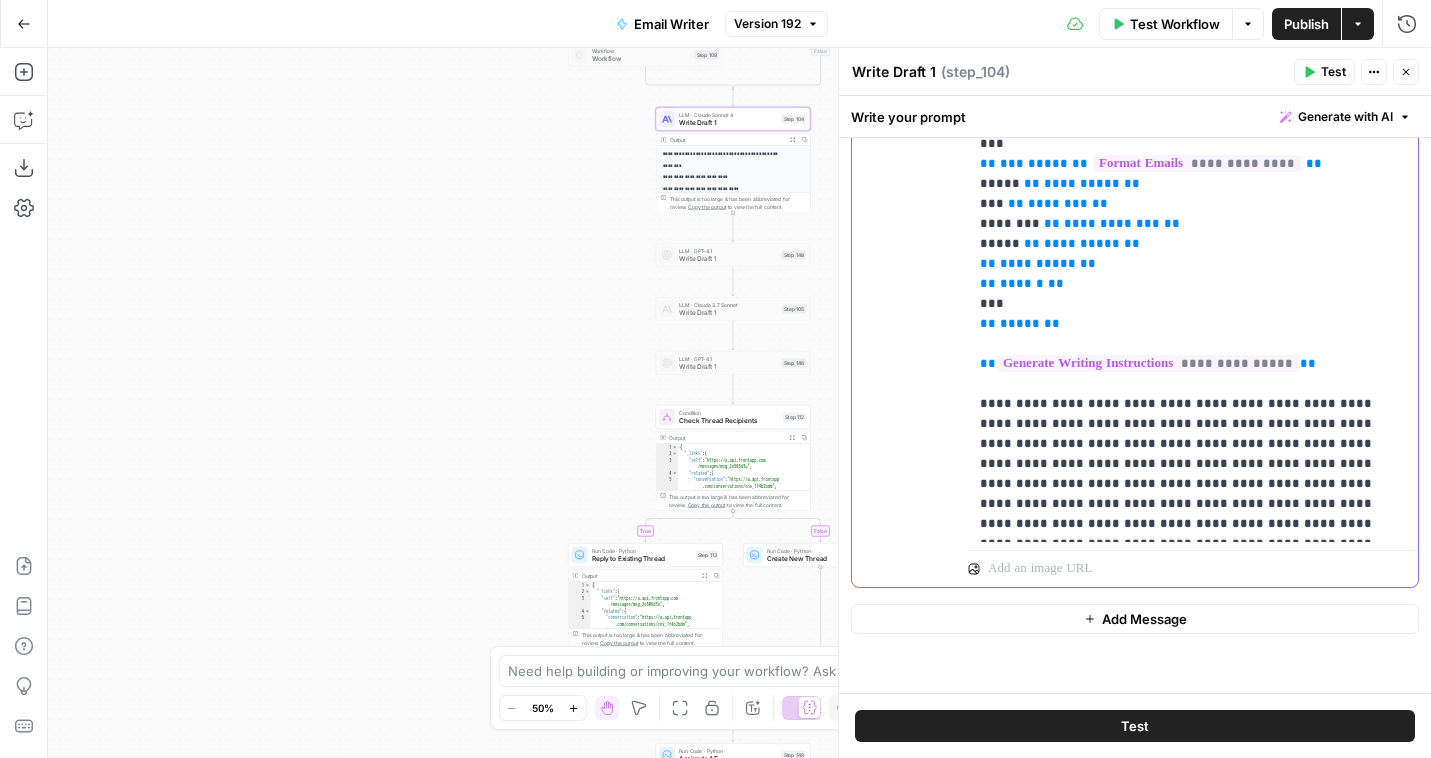 drag, startPoint x: 1232, startPoint y: 464, endPoint x: 1148, endPoint y: 465, distance: 84.00595 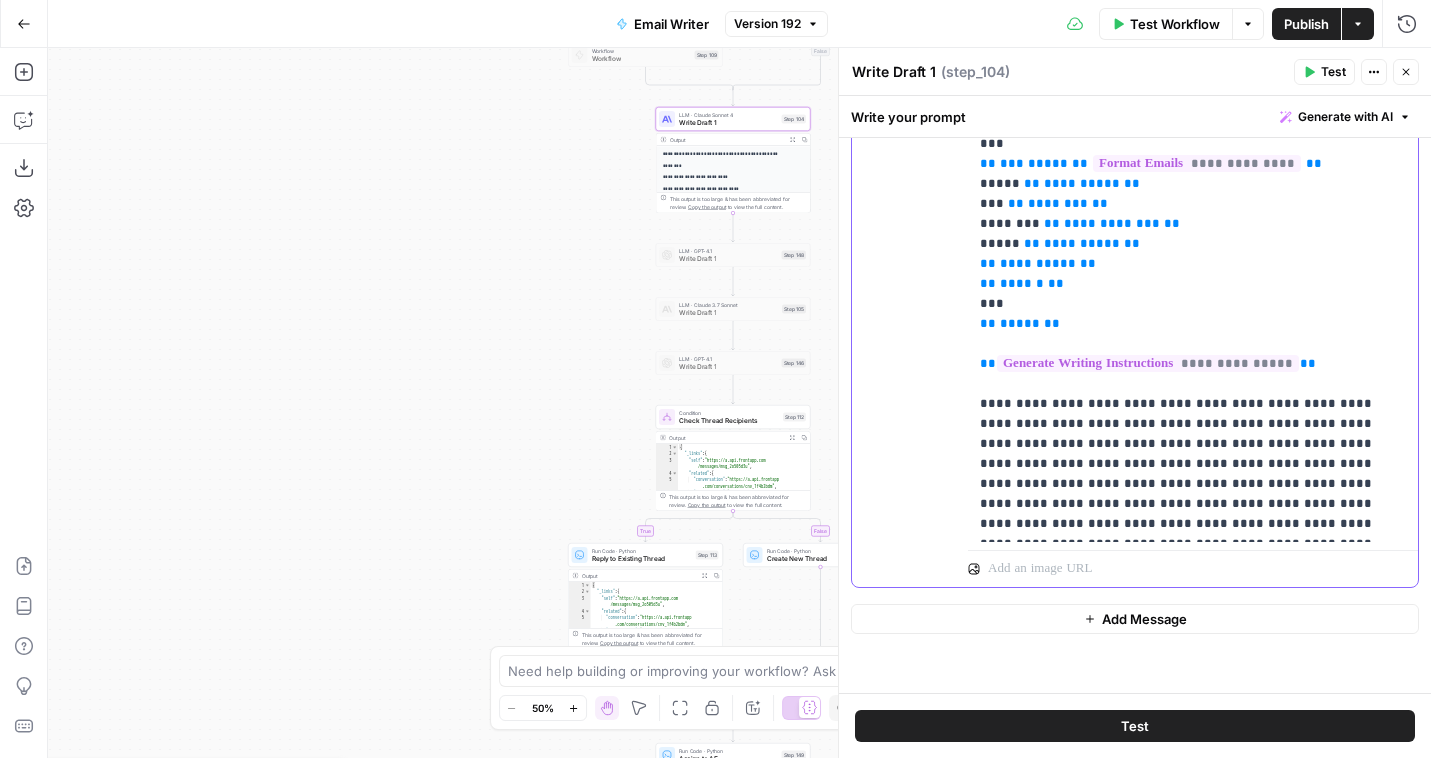 click on "**********" at bounding box center [1193, -266] 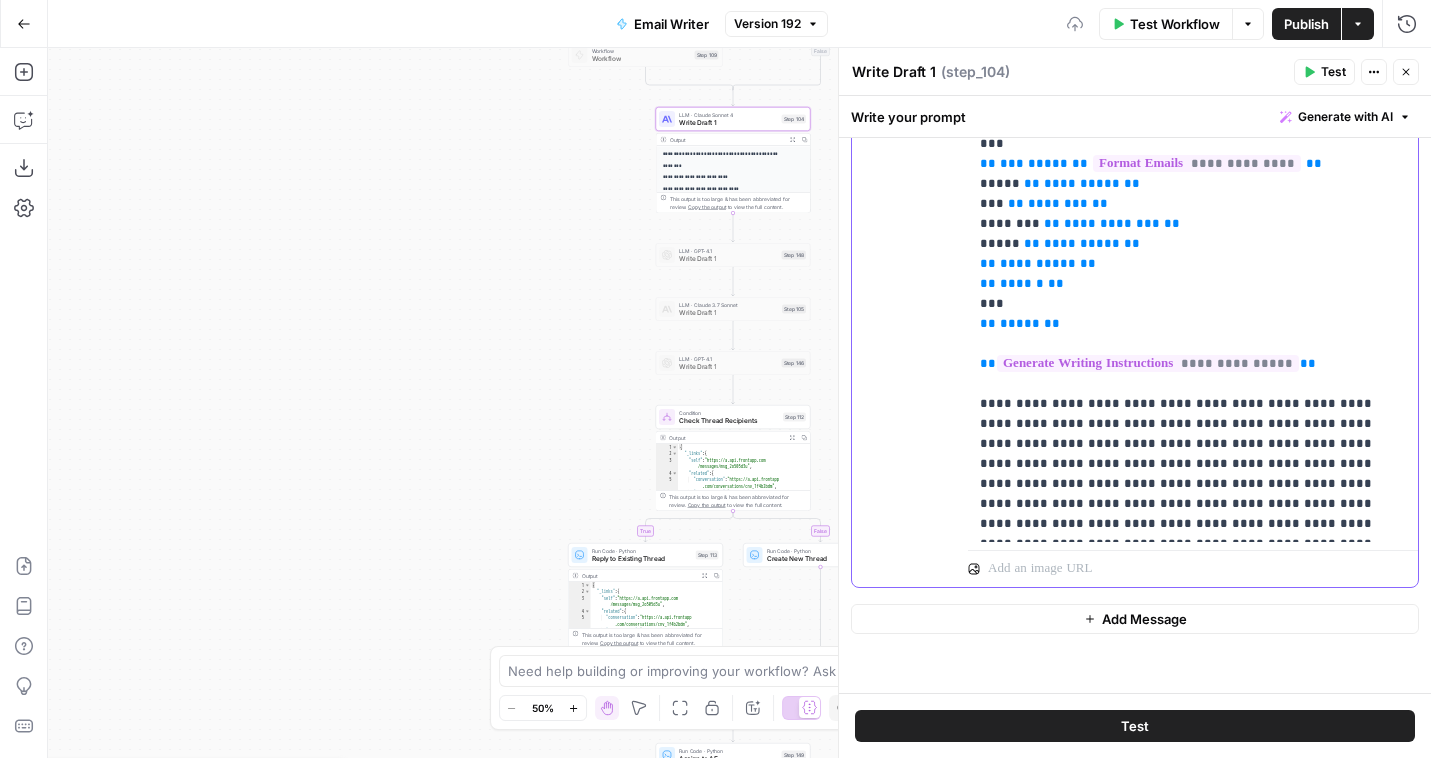 click on "**********" at bounding box center [1193, -266] 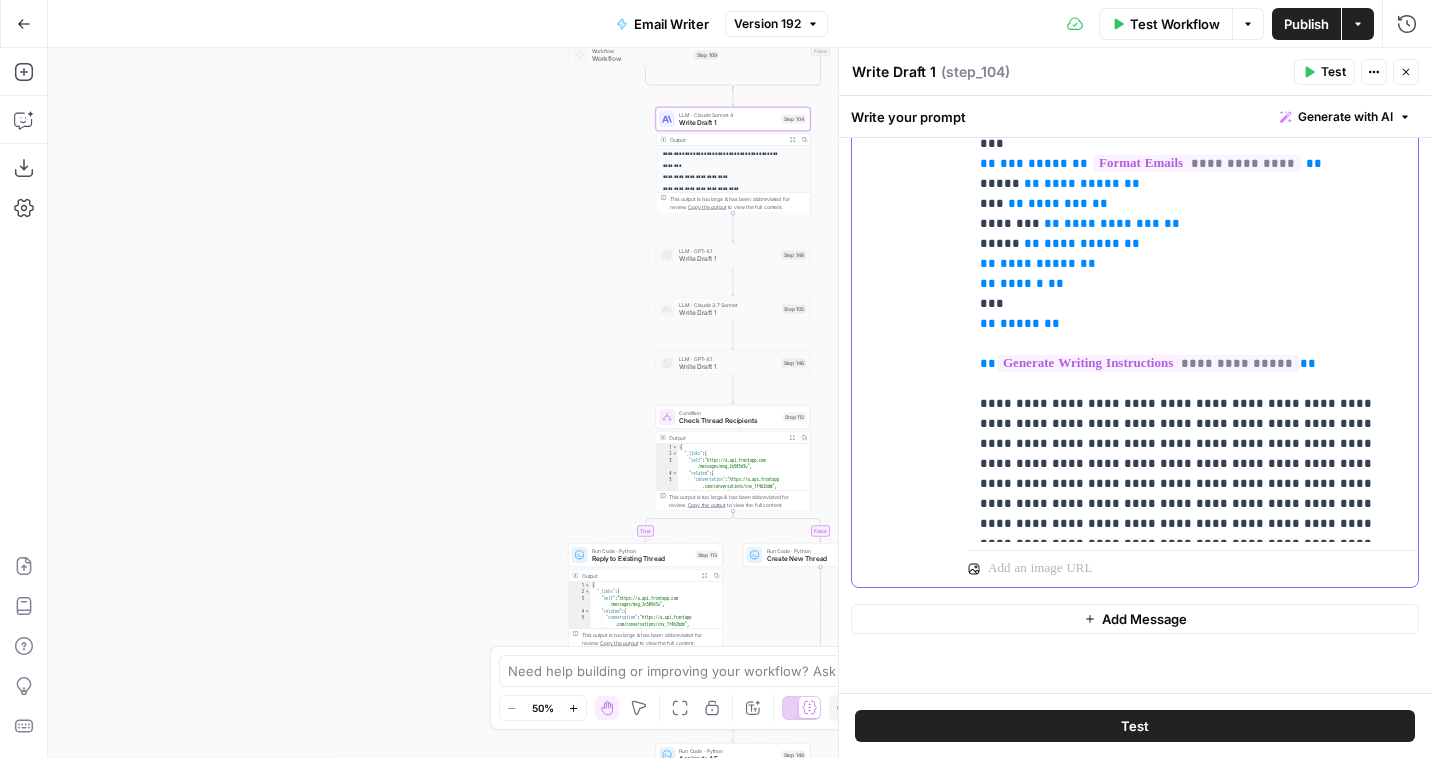 drag, startPoint x: 1030, startPoint y: 483, endPoint x: 1043, endPoint y: 483, distance: 13 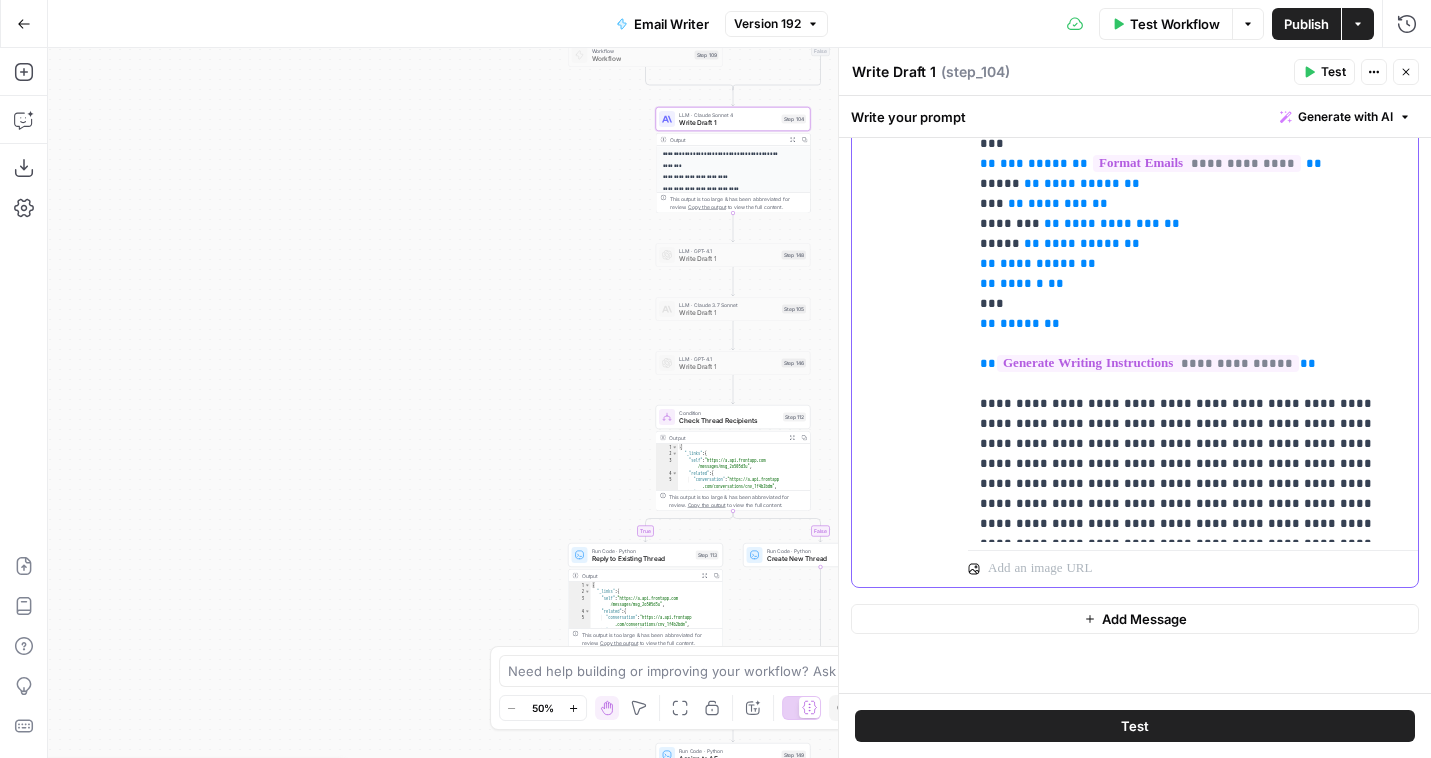 click on "**********" at bounding box center [1193, -266] 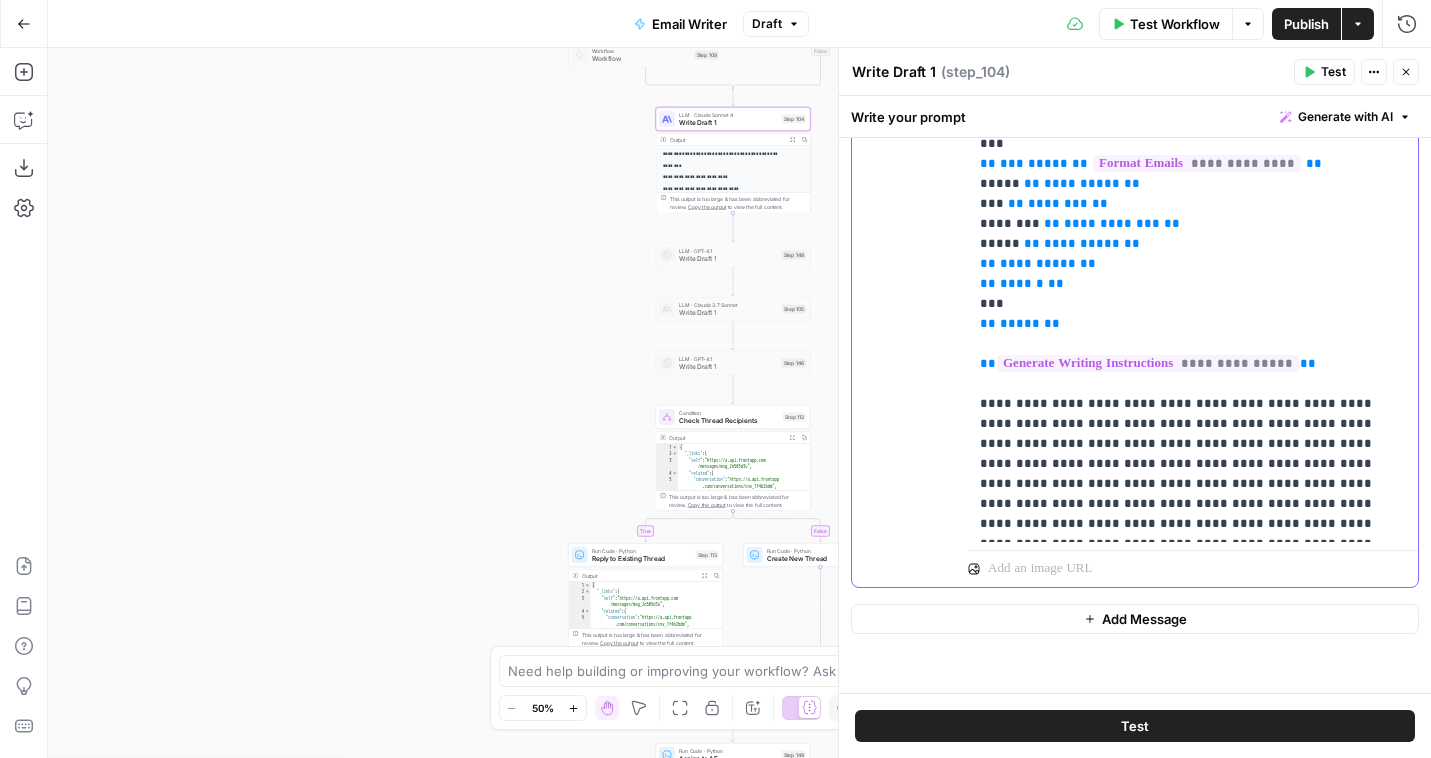 scroll, scrollTop: 821, scrollLeft: 0, axis: vertical 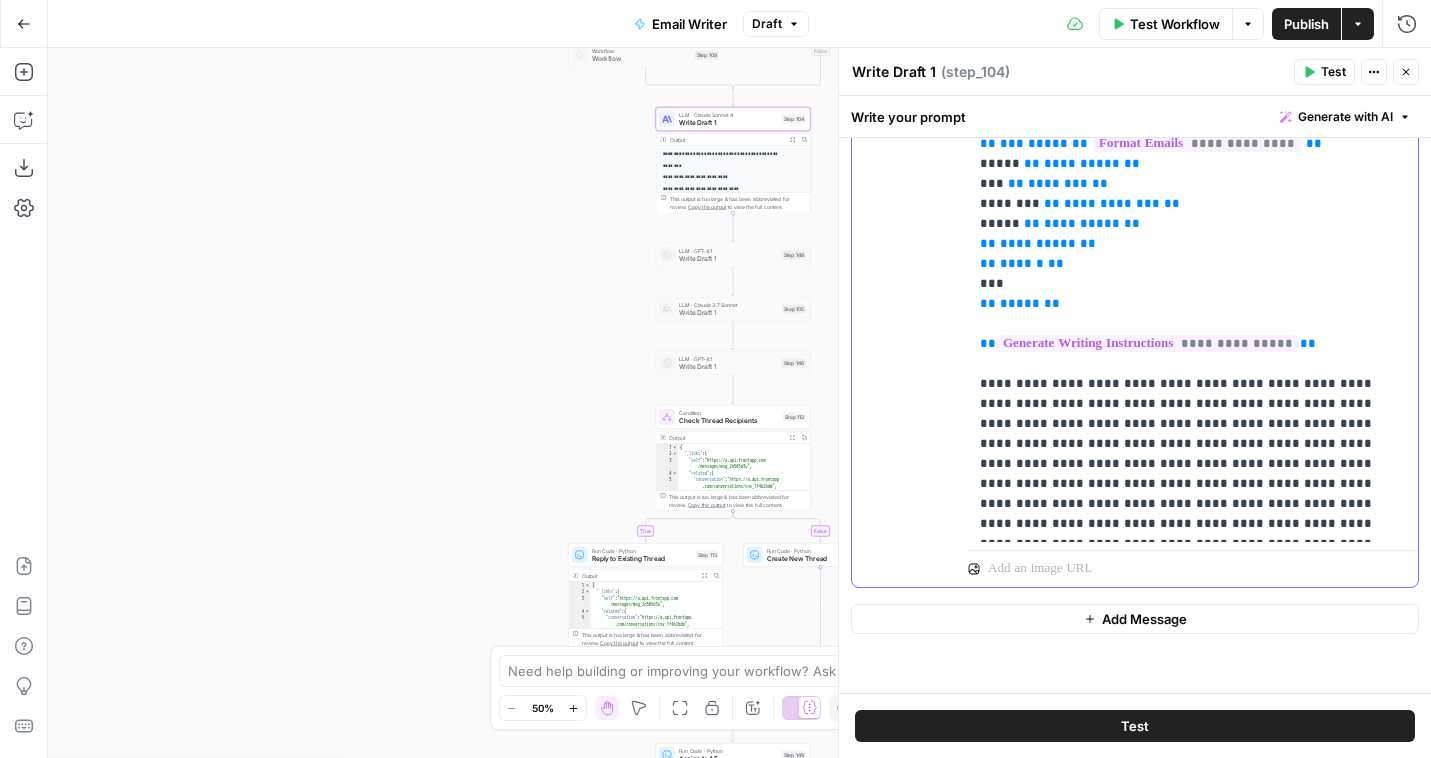 drag, startPoint x: 1034, startPoint y: 481, endPoint x: 1240, endPoint y: 457, distance: 207.39334 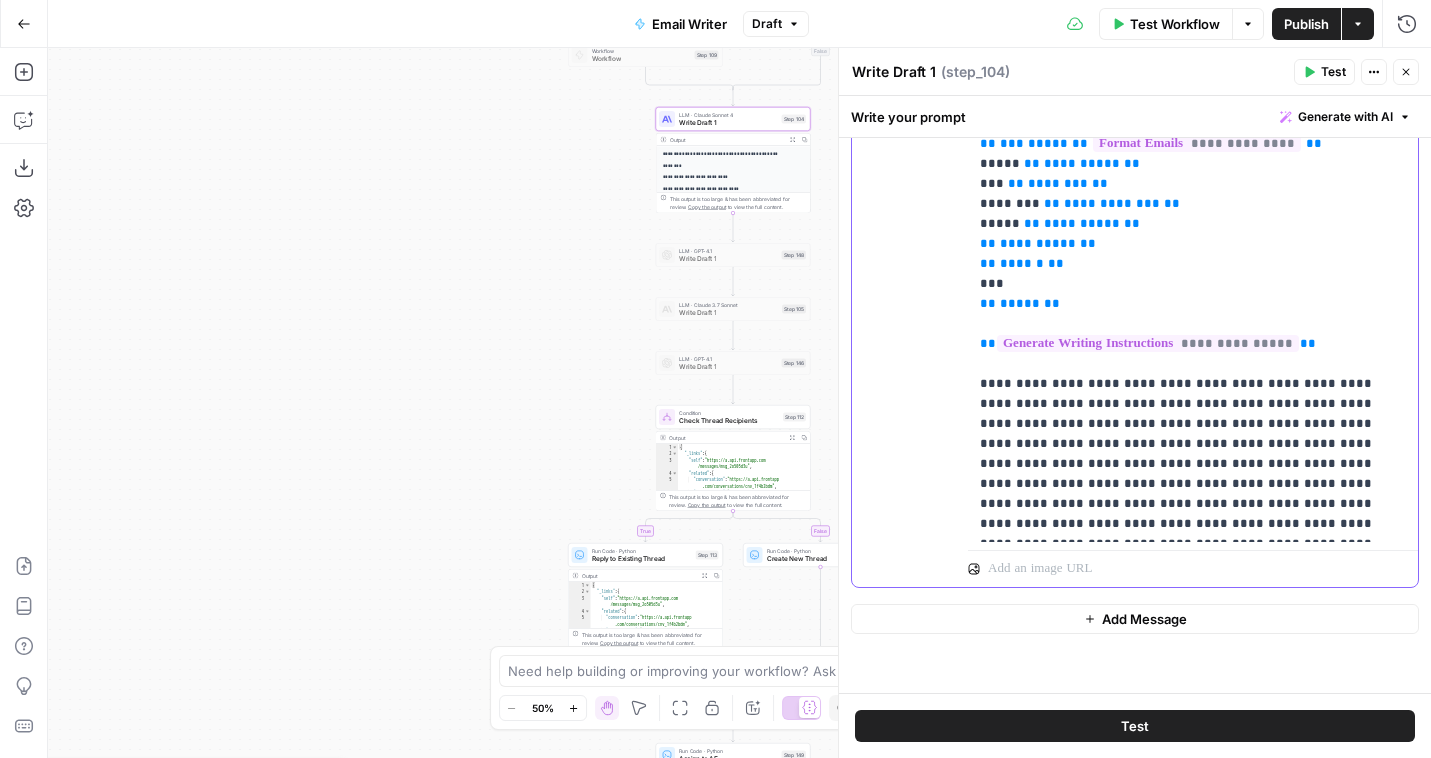 click on "**********" at bounding box center [1193, -276] 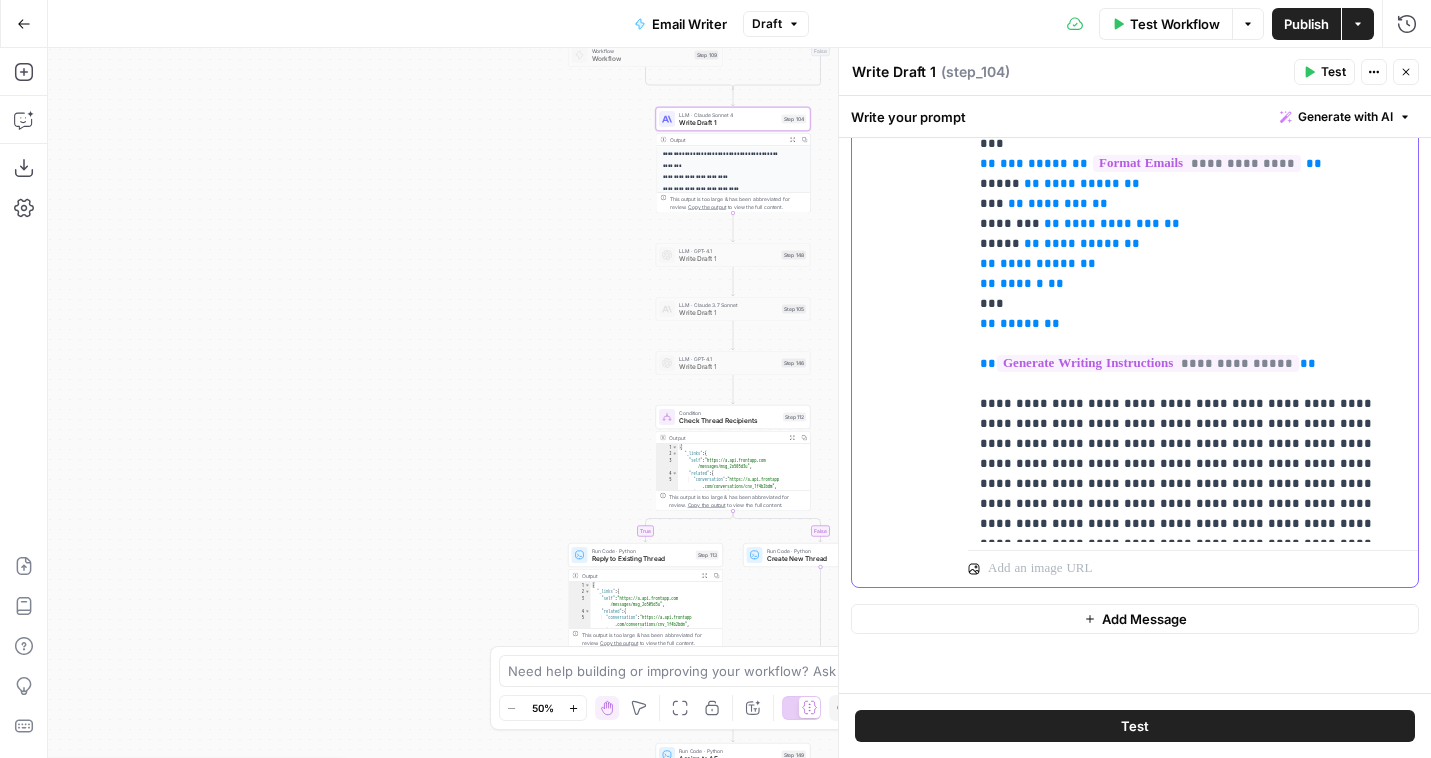 drag, startPoint x: 1242, startPoint y: 484, endPoint x: 1341, endPoint y: 525, distance: 107.15409 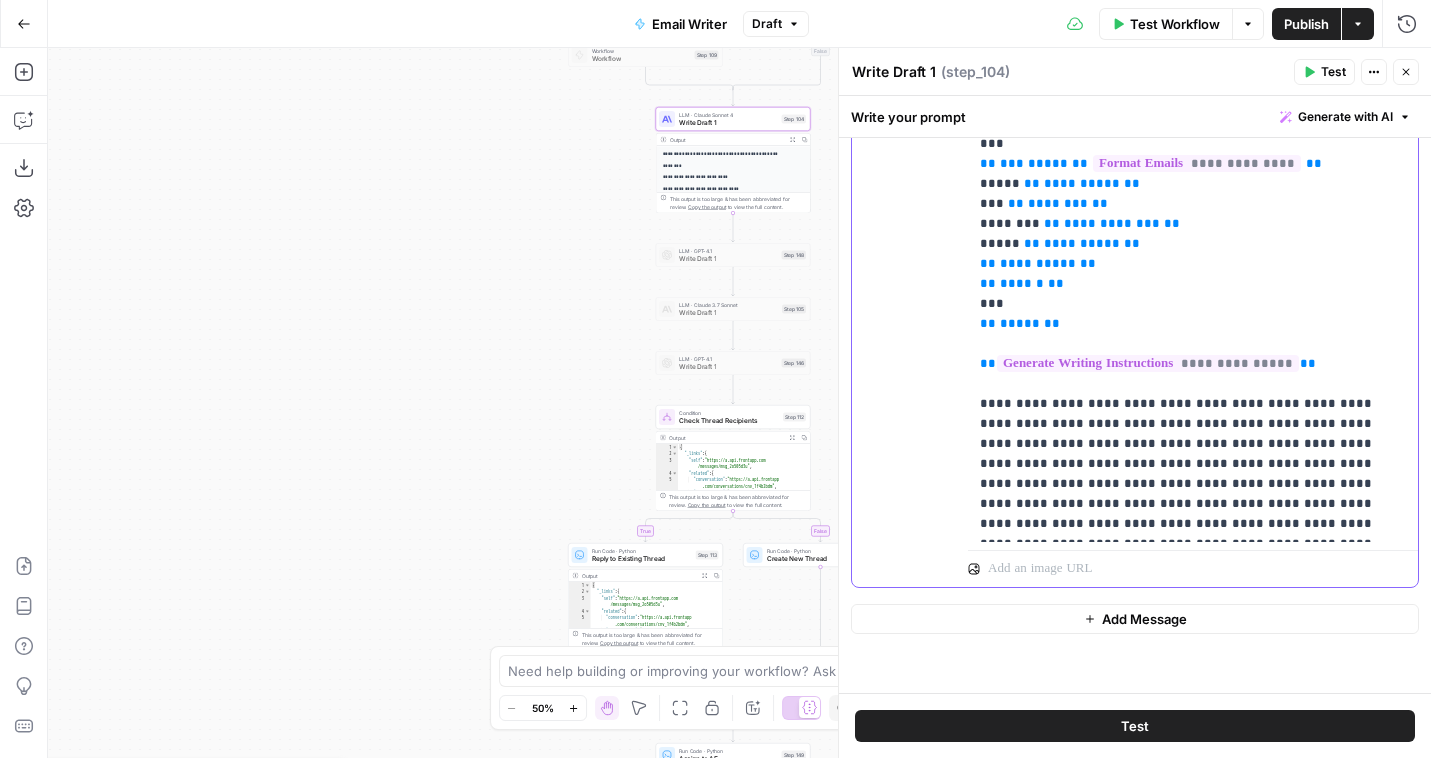 click on "**********" at bounding box center (1193, -266) 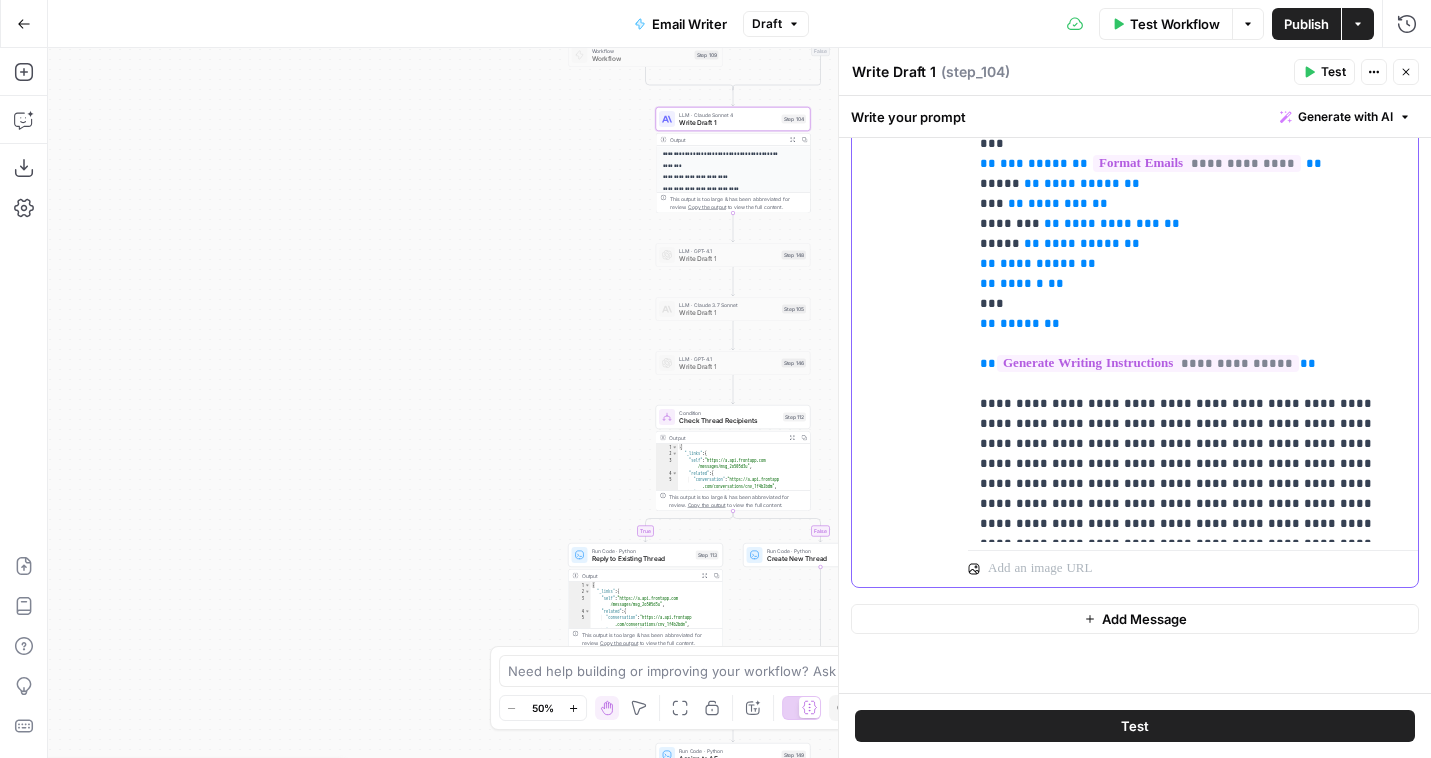 click on "**********" at bounding box center [1193, -266] 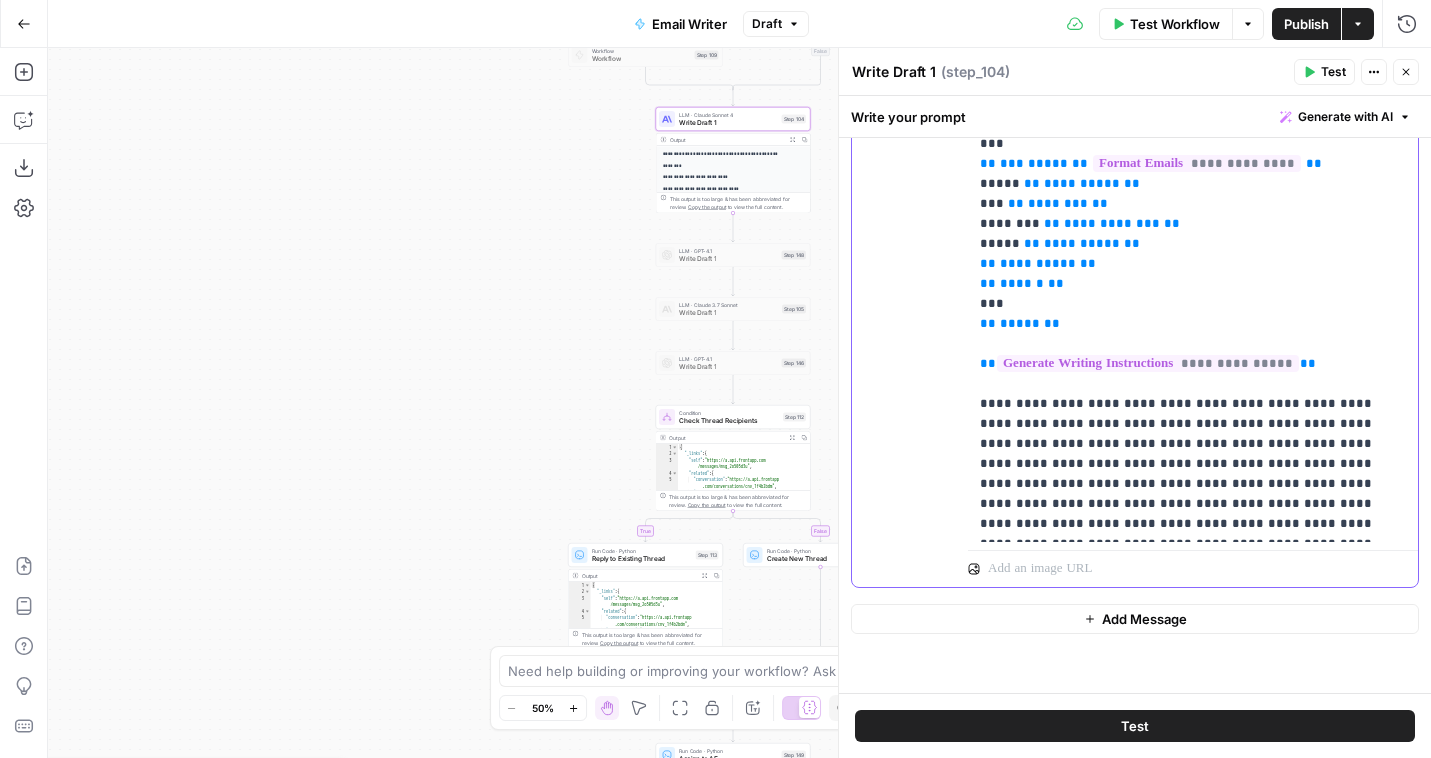 drag, startPoint x: 1228, startPoint y: 521, endPoint x: 1243, endPoint y: 487, distance: 37.161808 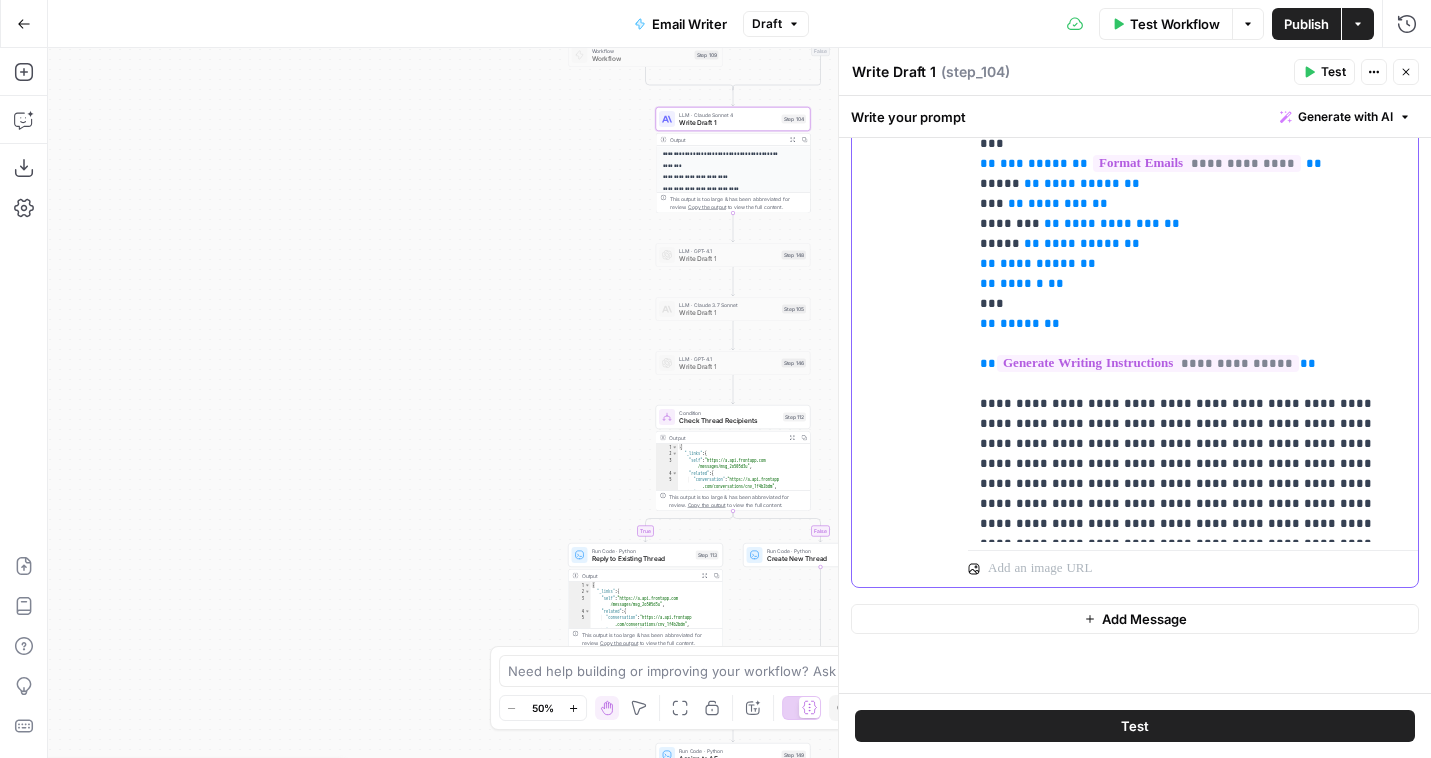 click on "**********" at bounding box center (1193, -266) 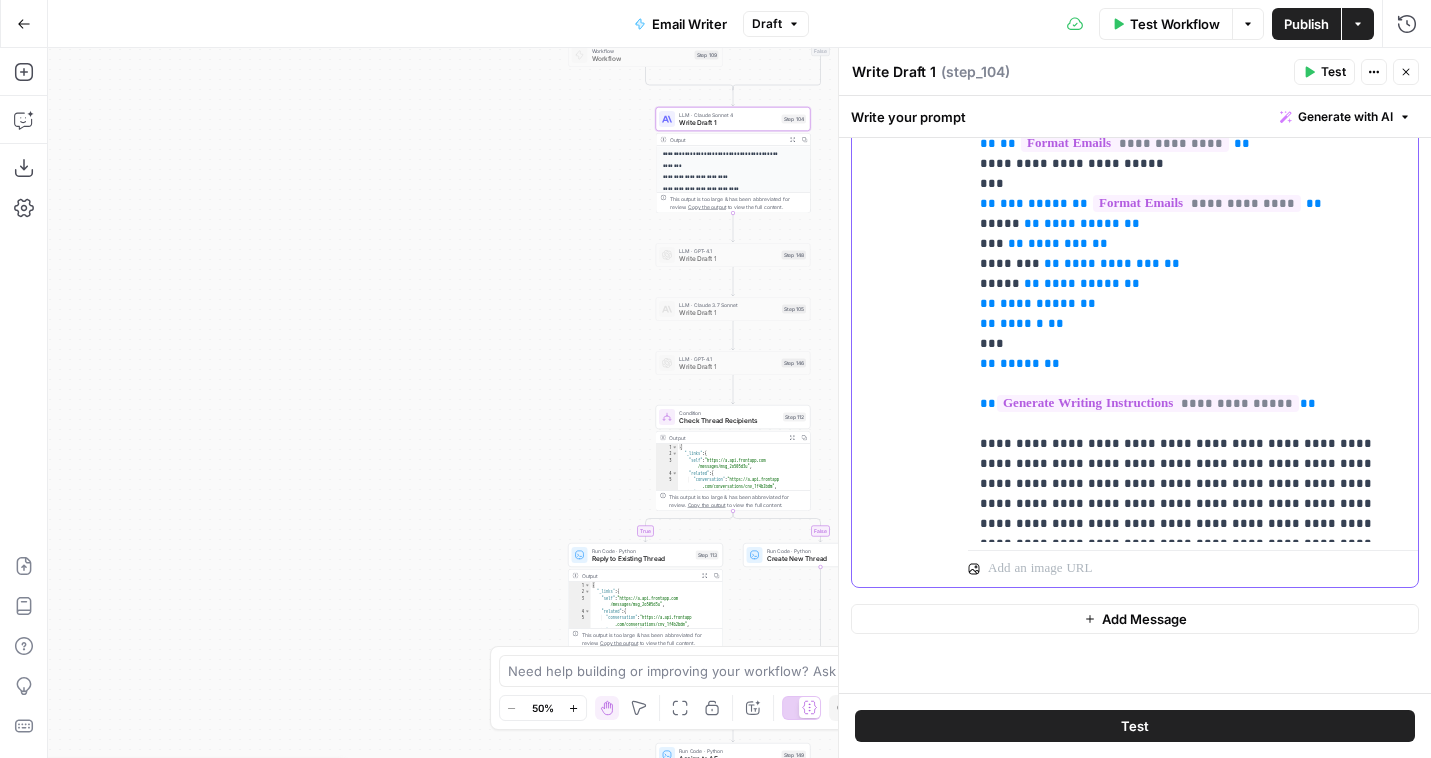 scroll, scrollTop: 781, scrollLeft: 0, axis: vertical 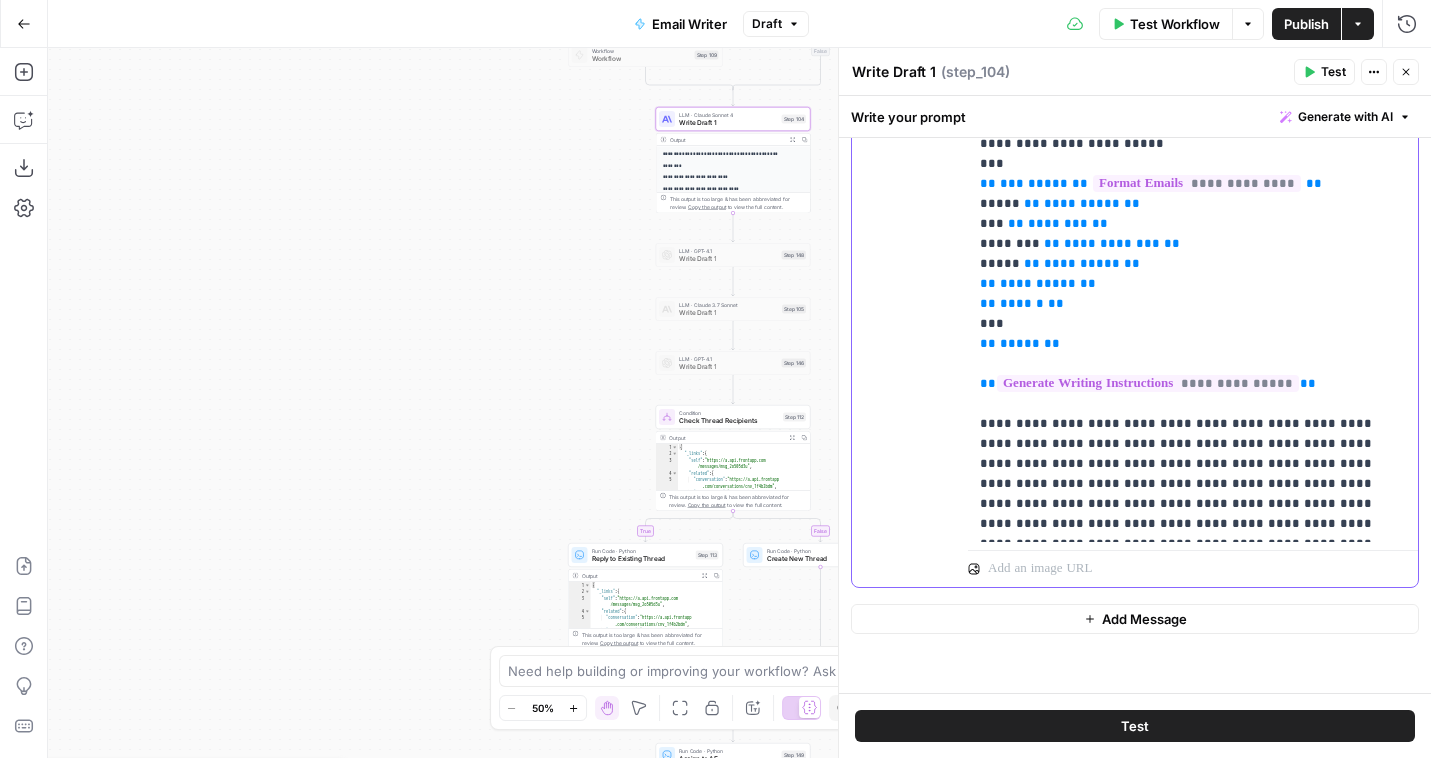click on "**********" at bounding box center (1193, -256) 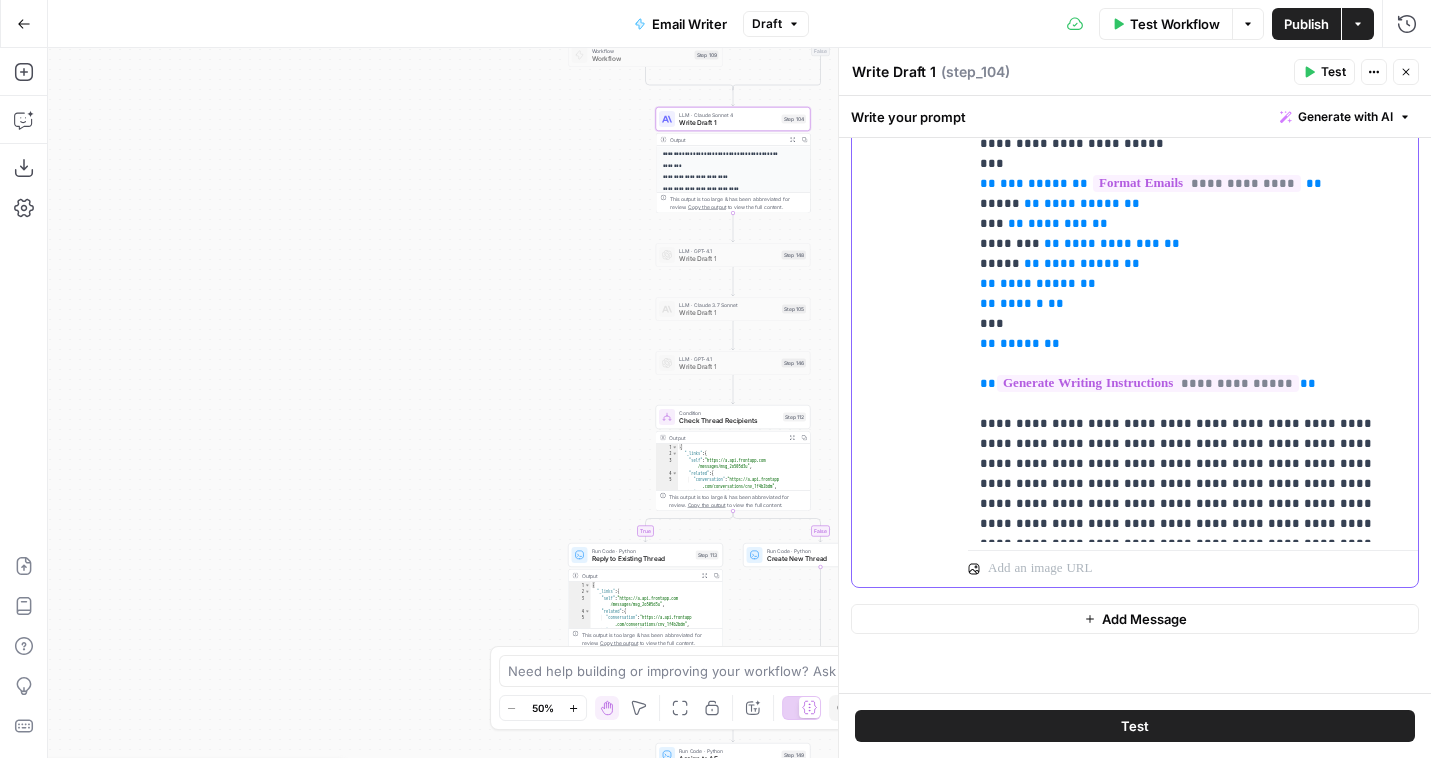 drag, startPoint x: 1186, startPoint y: 521, endPoint x: 1376, endPoint y: 502, distance: 190.94763 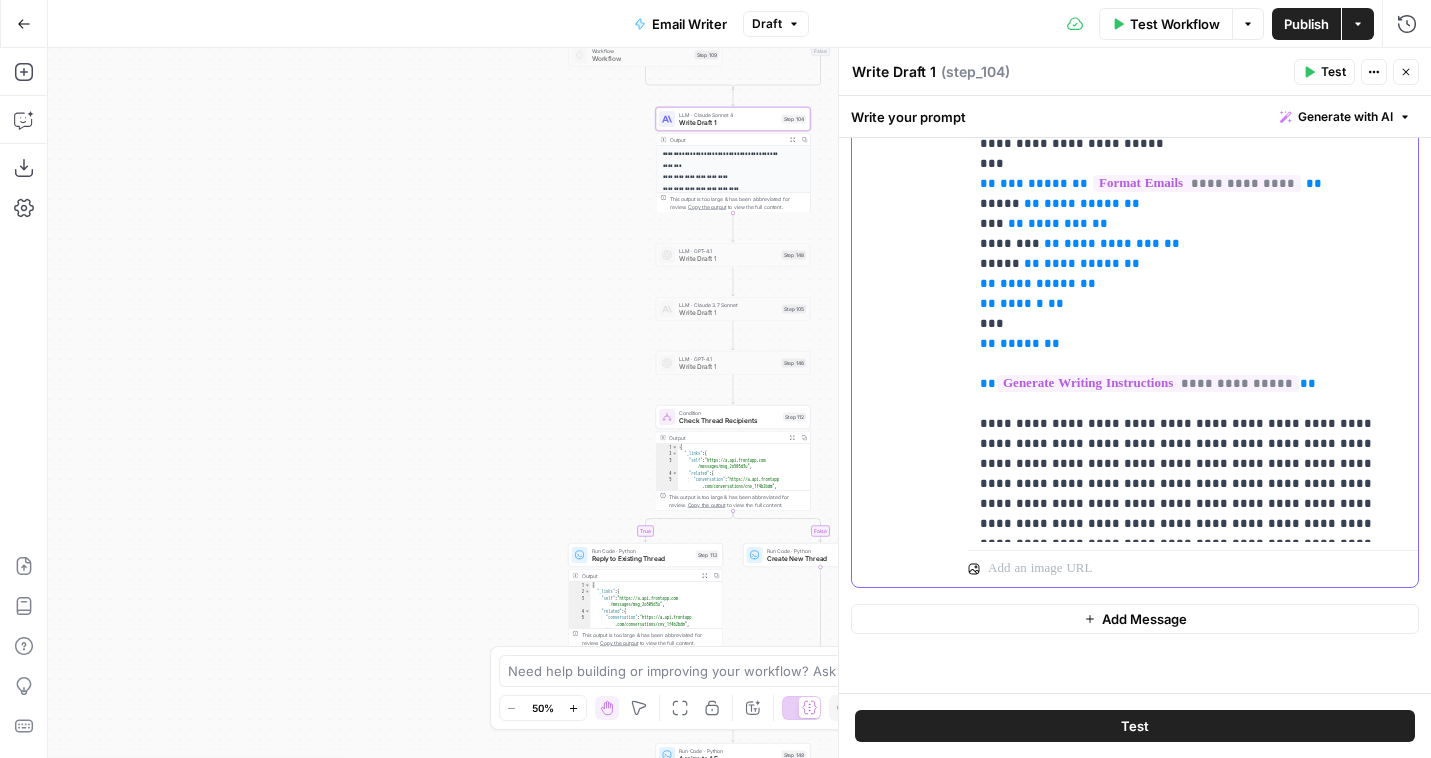 click on "**********" at bounding box center [1193, -256] 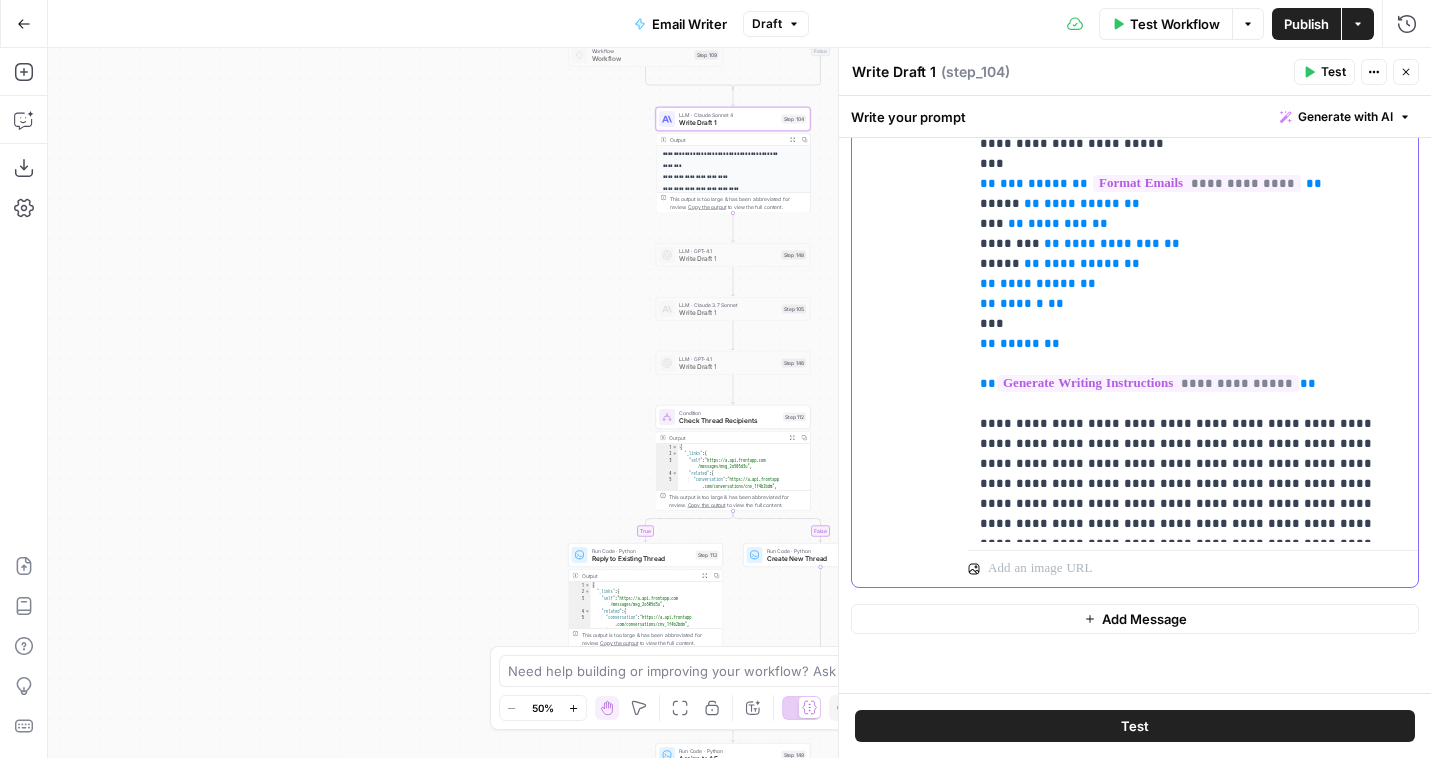 scroll, scrollTop: 761, scrollLeft: 0, axis: vertical 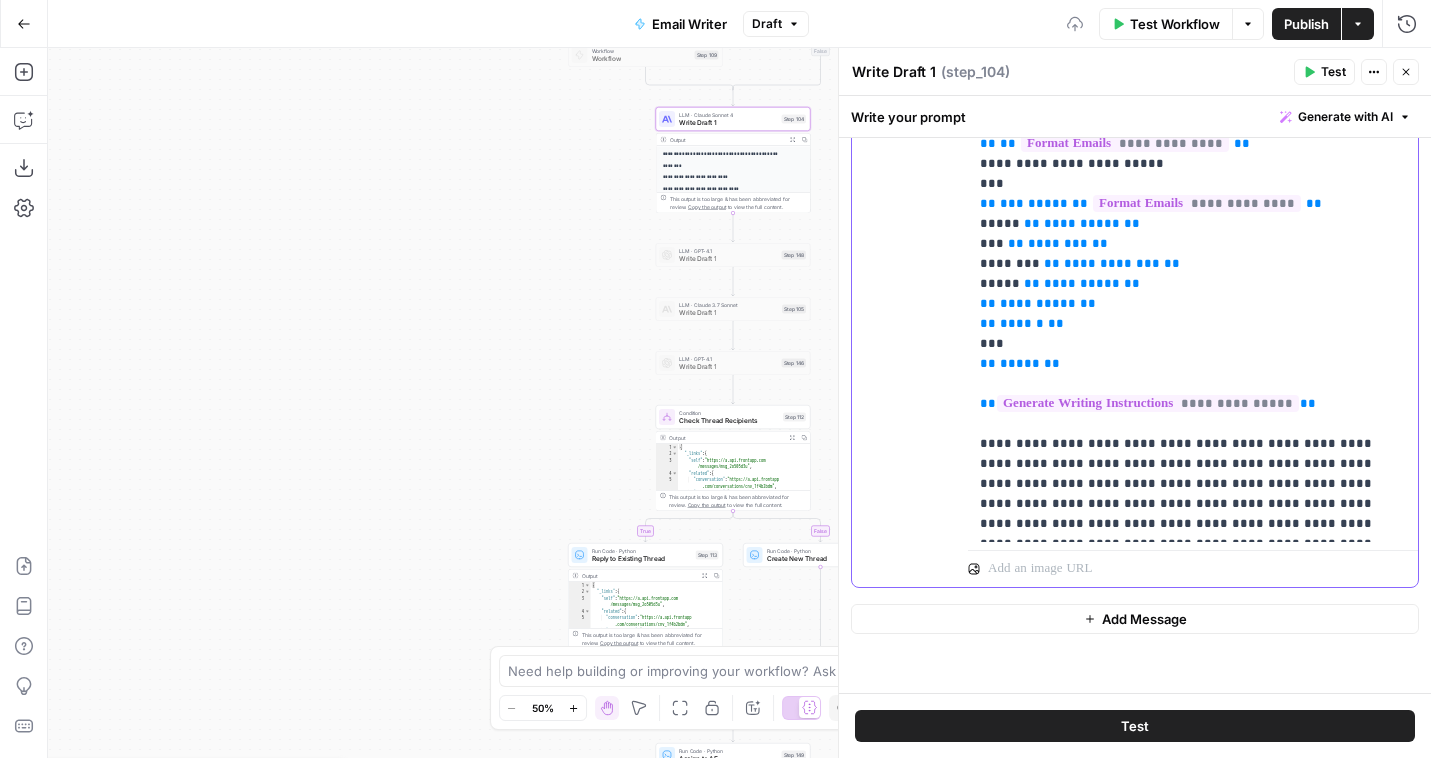click on "**********" at bounding box center (1193, -246) 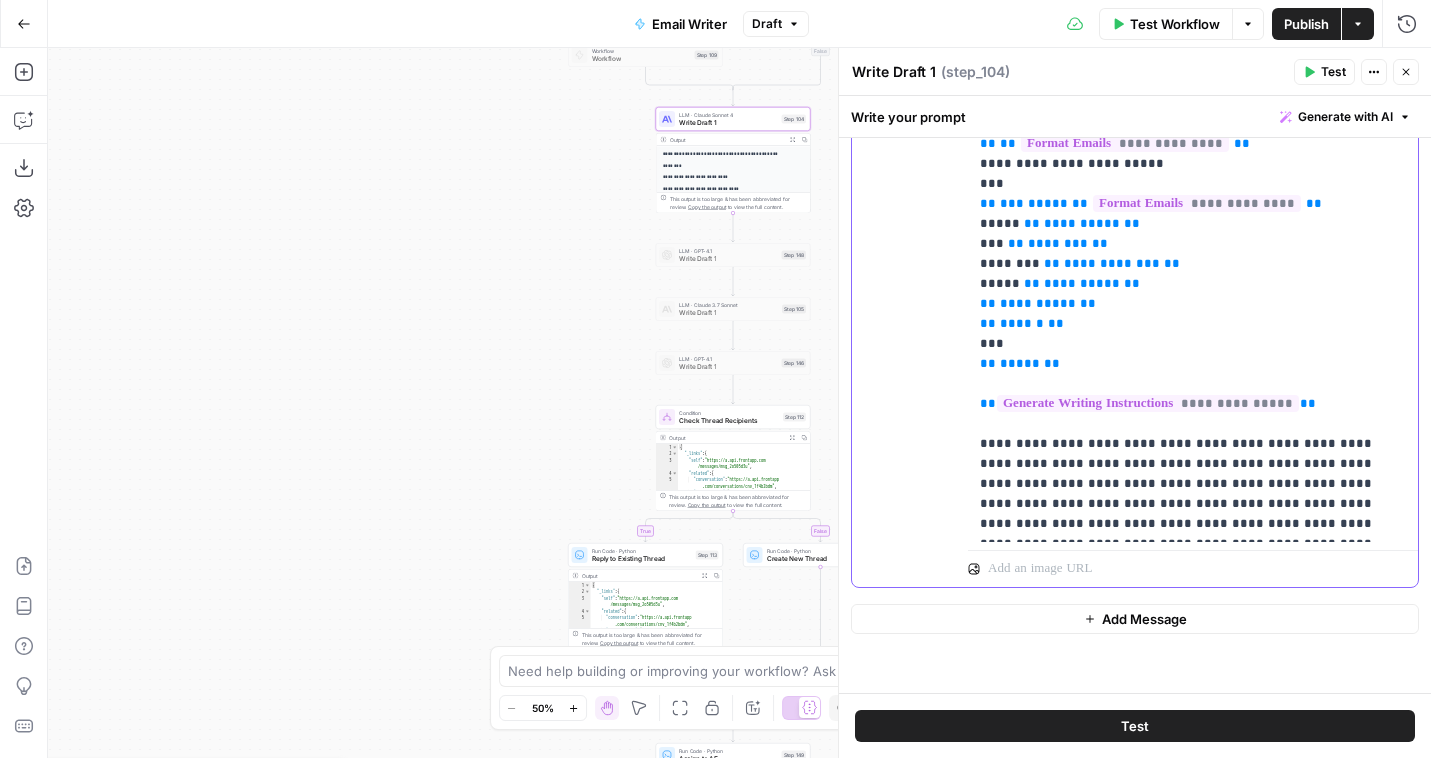 drag, startPoint x: 1242, startPoint y: 523, endPoint x: 1430, endPoint y: 525, distance: 188.01064 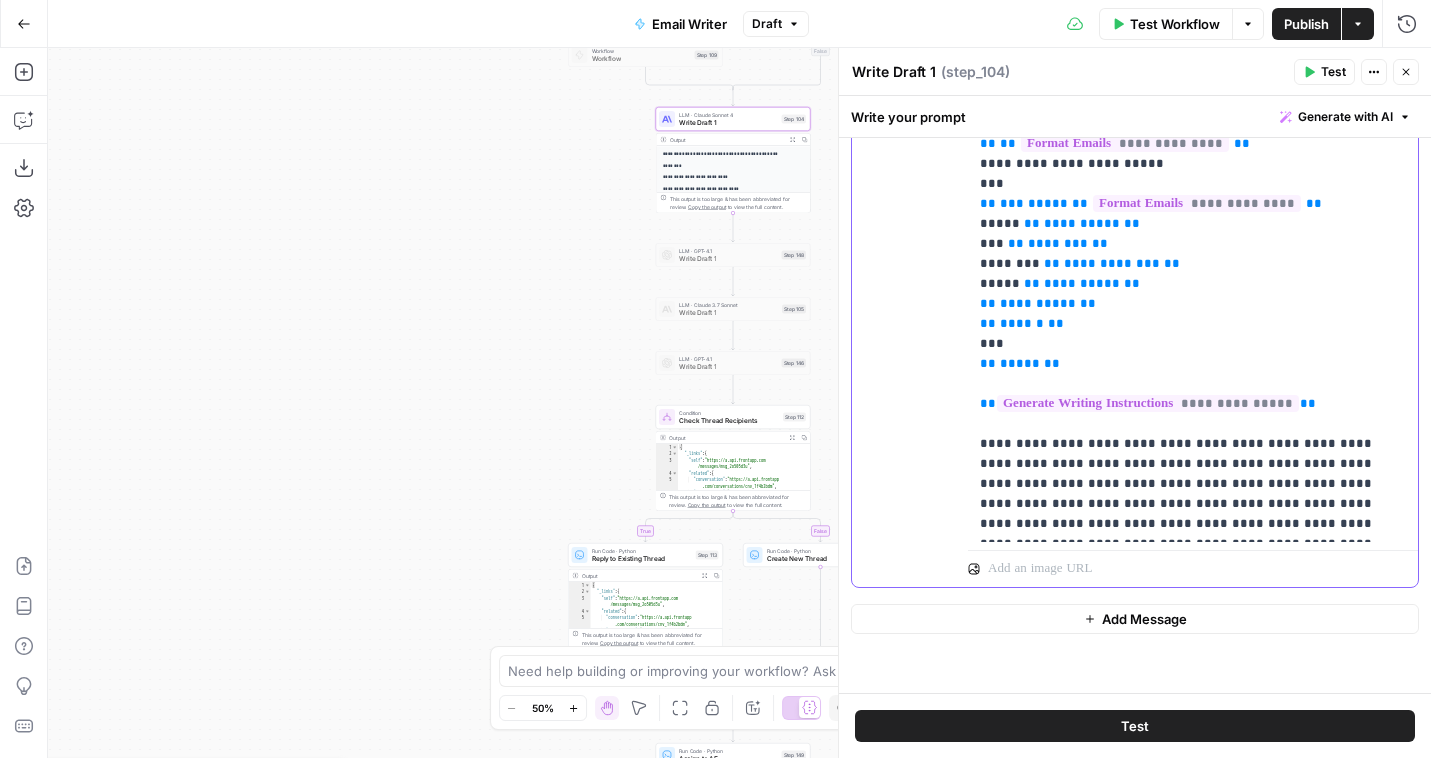 click on "**********" at bounding box center [1193, -246] 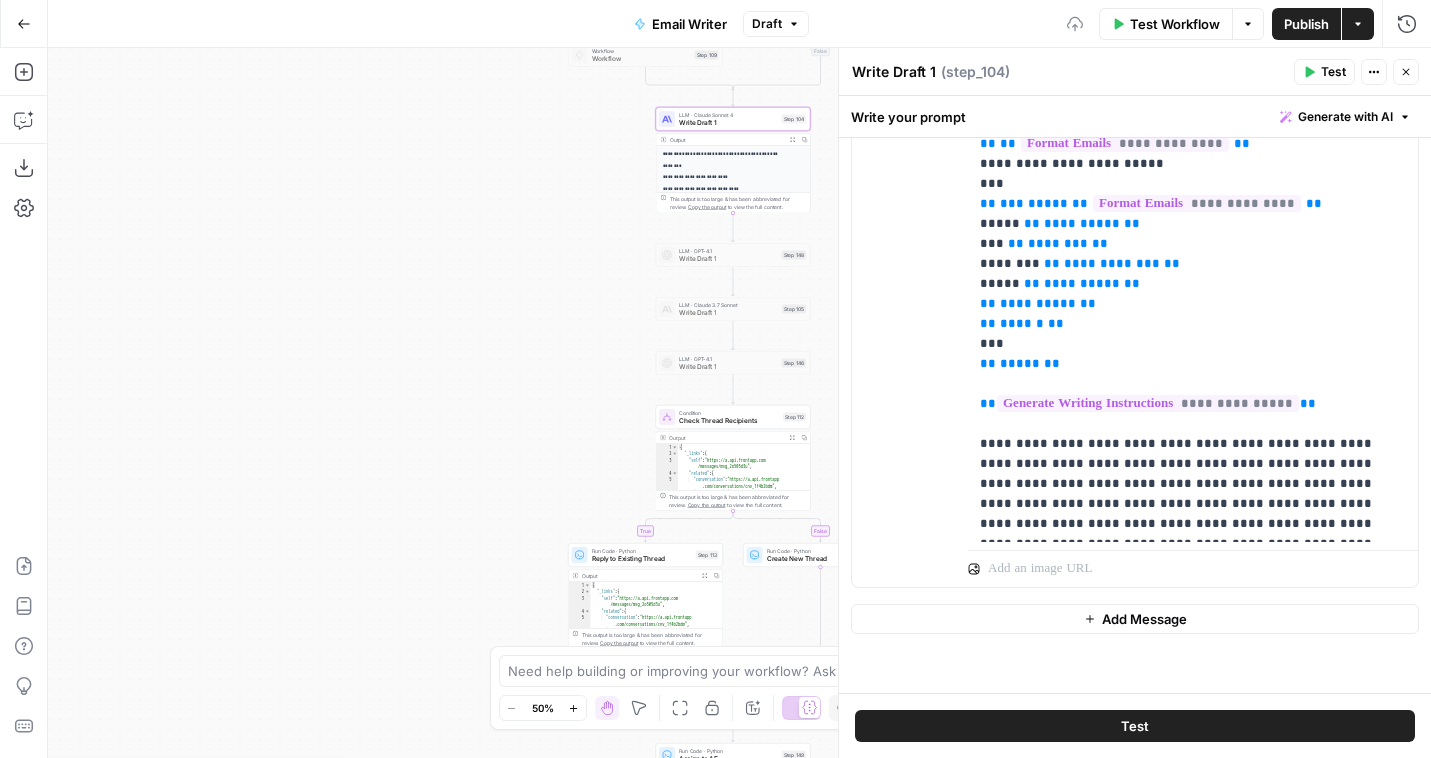 click on "Test" at bounding box center (1324, 72) 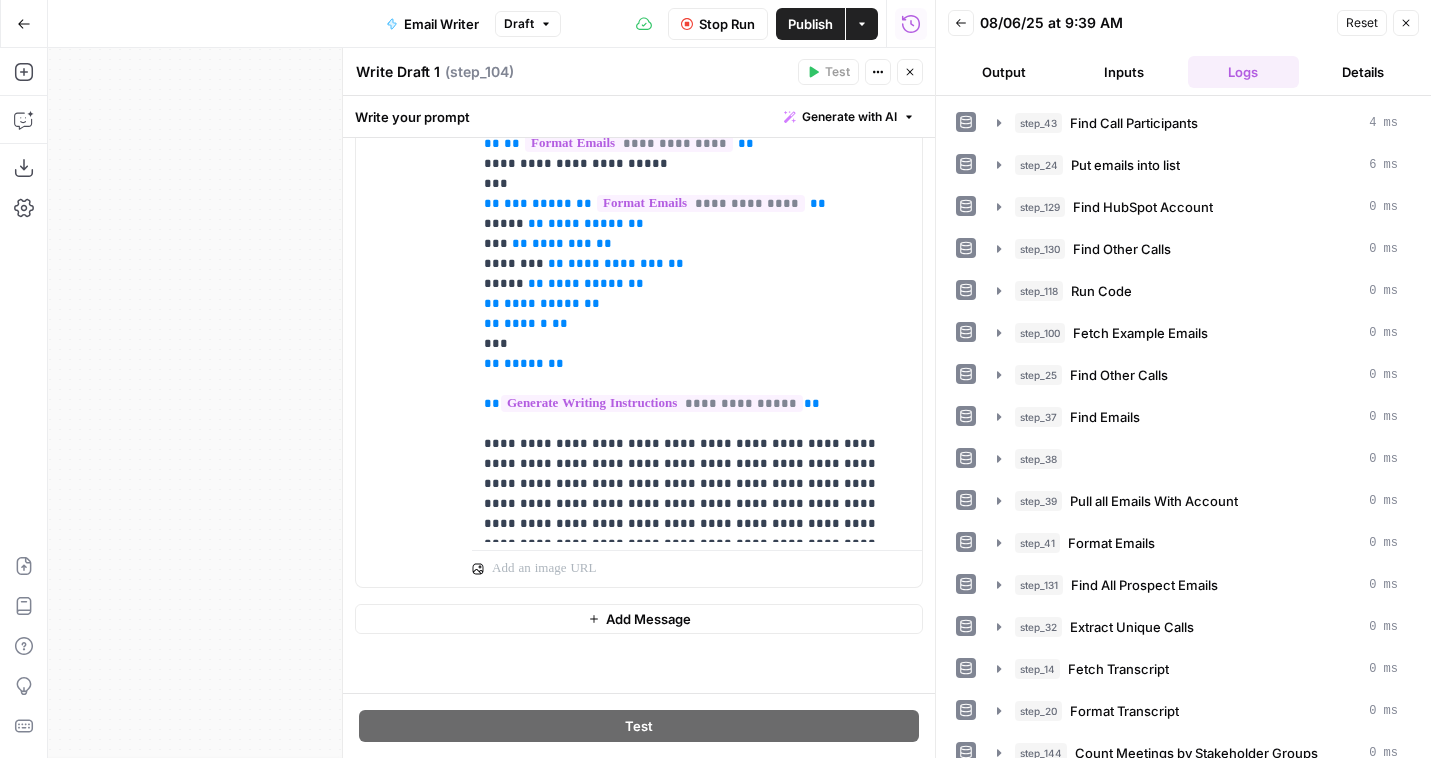 click on "Output" at bounding box center [1004, 72] 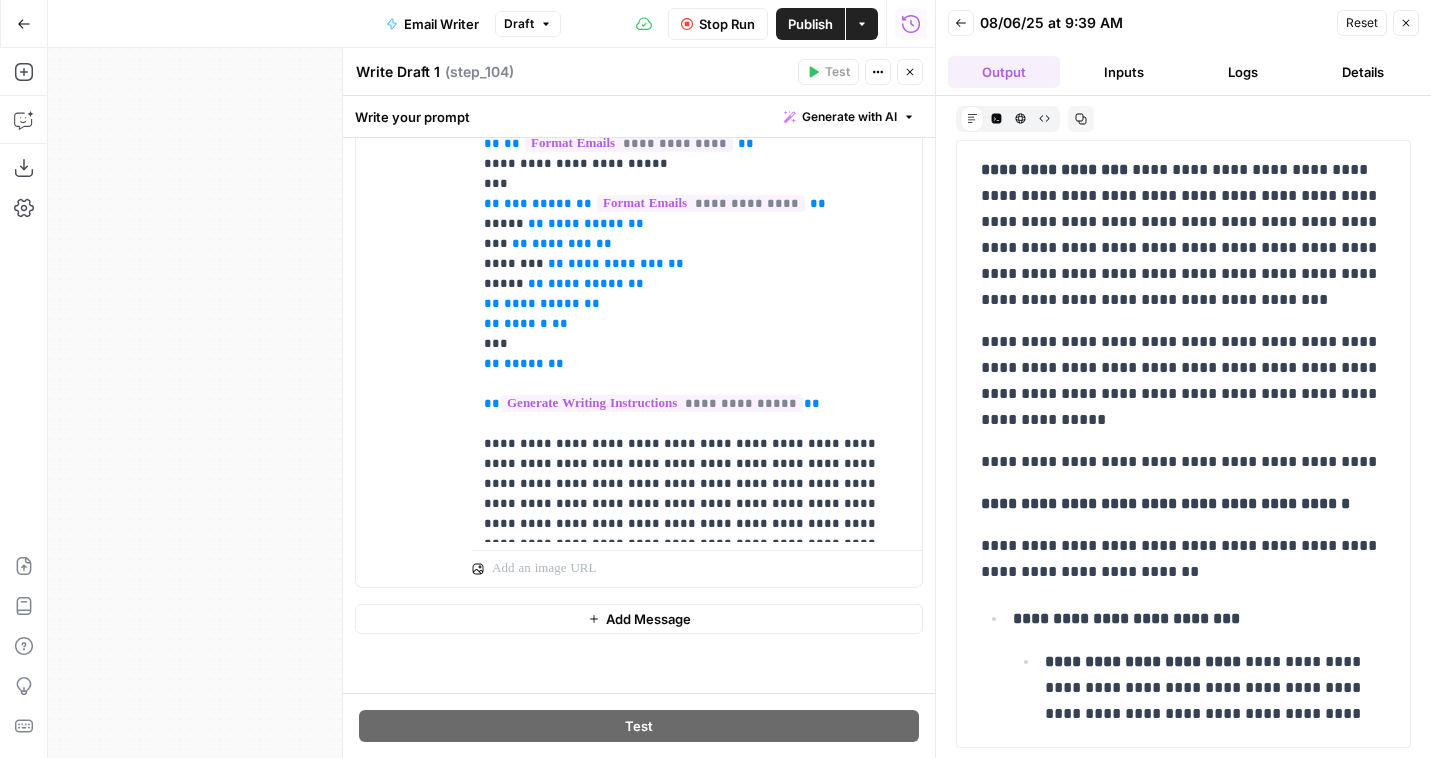 scroll, scrollTop: 541, scrollLeft: 0, axis: vertical 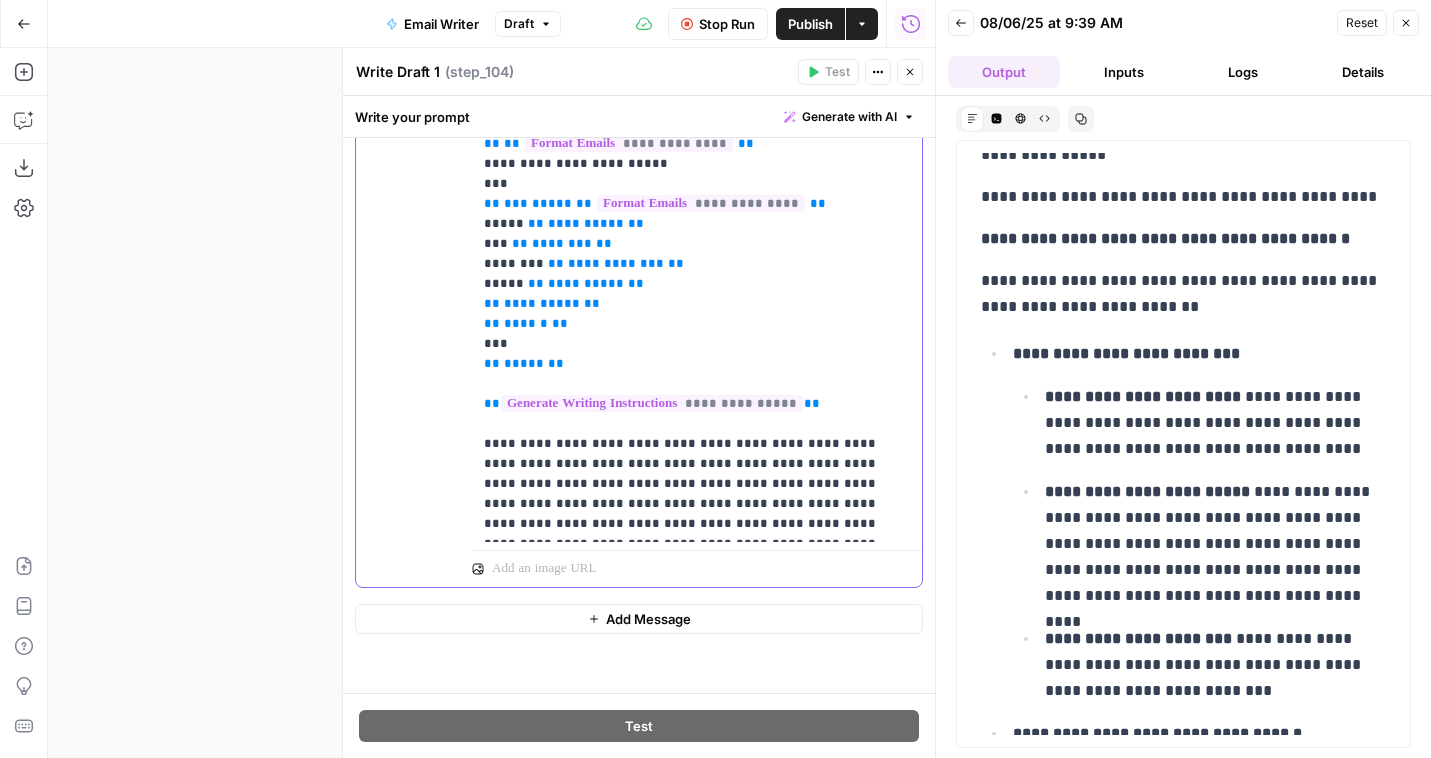 click on "**********" at bounding box center [697, -246] 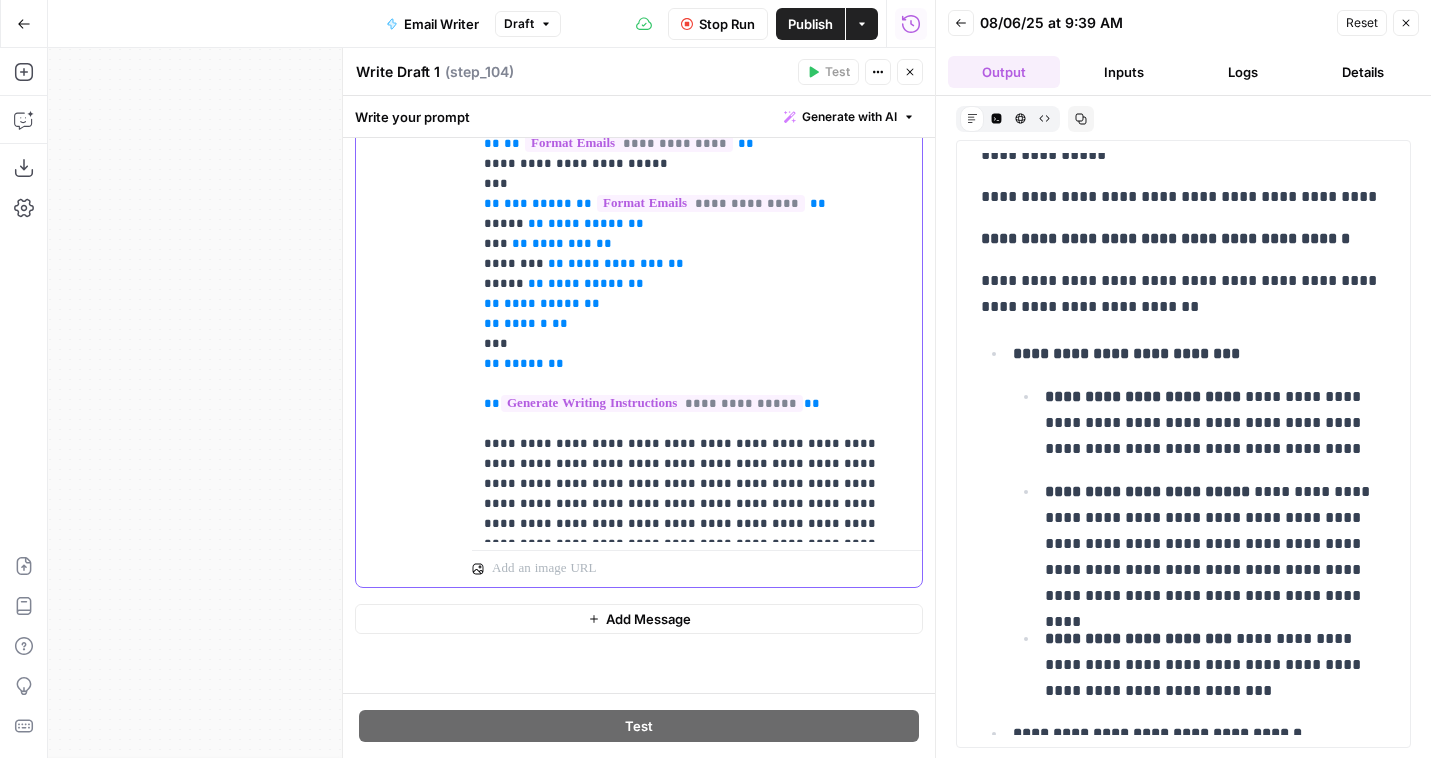 click on "**********" at bounding box center (697, -246) 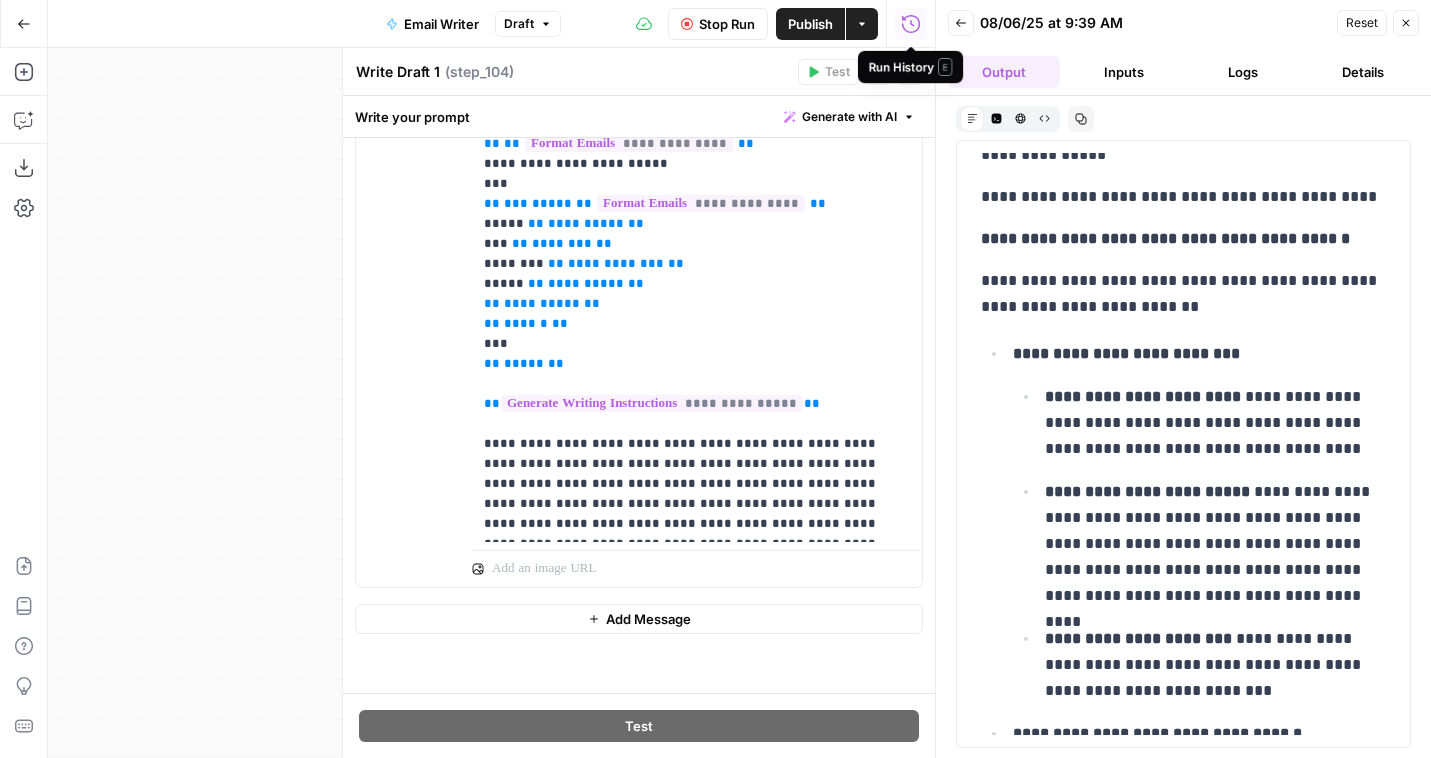 click on "Run History E" at bounding box center [911, 67] 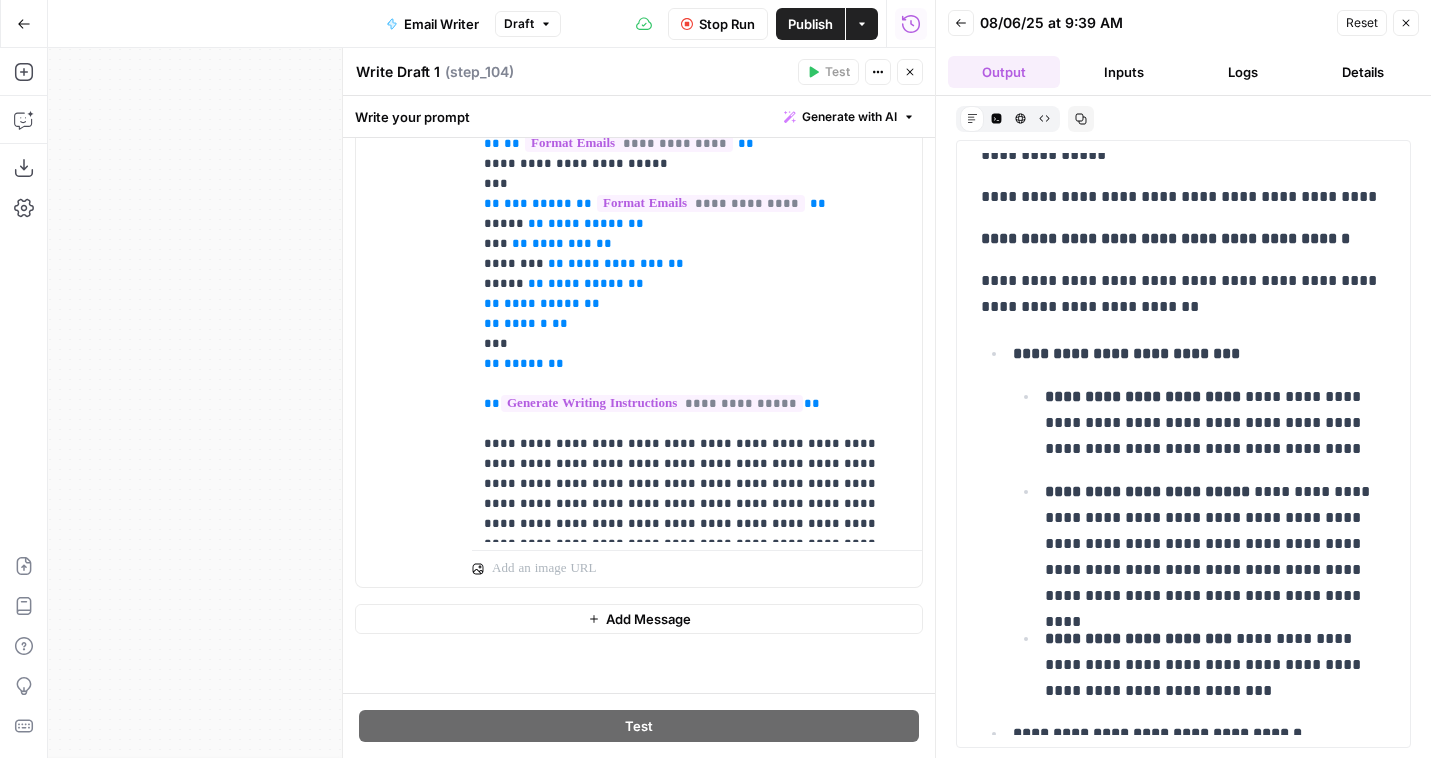 click on "Close" at bounding box center (915, 72) 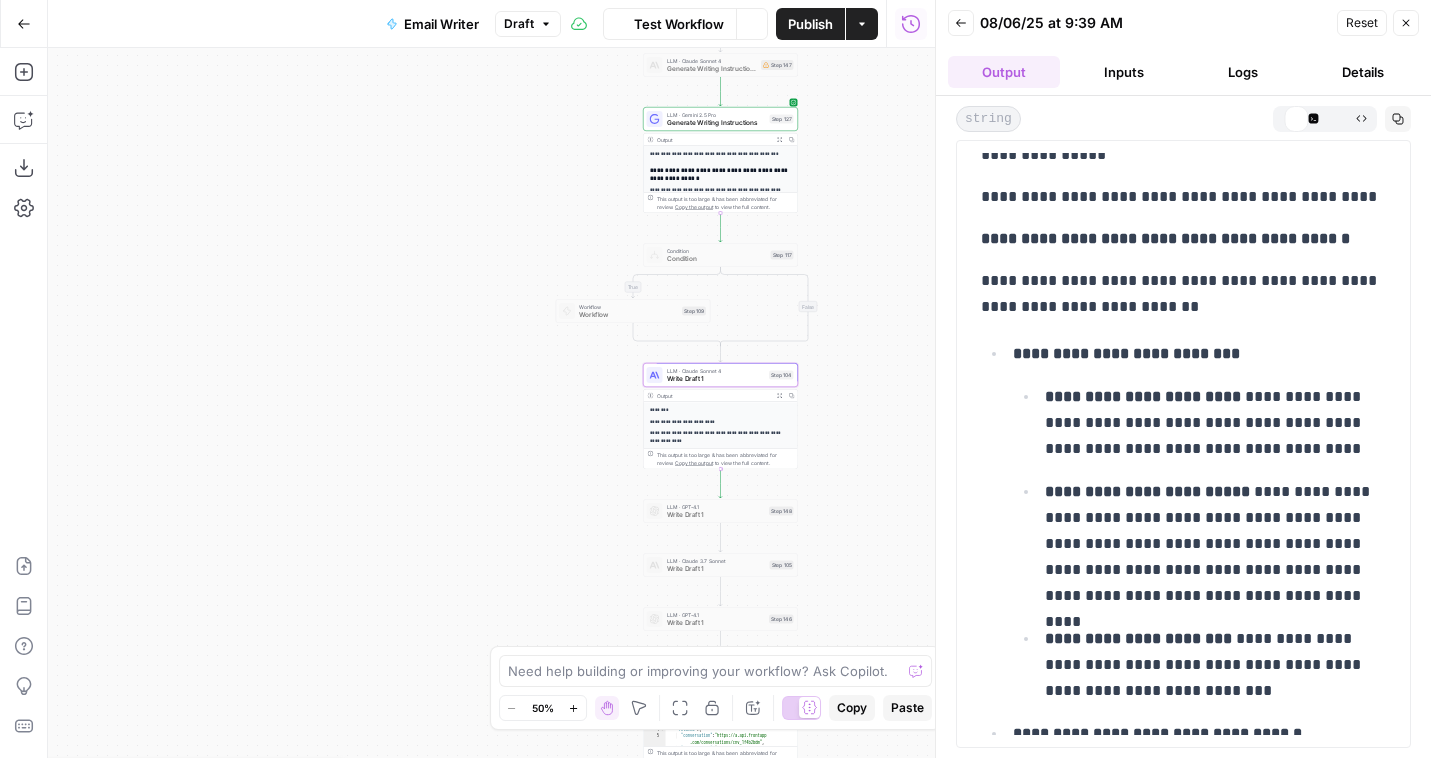 scroll, scrollTop: 0, scrollLeft: 0, axis: both 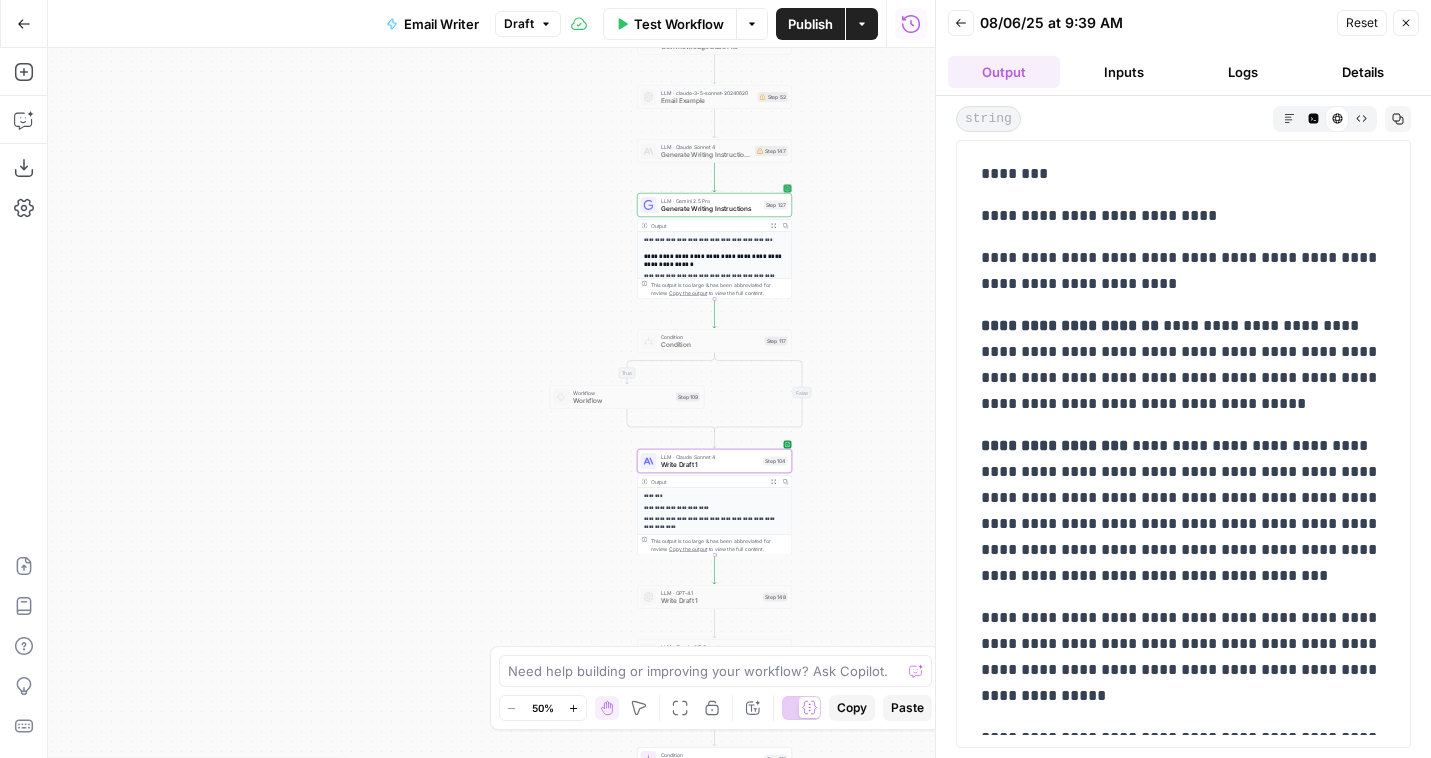 click on "Generate Writing Instructions" at bounding box center [710, 209] 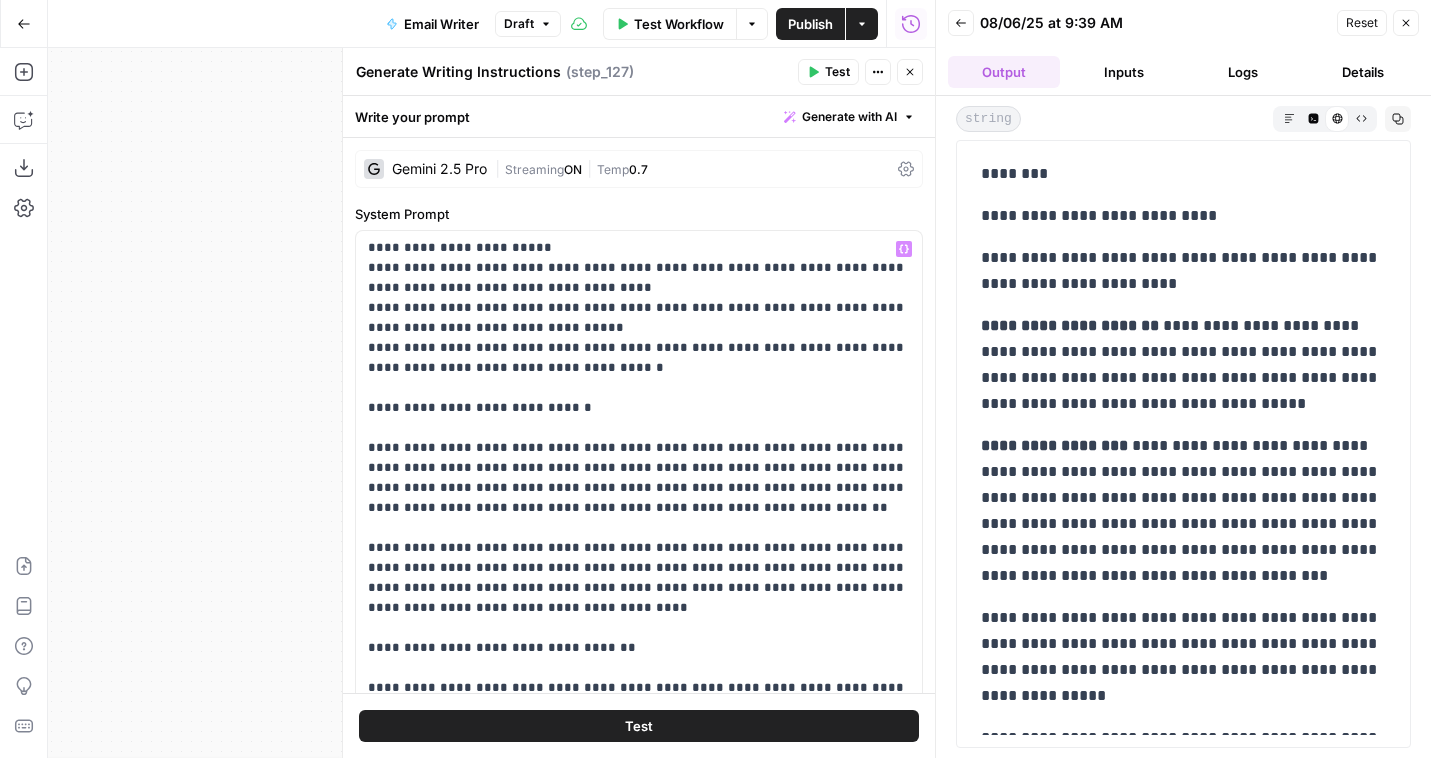 scroll, scrollTop: 961, scrollLeft: 0, axis: vertical 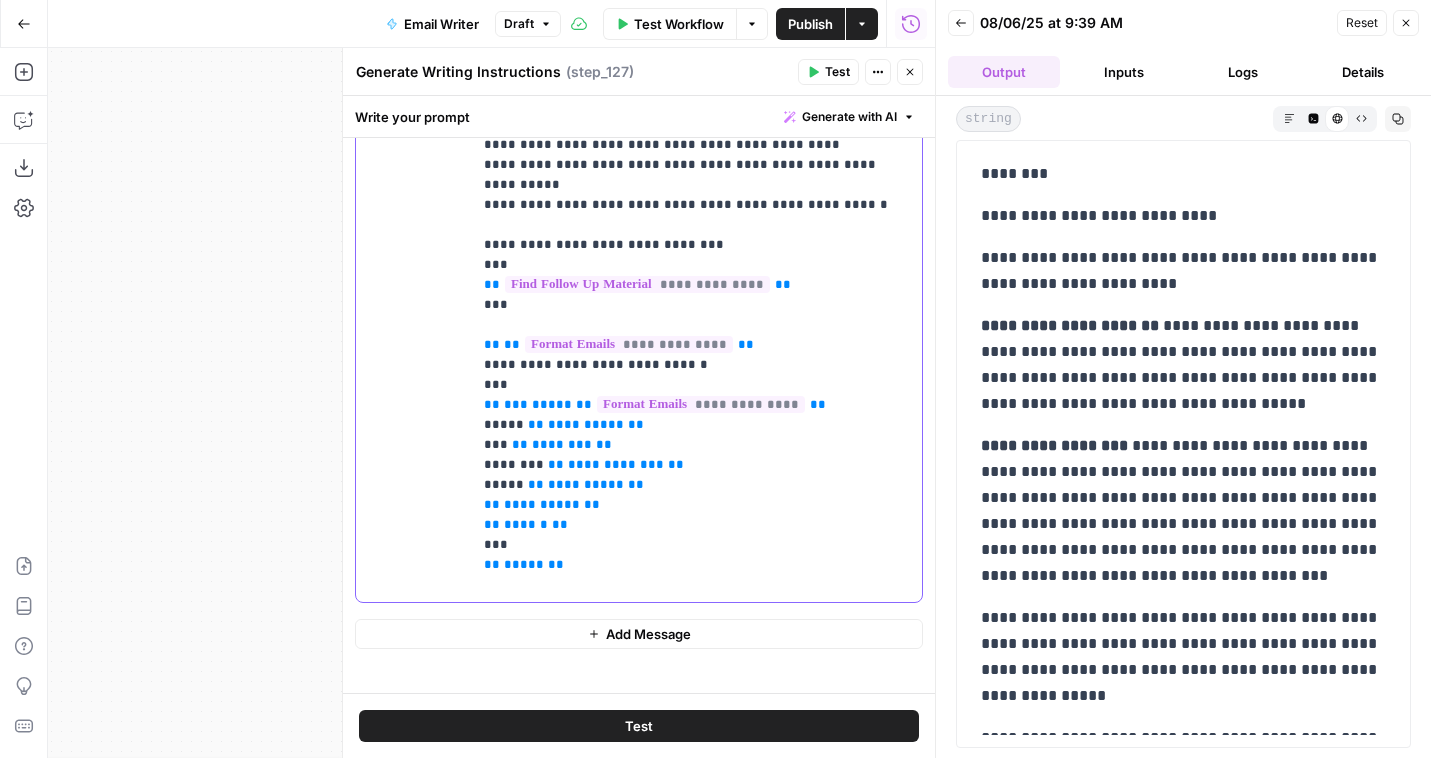 click on "**********" at bounding box center (697, -1005) 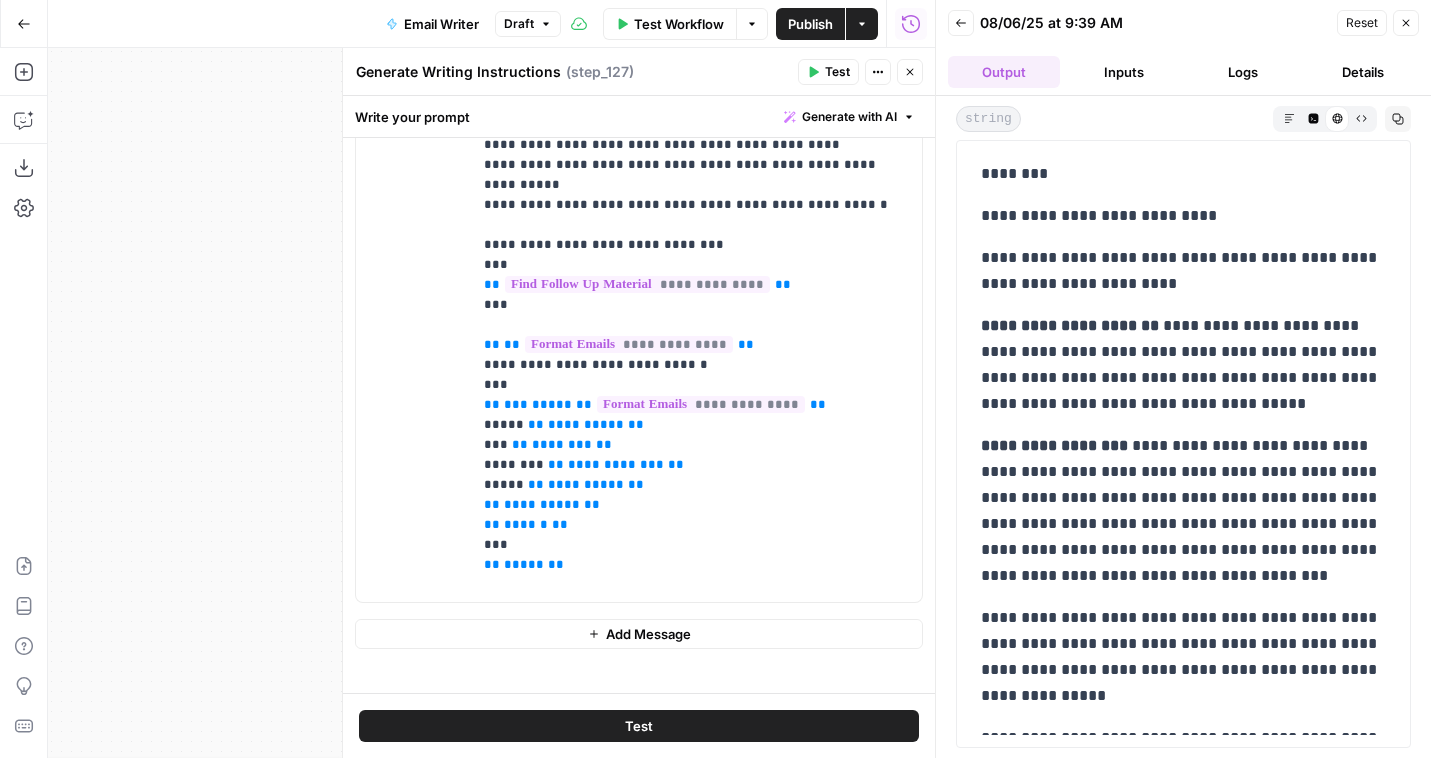 click on "Logs" at bounding box center (1244, 72) 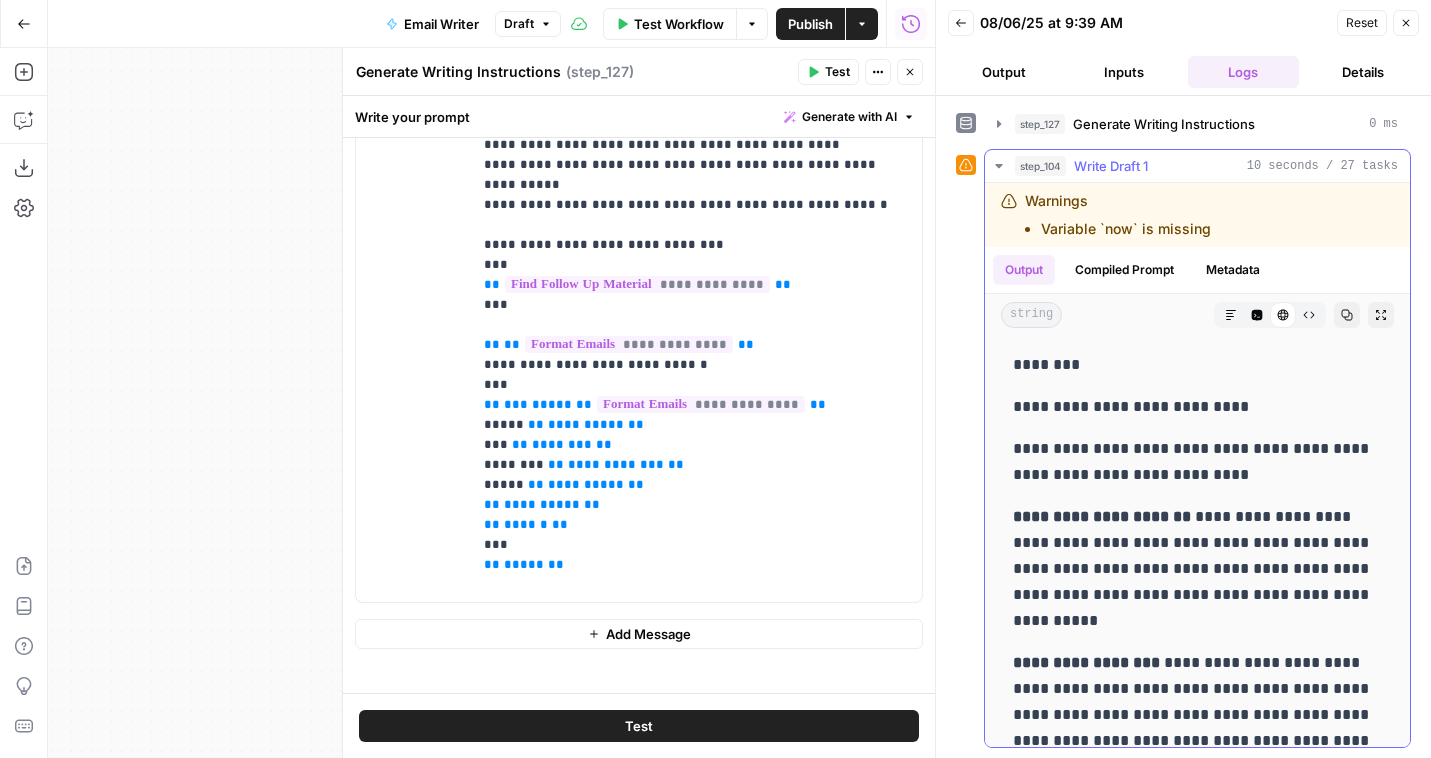 scroll, scrollTop: 669, scrollLeft: 0, axis: vertical 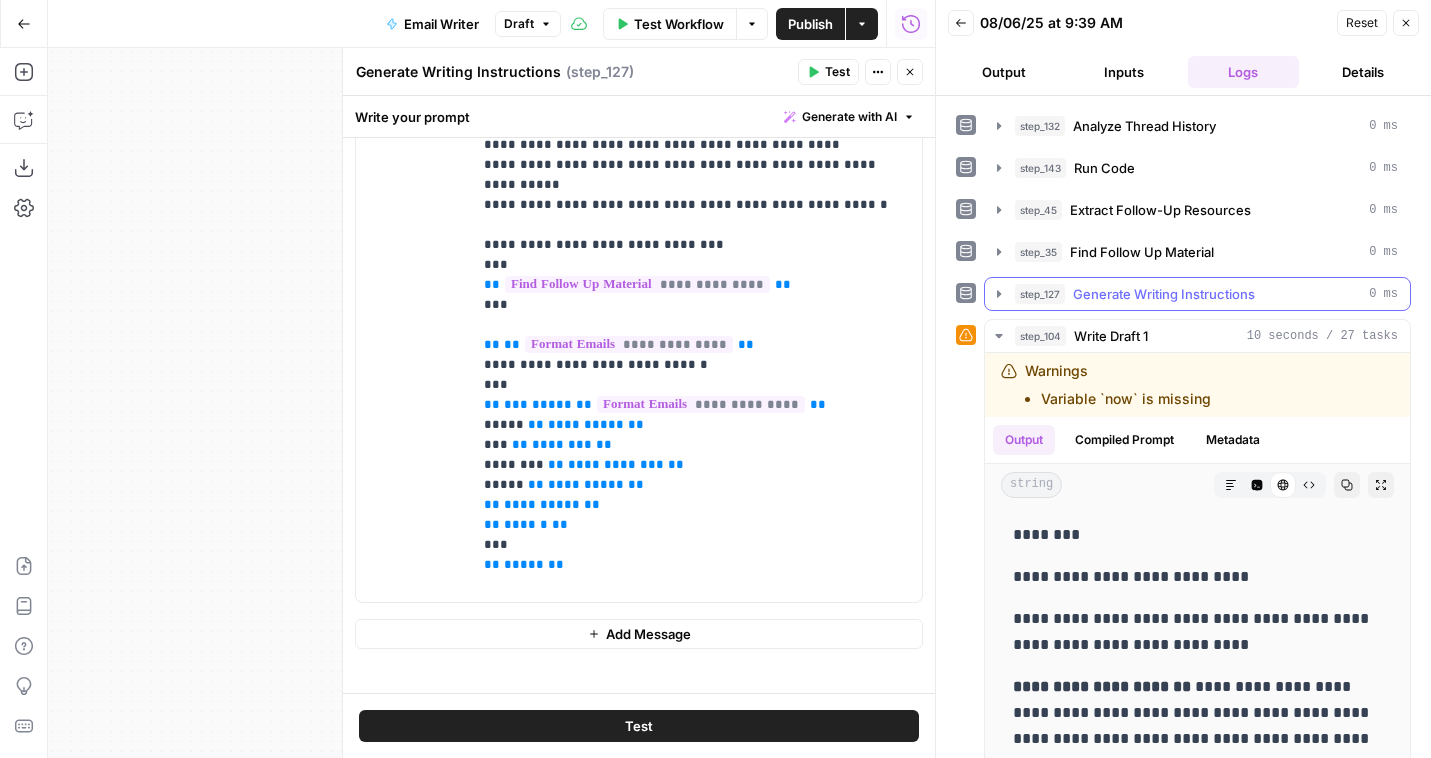 click on "Generate Writing Instructions" at bounding box center (1164, 294) 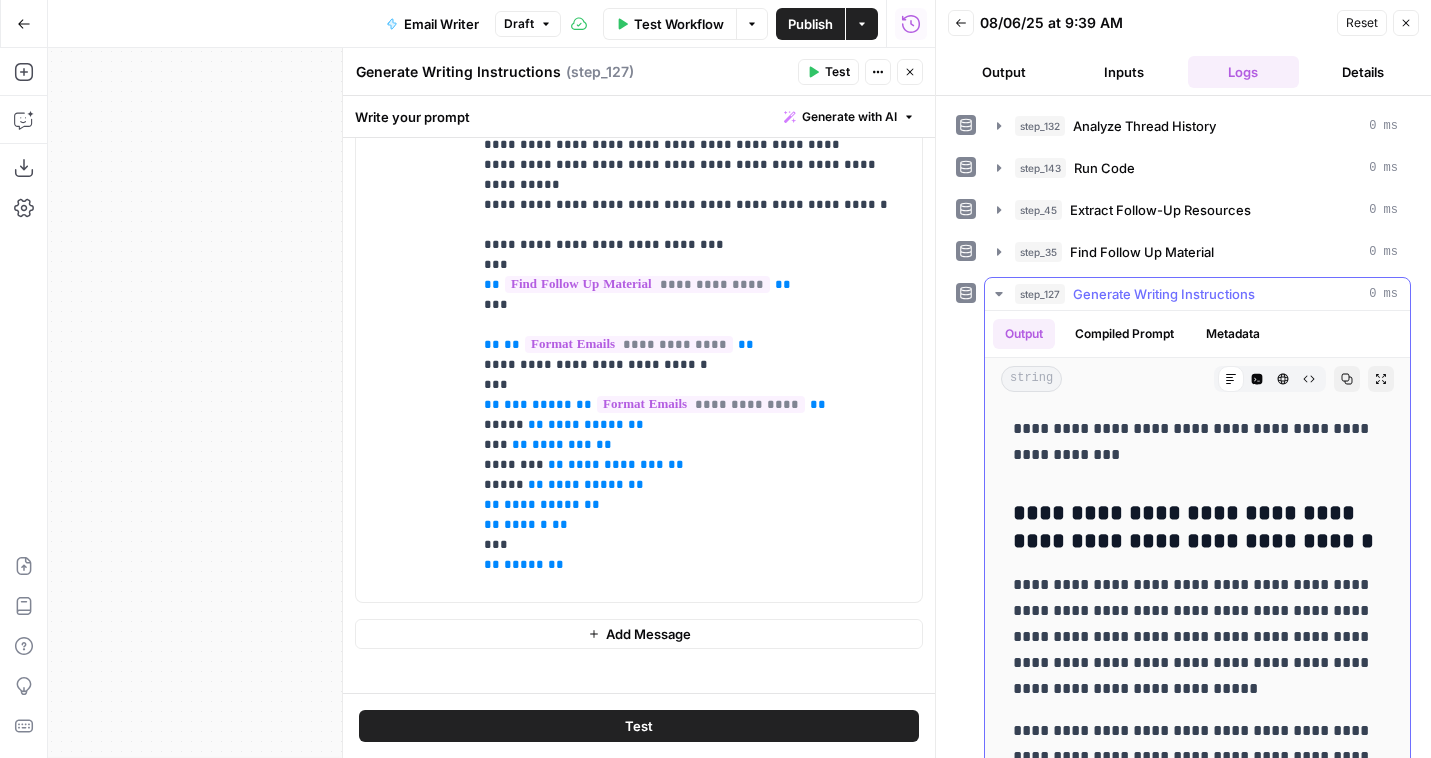 click on "Compiled Prompt" at bounding box center (1124, 334) 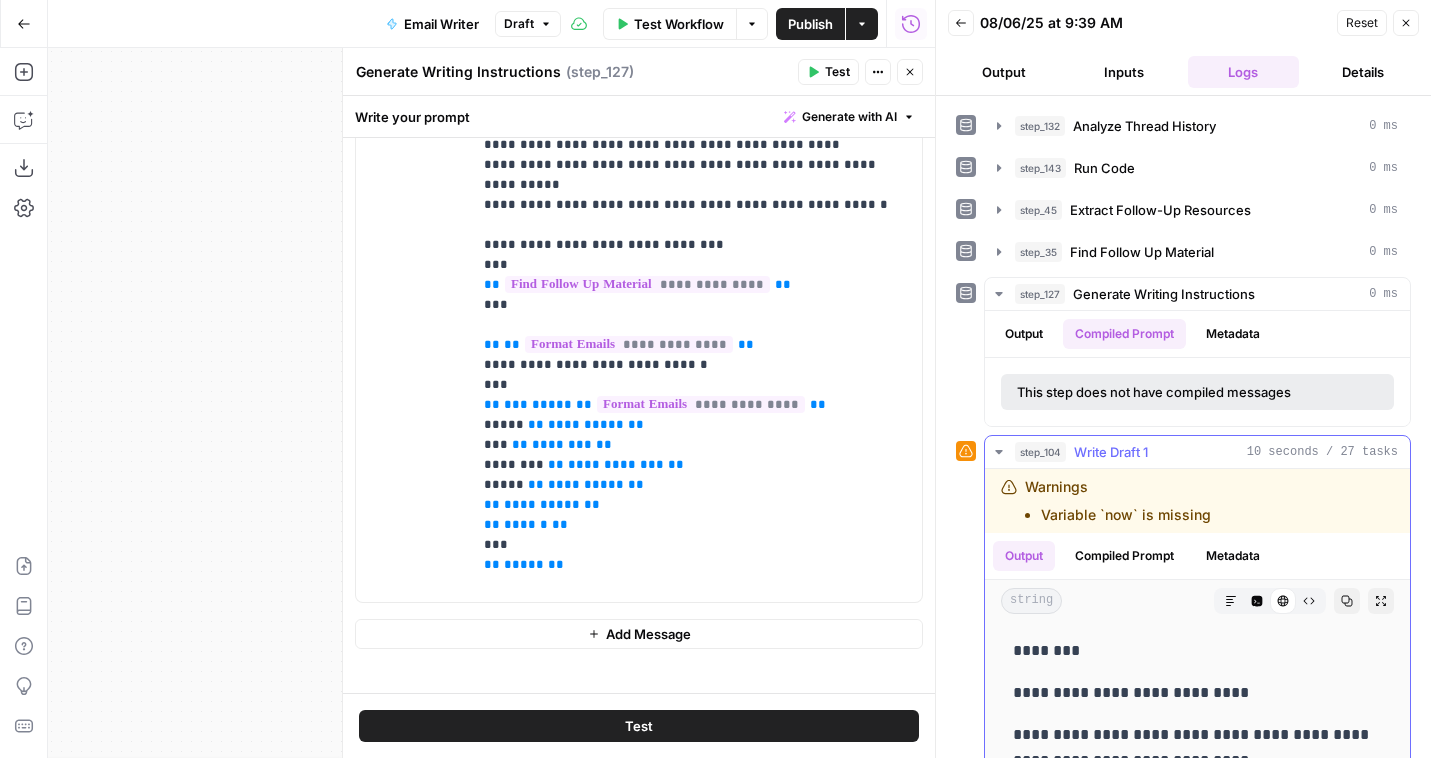 scroll, scrollTop: 955, scrollLeft: 0, axis: vertical 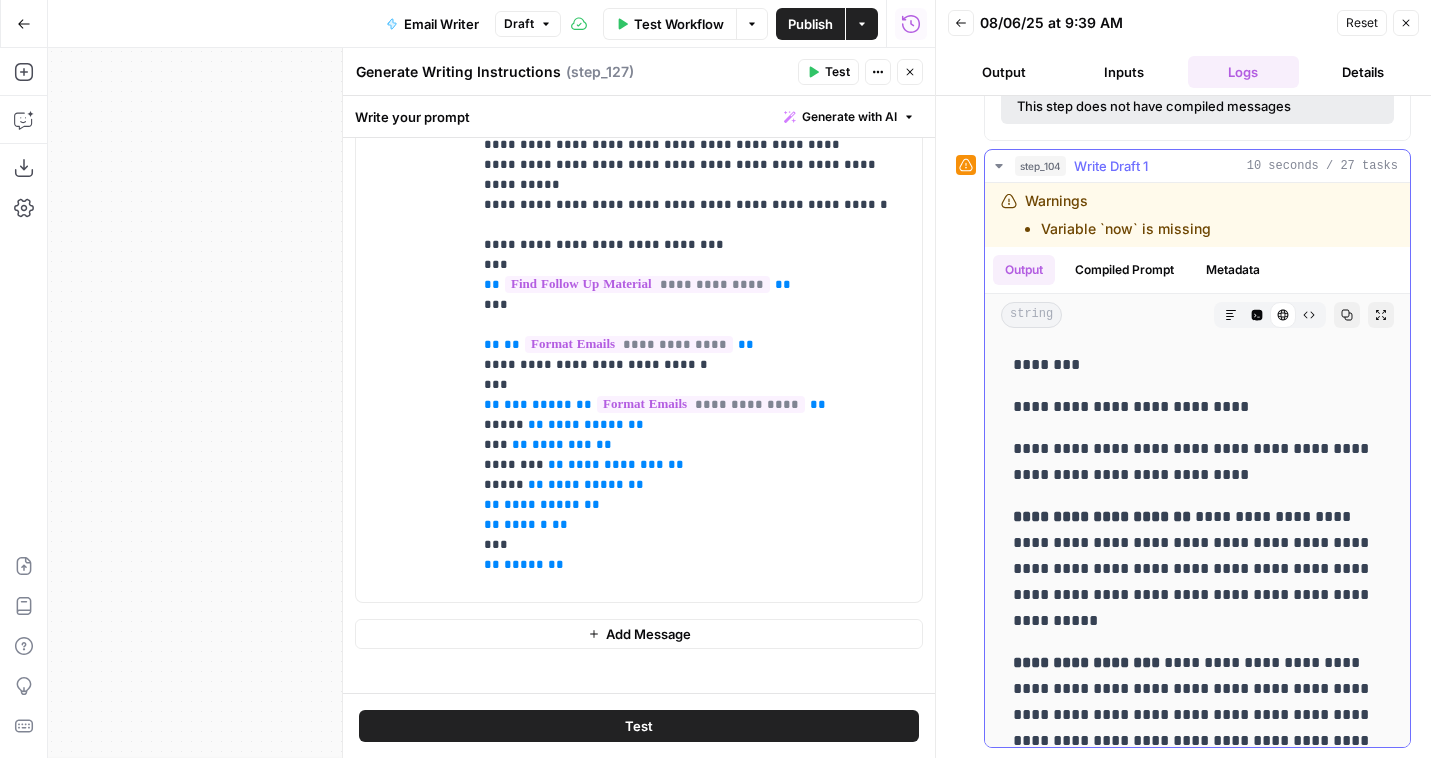 click on "Compiled Prompt" at bounding box center (1124, 270) 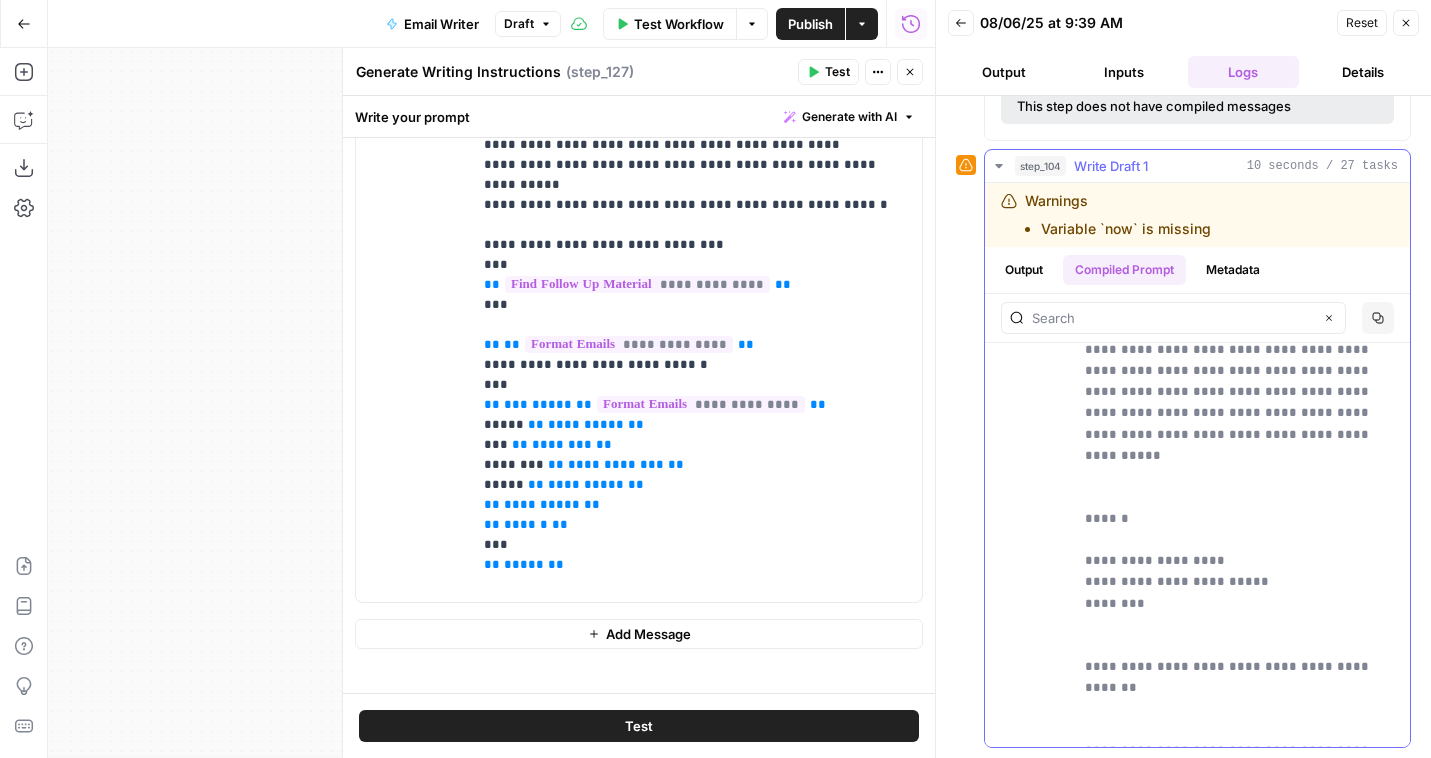 click on "**********" at bounding box center (1241, -25750) 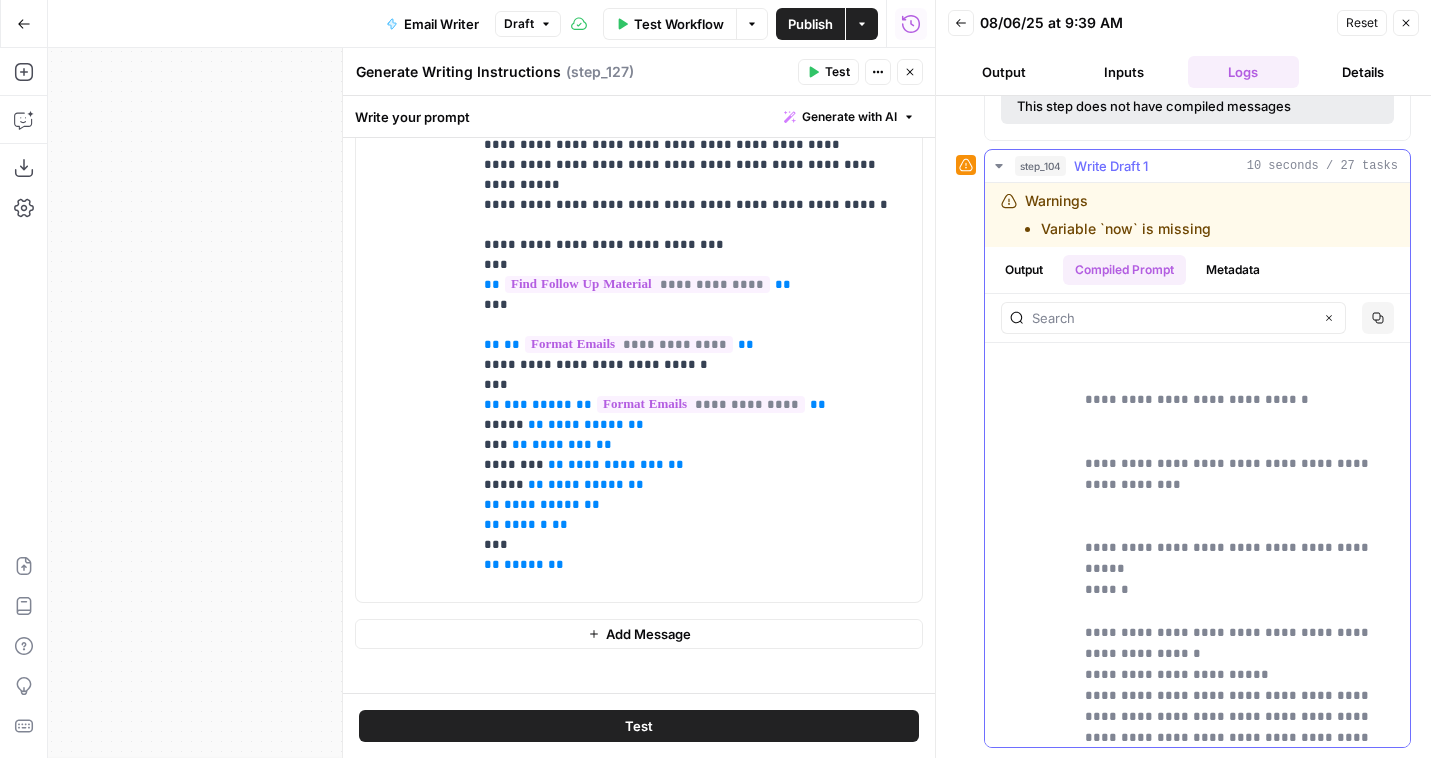 scroll, scrollTop: 52077, scrollLeft: 0, axis: vertical 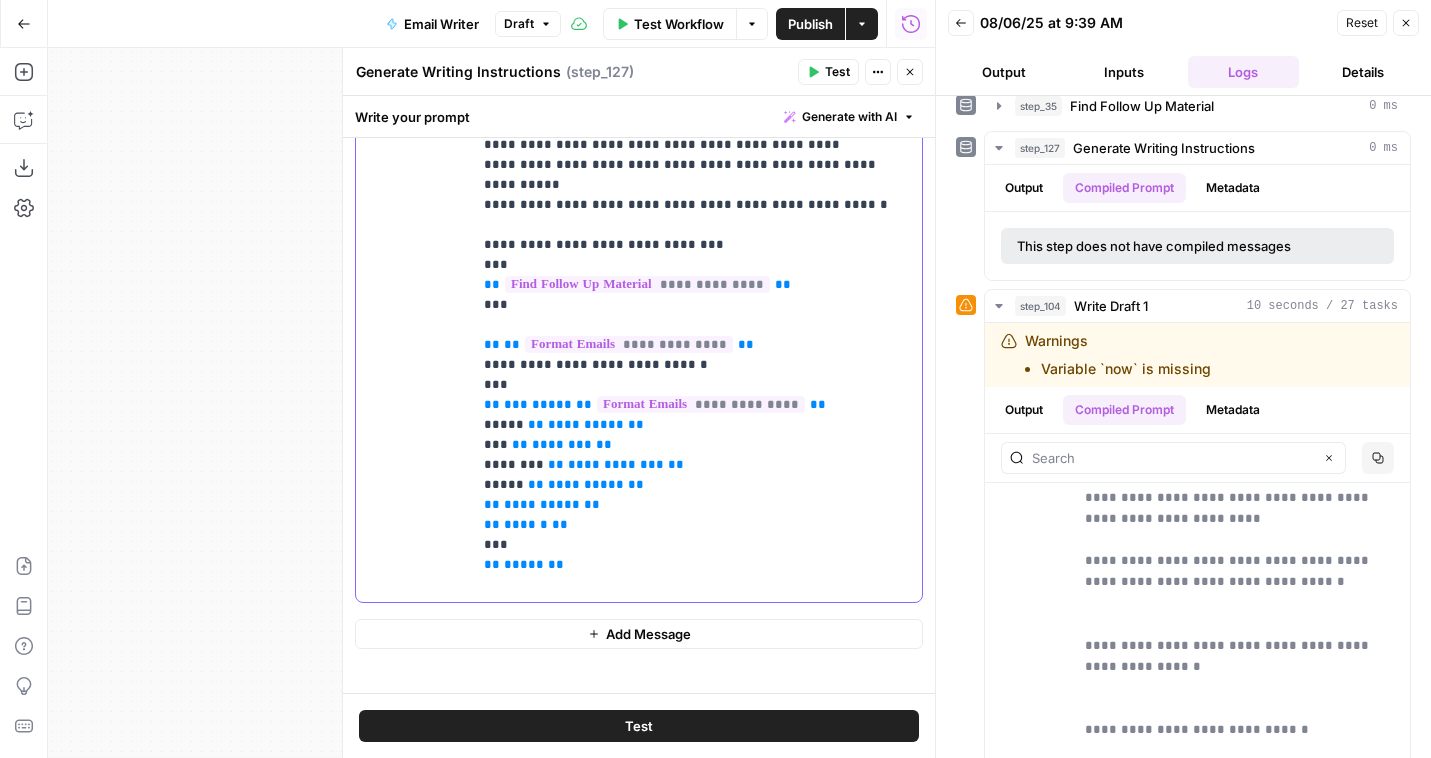 click on "**********" at bounding box center [697, -1005] 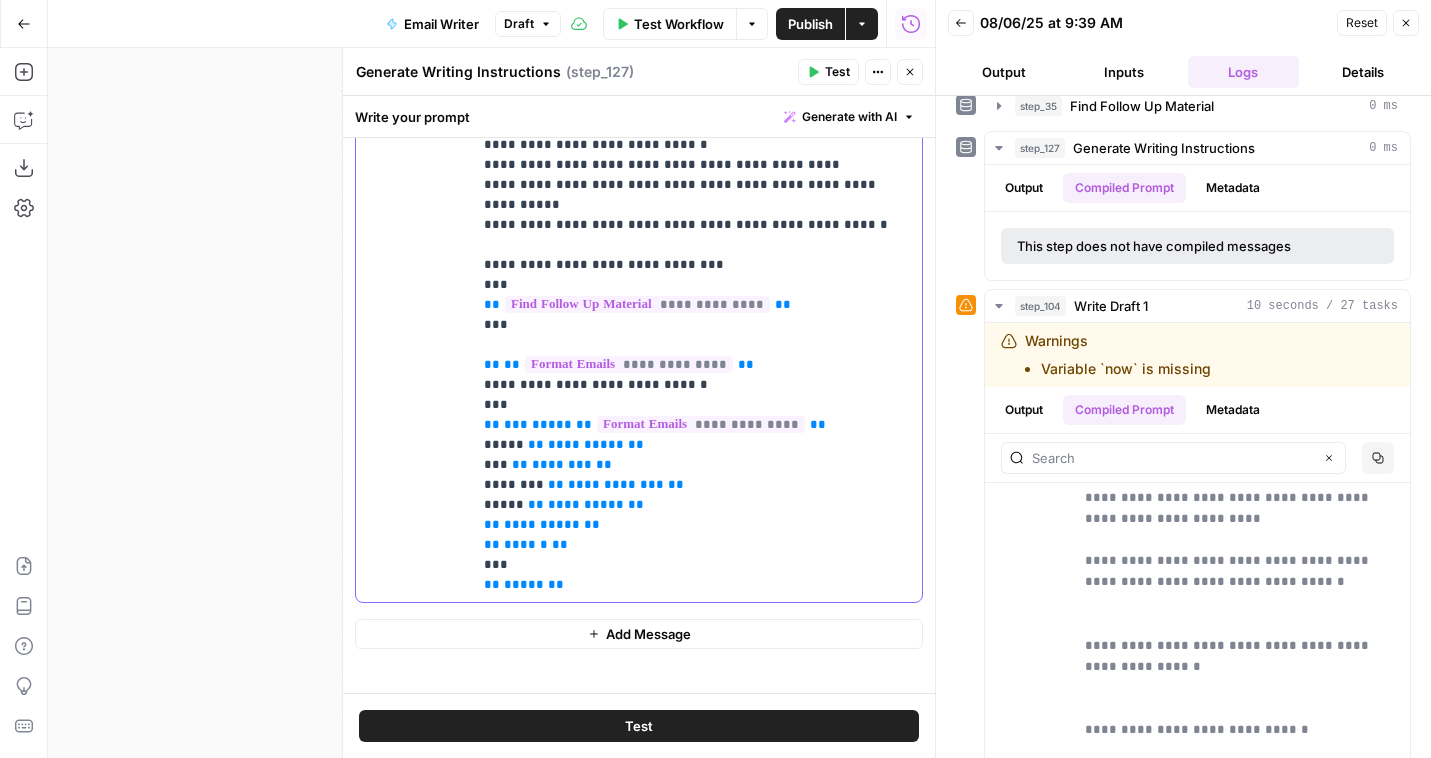 click on "**********" at bounding box center (697, -995) 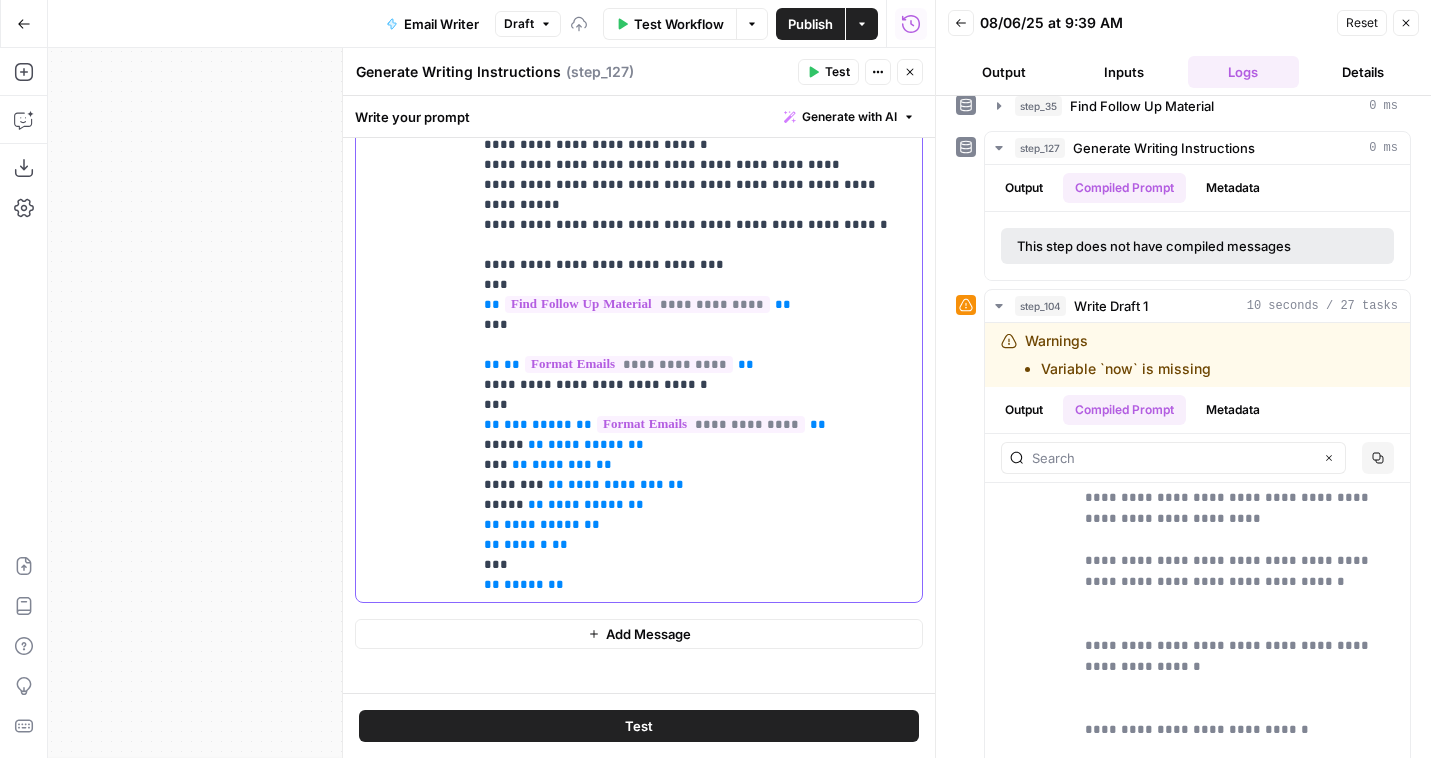 click on "**********" at bounding box center (697, -995) 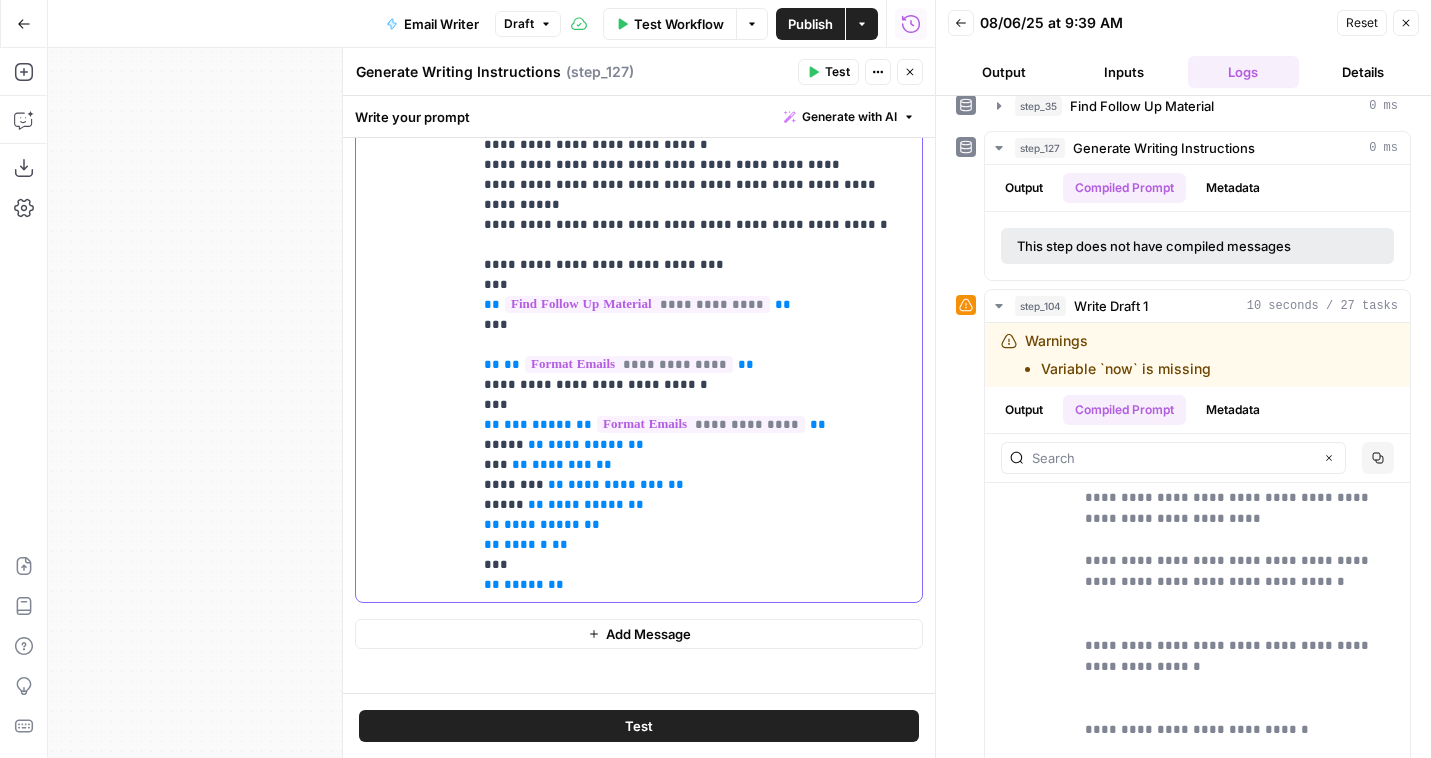 type 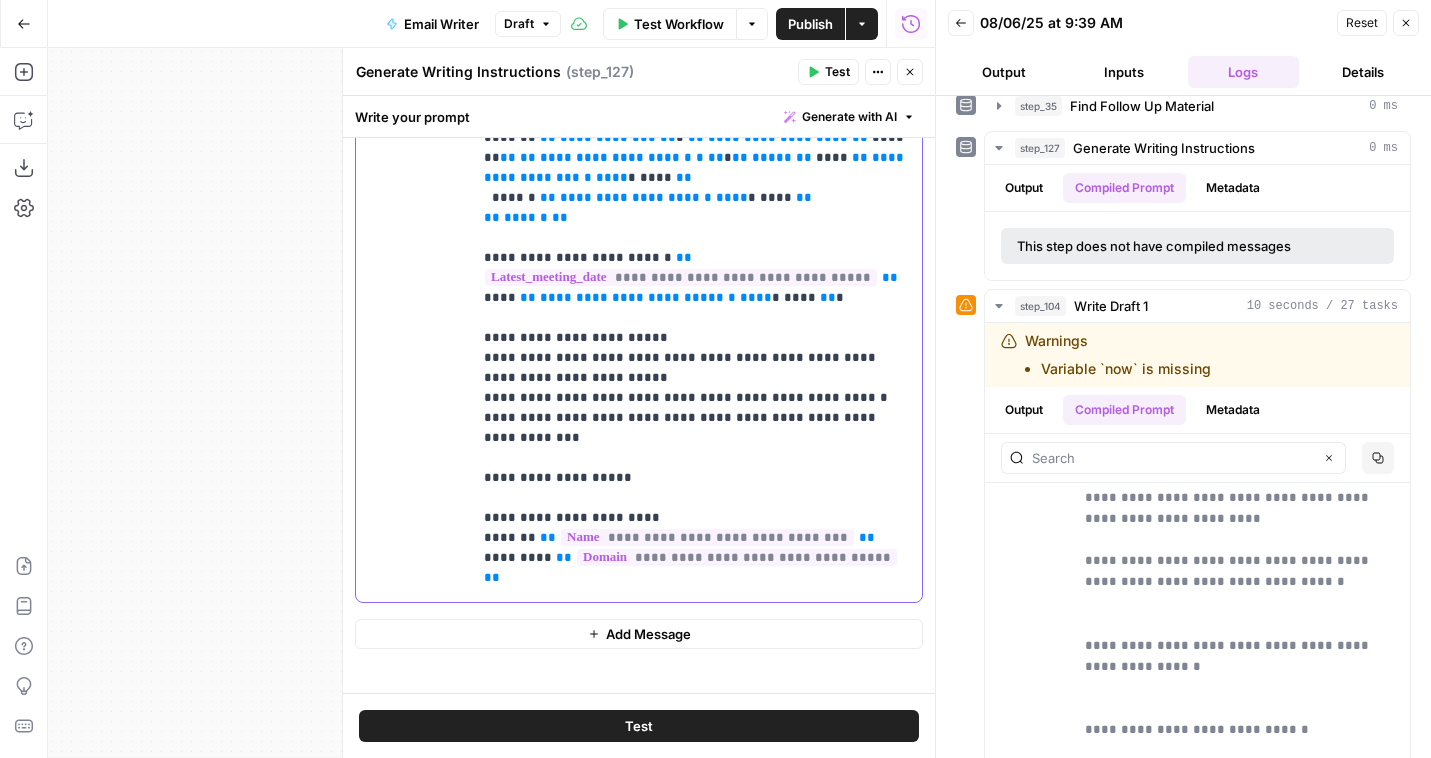 scroll, scrollTop: 0, scrollLeft: 0, axis: both 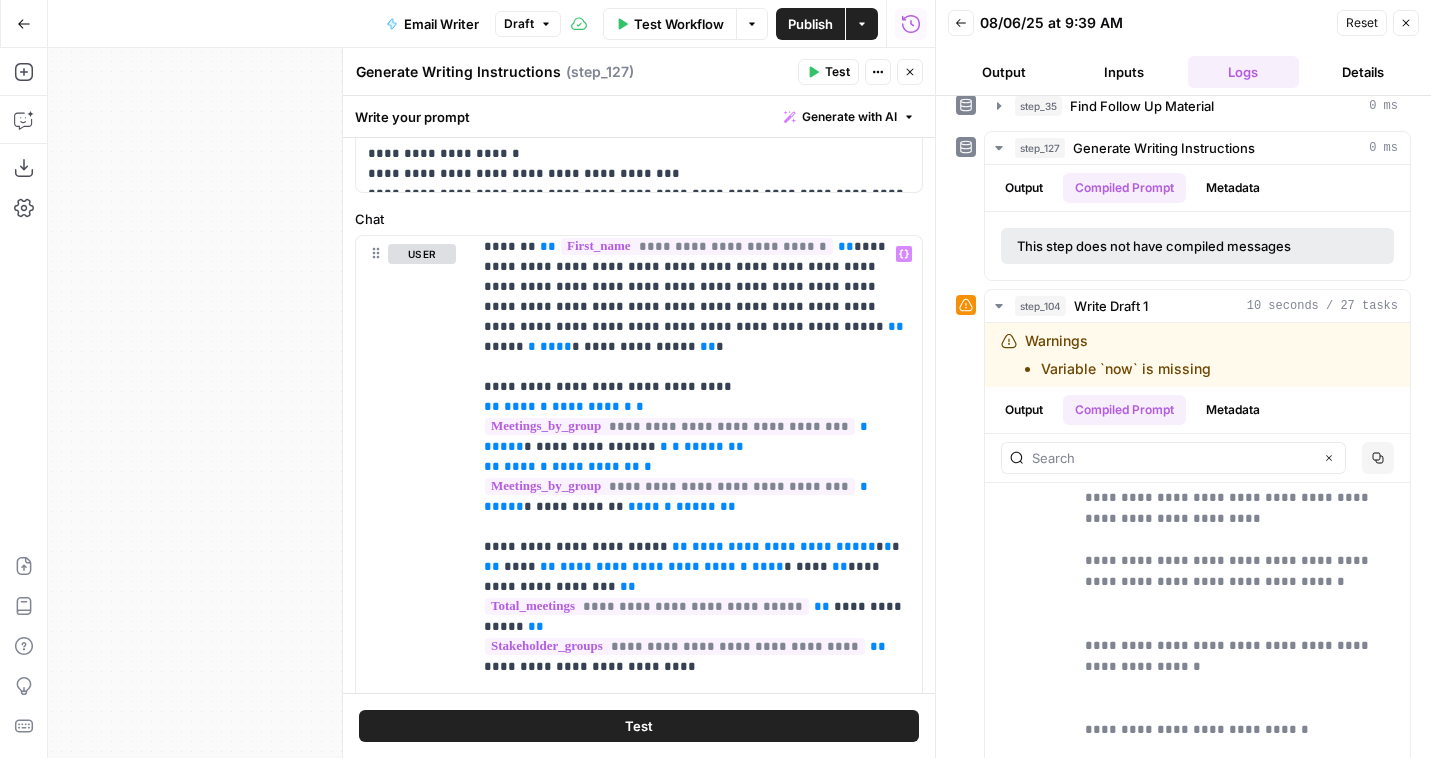click on "Test" at bounding box center (837, 72) 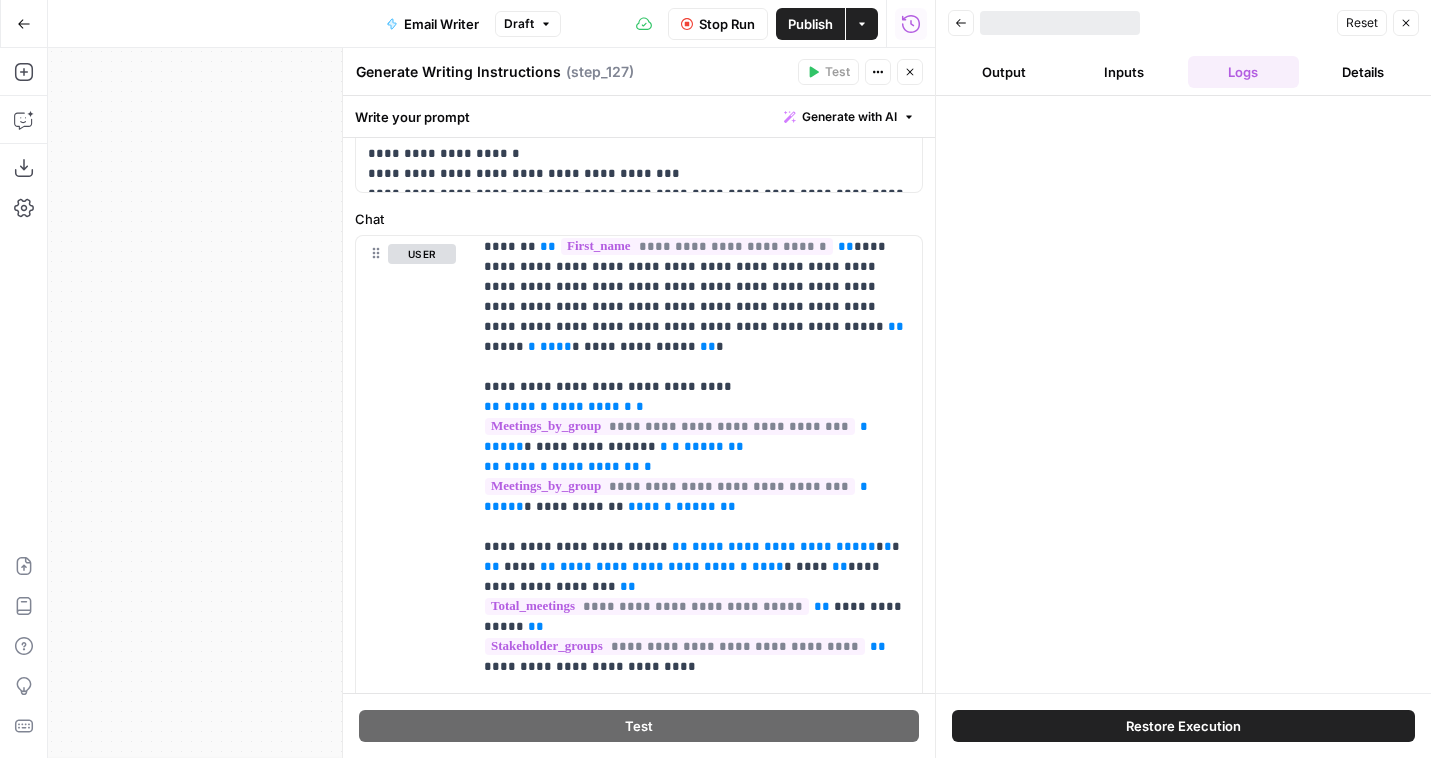 scroll, scrollTop: 0, scrollLeft: 0, axis: both 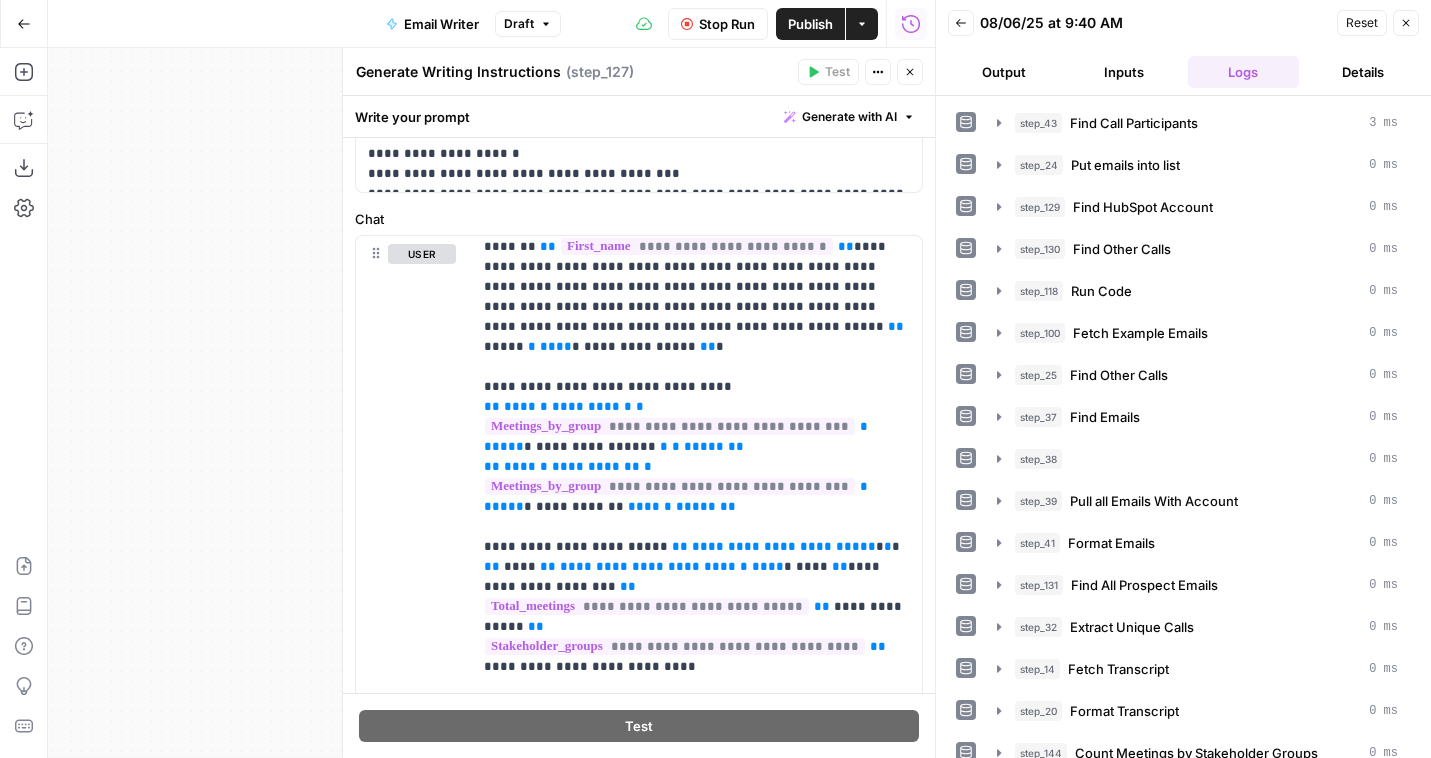 click on "Output" at bounding box center [1004, 72] 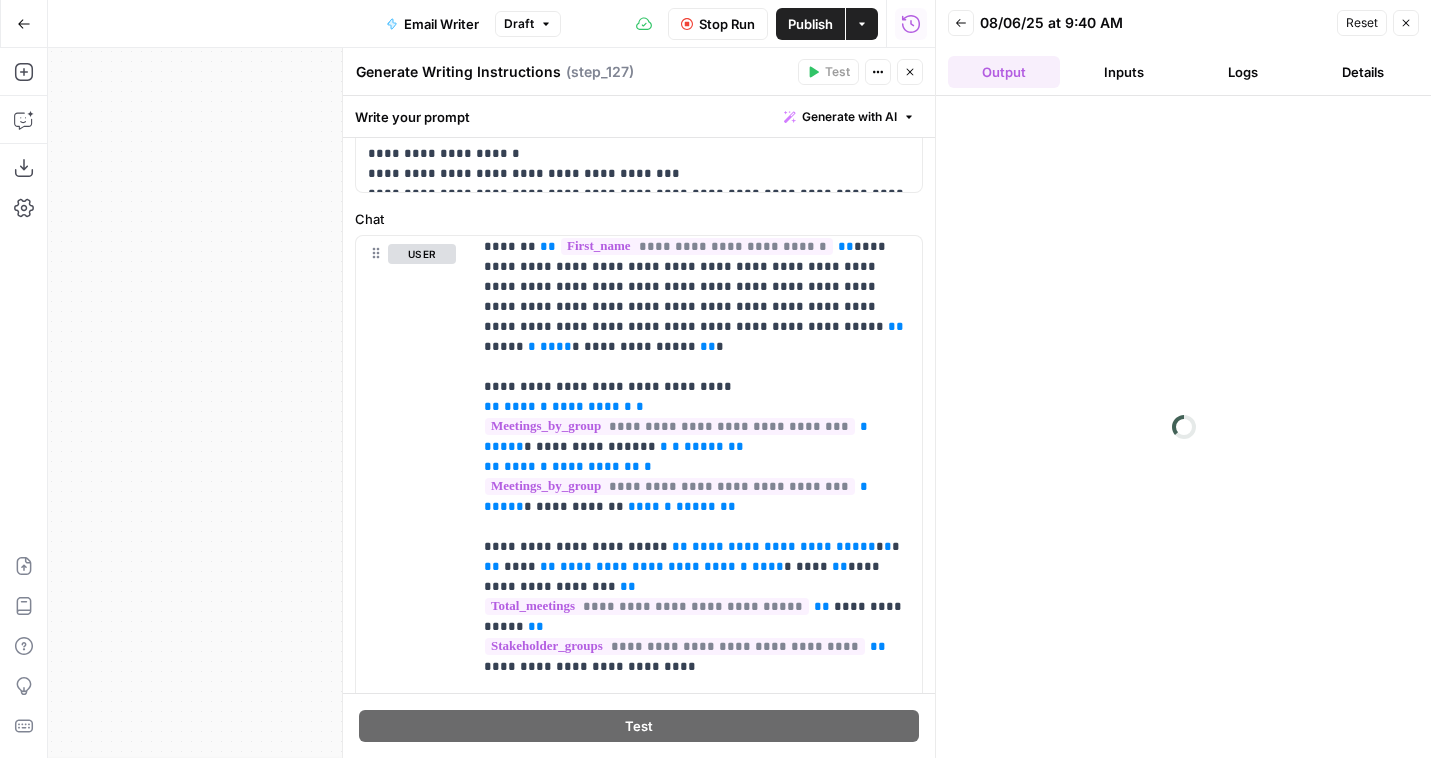 click on "Logs" at bounding box center [1244, 72] 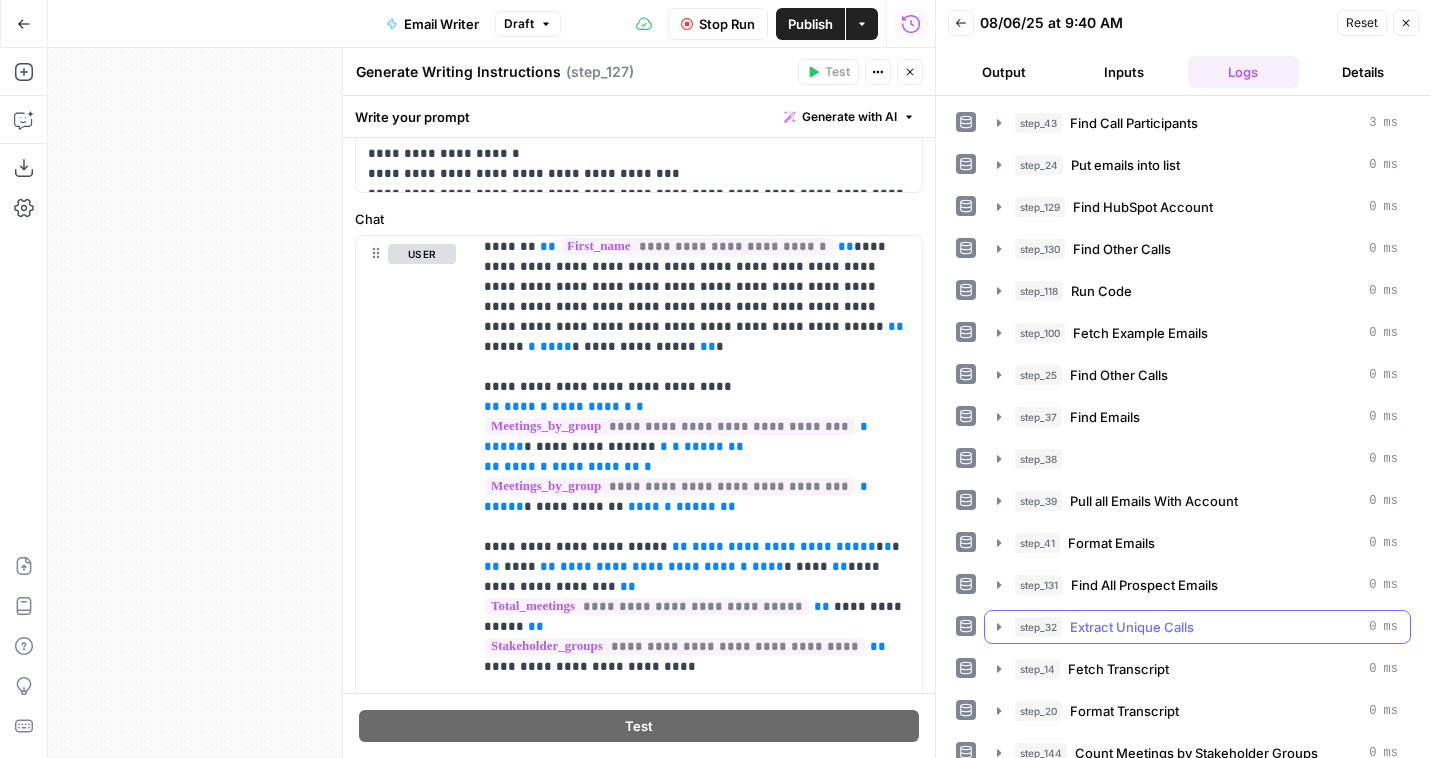 scroll, scrollTop: 226, scrollLeft: 0, axis: vertical 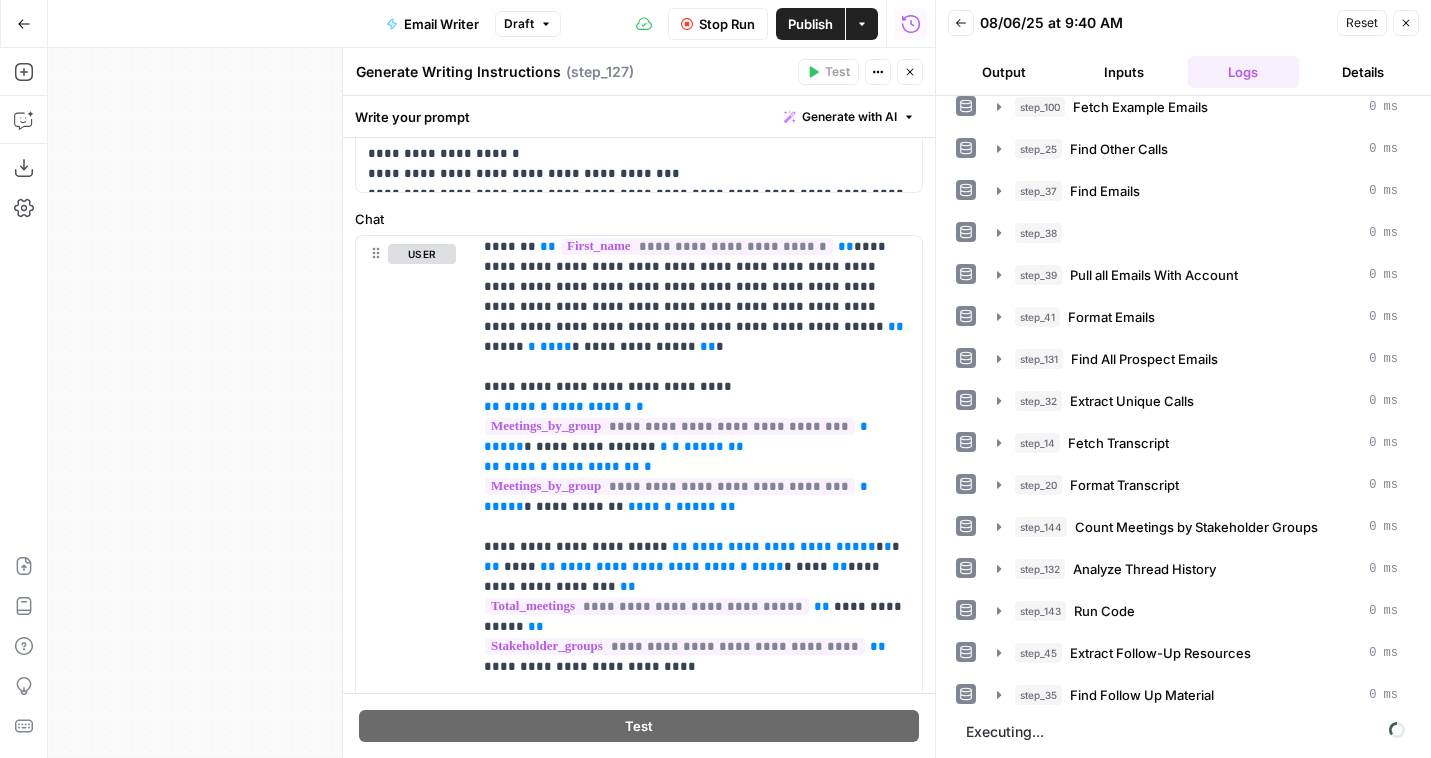 click on "Output" at bounding box center [1004, 72] 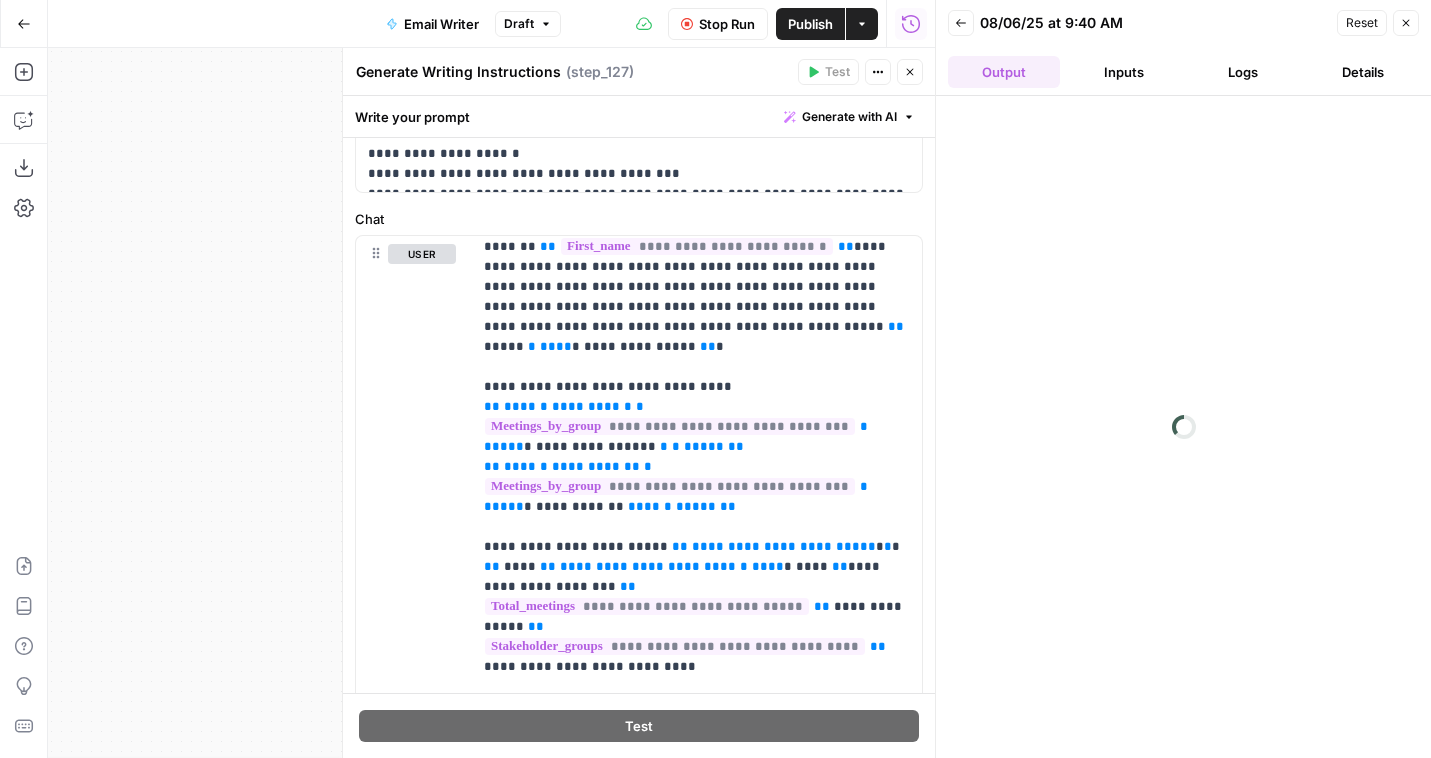 scroll, scrollTop: 0, scrollLeft: 0, axis: both 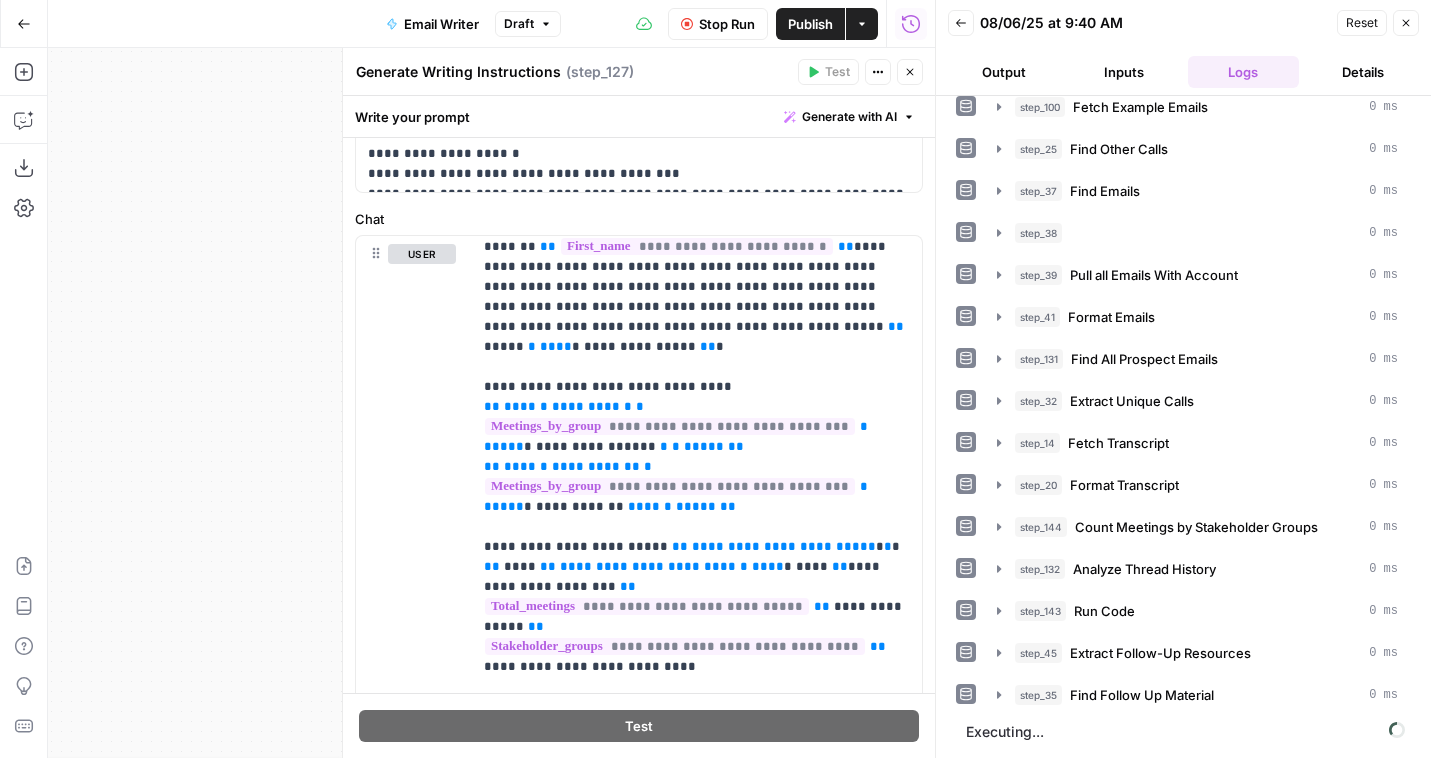 click on "Output" at bounding box center (1004, 72) 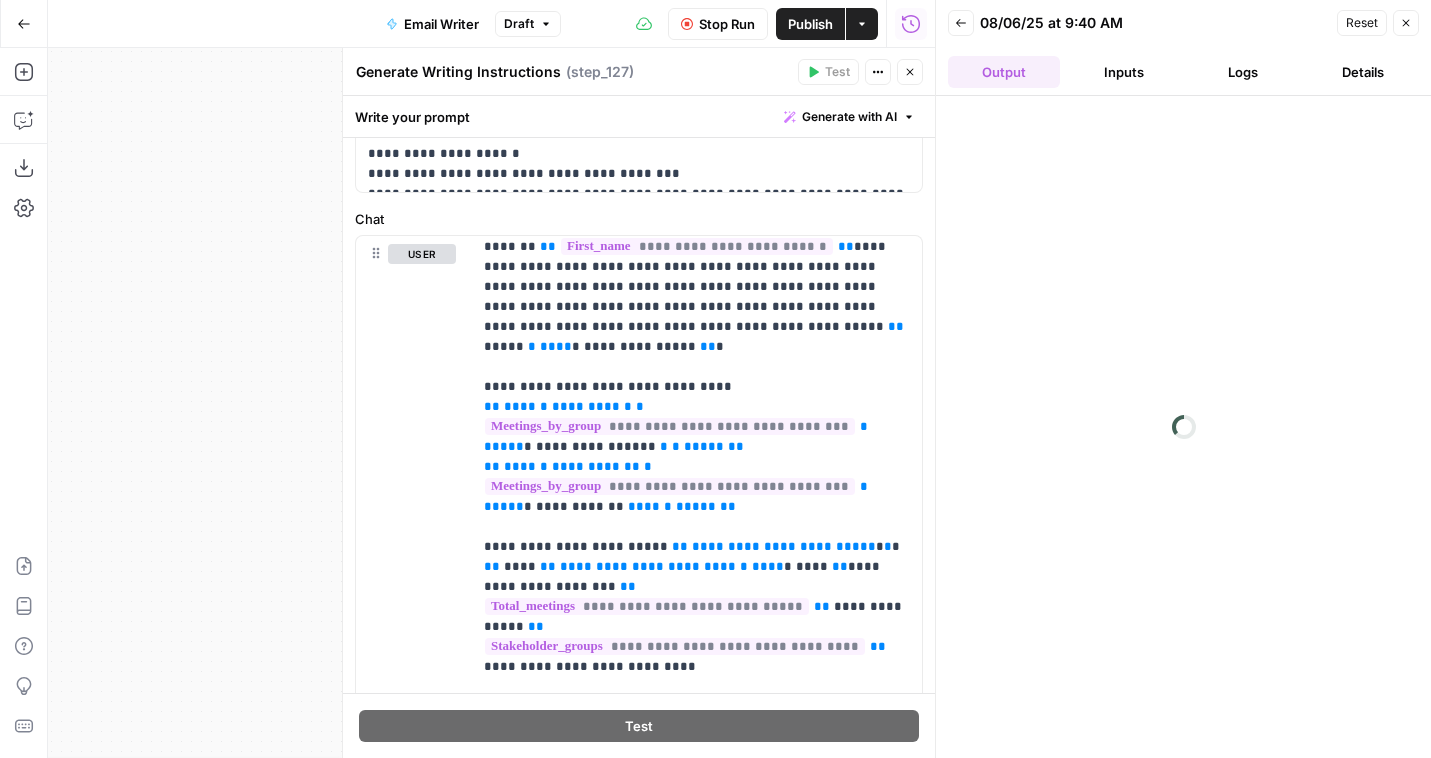 scroll, scrollTop: 0, scrollLeft: 0, axis: both 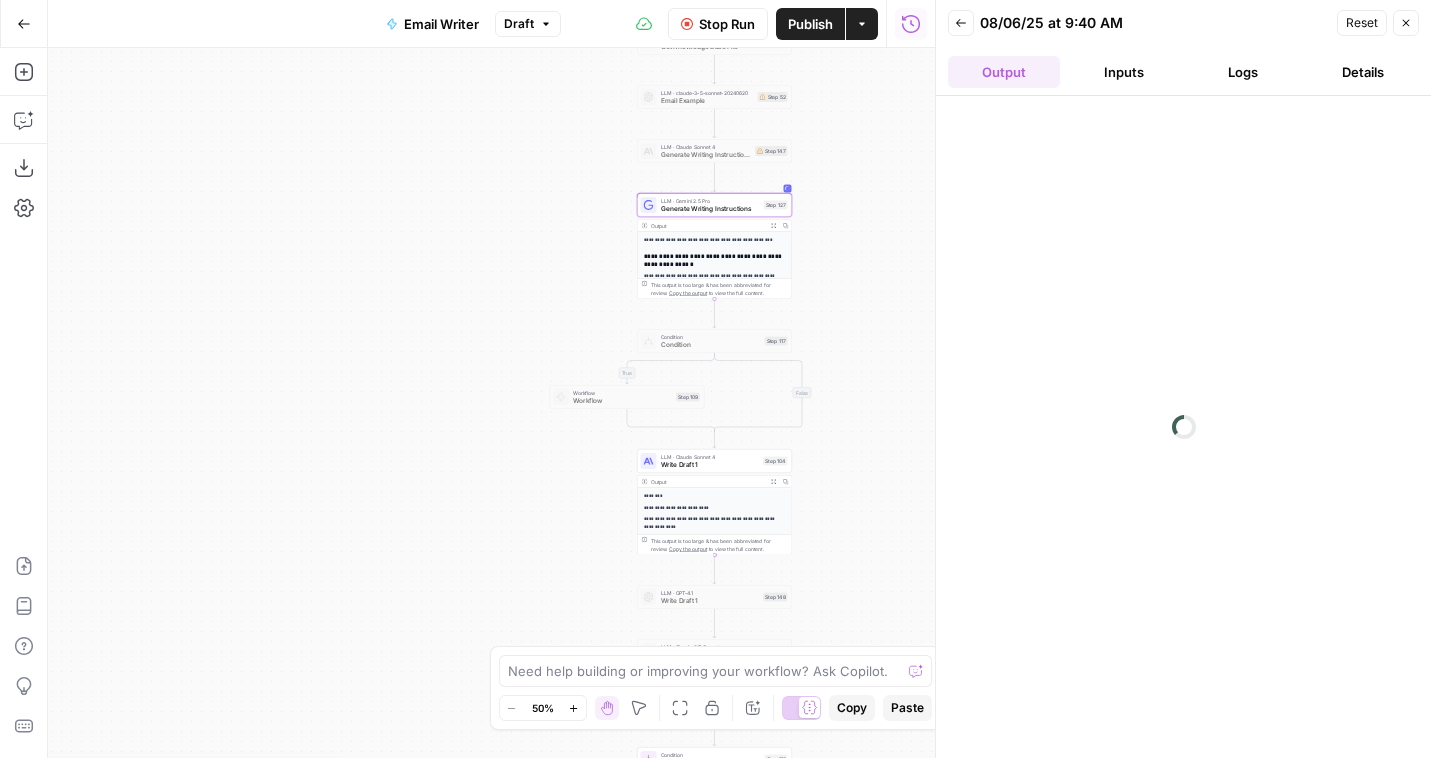 click on "Publish" at bounding box center (810, 24) 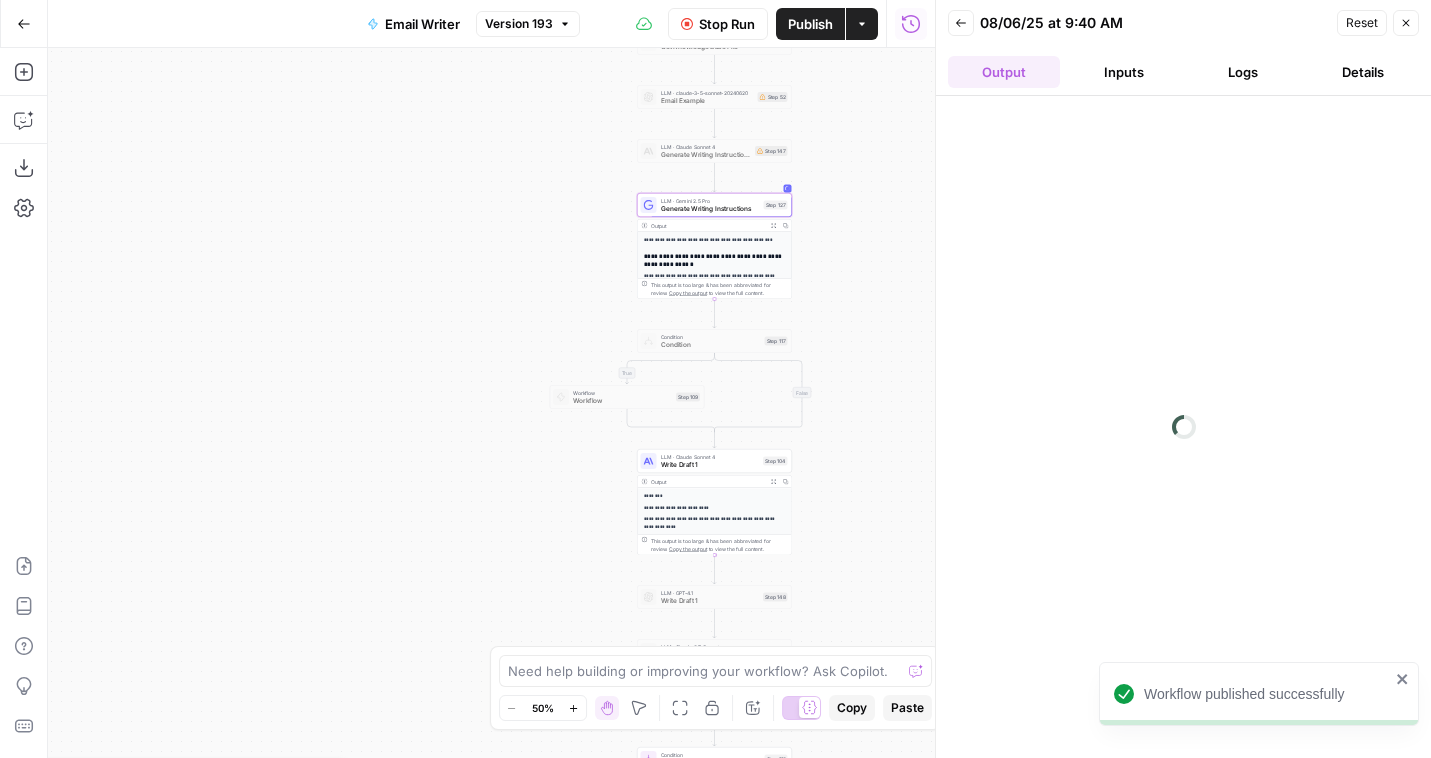 click on "Back 08/06/25 at 9:40 AM Reset Close Output Inputs Logs Details" at bounding box center (1183, 48) 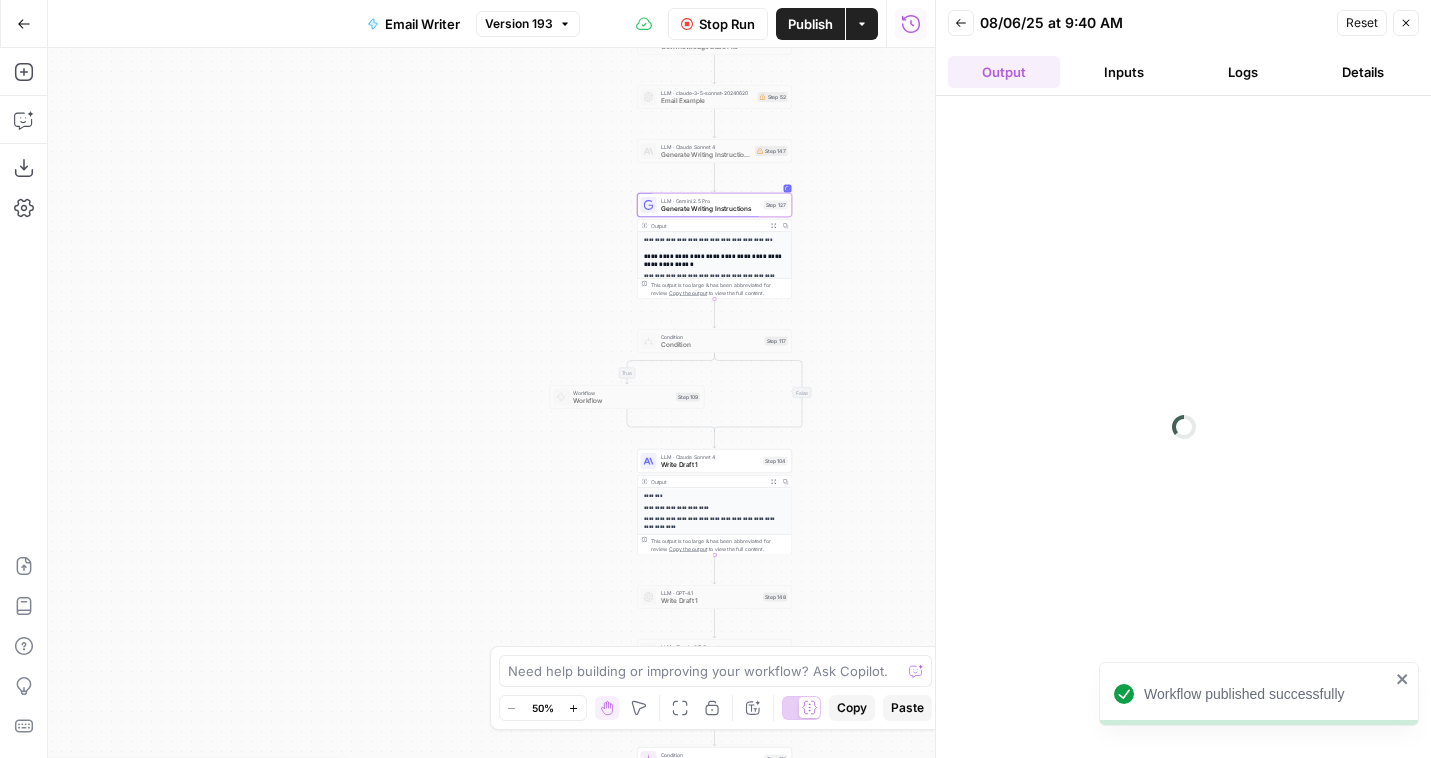 click on "Logs" at bounding box center (1244, 72) 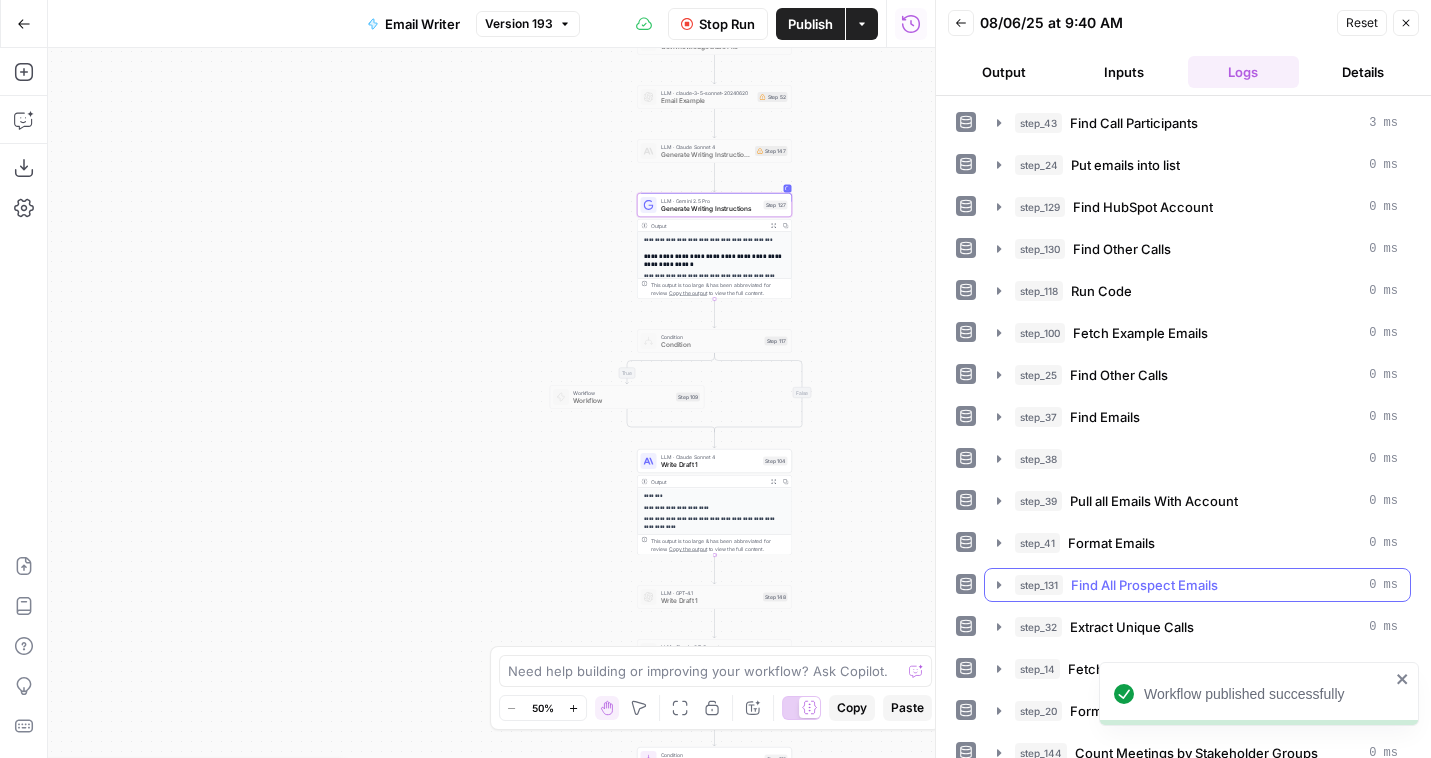 scroll, scrollTop: 226, scrollLeft: 0, axis: vertical 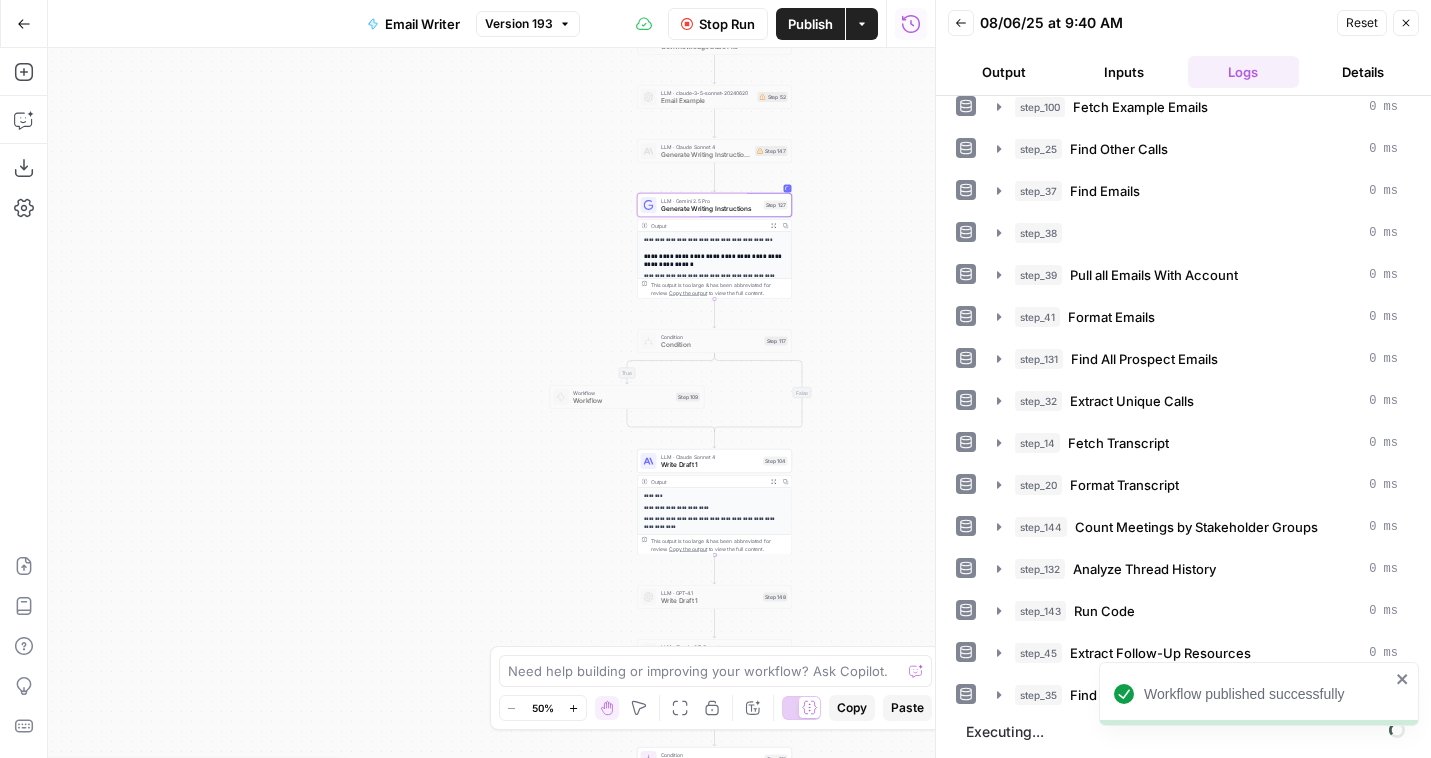 click on "Output" at bounding box center [1004, 72] 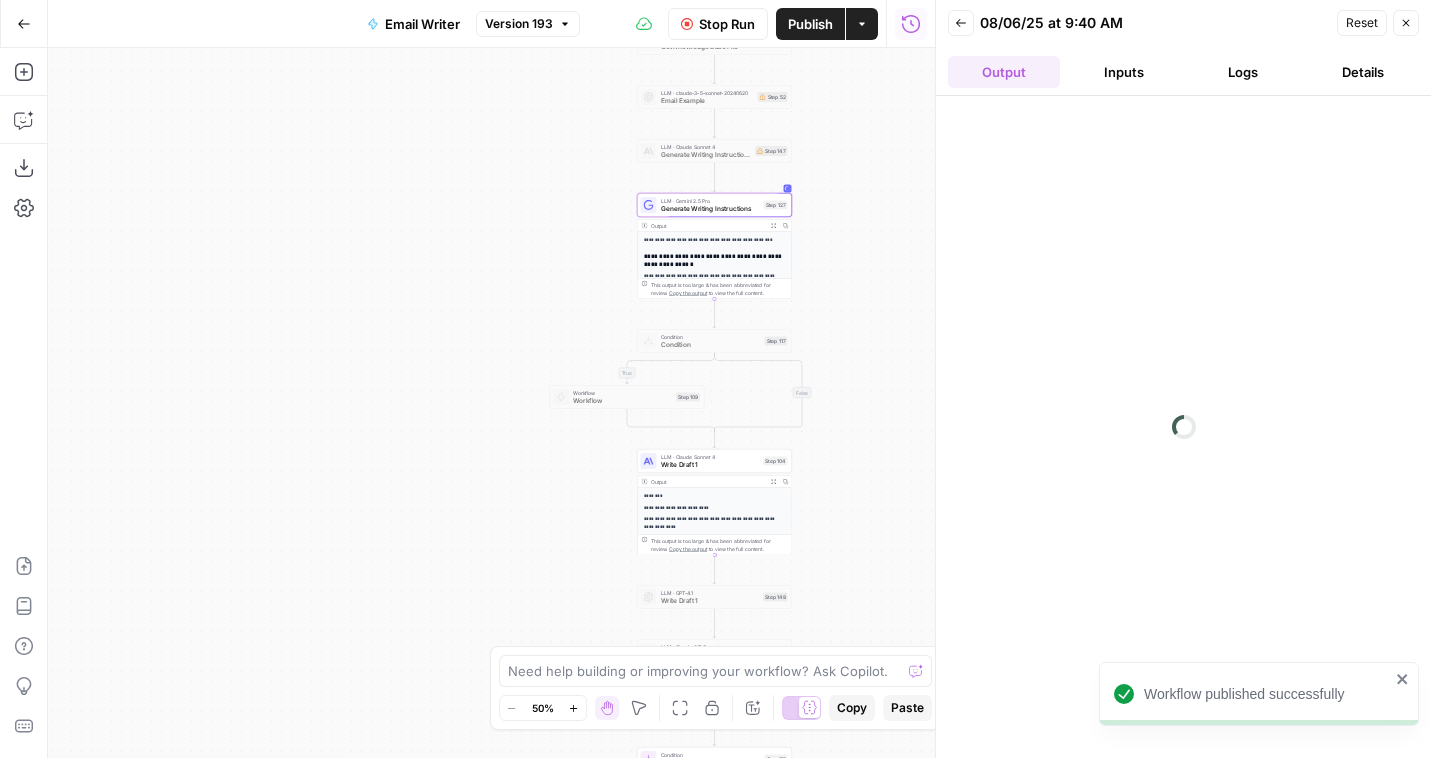 scroll, scrollTop: 0, scrollLeft: 0, axis: both 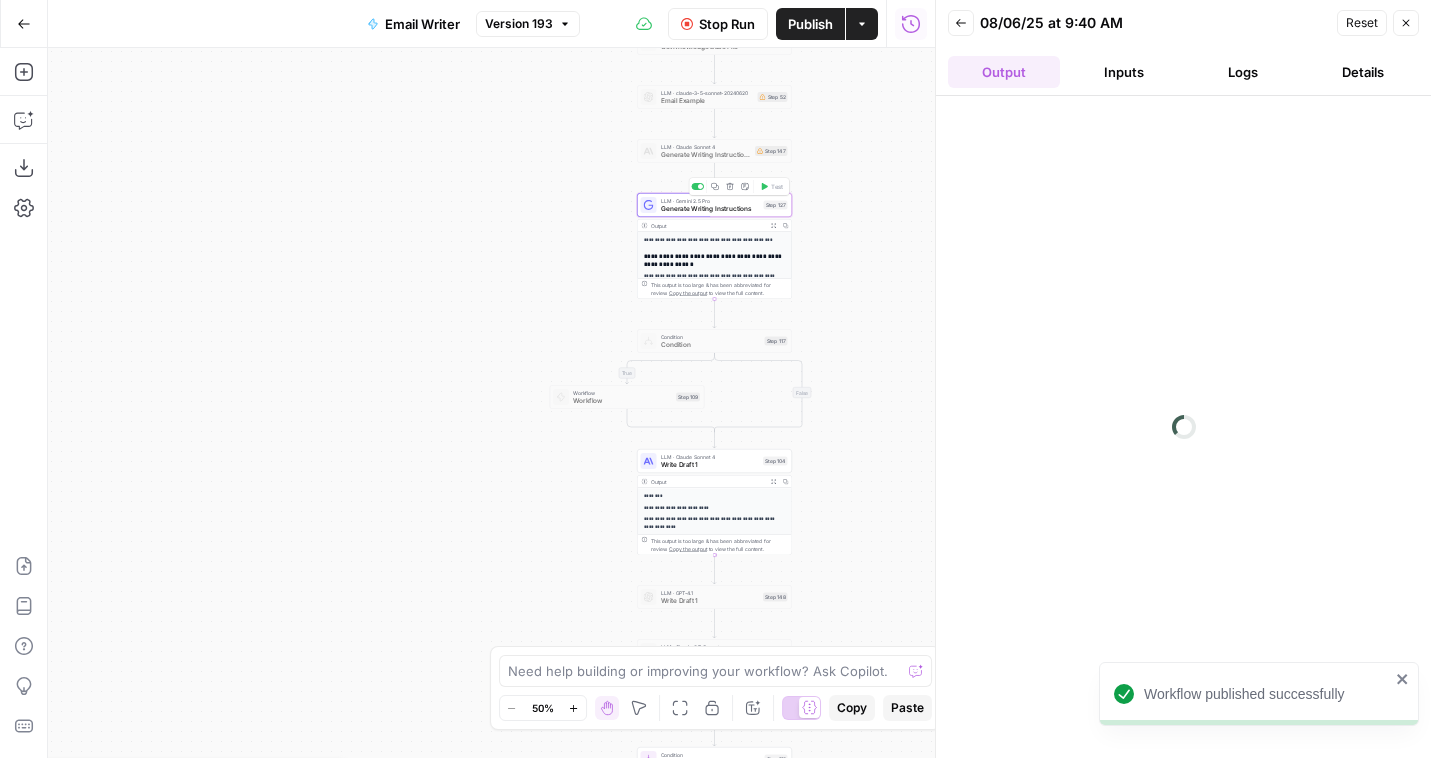 click on "Generate Writing Instructions" at bounding box center (710, 209) 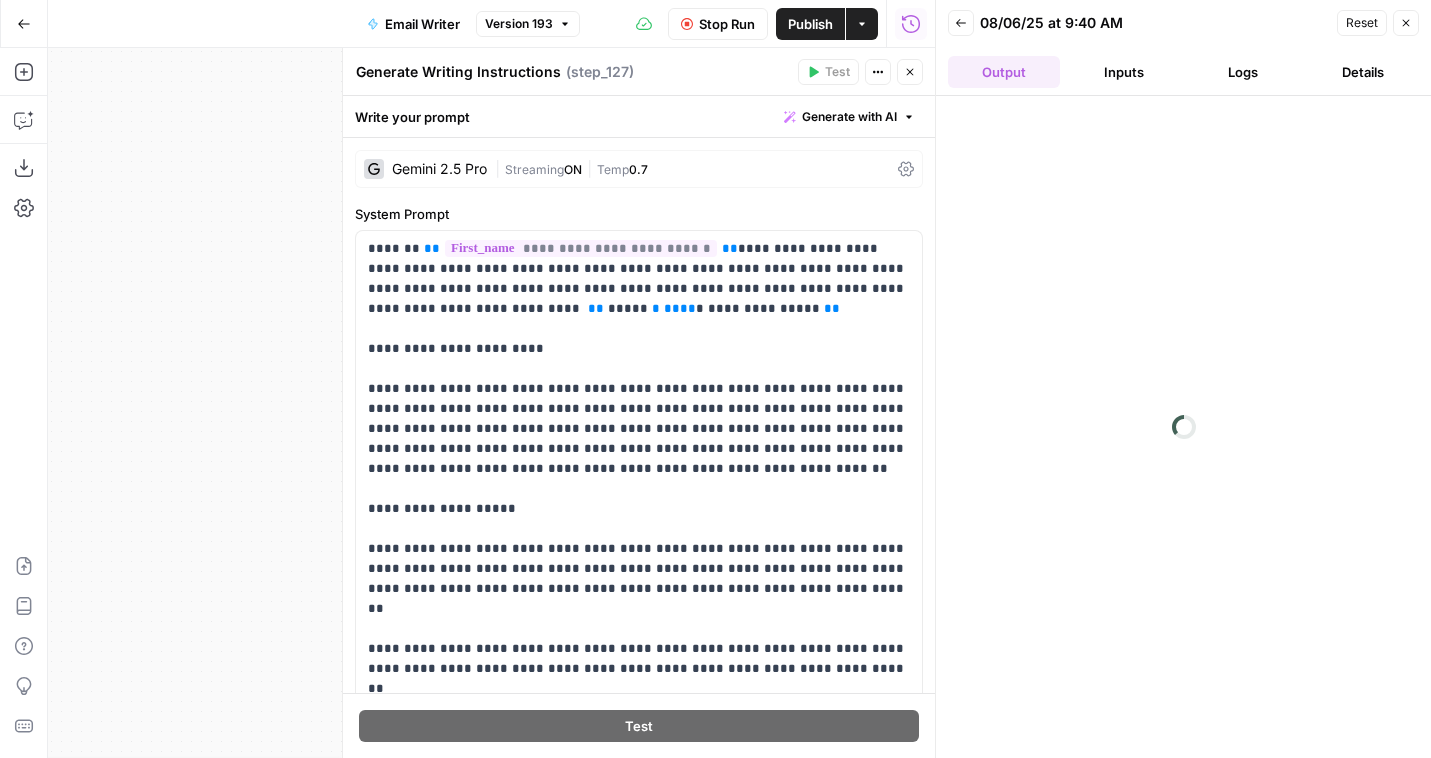 click on "Gemini 2.5 Pro   |   Streaming  ON   |   Temp  0.7" at bounding box center [639, 169] 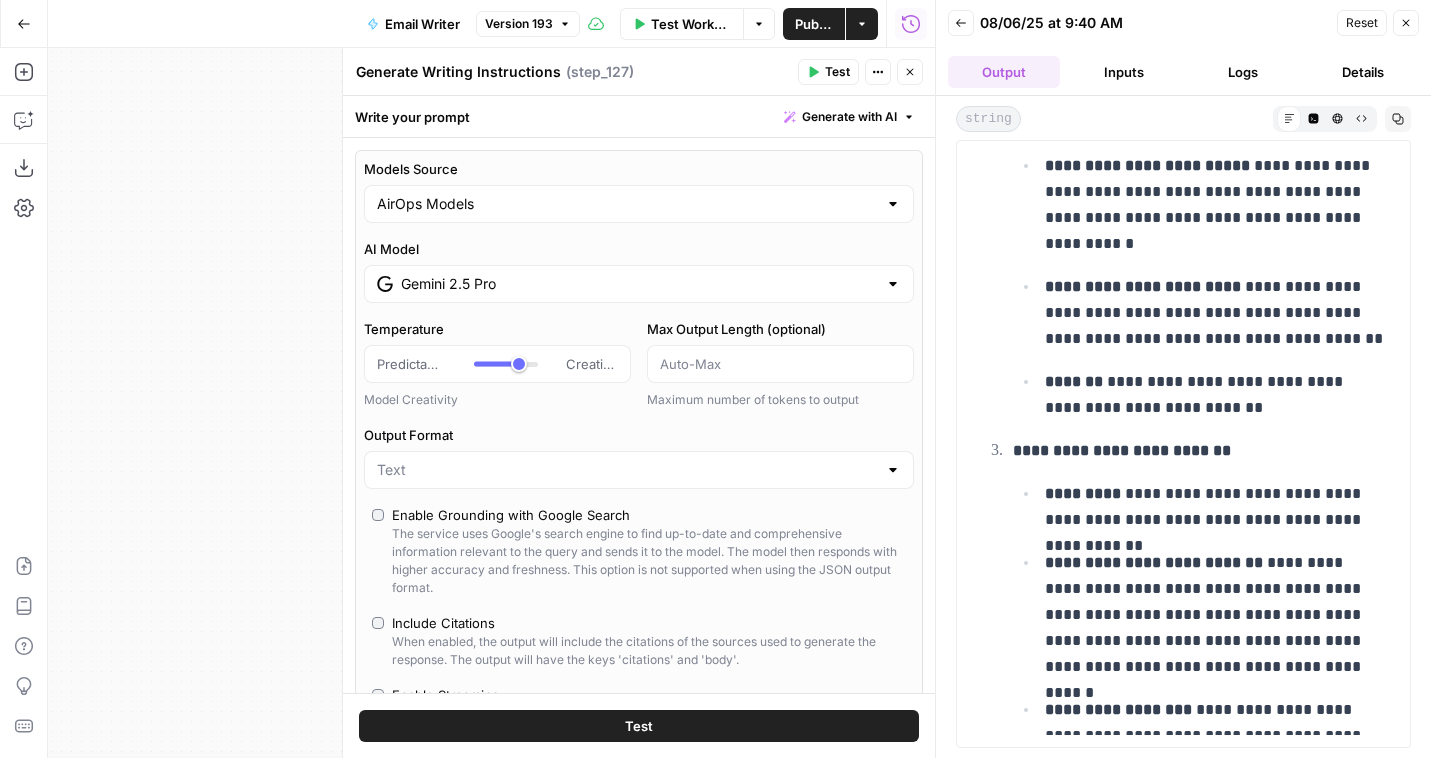 scroll, scrollTop: 3037, scrollLeft: 0, axis: vertical 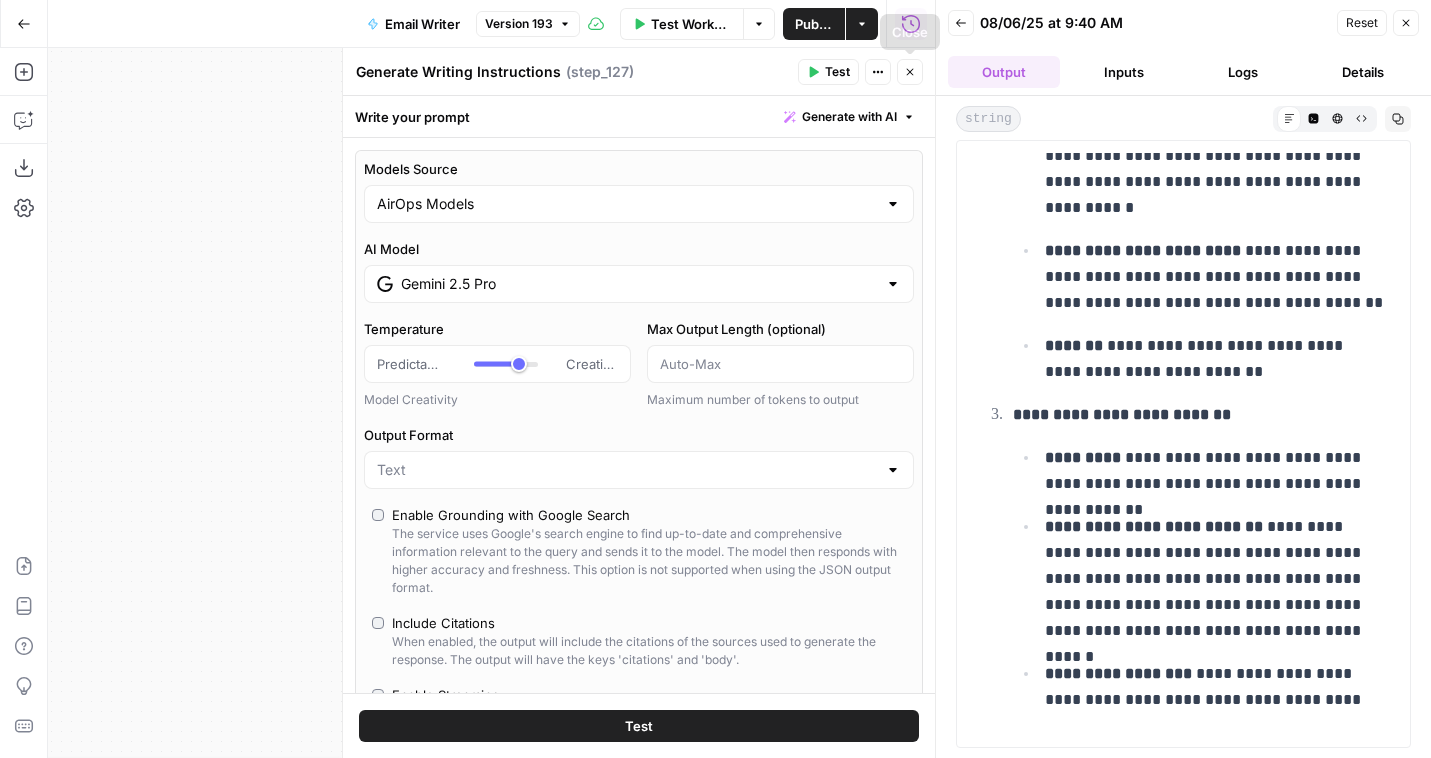 click on "Close" at bounding box center [910, 72] 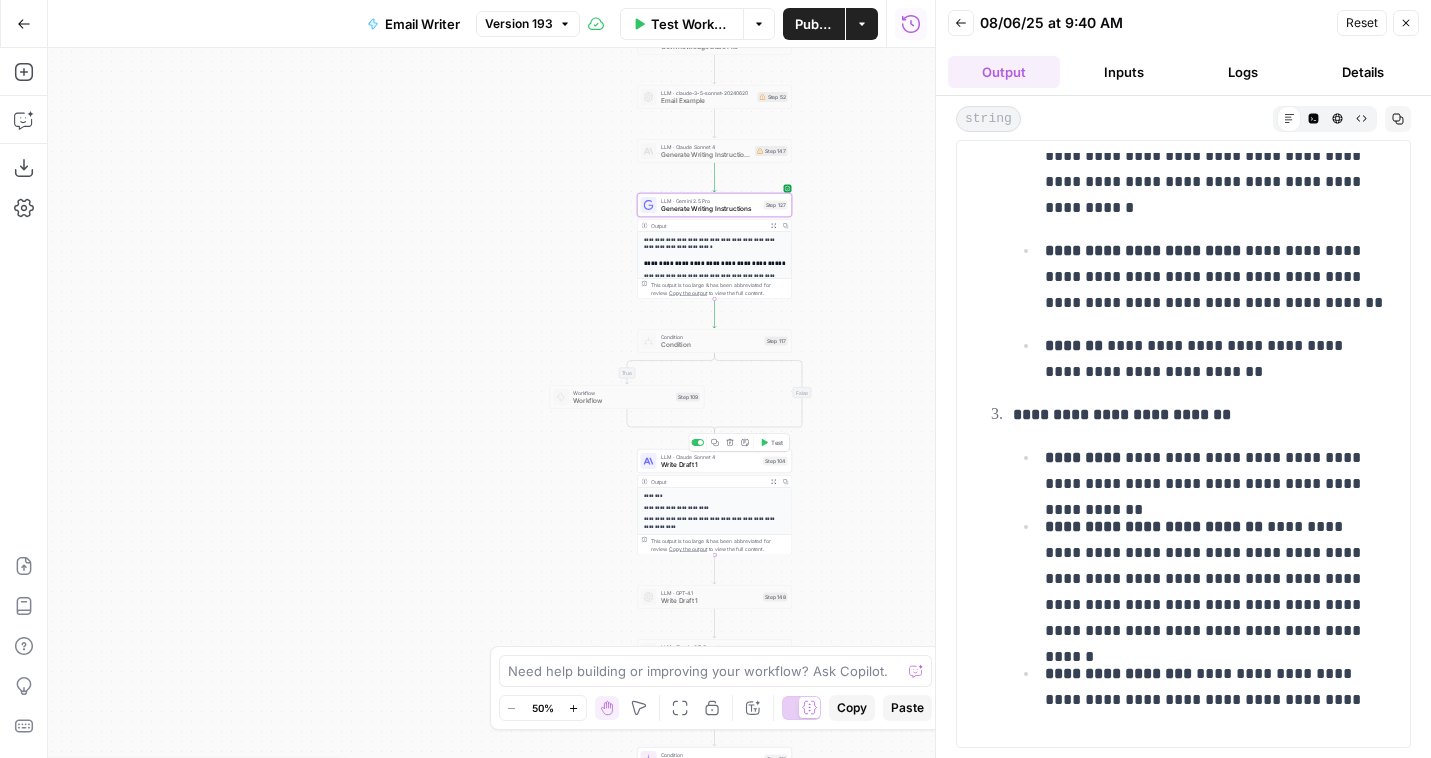 click on "Test" at bounding box center (777, 442) 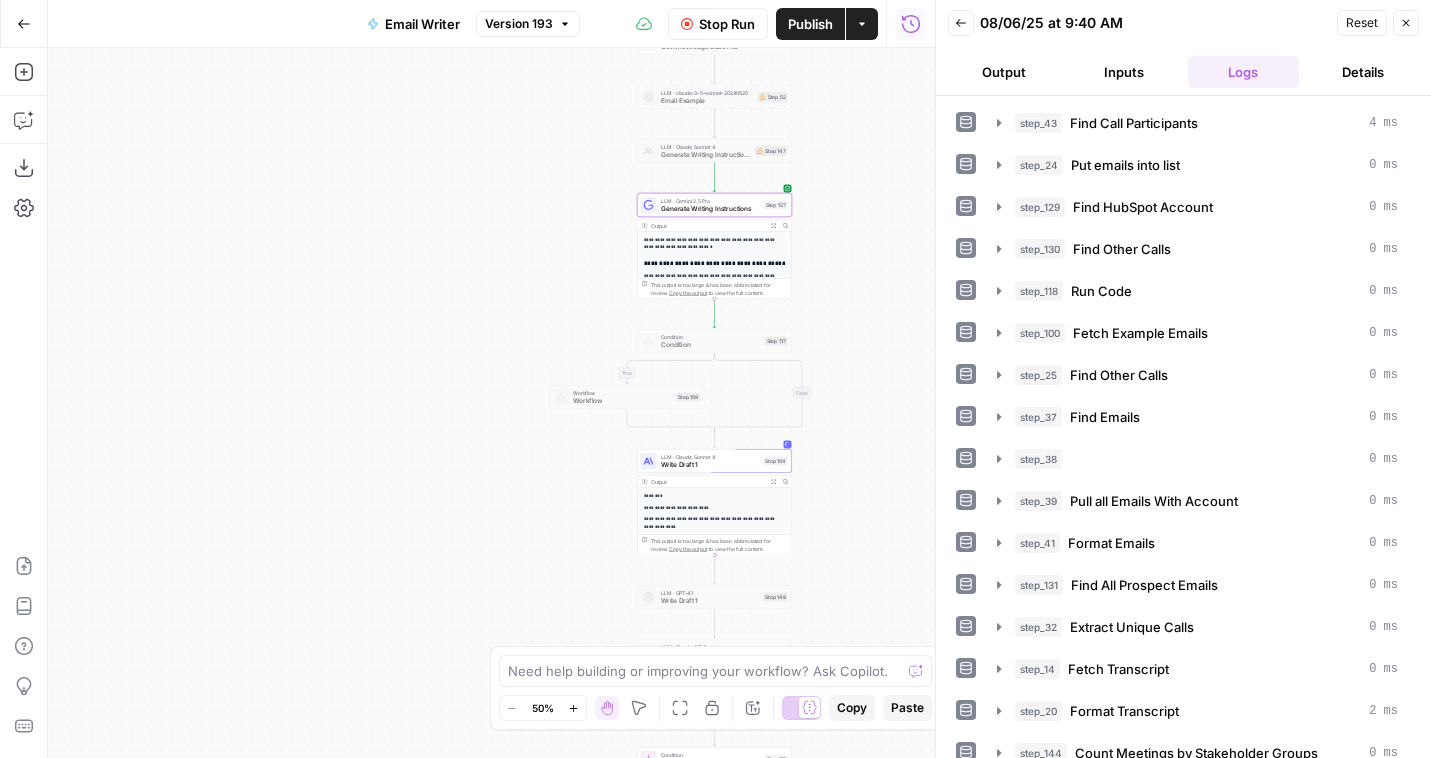 click on "Output" at bounding box center [1004, 72] 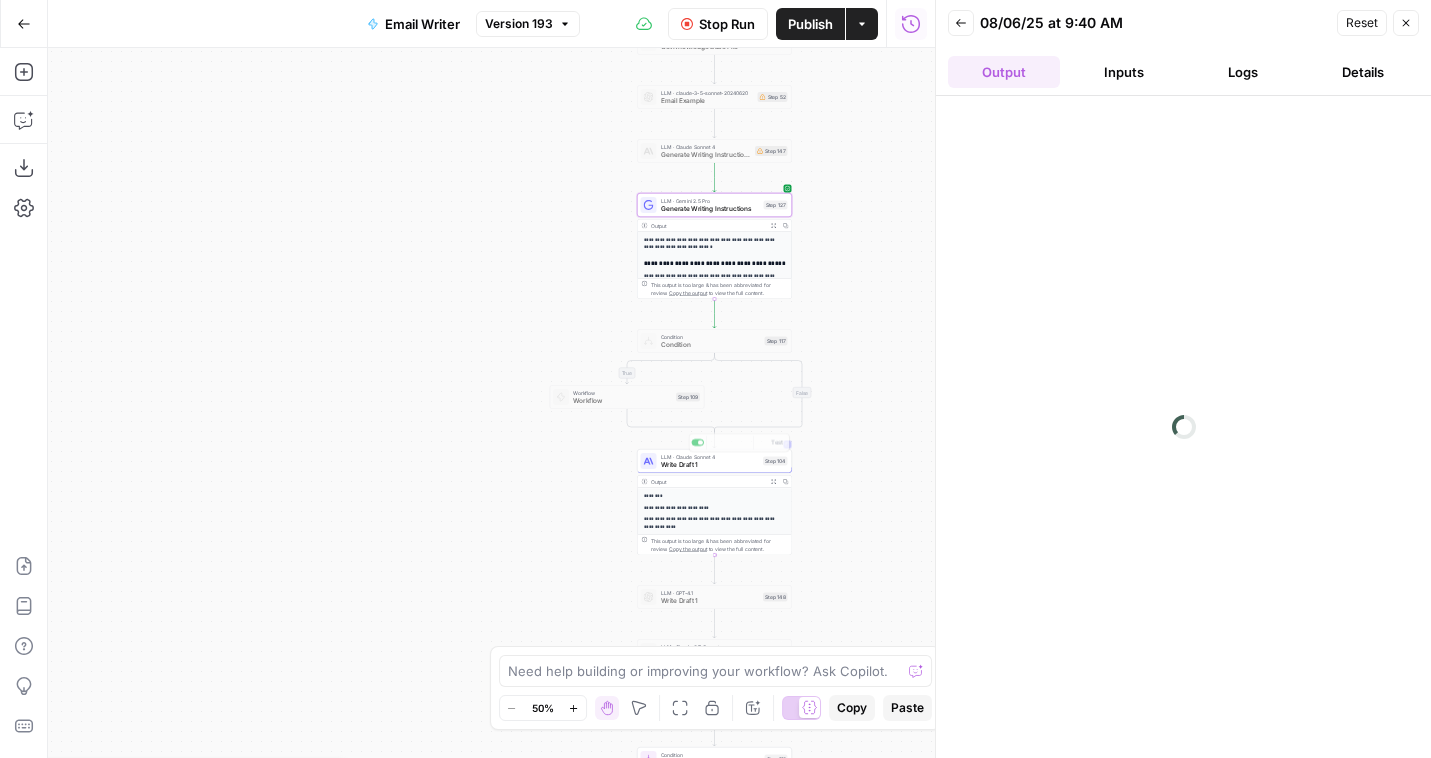 click on "Output" at bounding box center [708, 482] 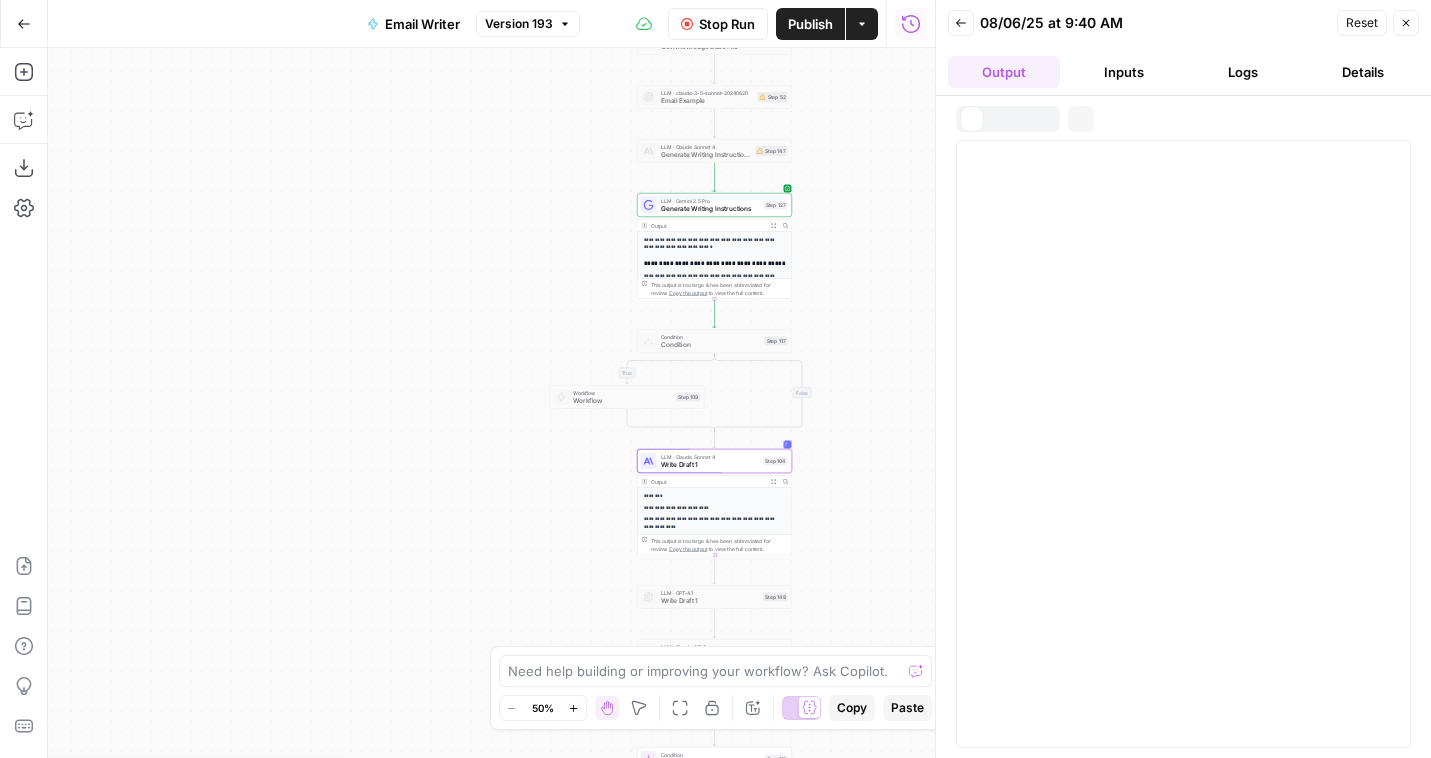 click on "LLM · Claude Sonnet 4 Write Draft 1 Step 104 Copy step Delete step Add Note Test" at bounding box center (714, 461) 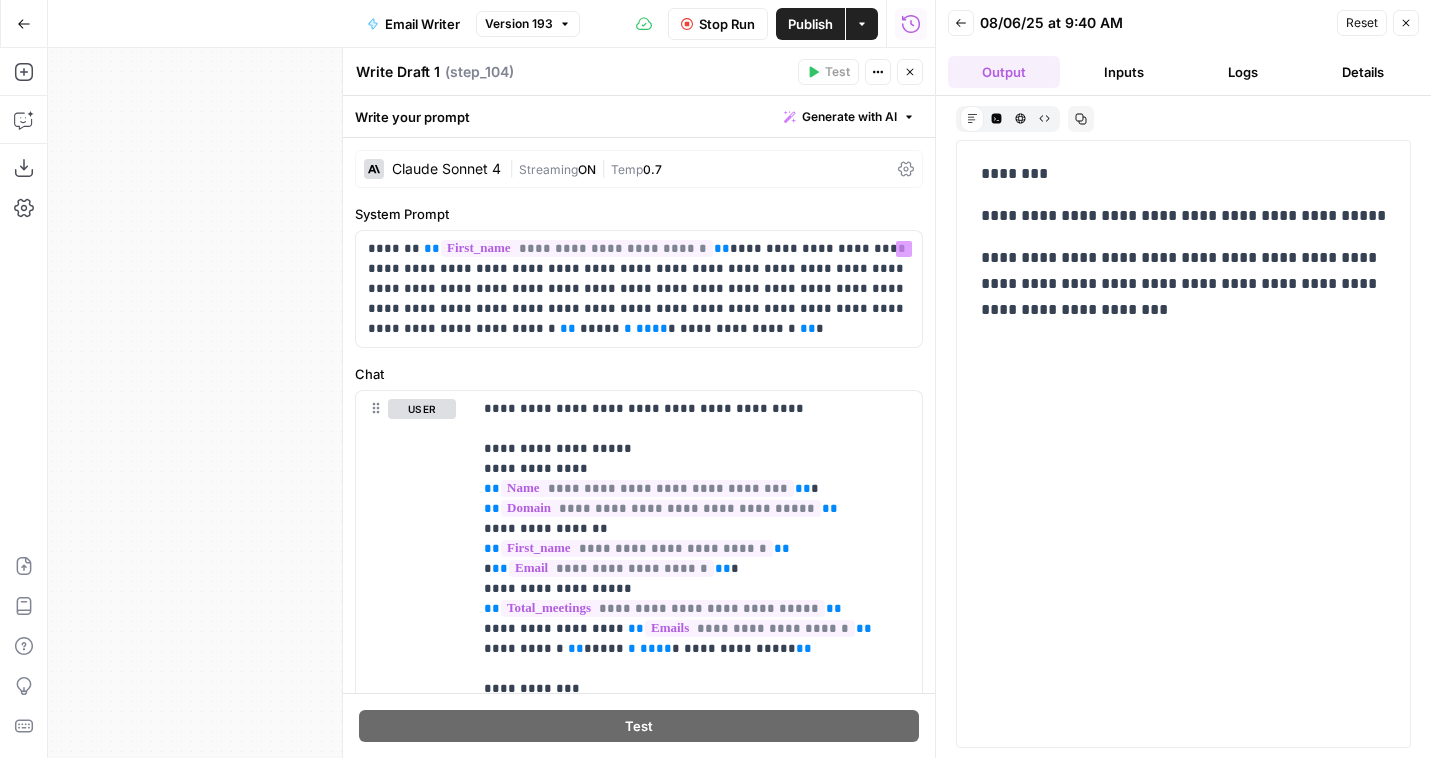 click on "**********" at bounding box center (639, 415) 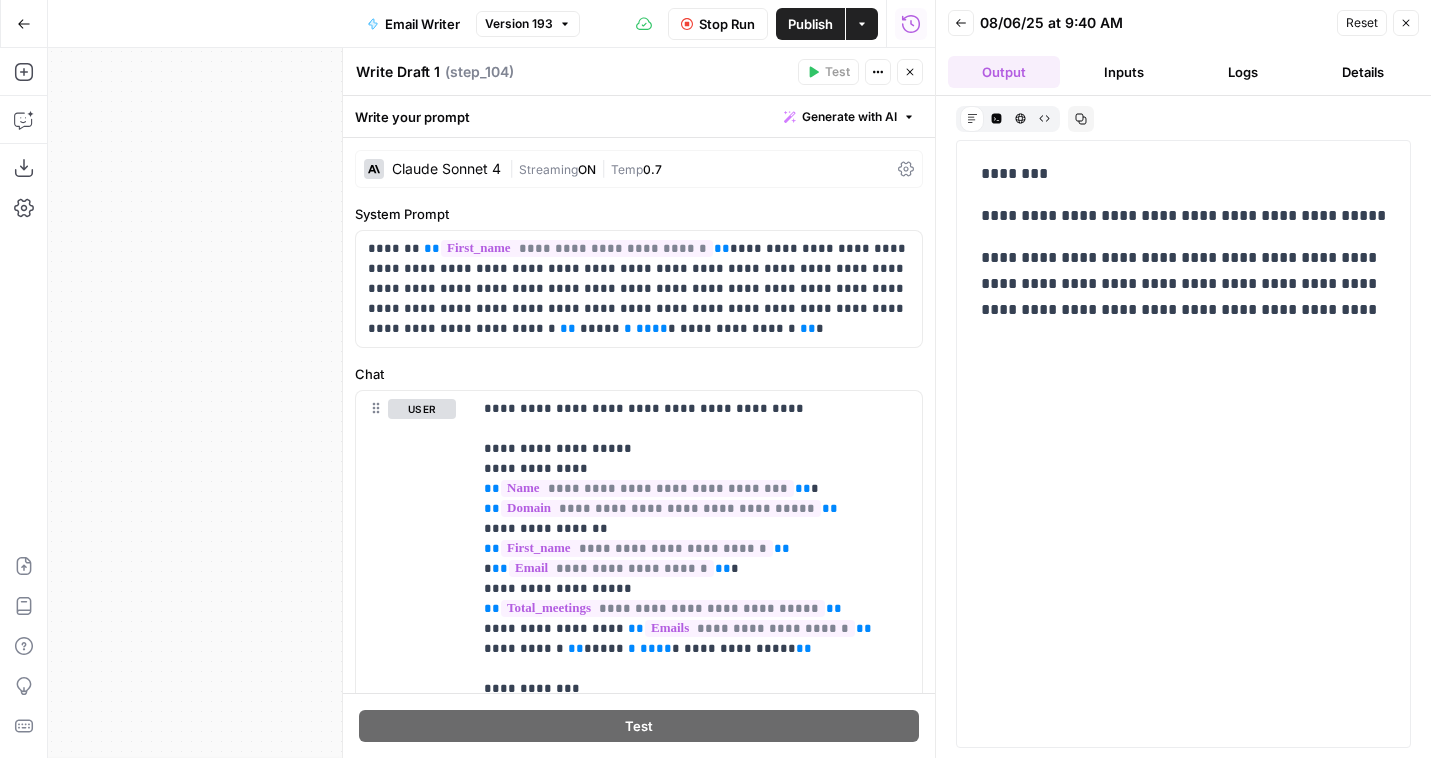click on "Claude Sonnet 4   |   Streaming  ON   |   Temp  0.7" at bounding box center [639, 169] 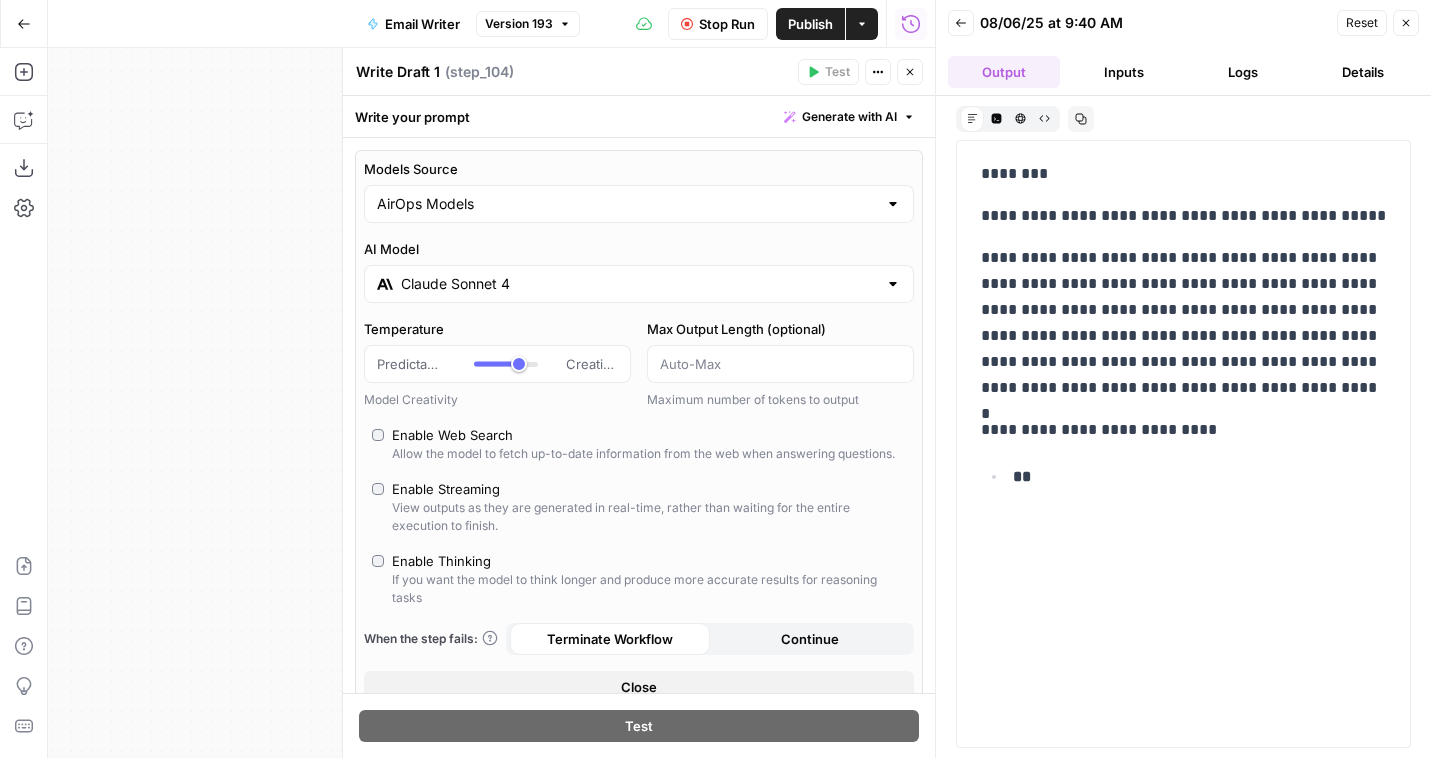 click on "Models Source" at bounding box center [639, 169] 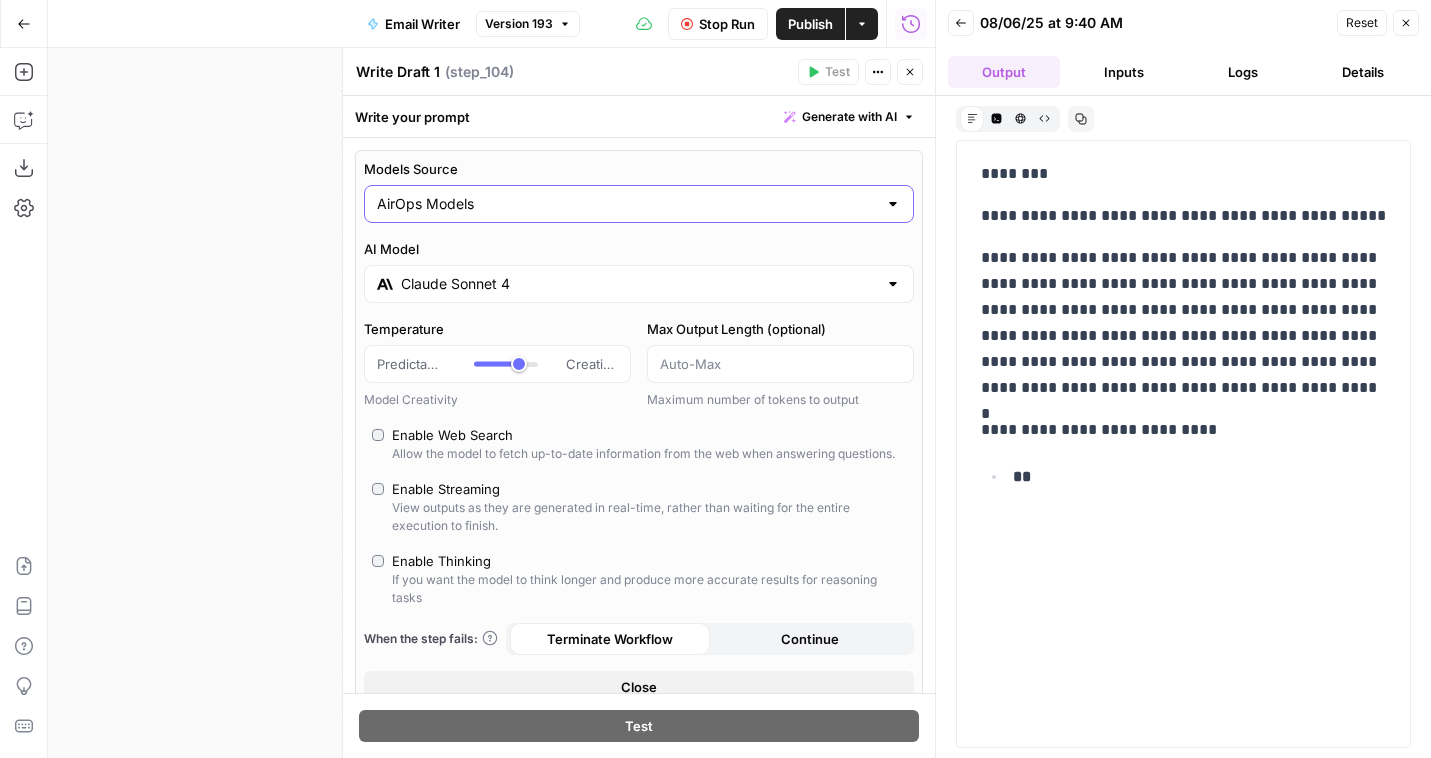 click on "AirOps Models" at bounding box center [627, 204] 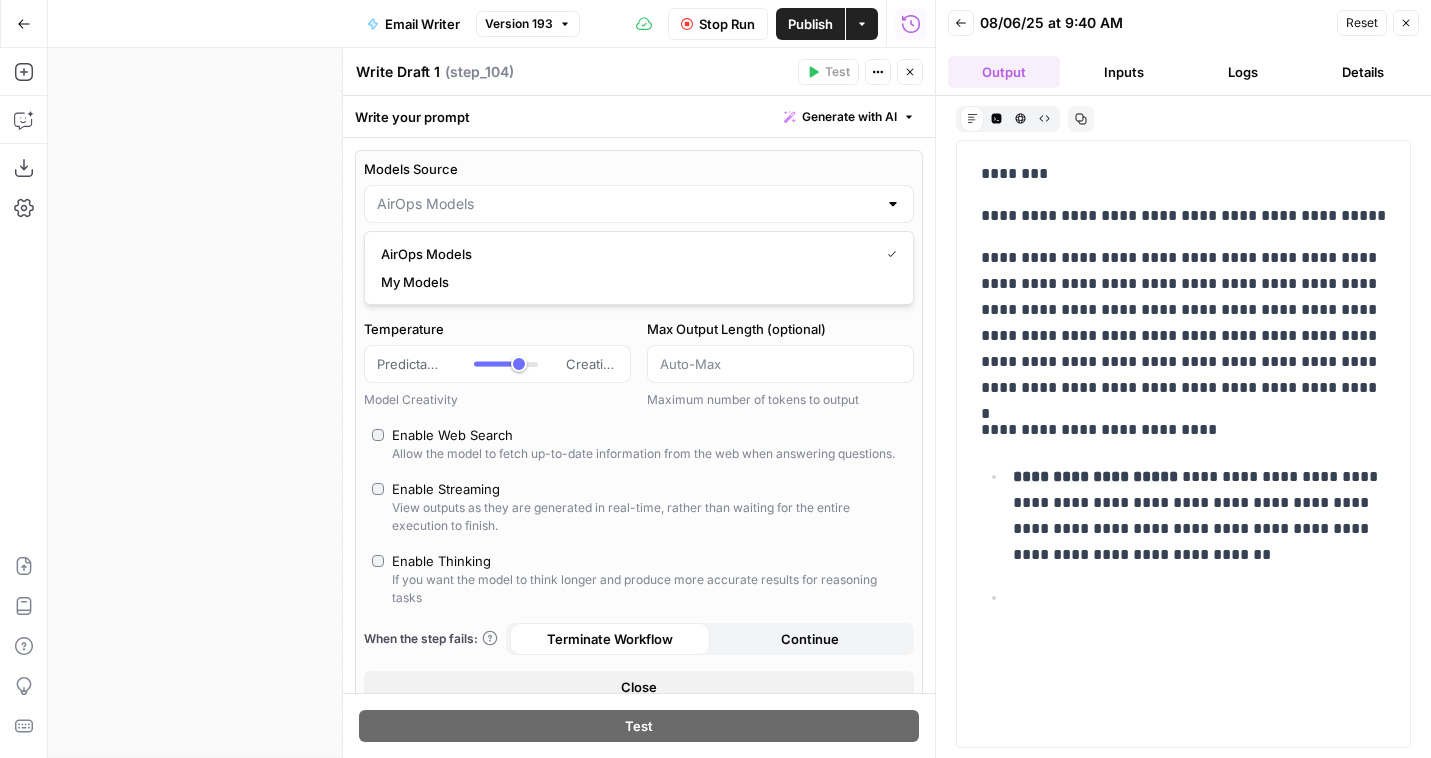 type on "AirOps Models" 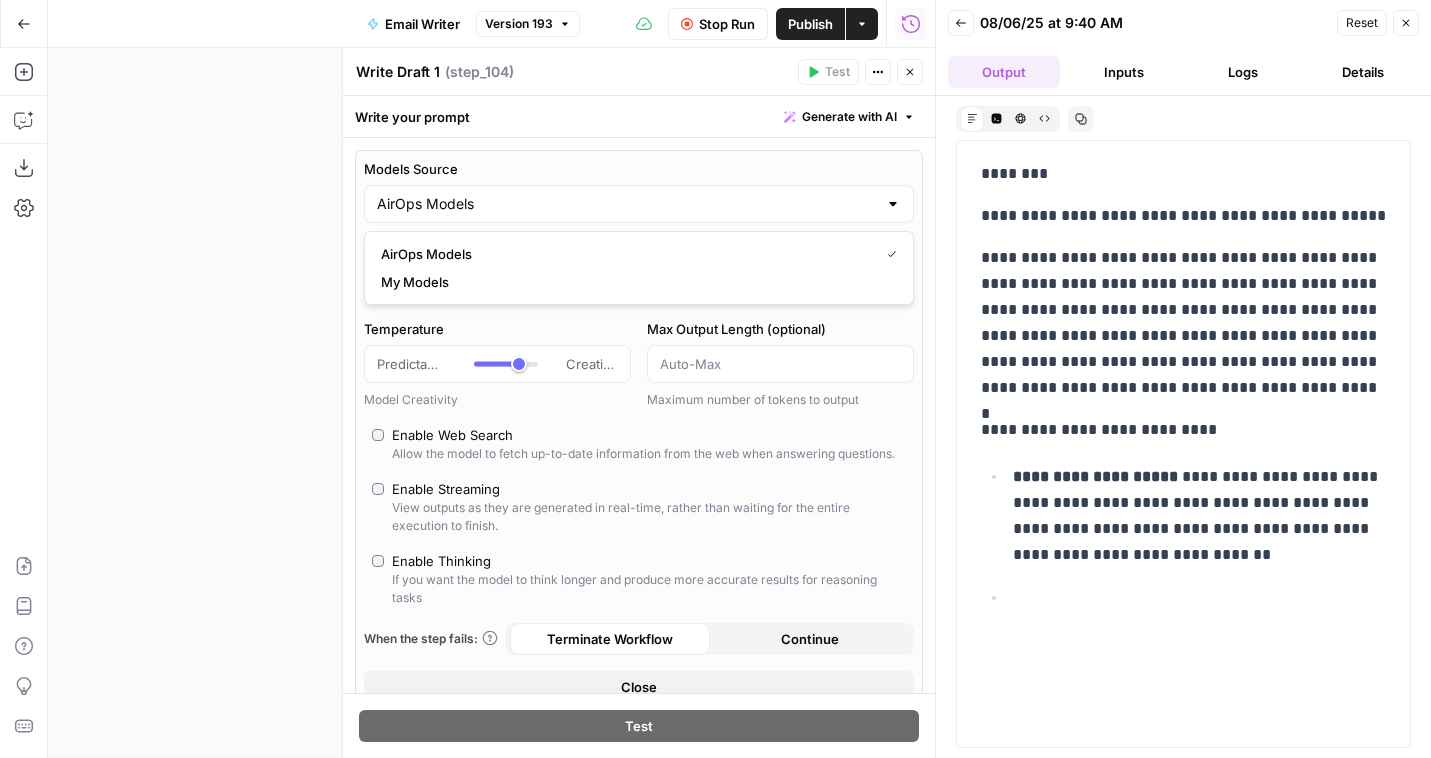 click on "**********" at bounding box center [1183, 323] 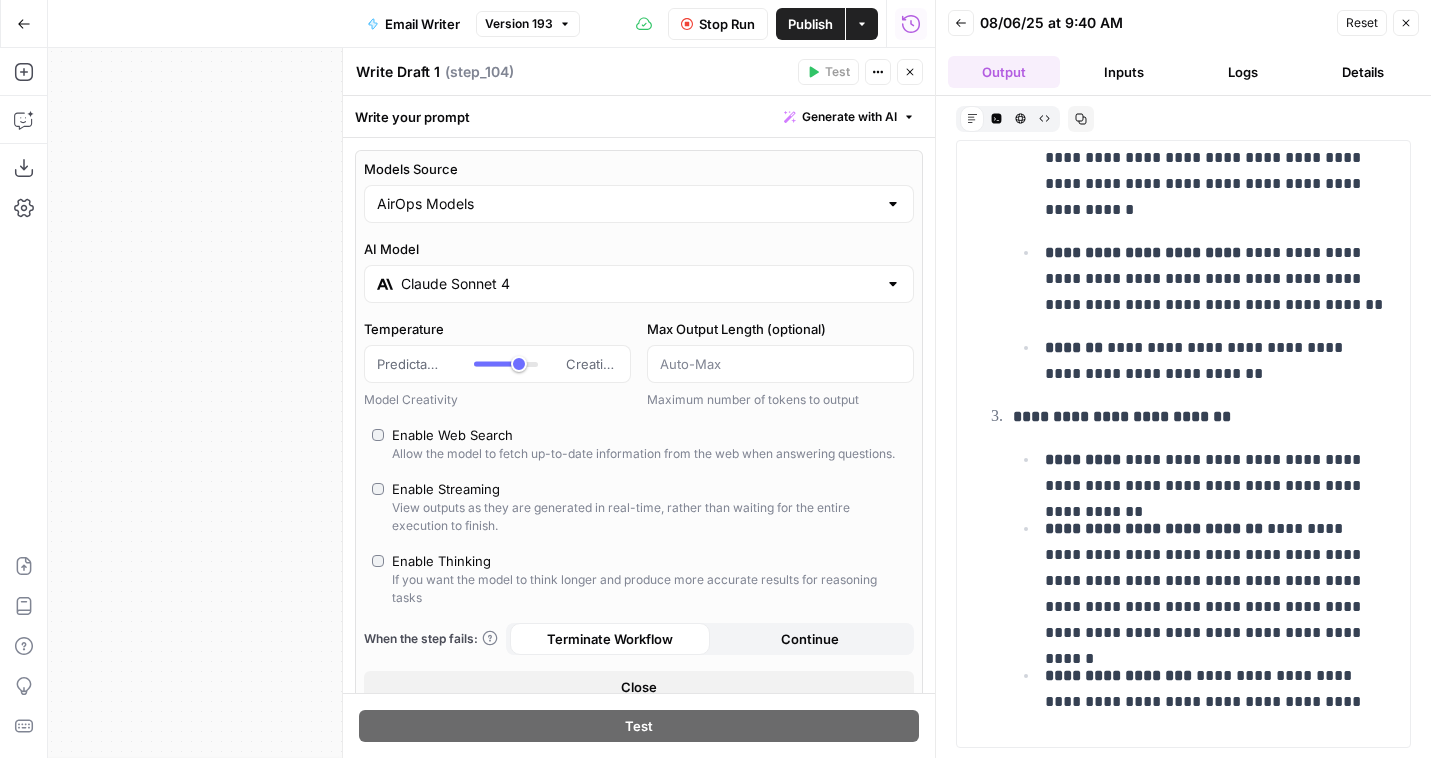 scroll, scrollTop: 0, scrollLeft: 0, axis: both 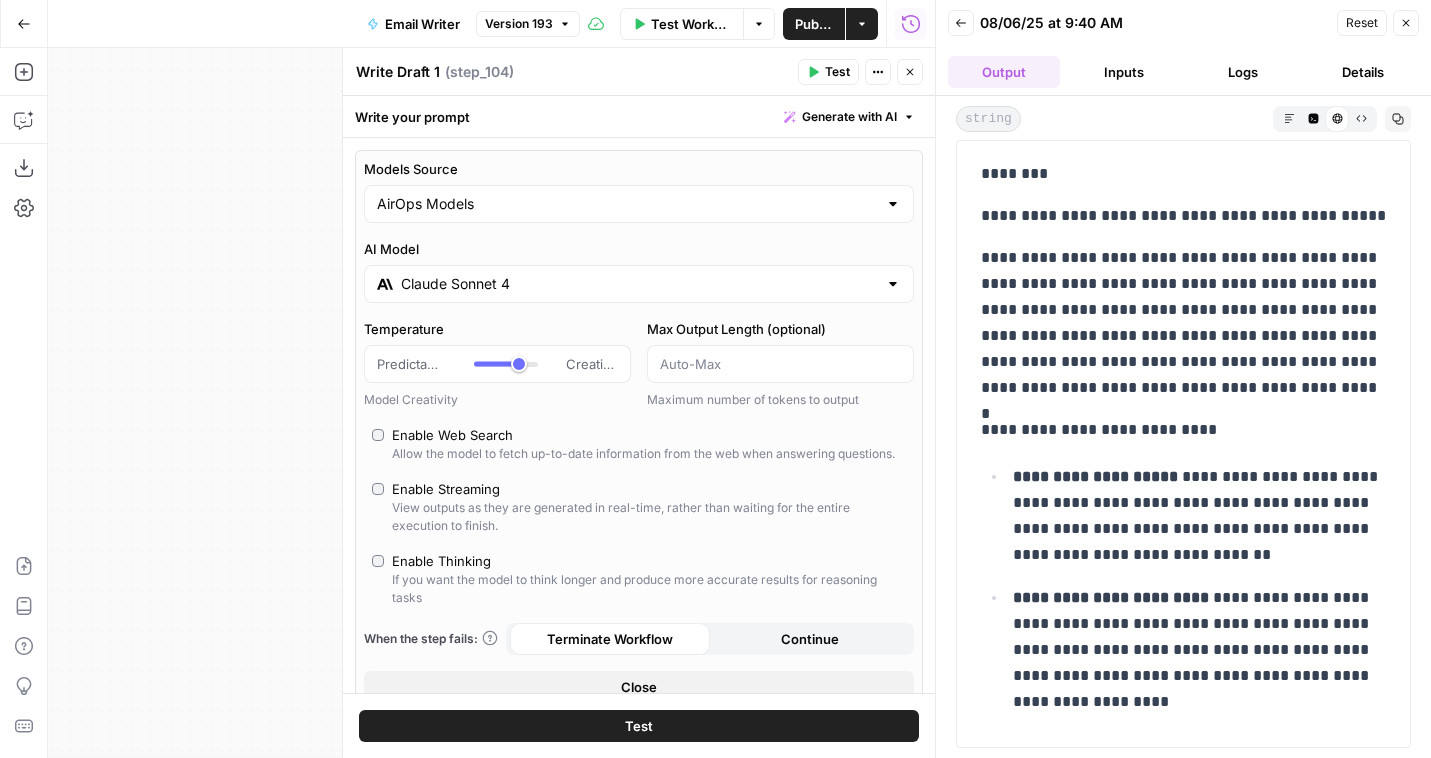 drag, startPoint x: 1207, startPoint y: 308, endPoint x: 995, endPoint y: 253, distance: 219.01826 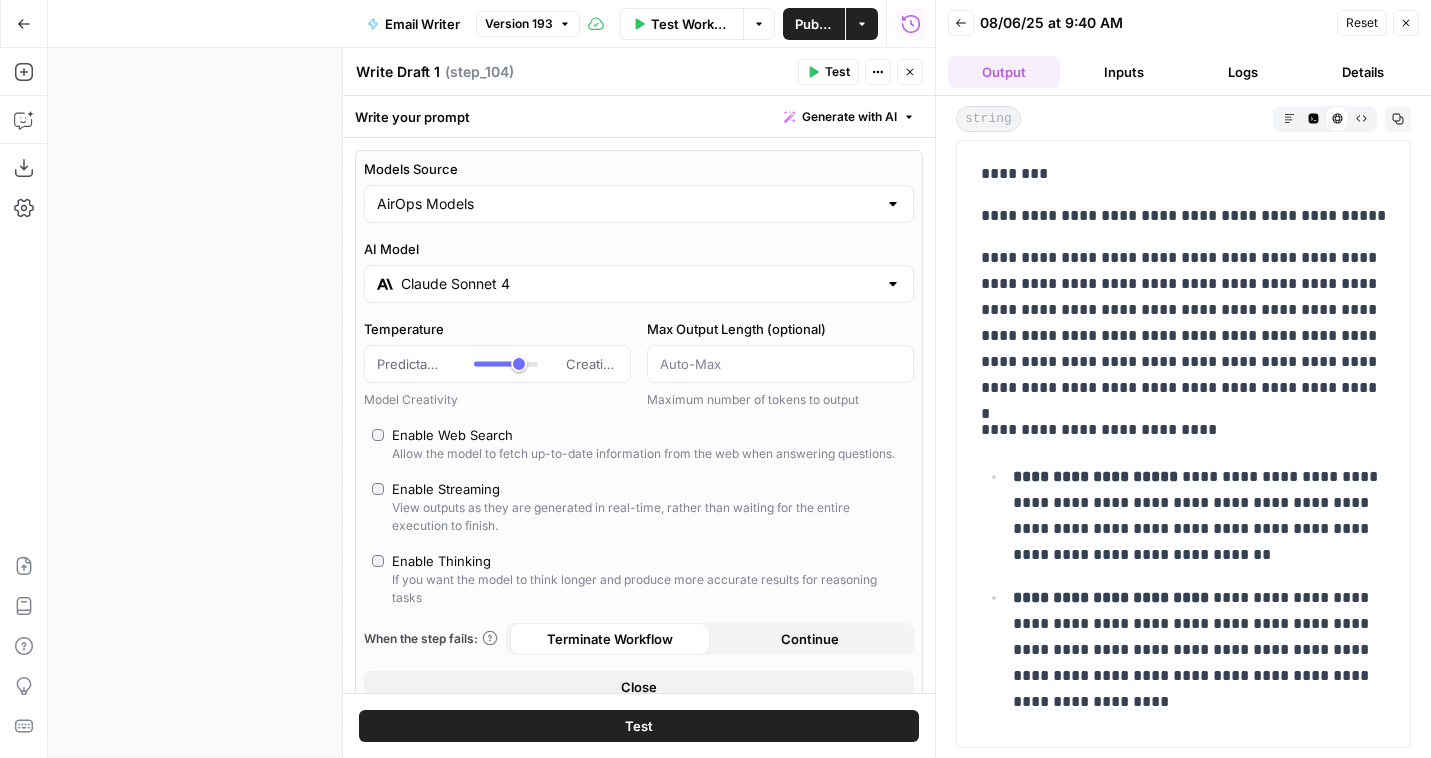click on "**********" at bounding box center (1183, 323) 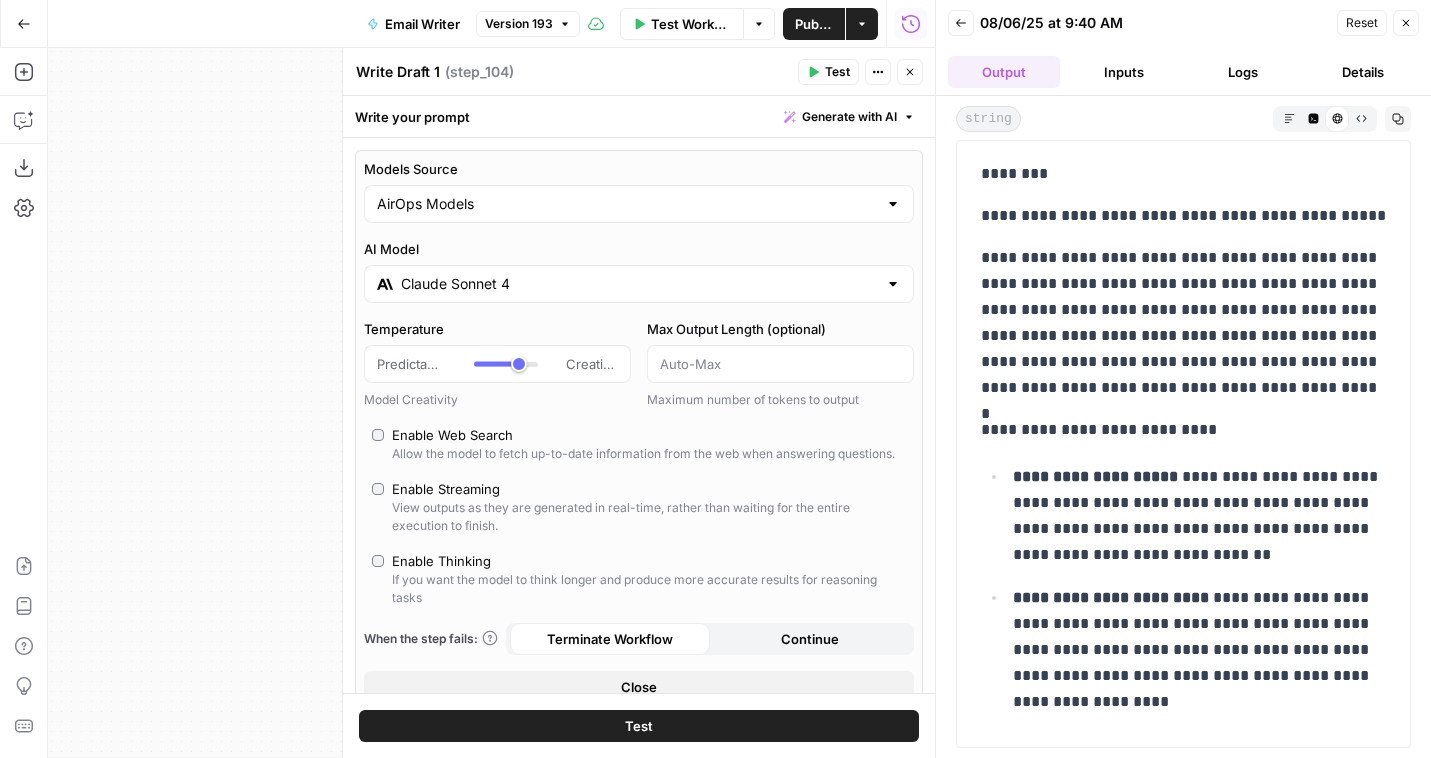 drag, startPoint x: 981, startPoint y: 253, endPoint x: 1211, endPoint y: 314, distance: 237.95168 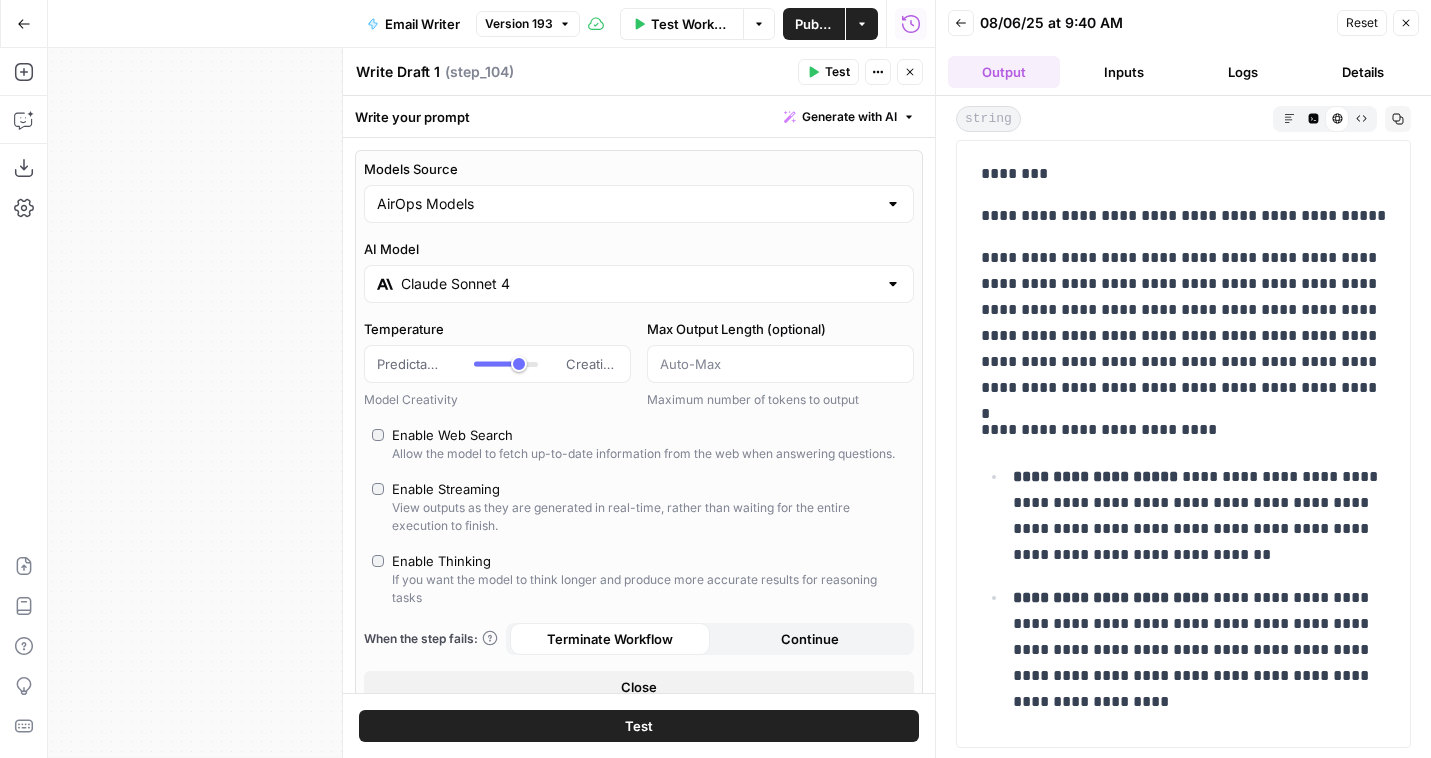 click on "**********" at bounding box center (1183, 323) 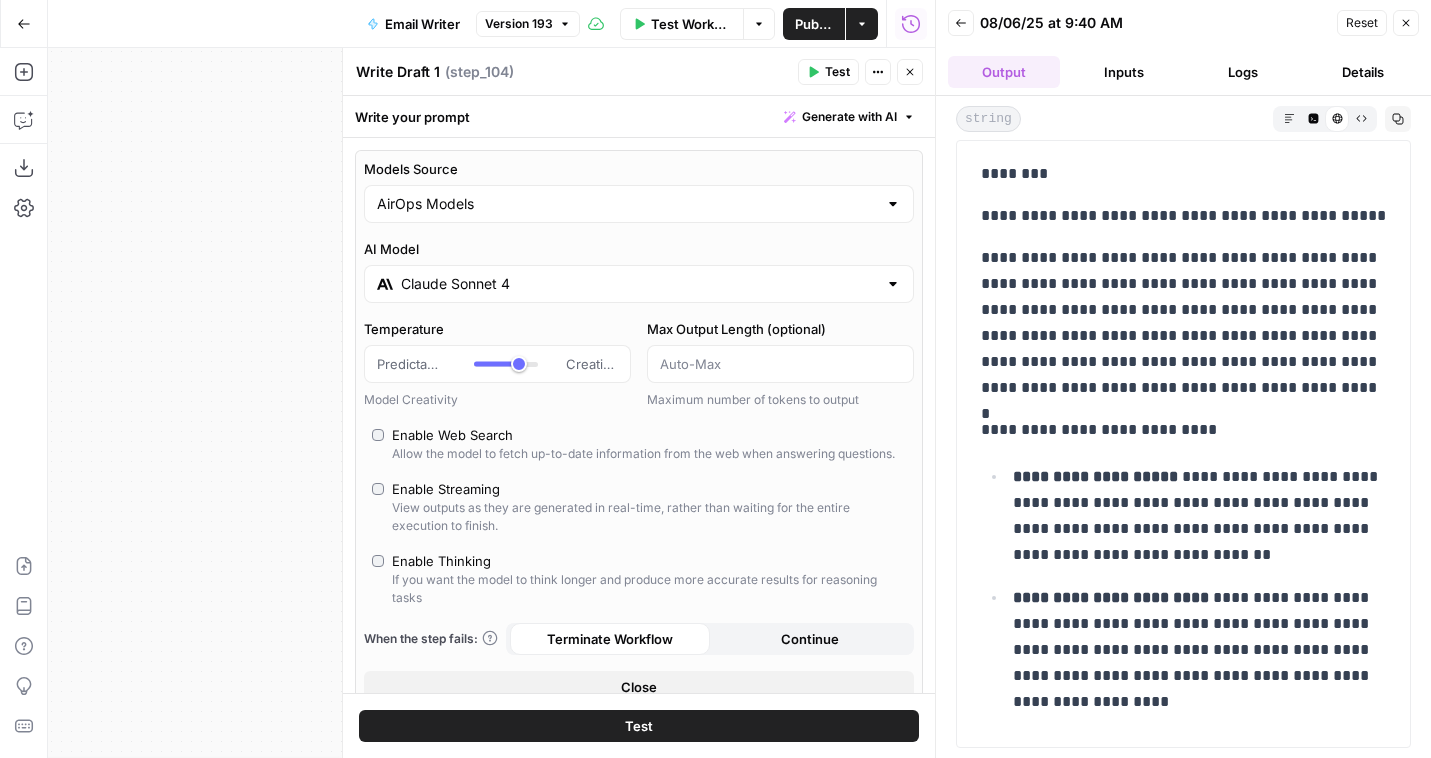 scroll, scrollTop: 1188, scrollLeft: 0, axis: vertical 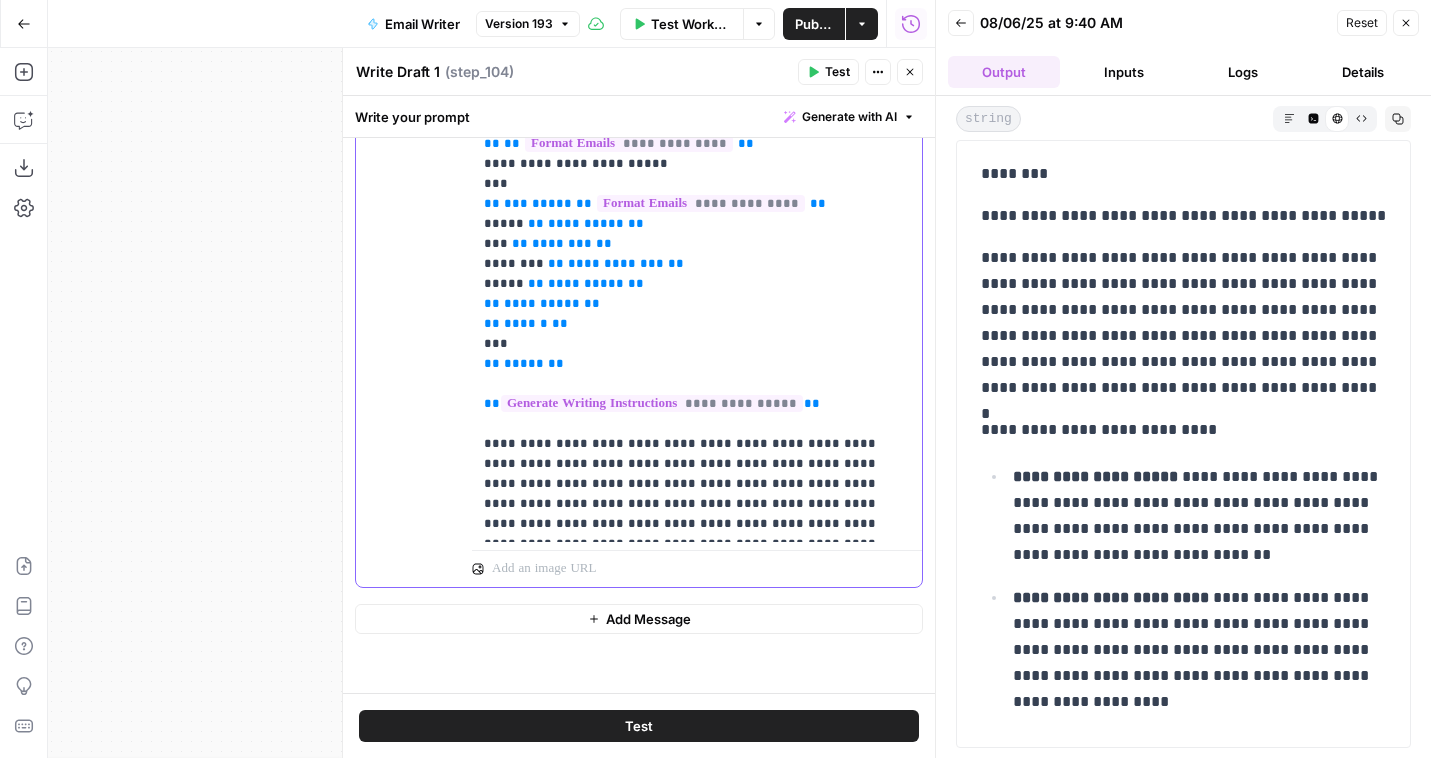 click on "**********" at bounding box center [697, -246] 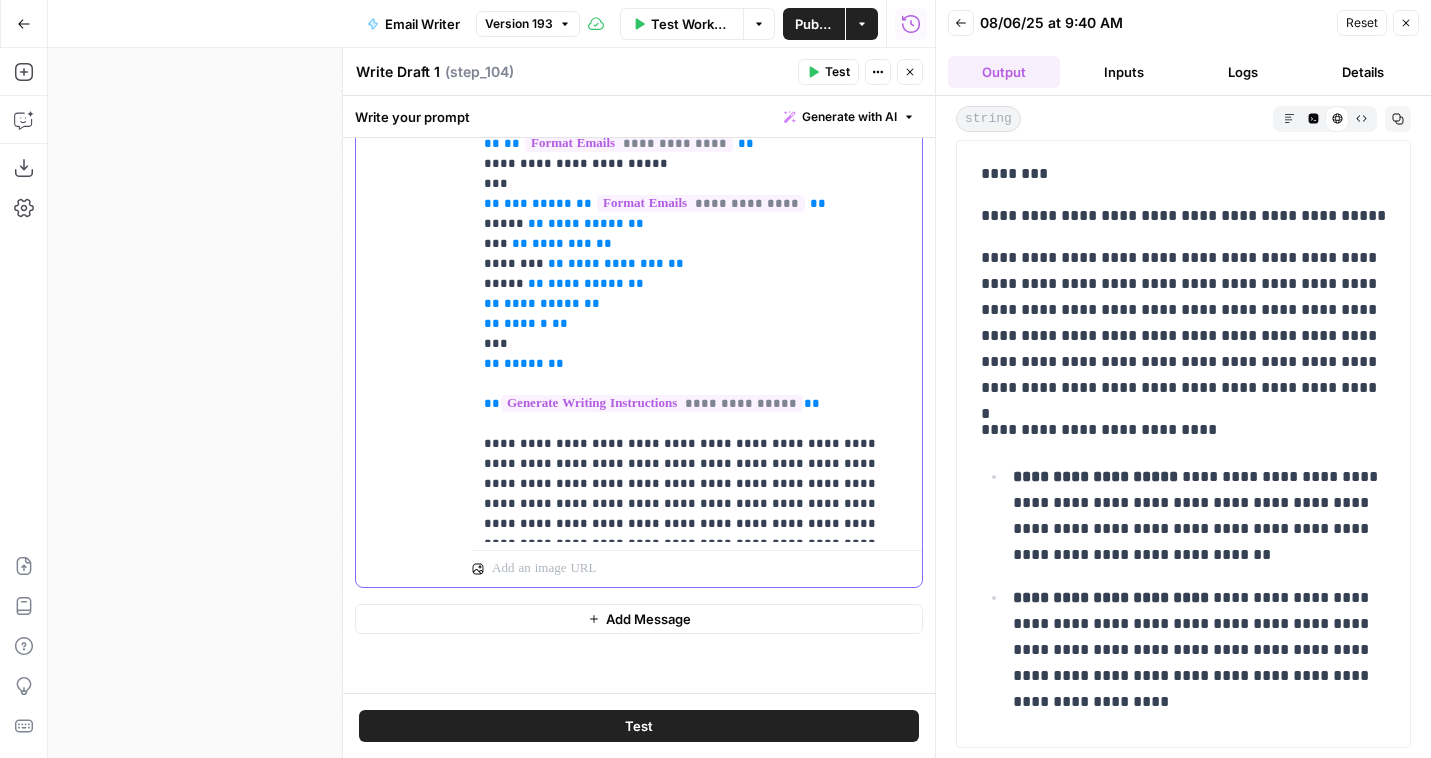 click on "**********" at bounding box center [697, -246] 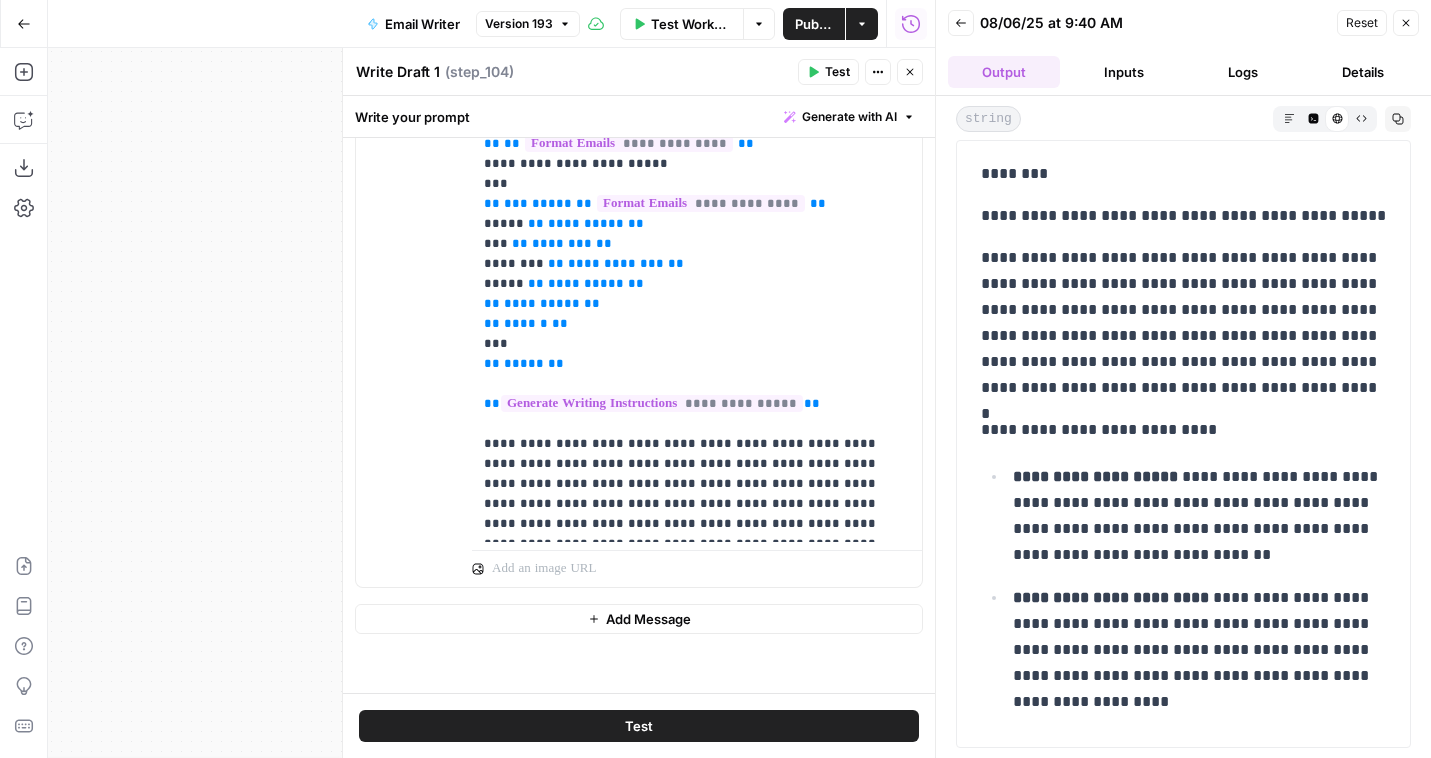 click on "Close" at bounding box center (910, 72) 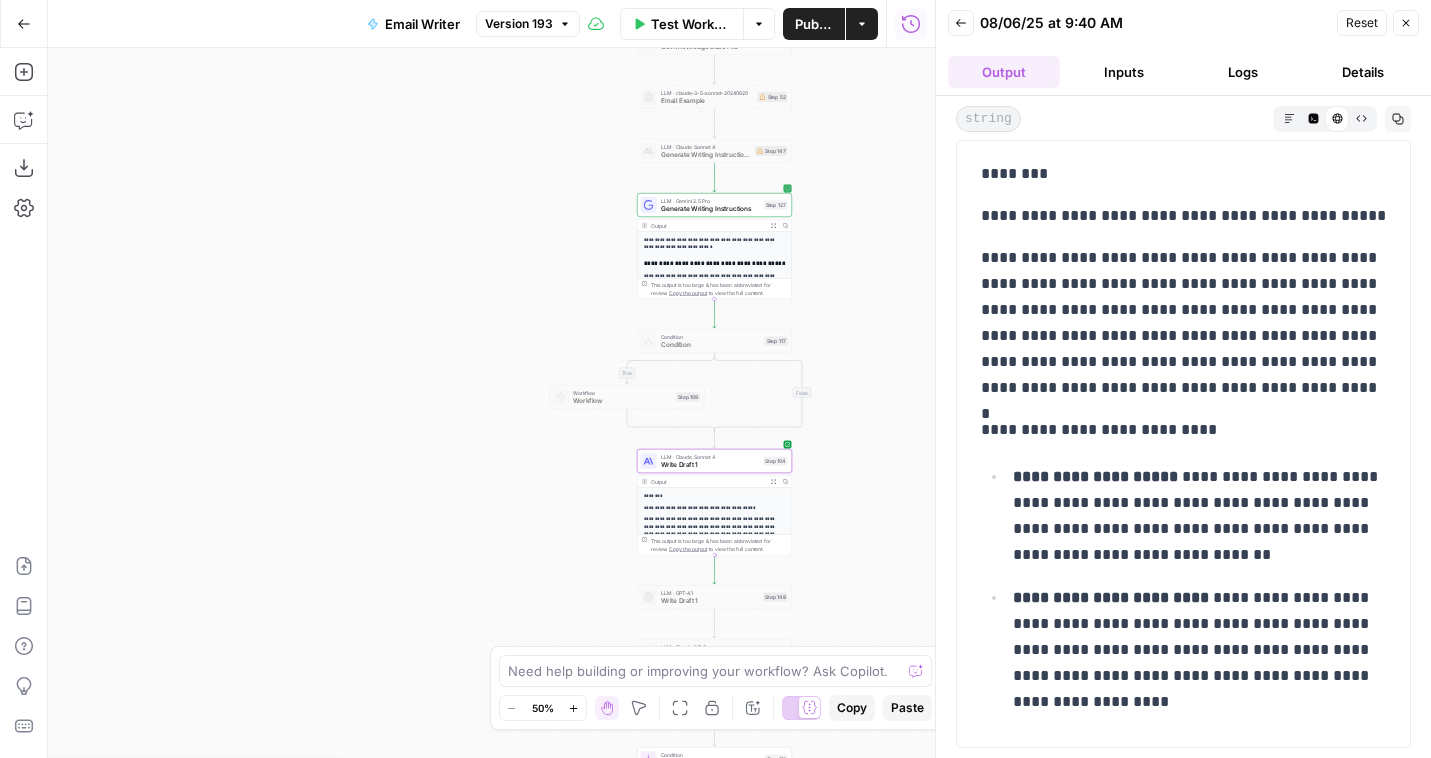 click on "Generate Writing Instructions" at bounding box center [710, 209] 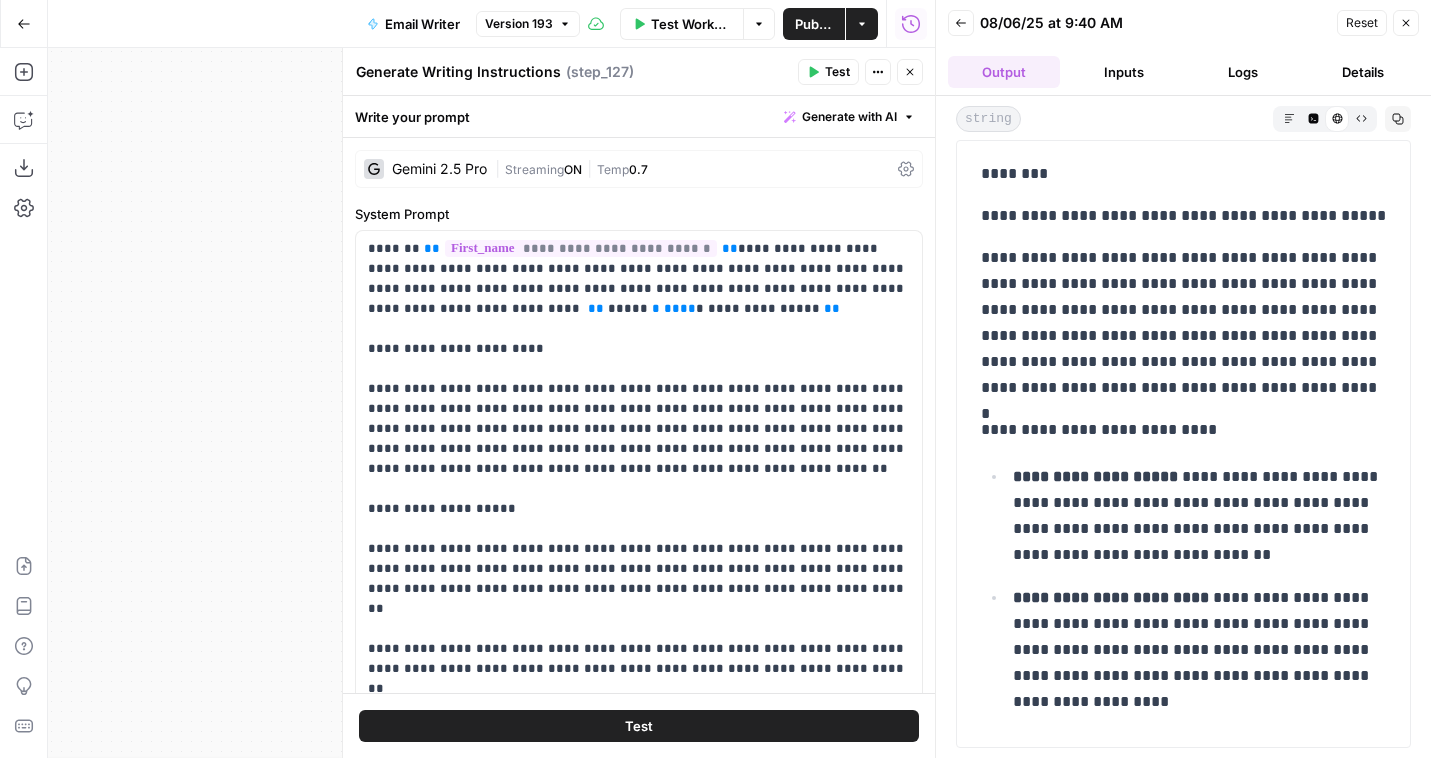 scroll, scrollTop: 961, scrollLeft: 0, axis: vertical 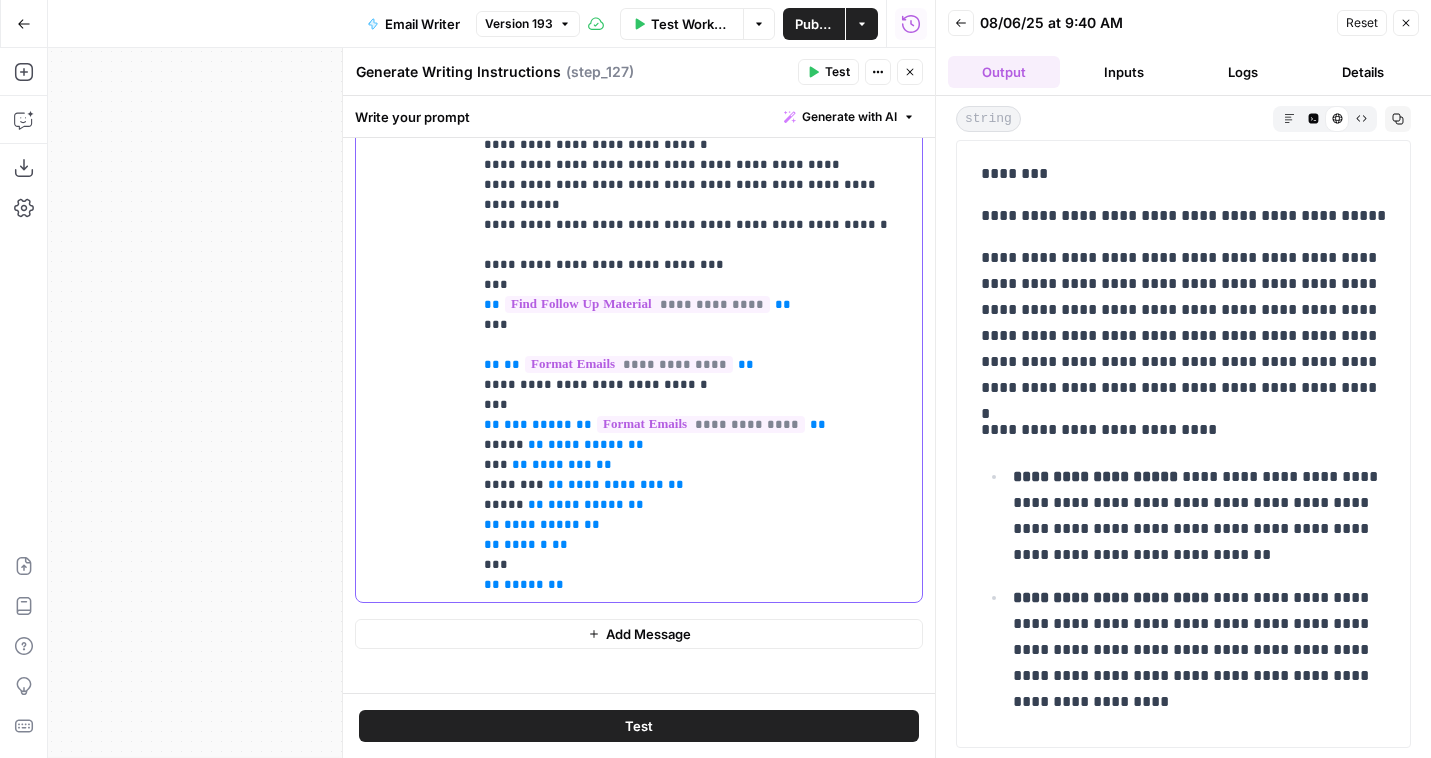 click on "**********" at bounding box center (697, -995) 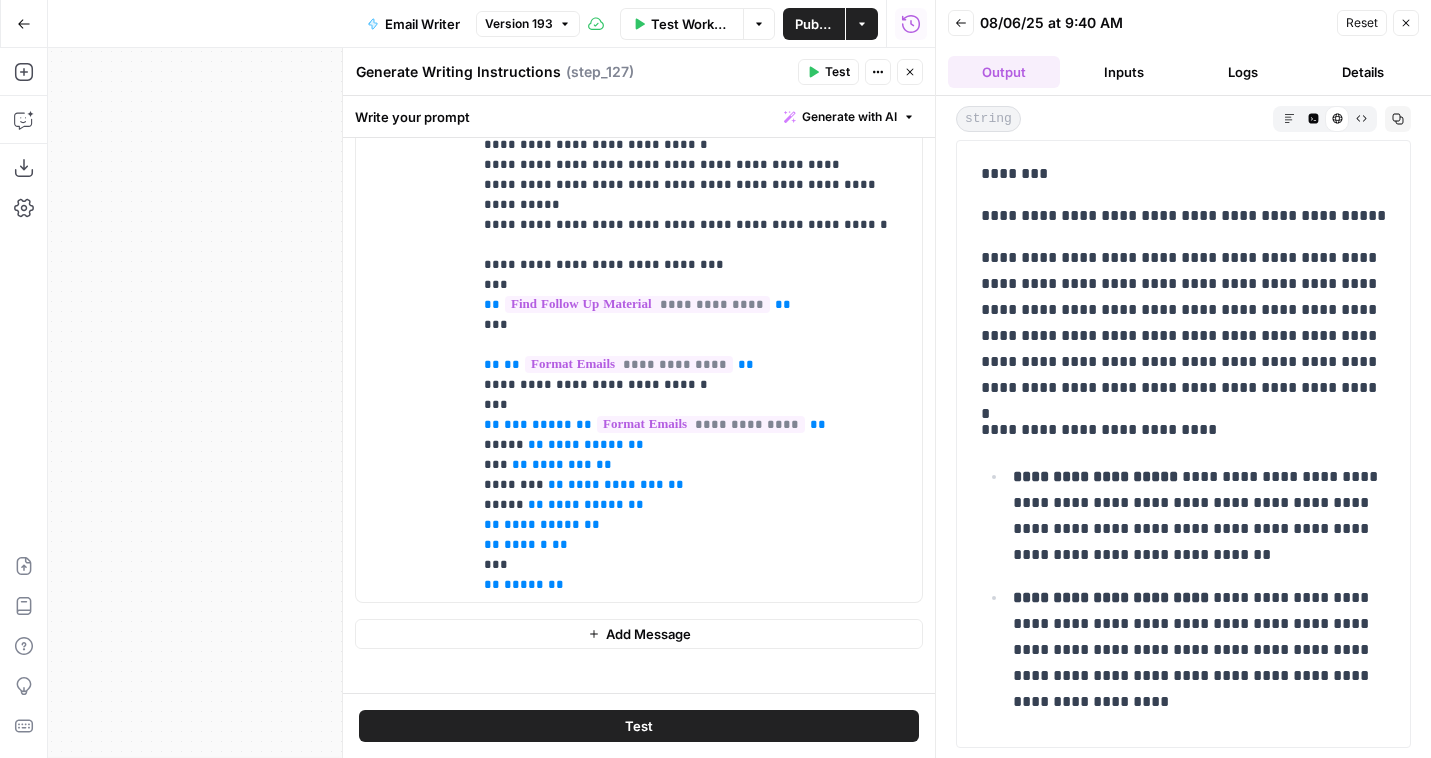 drag, startPoint x: 1162, startPoint y: 304, endPoint x: 979, endPoint y: 261, distance: 187.98404 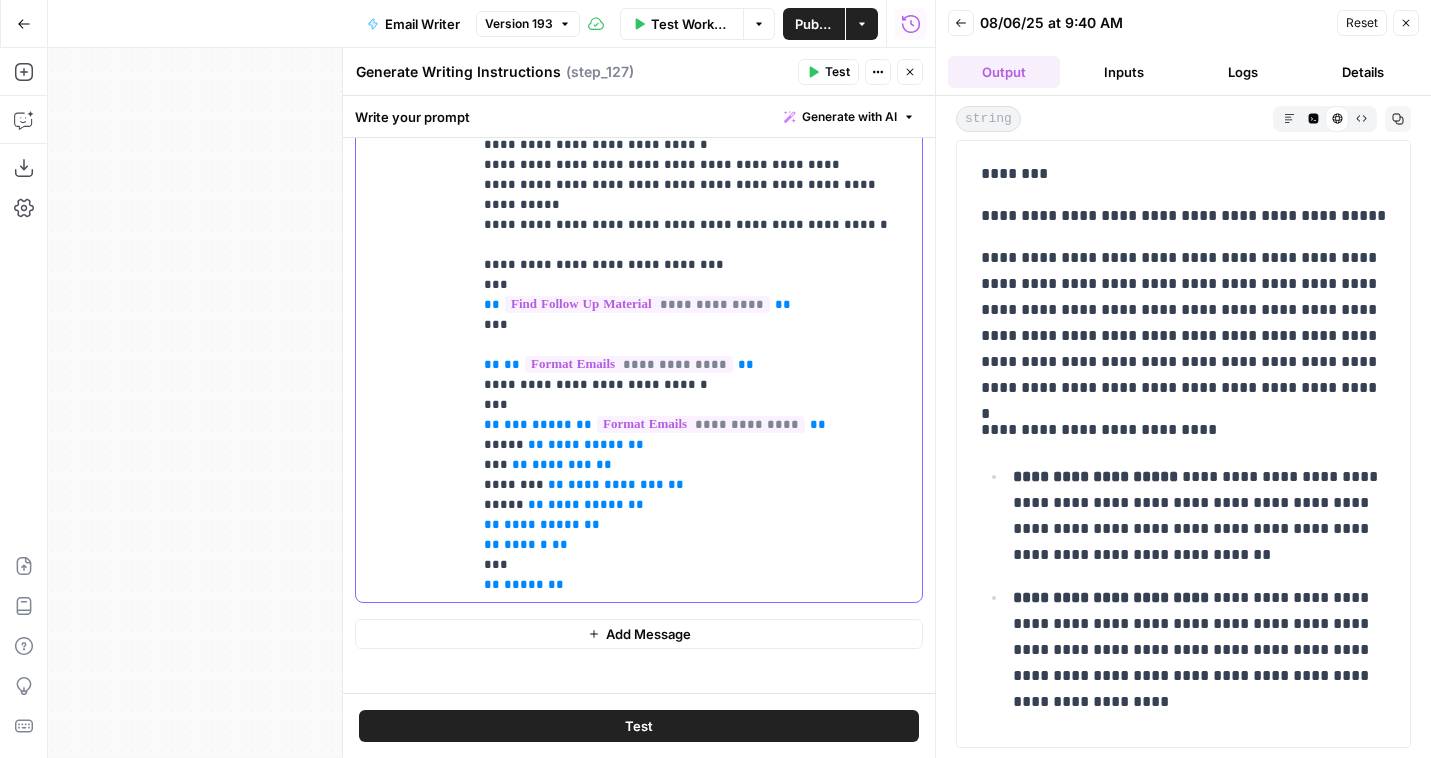 click on "**********" at bounding box center (697, -995) 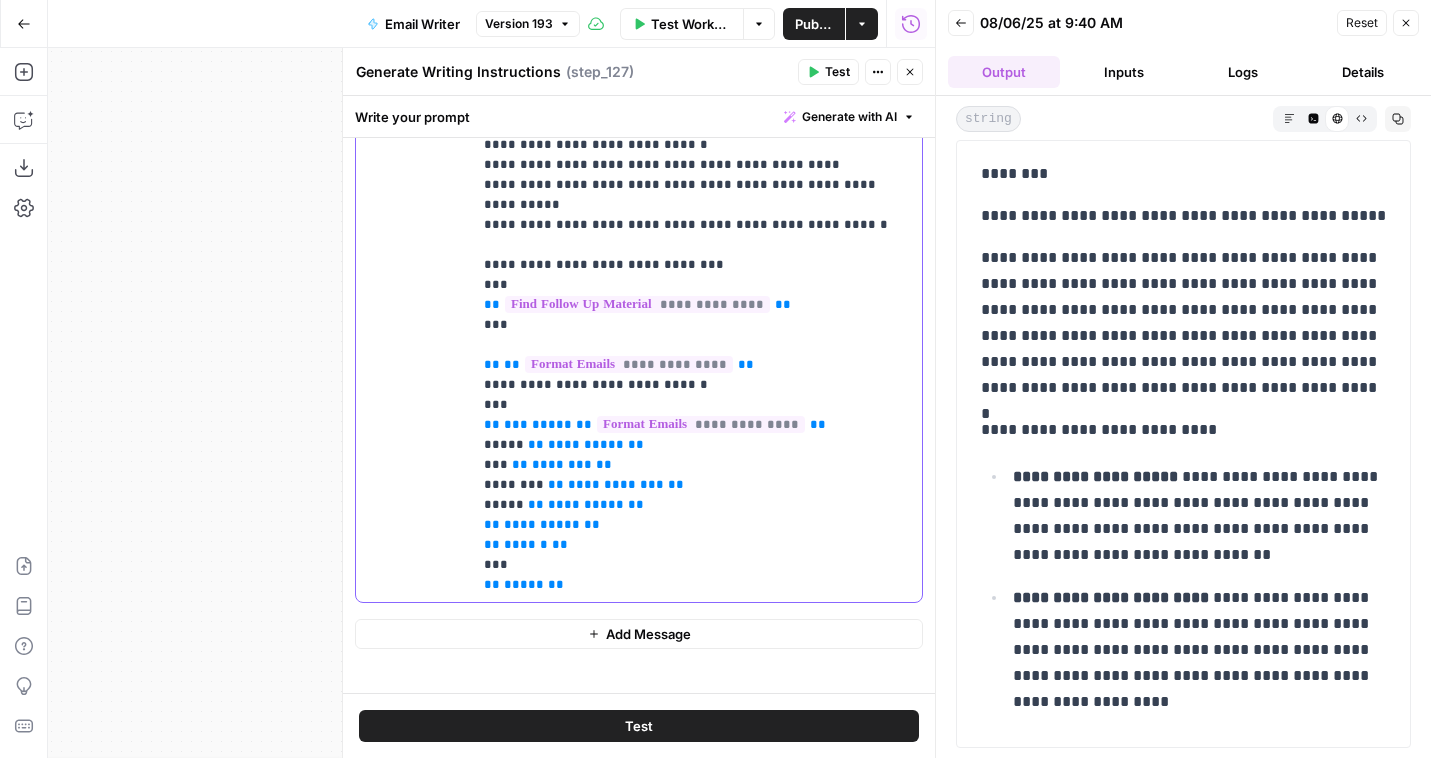type 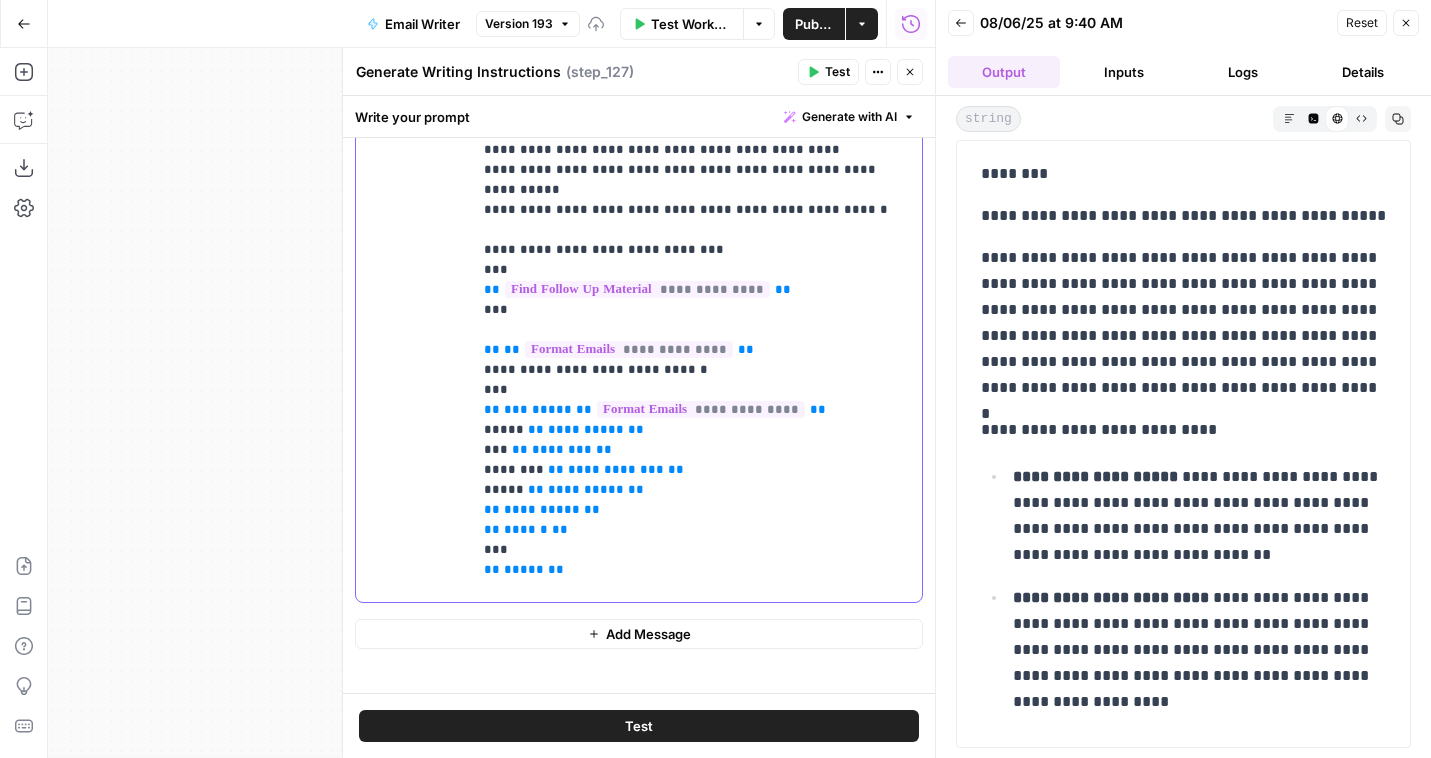 click on "**********" at bounding box center [697, -990] 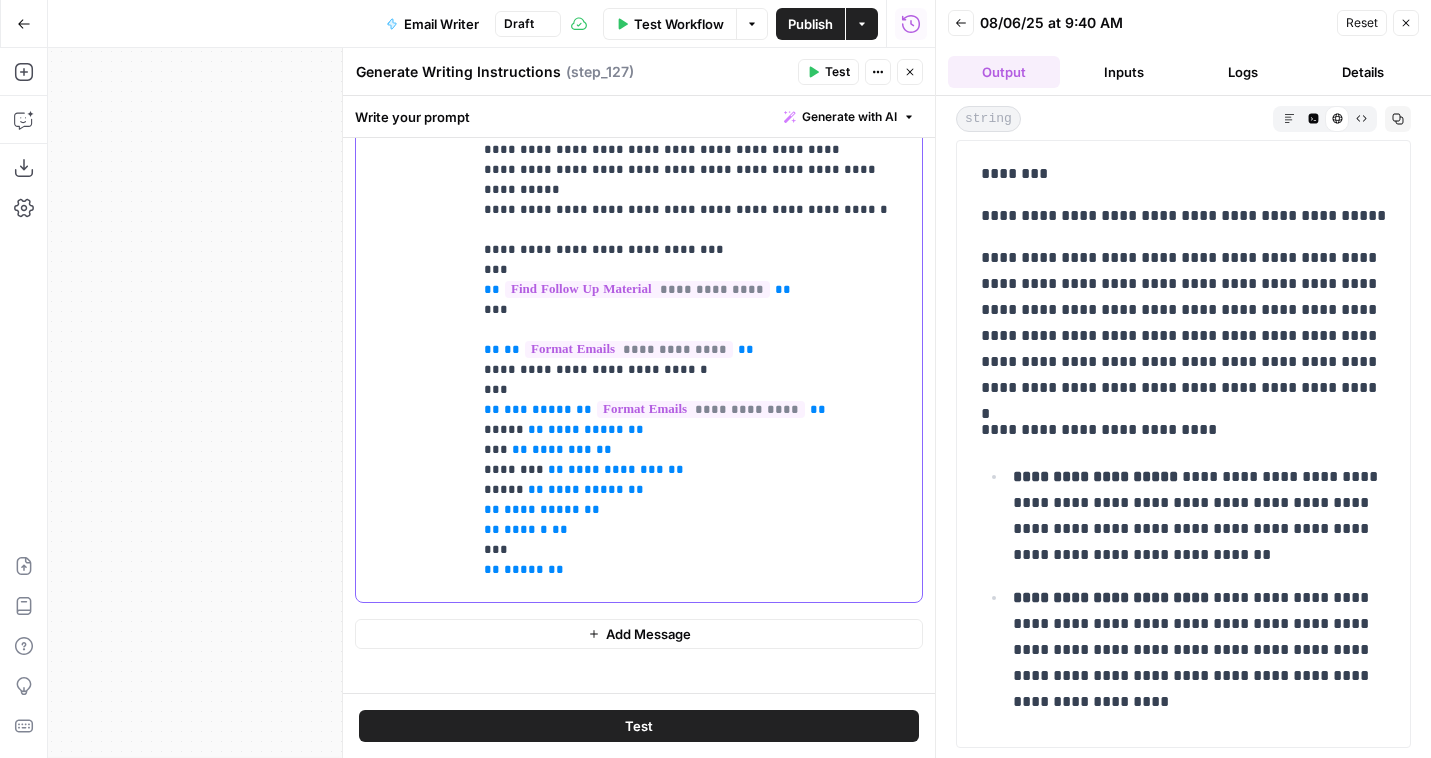 scroll, scrollTop: 2421, scrollLeft: 0, axis: vertical 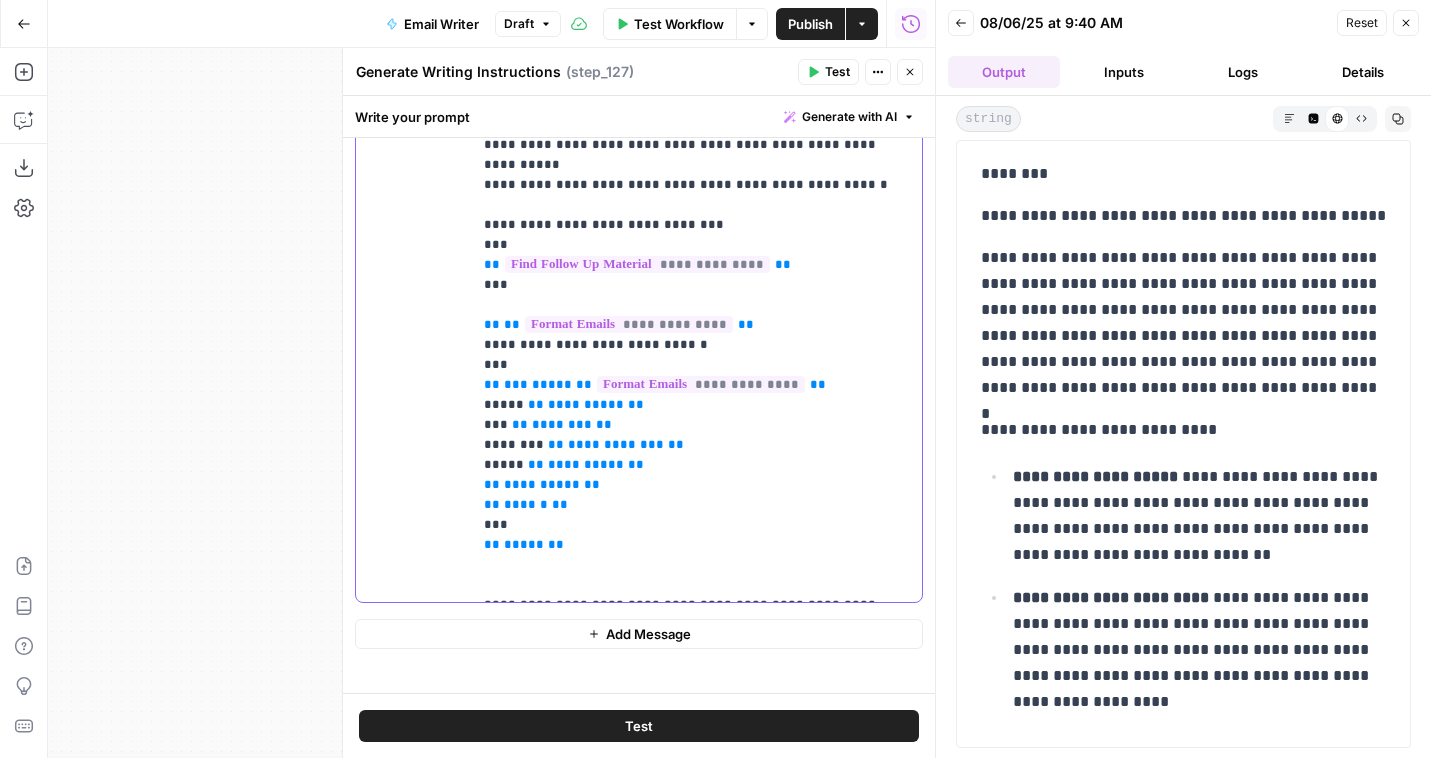 drag, startPoint x: 715, startPoint y: 567, endPoint x: 881, endPoint y: 566, distance: 166.003 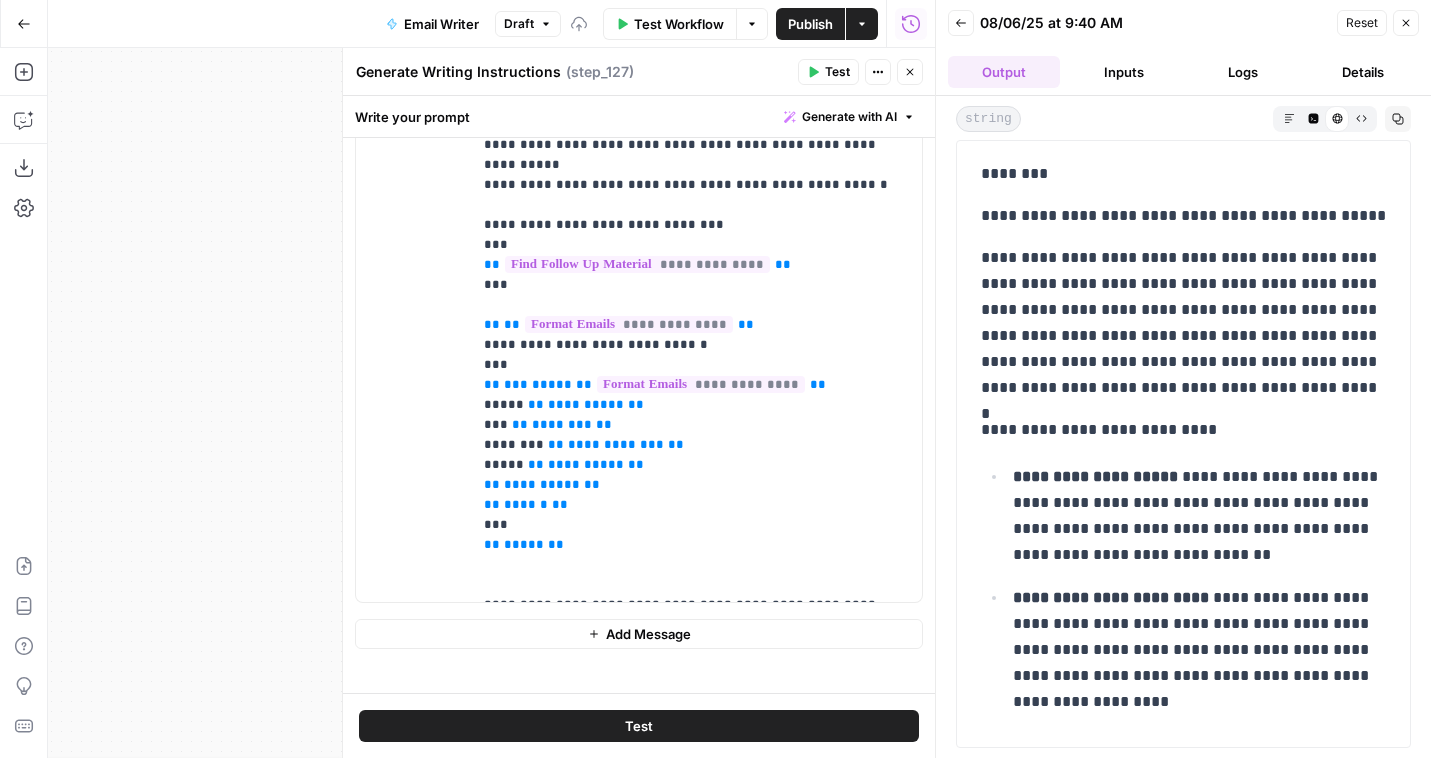 click on "Run History E" at bounding box center [910, 67] 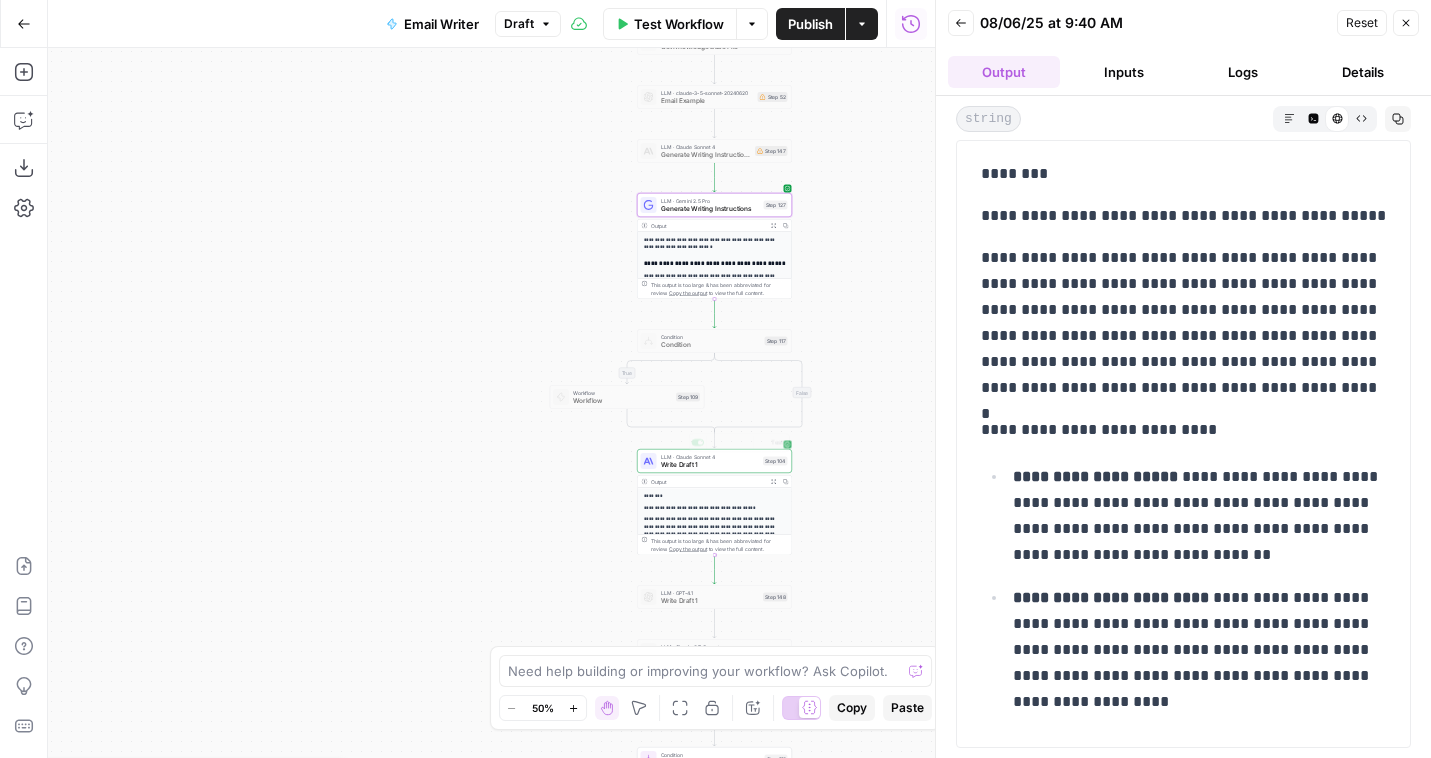 click on "Write Draft 1" at bounding box center [710, 465] 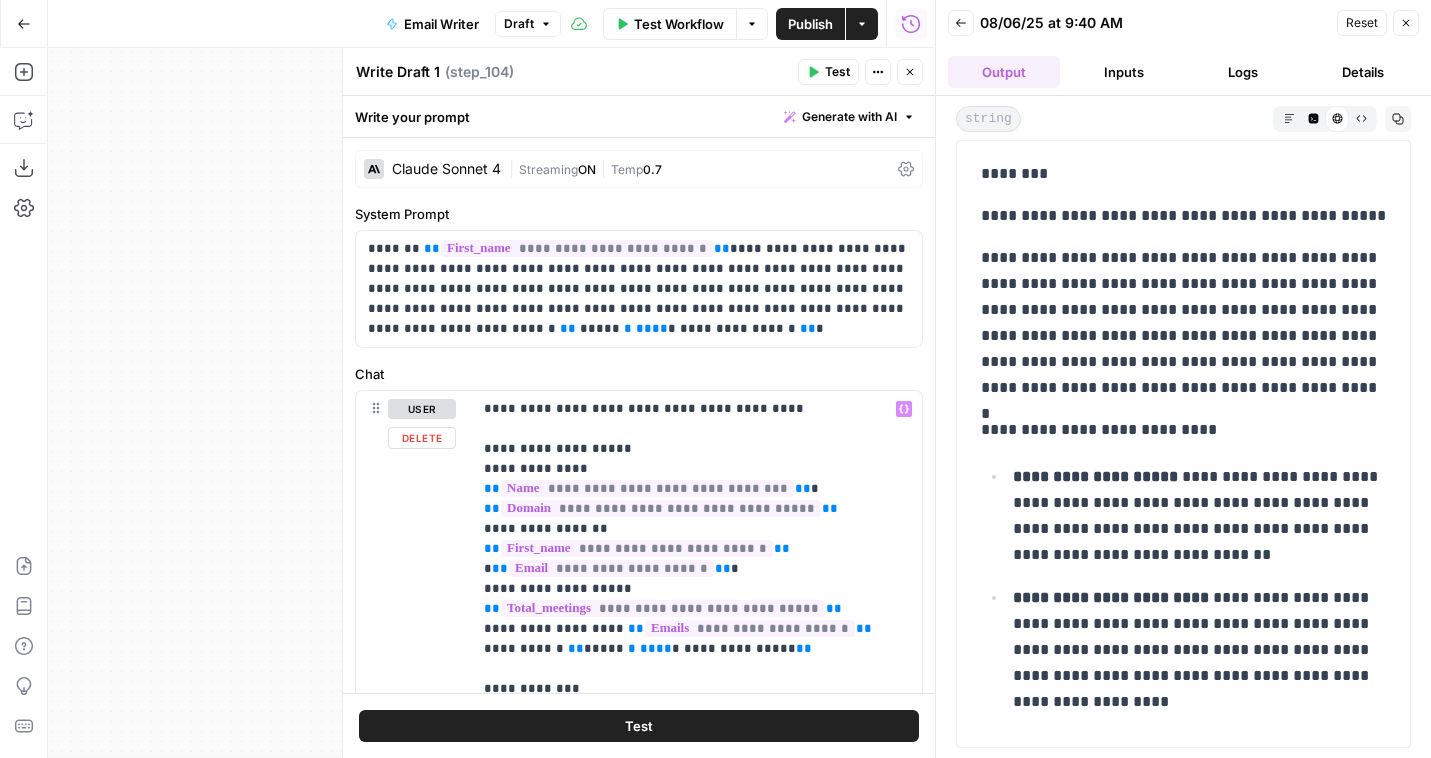 scroll, scrollTop: 761, scrollLeft: 0, axis: vertical 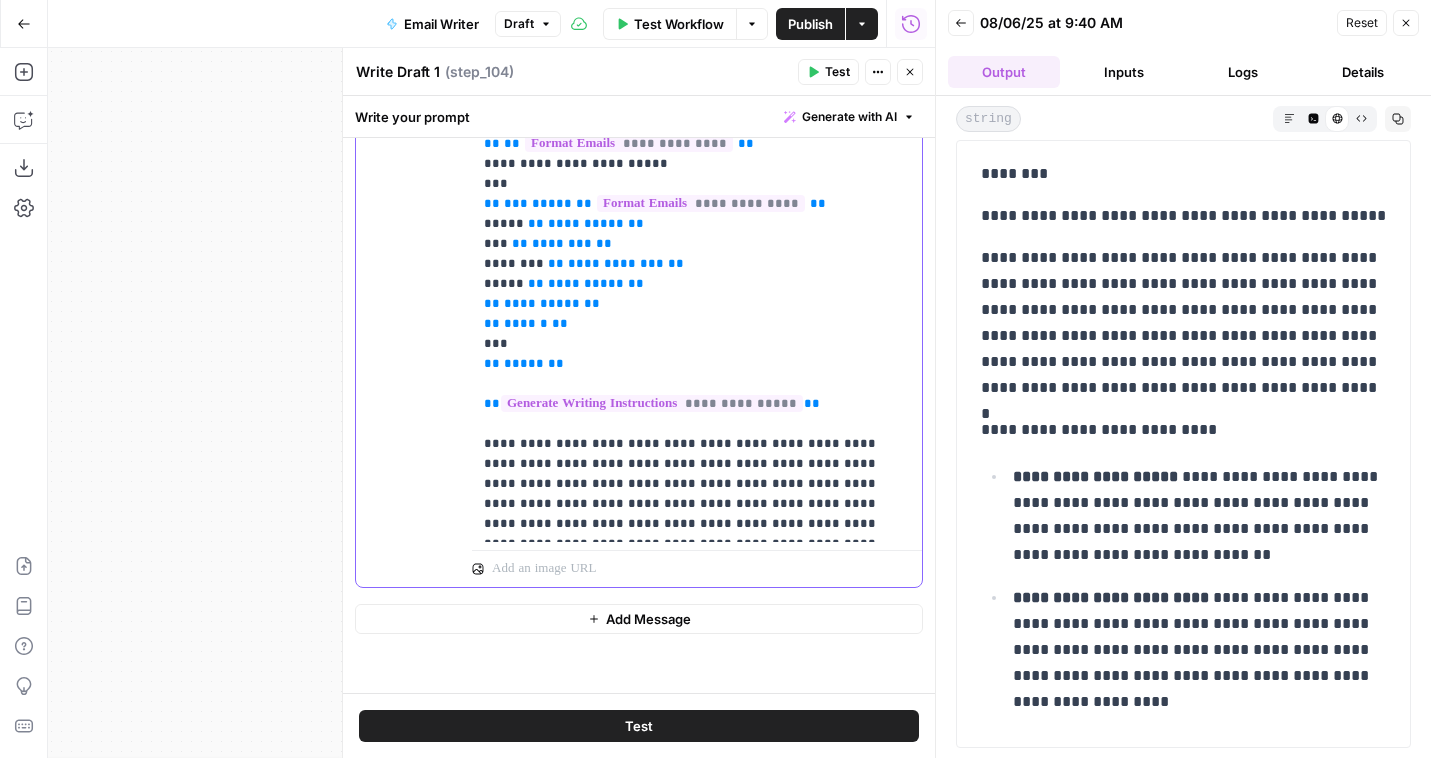 click on "**********" at bounding box center [697, -246] 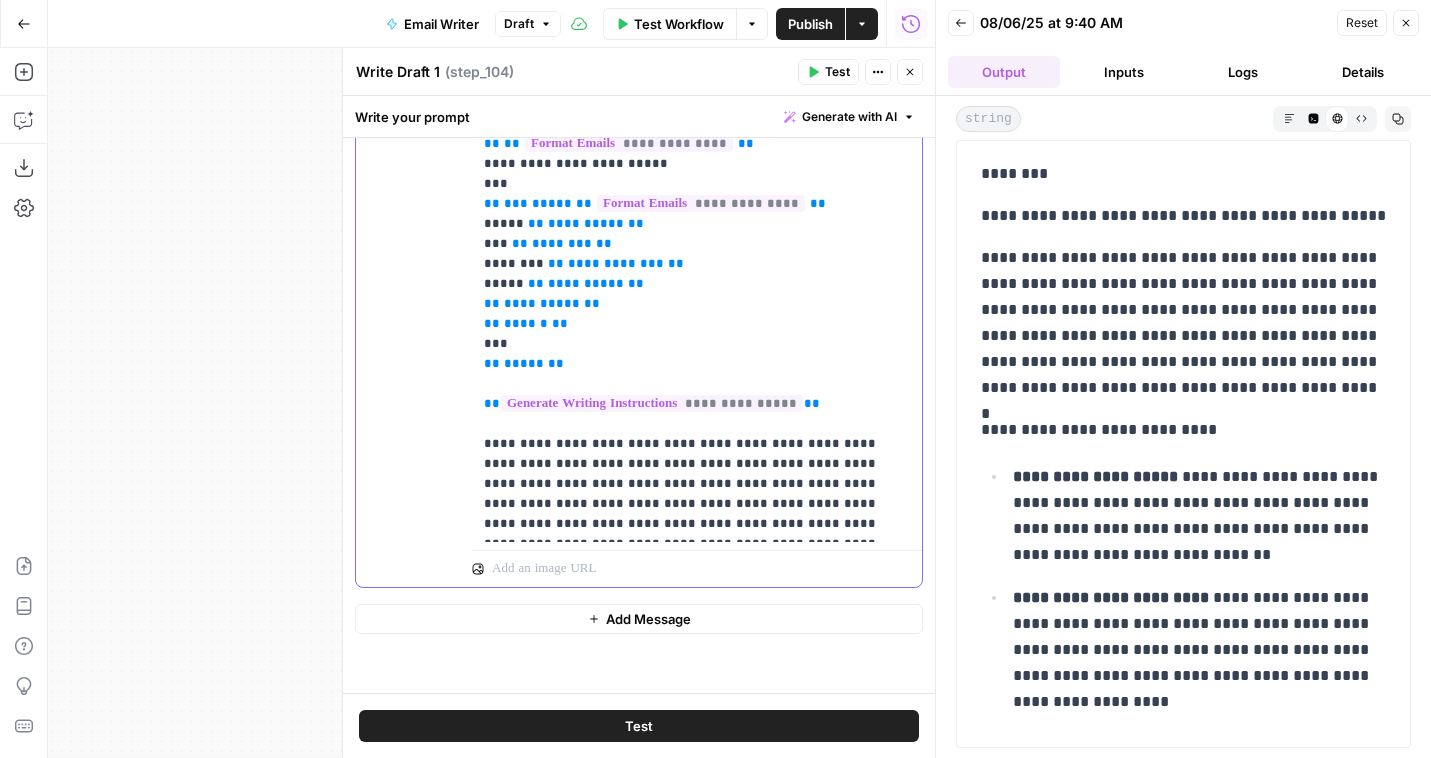 click on "**********" at bounding box center [697, -246] 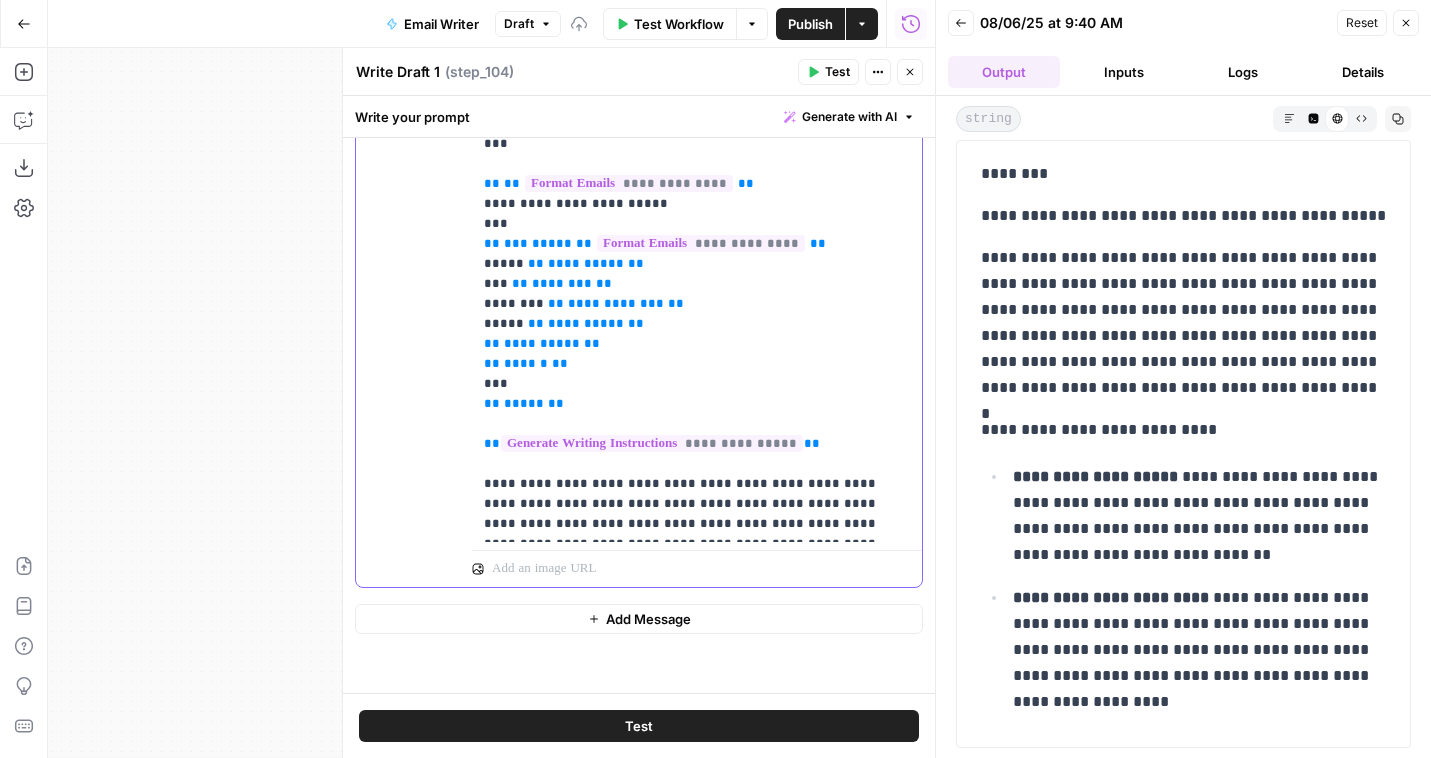 click on "**********" at bounding box center (697, -226) 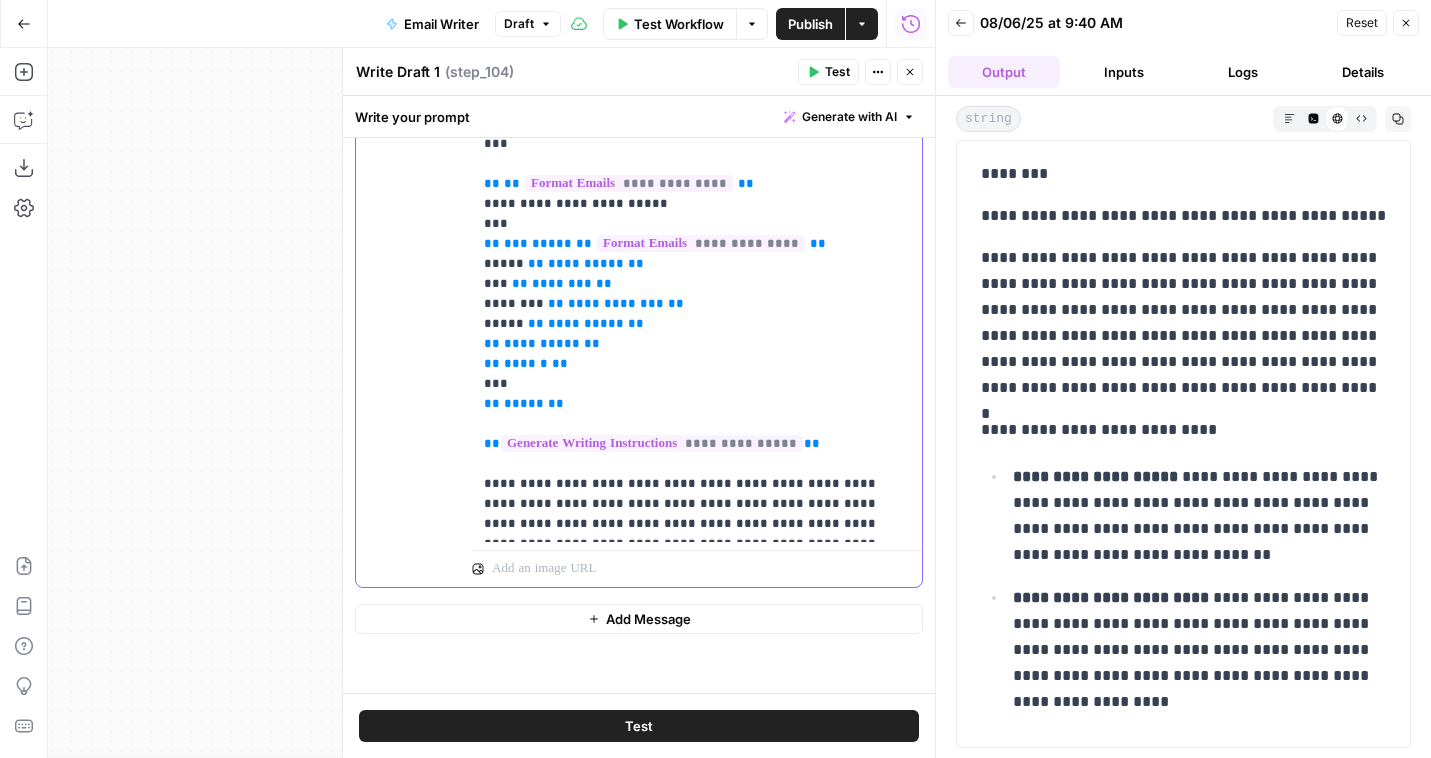 click on "**********" at bounding box center (697, -226) 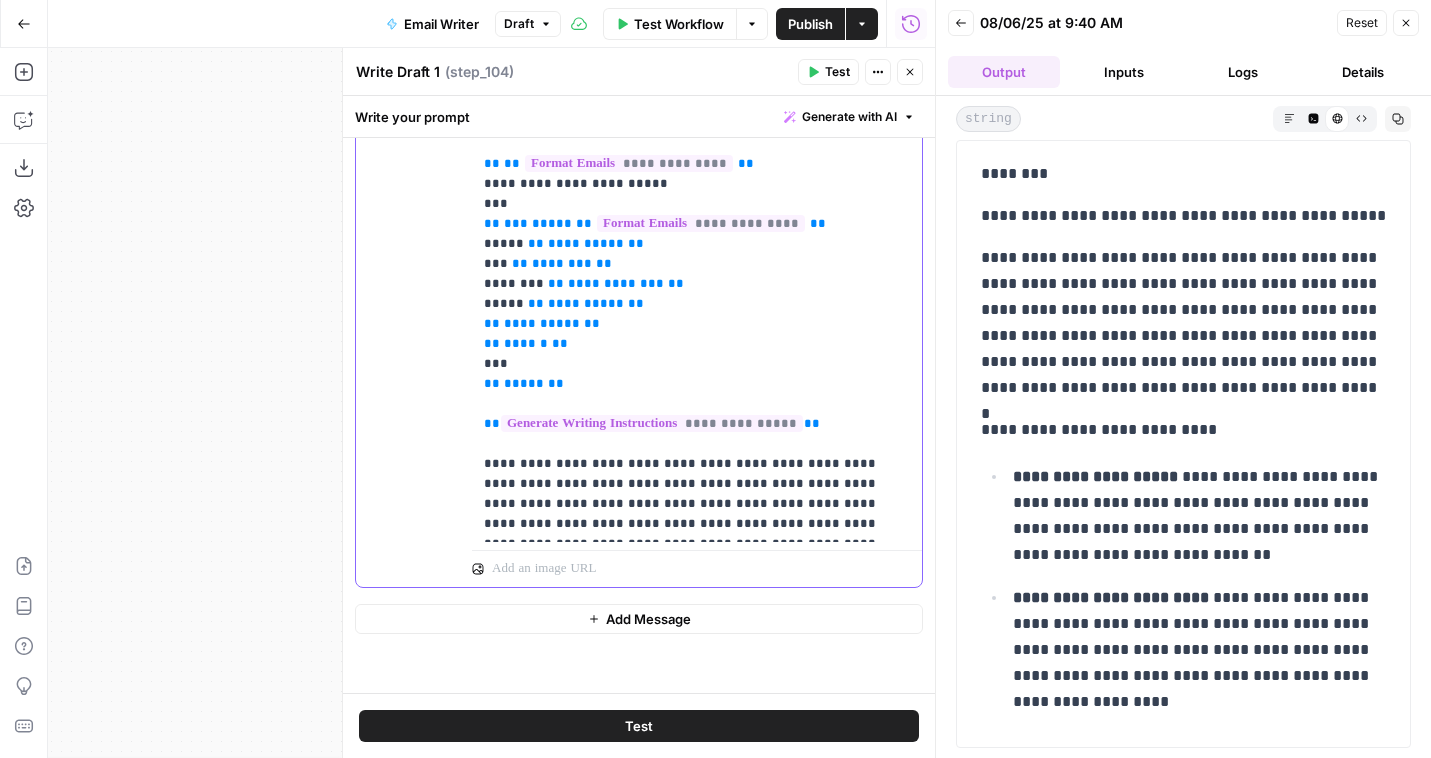 click on "**********" at bounding box center (697, -236) 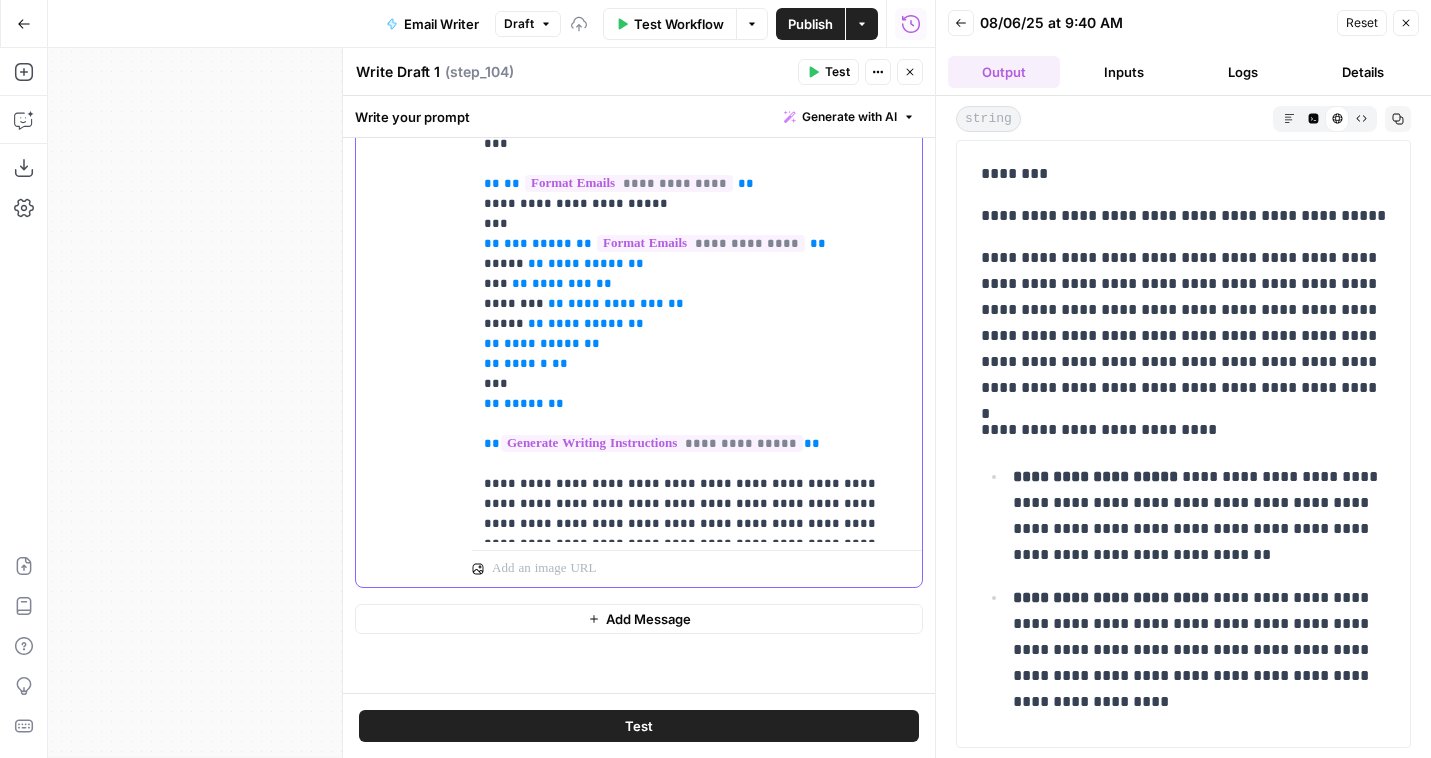 scroll, scrollTop: 741, scrollLeft: 0, axis: vertical 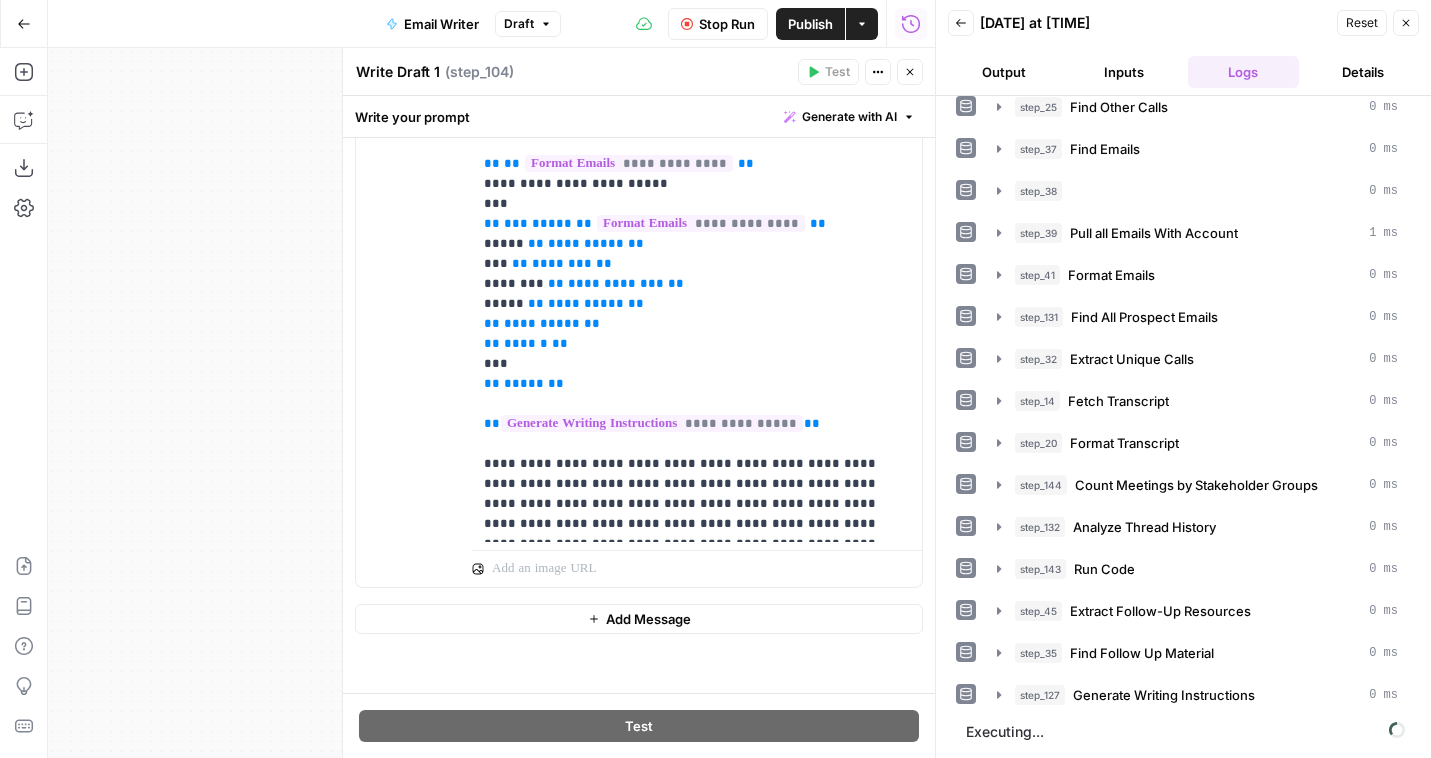 click on "Output" at bounding box center [1004, 72] 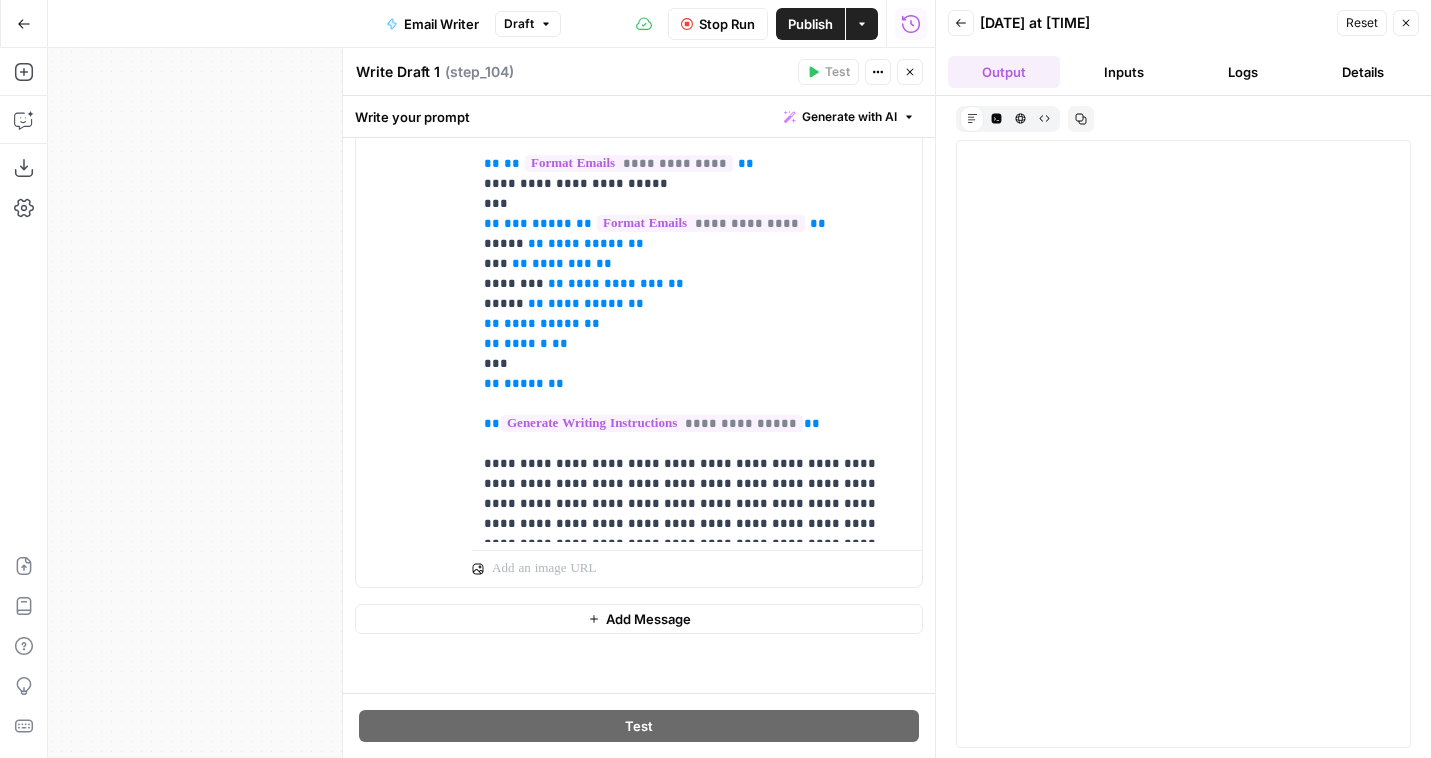 scroll, scrollTop: 0, scrollLeft: 0, axis: both 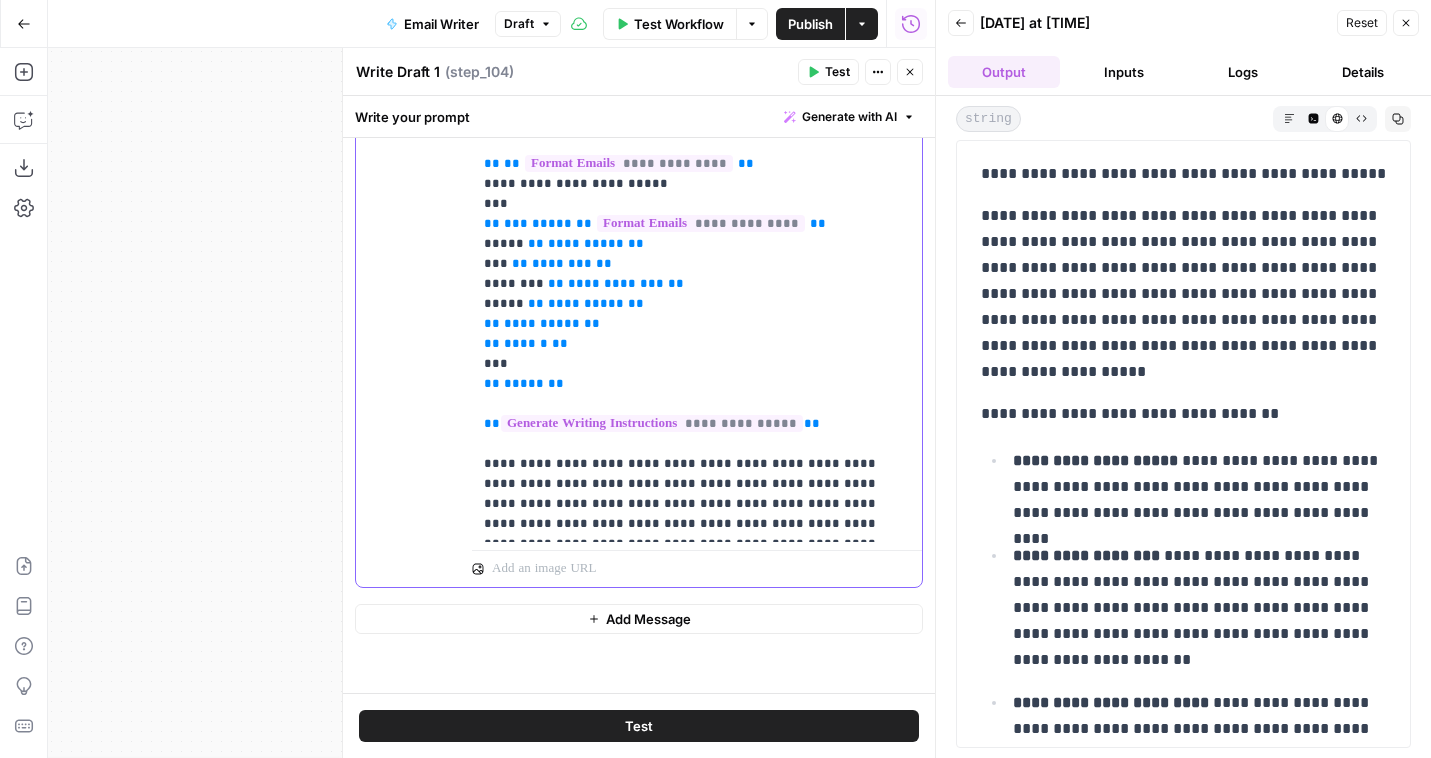 click on "**********" at bounding box center (697, -236) 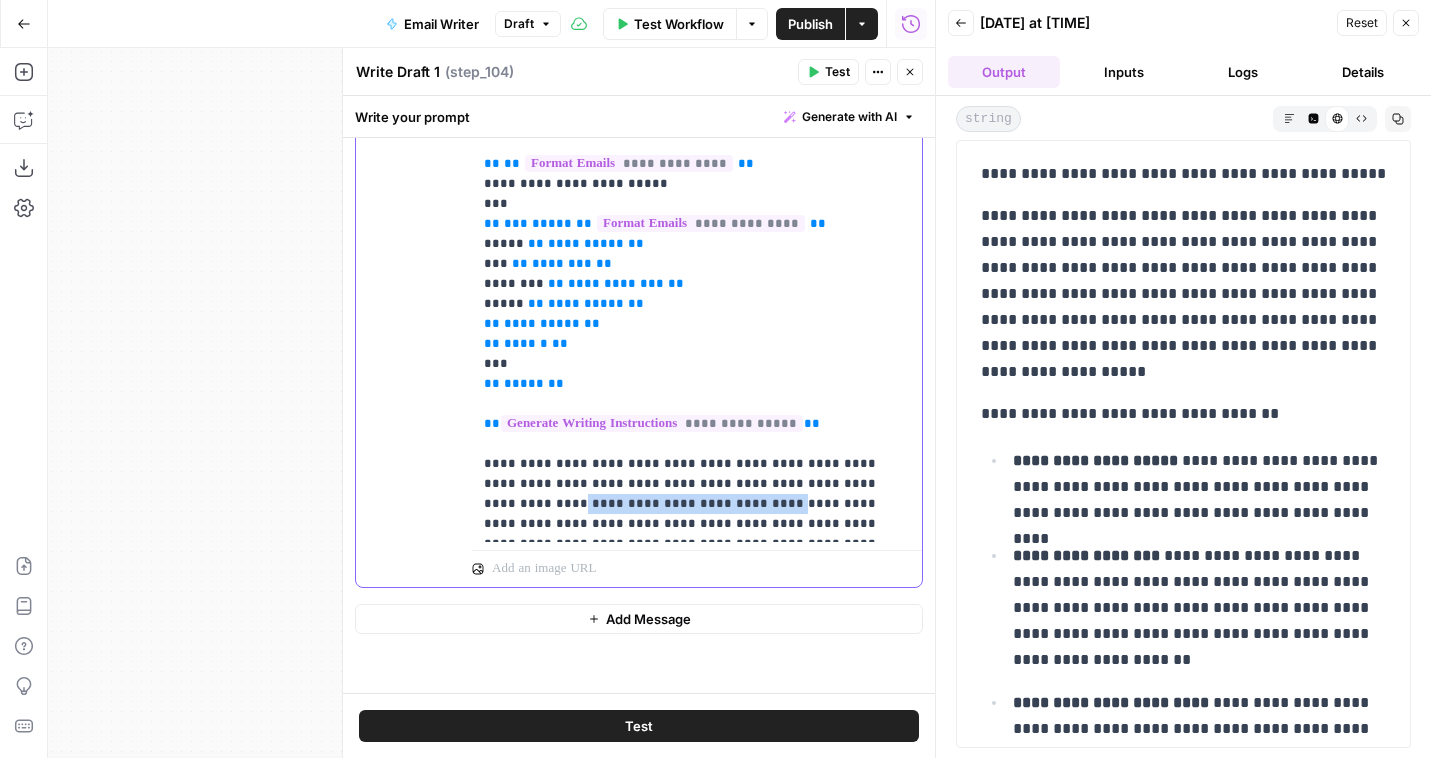 drag, startPoint x: 603, startPoint y: 420, endPoint x: 832, endPoint y: 398, distance: 230.05434 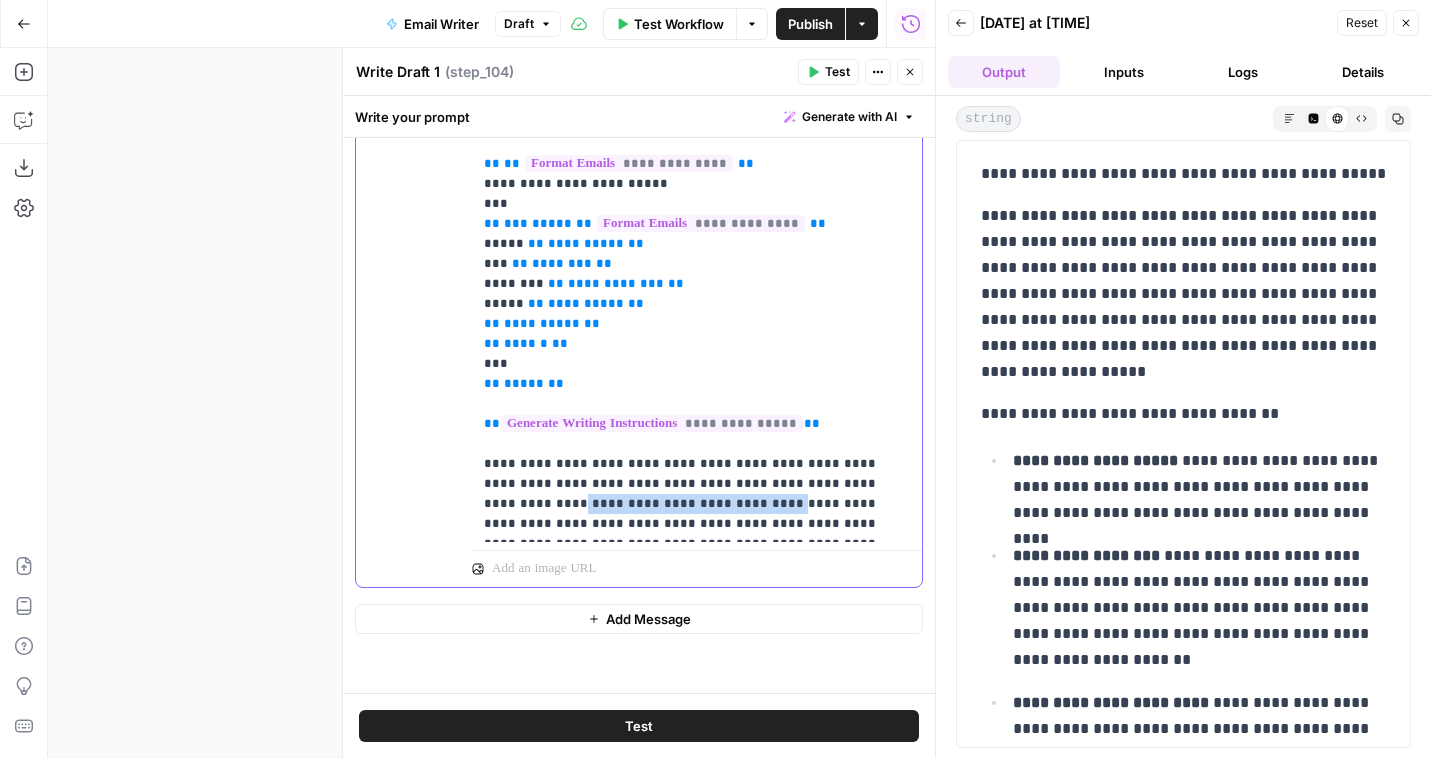click on "**********" at bounding box center (697, -236) 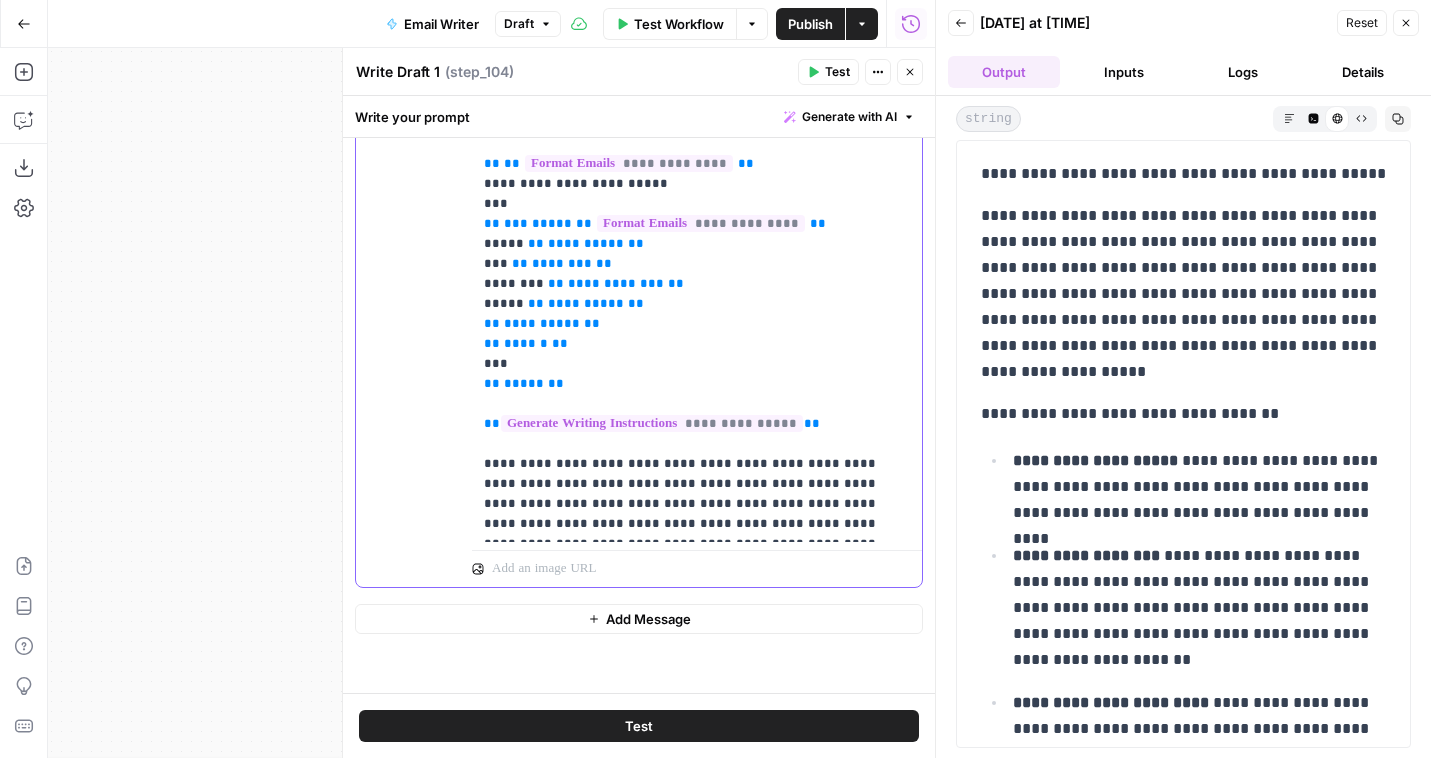 scroll, scrollTop: 721, scrollLeft: 0, axis: vertical 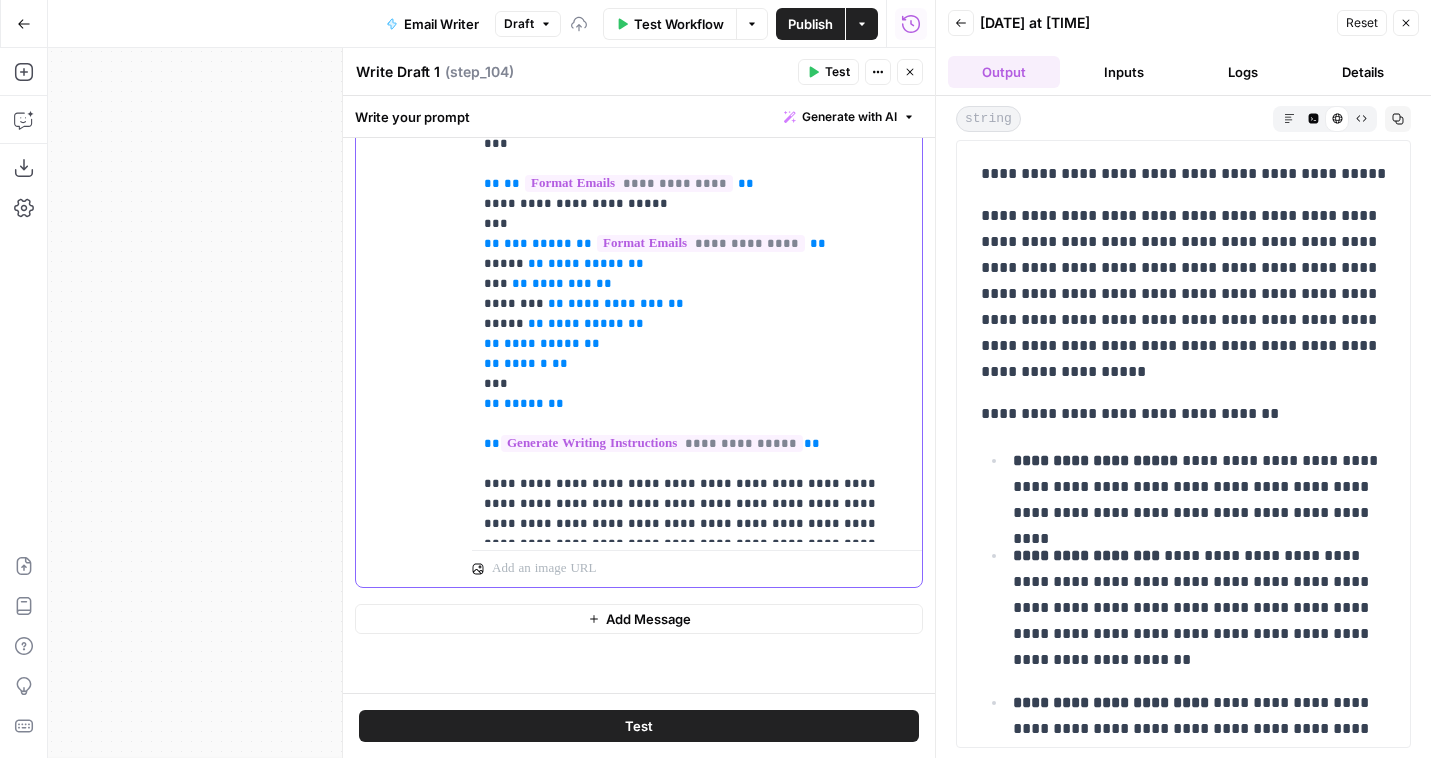 click on "**********" at bounding box center (697, -226) 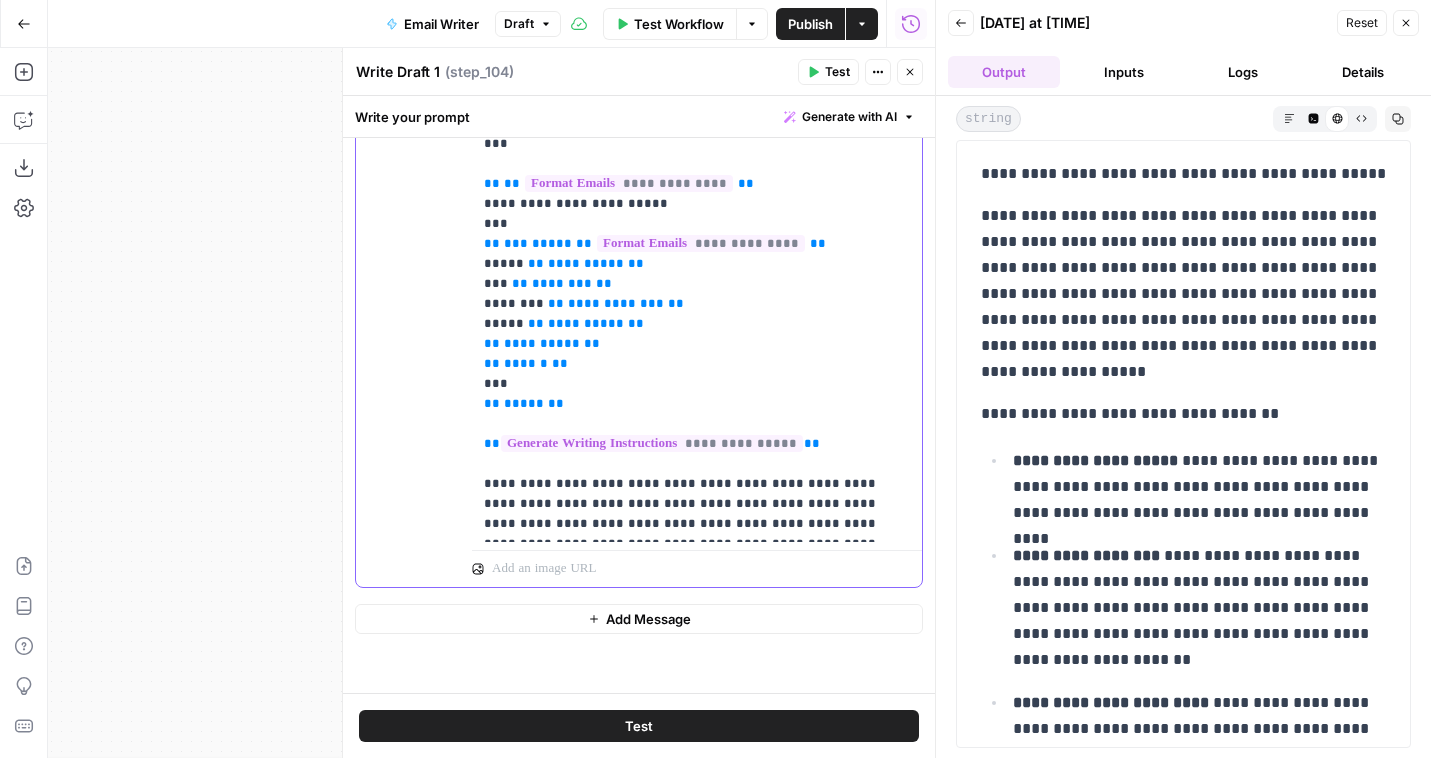 click on "**********" at bounding box center [697, -226] 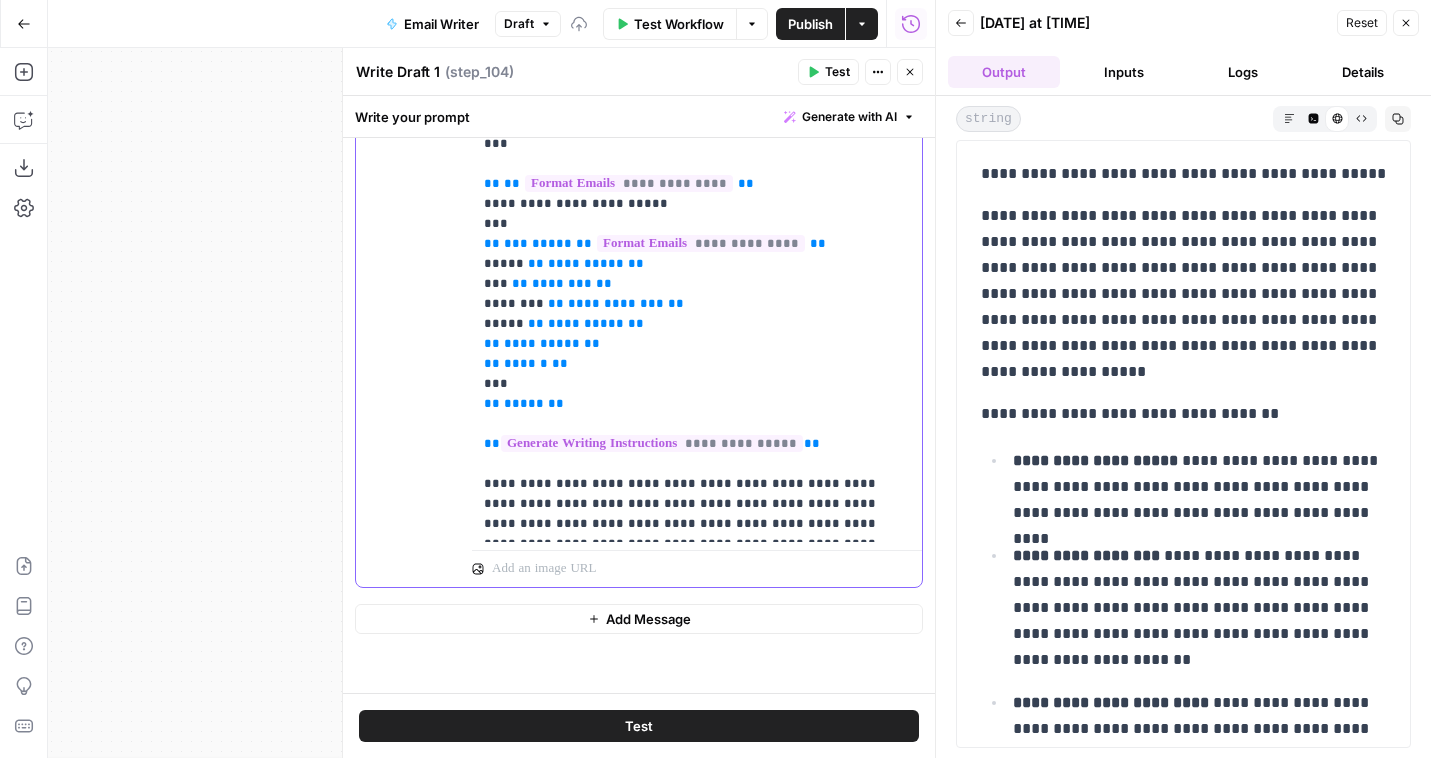 click on "**********" at bounding box center [697, -226] 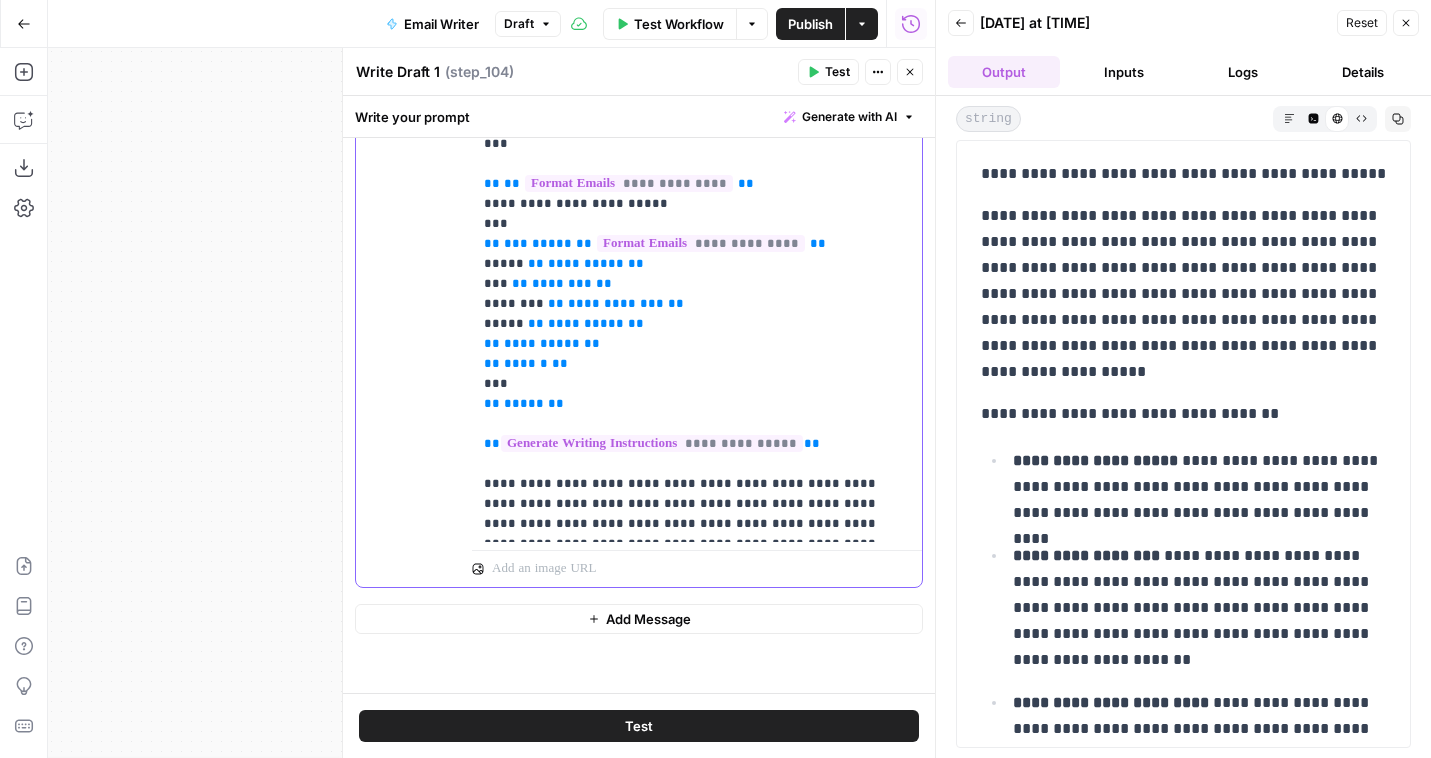 scroll, scrollTop: 721, scrollLeft: 0, axis: vertical 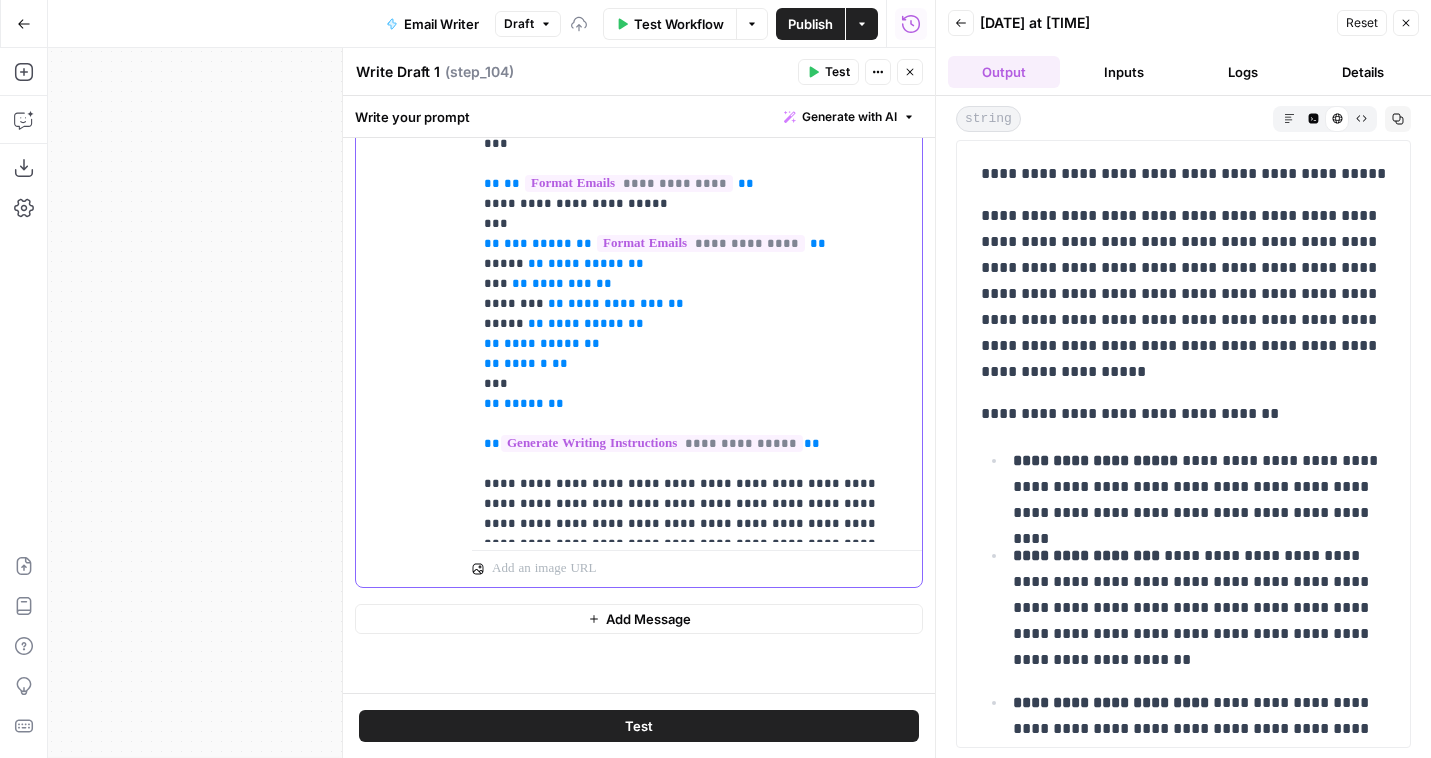 click on "**********" at bounding box center (697, -226) 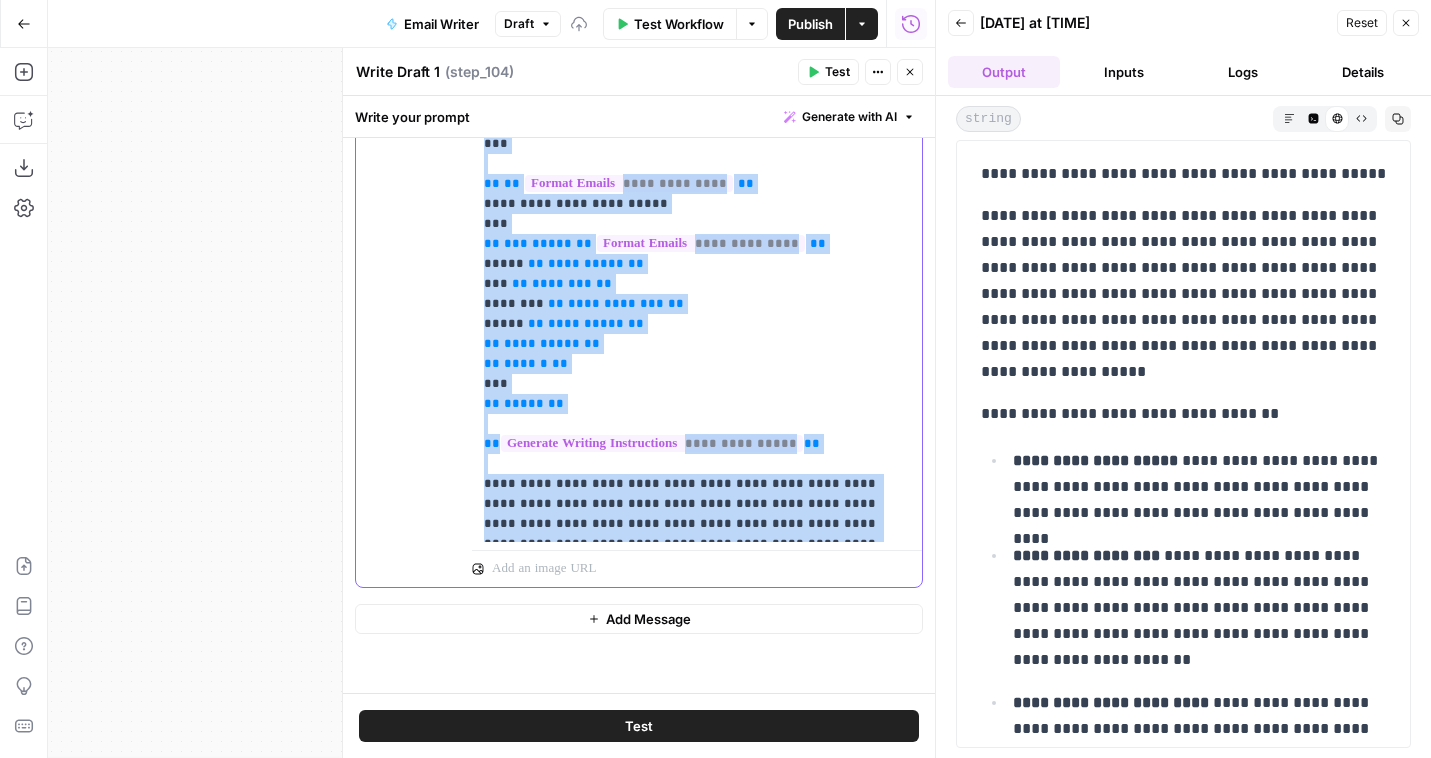 click on "**********" at bounding box center [697, -226] 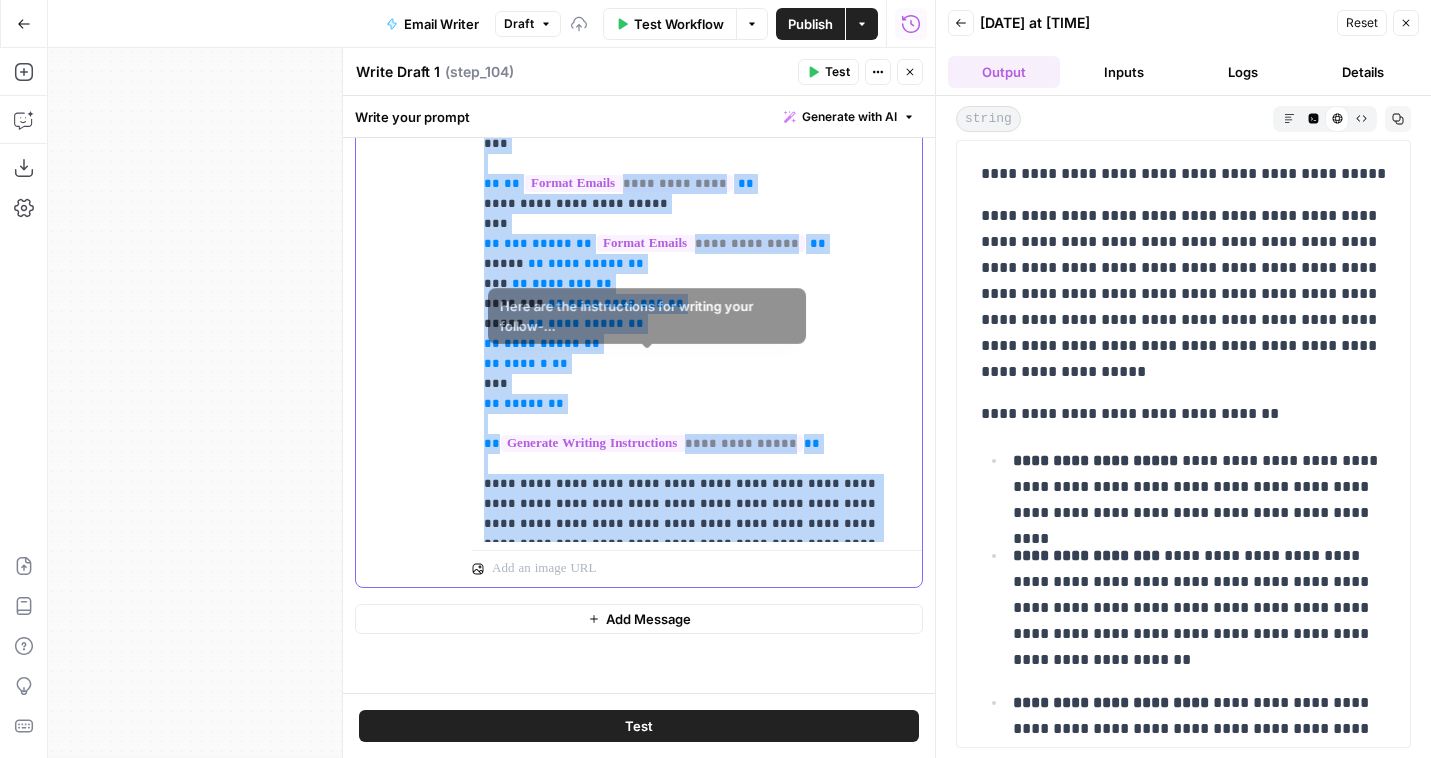 click on "**********" at bounding box center (697, -226) 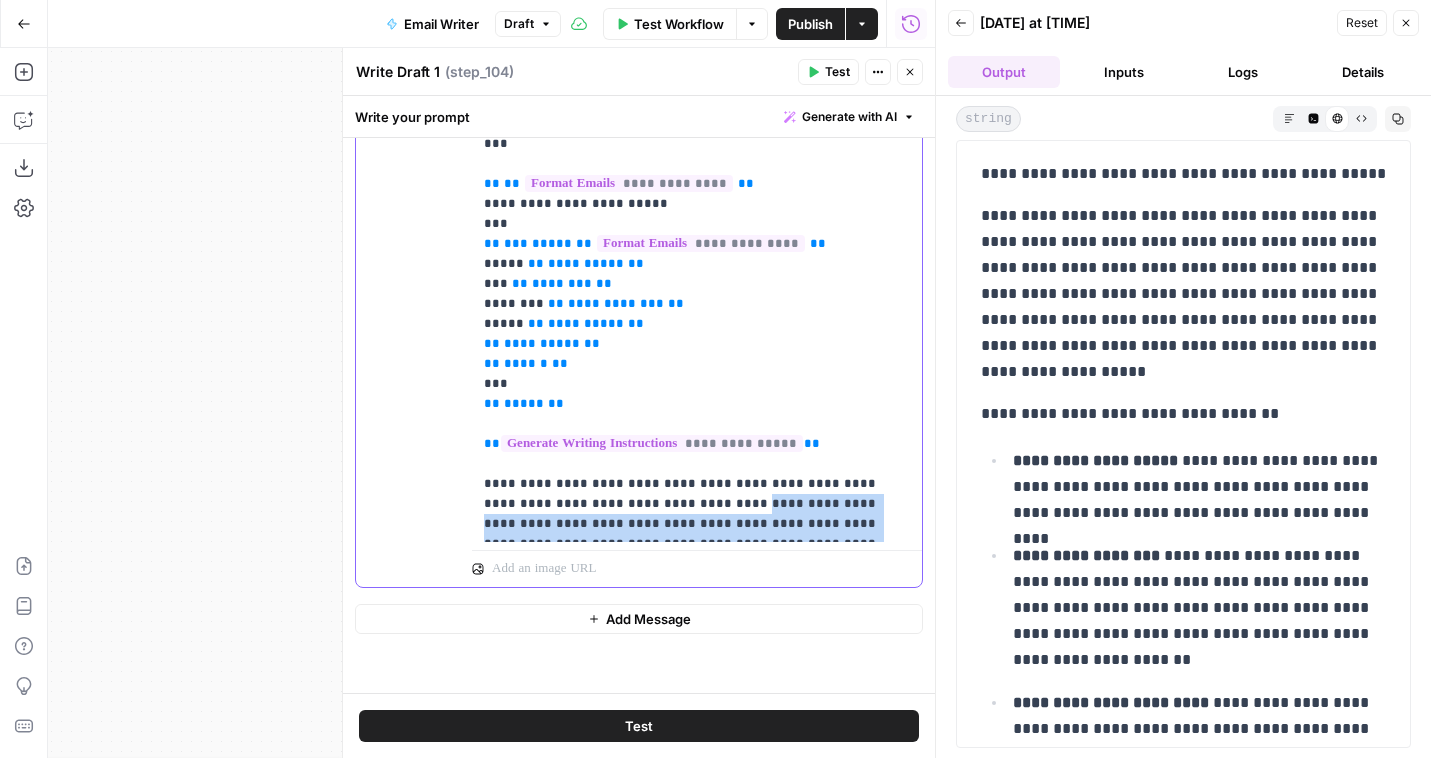 drag, startPoint x: 655, startPoint y: 420, endPoint x: 814, endPoint y: 516, distance: 185.73367 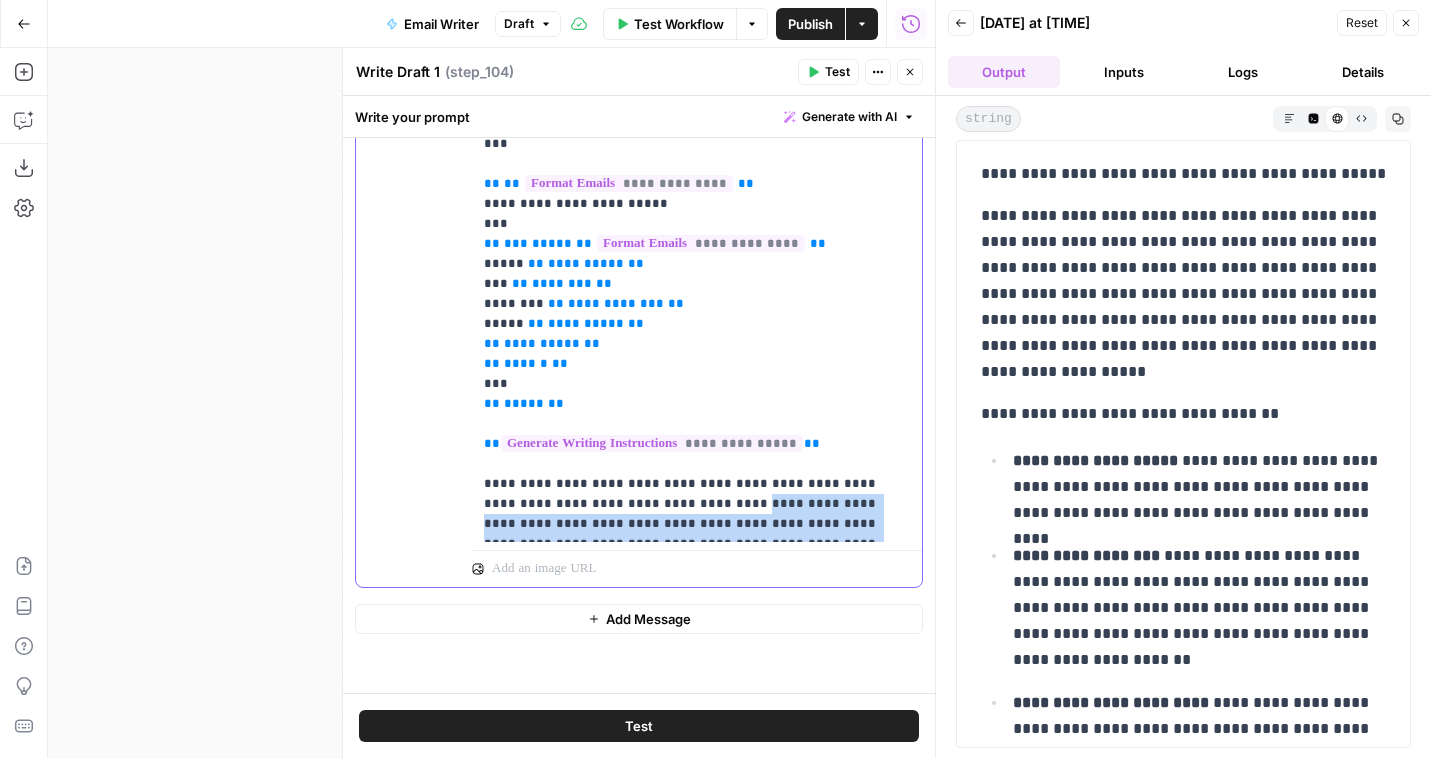 click on "**********" at bounding box center (697, -226) 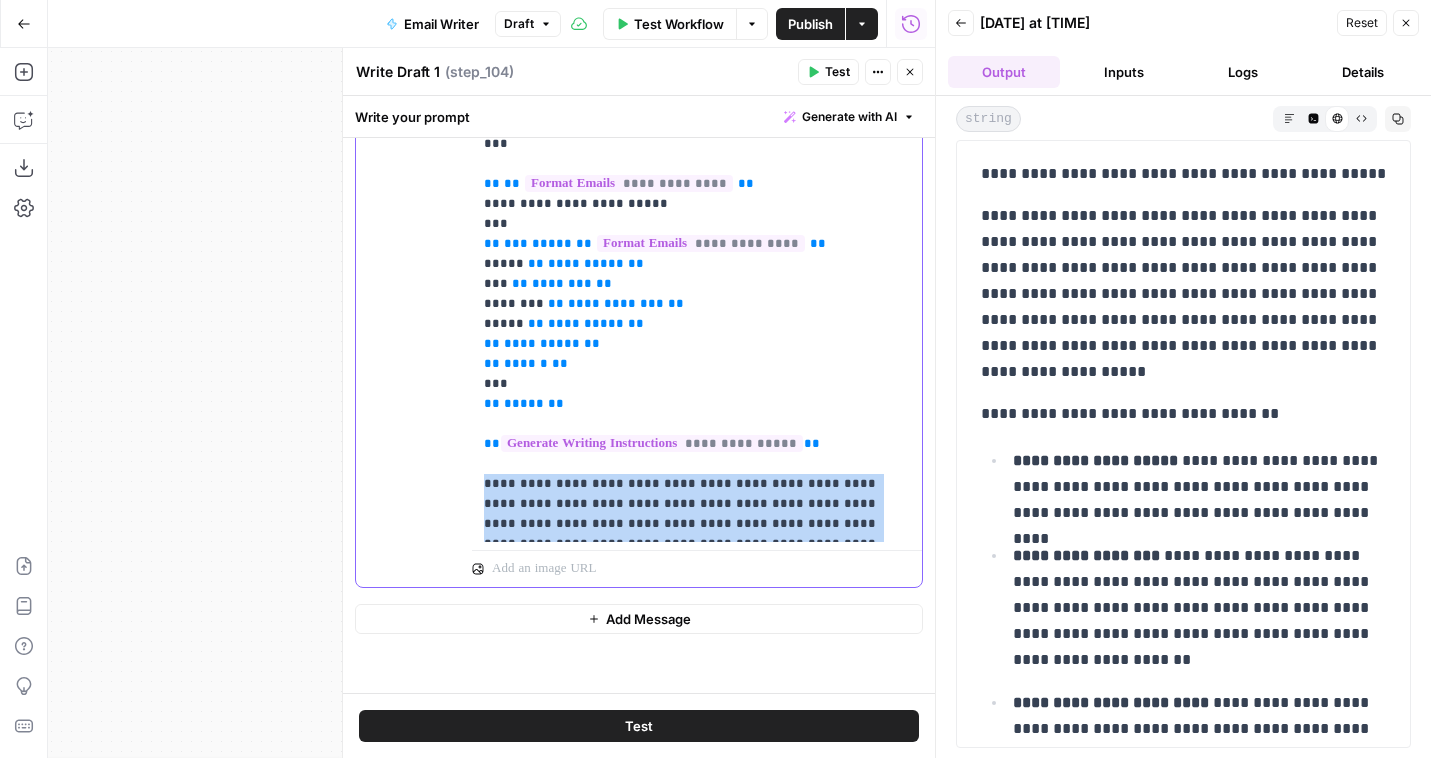 drag, startPoint x: 485, startPoint y: 404, endPoint x: 849, endPoint y: 535, distance: 386.85526 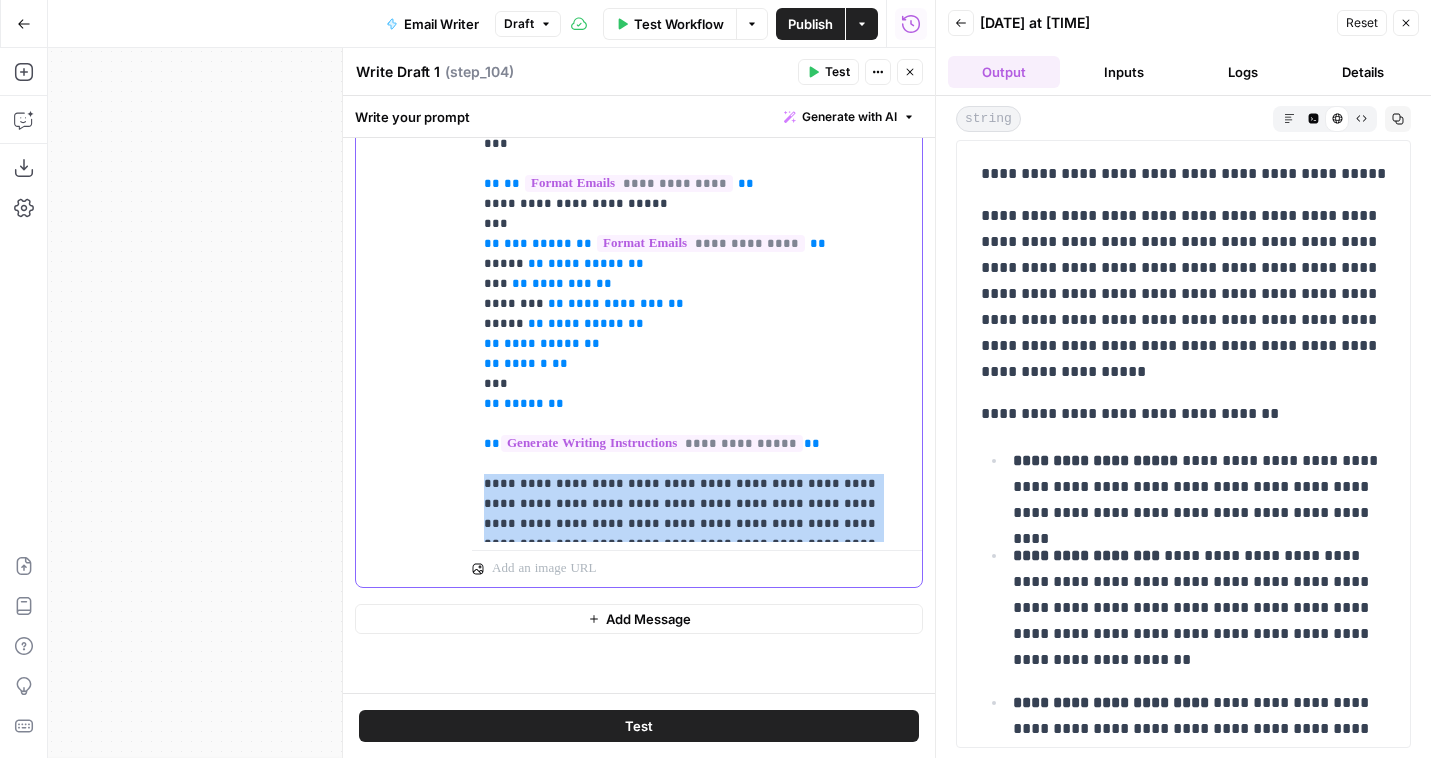 click on "**********" at bounding box center [697, 134] 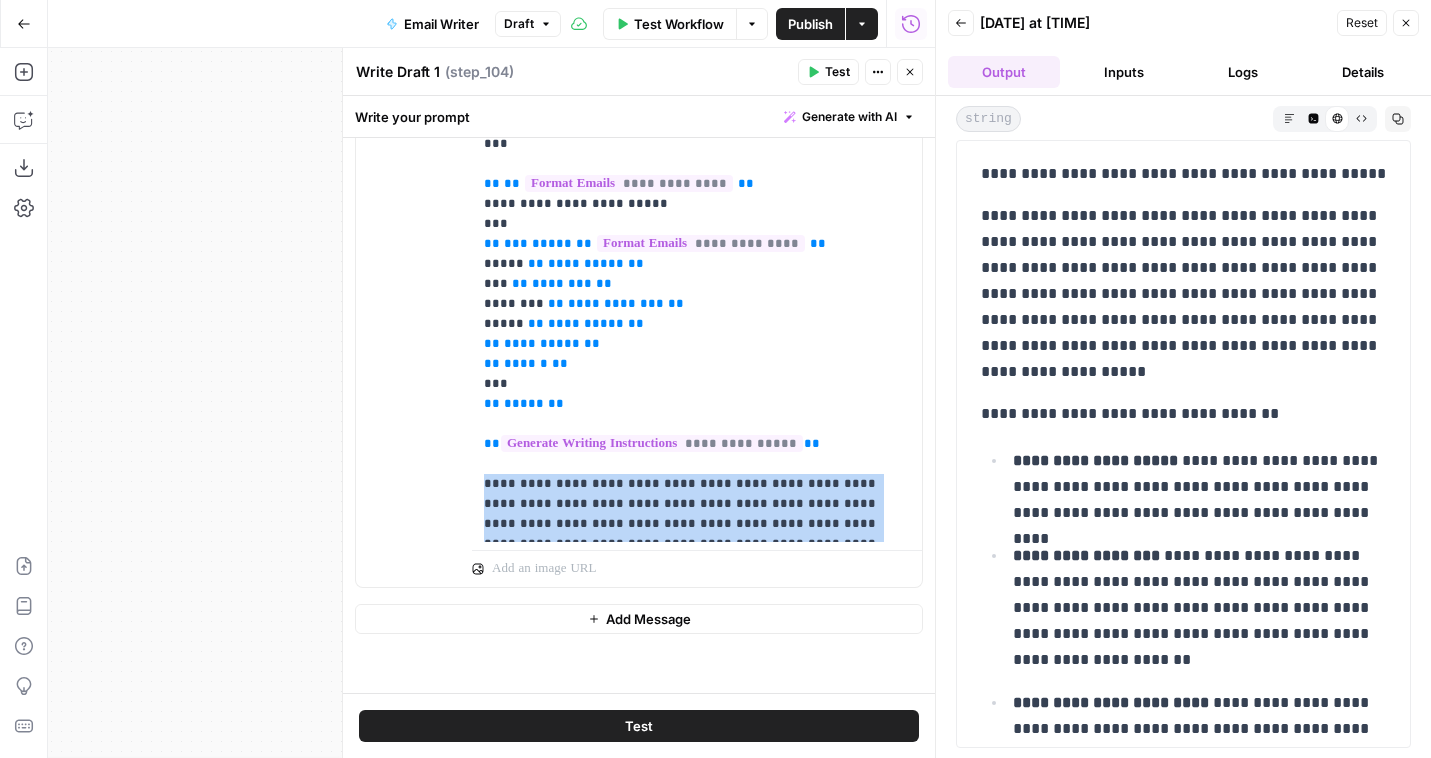 click on "Close" at bounding box center (910, 72) 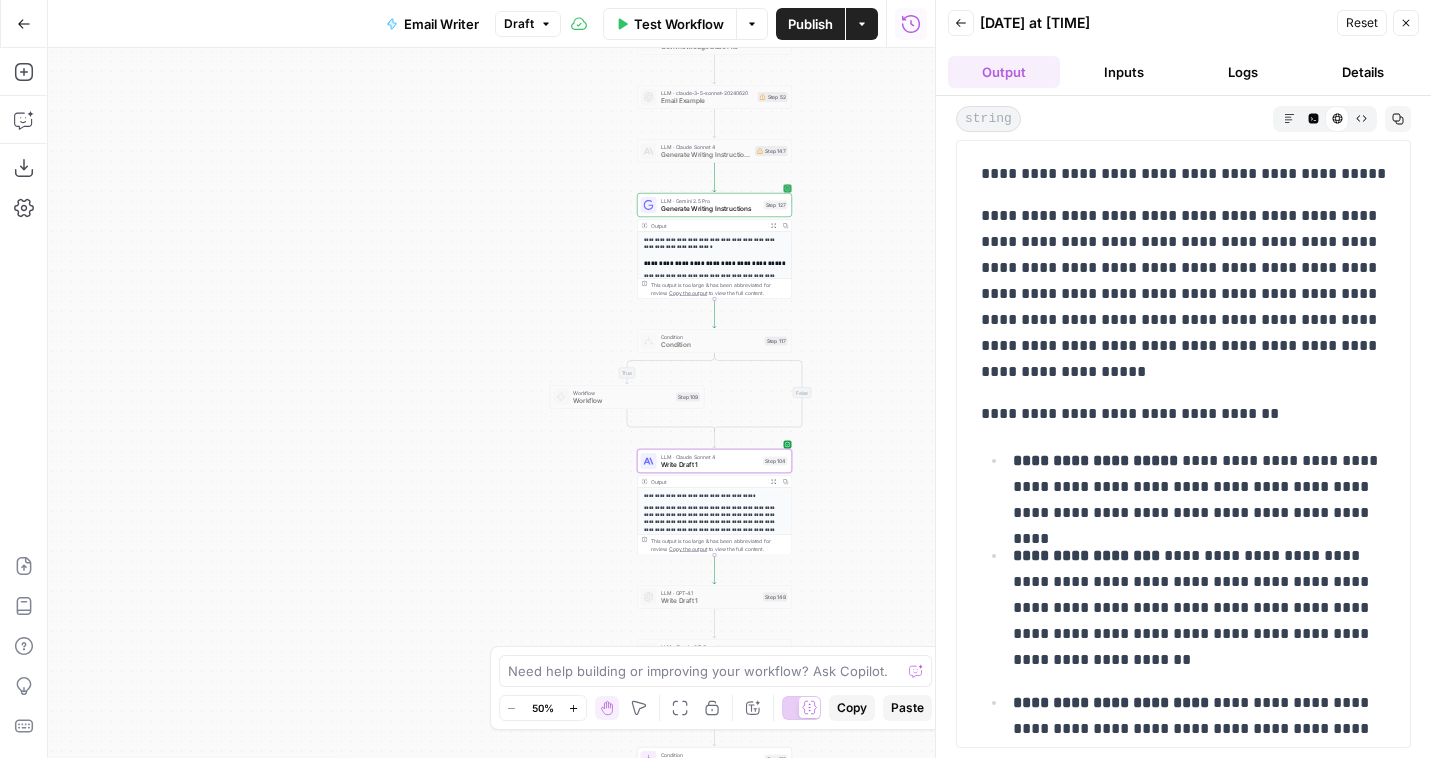 click on "Generate Writing Instructions" at bounding box center (710, 209) 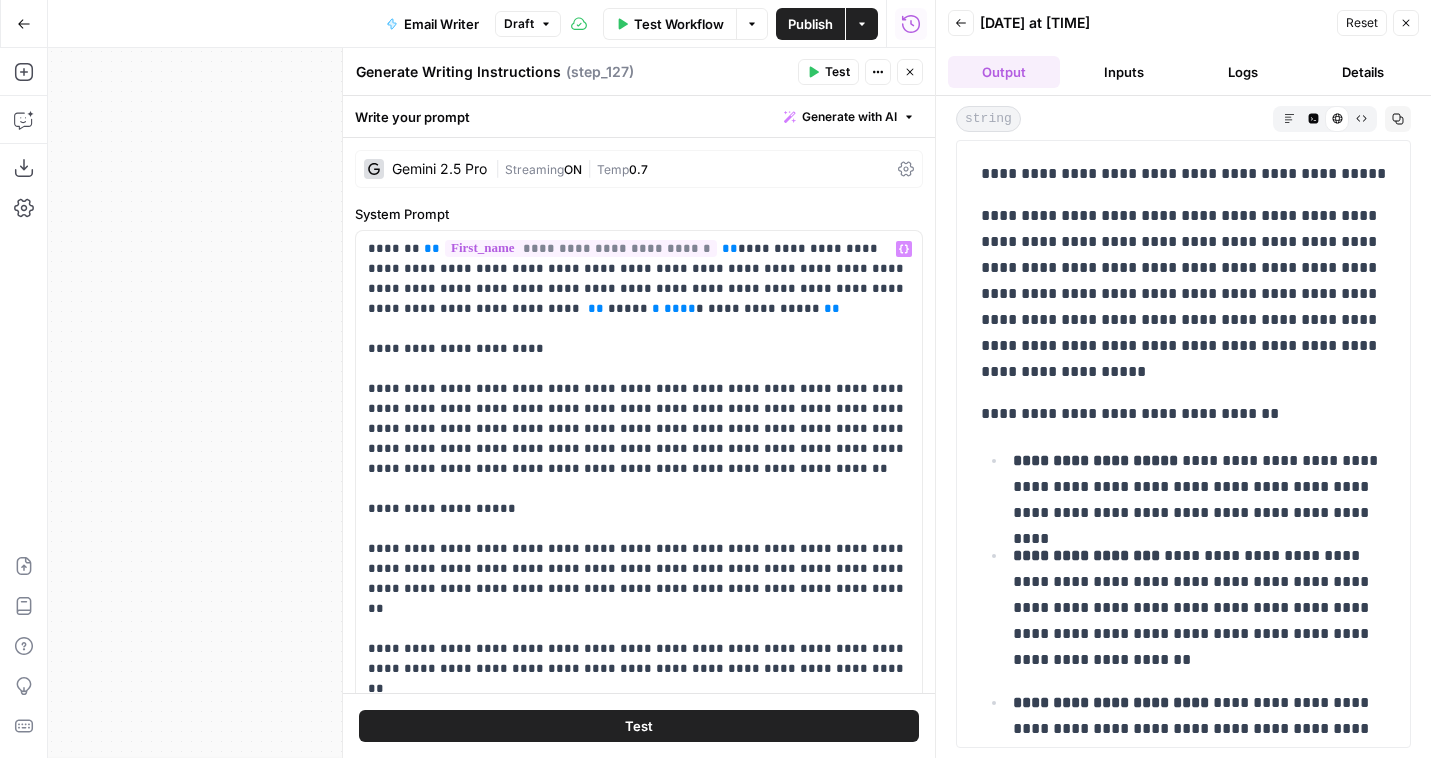 scroll, scrollTop: 961, scrollLeft: 0, axis: vertical 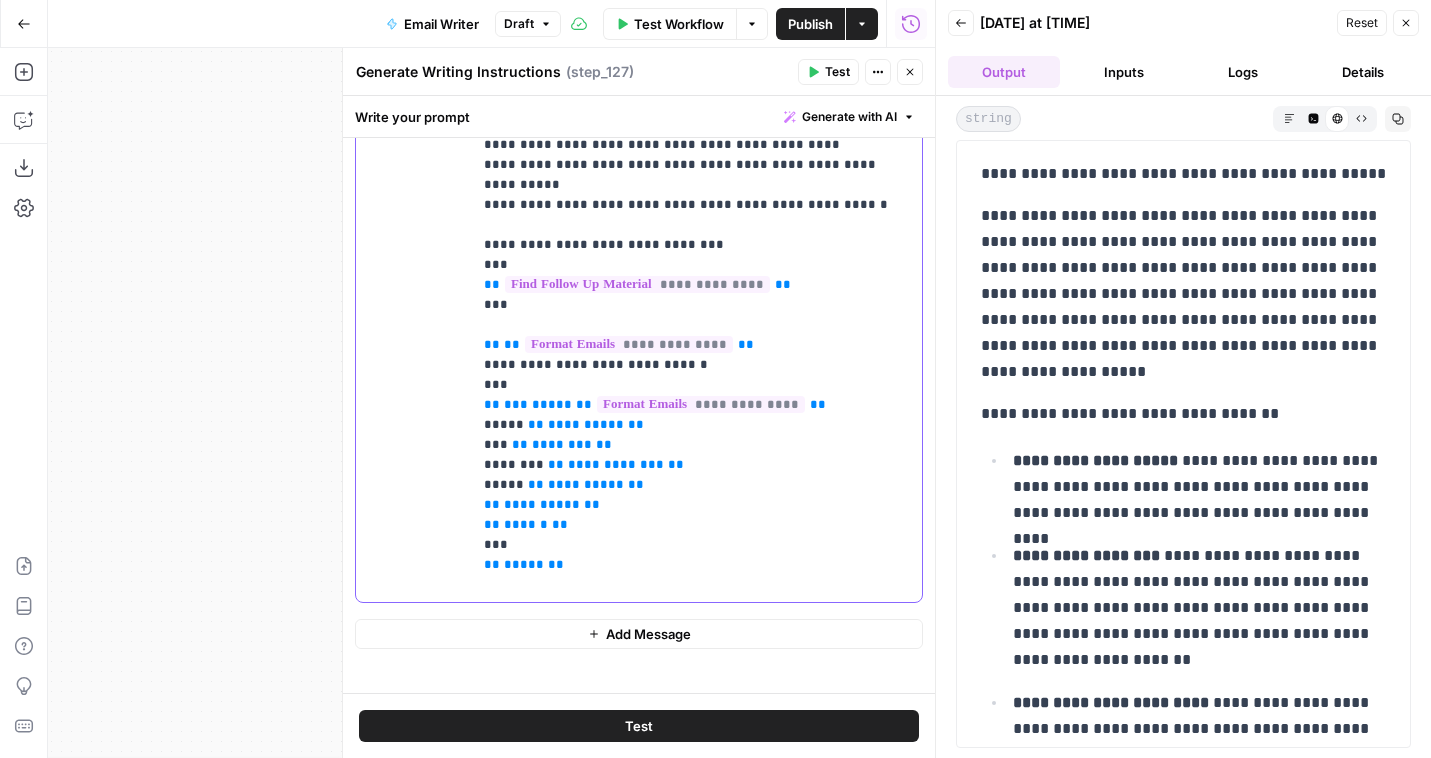 click on "**********" at bounding box center [697, -1005] 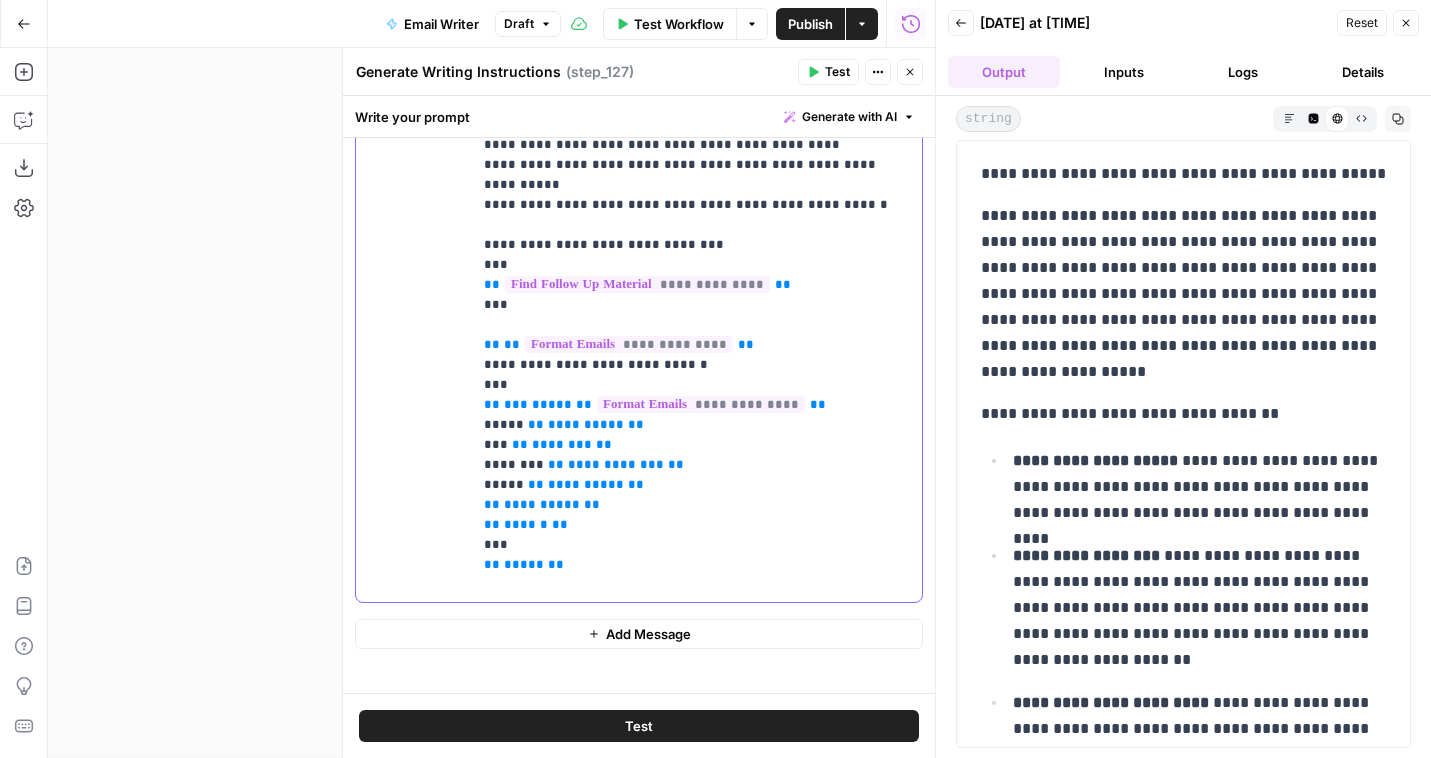 type 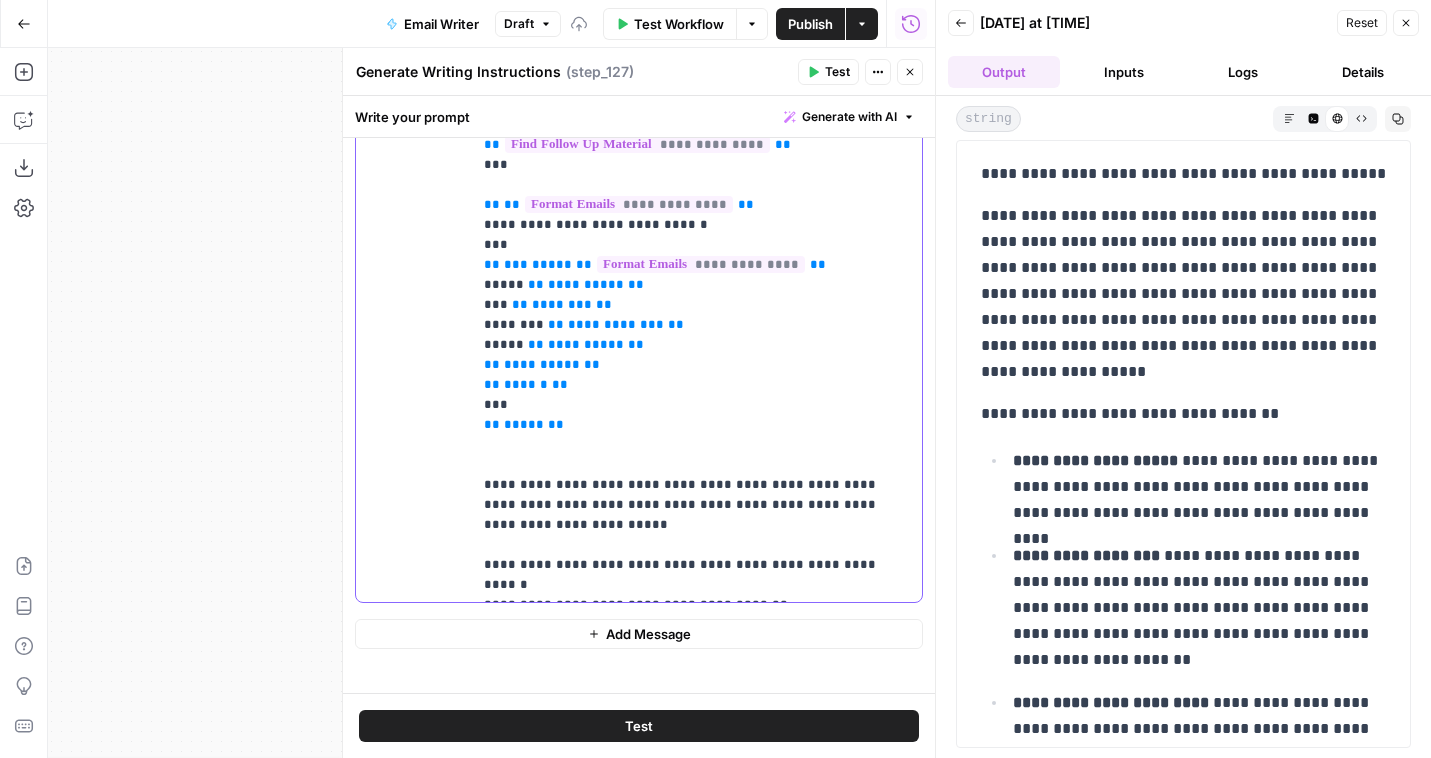 click on "**********" at bounding box center [697, -1075] 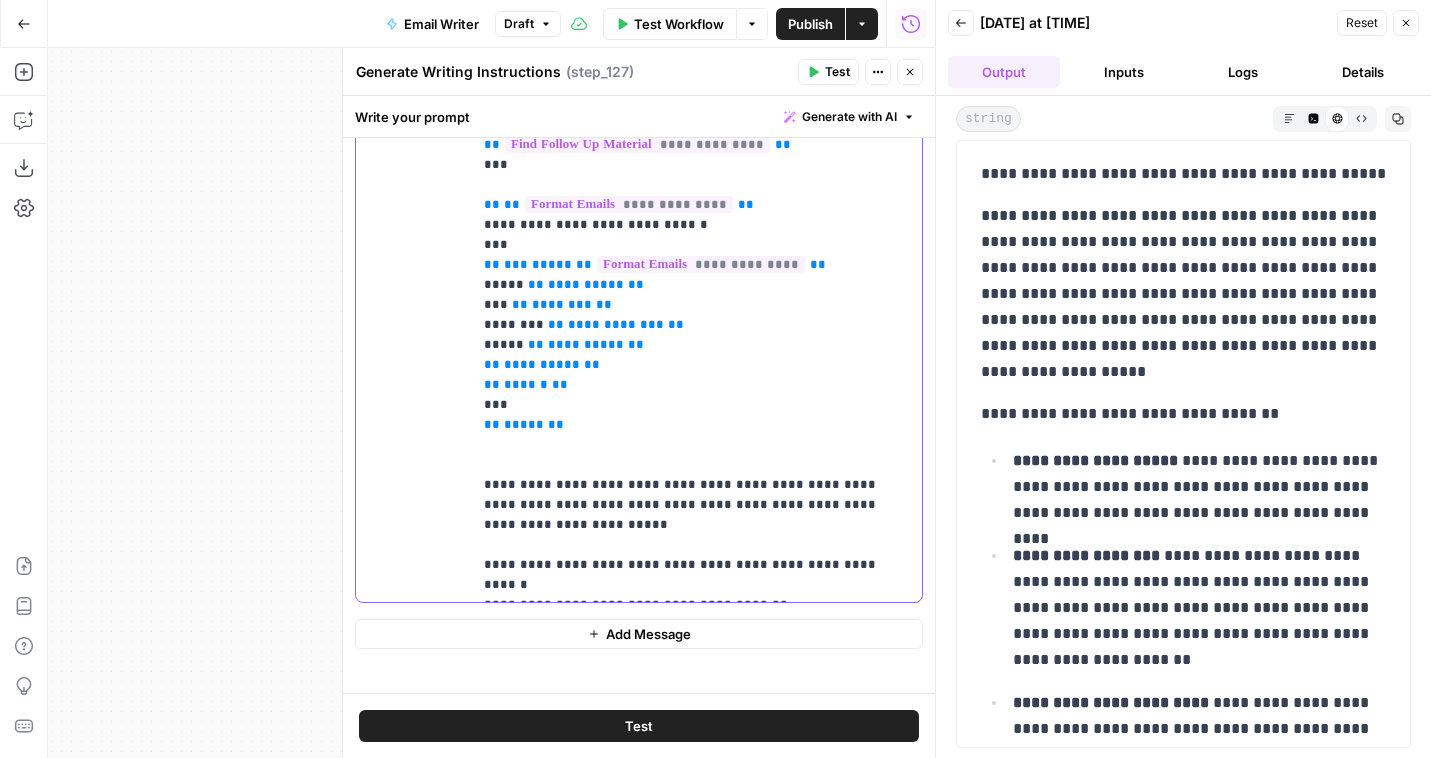 drag, startPoint x: 725, startPoint y: 443, endPoint x: 542, endPoint y: 462, distance: 183.98369 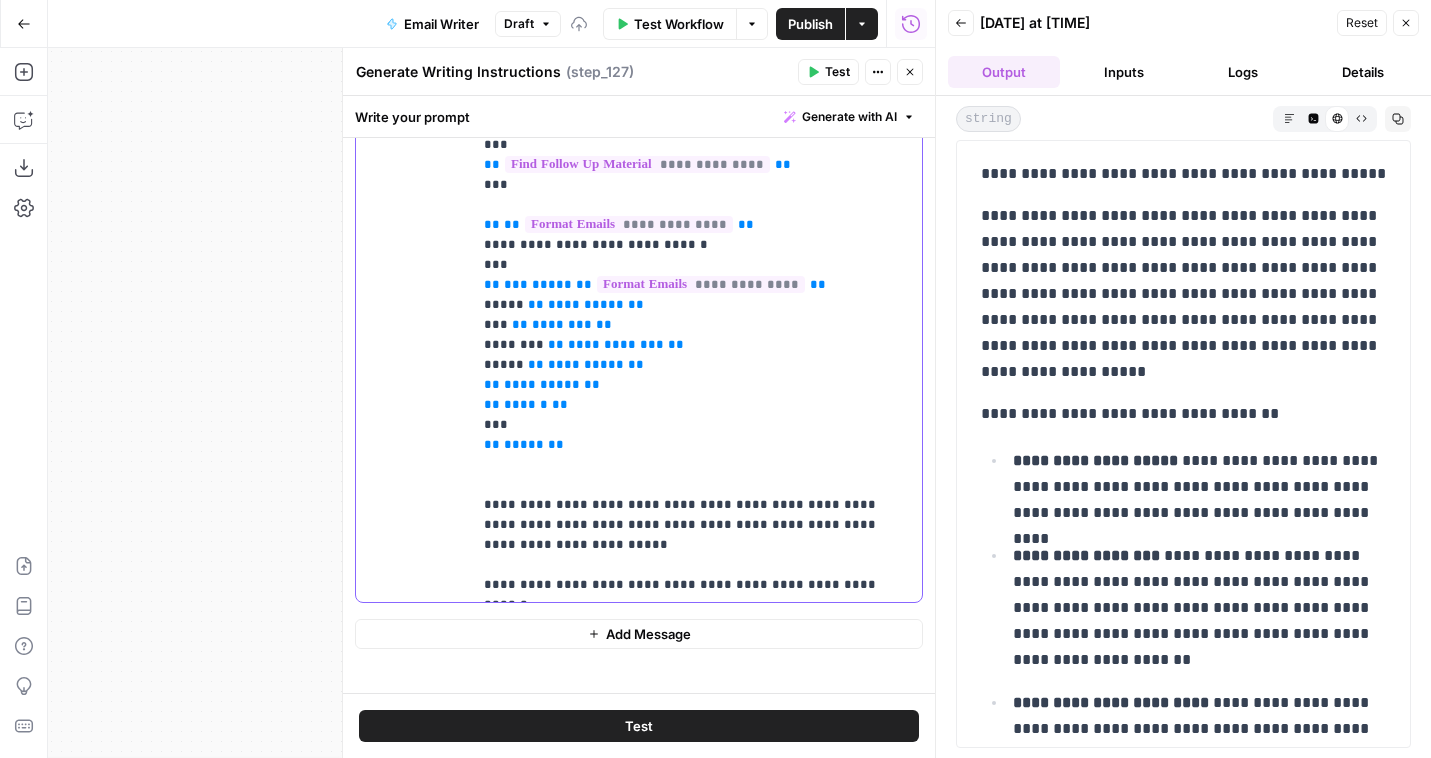click on "**********" at bounding box center [697, -1065] 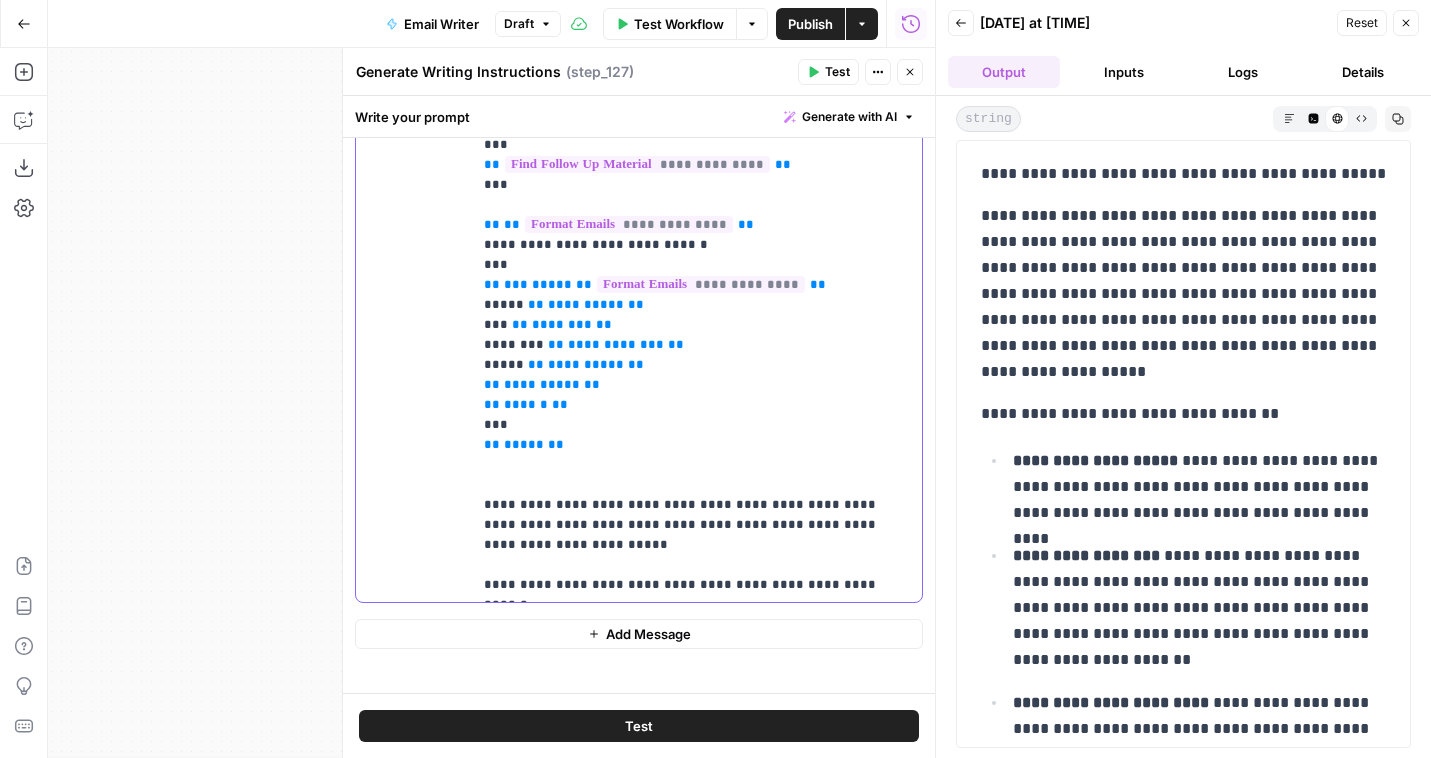 scroll, scrollTop: 2541, scrollLeft: 0, axis: vertical 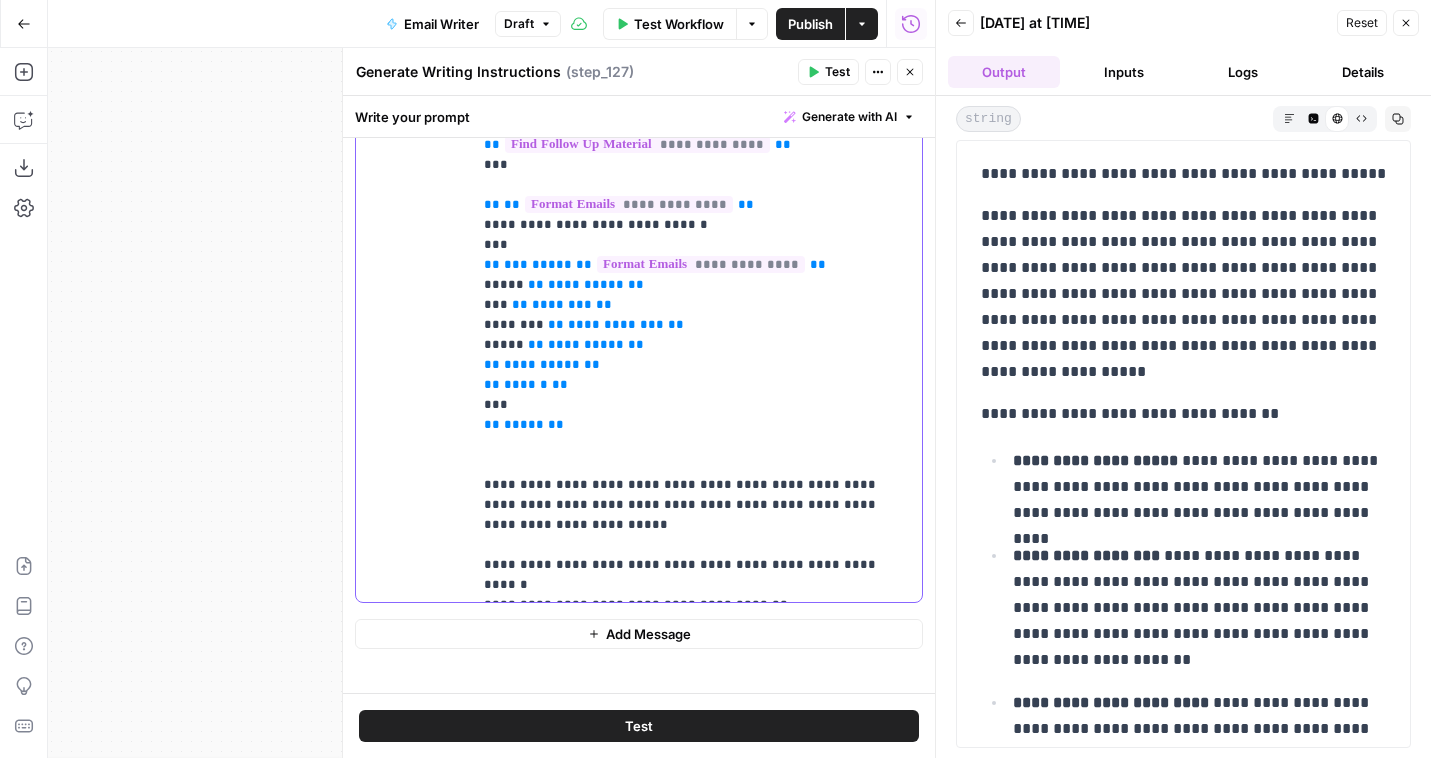 click on "**********" at bounding box center [697, -1075] 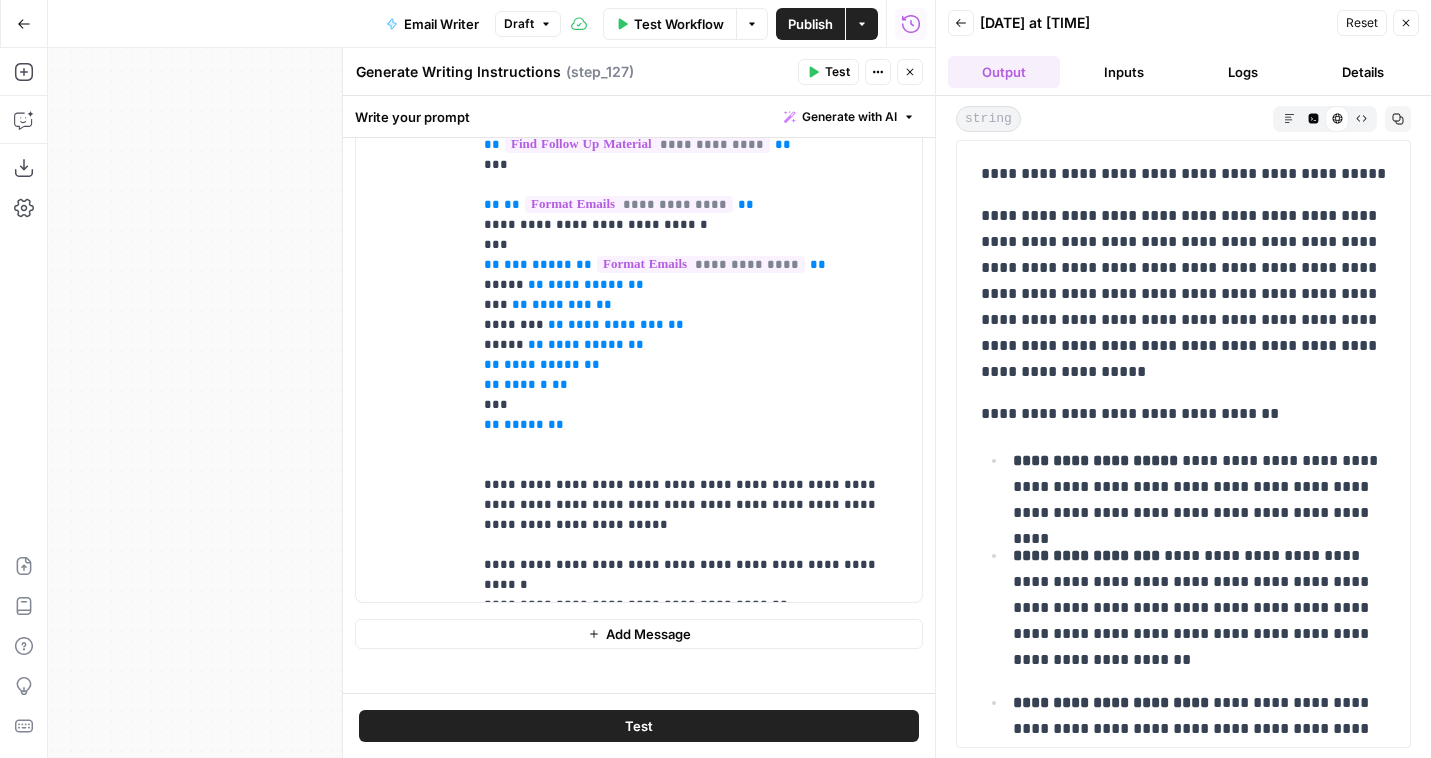 click on "Close" at bounding box center [910, 72] 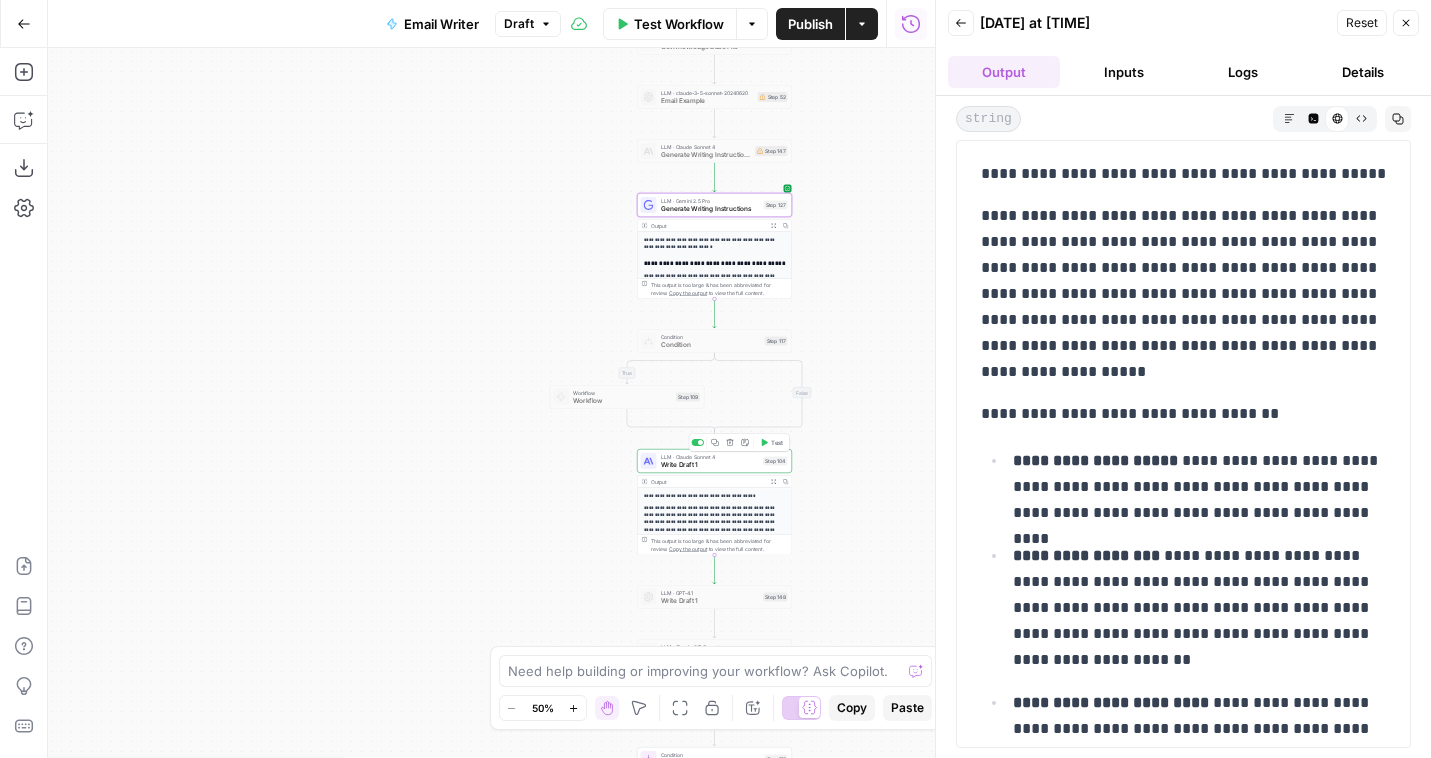 click on "Test" at bounding box center (777, 442) 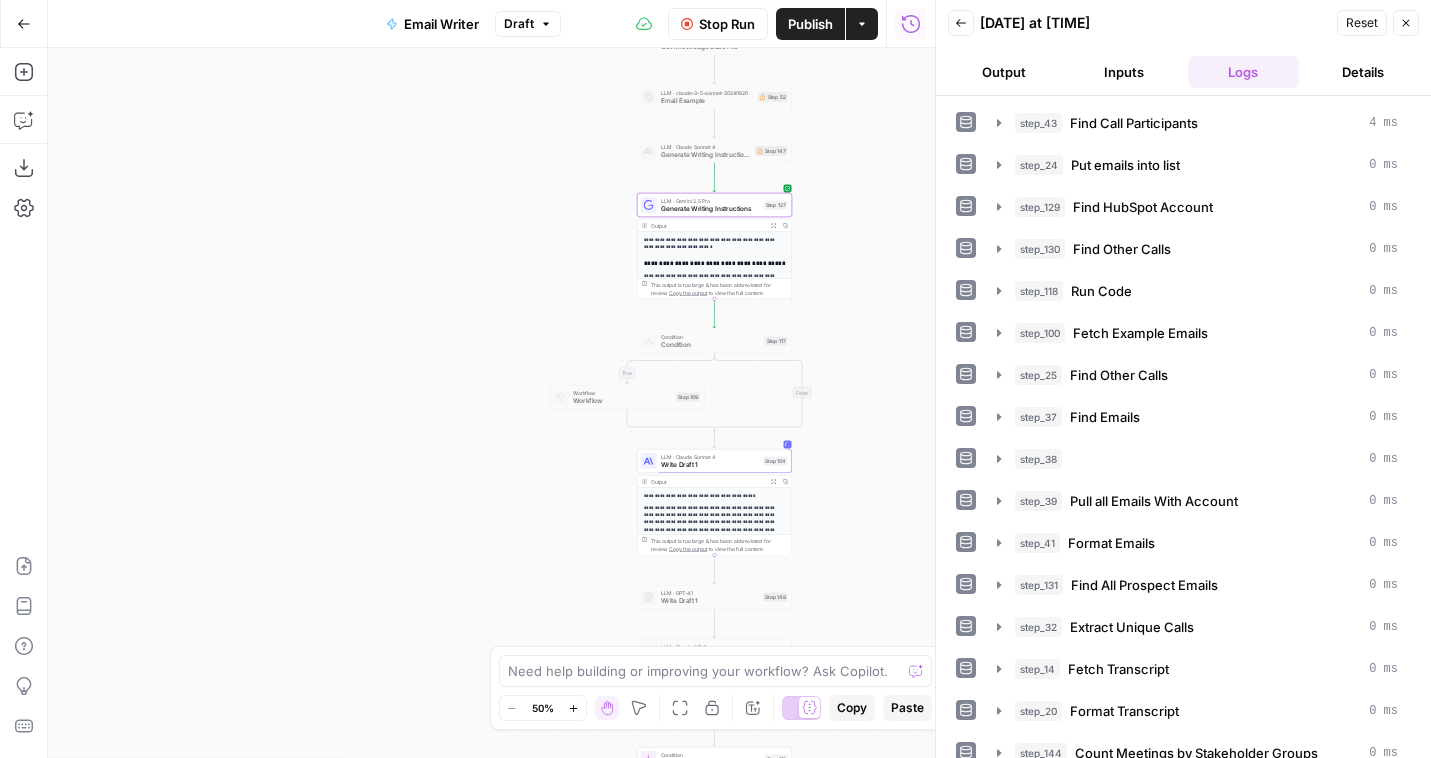 click on "Output" at bounding box center [1004, 72] 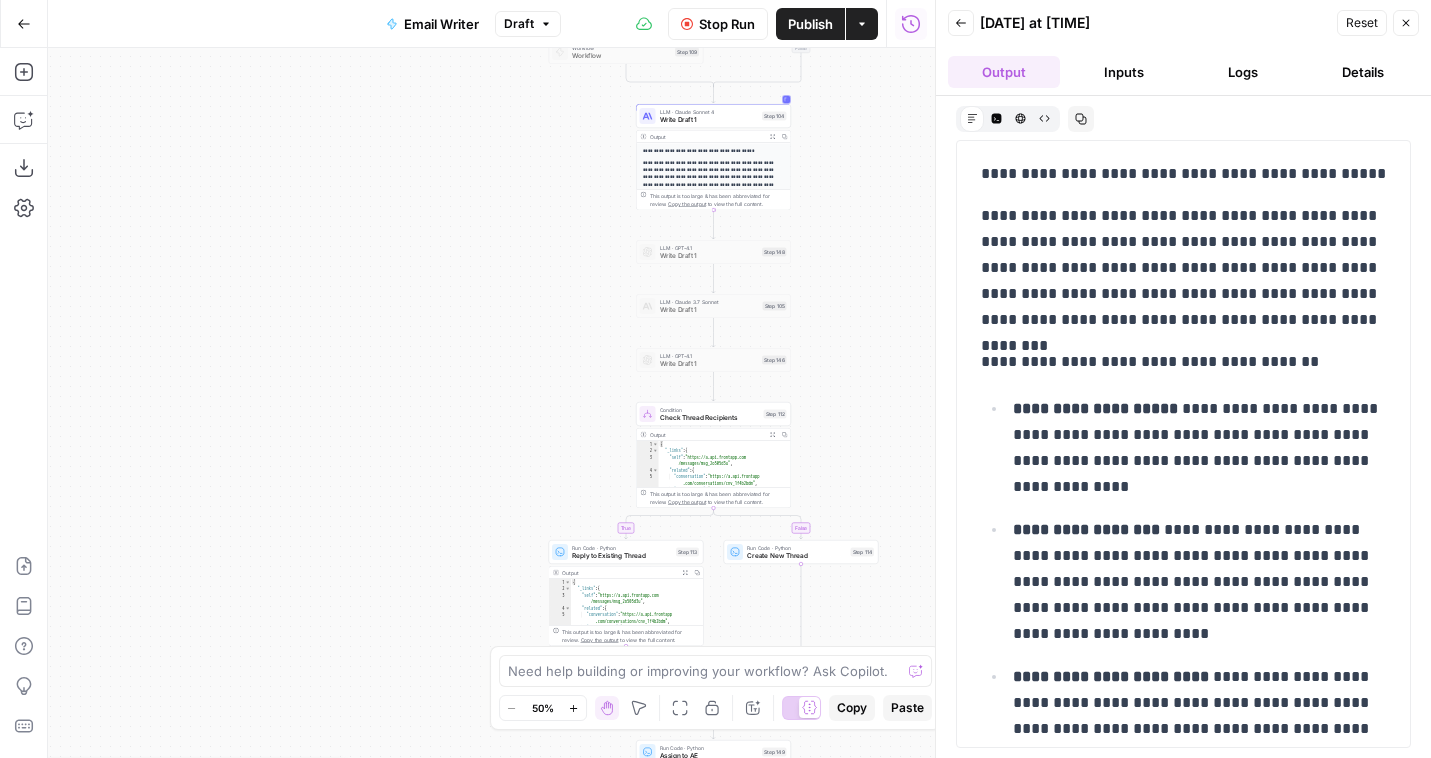 click on "Copy step Delete step Add Note Test" at bounding box center (738, 98) 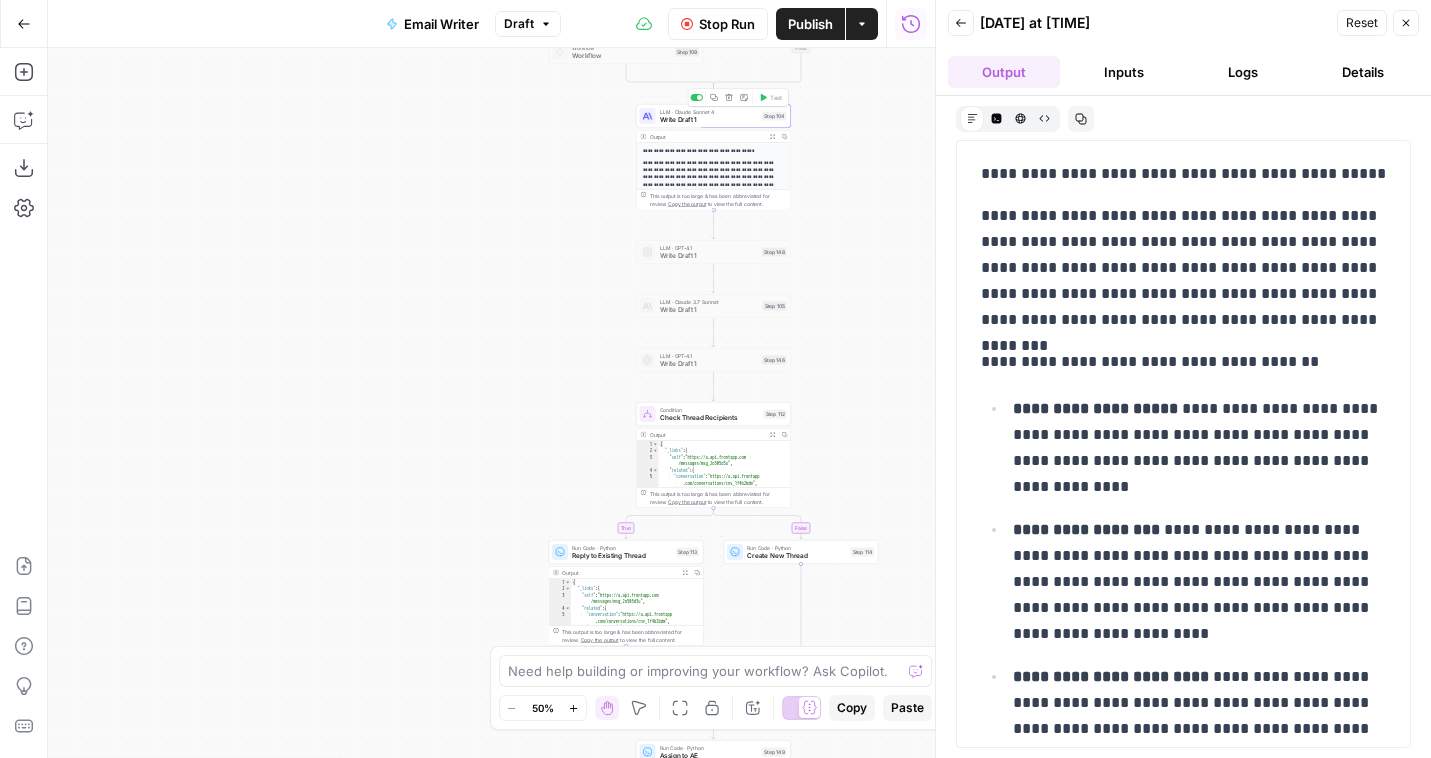 click on "Write Draft 1" at bounding box center (709, 120) 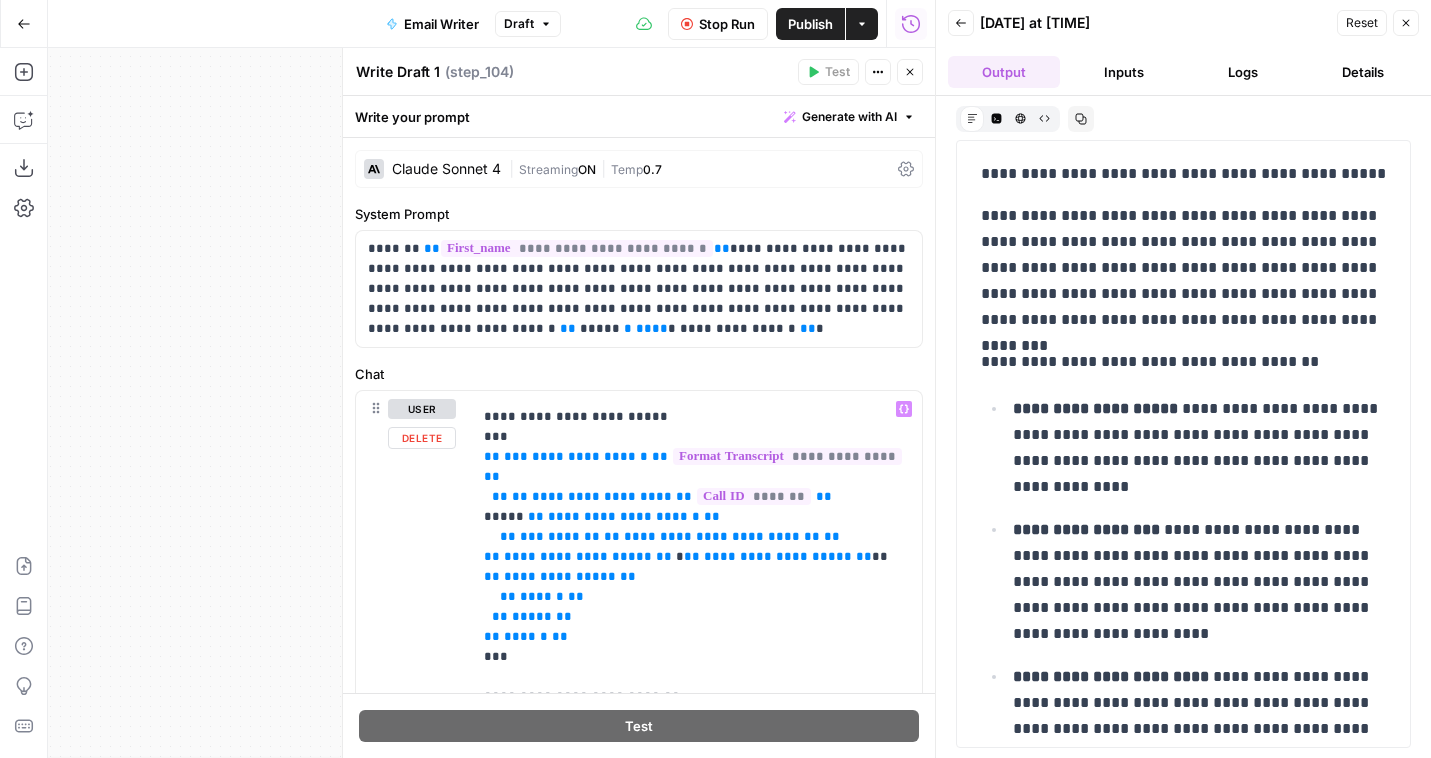 scroll, scrollTop: 721, scrollLeft: 0, axis: vertical 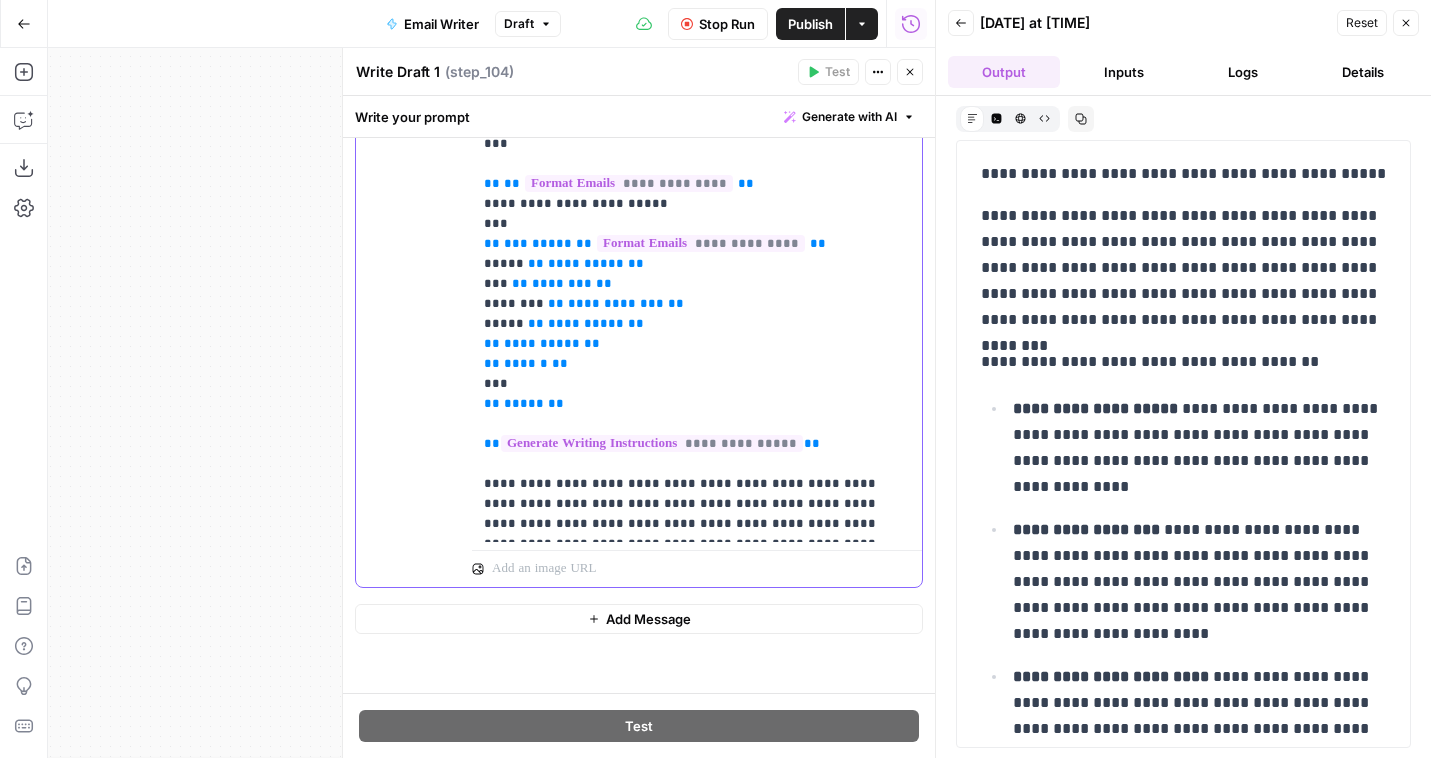 click on "**********" at bounding box center [697, -226] 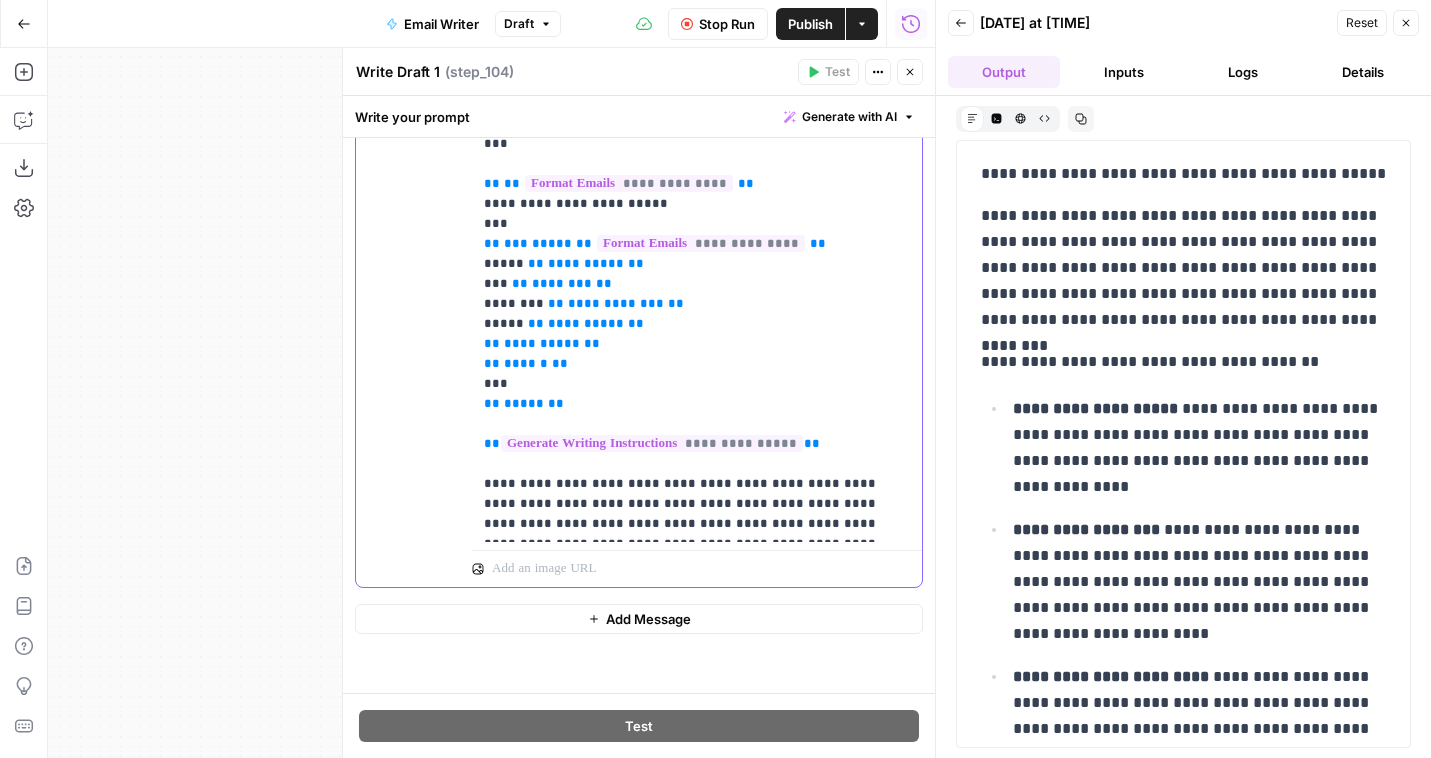 click on "**********" at bounding box center (697, -226) 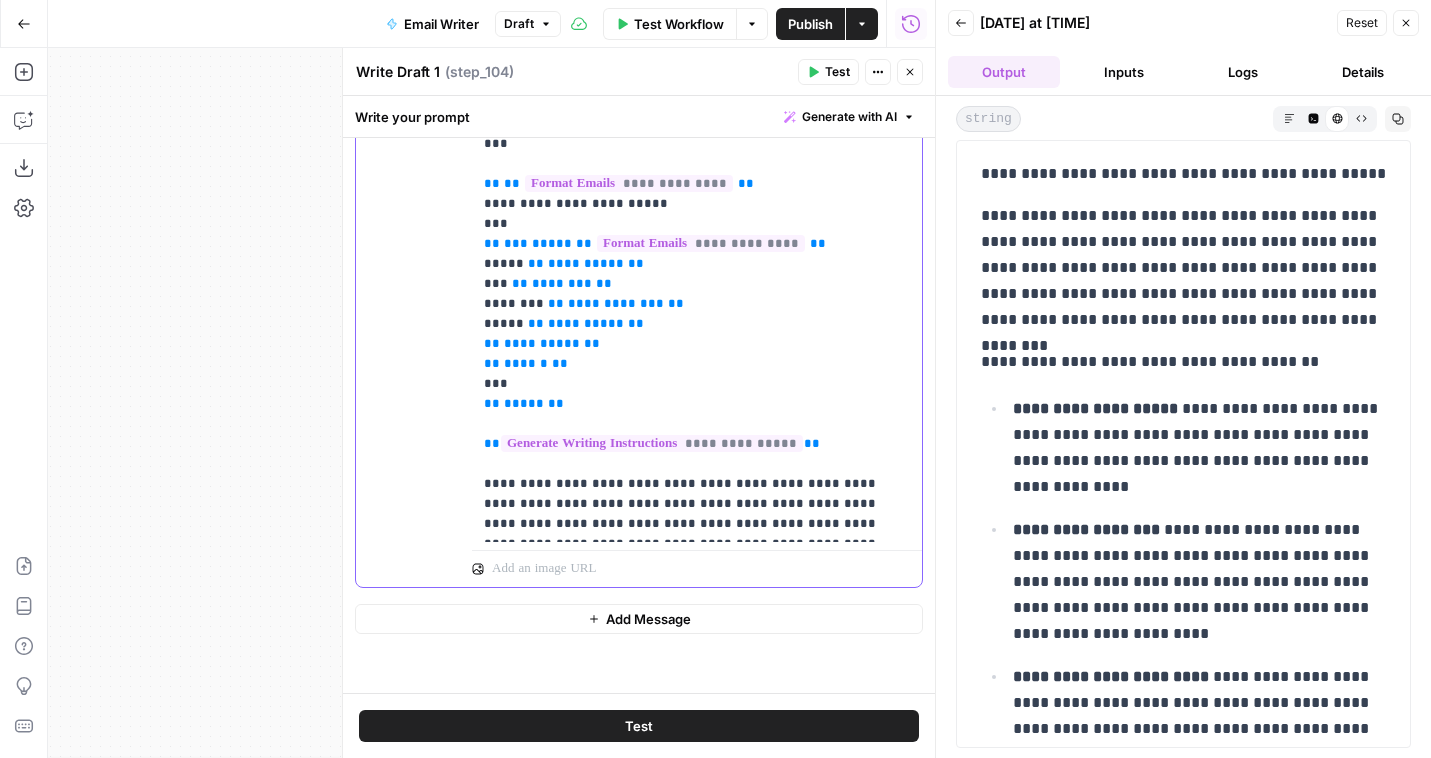 drag, startPoint x: 540, startPoint y: 464, endPoint x: 554, endPoint y: 464, distance: 14 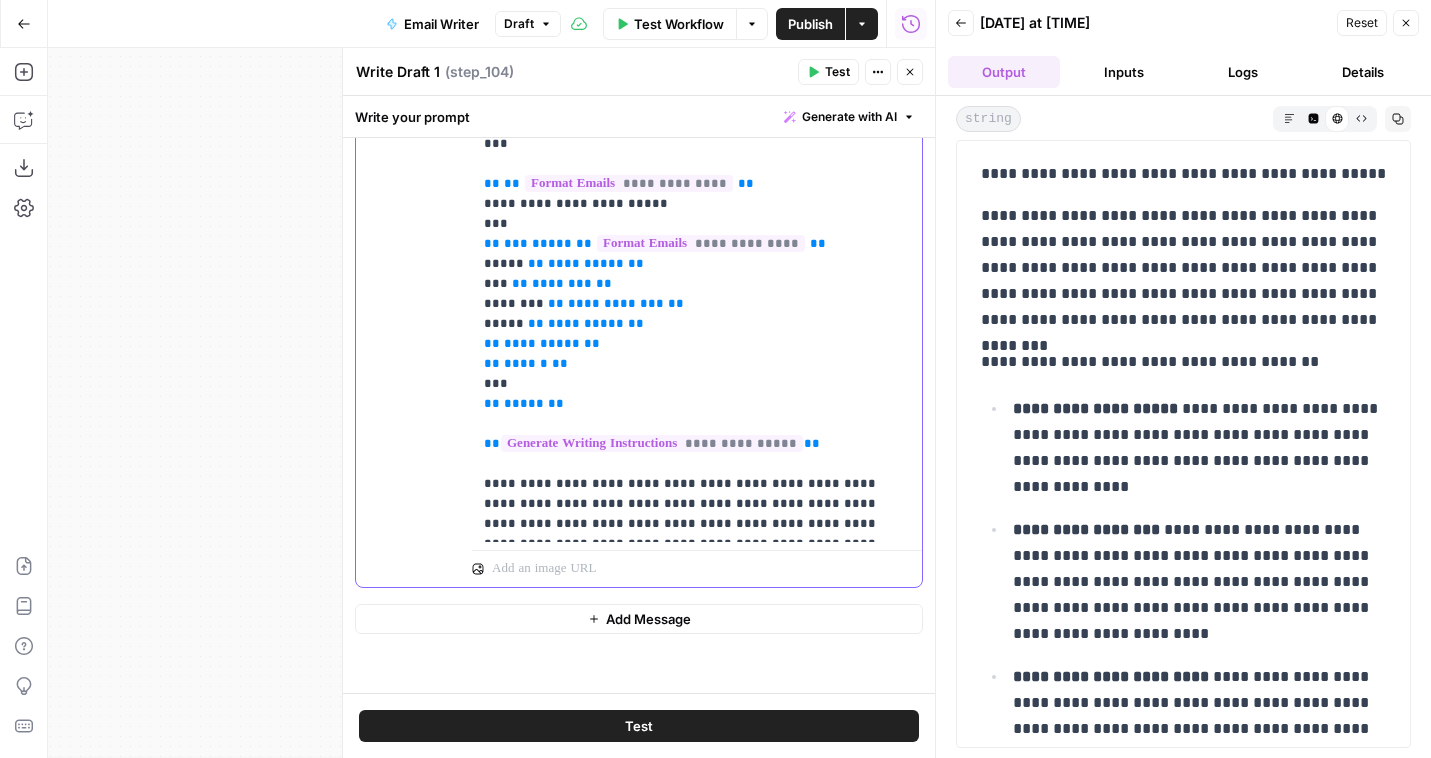 click on "**********" at bounding box center [697, -226] 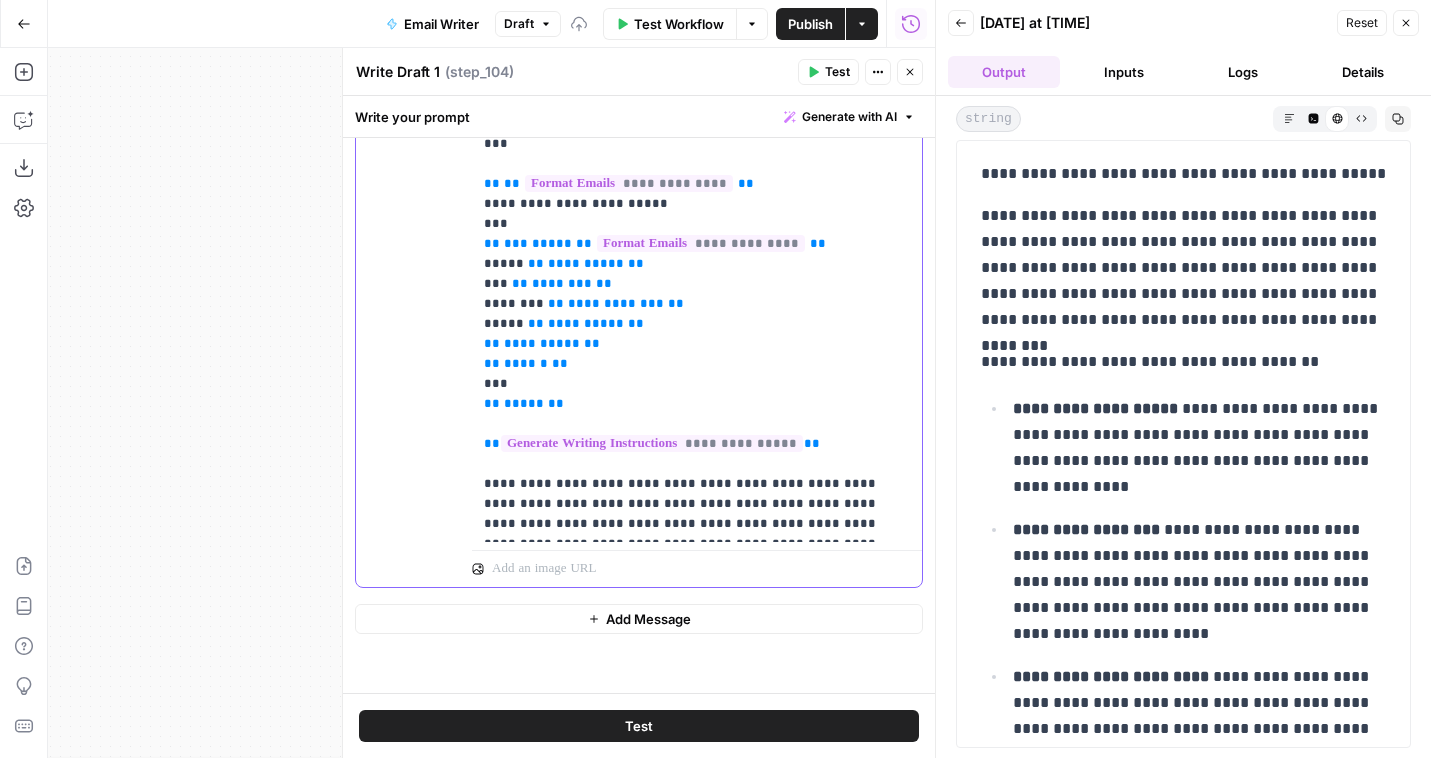 click on "**********" at bounding box center [697, -216] 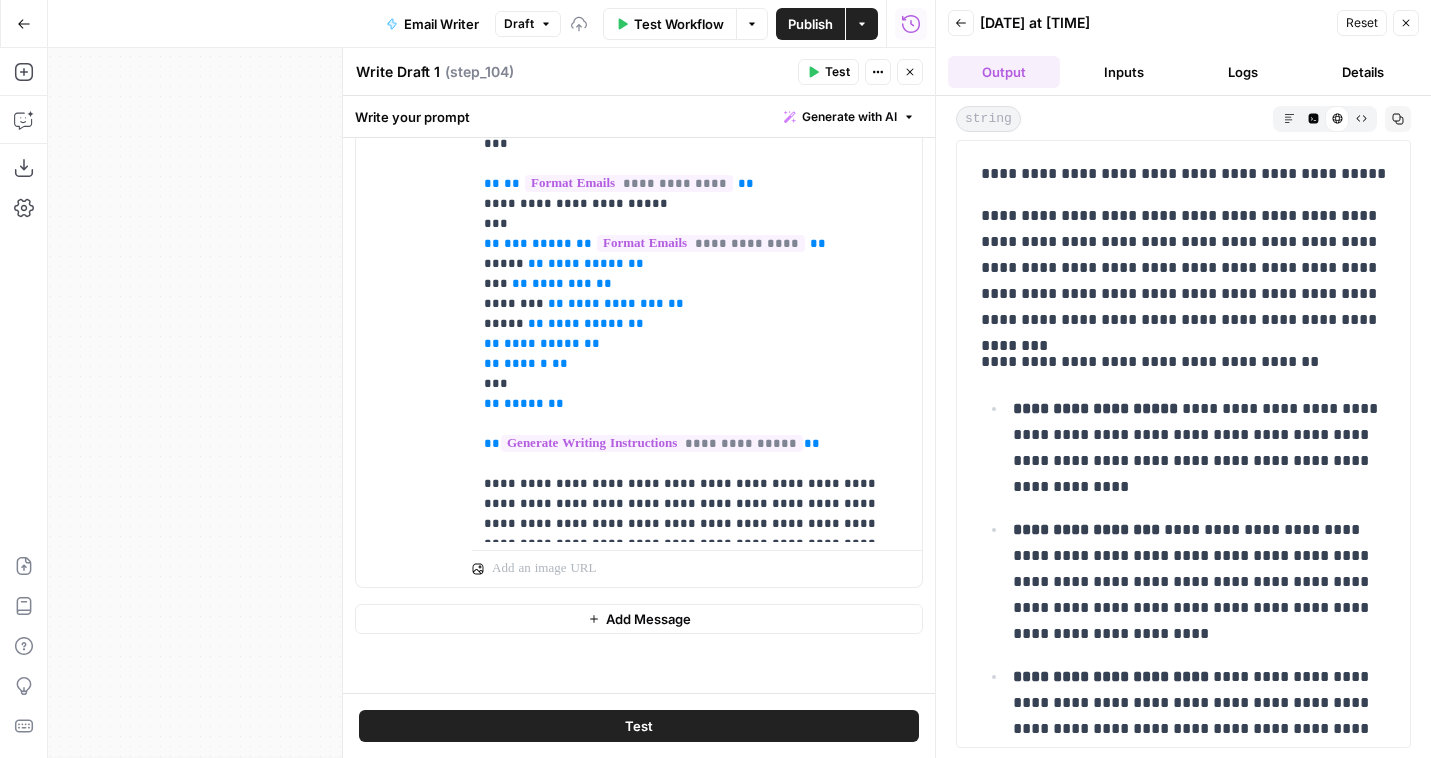 click on "Test" at bounding box center [837, 72] 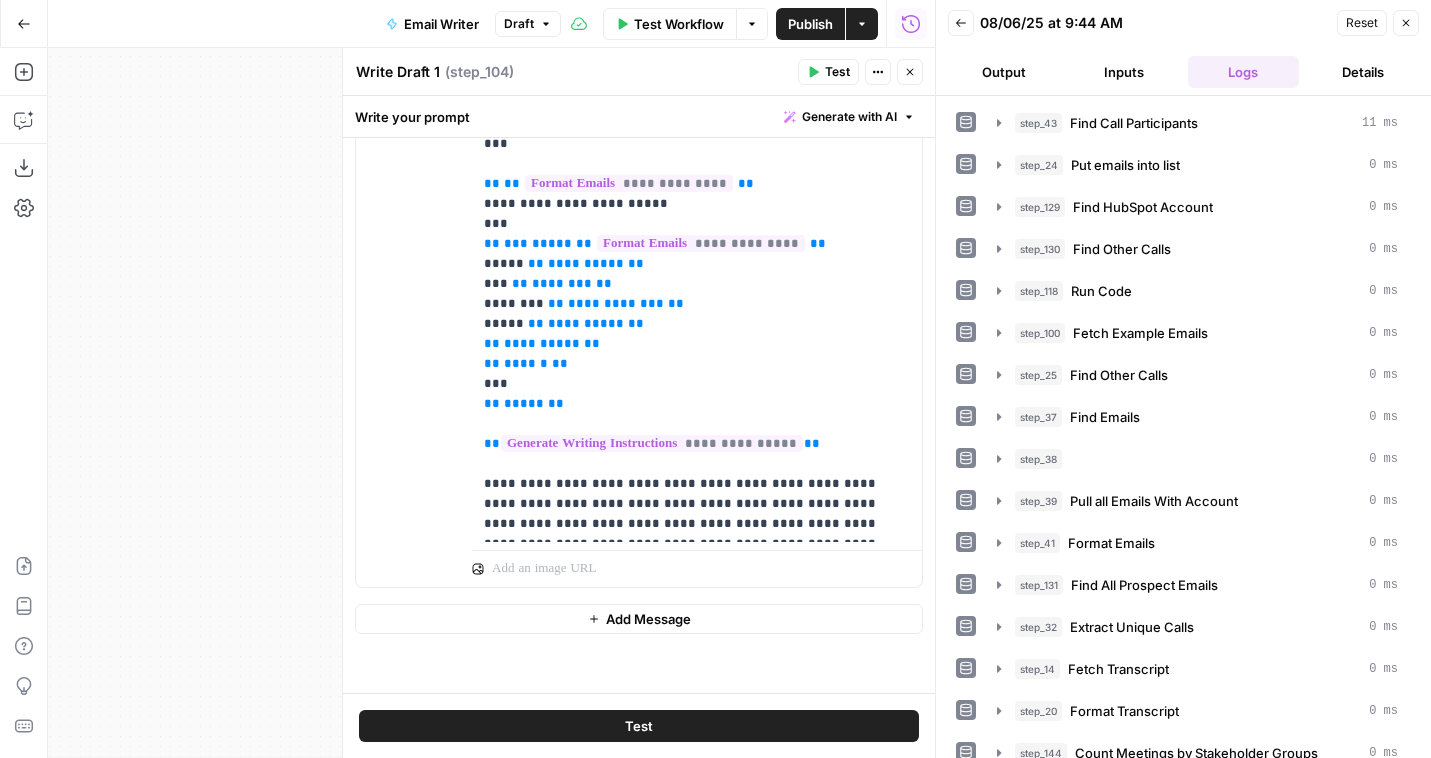 click on "Output" at bounding box center (1004, 72) 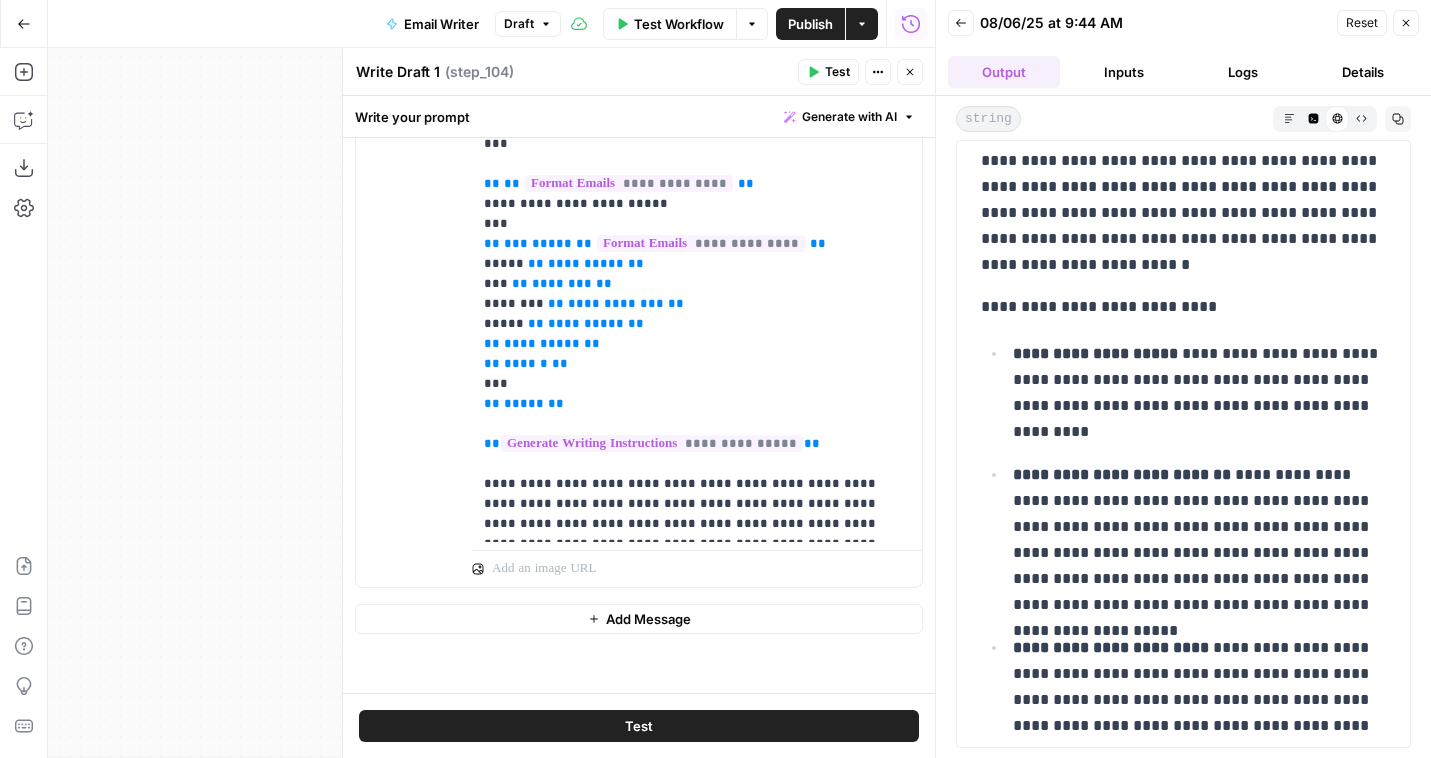 scroll, scrollTop: 96, scrollLeft: 0, axis: vertical 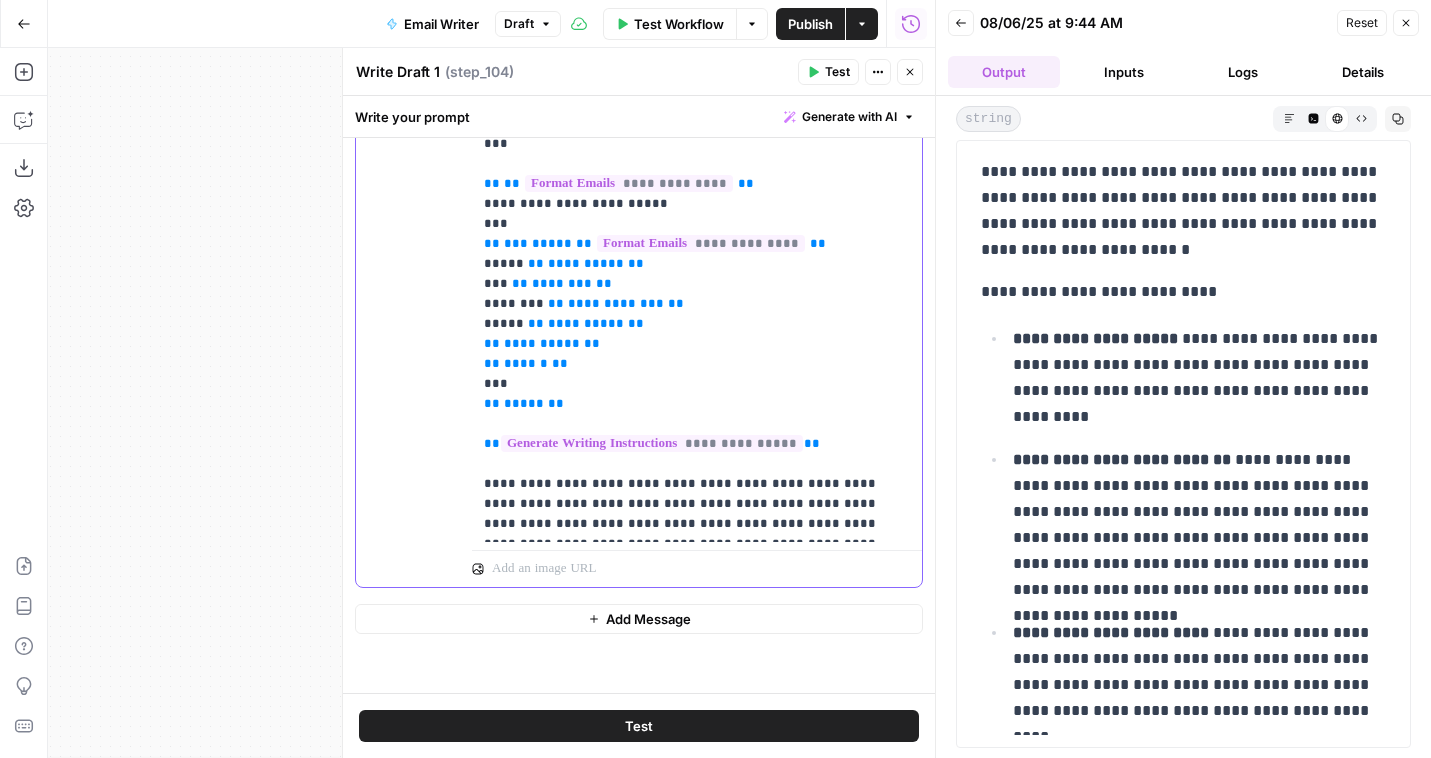 click on "**********" at bounding box center [697, -216] 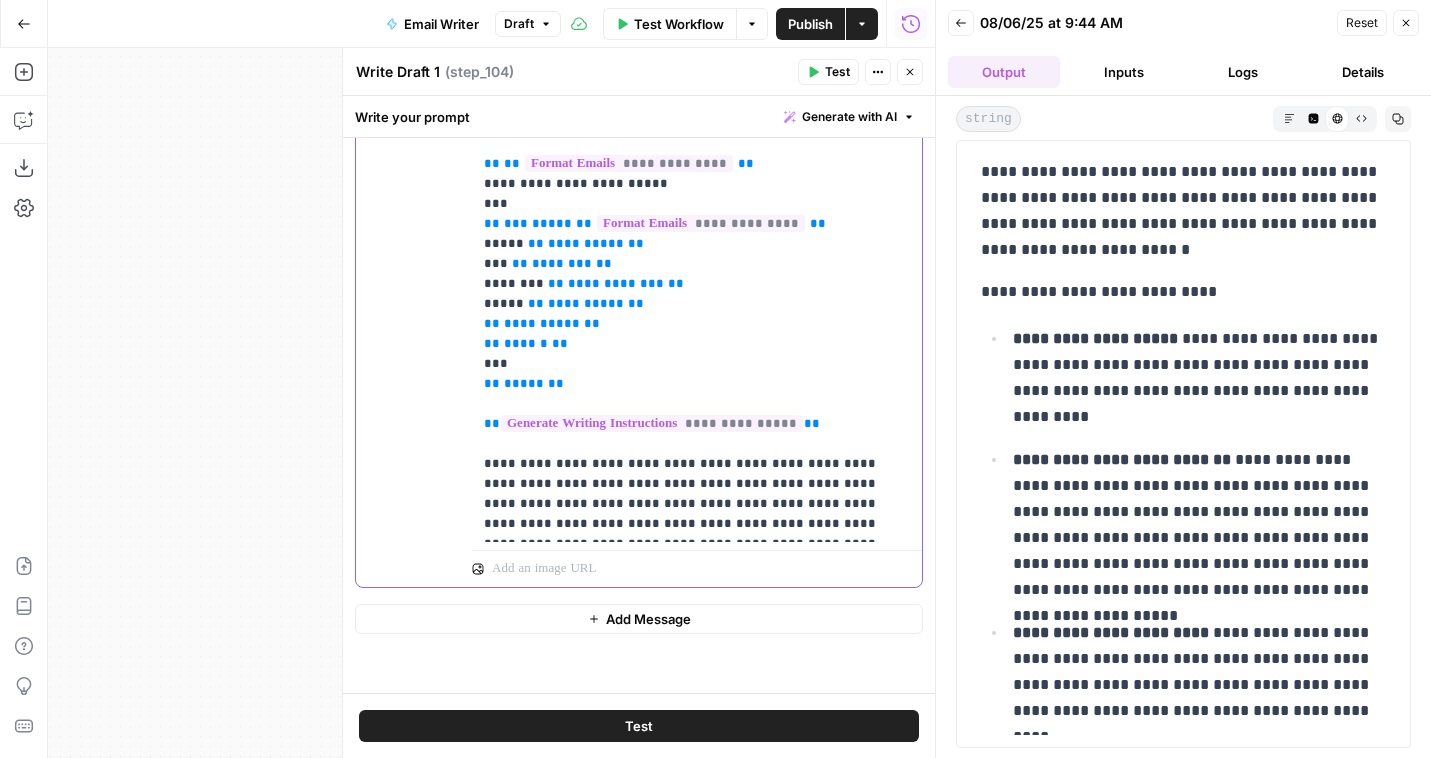 click on "**********" at bounding box center [697, -236] 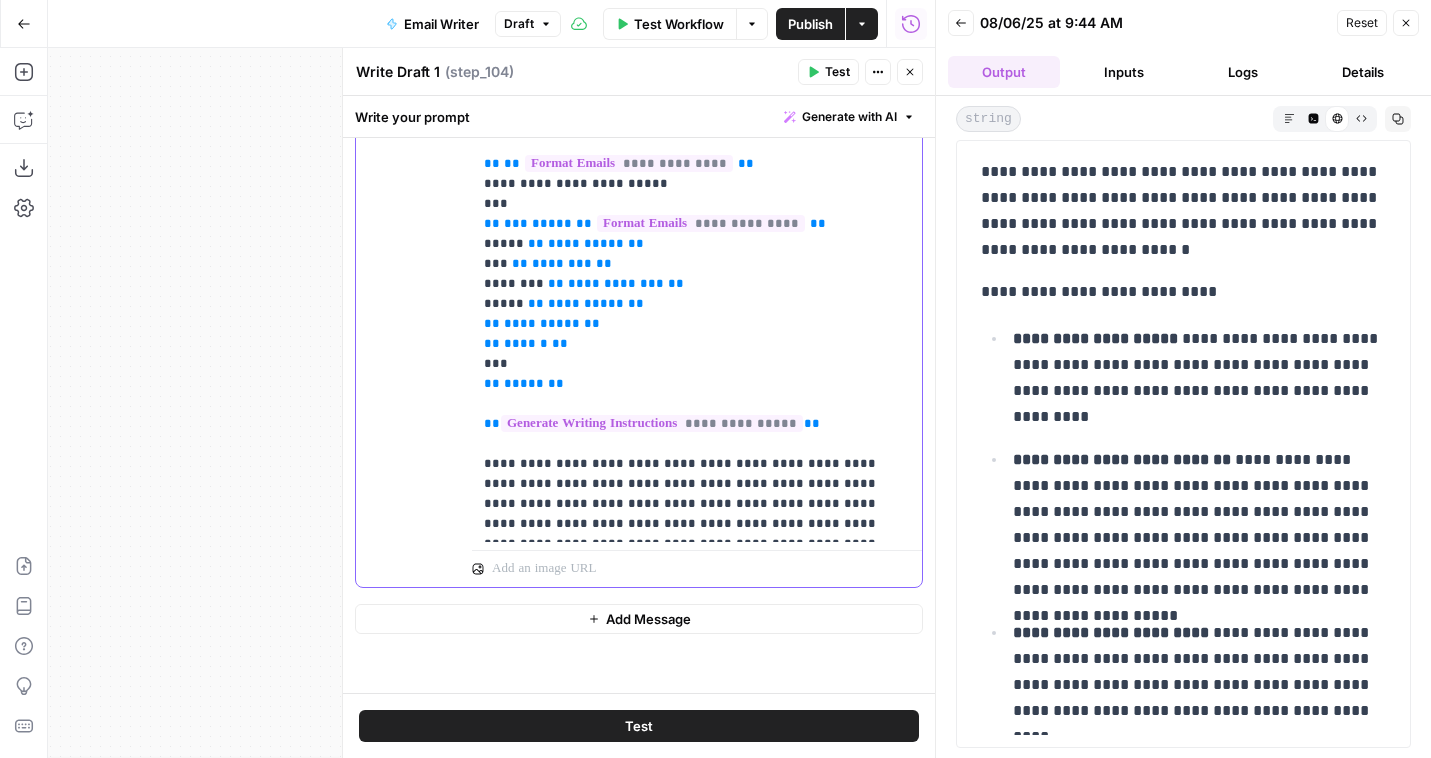 click on "**********" at bounding box center [697, -236] 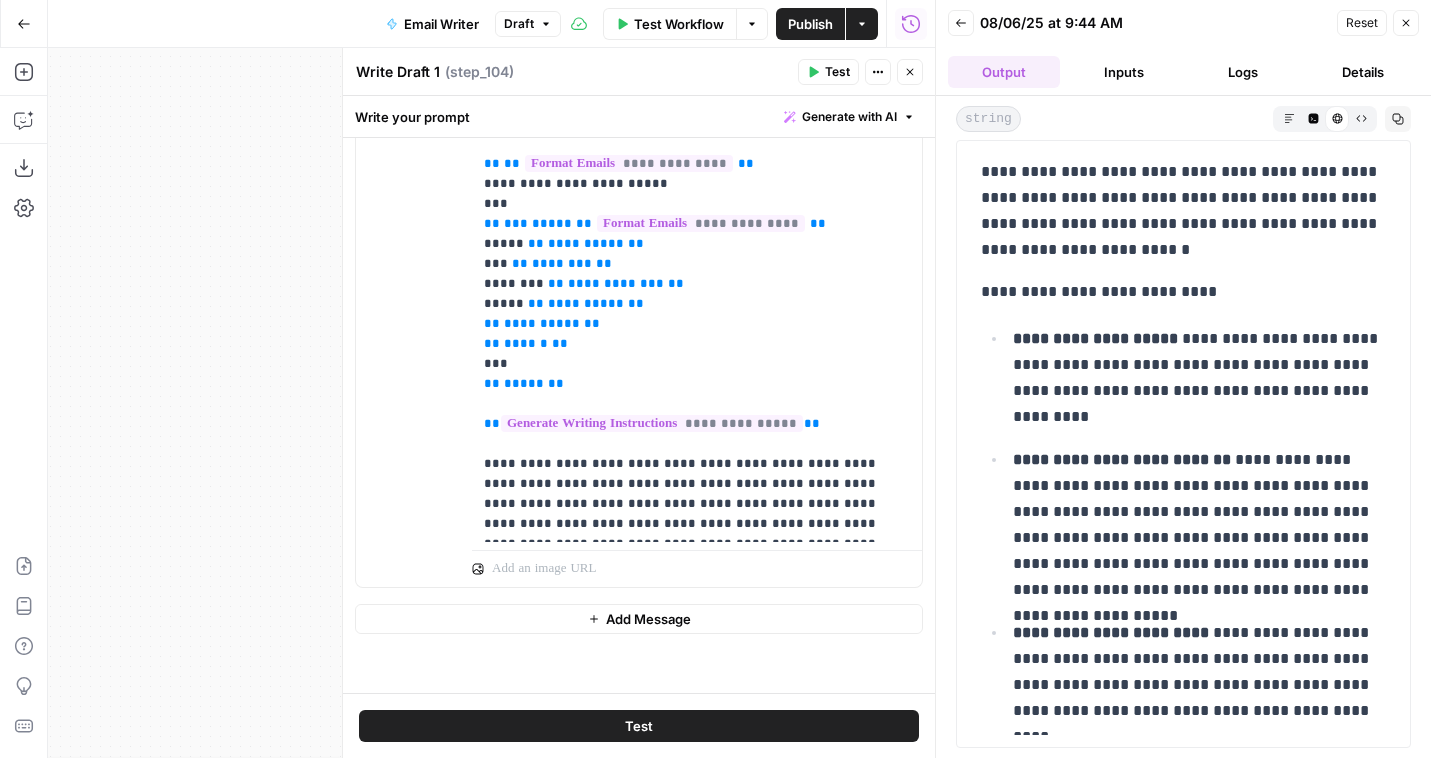 click 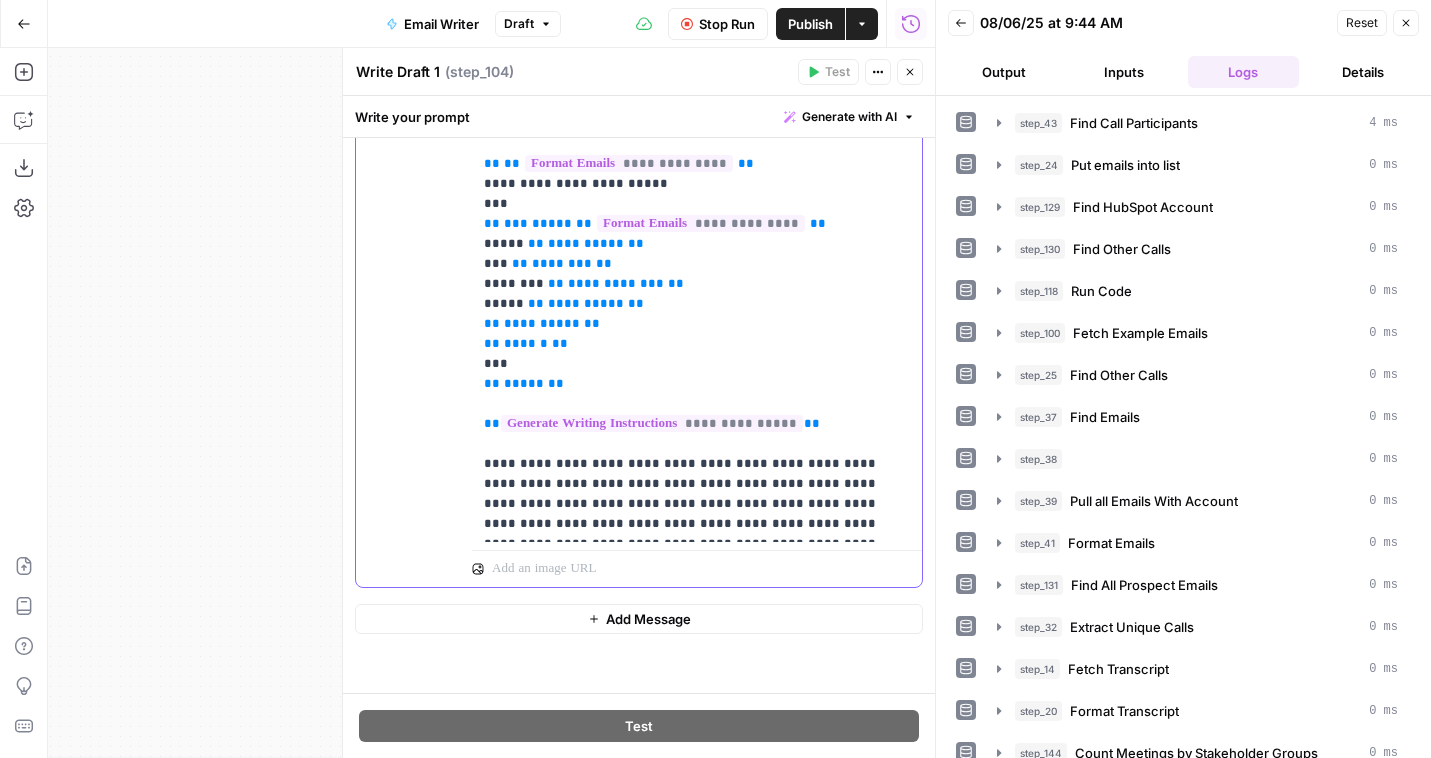 click on "**********" at bounding box center [697, -236] 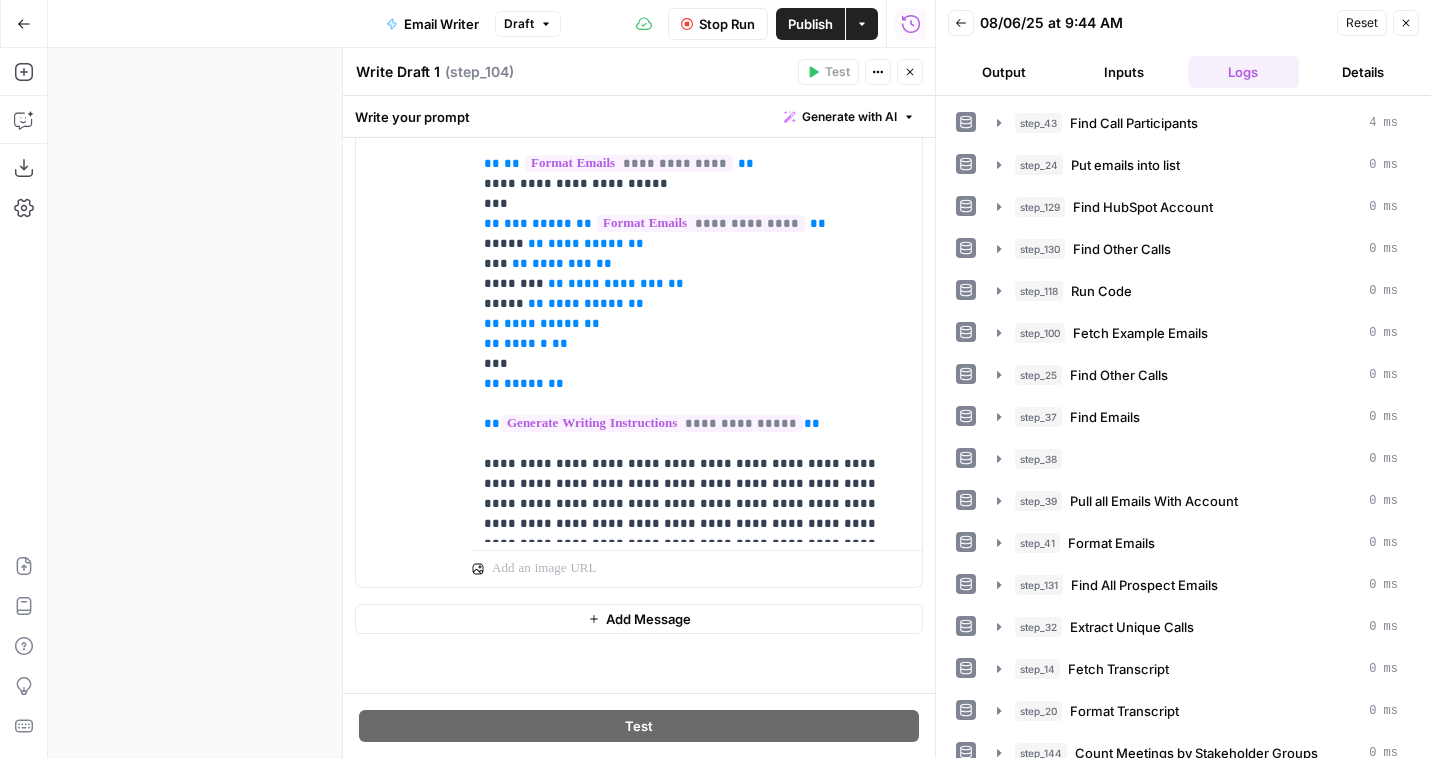 click on "Output" at bounding box center [1004, 72] 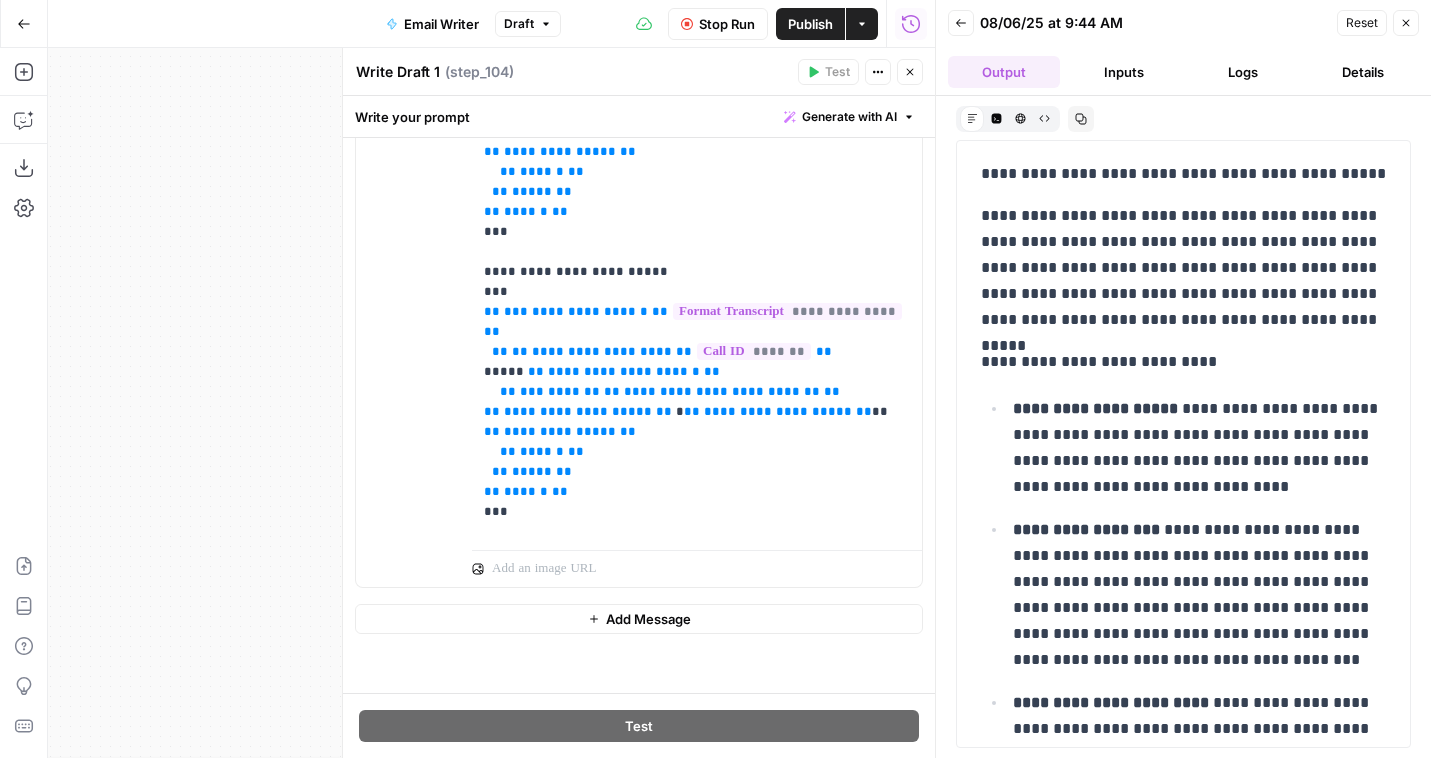 scroll, scrollTop: 741, scrollLeft: 0, axis: vertical 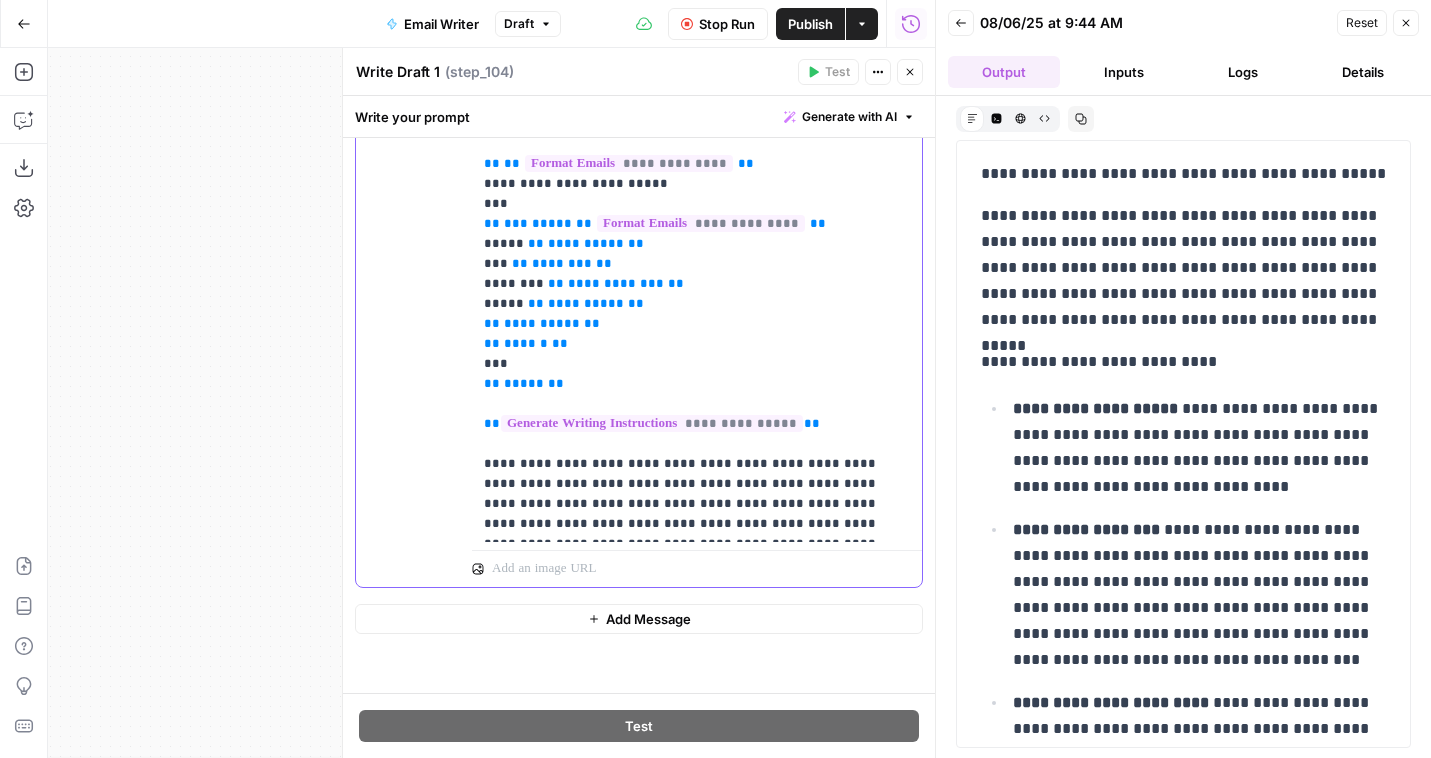 drag, startPoint x: 655, startPoint y: 406, endPoint x: 806, endPoint y: 522, distance: 190.4127 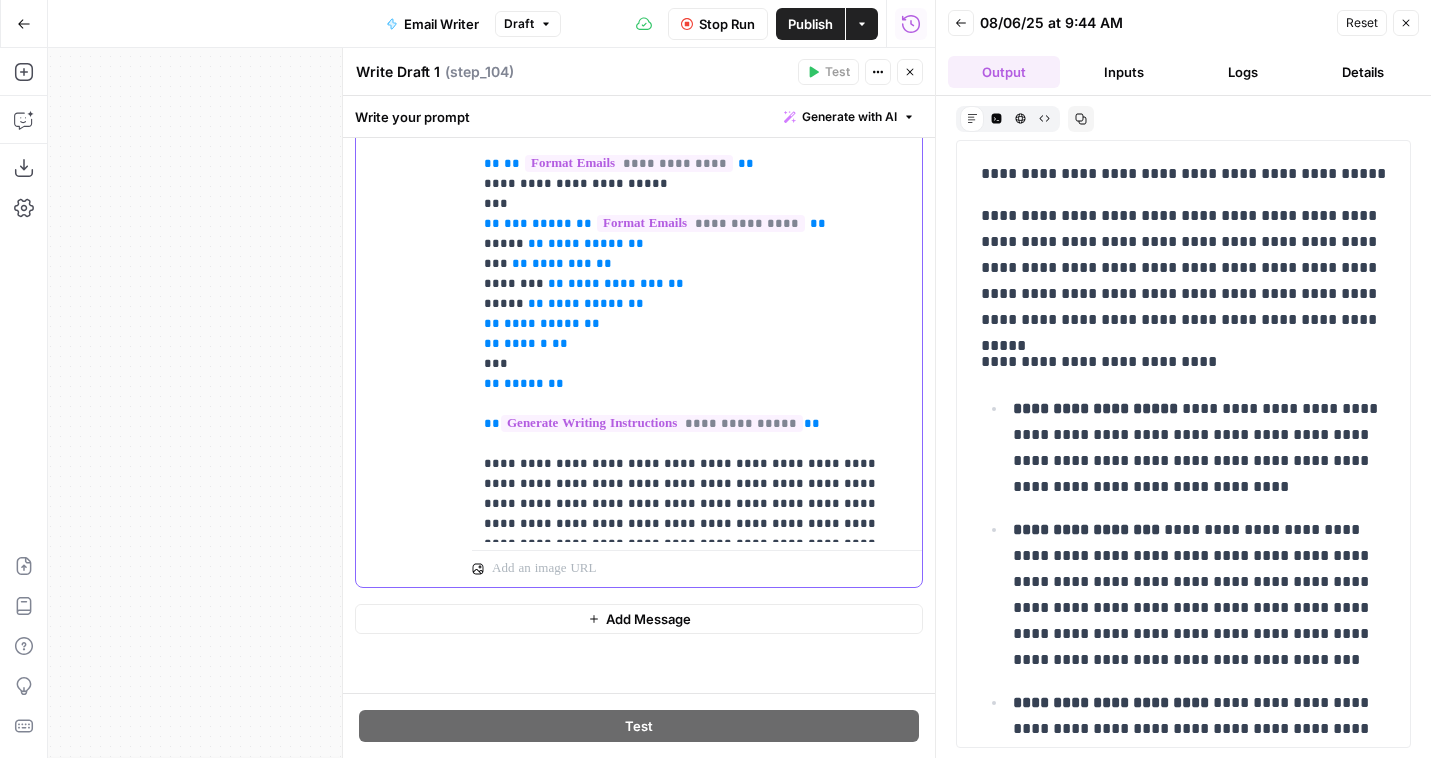 click on "**********" at bounding box center [697, -236] 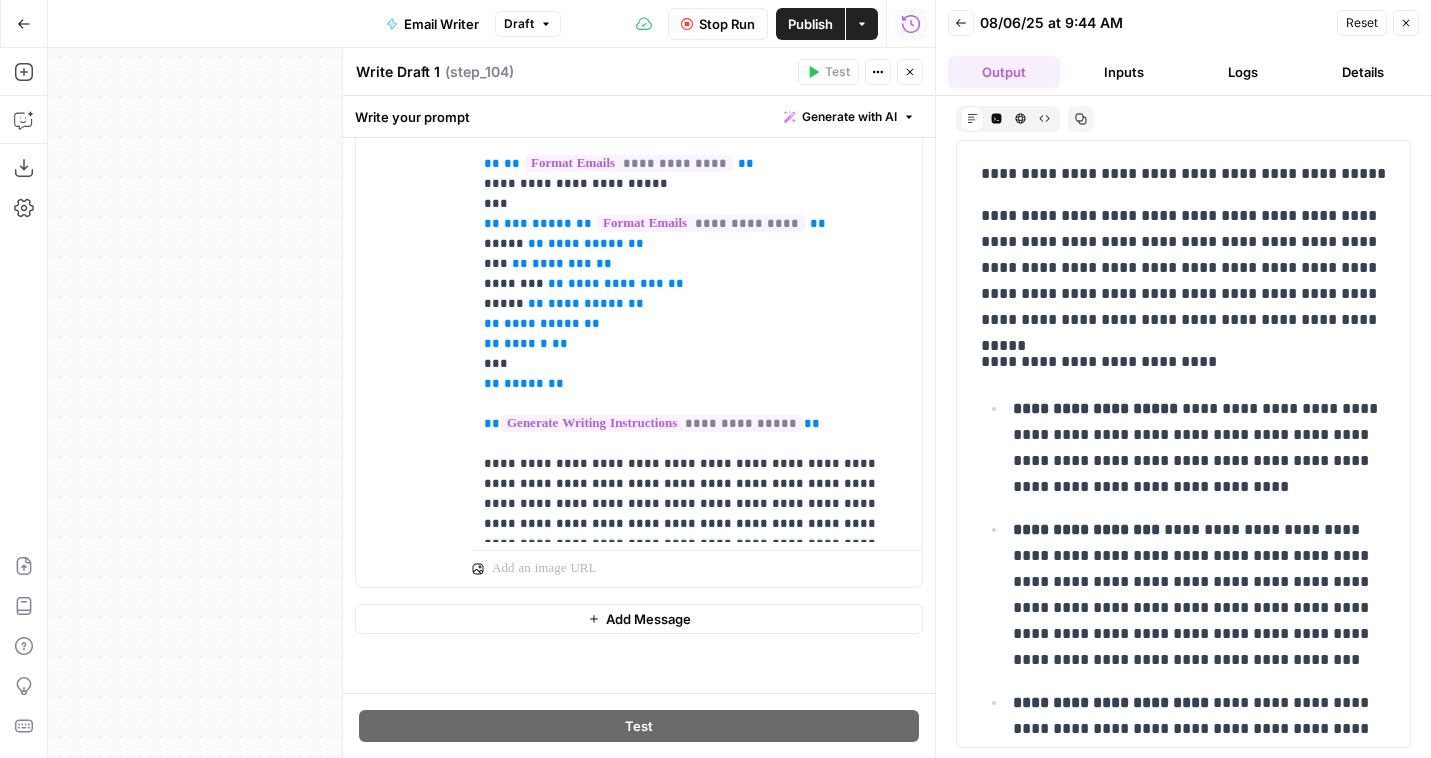 click on "Close" at bounding box center [910, 72] 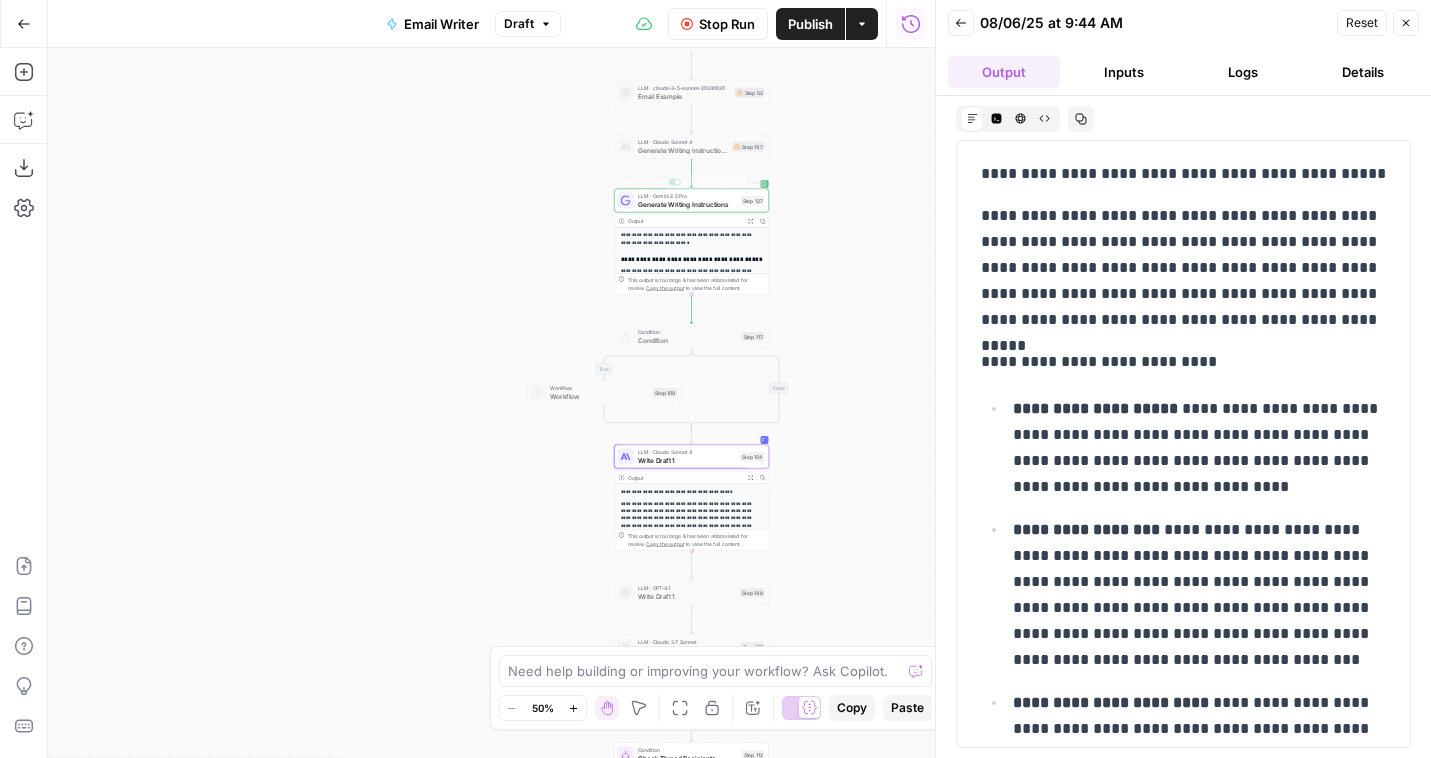 click on "Generate Writing Instructions" at bounding box center [687, 204] 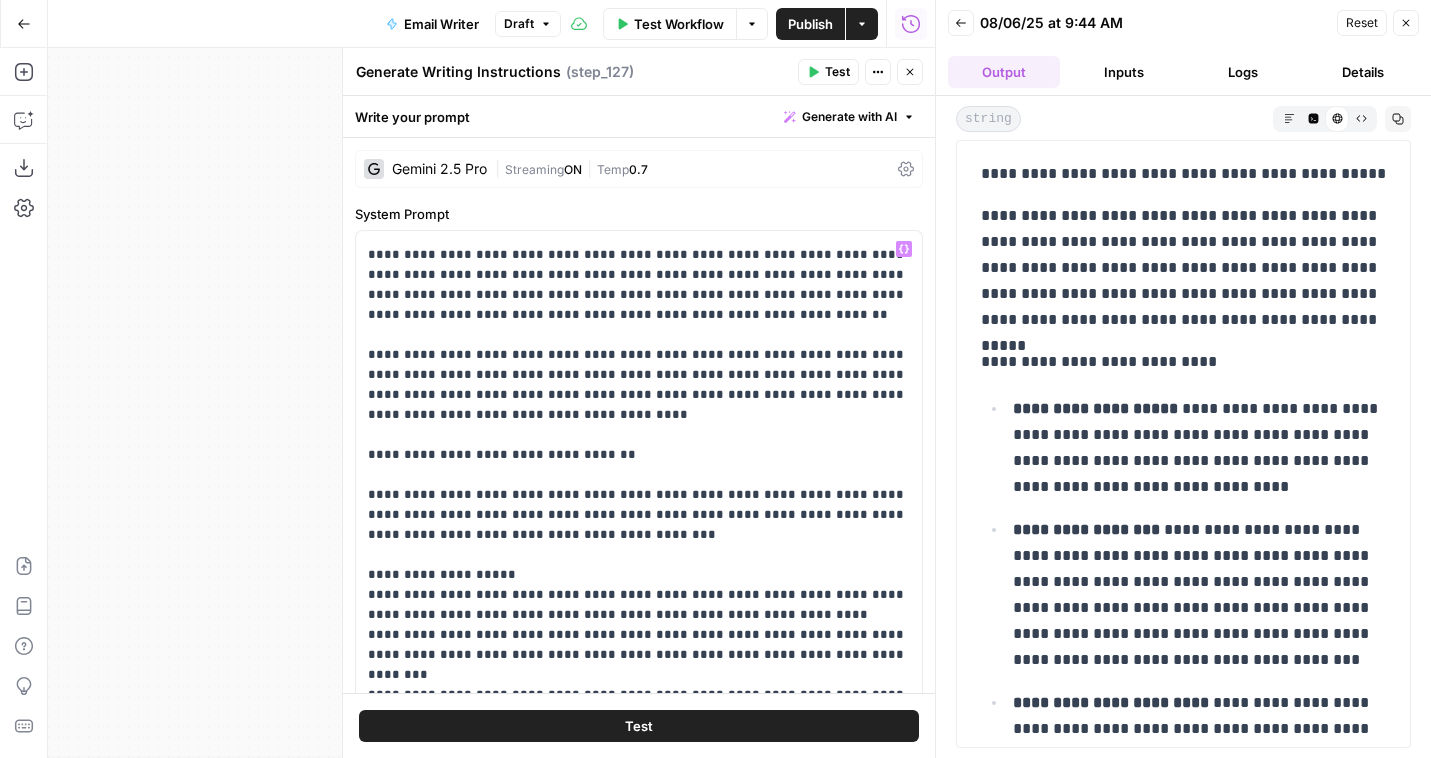 scroll, scrollTop: 961, scrollLeft: 0, axis: vertical 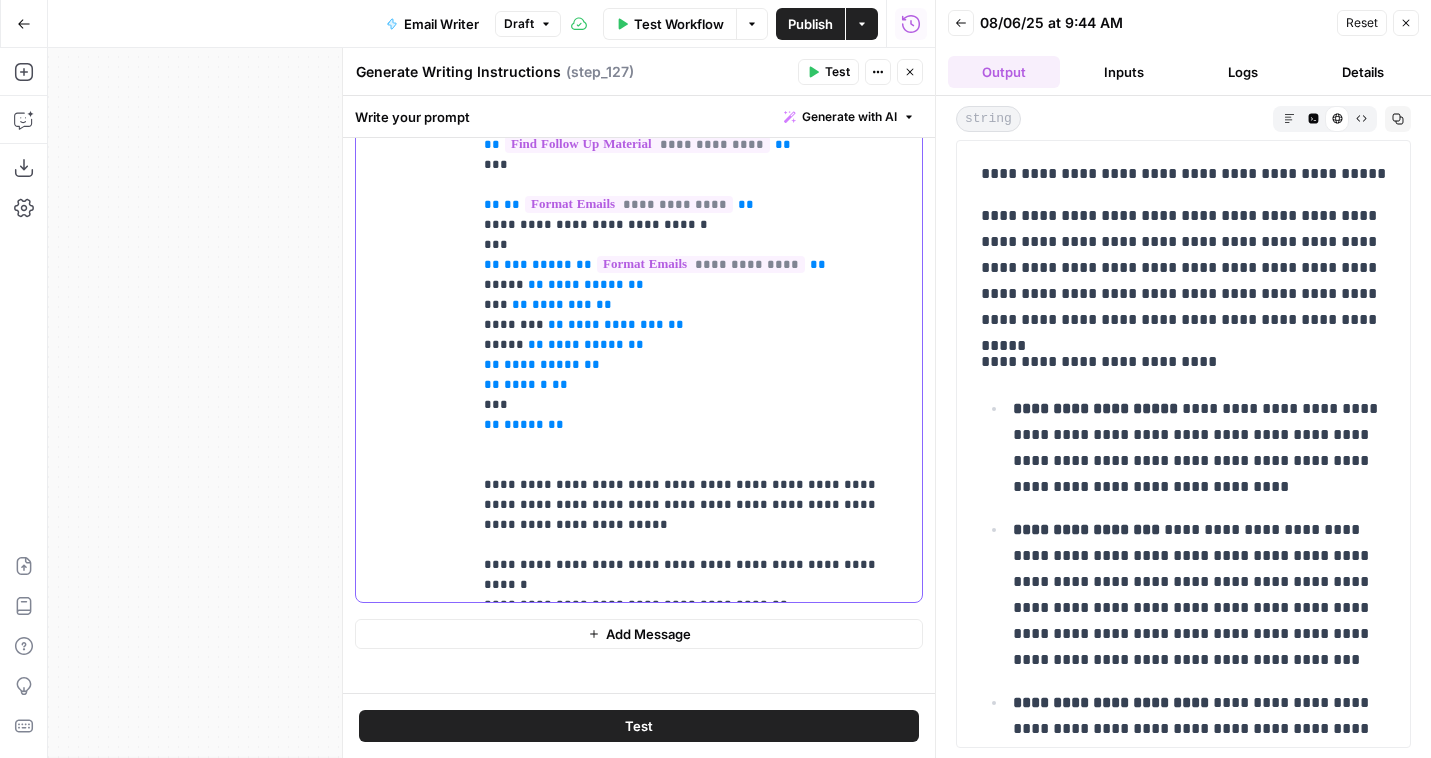 click on "**********" at bounding box center (697, -1075) 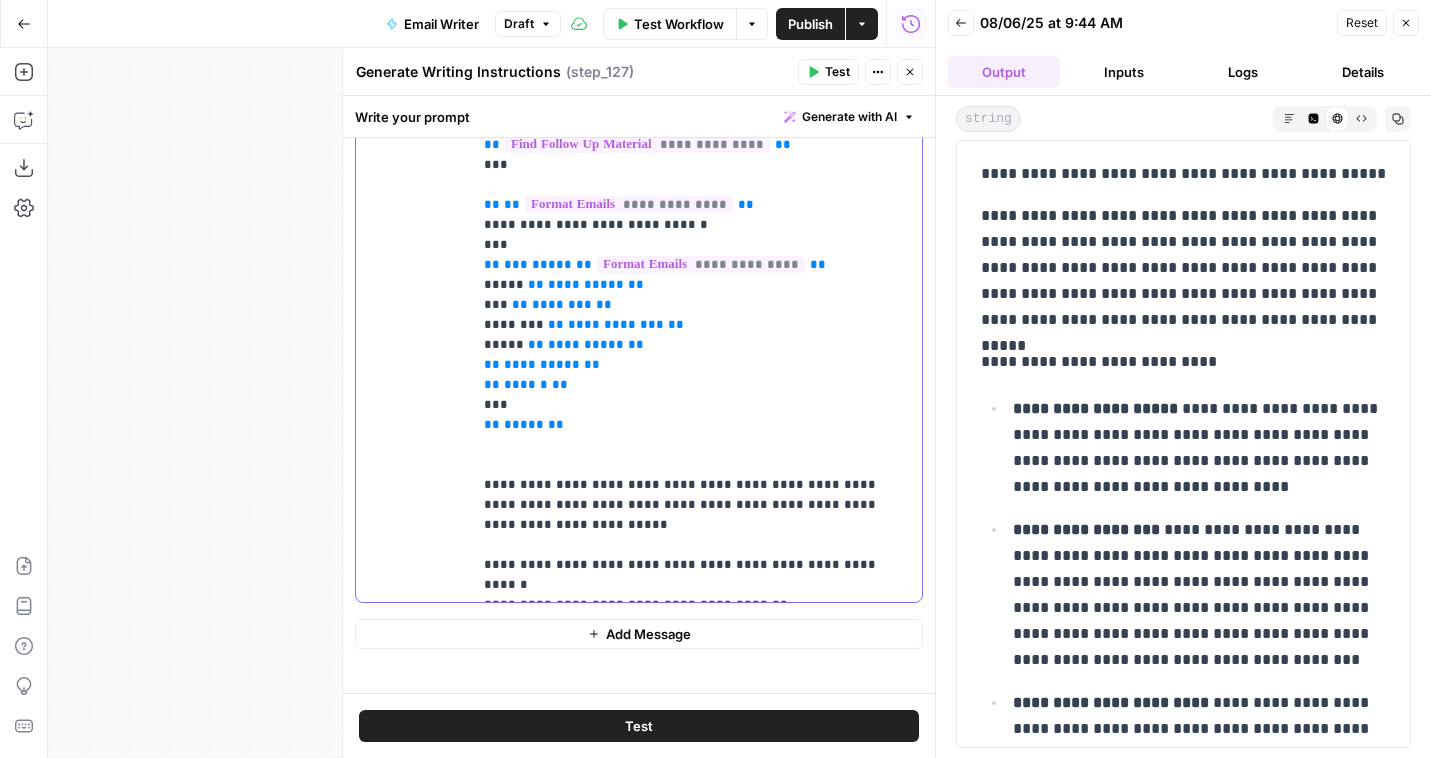 drag, startPoint x: 666, startPoint y: 578, endPoint x: 503, endPoint y: 444, distance: 211.00948 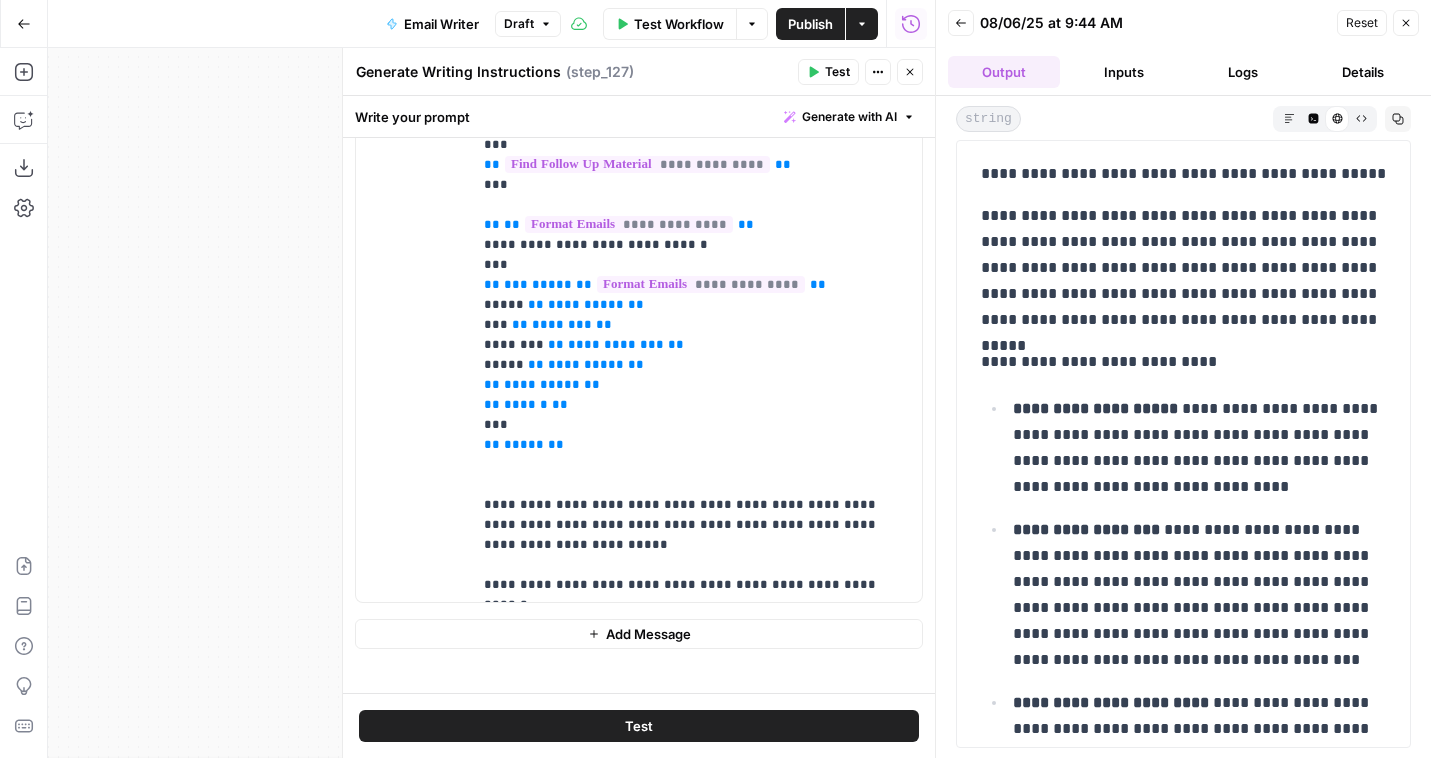click 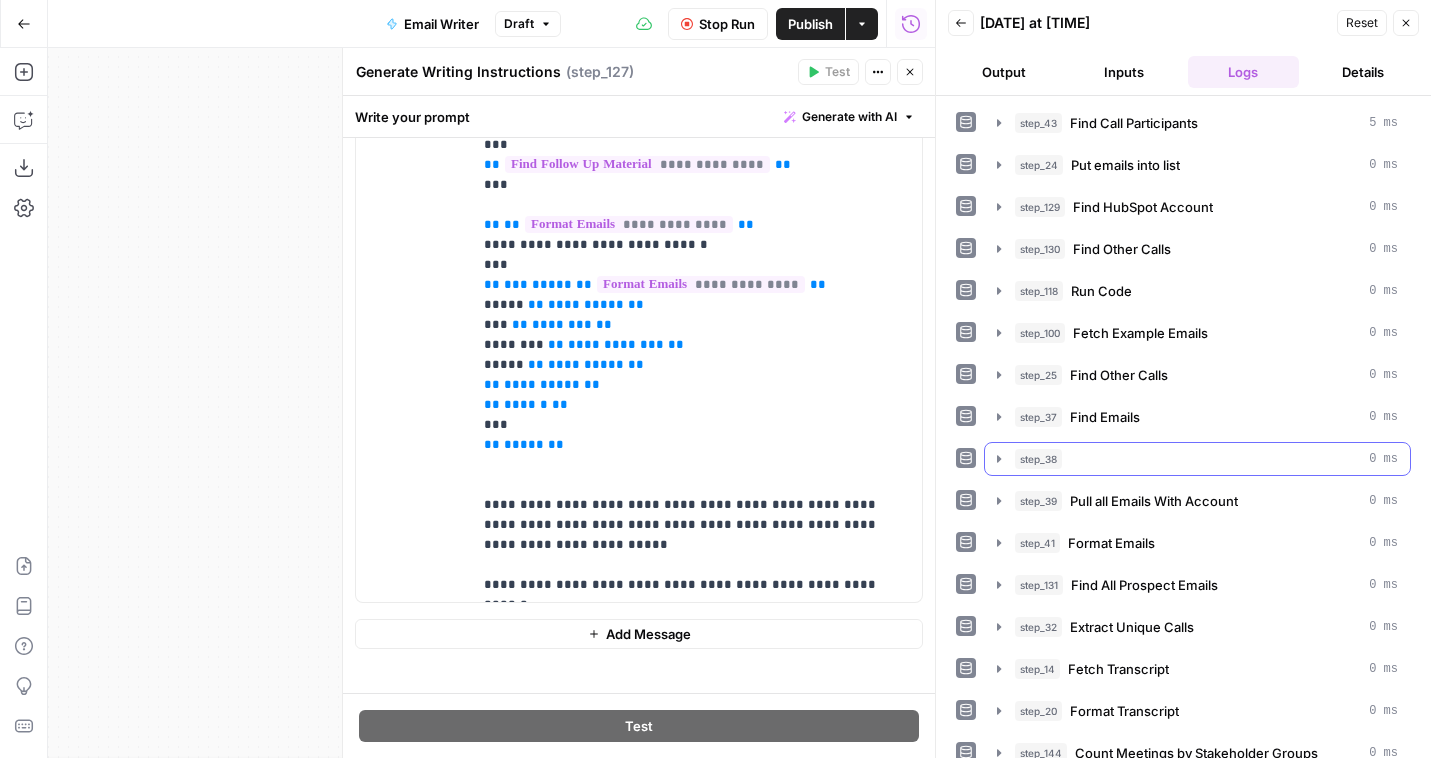 scroll, scrollTop: 226, scrollLeft: 0, axis: vertical 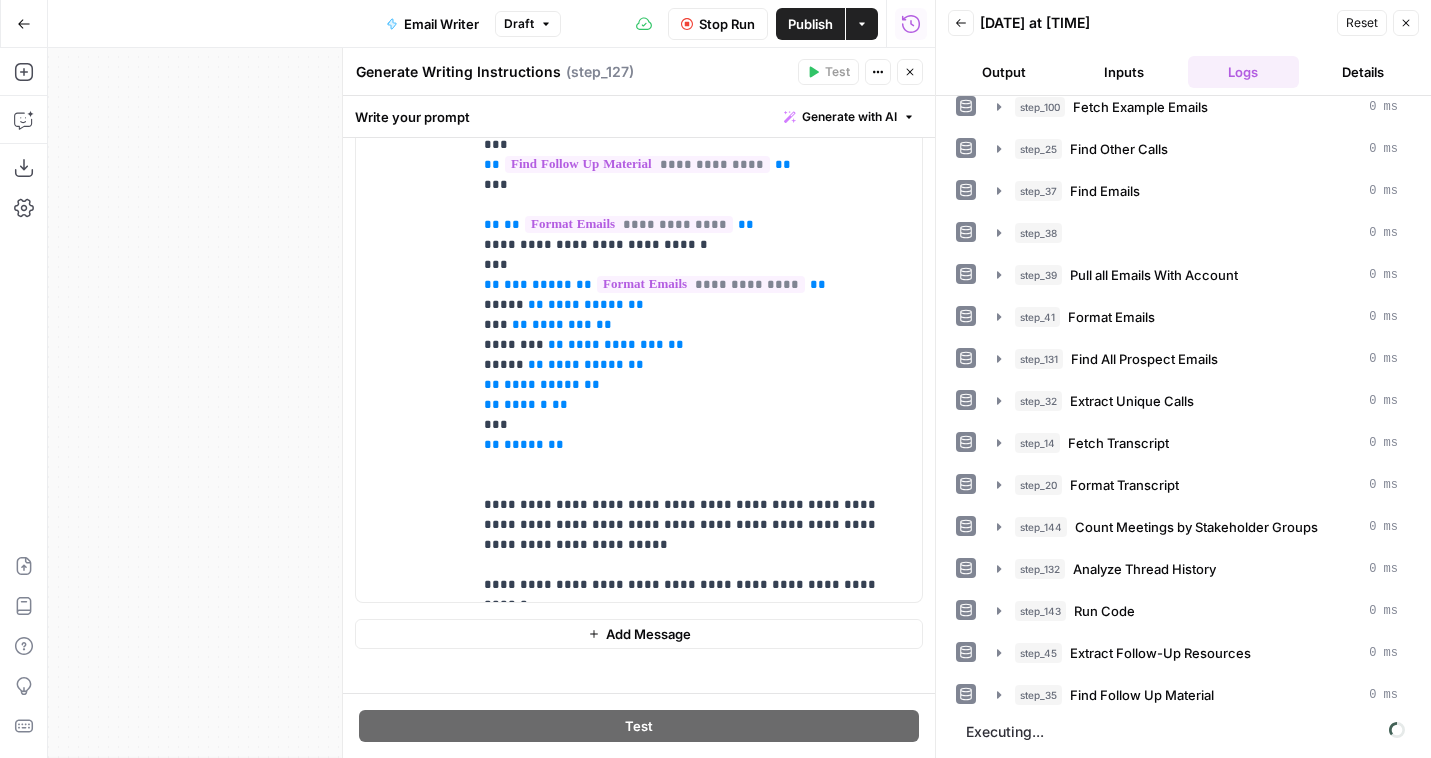click on "Output" at bounding box center [1004, 72] 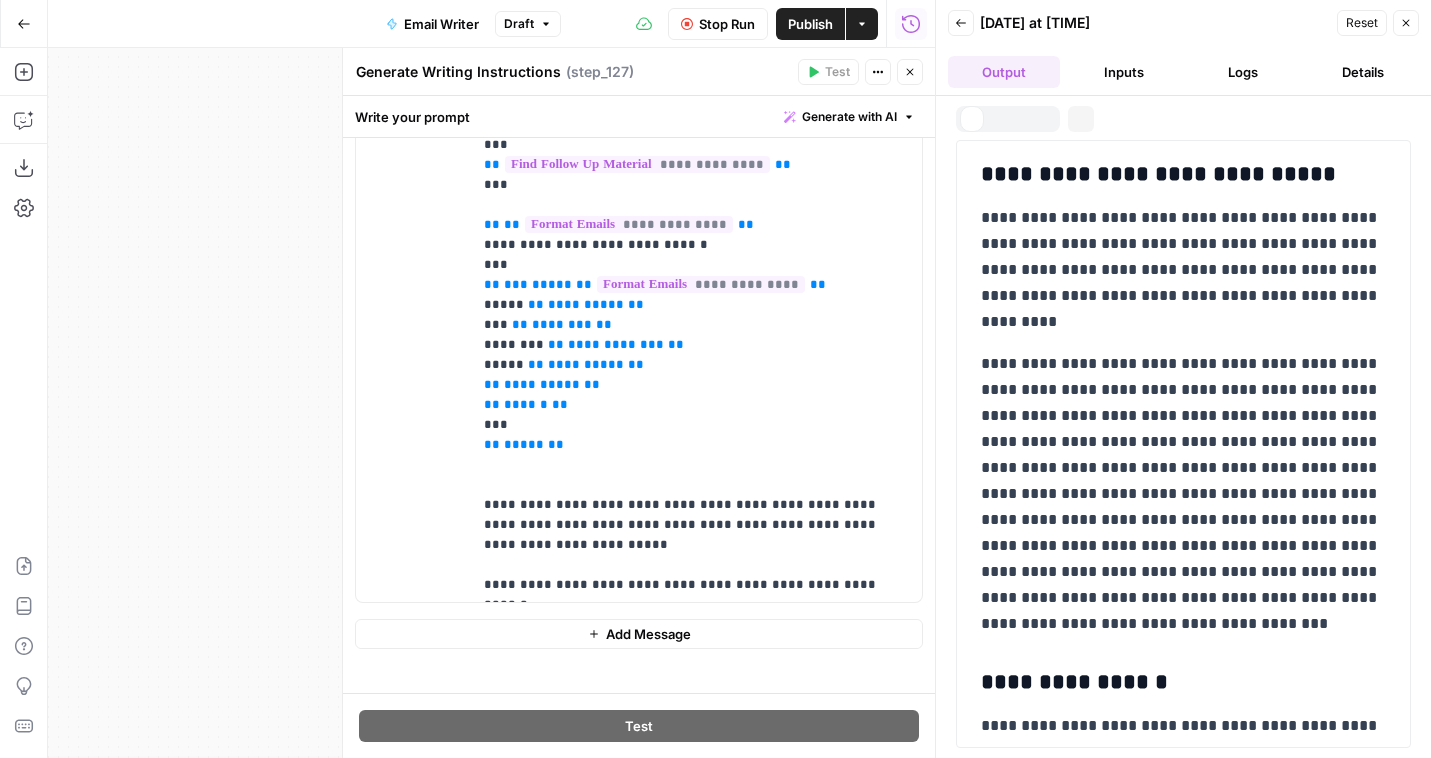 scroll, scrollTop: 0, scrollLeft: 0, axis: both 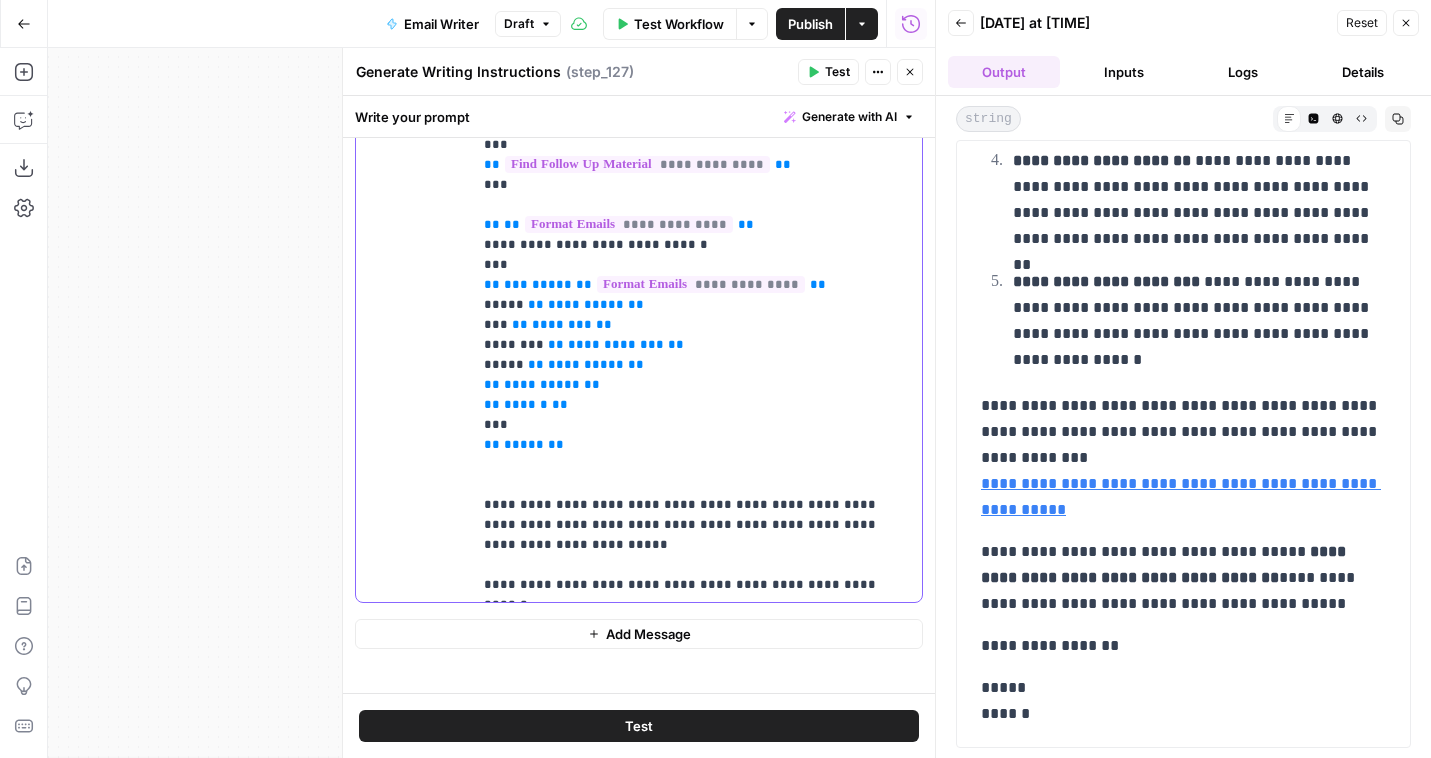 click on "**********" at bounding box center [697, -1065] 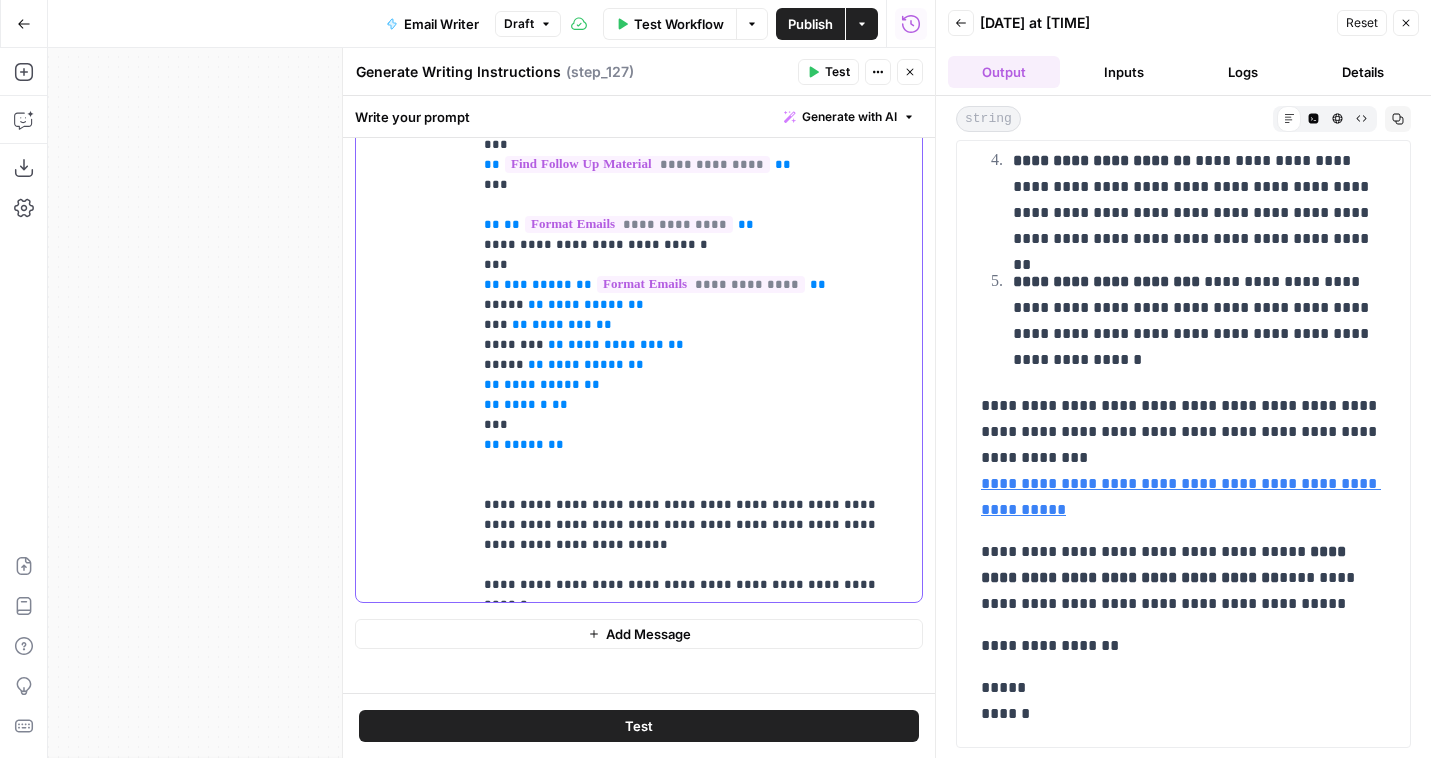 click on "**********" at bounding box center (697, -1065) 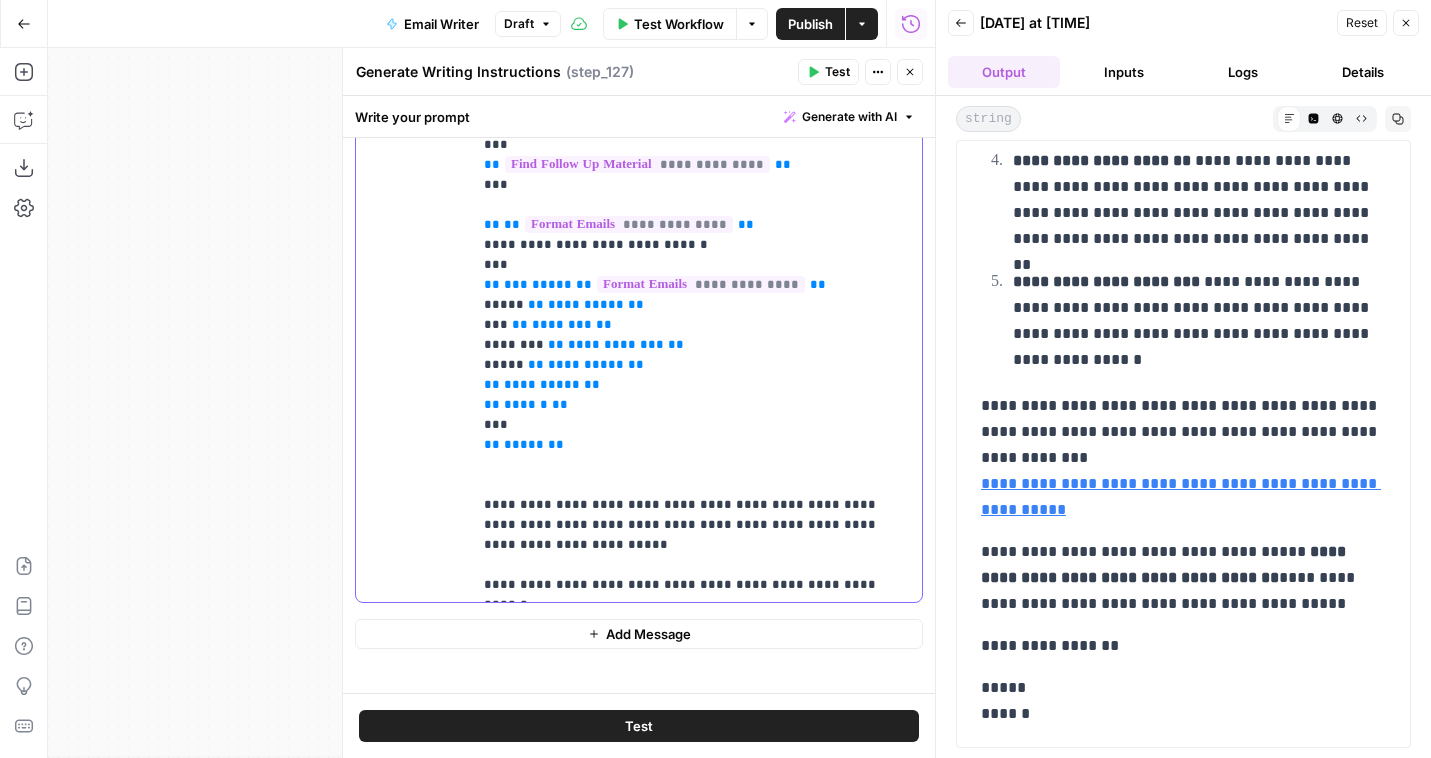 scroll, scrollTop: 2541, scrollLeft: 0, axis: vertical 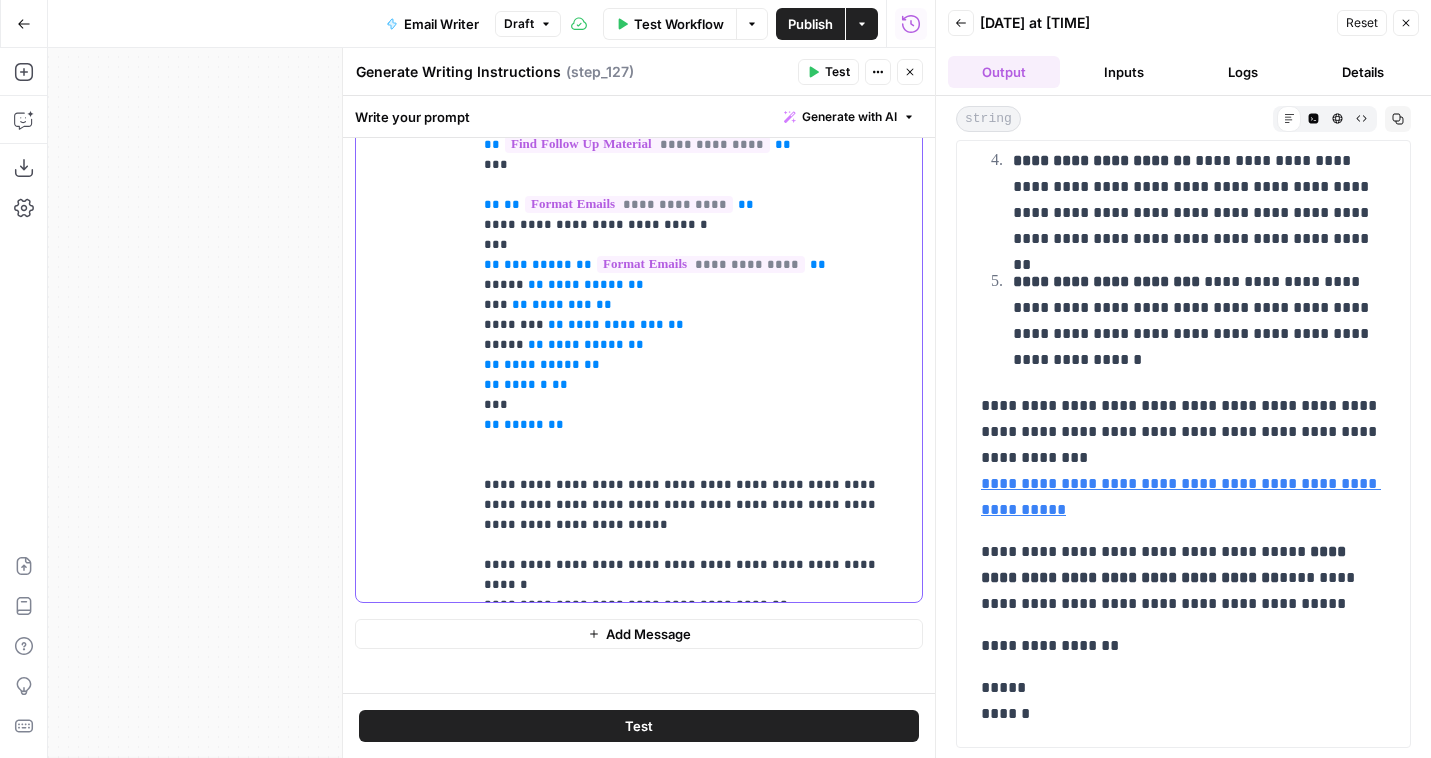 type 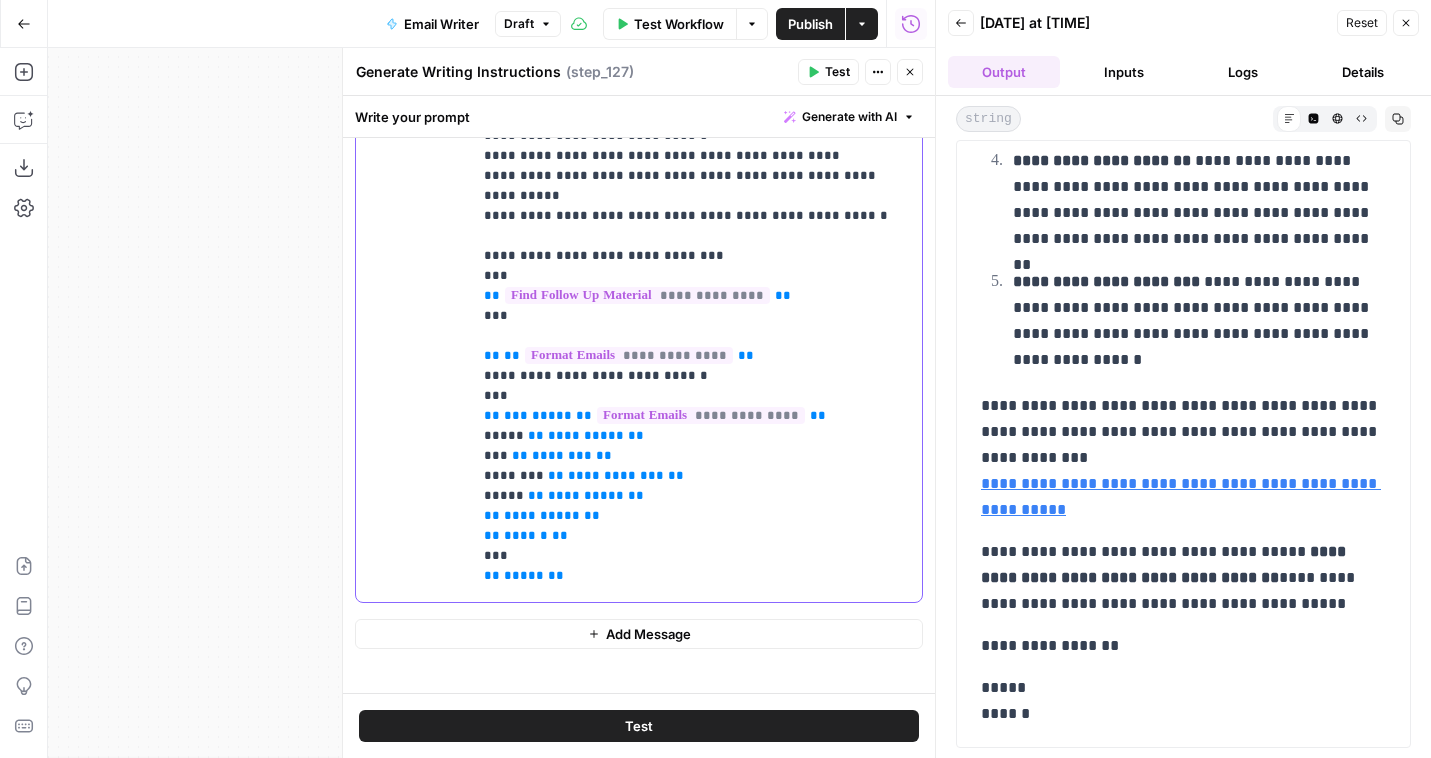 scroll, scrollTop: 2229, scrollLeft: 0, axis: vertical 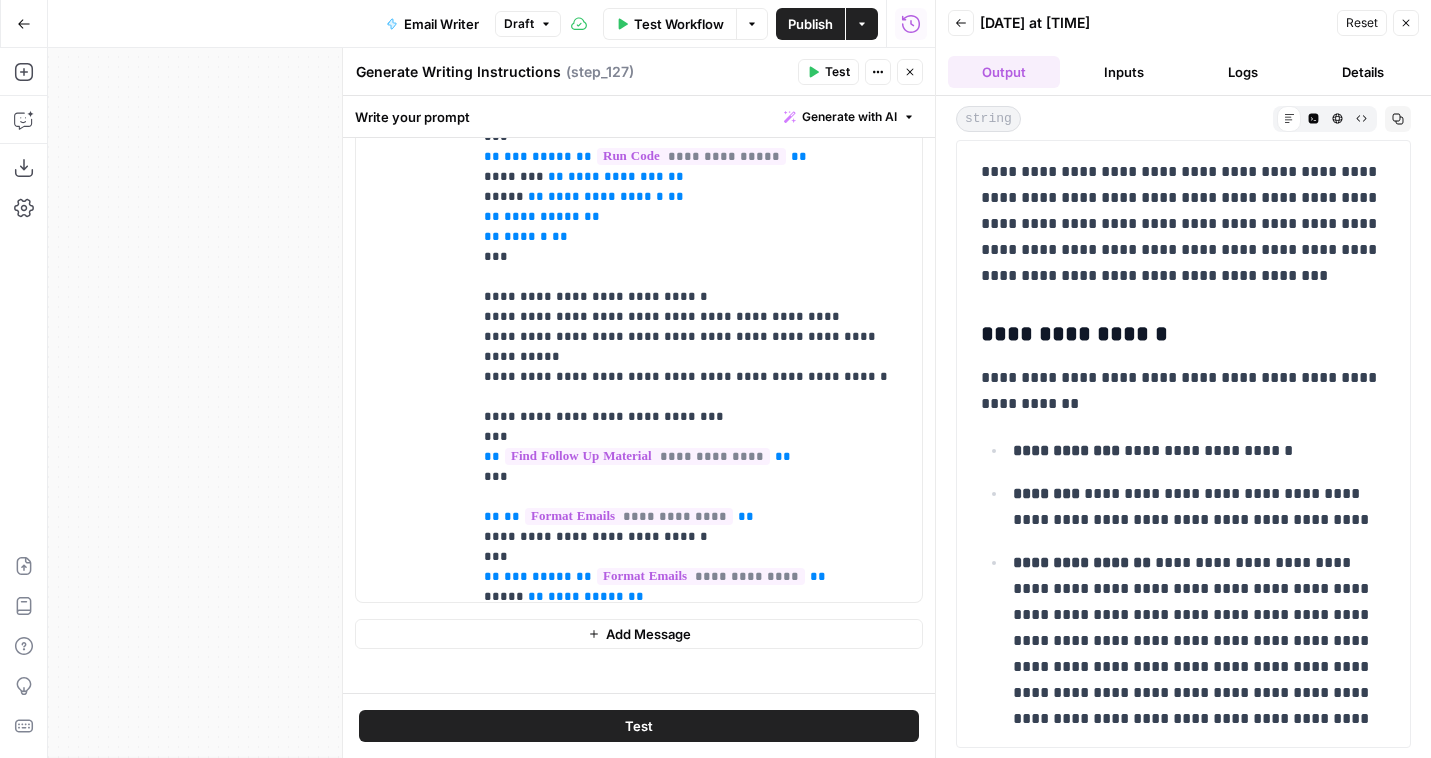 click 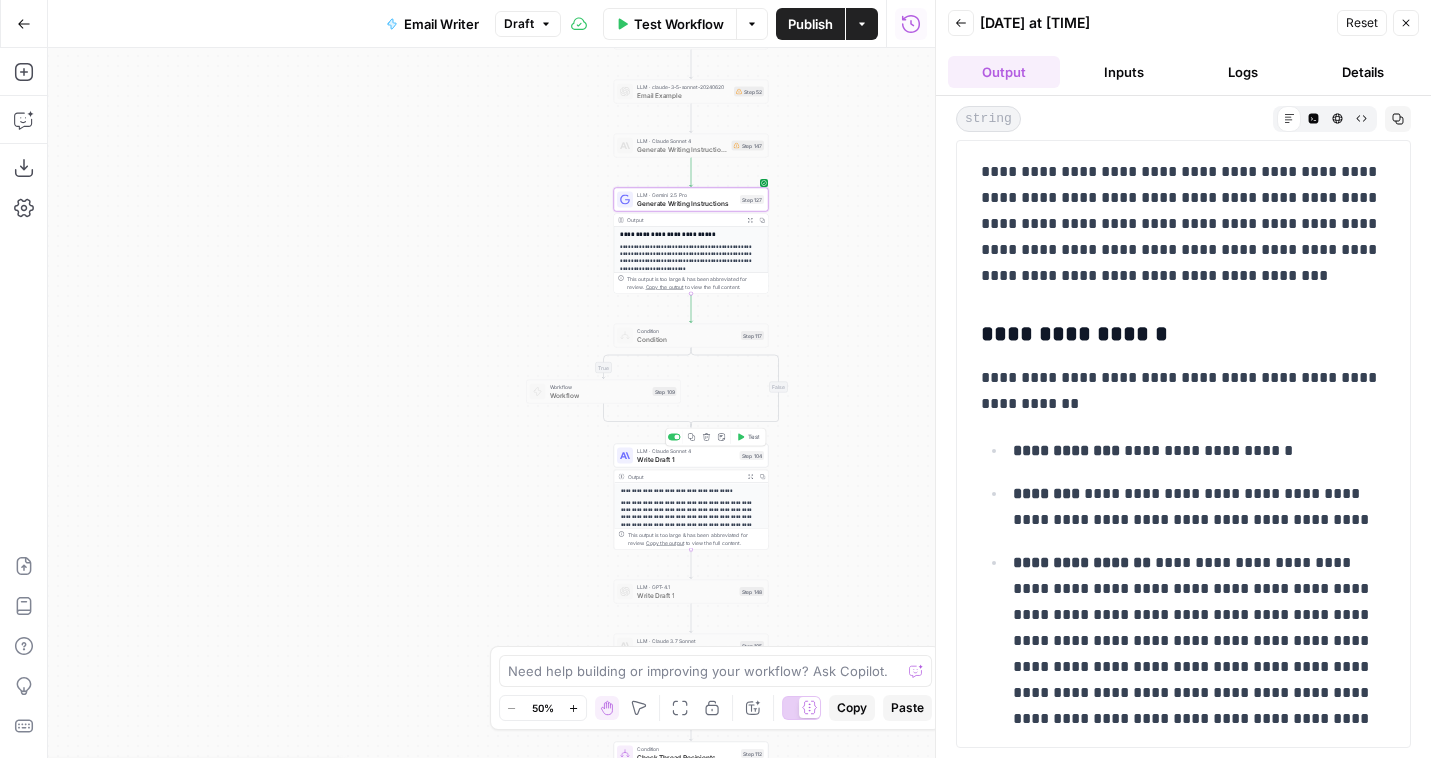 click on "Test" at bounding box center (754, 437) 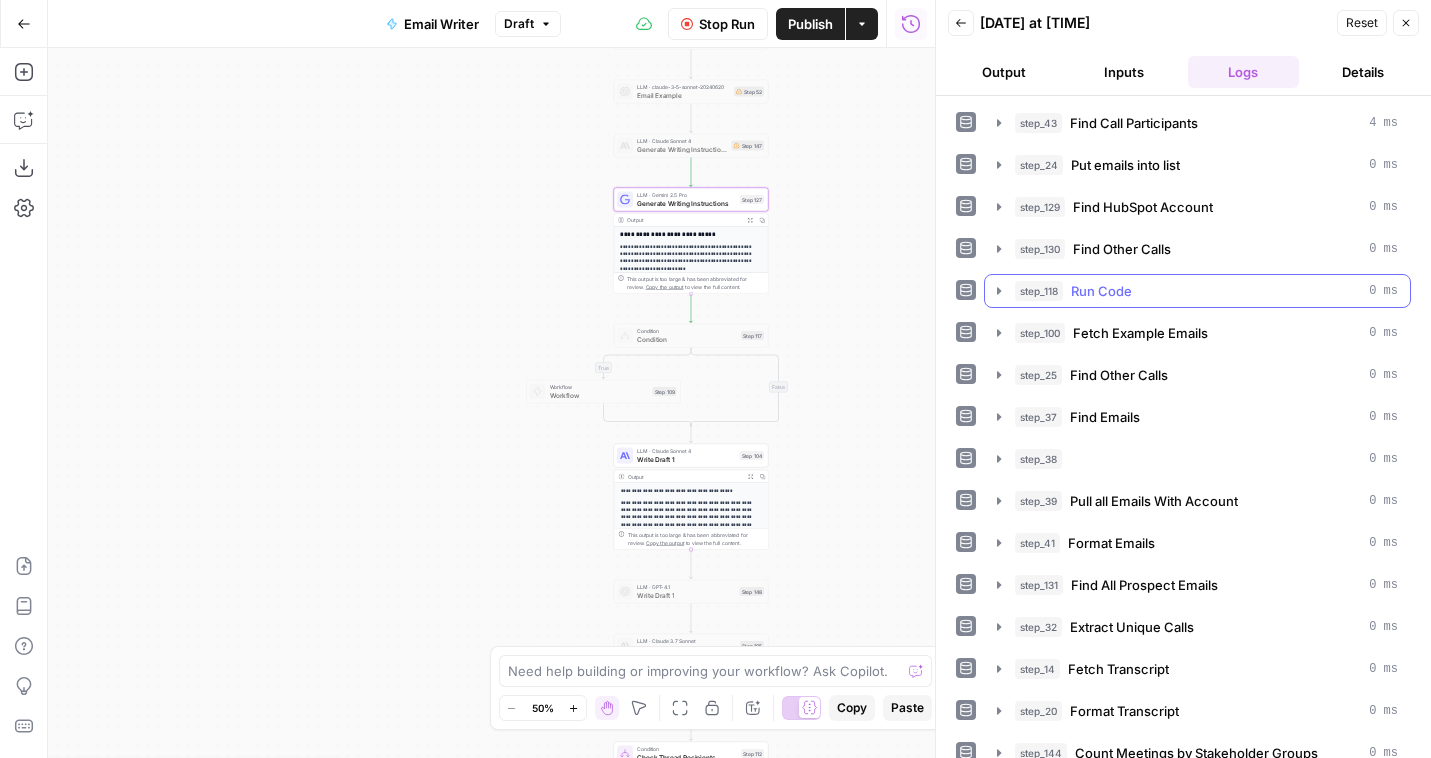 scroll, scrollTop: 179, scrollLeft: 0, axis: vertical 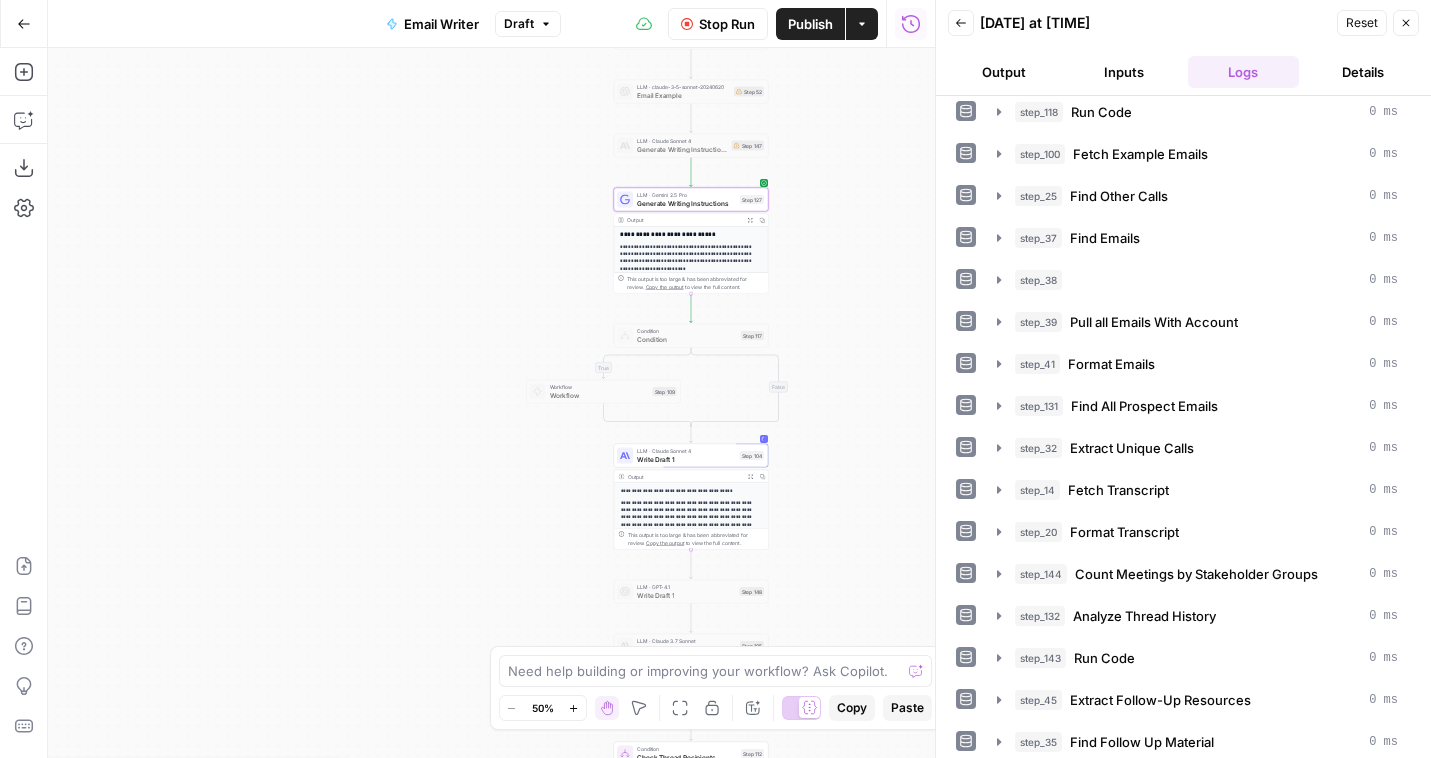 click on "Output" at bounding box center (1004, 72) 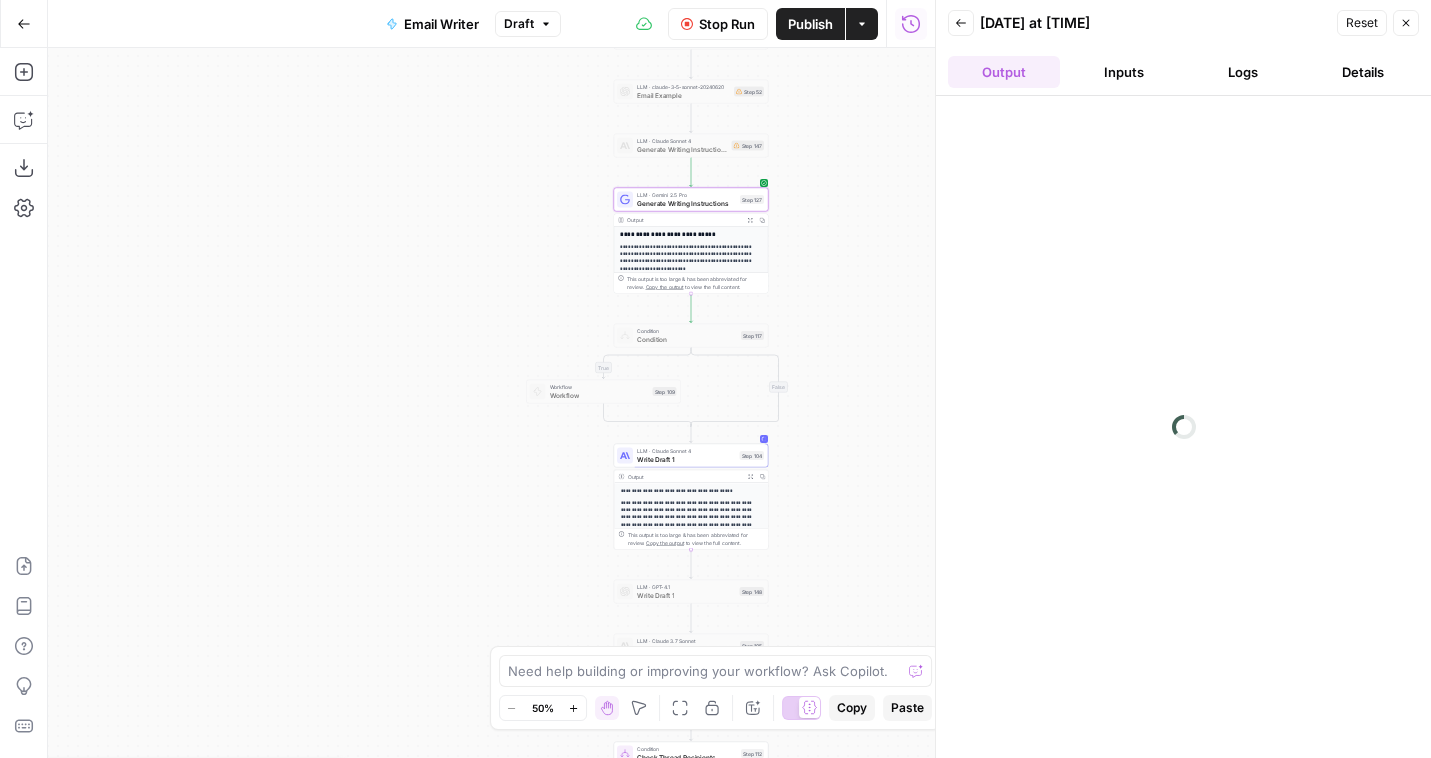 scroll, scrollTop: 0, scrollLeft: 0, axis: both 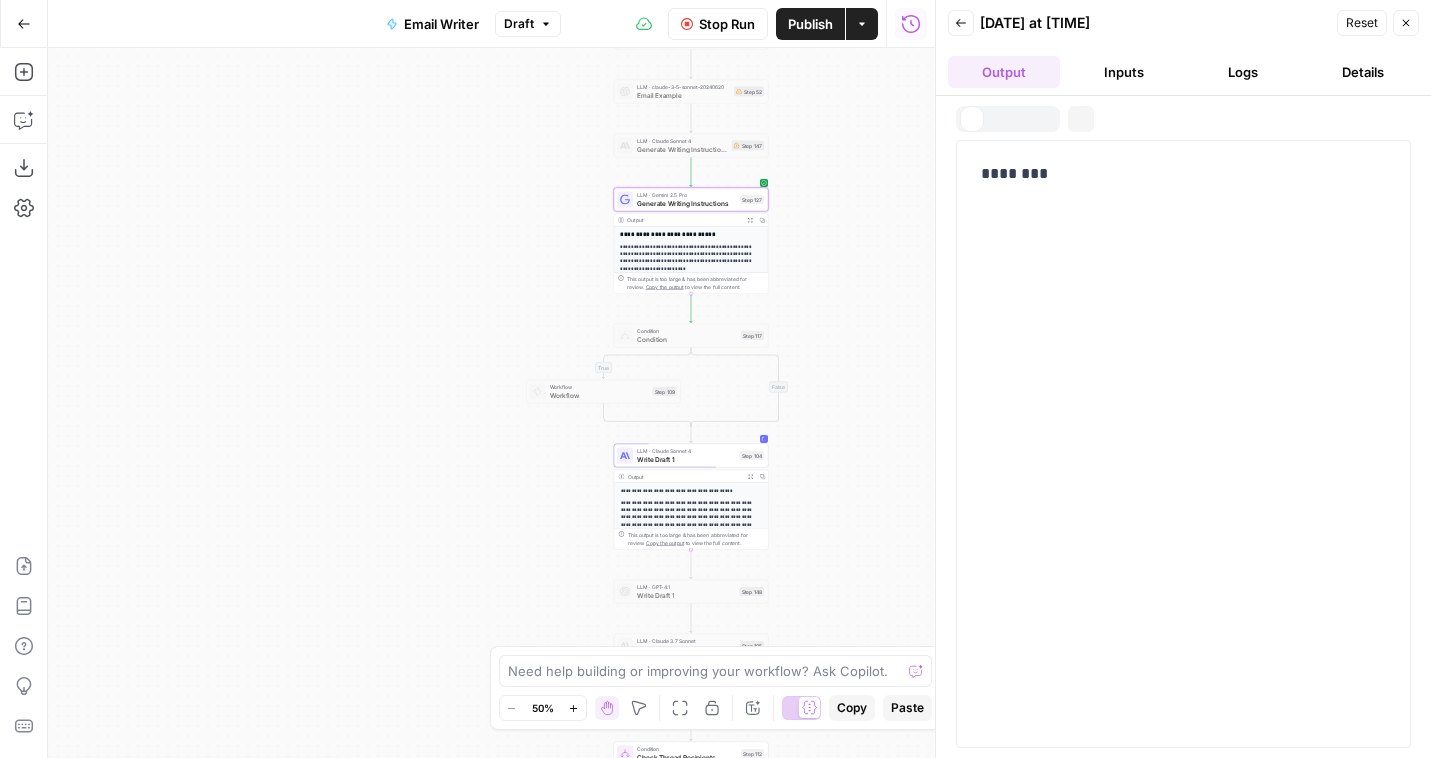 click on "Publish" at bounding box center (810, 24) 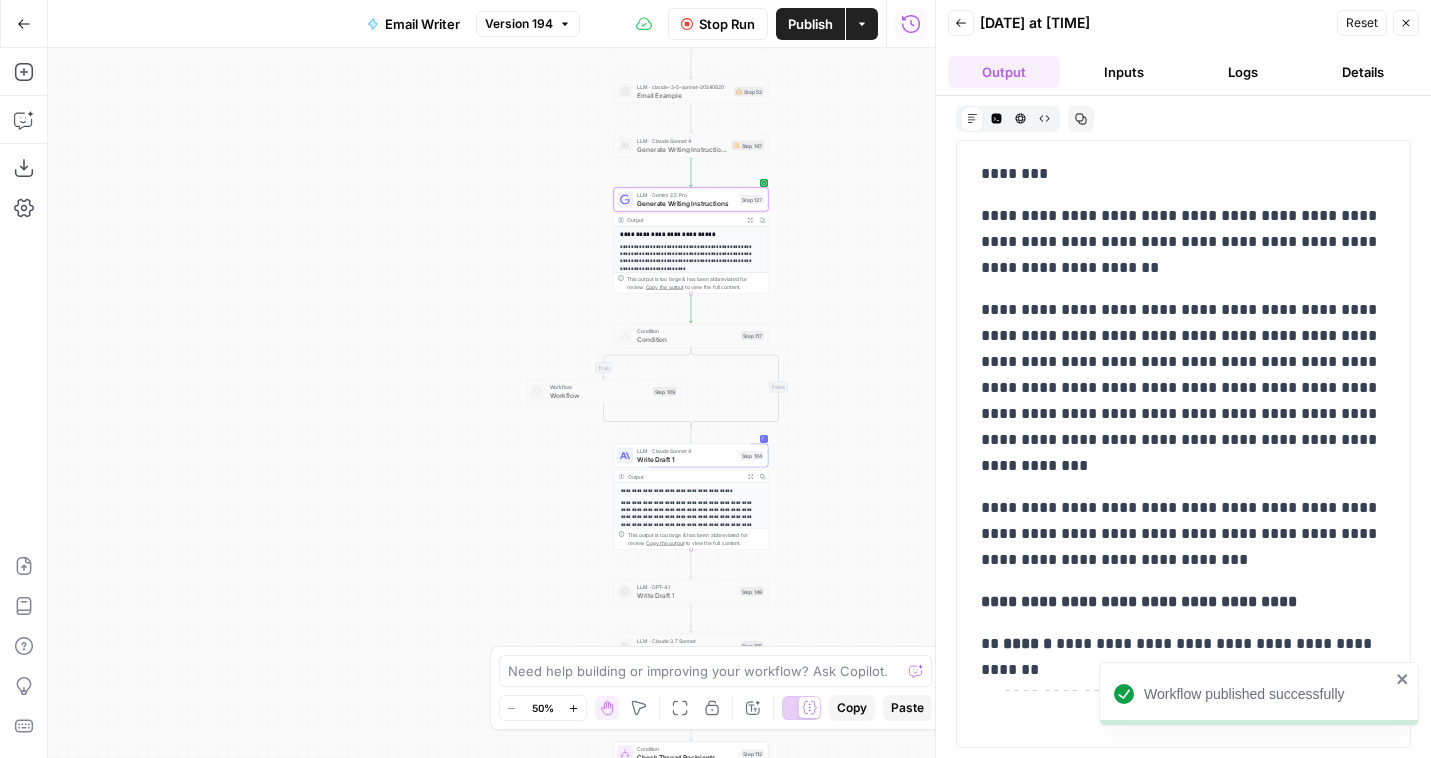 click on "Markdown Code Editor HTML Viewer Raw Output Copy" at bounding box center [1183, 119] 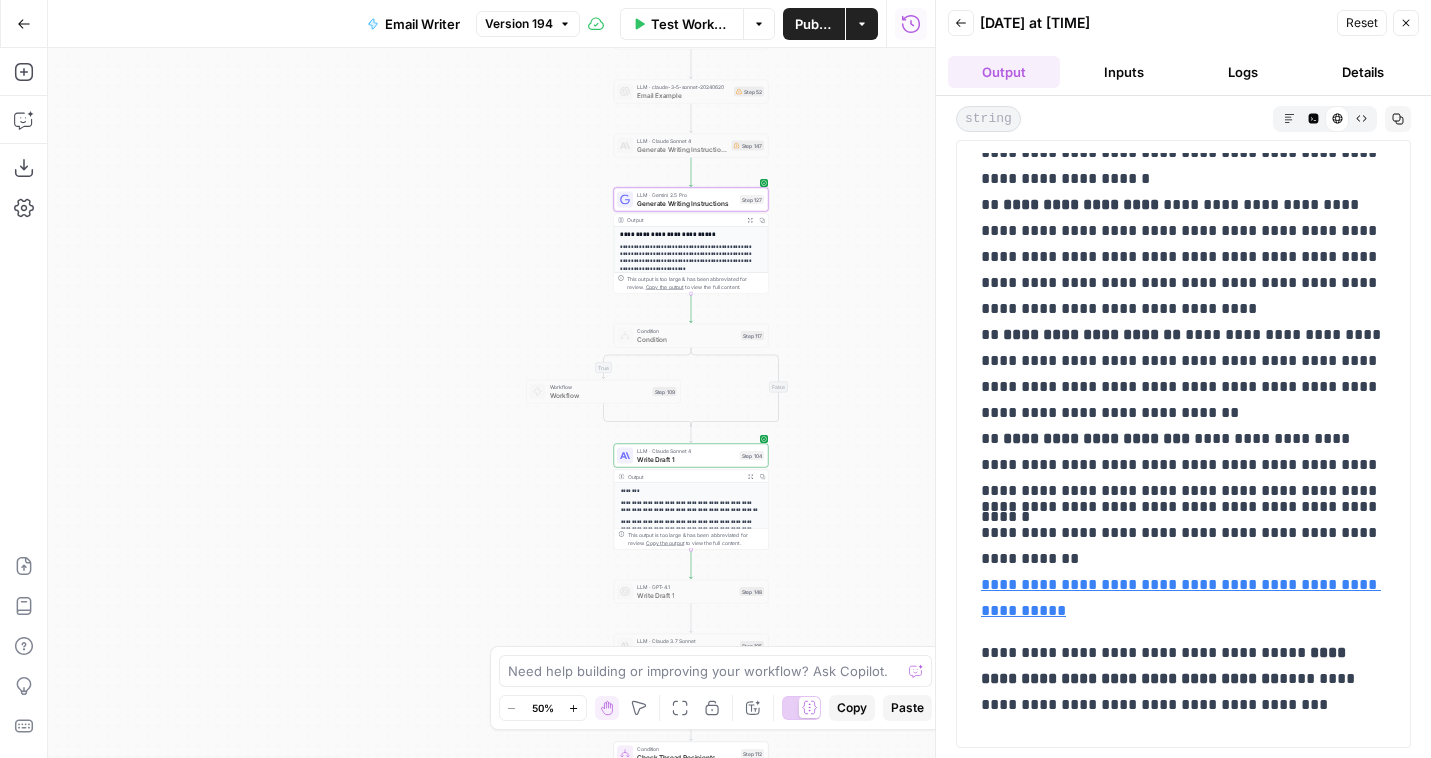 scroll, scrollTop: 696, scrollLeft: 0, axis: vertical 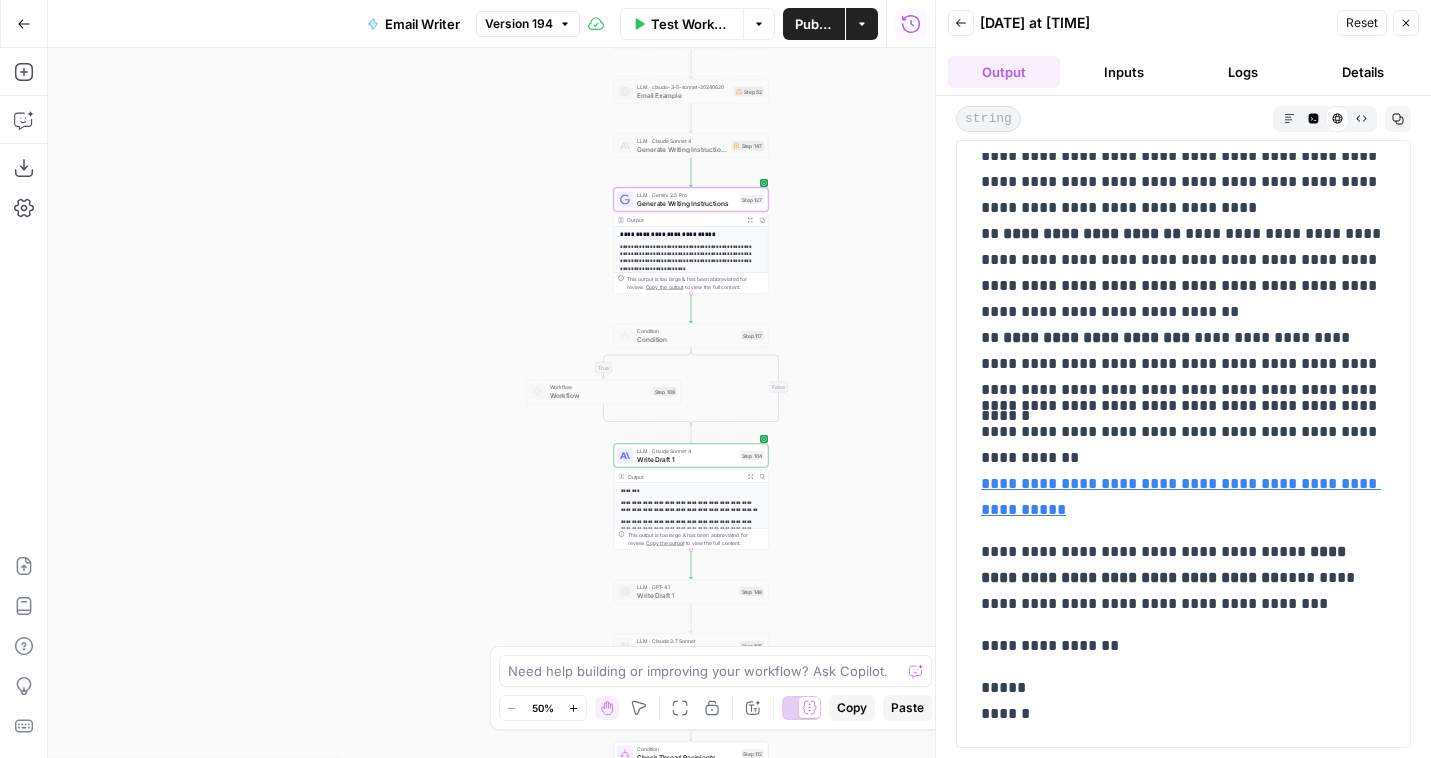 click on "Logs" at bounding box center (1244, 72) 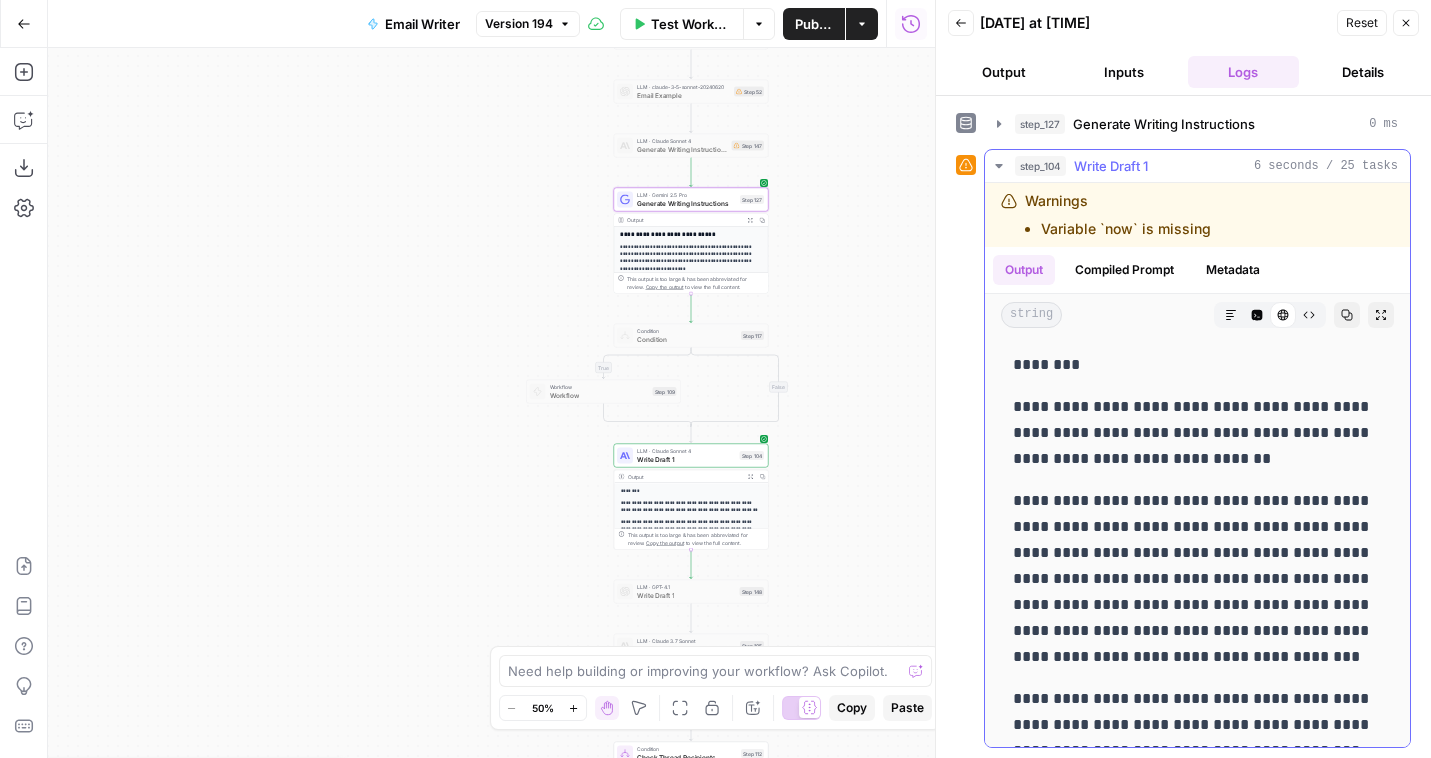 scroll, scrollTop: 738, scrollLeft: 0, axis: vertical 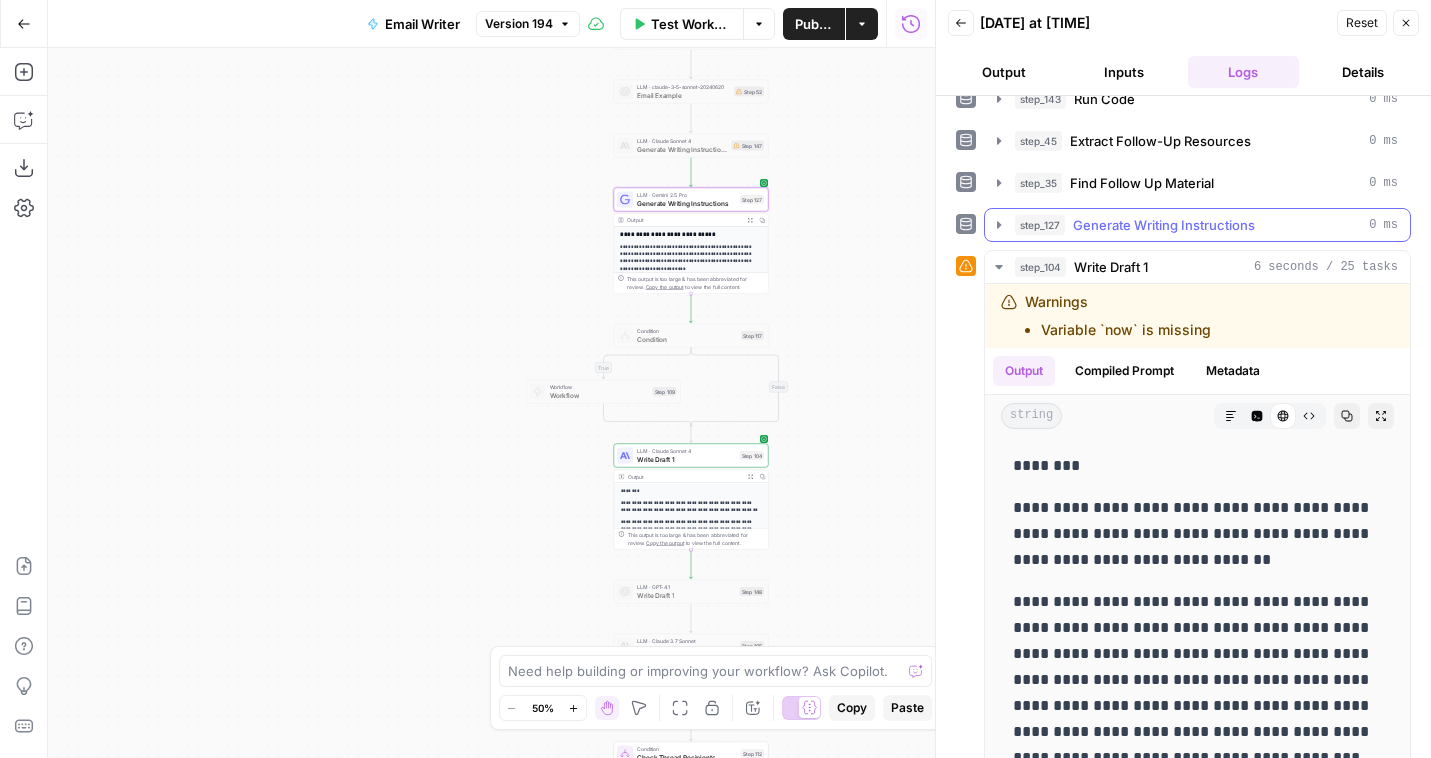 click on "step_127 Generate Writing Instructions 0 ms" at bounding box center [1197, 225] 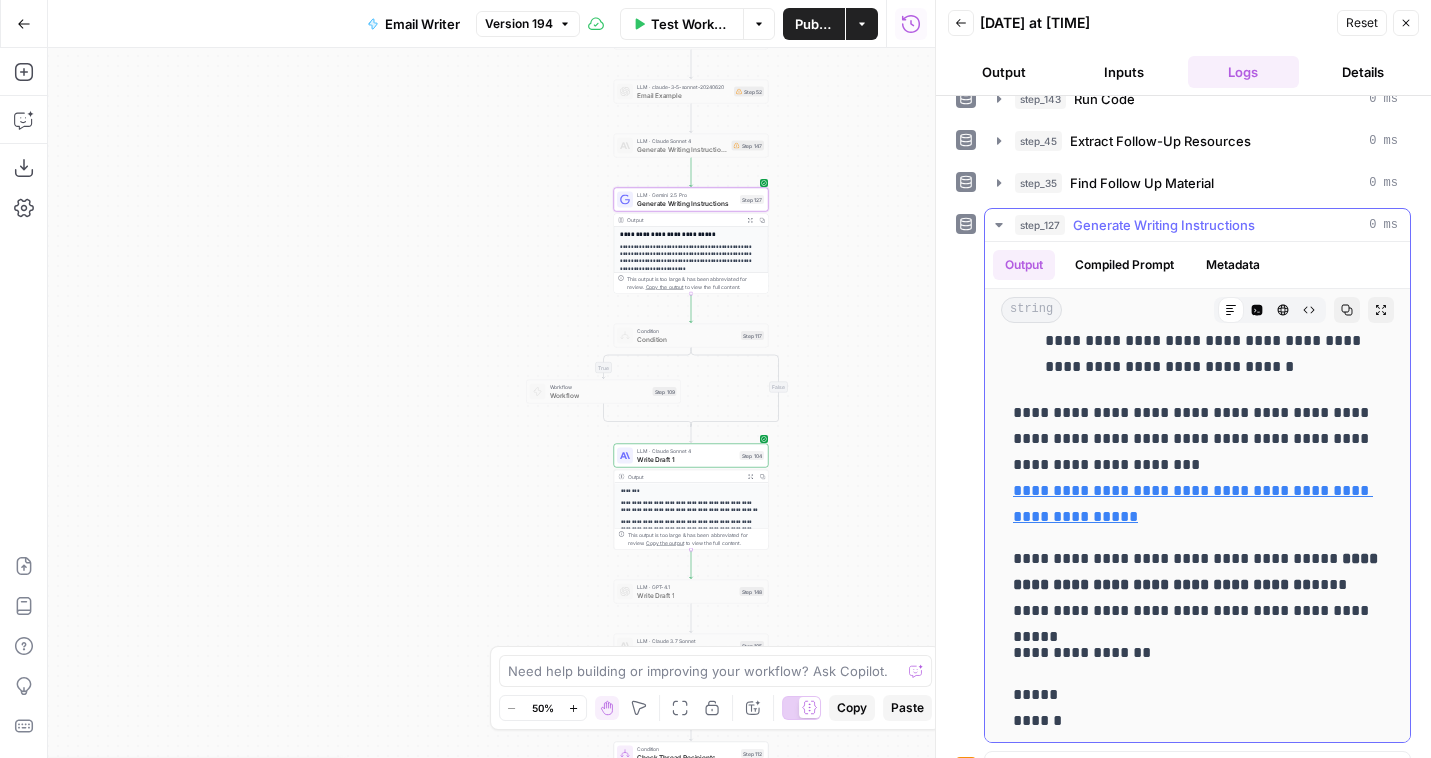 scroll, scrollTop: 2483, scrollLeft: 0, axis: vertical 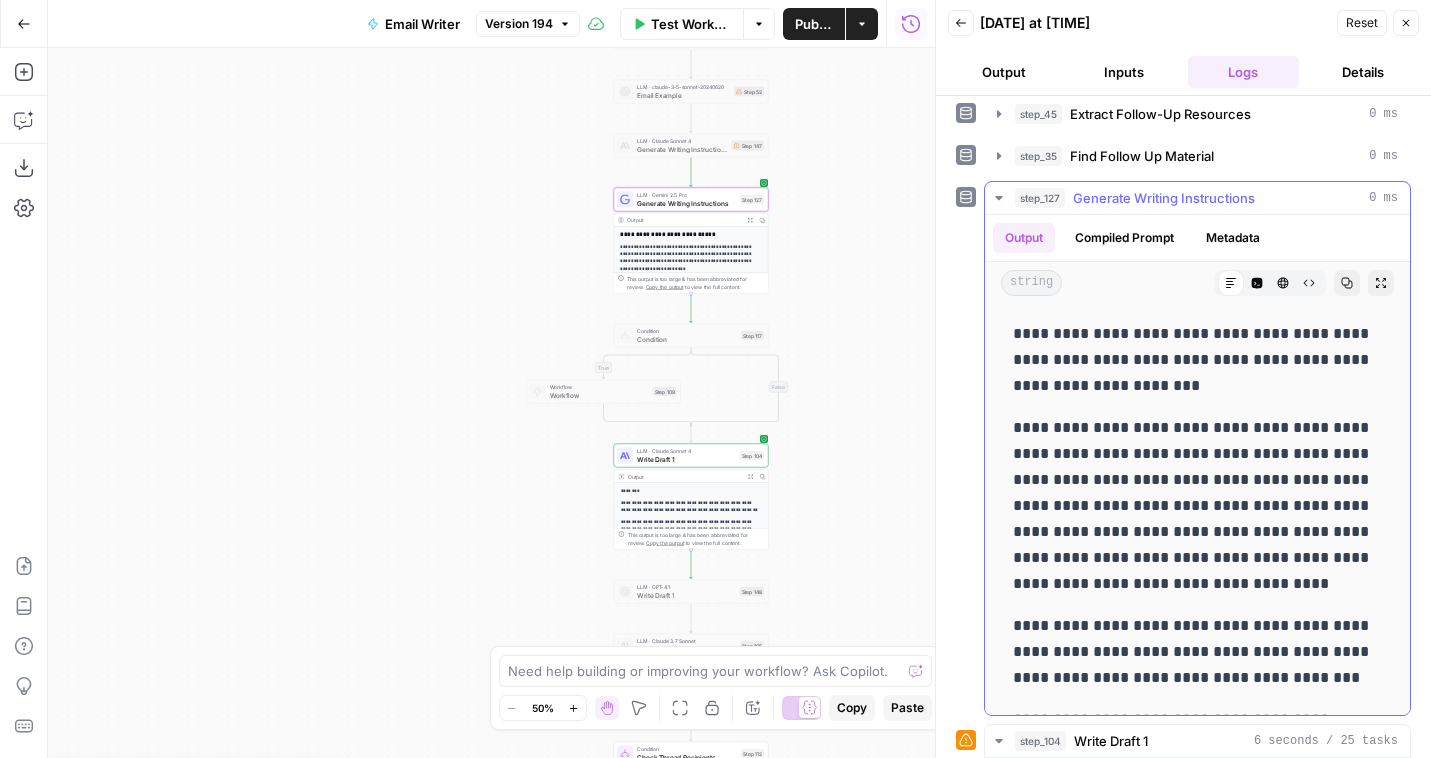click on "Generate Writing Instructions" at bounding box center (1164, 198) 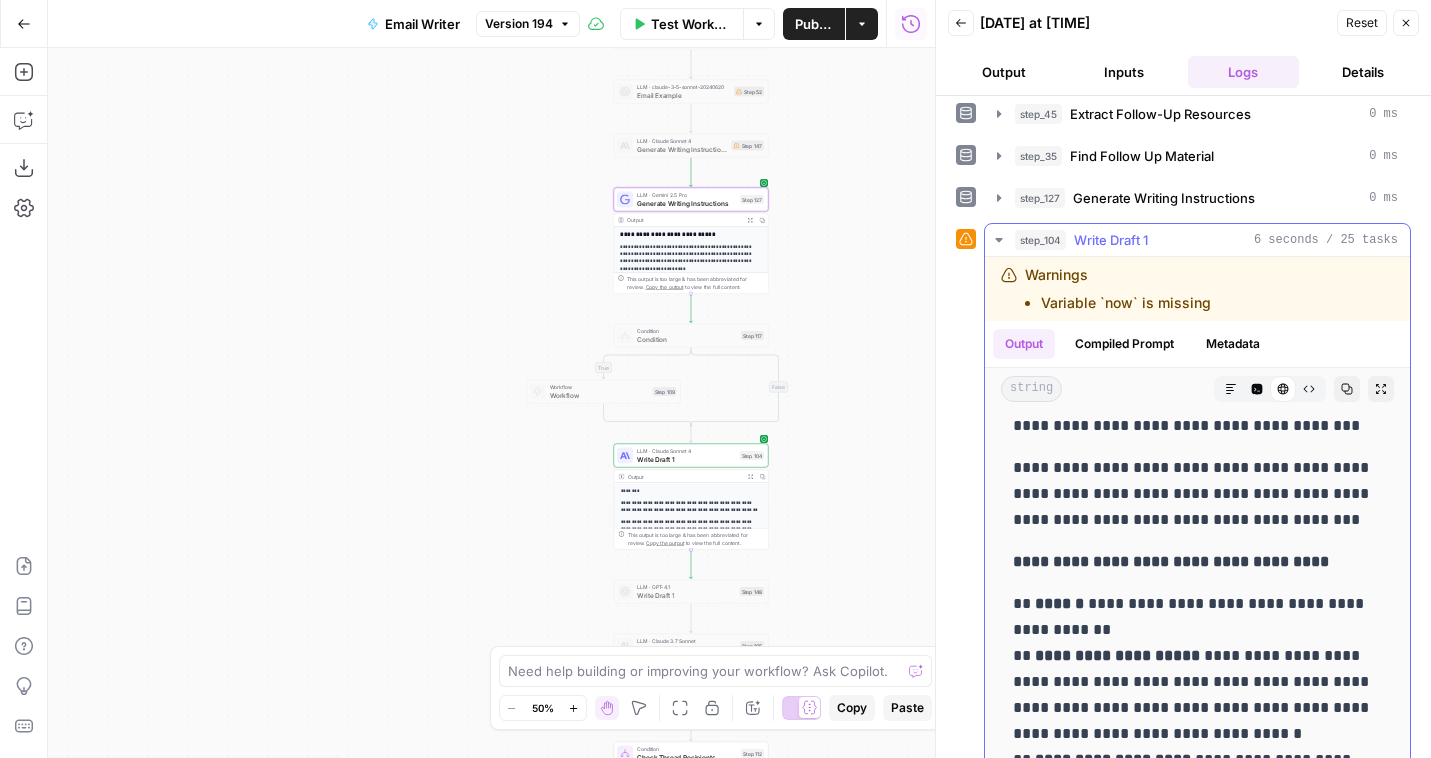 scroll, scrollTop: 334, scrollLeft: 0, axis: vertical 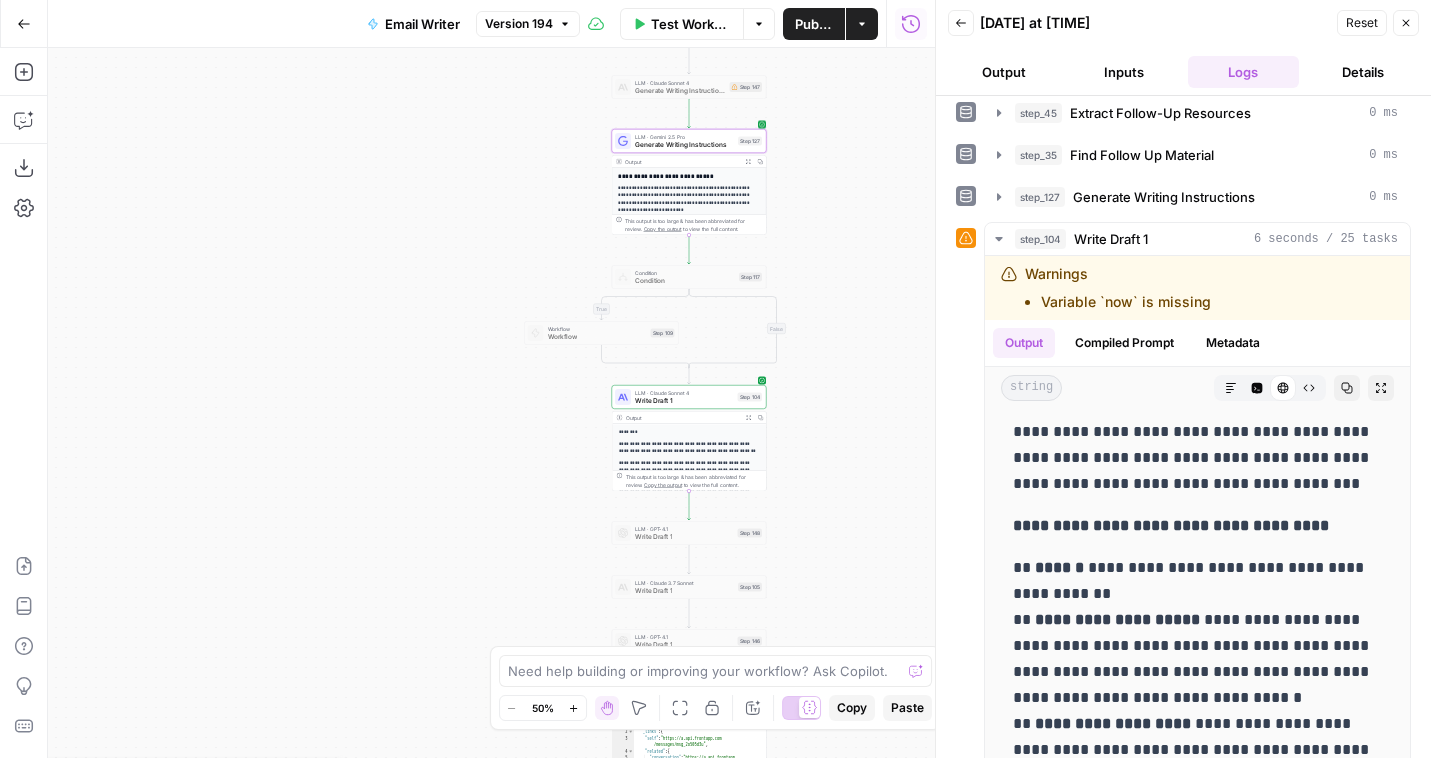 click on "Generate Writing Instructions" at bounding box center (684, 145) 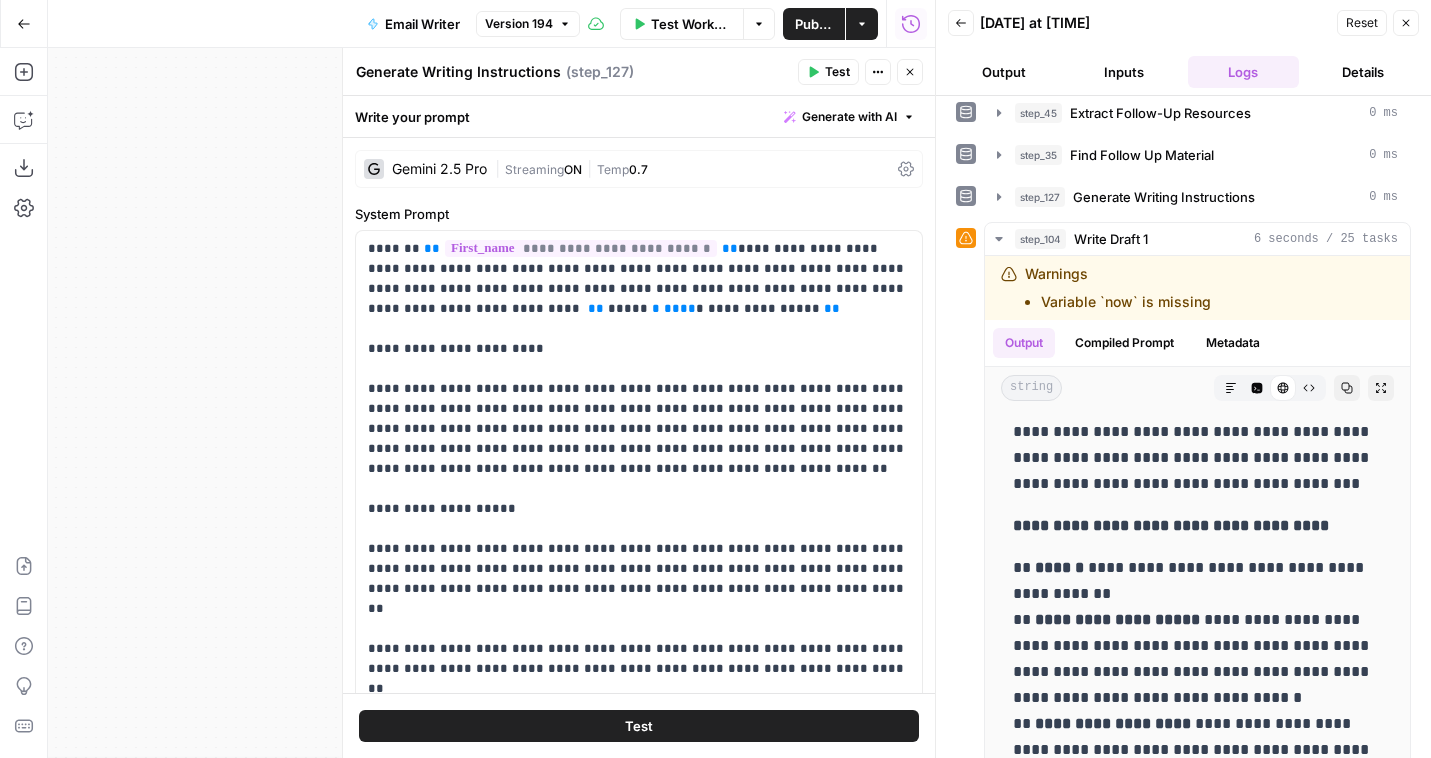 scroll, scrollTop: 961, scrollLeft: 0, axis: vertical 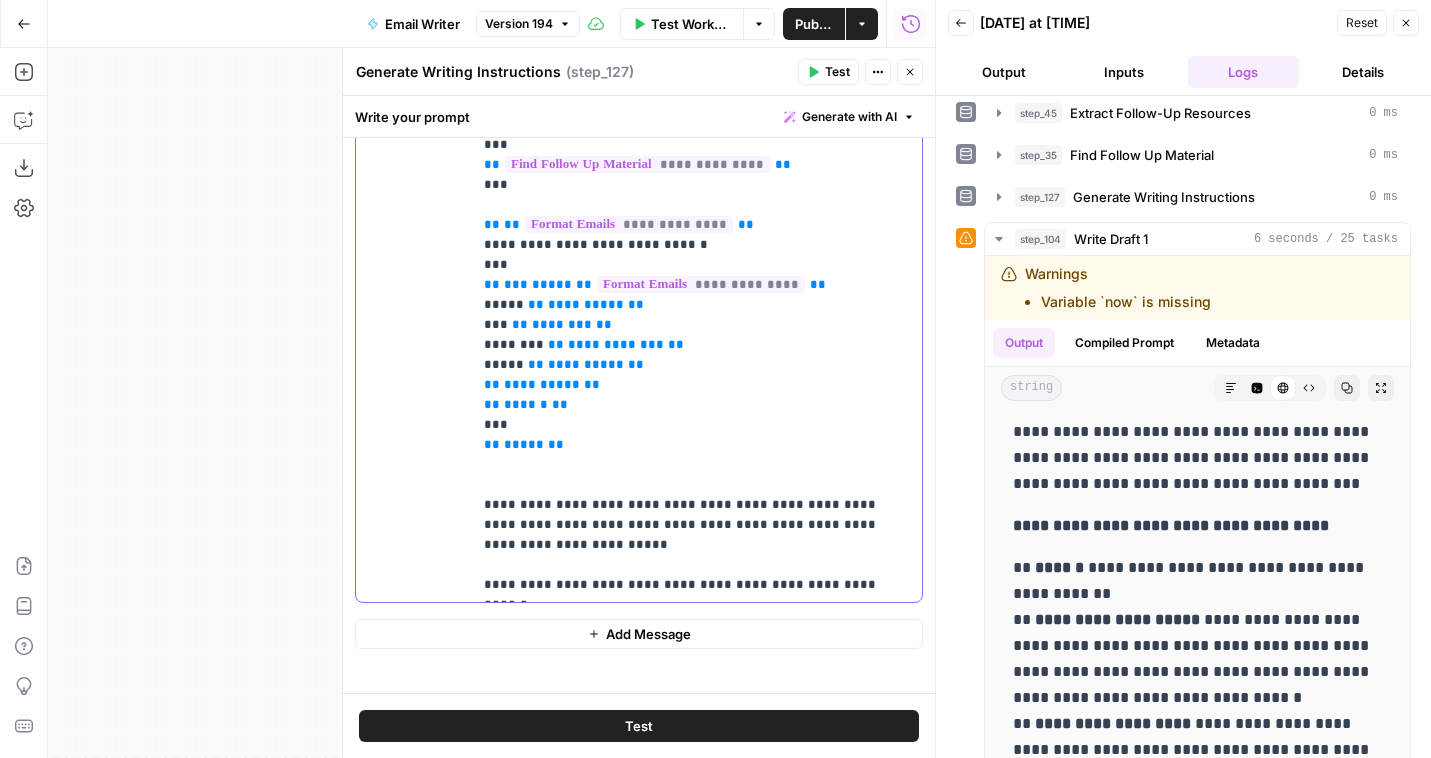 click on "**********" at bounding box center [697, -1065] 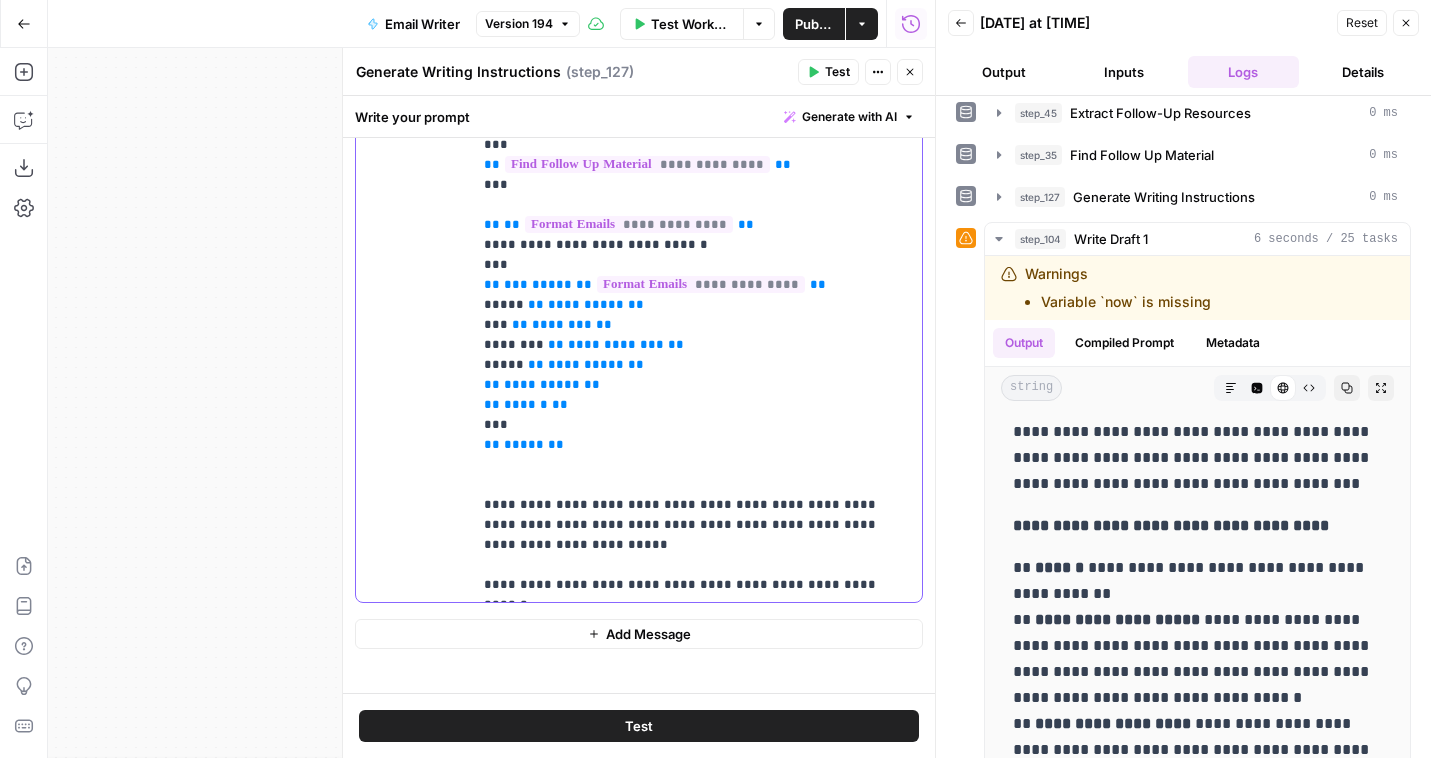 click on "**********" at bounding box center [697, -1065] 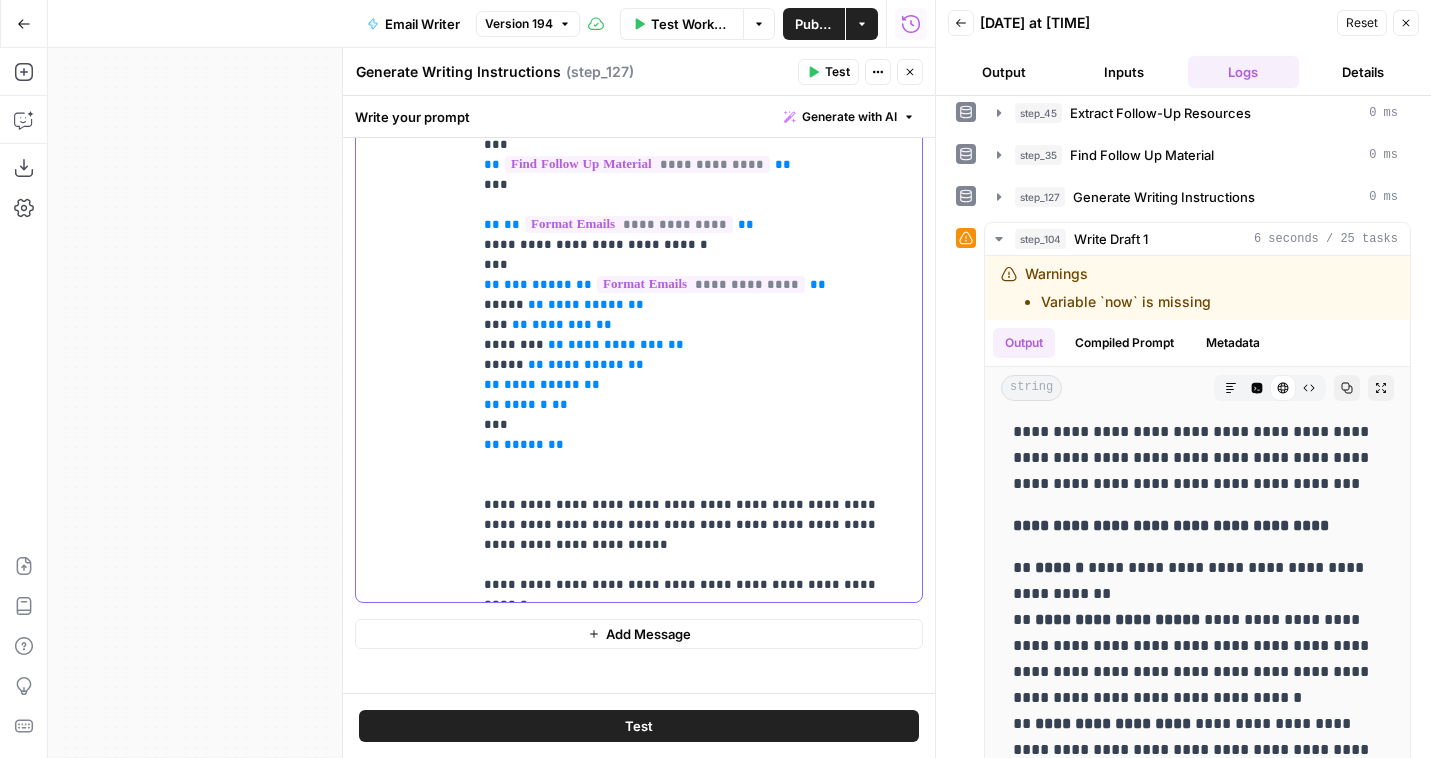 type 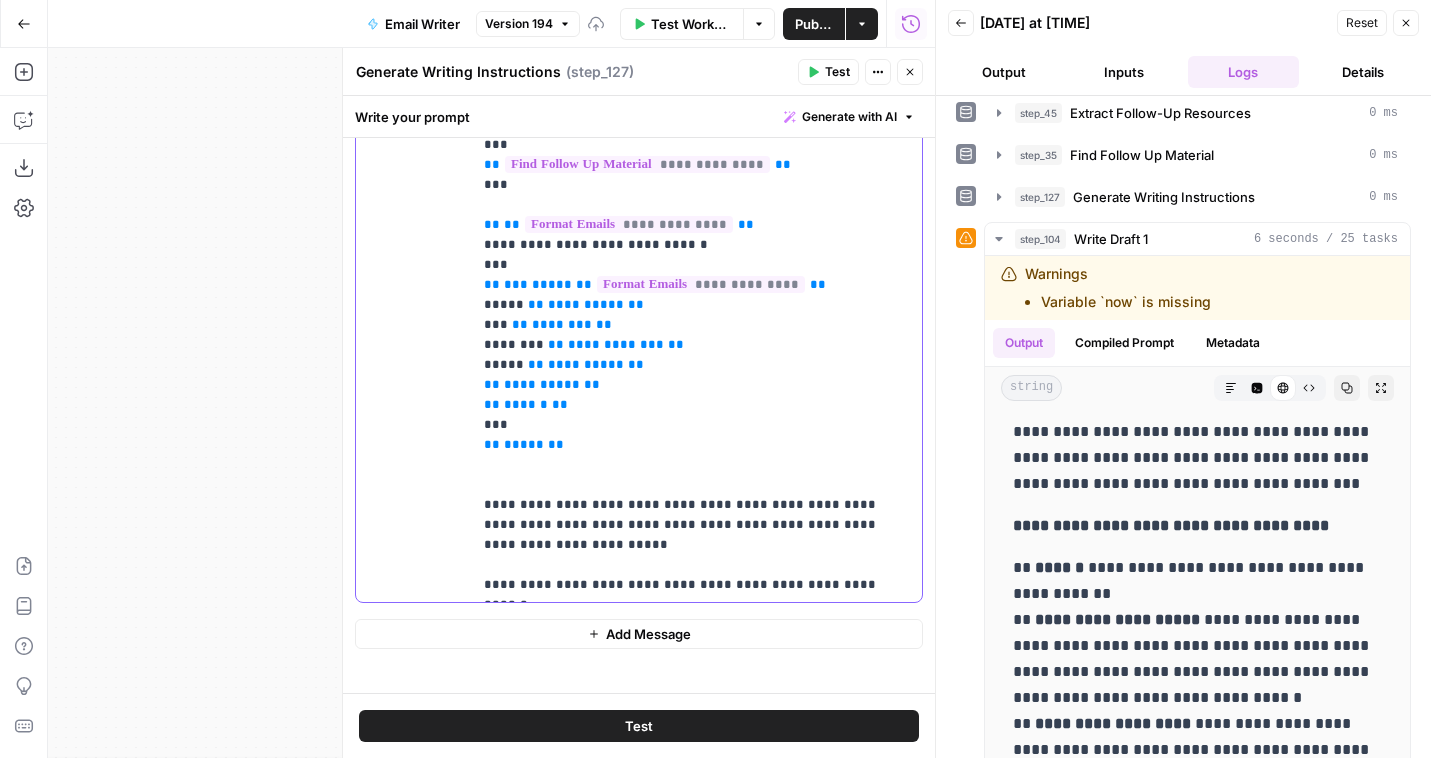 click on "**********" at bounding box center [697, -1055] 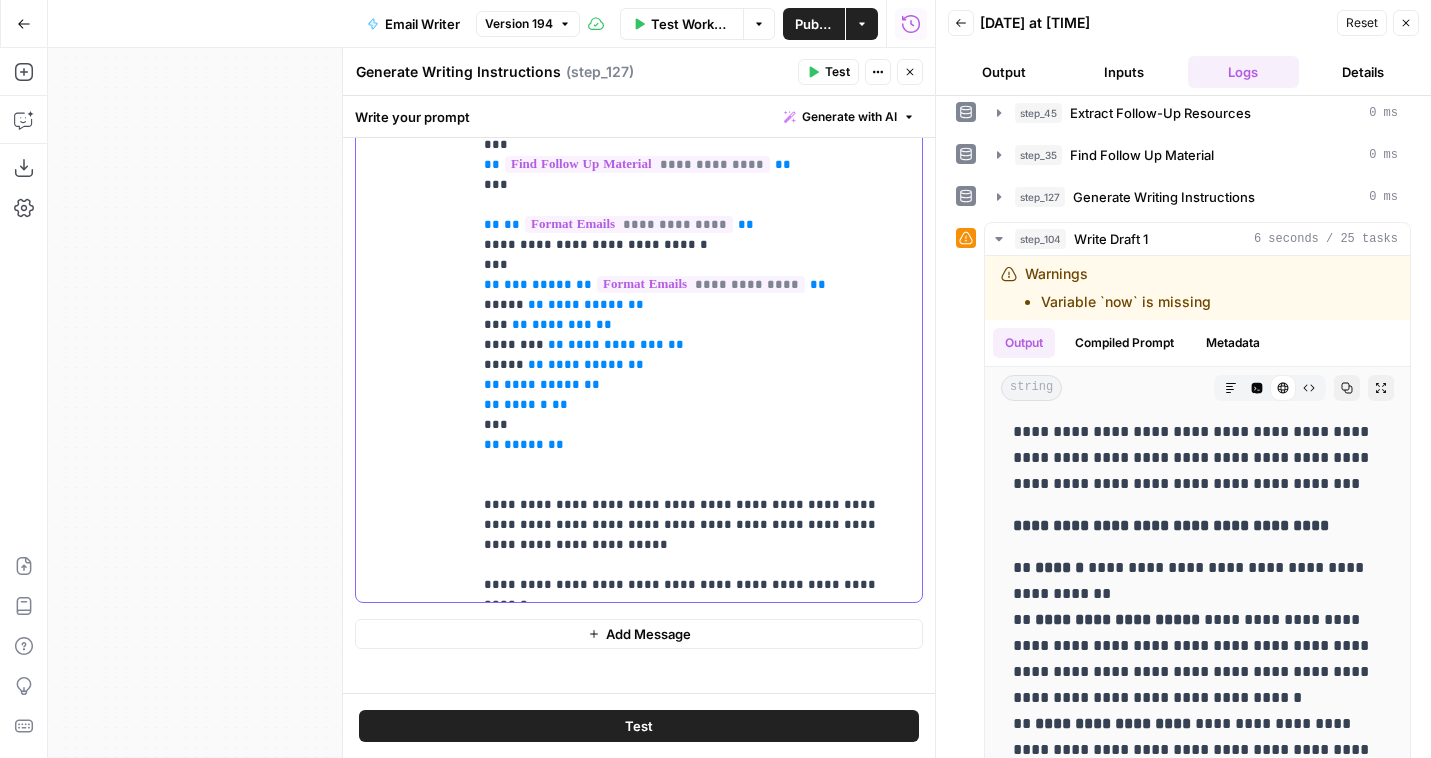 scroll, scrollTop: 2541, scrollLeft: 0, axis: vertical 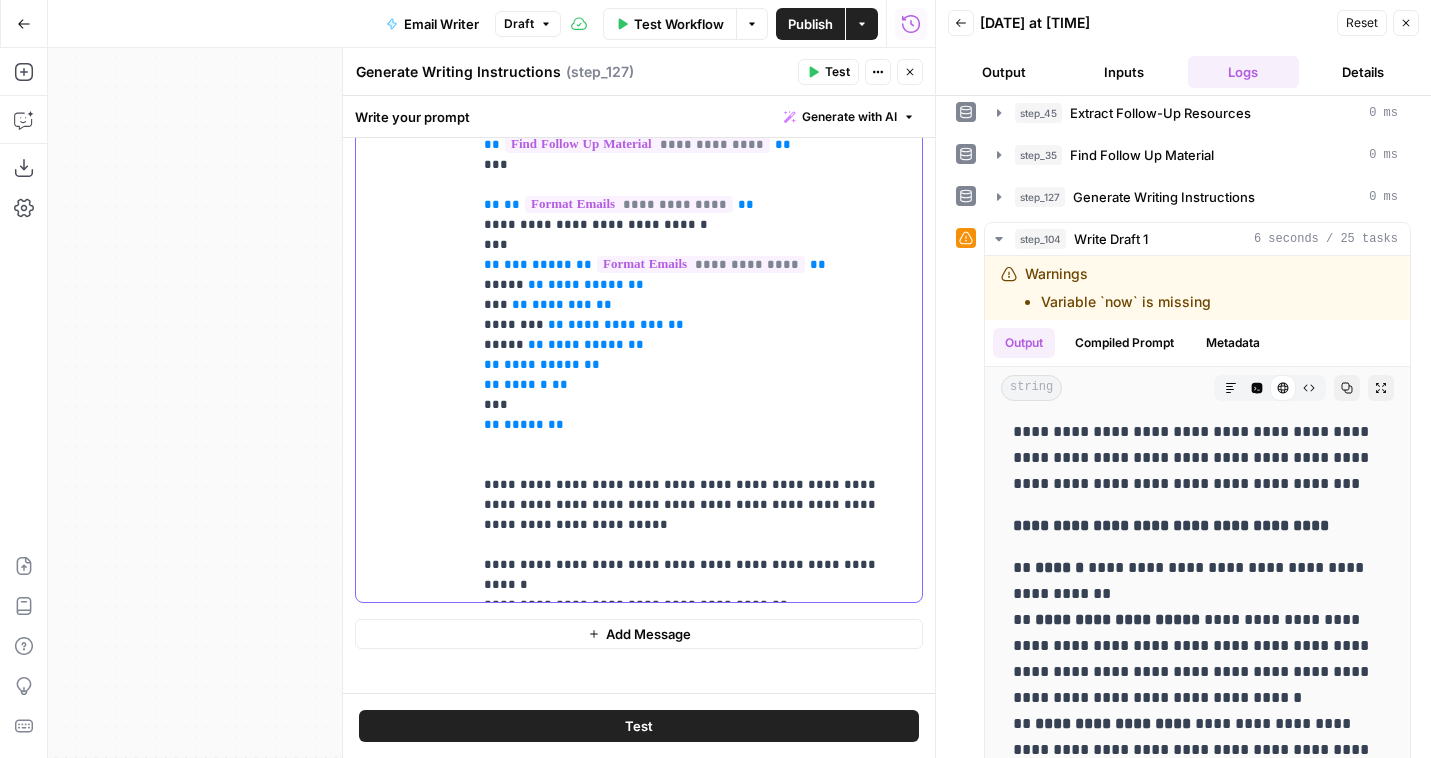 click on "**********" at bounding box center [697, 195] 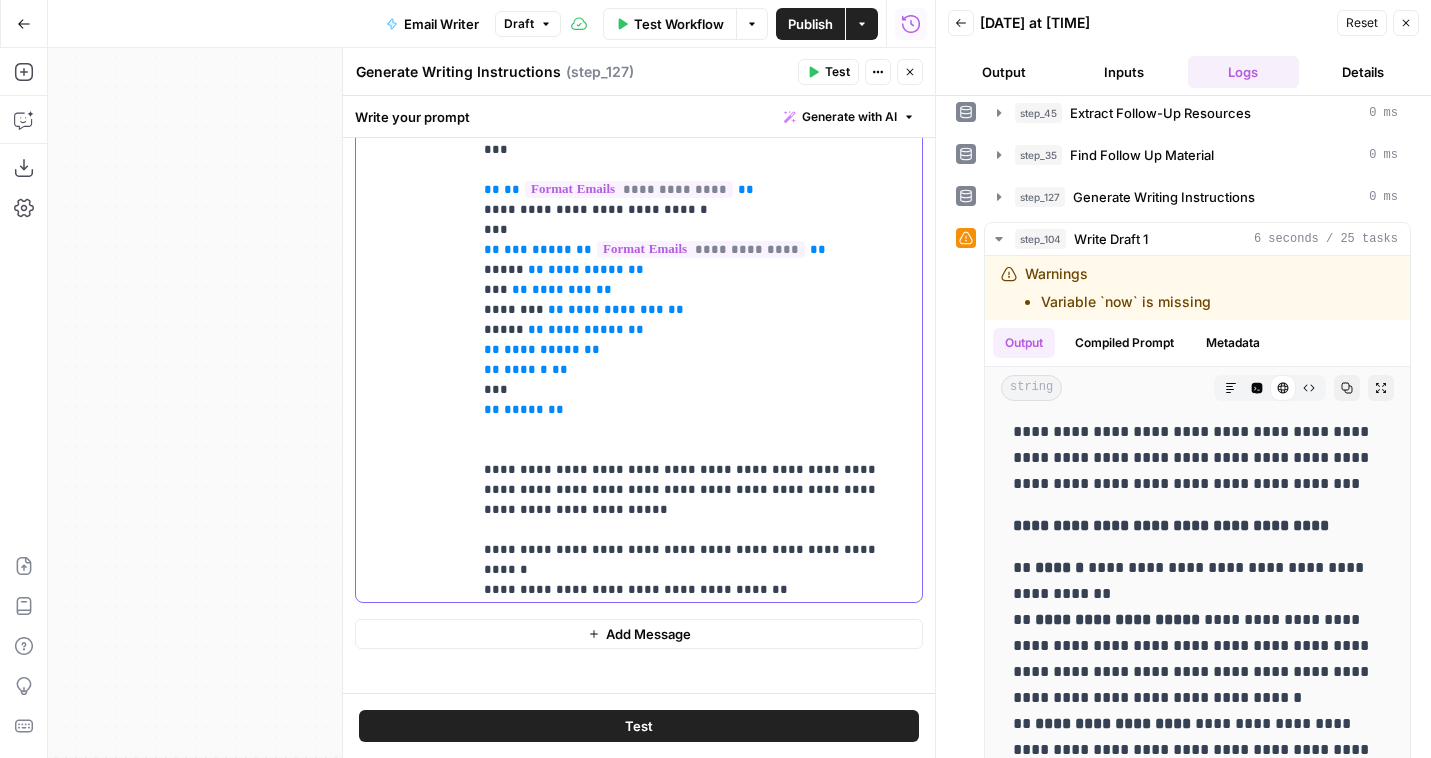 scroll, scrollTop: 2541, scrollLeft: 0, axis: vertical 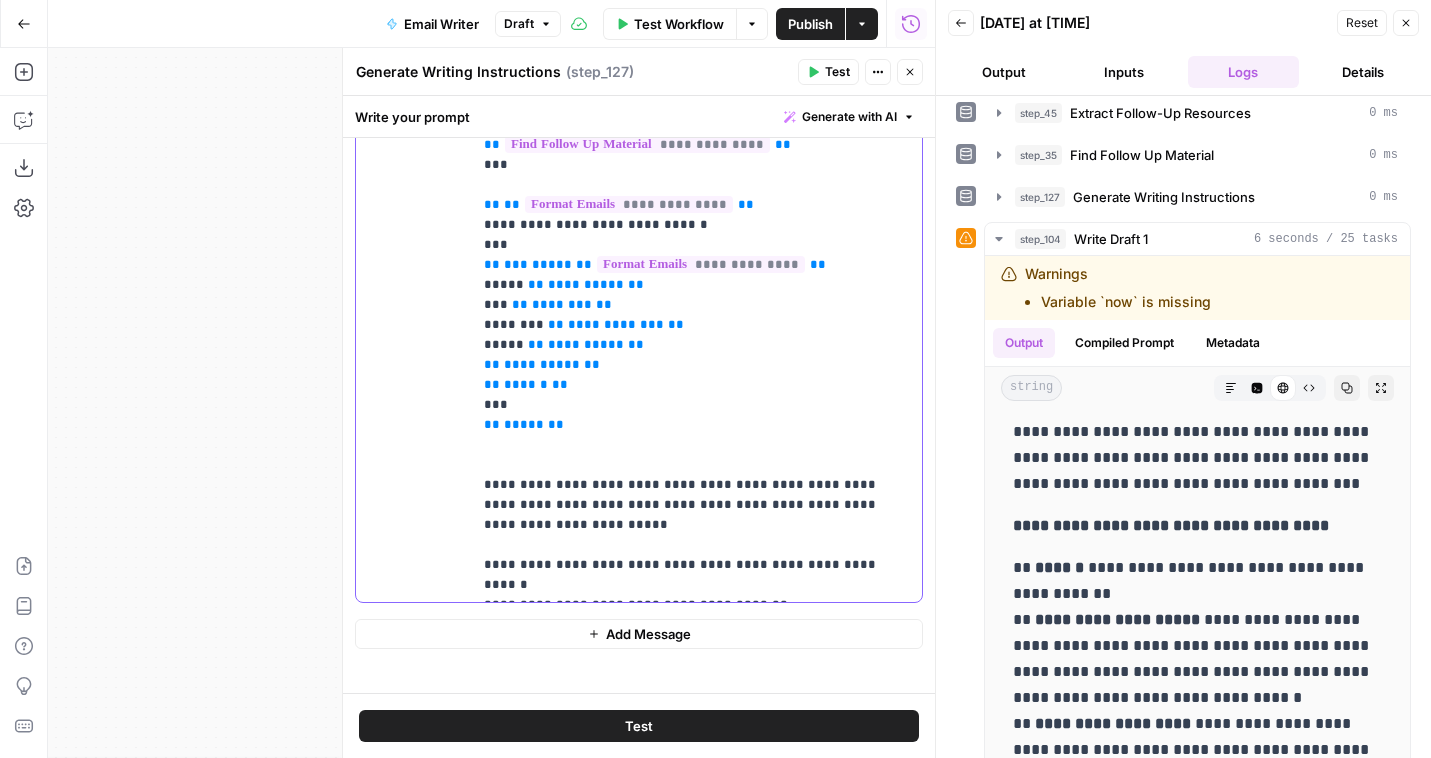 drag, startPoint x: 859, startPoint y: 424, endPoint x: 860, endPoint y: 436, distance: 12.0415945 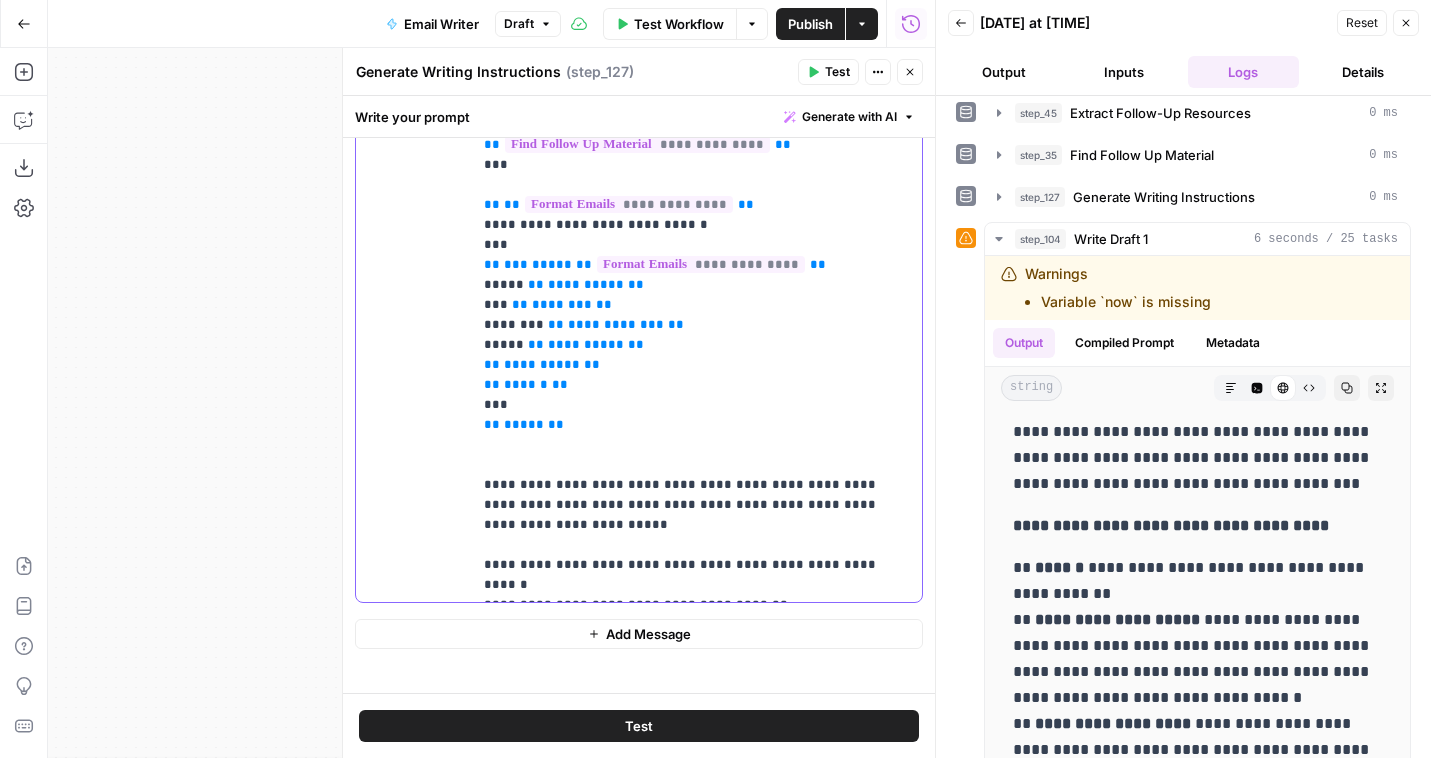 drag, startPoint x: 860, startPoint y: 436, endPoint x: 858, endPoint y: 423, distance: 13.152946 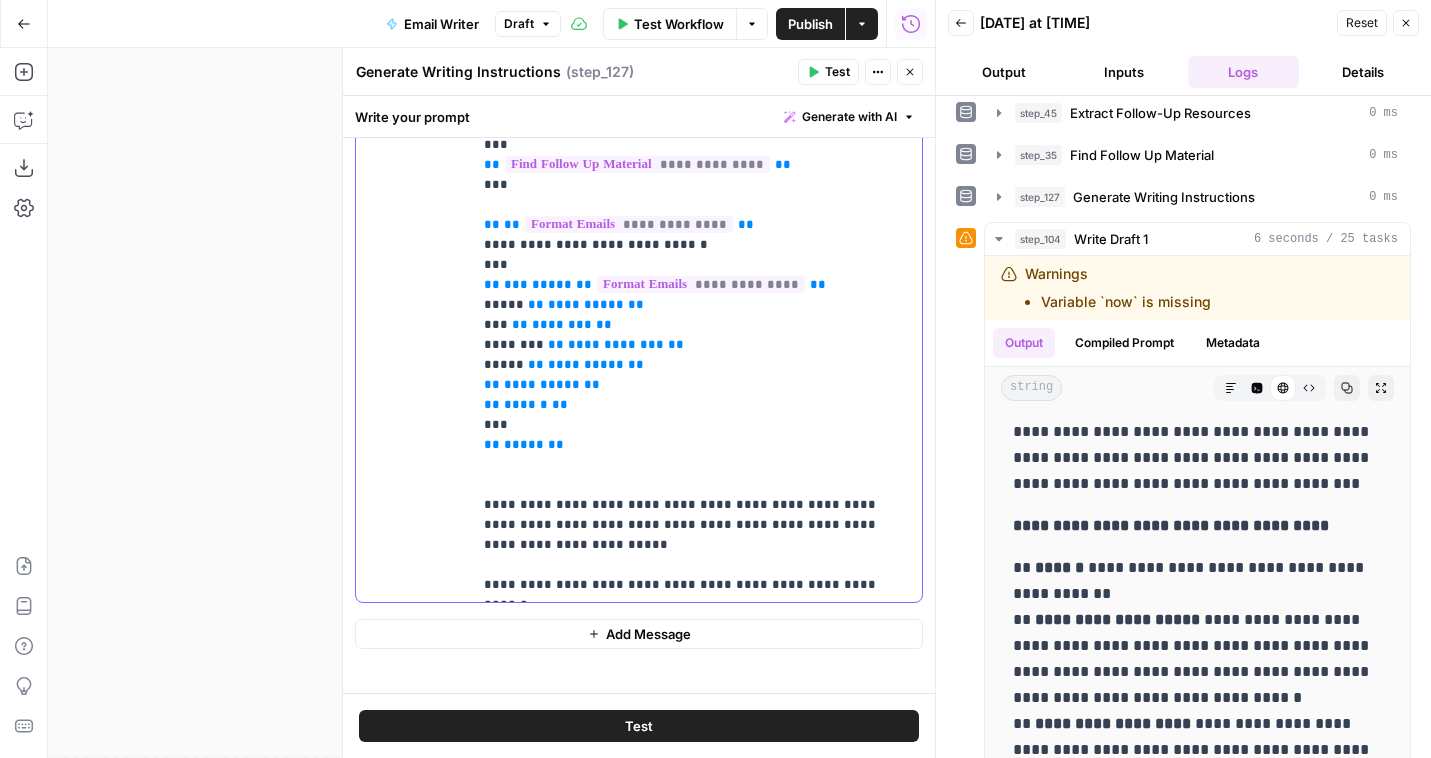 drag, startPoint x: 506, startPoint y: 463, endPoint x: 456, endPoint y: 461, distance: 50.039986 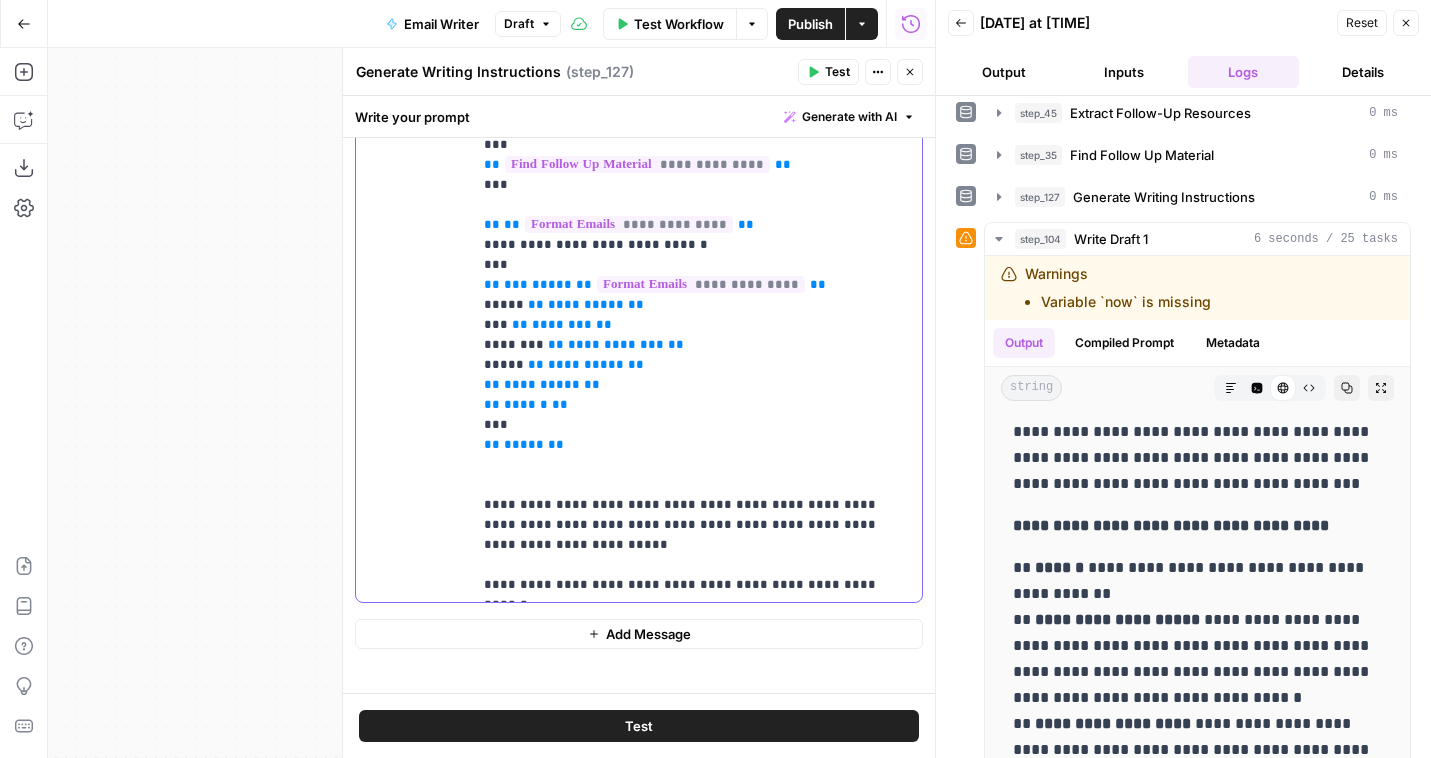 scroll, scrollTop: 2541, scrollLeft: 0, axis: vertical 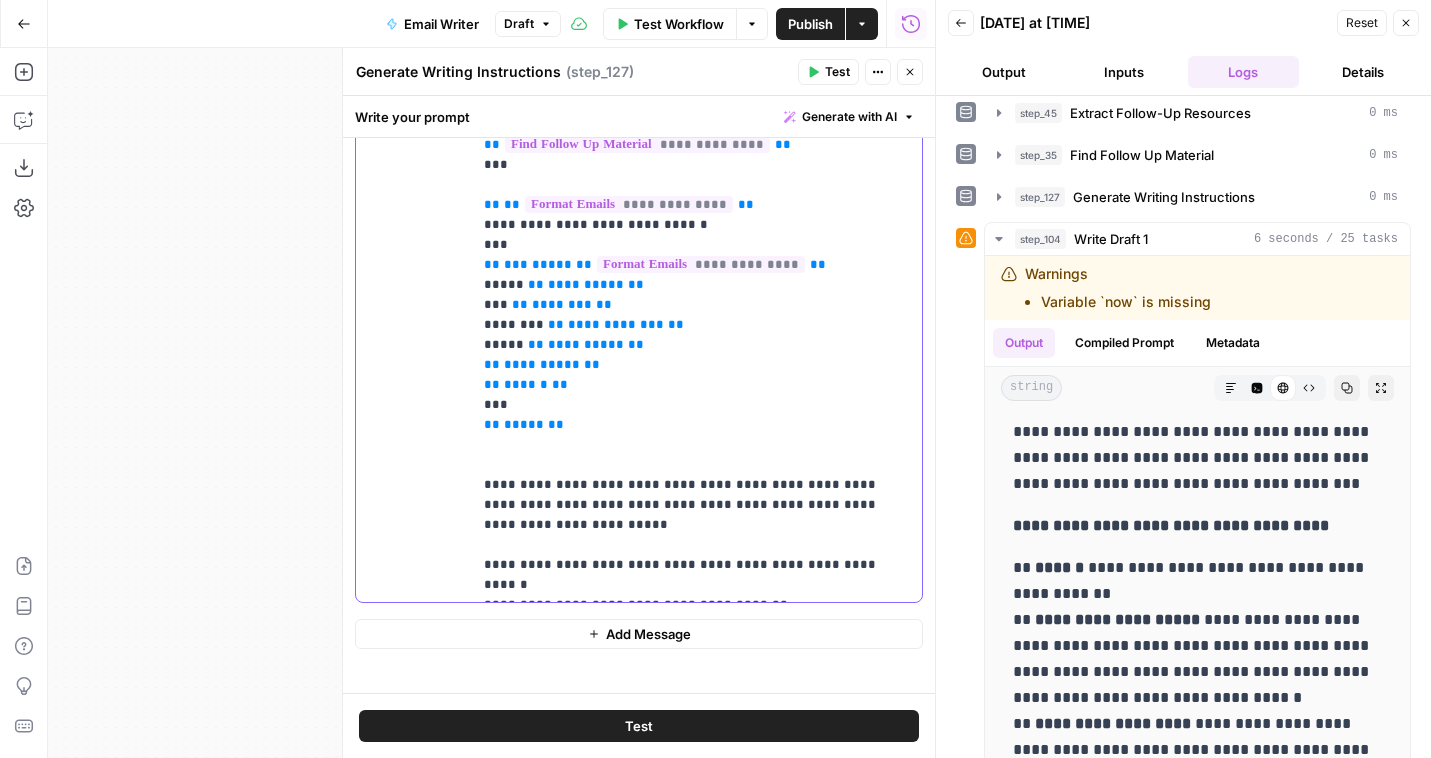 click on "**********" at bounding box center (697, -1075) 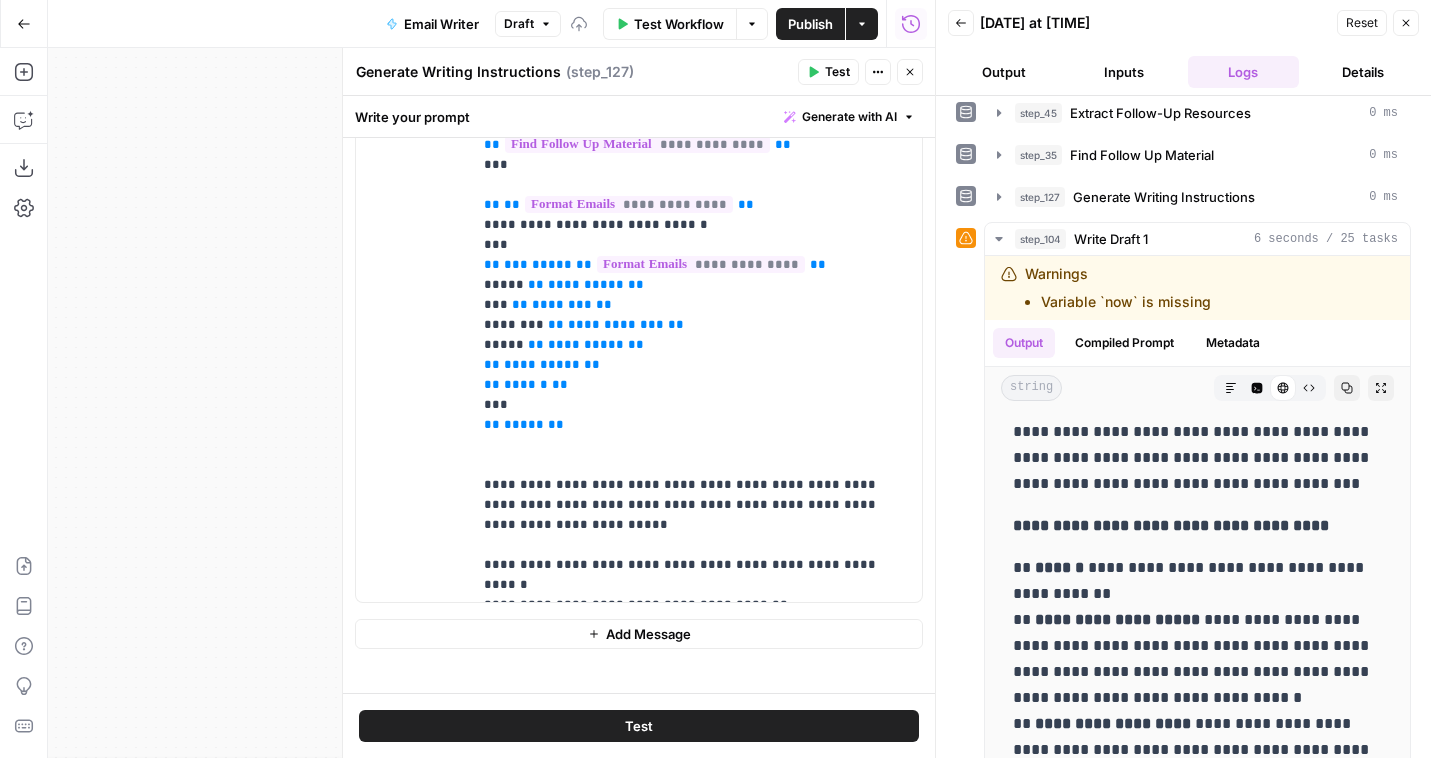 drag, startPoint x: 834, startPoint y: 72, endPoint x: 605, endPoint y: 608, distance: 582.8696 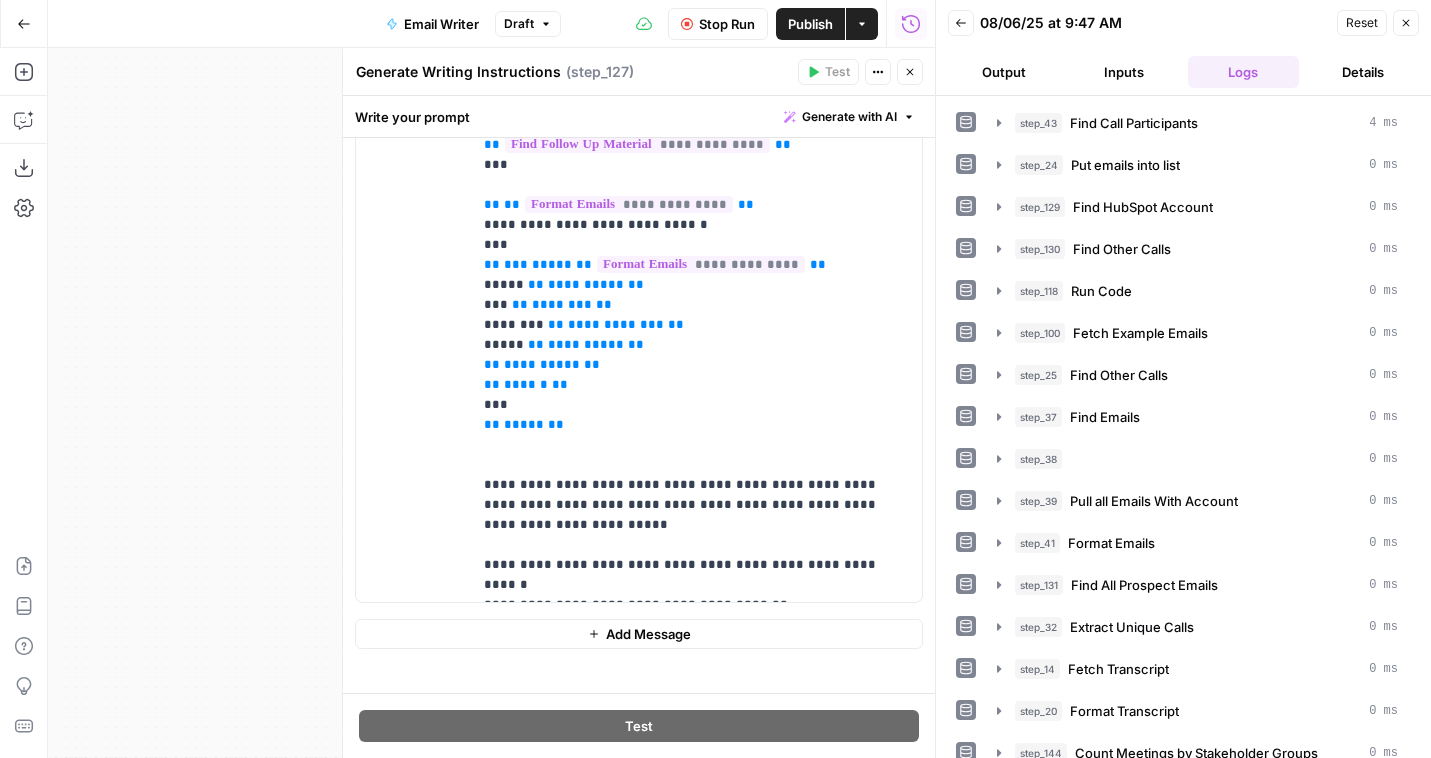 click on "Output" at bounding box center [1004, 72] 